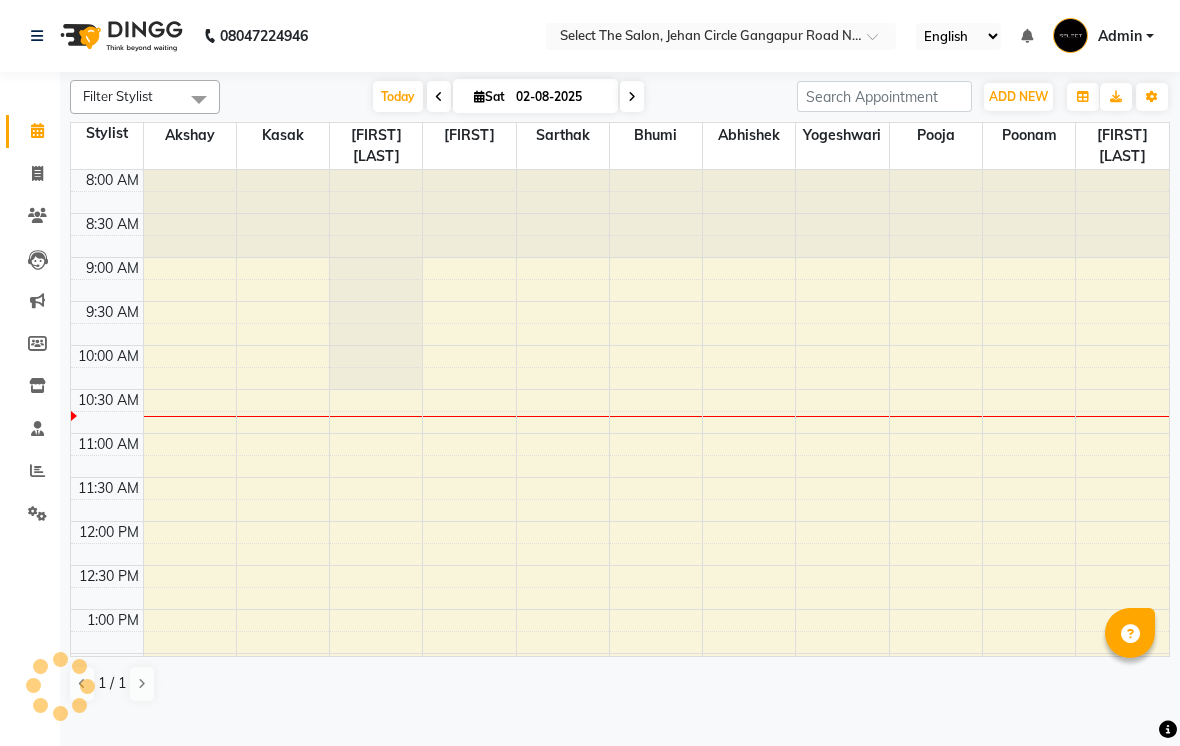 scroll, scrollTop: 0, scrollLeft: 0, axis: both 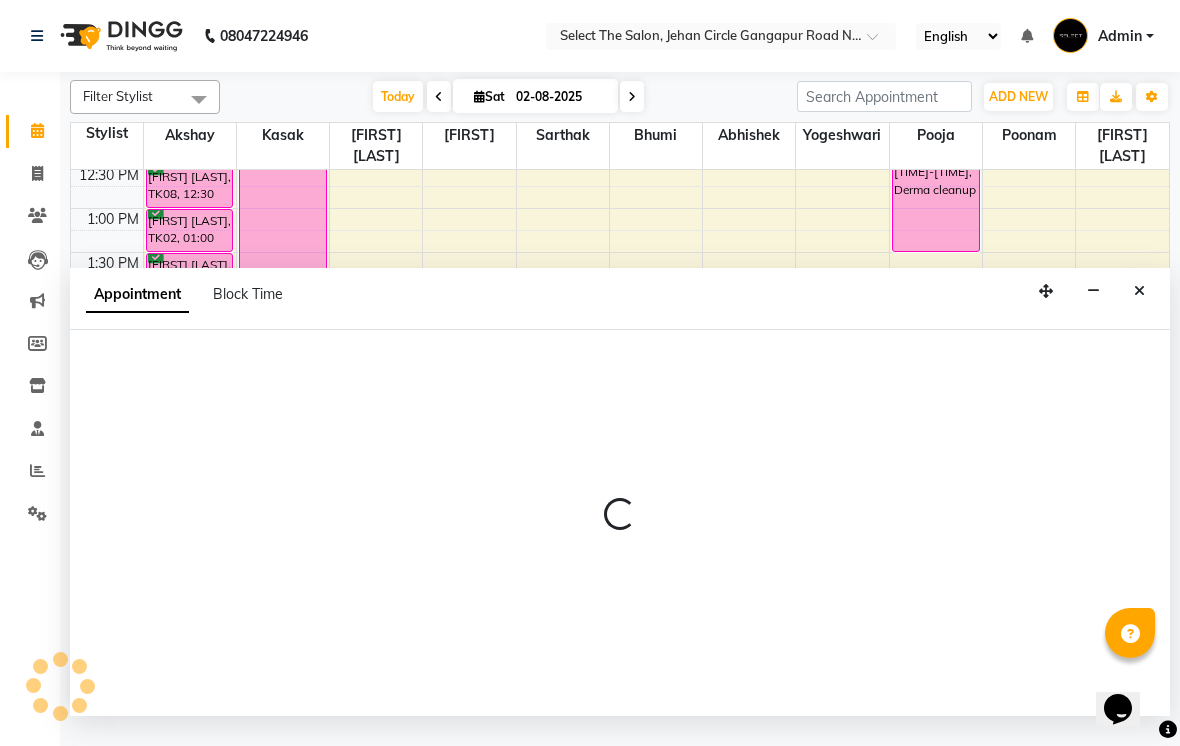 select on "58559" 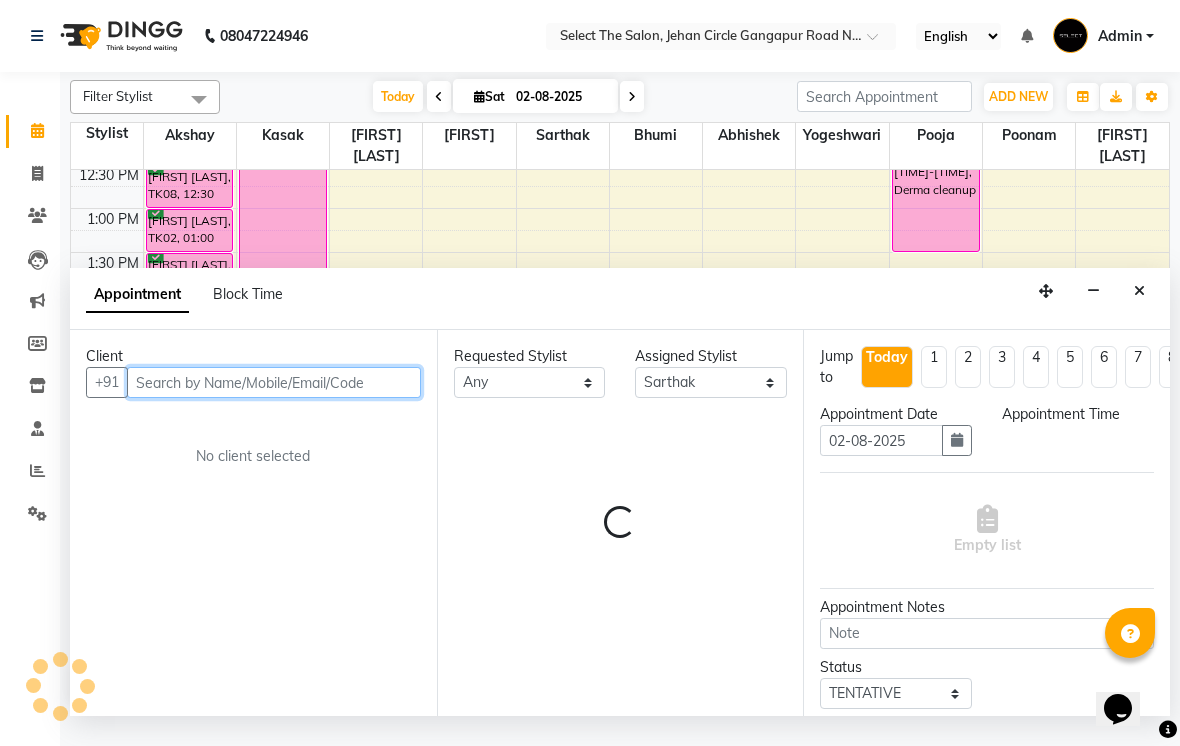 select on "960" 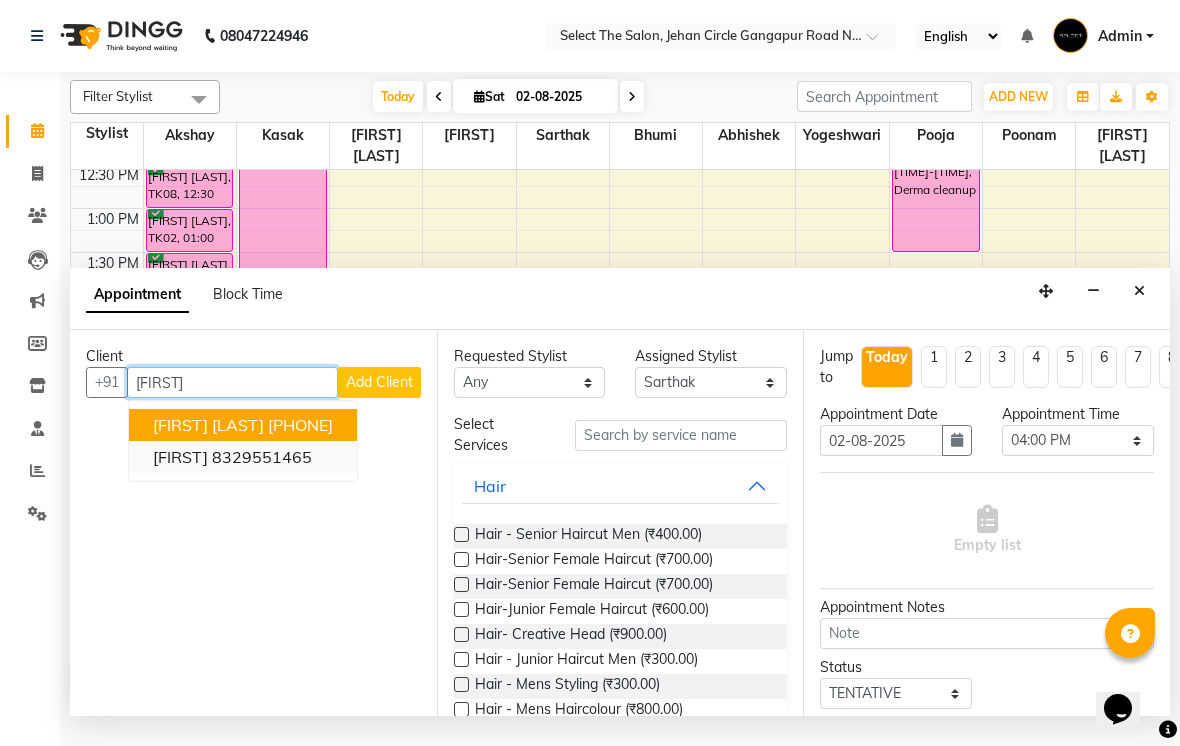 click on "8329551465" at bounding box center (262, 457) 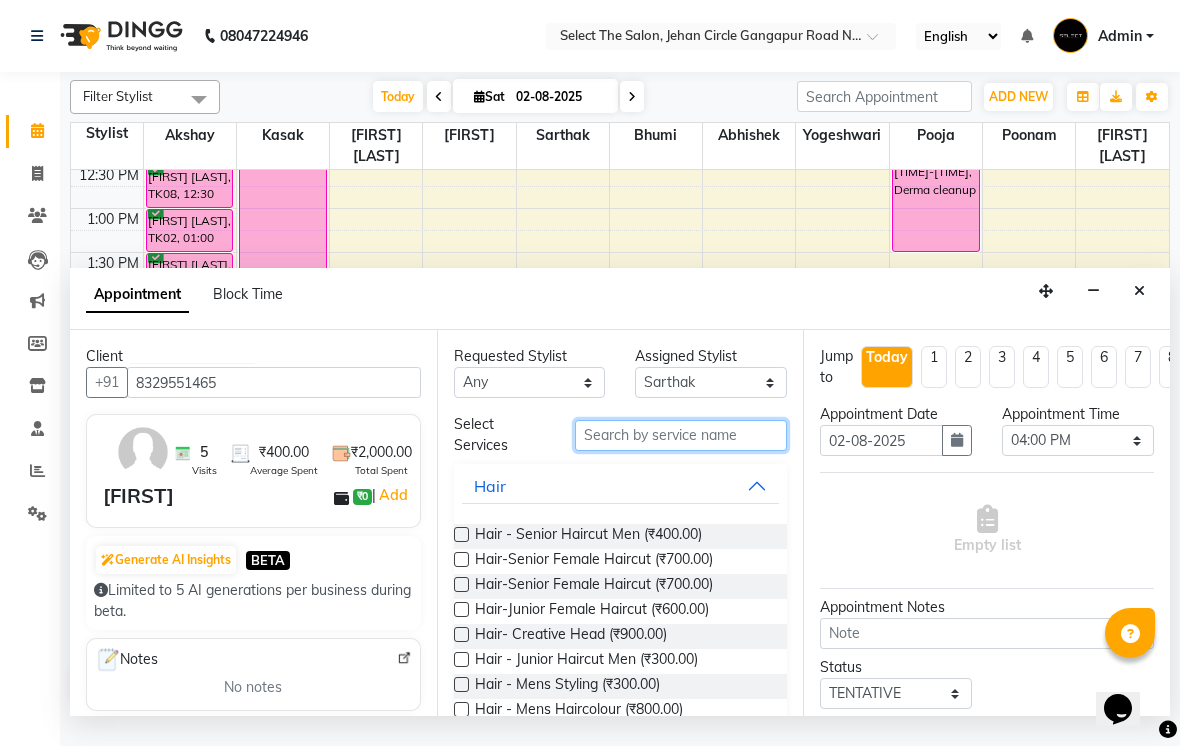 click at bounding box center [681, 435] 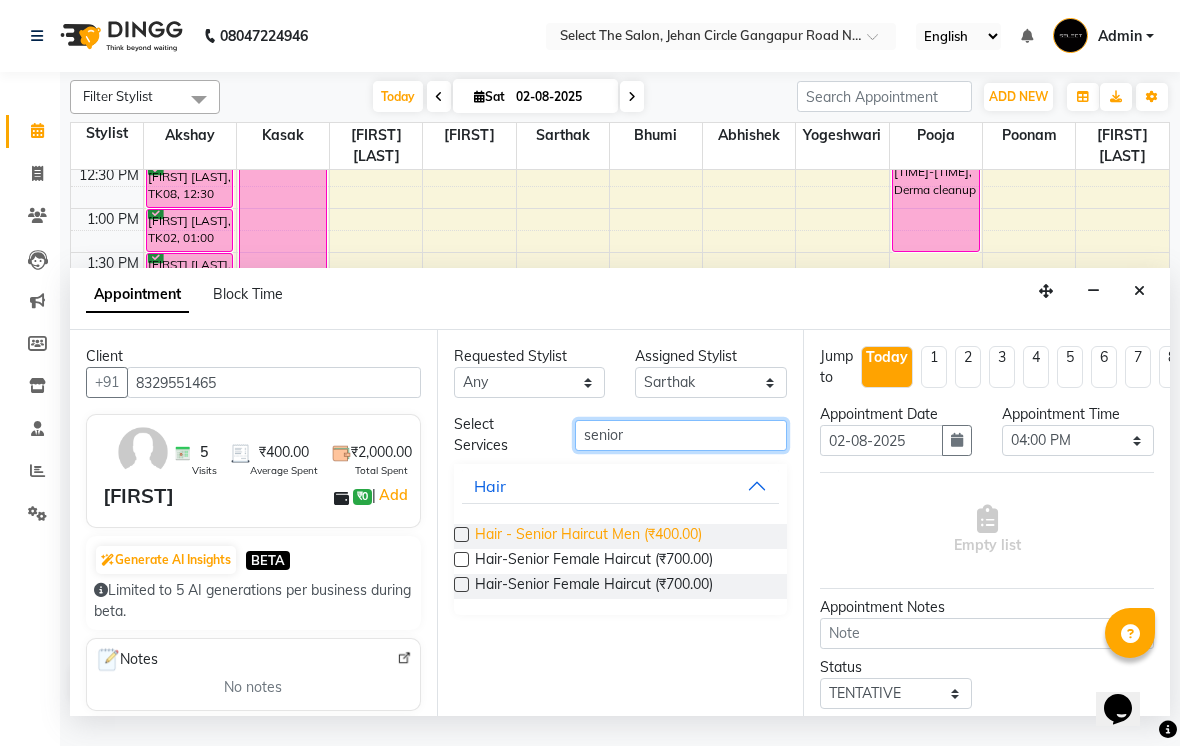 type on "senior" 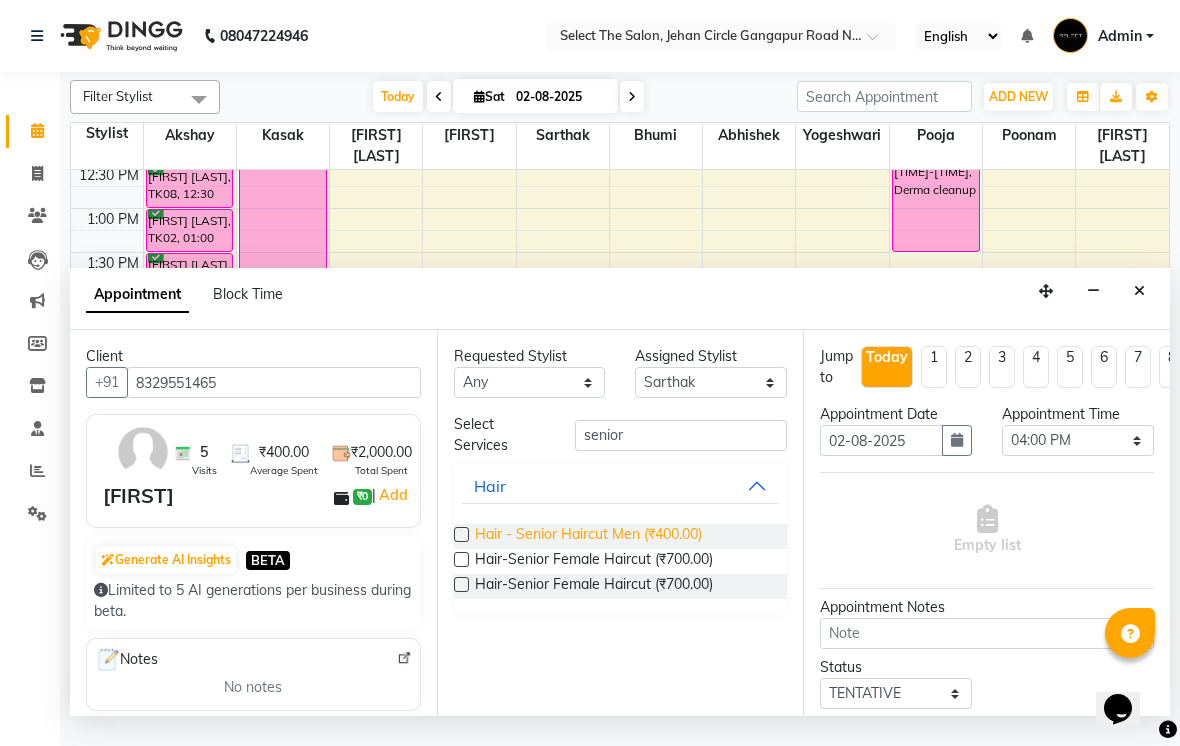 click on "Hair - Senior Haircut Men (₹400.00)" at bounding box center (588, 536) 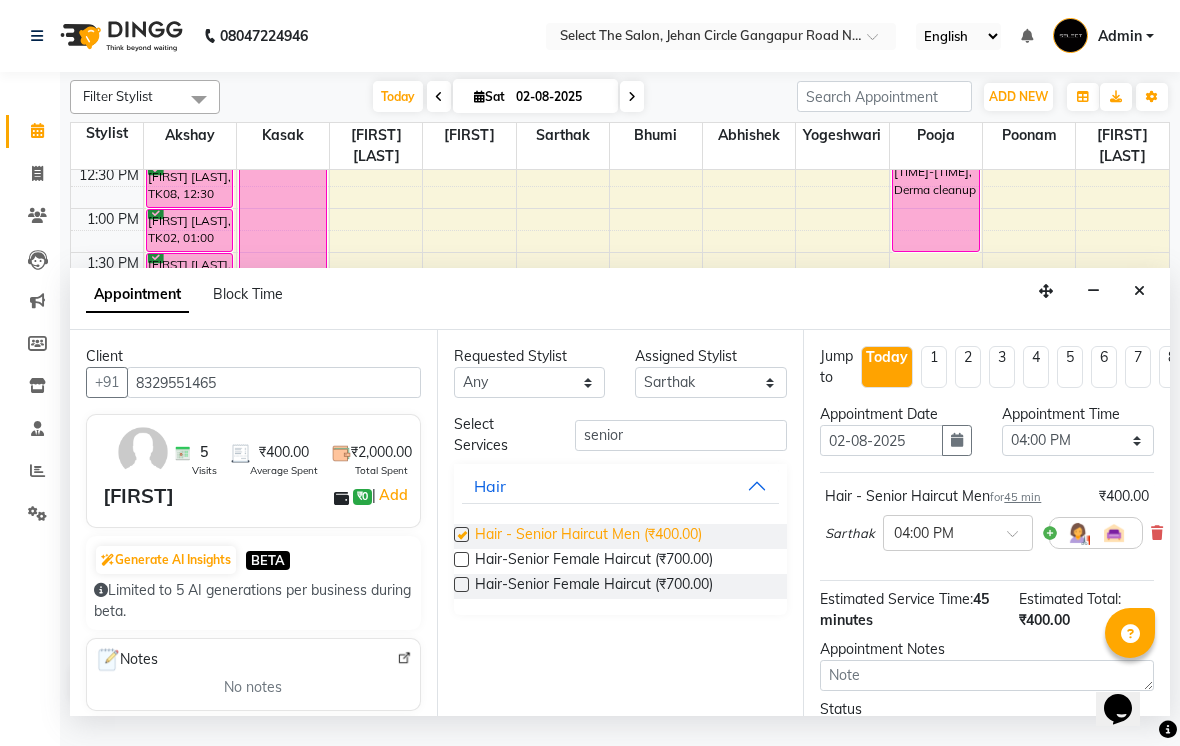checkbox on "false" 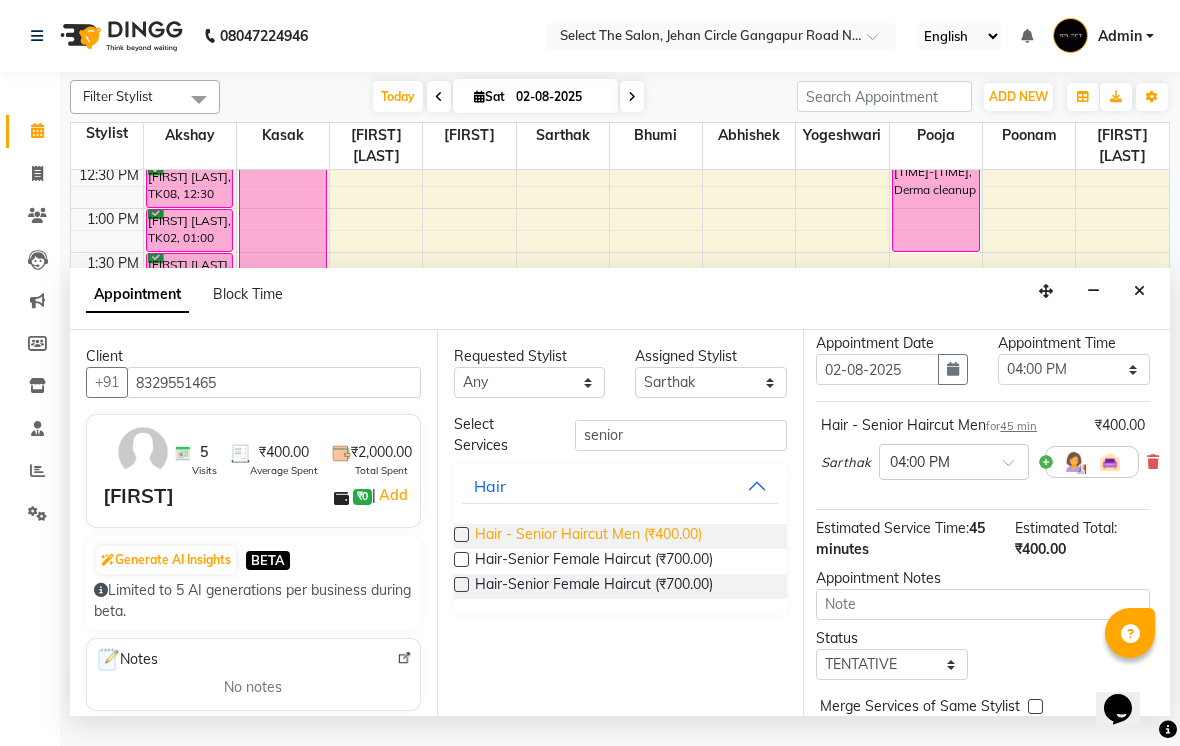scroll, scrollTop: 73, scrollLeft: 5, axis: both 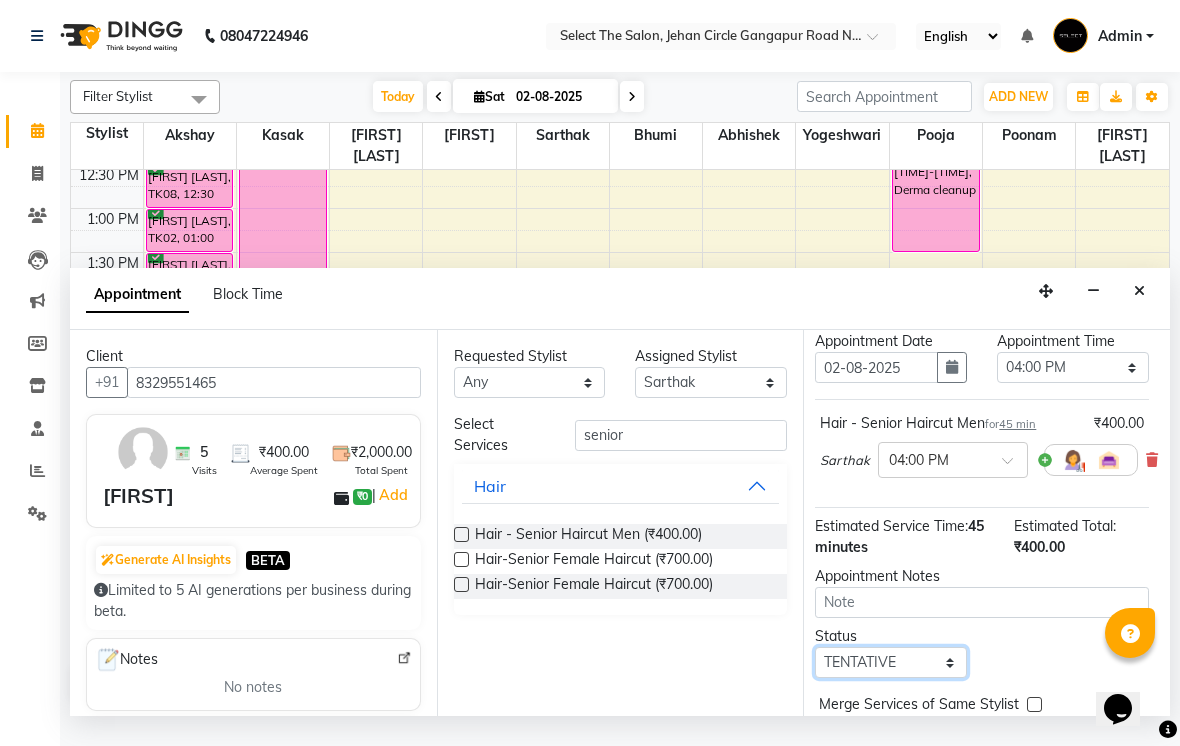 click on "Select TENTATIVE CONFIRM CHECK-IN UPCOMING" at bounding box center [891, 662] 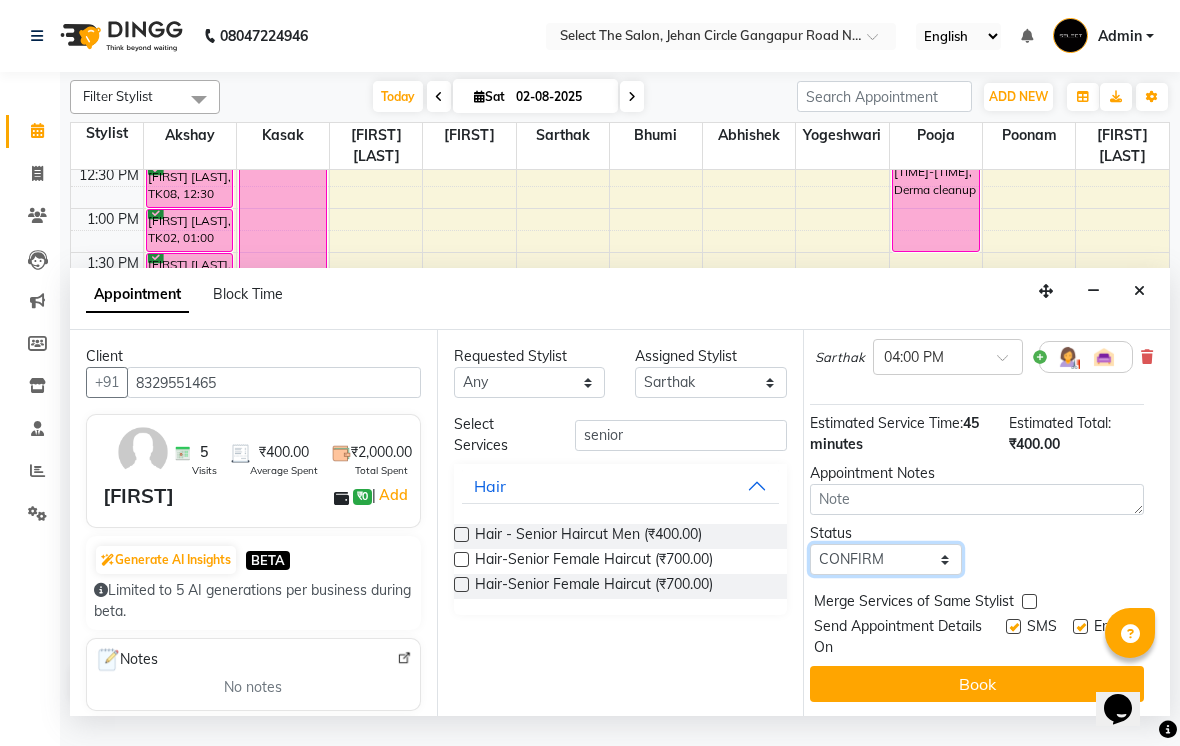 scroll, scrollTop: 176, scrollLeft: 10, axis: both 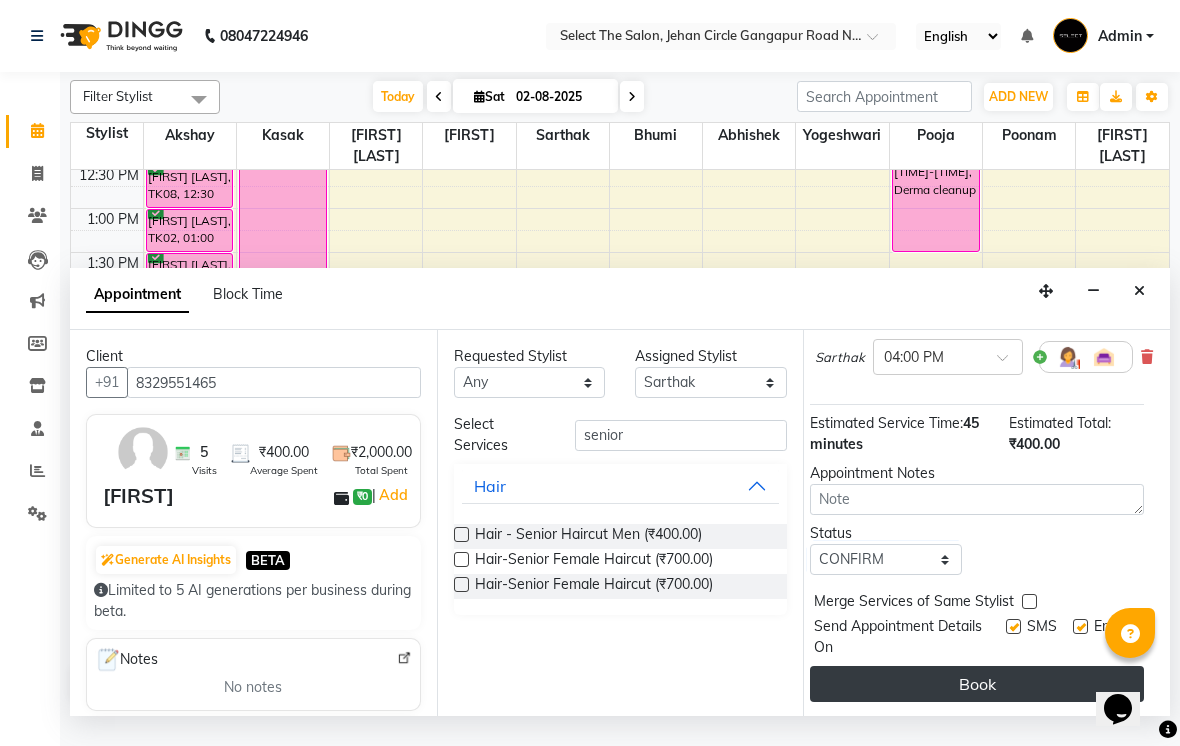 click on "Book" at bounding box center [977, 684] 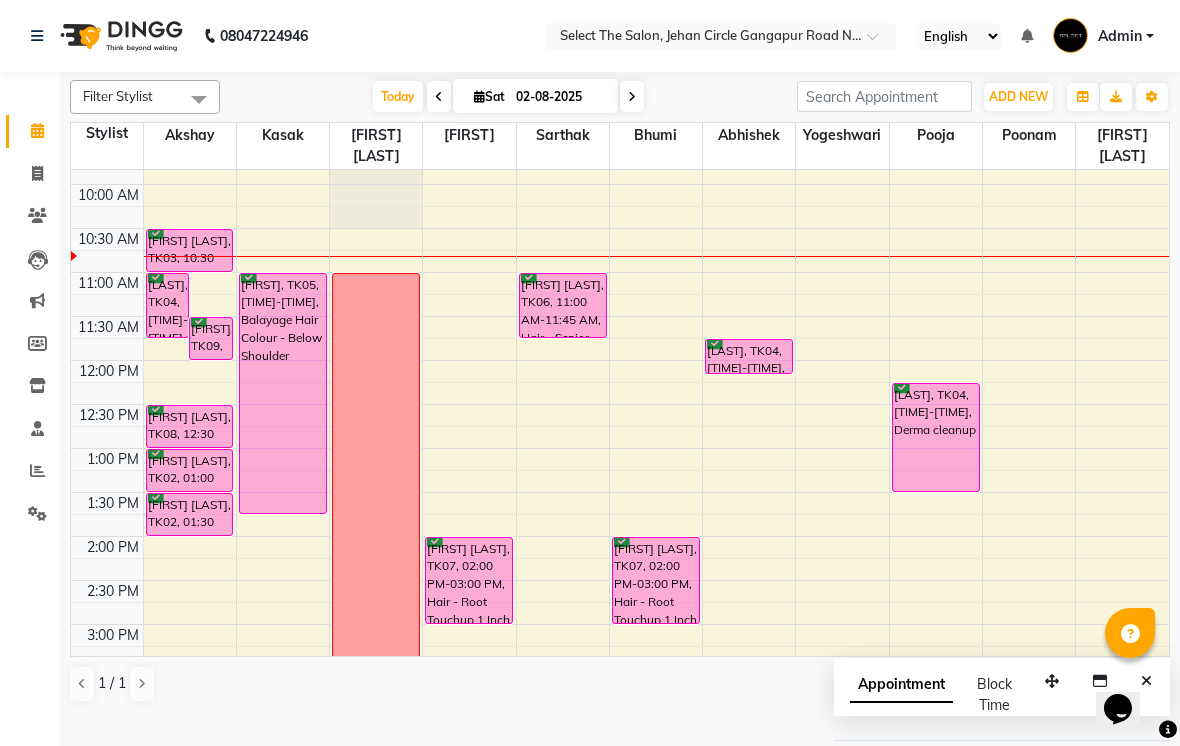 scroll, scrollTop: 156, scrollLeft: 0, axis: vertical 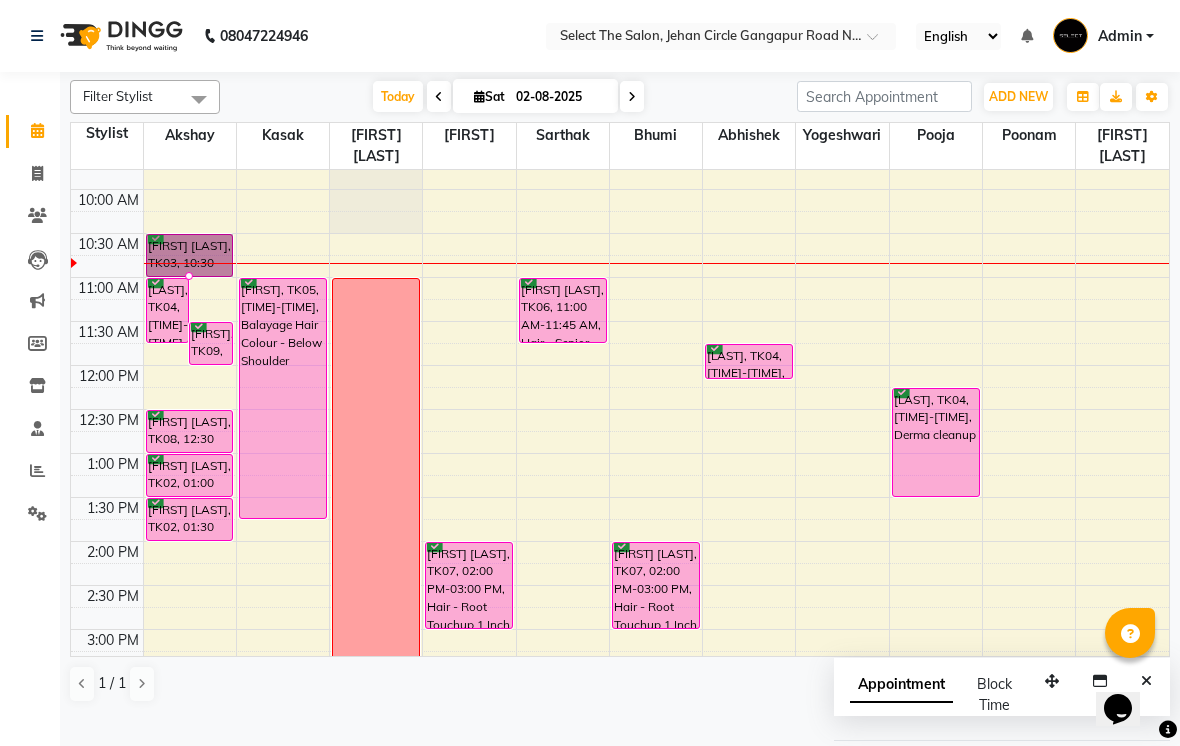 click at bounding box center [189, 276] 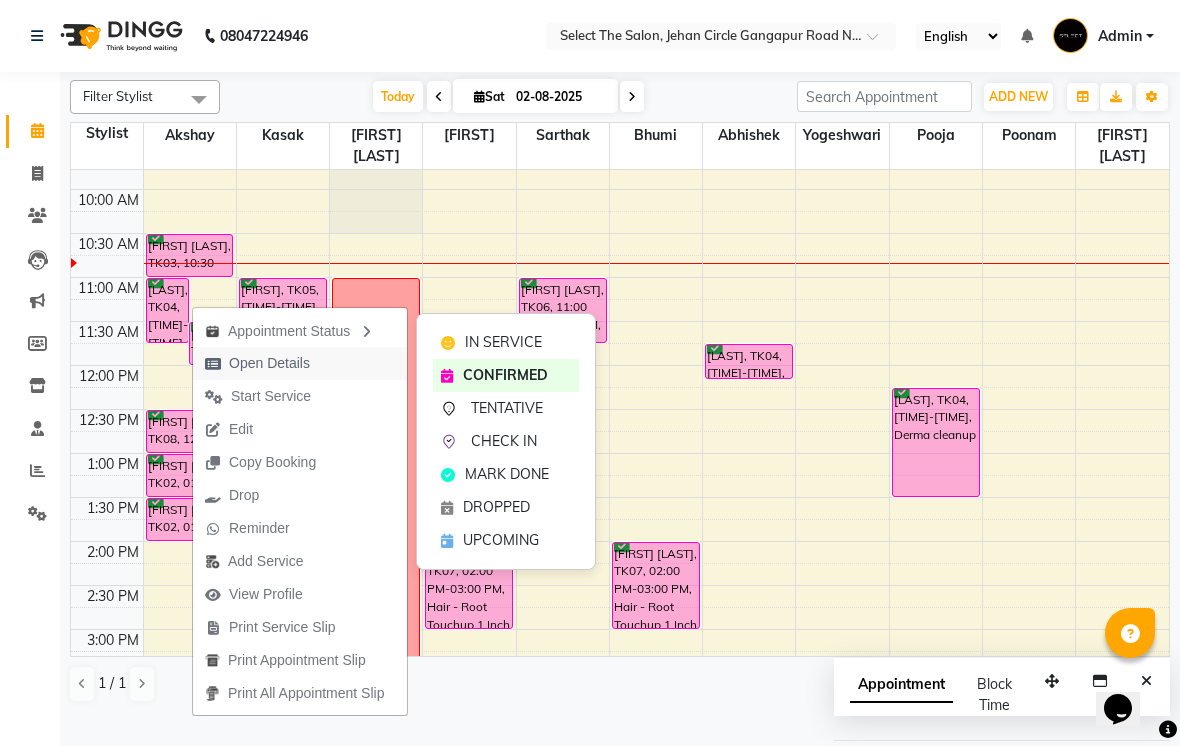 click on "Open Details" at bounding box center [269, 363] 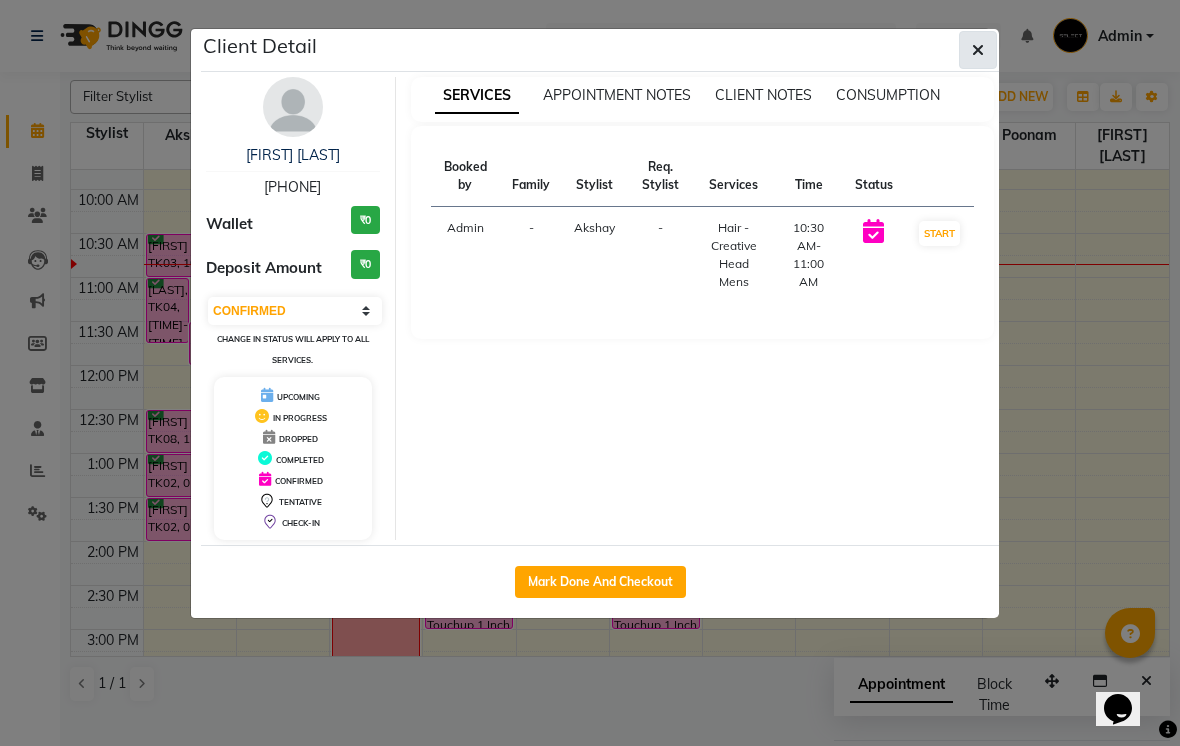 click 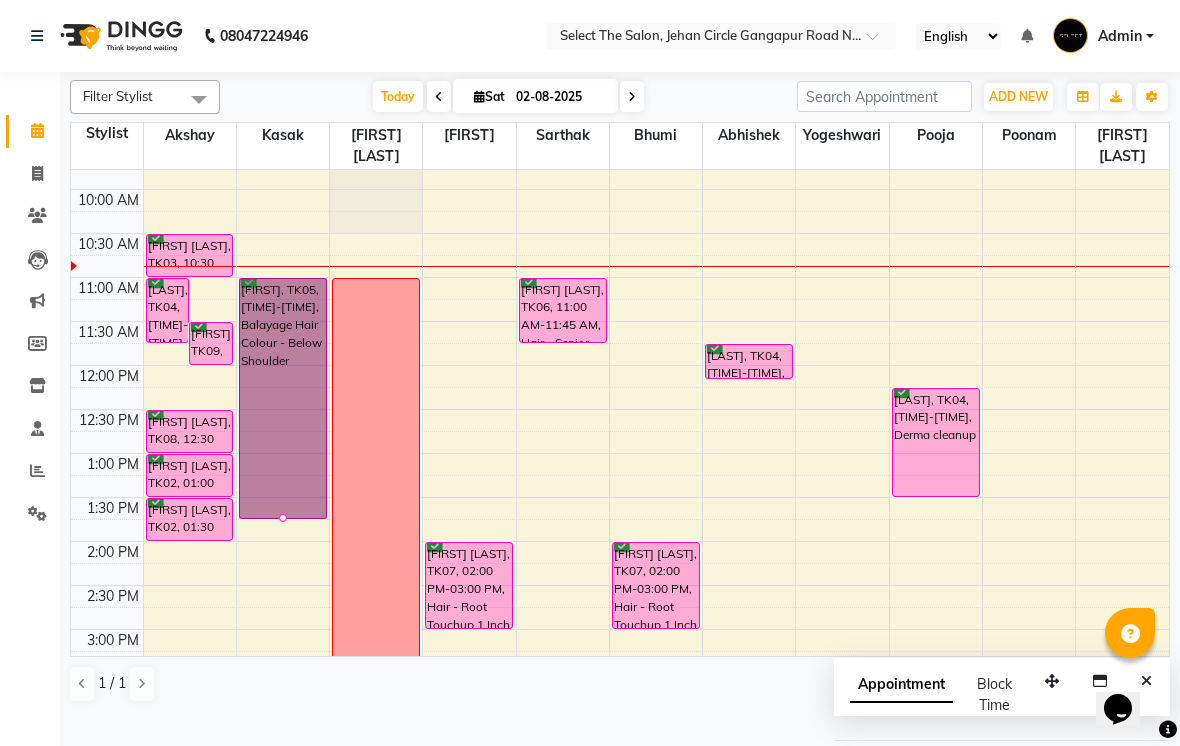 click at bounding box center [283, 518] 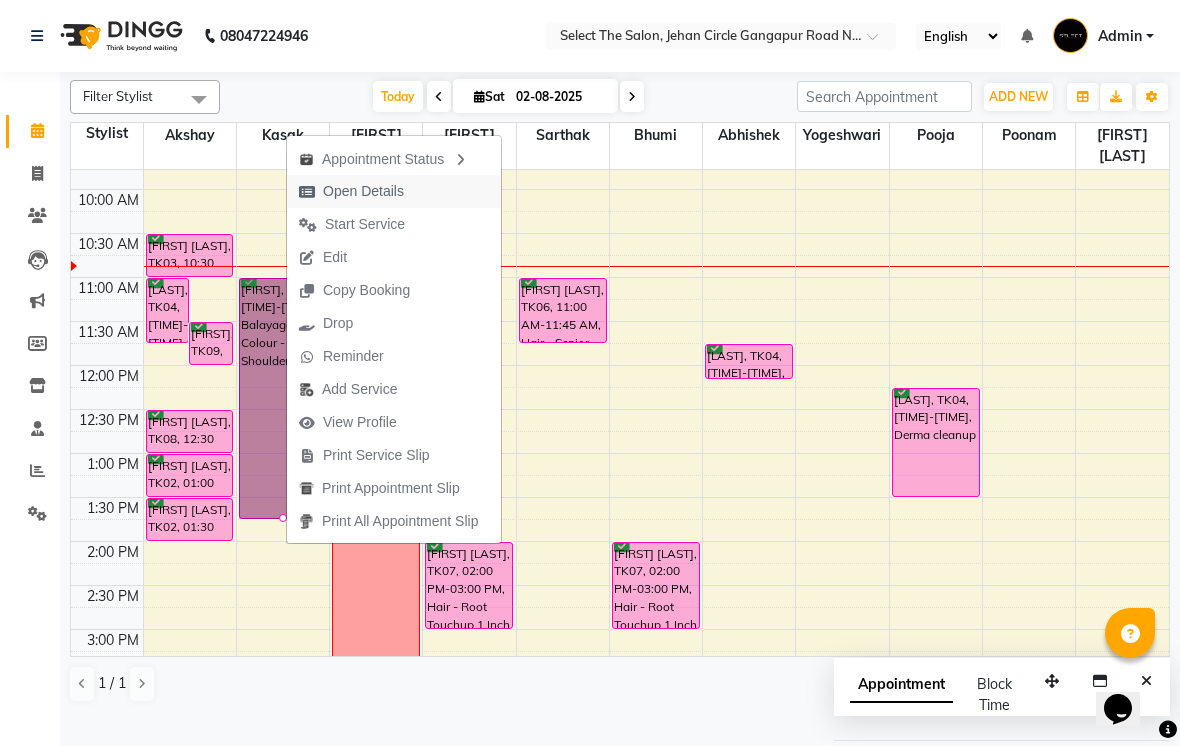click on "Open Details" at bounding box center [363, 191] 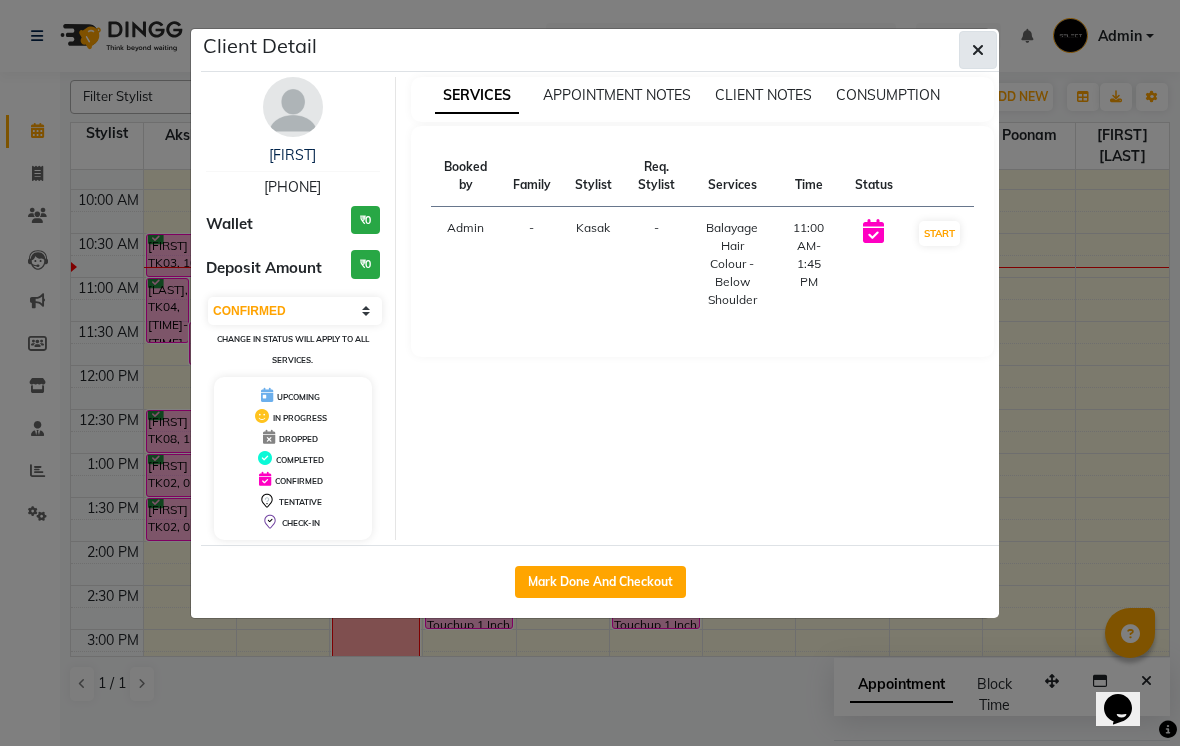 click 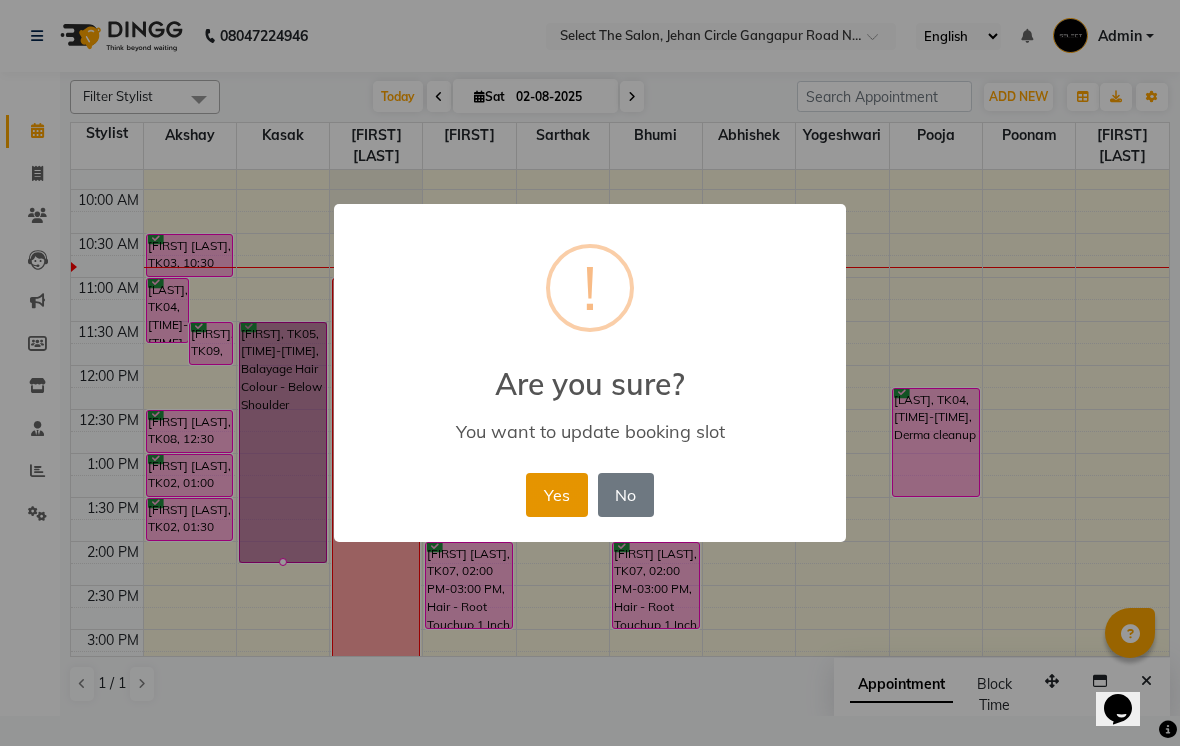 click on "Yes" at bounding box center (556, 495) 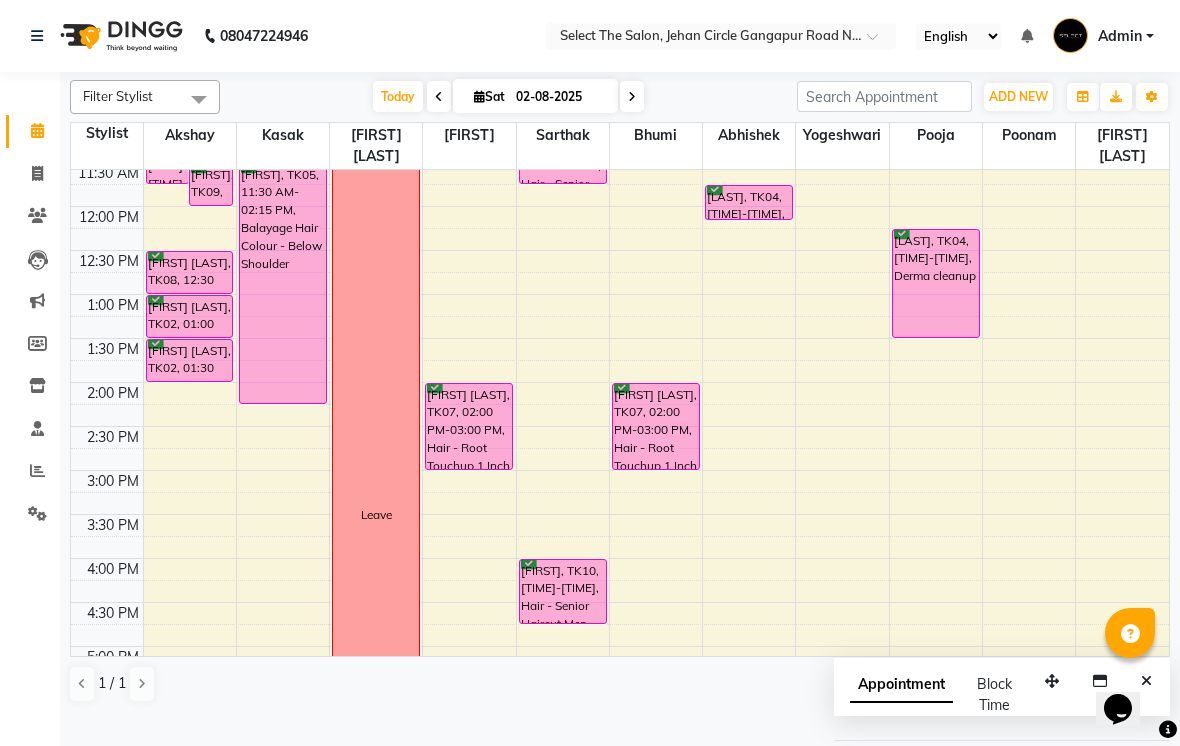 scroll, scrollTop: 316, scrollLeft: 0, axis: vertical 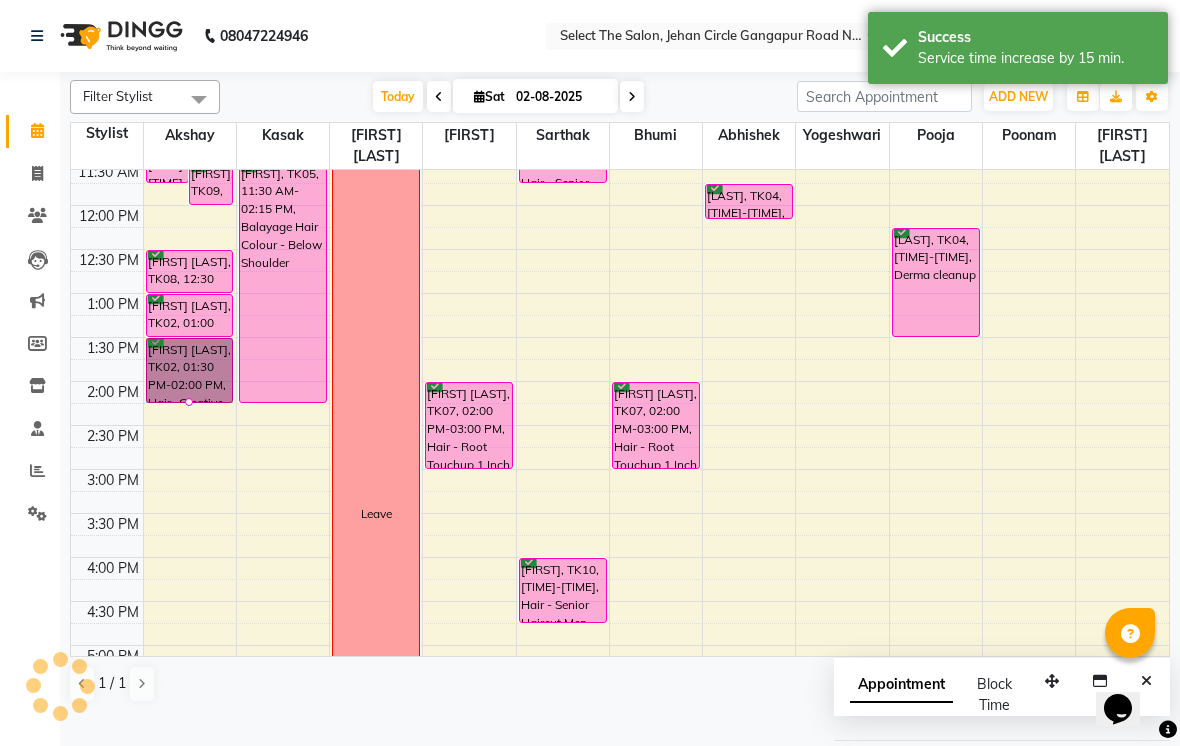 click at bounding box center (107, 502) 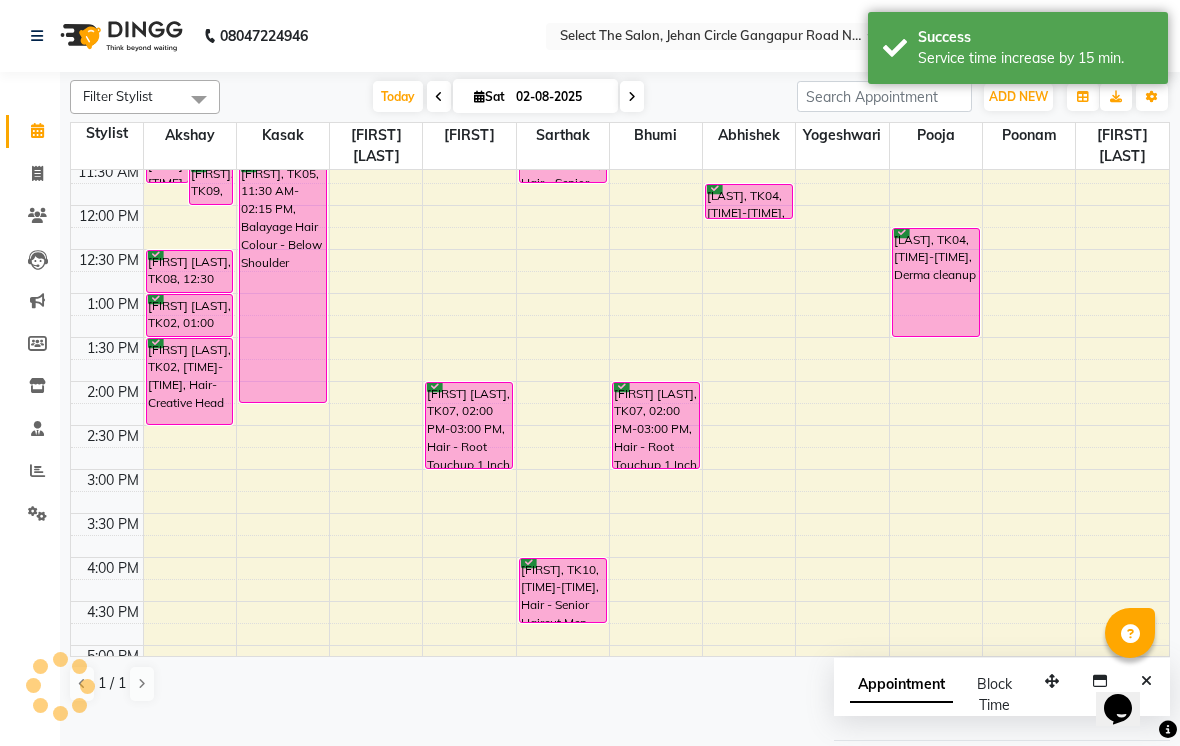 click at bounding box center [107, 458] 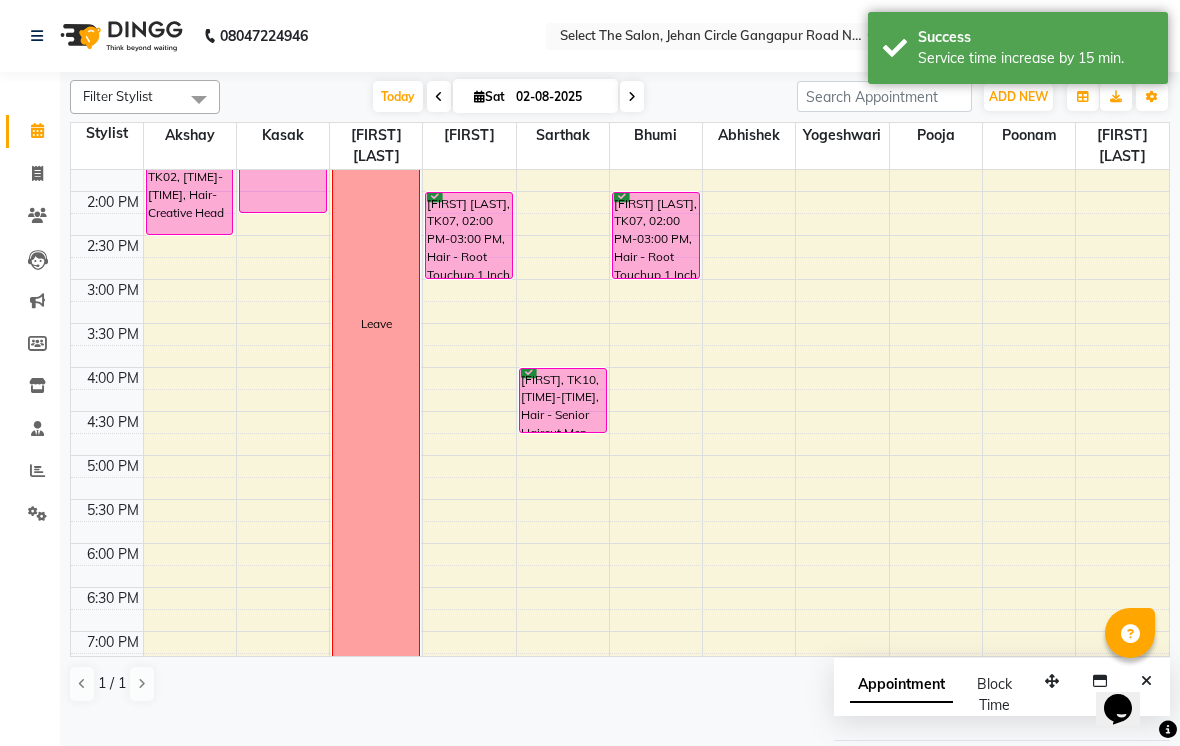 scroll, scrollTop: 509, scrollLeft: 0, axis: vertical 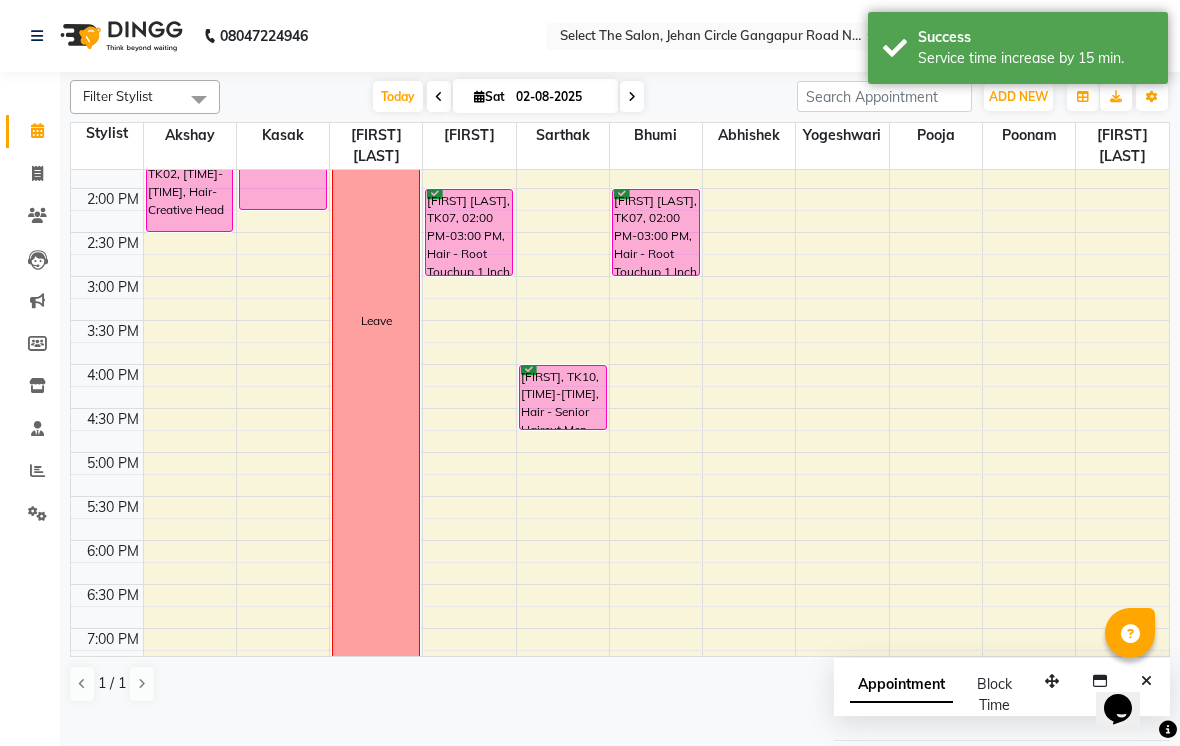 click at bounding box center (656, 419) 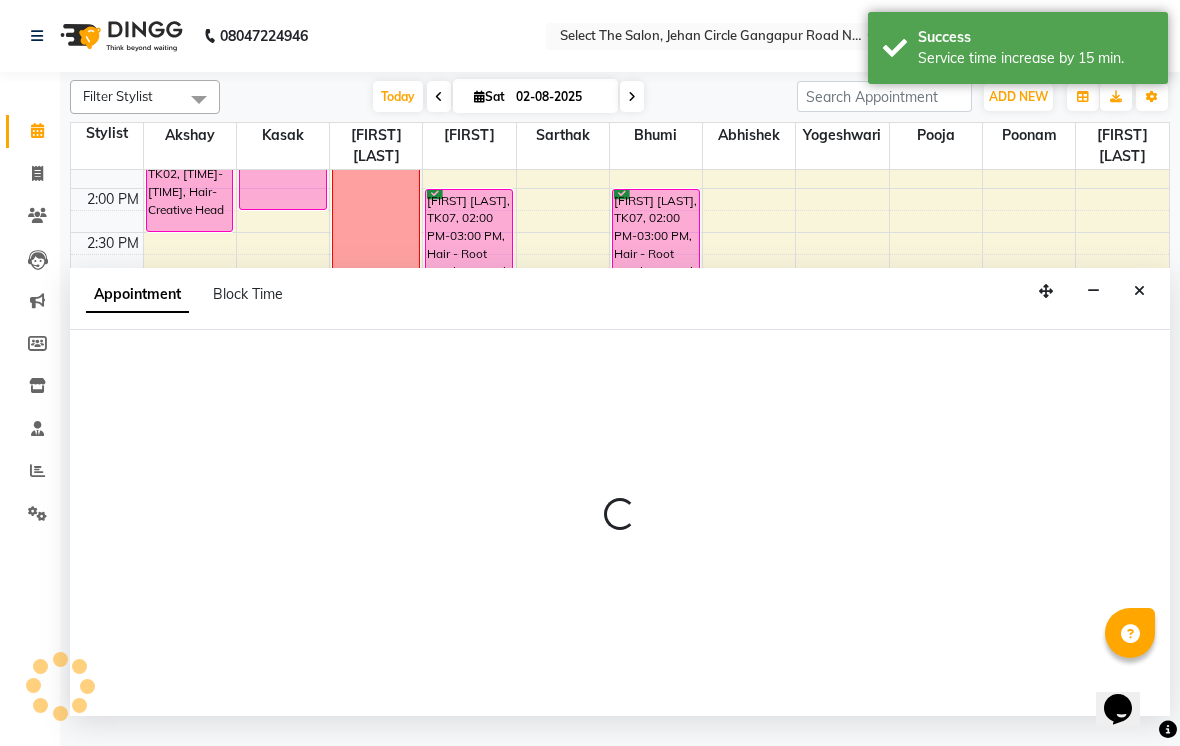 select on "31289" 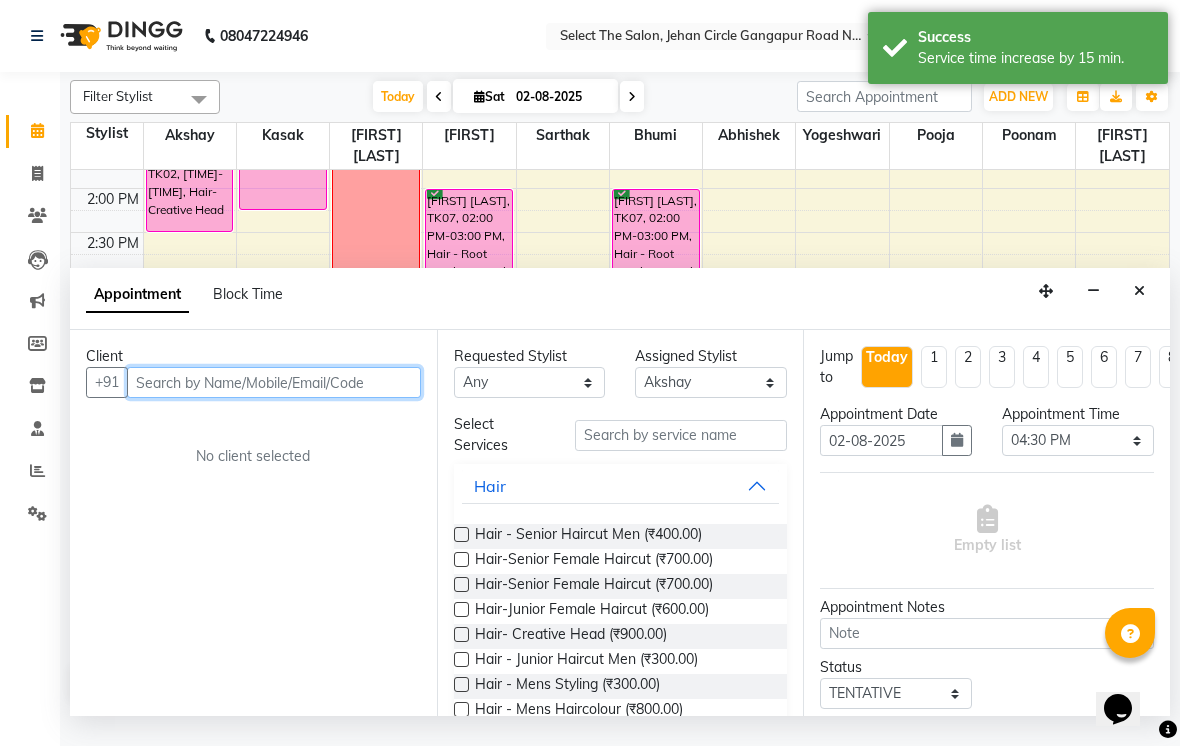 click at bounding box center [274, 382] 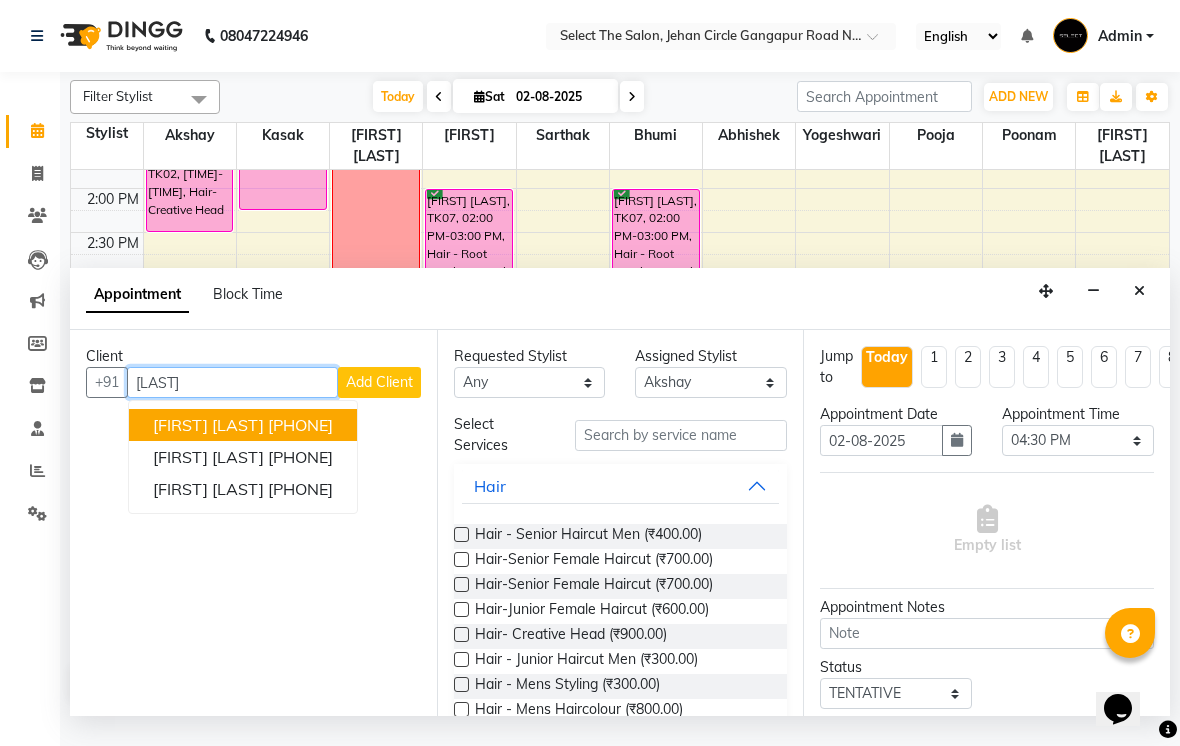 click on "[PHONE]" at bounding box center [300, 425] 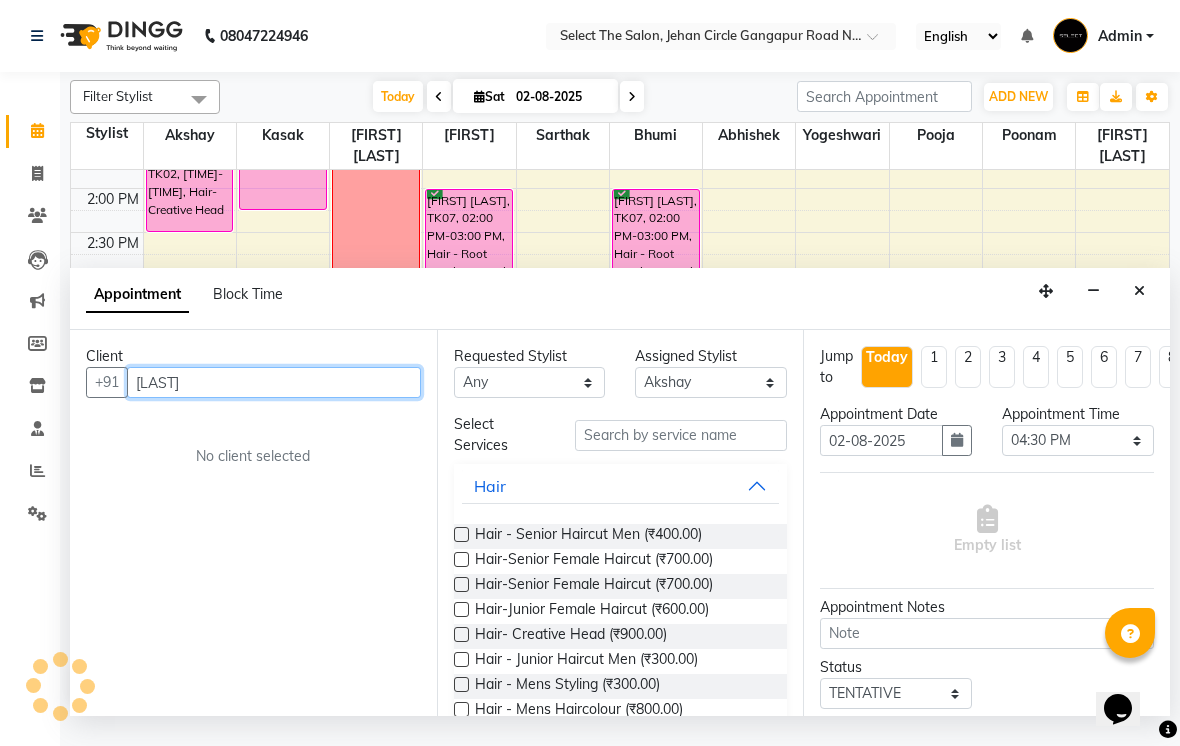 type on "[PHONE]" 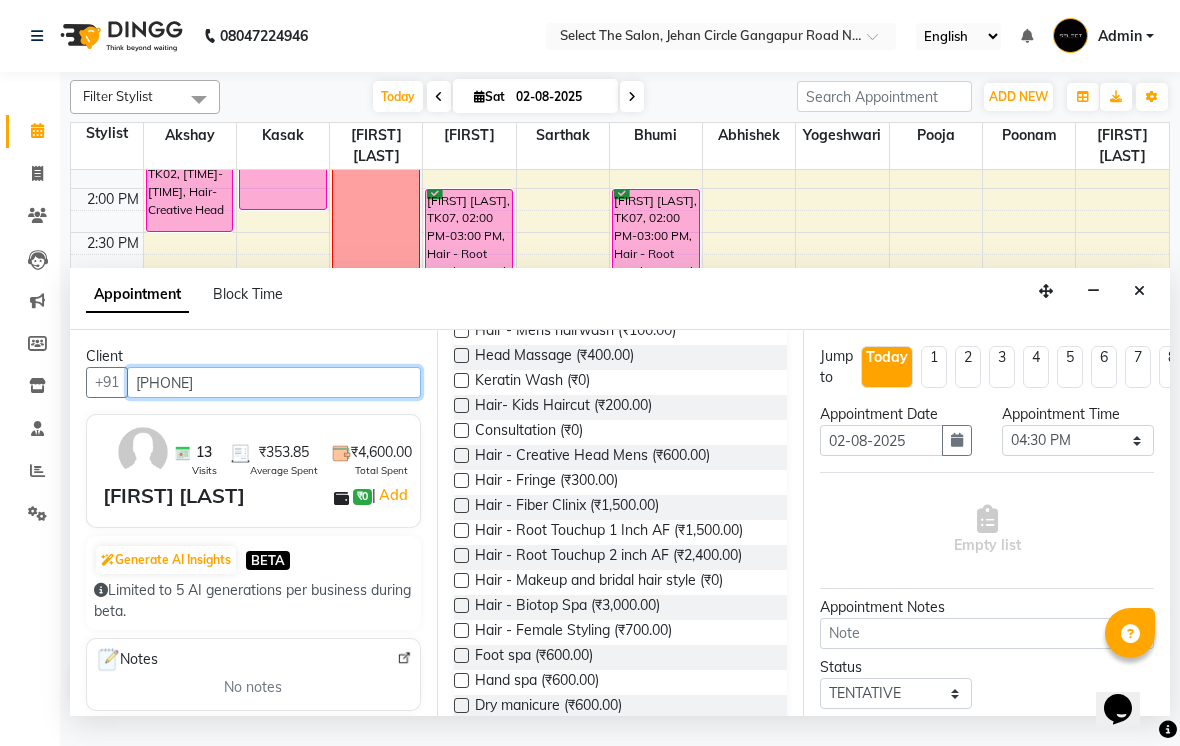 scroll, scrollTop: 589, scrollLeft: 0, axis: vertical 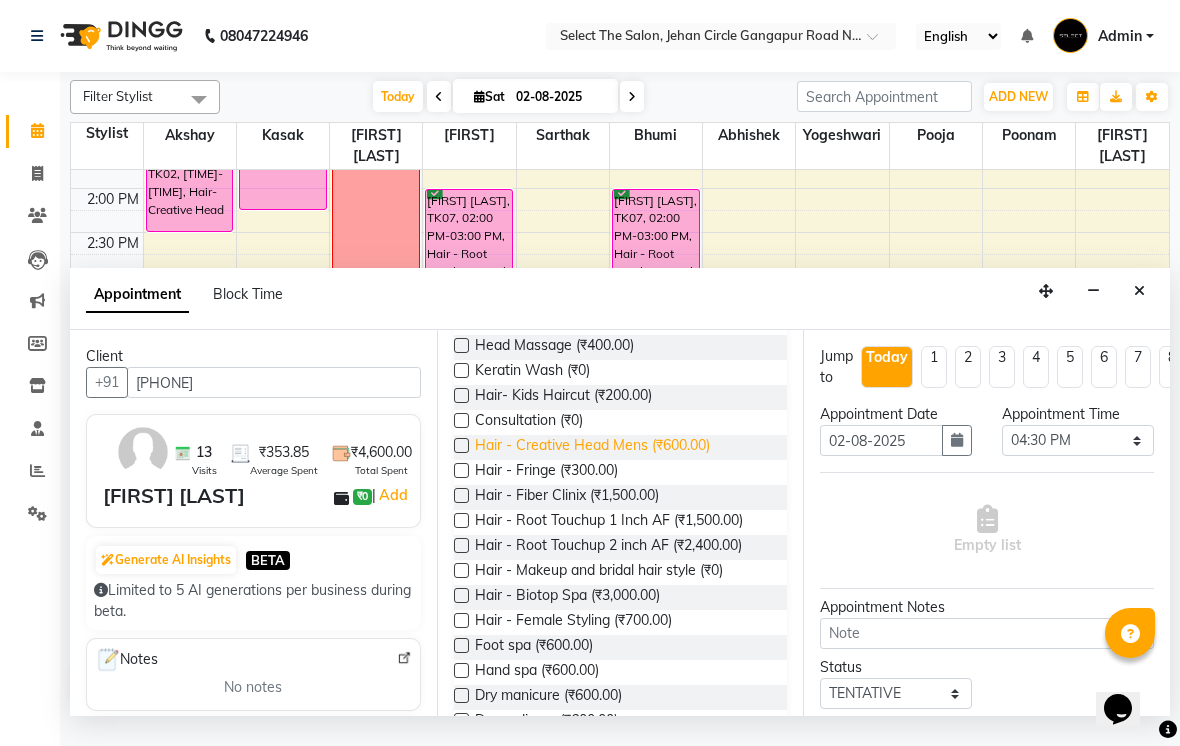 click on "Hair - Creative Head Mens (₹600.00)" at bounding box center (592, 447) 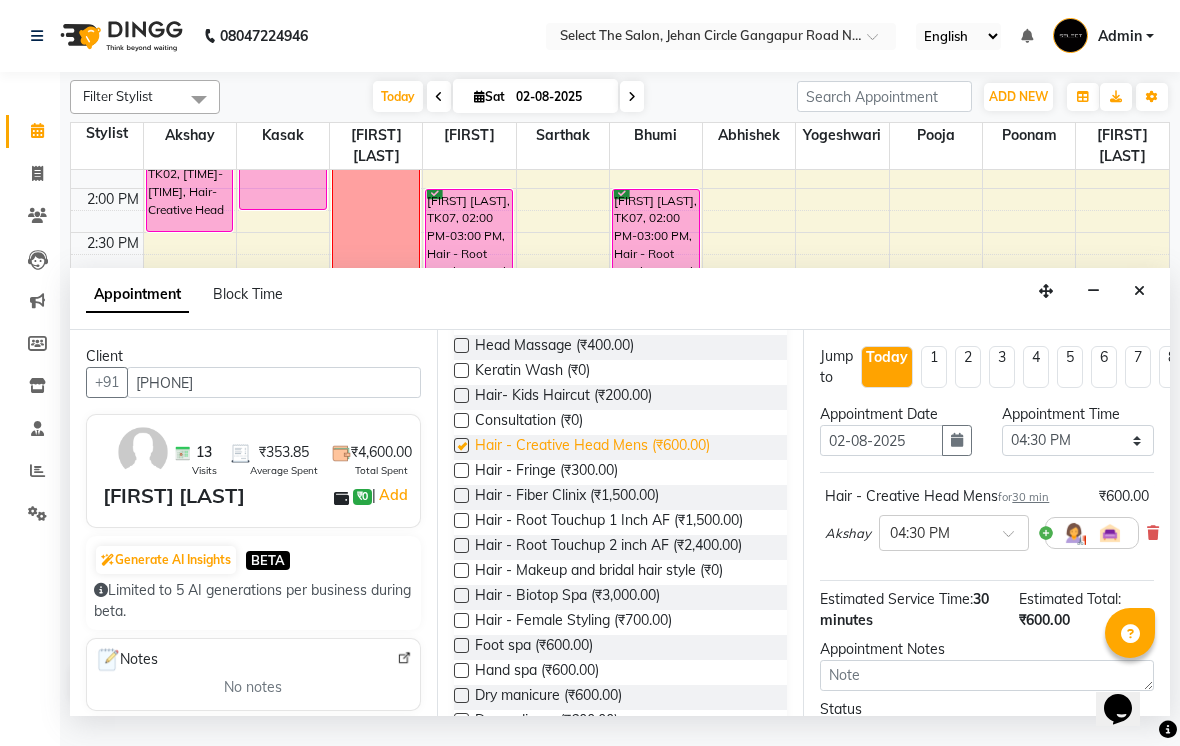 checkbox on "false" 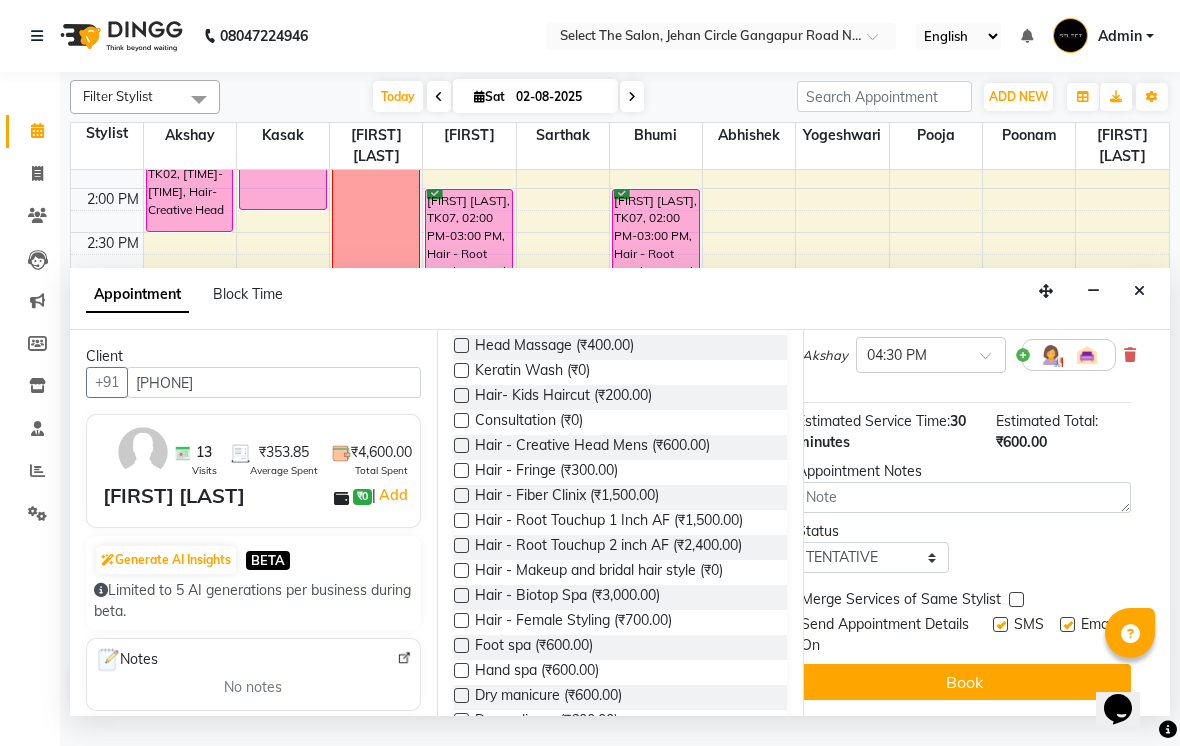 scroll, scrollTop: 176, scrollLeft: 24, axis: both 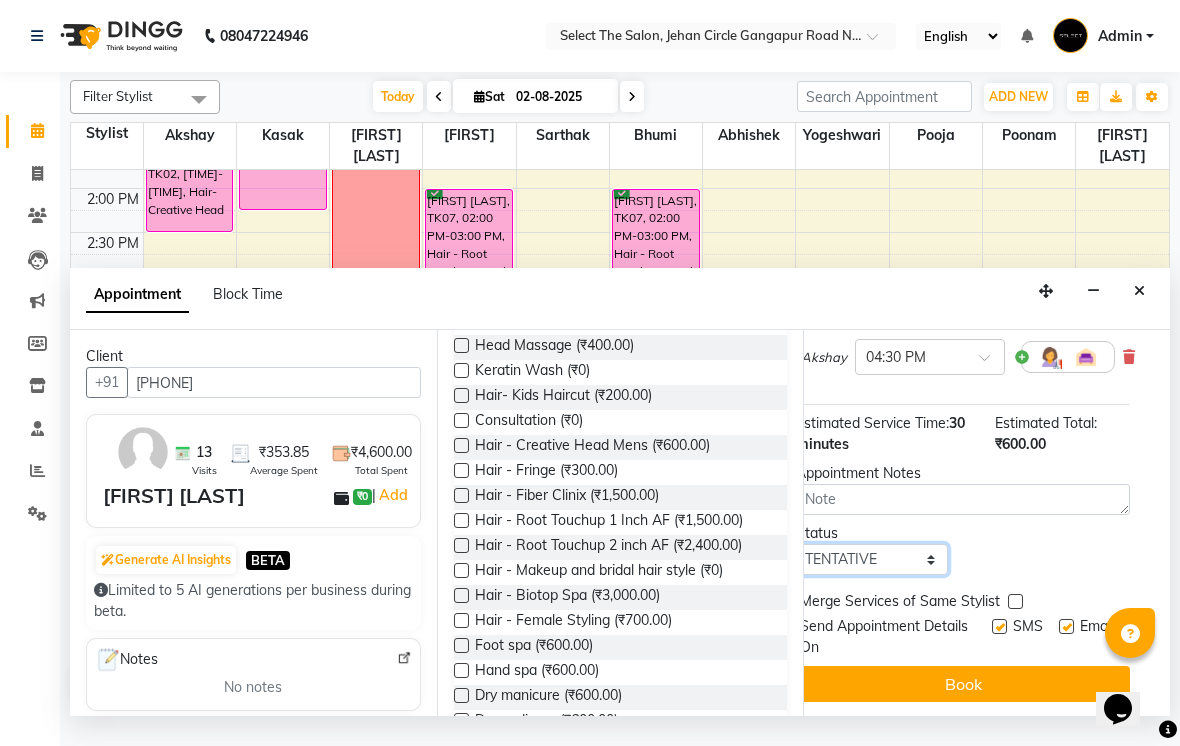 select on "confirm booking" 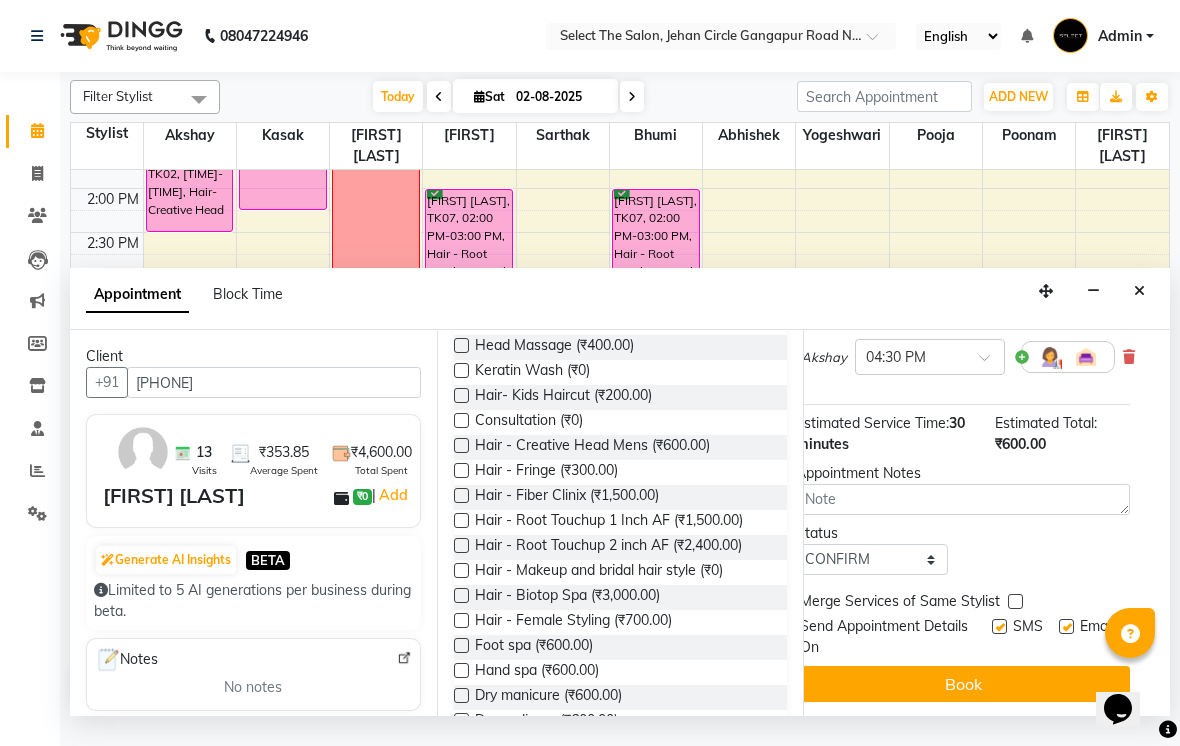 click on "Book" at bounding box center [963, 684] 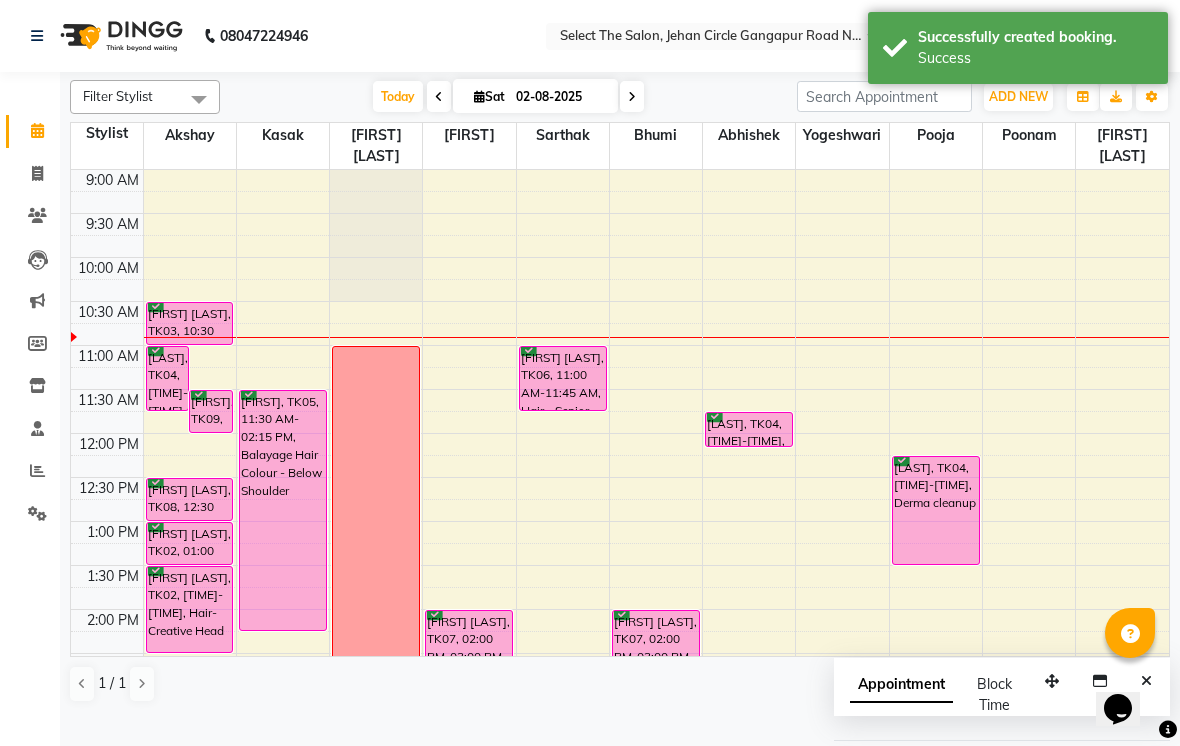 scroll, scrollTop: 83, scrollLeft: 0, axis: vertical 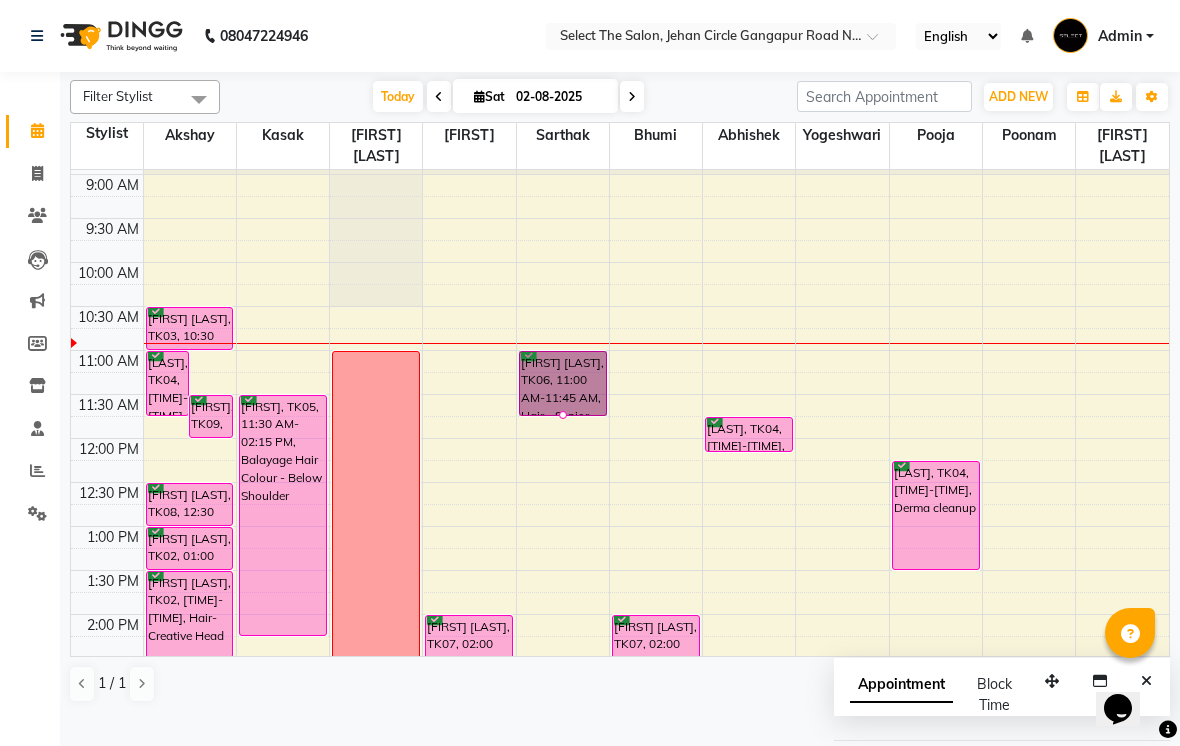 click at bounding box center [563, 415] 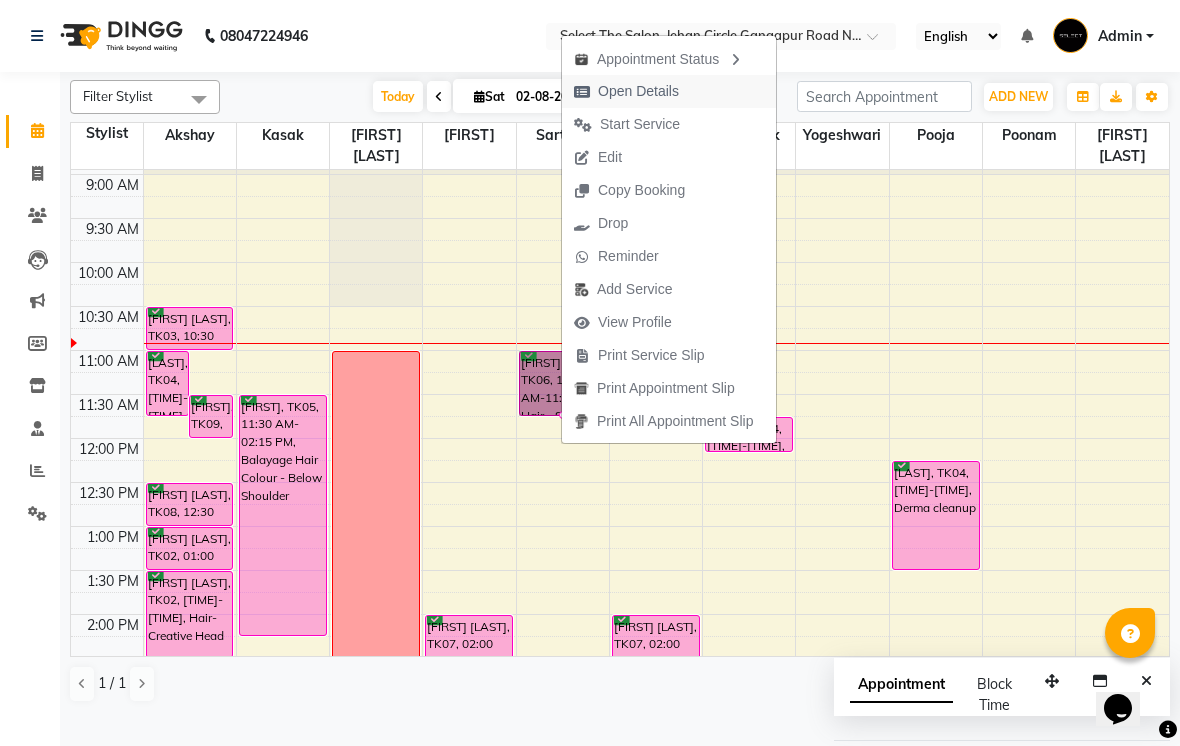 click on "Open Details" at bounding box center [638, 91] 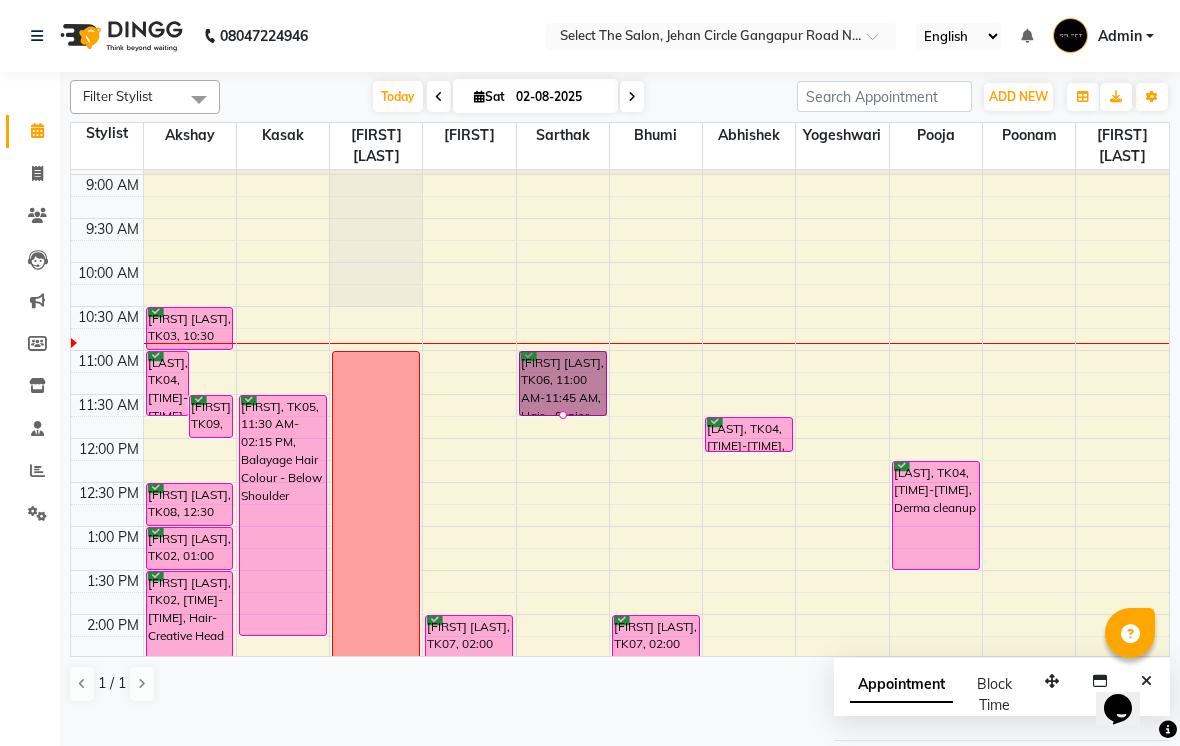 click at bounding box center [563, 415] 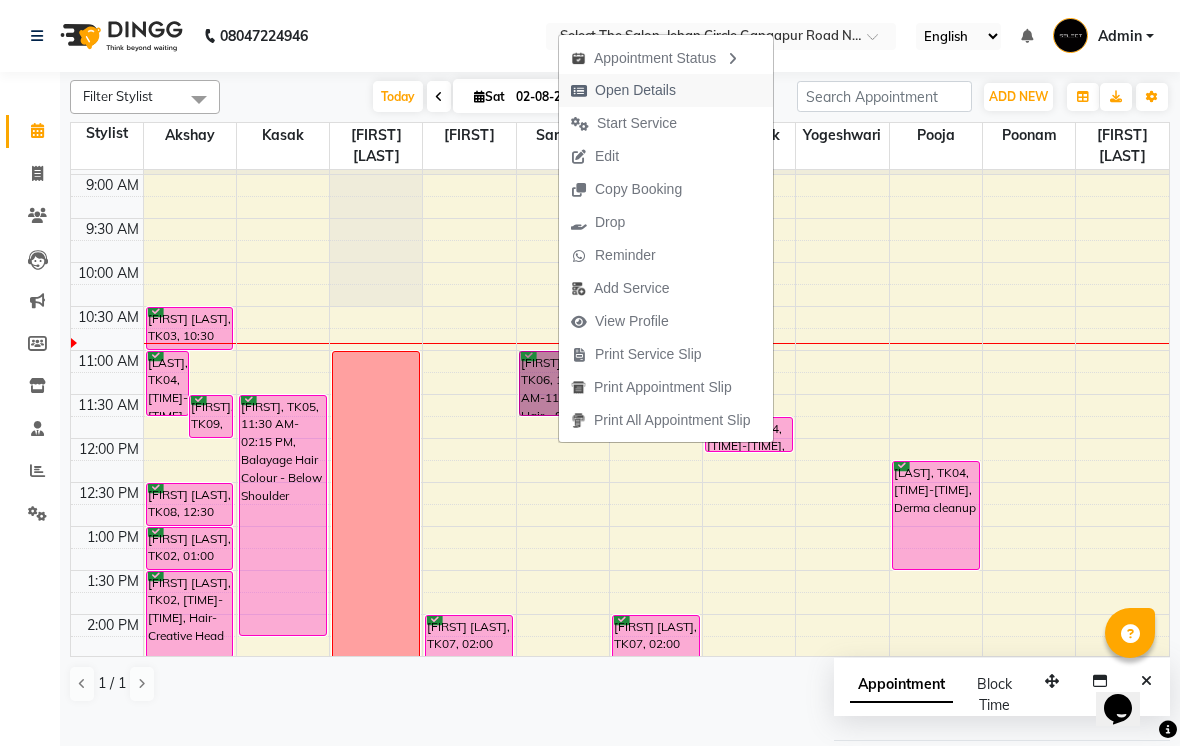 click on "Open Details" at bounding box center (635, 90) 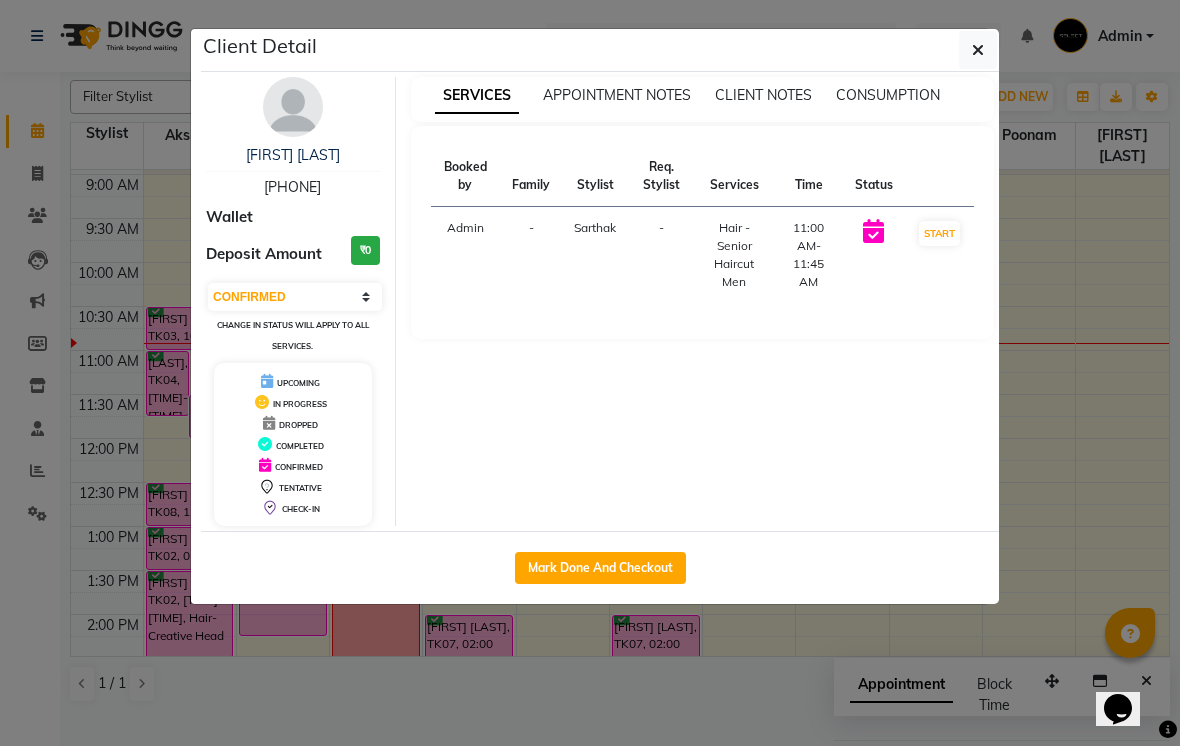 click on "Client Detail  [FIRST] [LAST]   [PHONE] Wallet Deposit Amount  ₹0  Select IN SERVICE CONFIRMED TENTATIVE CHECK IN MARK DONE DROPPED UPCOMING Change in status will apply to all services. UPCOMING IN PROGRESS DROPPED COMPLETED CONFIRMED TENTATIVE CHECK-IN SERVICES APPOINTMENT NOTES CLIENT NOTES CONSUMPTION Booked by Family Stylist Req. Stylist Services Time Status  Admin  - Sarthak  -  Hair - Senior Haircut Men   11:00 AM-11:45 AM   START   Mark Done And Checkout" 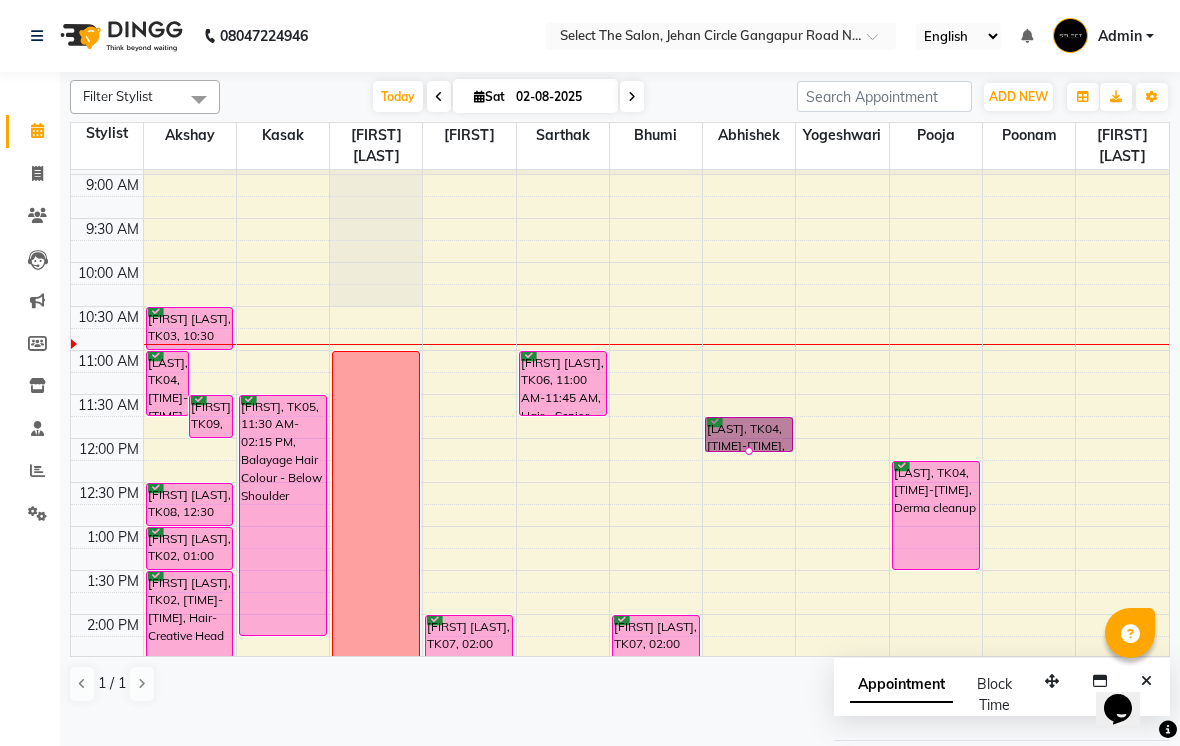 click at bounding box center (749, 451) 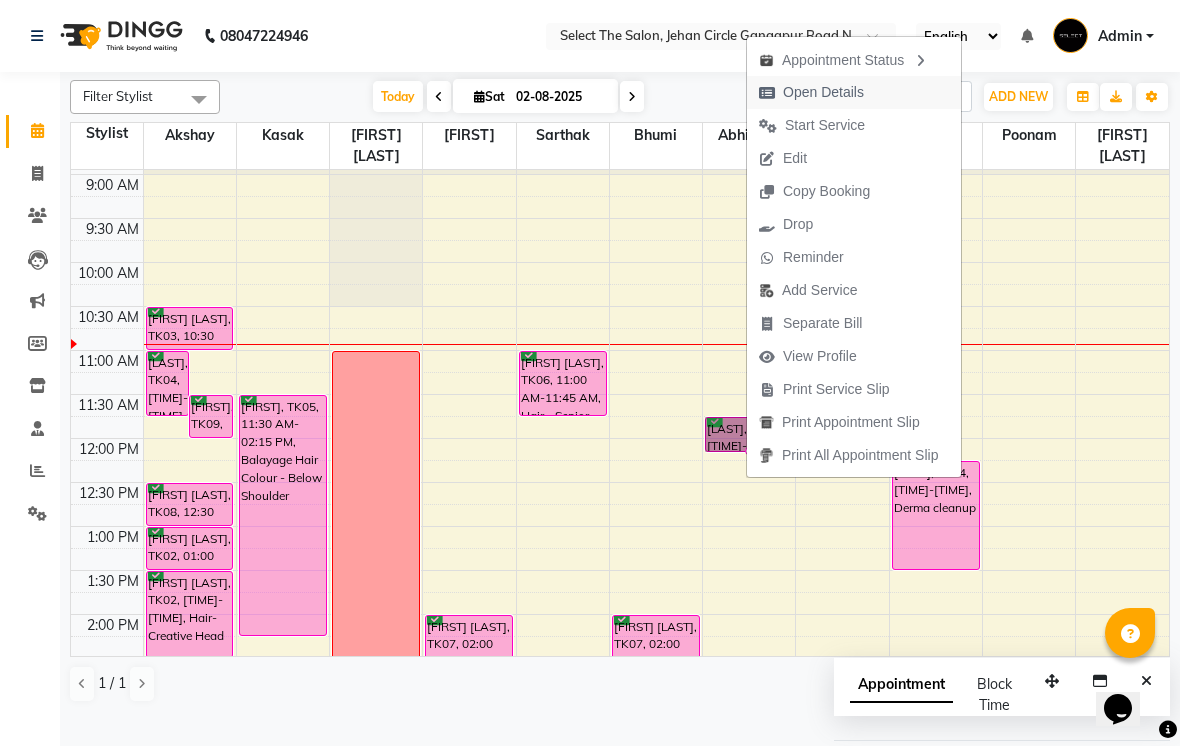 click on "Open Details" at bounding box center [854, 92] 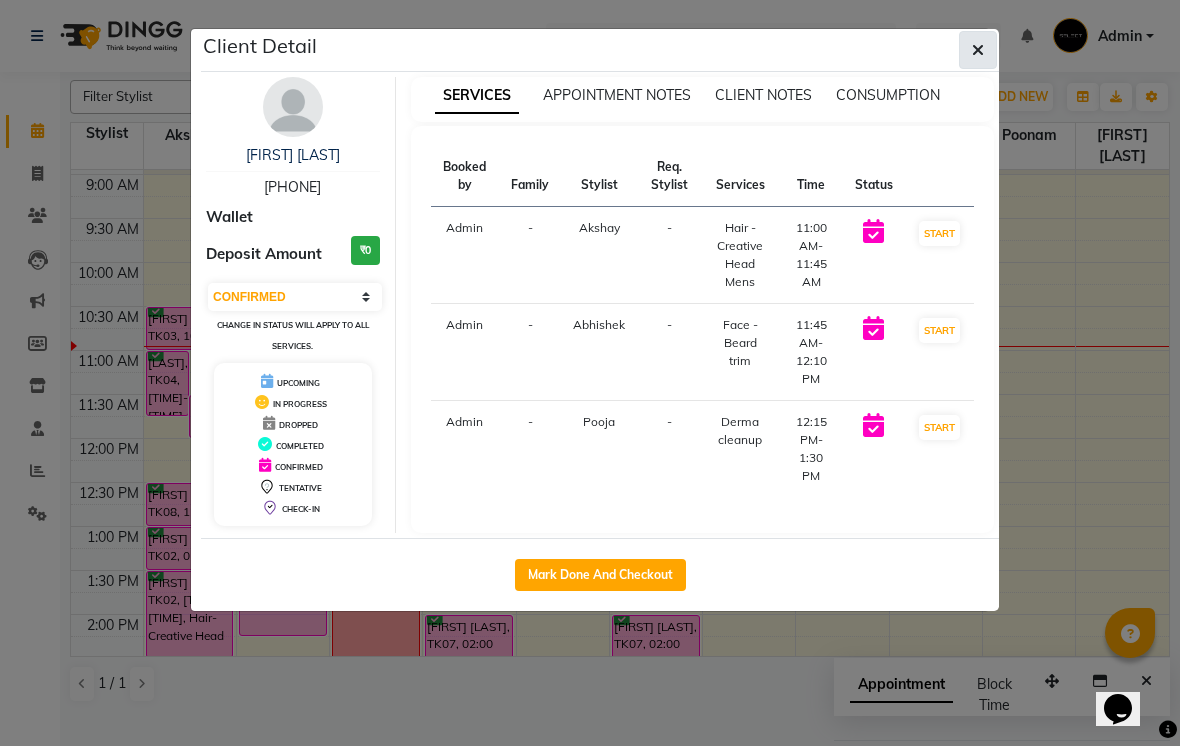 click 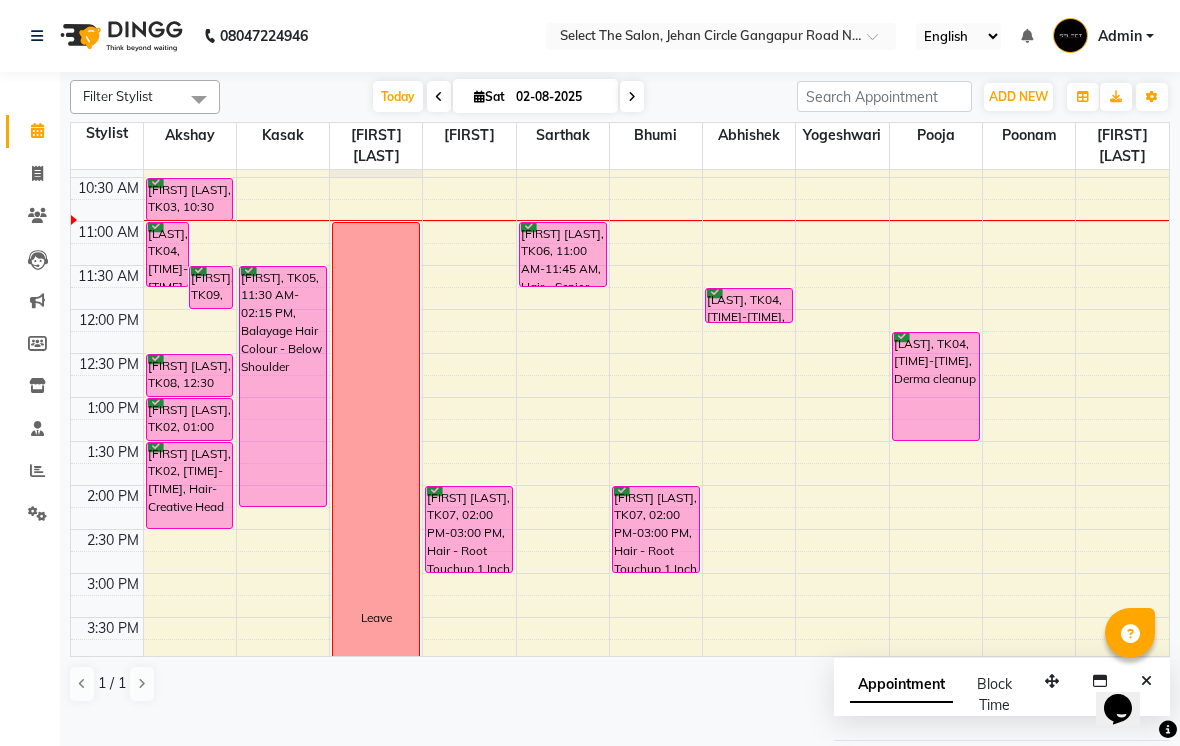 scroll, scrollTop: 211, scrollLeft: 0, axis: vertical 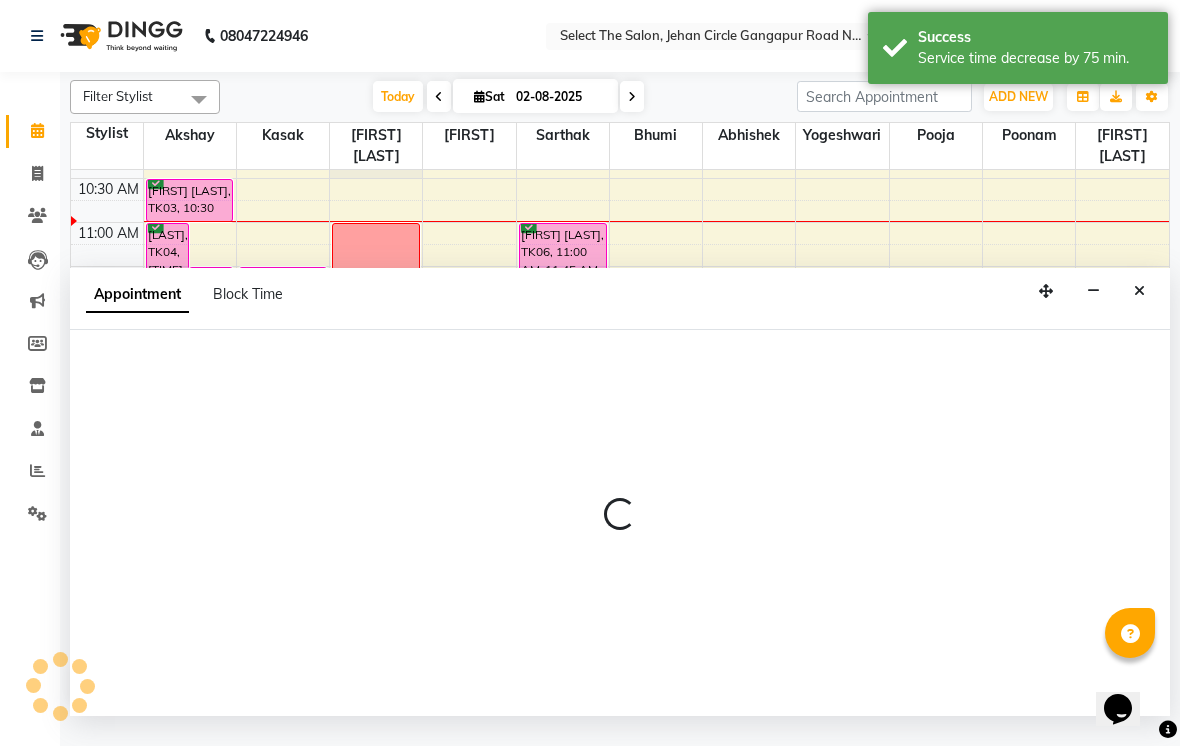 select on "36897" 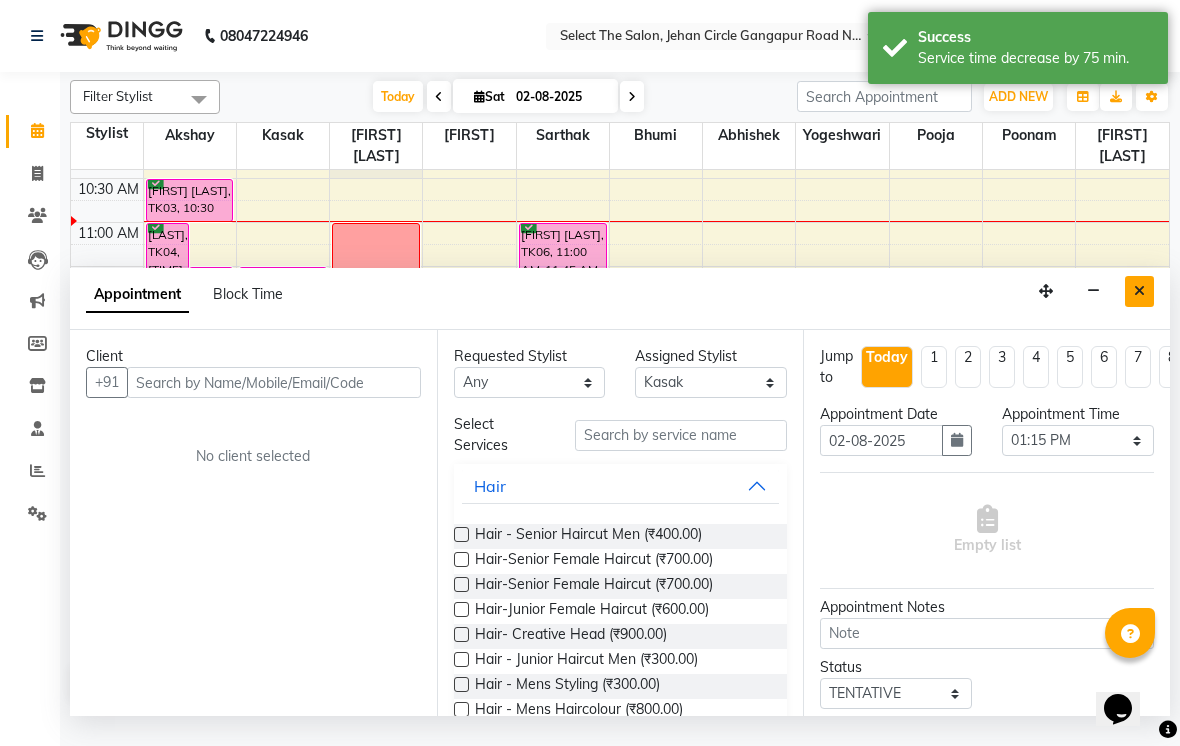 click at bounding box center [1139, 291] 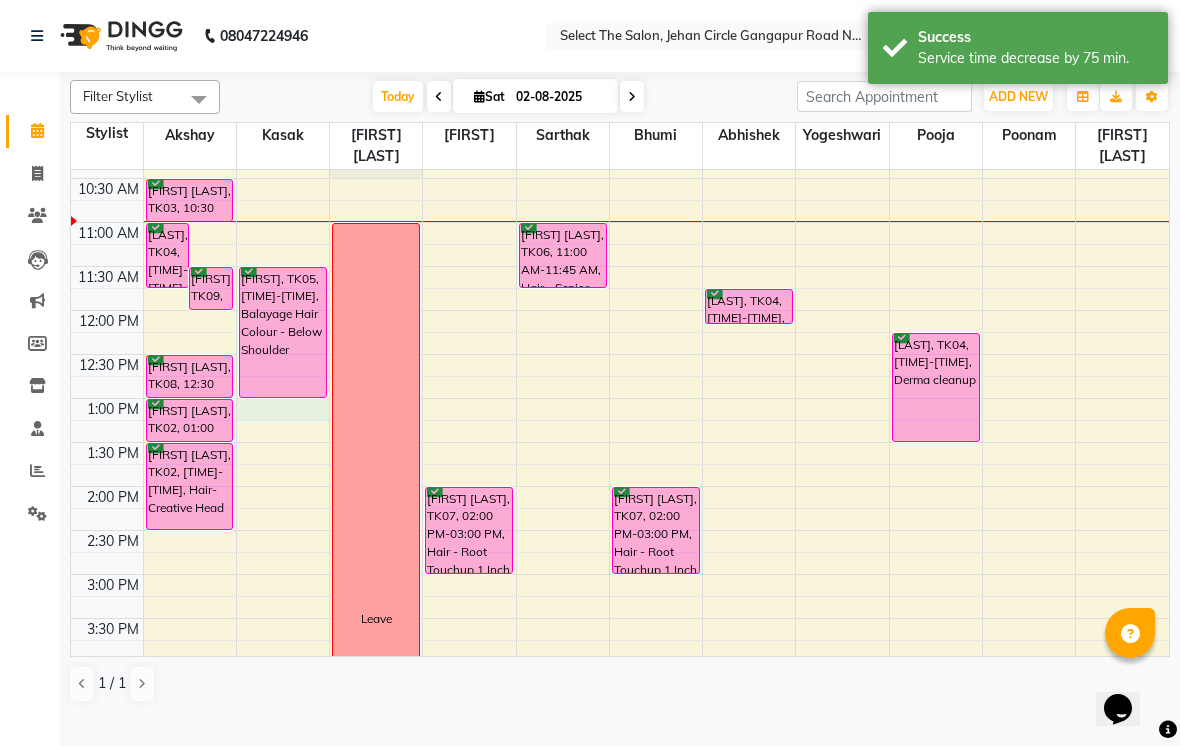 select on "36897" 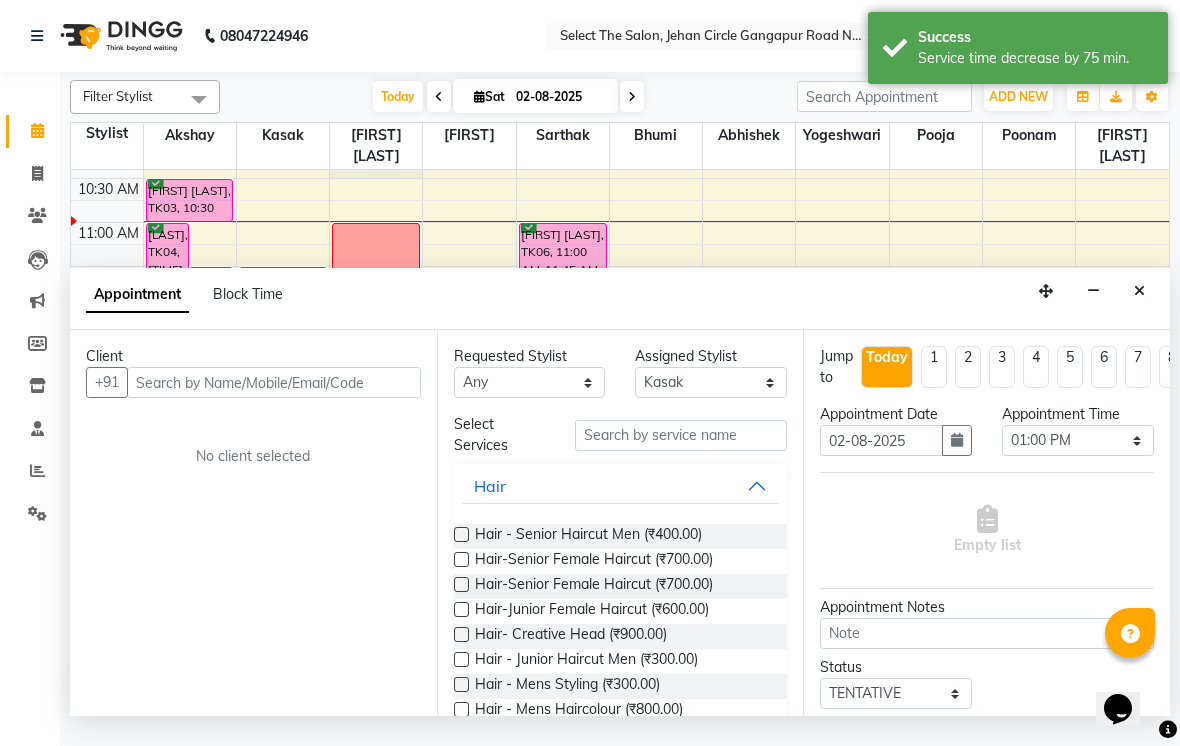 click at bounding box center (274, 382) 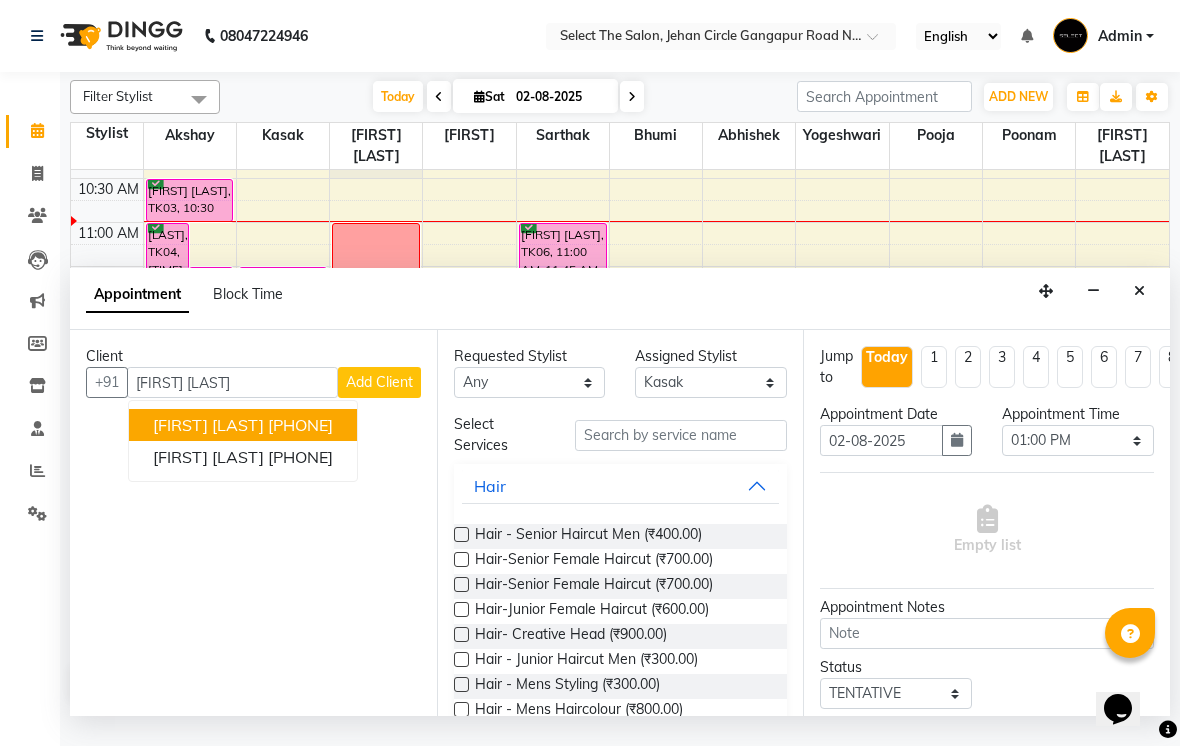 click on "[PHONE]" at bounding box center [300, 425] 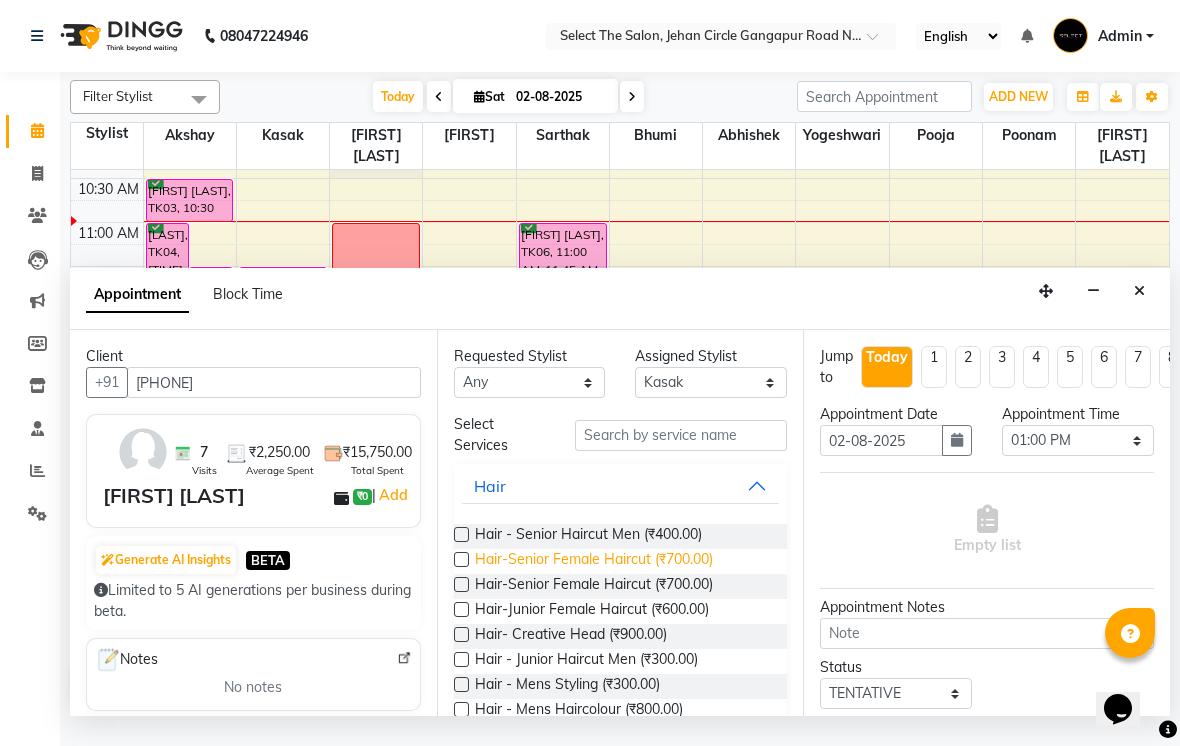 click on "Hair-Senior Female Haircut (₹700.00)" at bounding box center (594, 561) 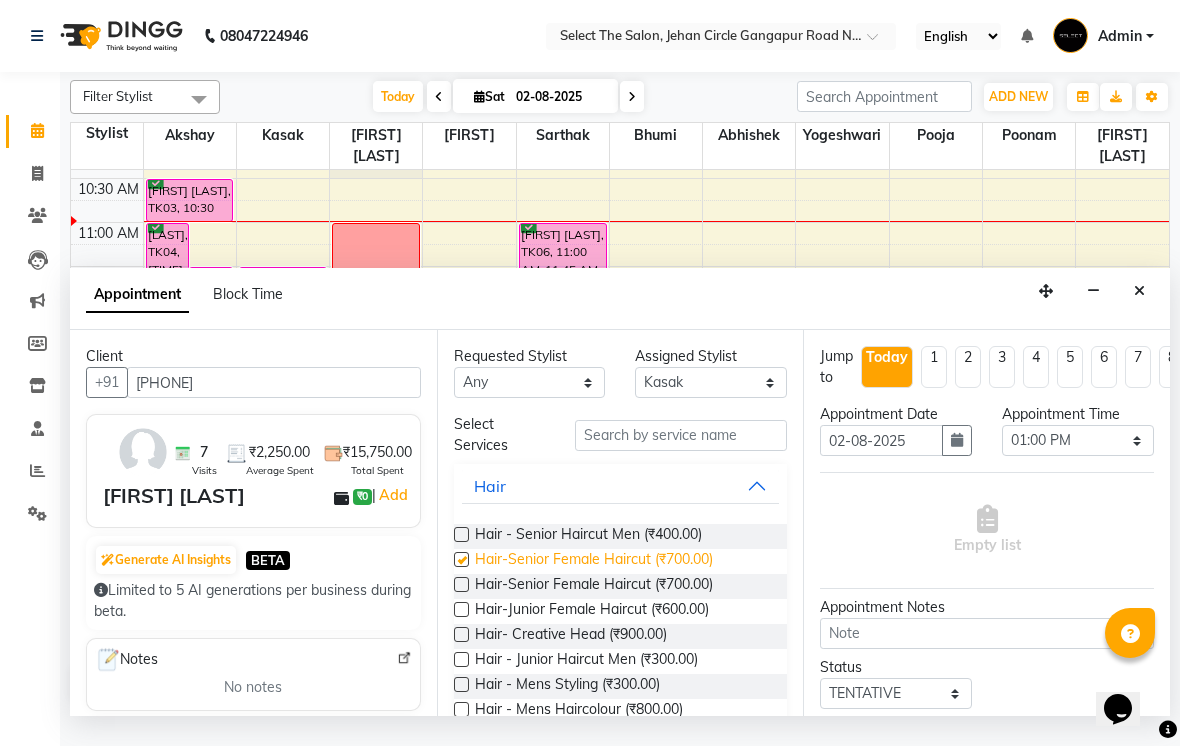 checkbox on "false" 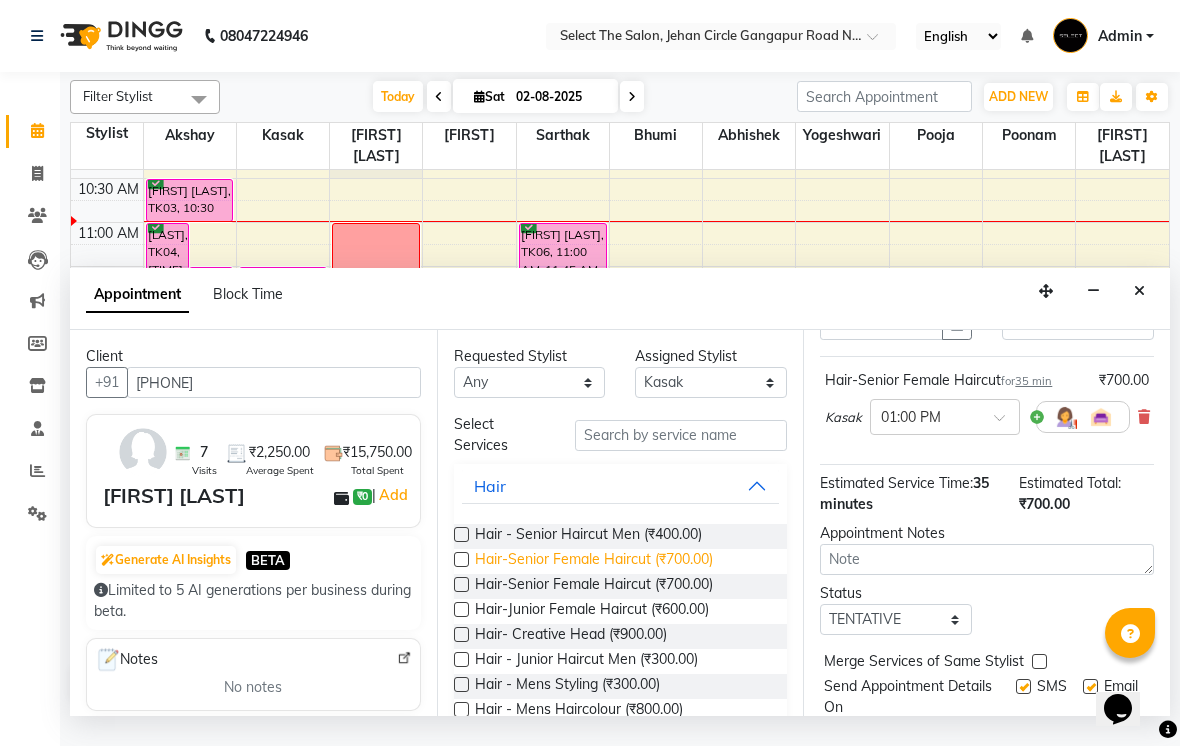 scroll, scrollTop: 119, scrollLeft: 0, axis: vertical 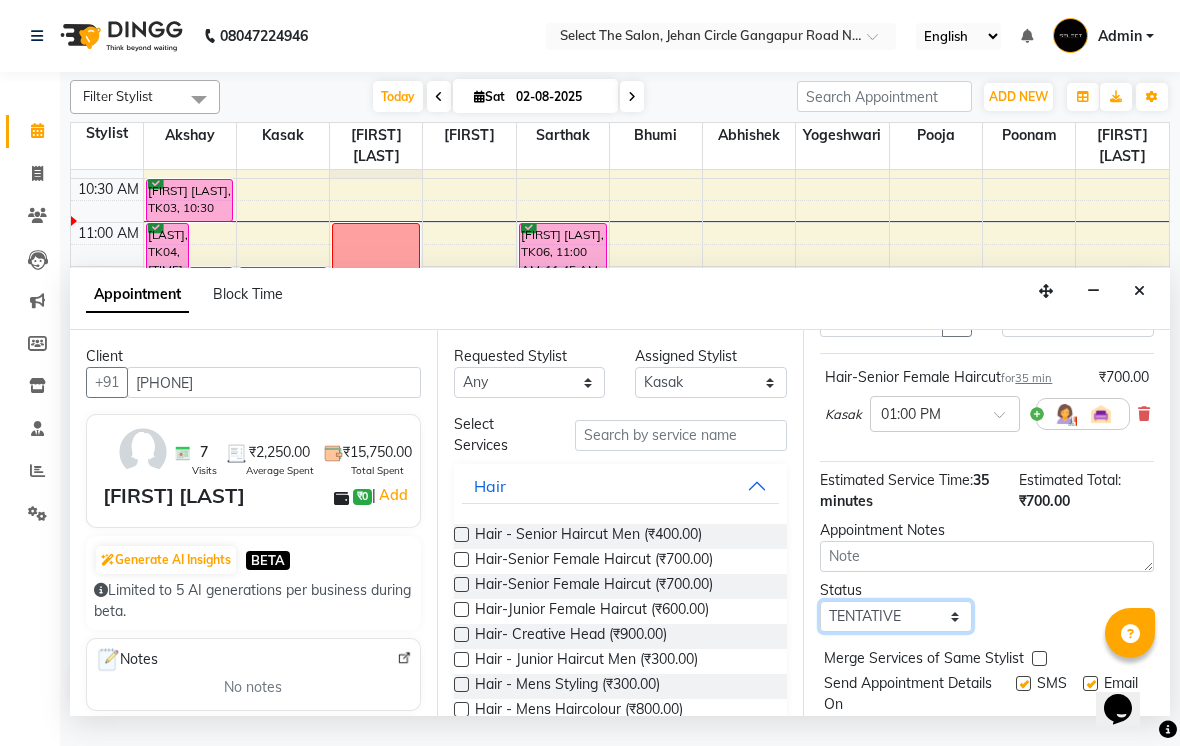 click on "Select TENTATIVE CONFIRM CHECK-IN UPCOMING" at bounding box center (896, 616) 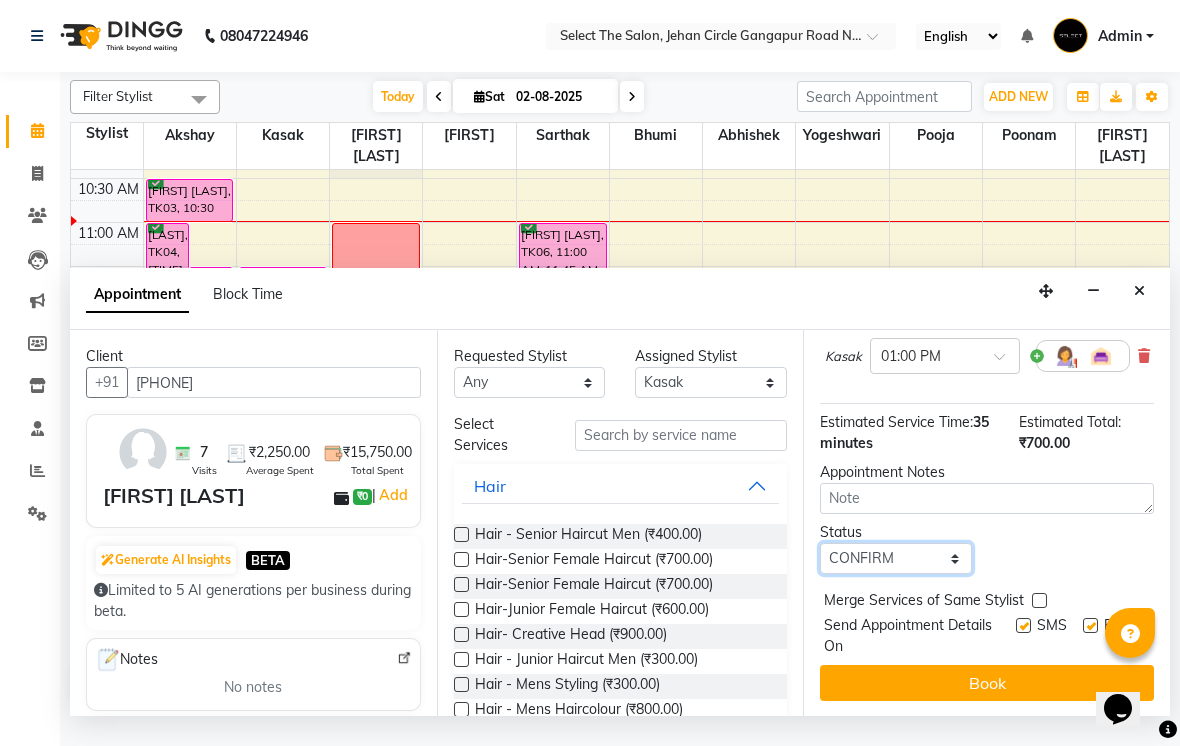 scroll, scrollTop: 176, scrollLeft: 0, axis: vertical 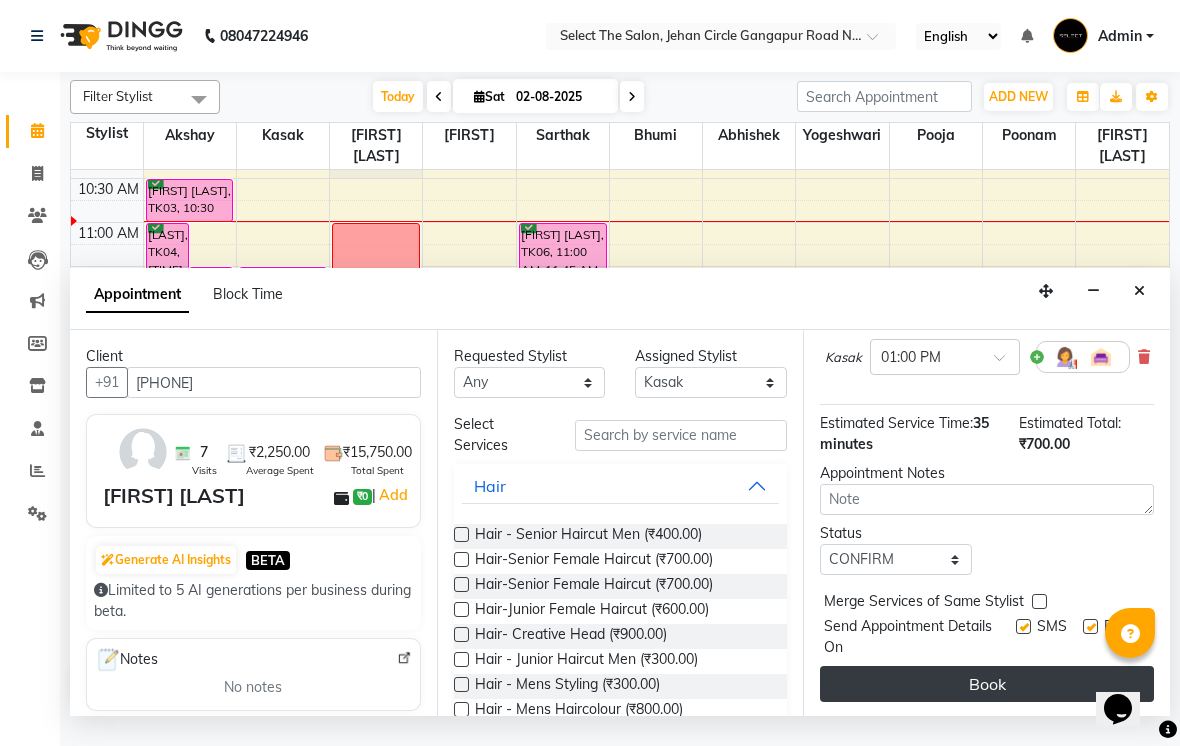 click on "Book" at bounding box center (987, 684) 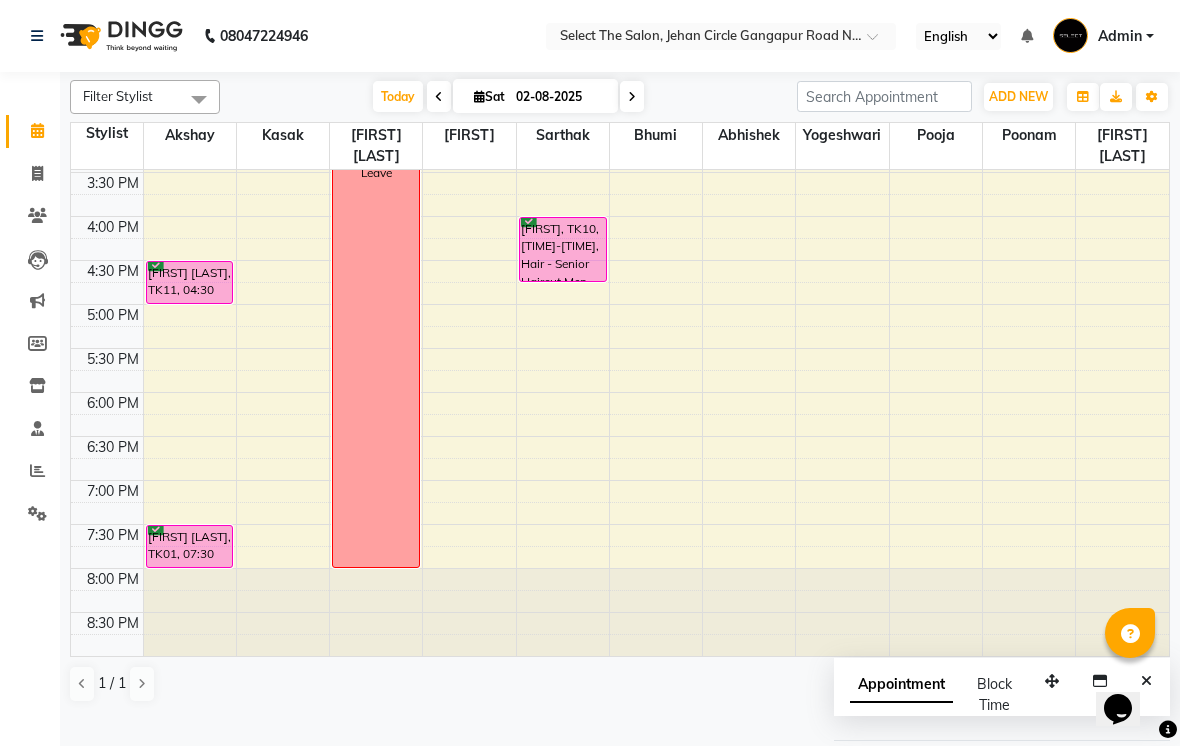 scroll, scrollTop: 657, scrollLeft: 0, axis: vertical 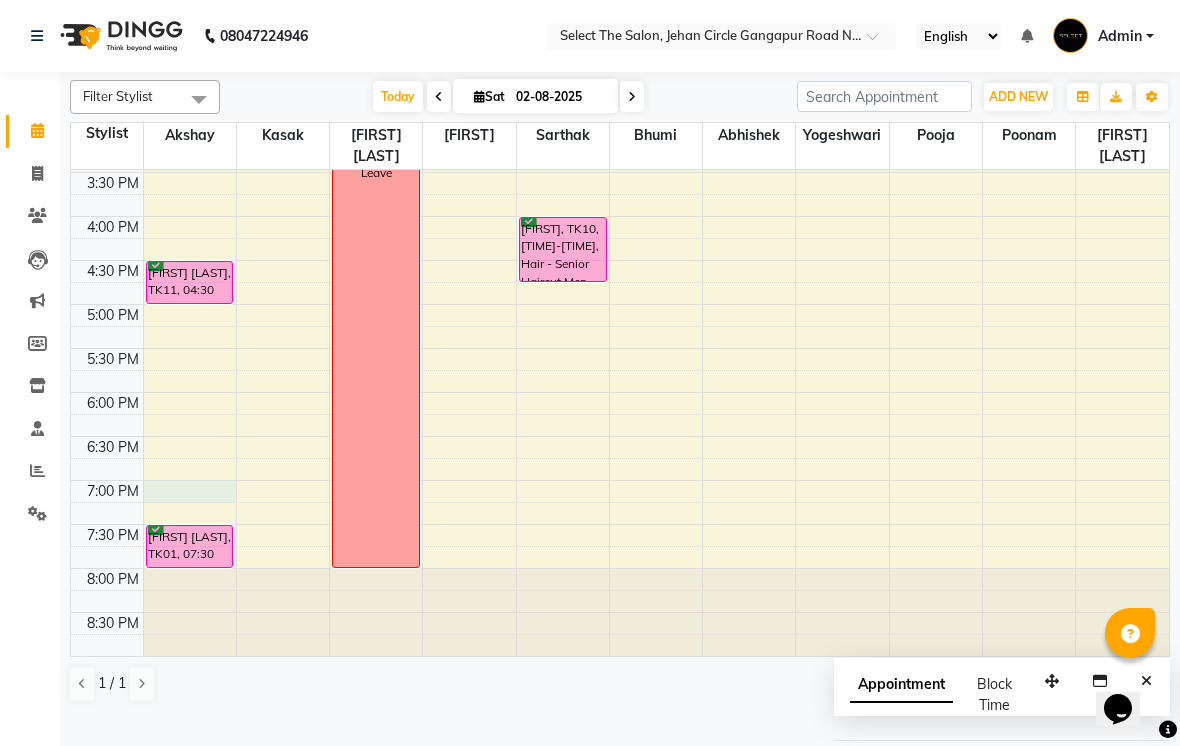 select on "31289" 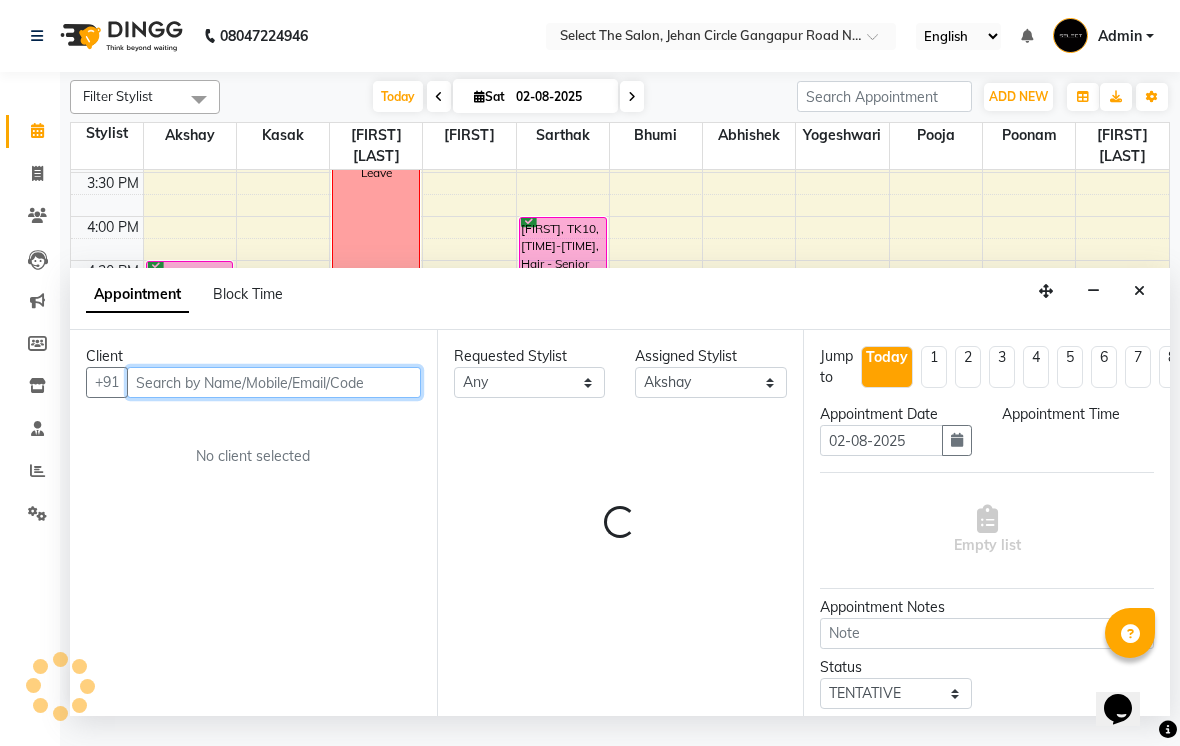 select on "1140" 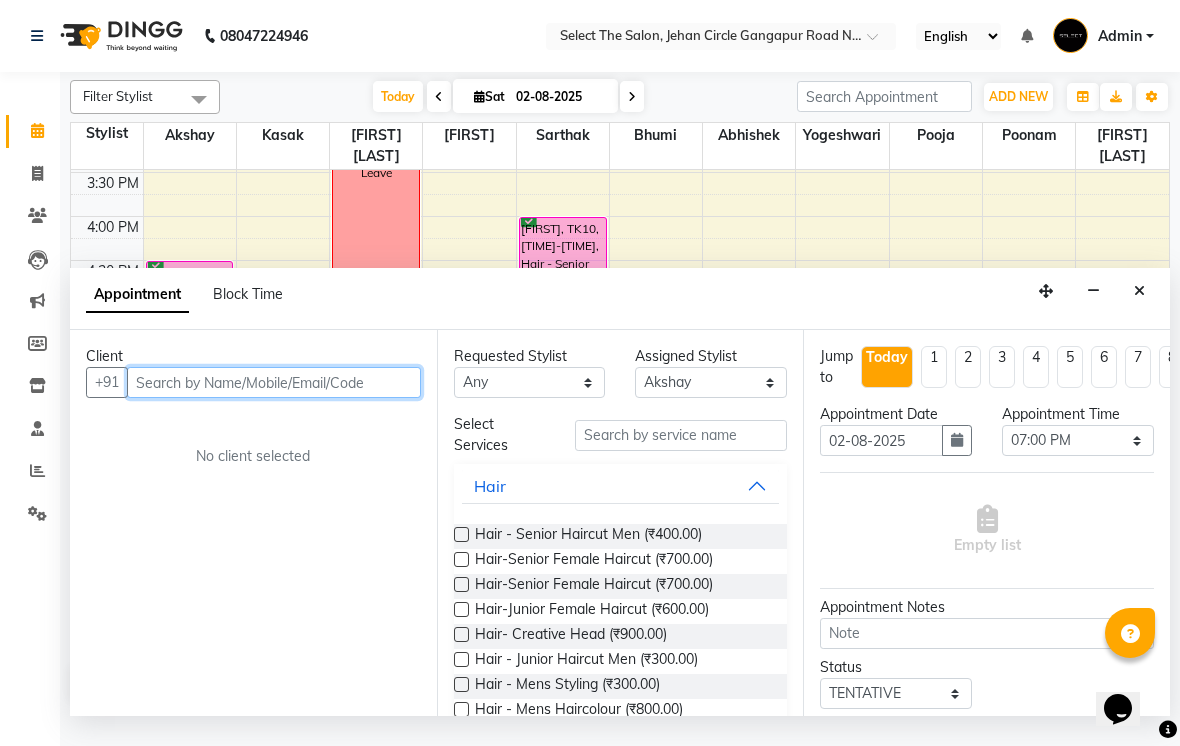 click at bounding box center [274, 382] 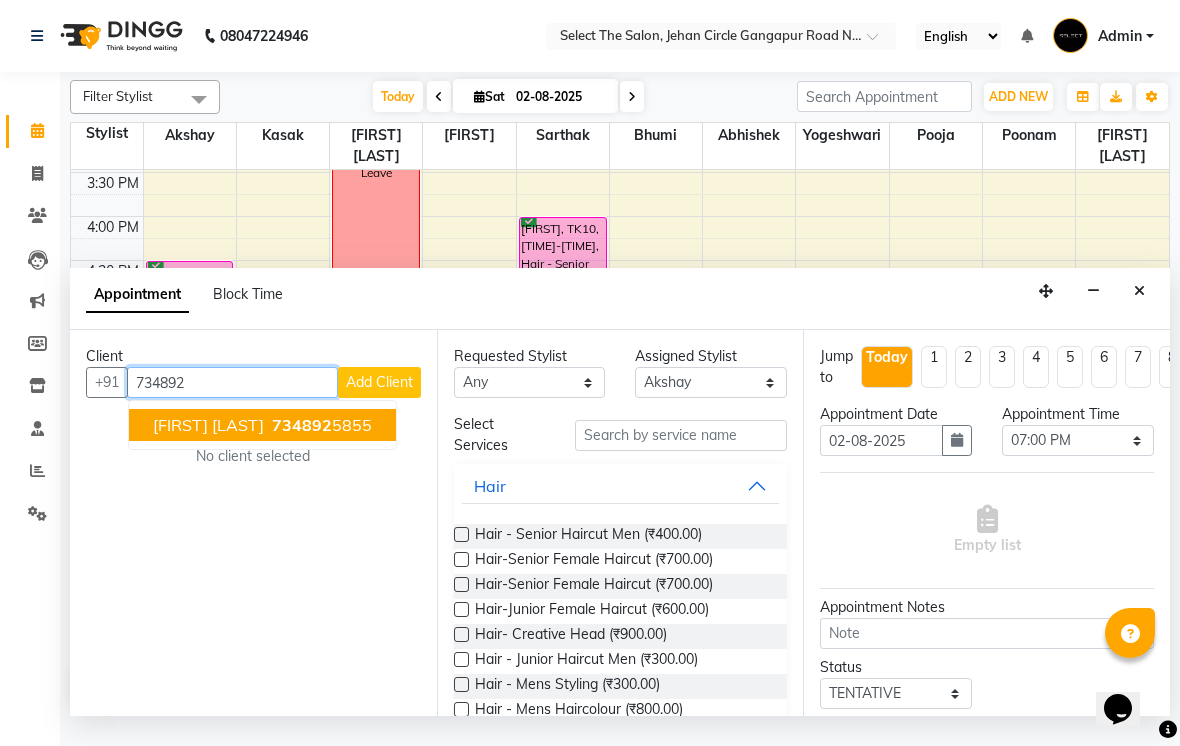 click on "[PHONE]" at bounding box center (320, 425) 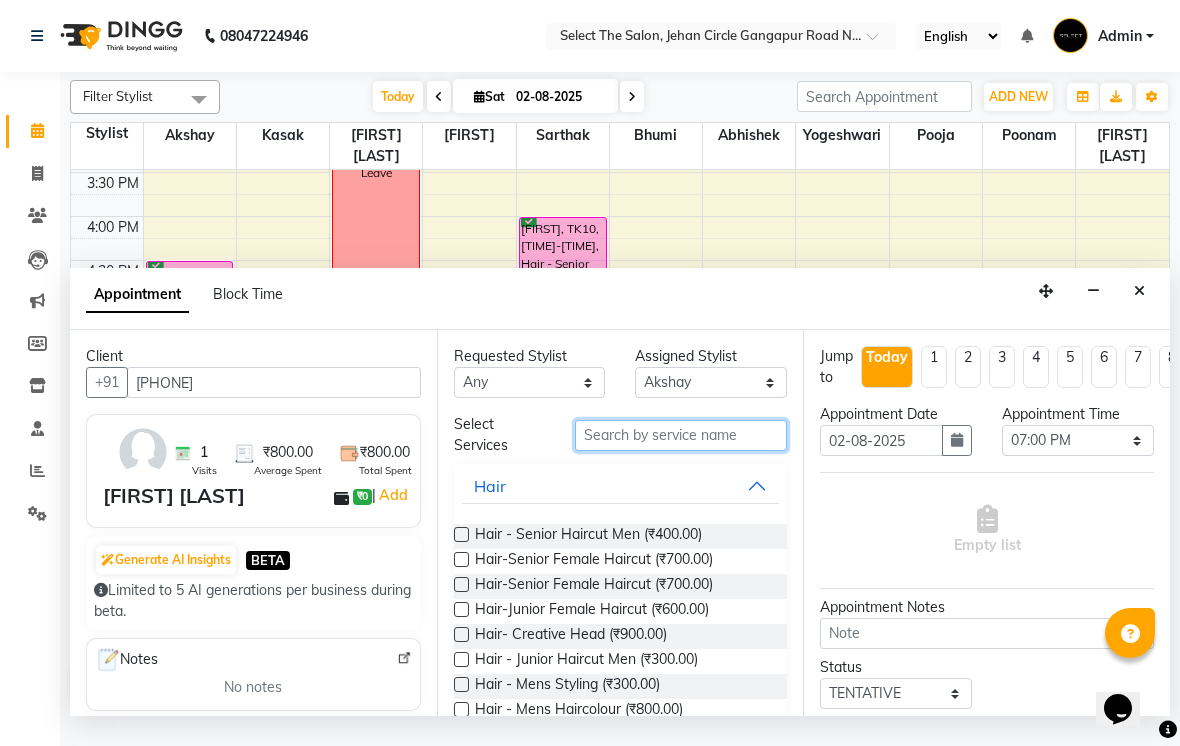 click at bounding box center [681, 435] 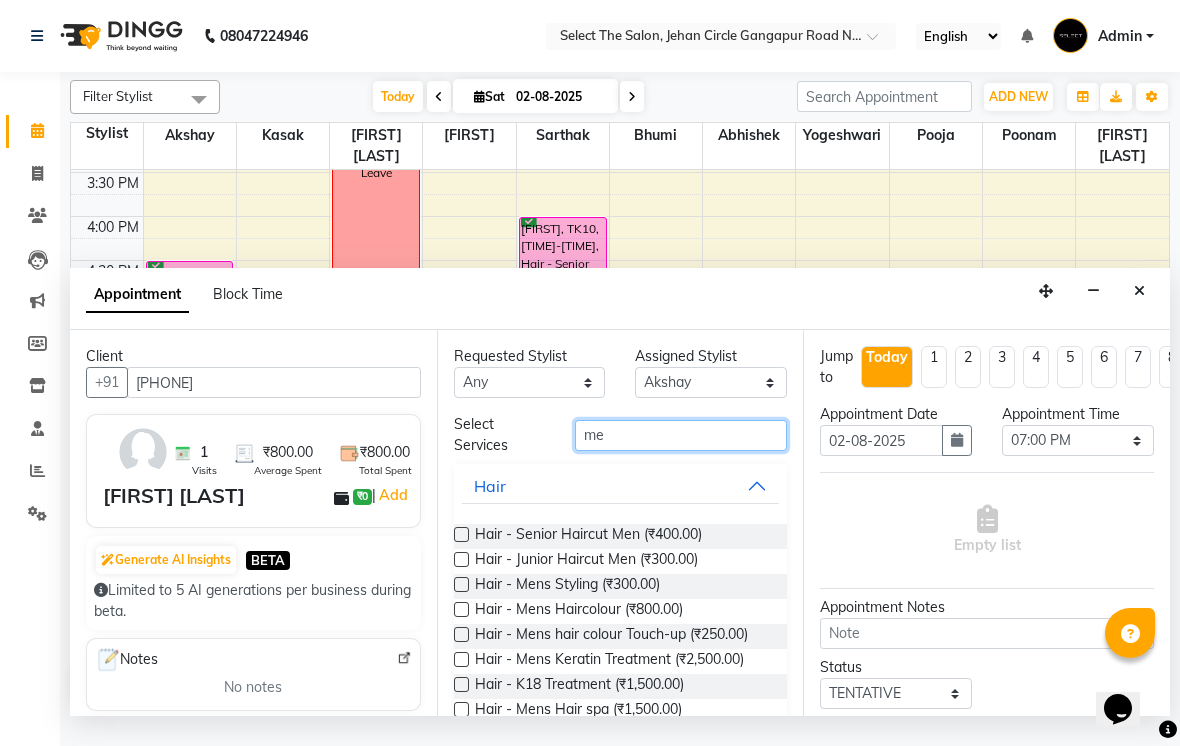 type on "m" 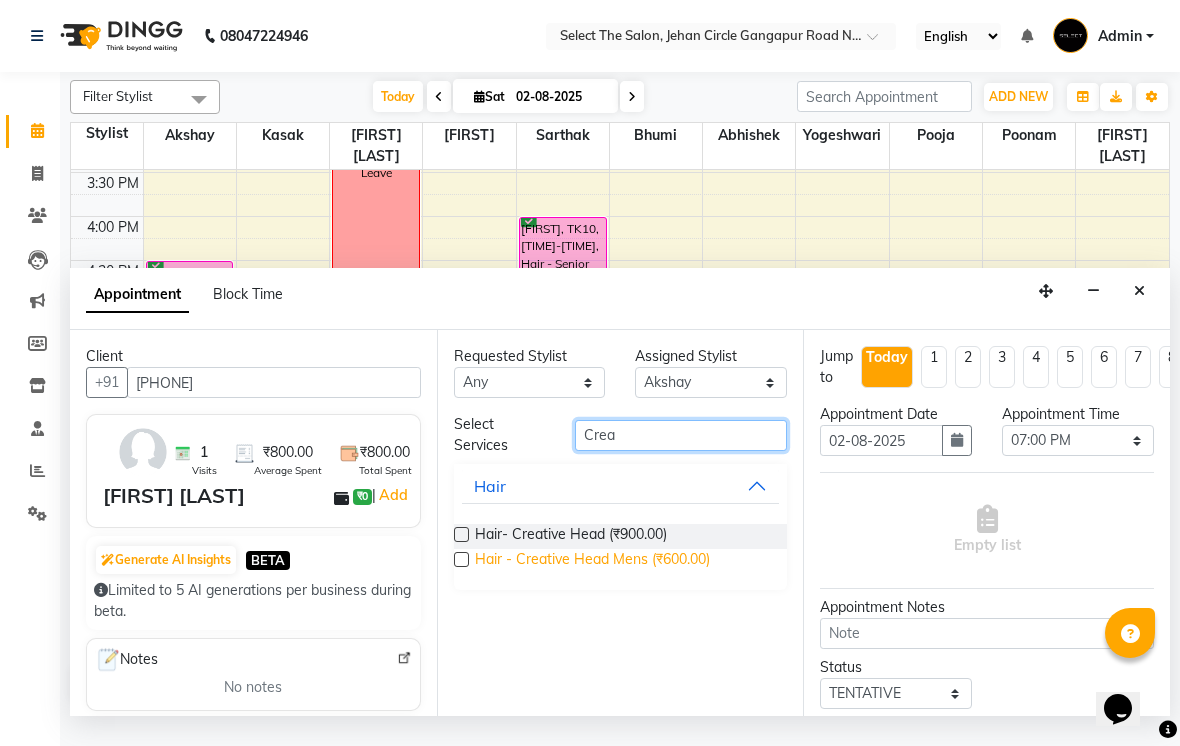 type on "Crea" 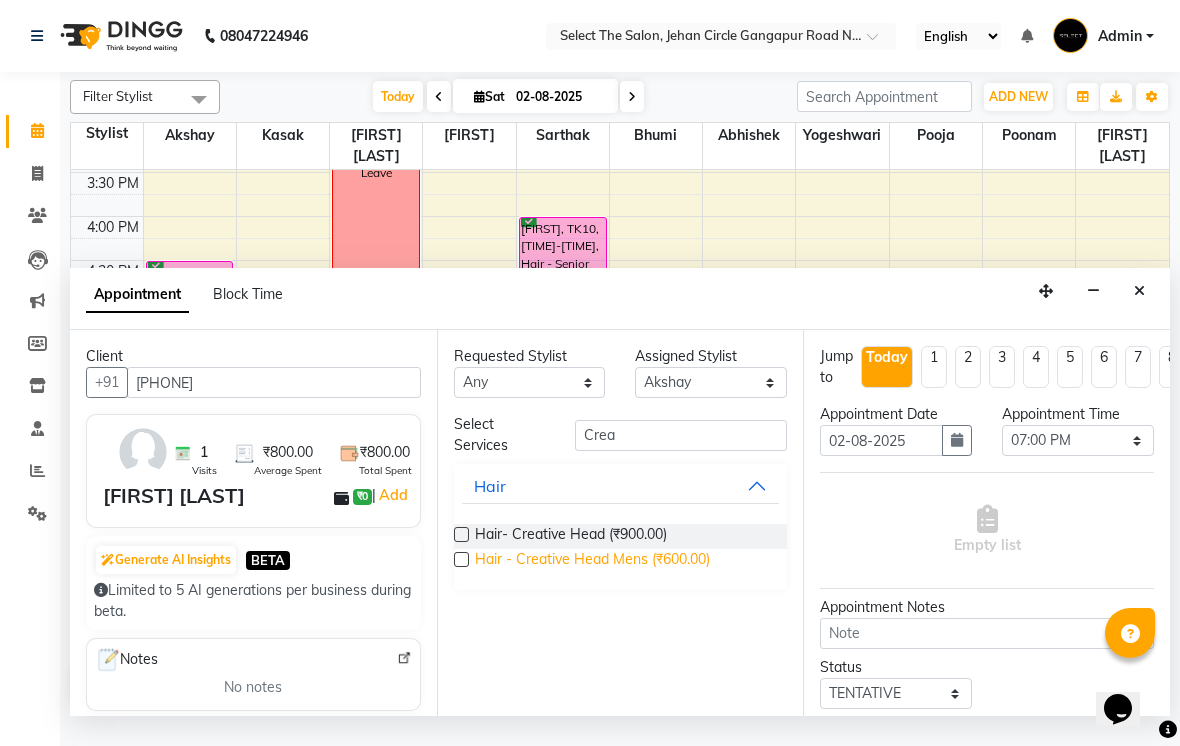 click on "Hair - Creative Head Mens (₹600.00)" at bounding box center [592, 561] 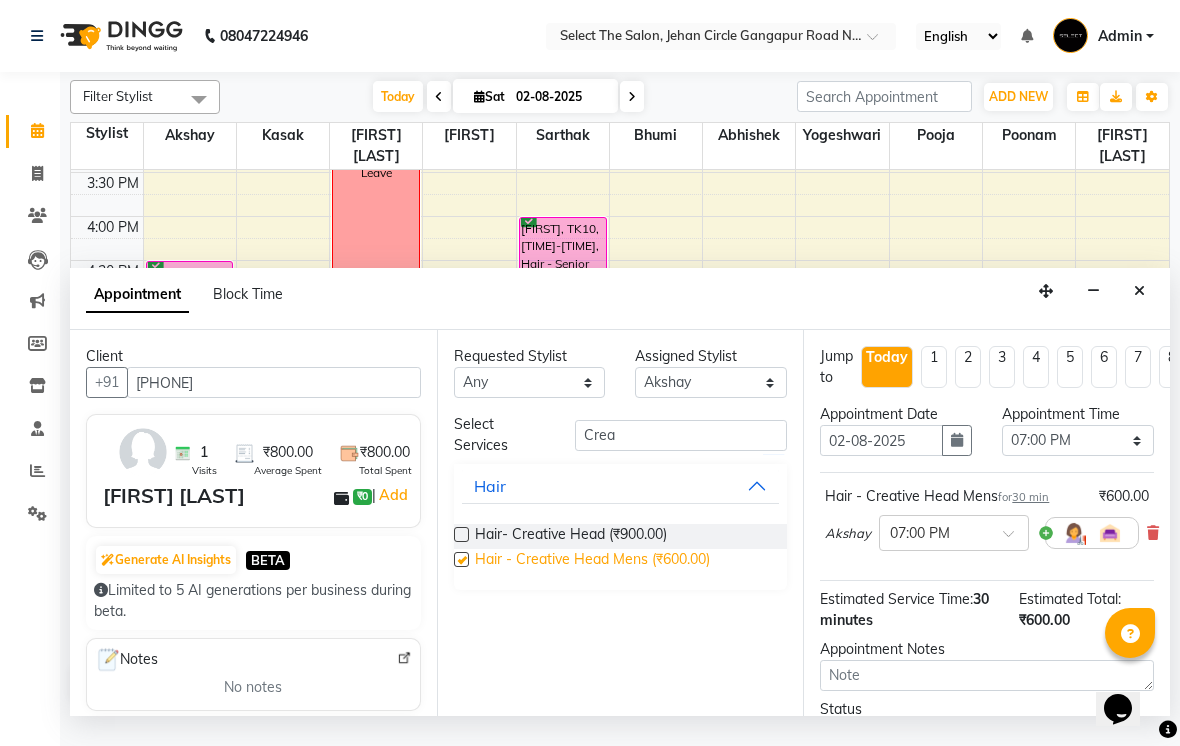 checkbox on "false" 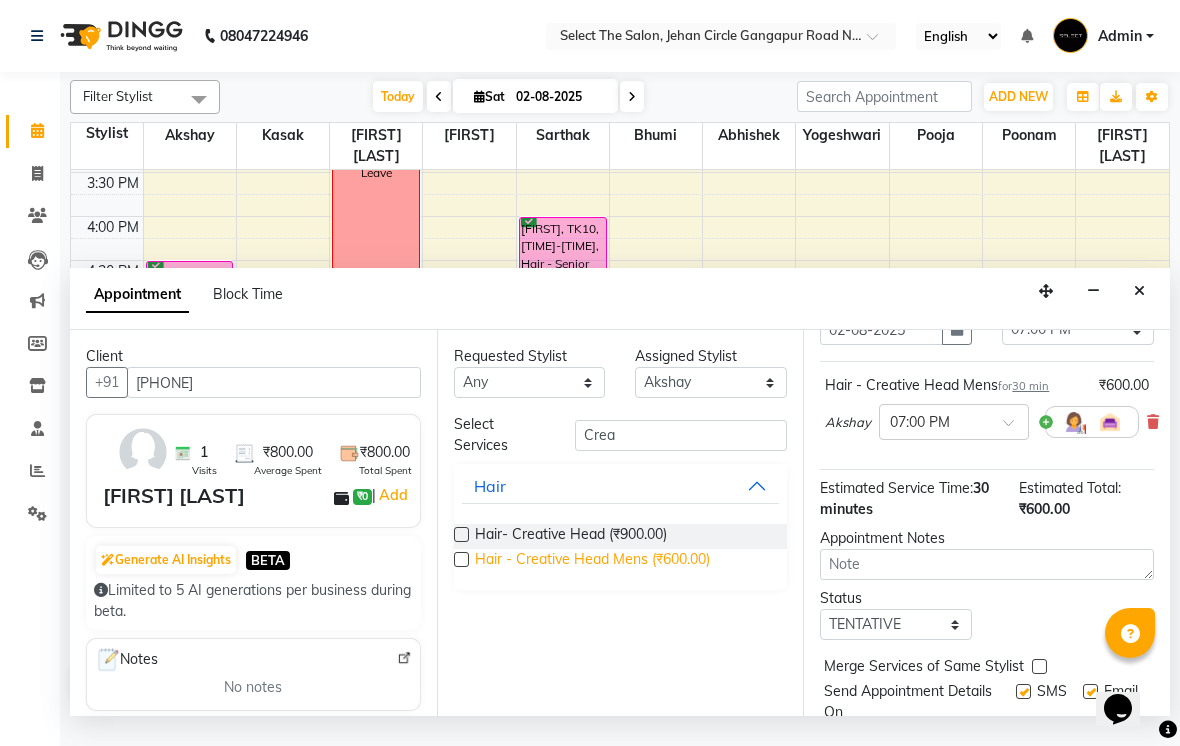 scroll, scrollTop: 111, scrollLeft: 0, axis: vertical 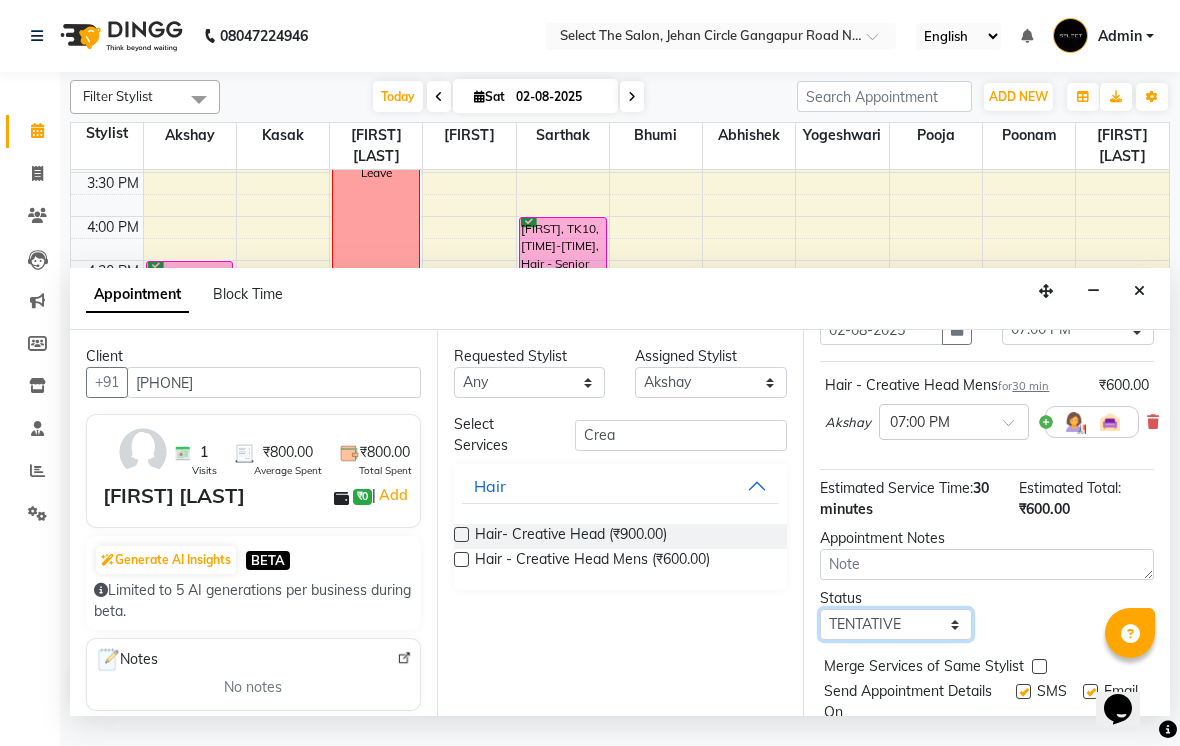 click on "Select TENTATIVE CONFIRM CHECK-IN UPCOMING" at bounding box center [896, 624] 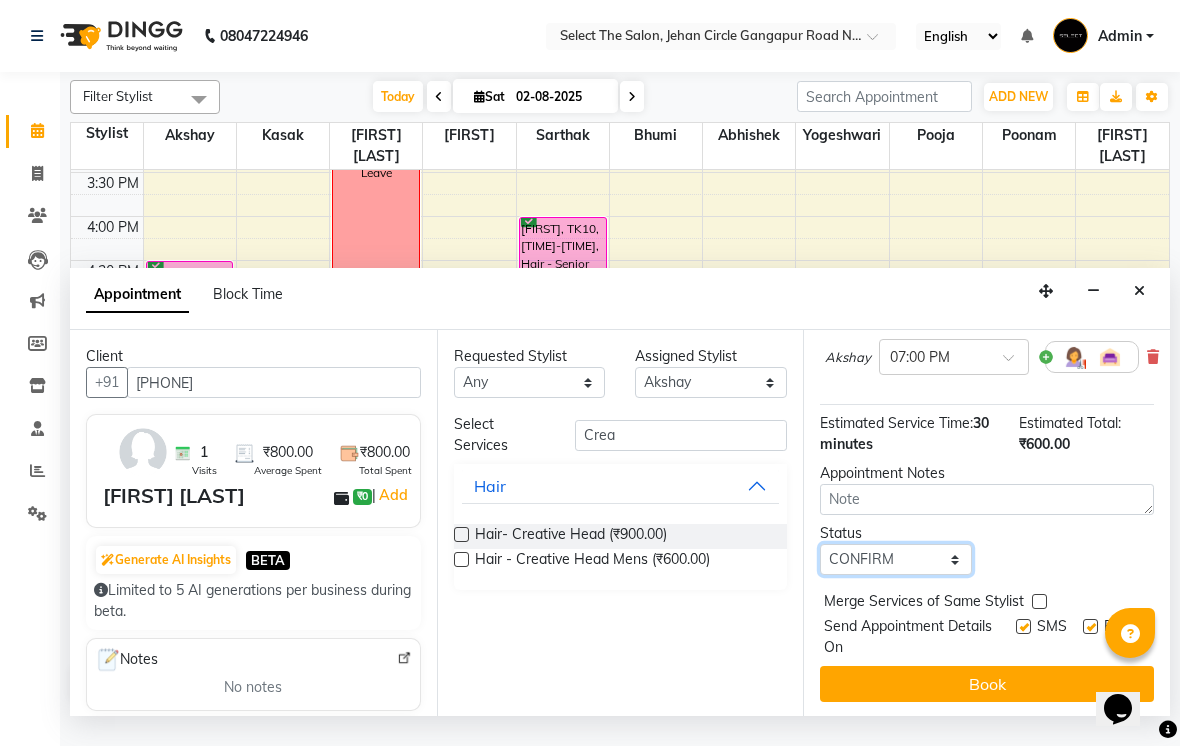 scroll, scrollTop: 176, scrollLeft: 0, axis: vertical 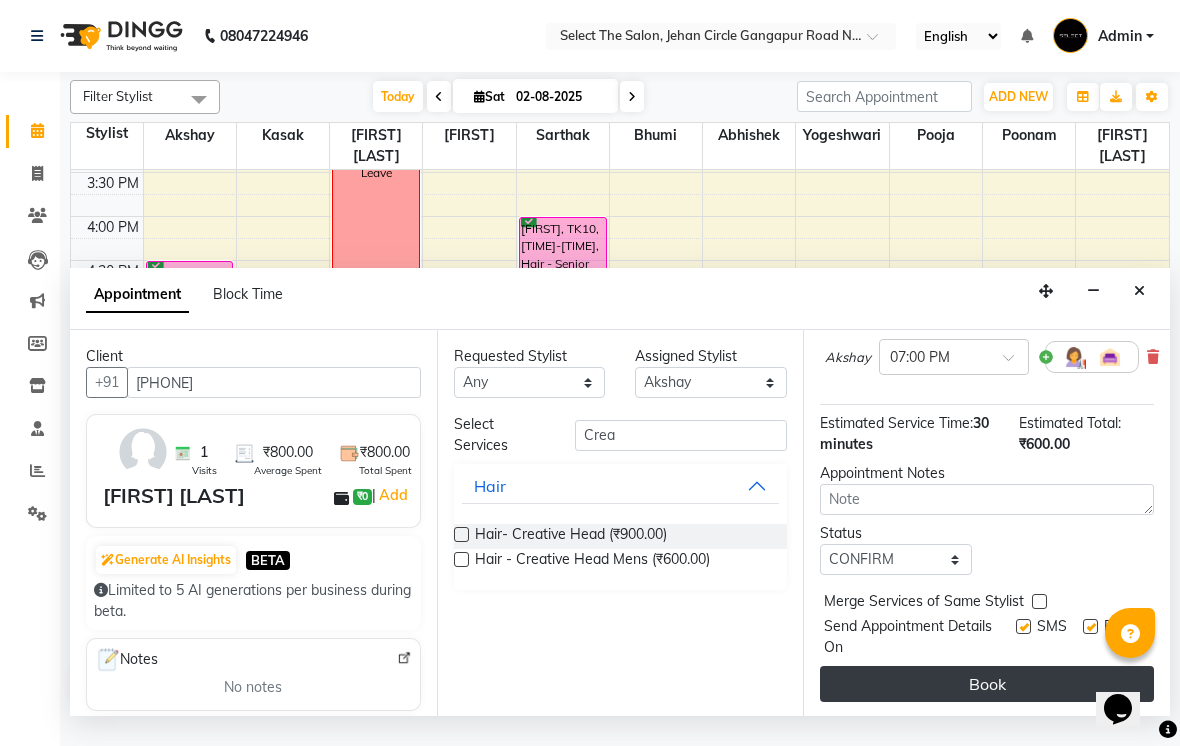 click on "Book" at bounding box center [987, 684] 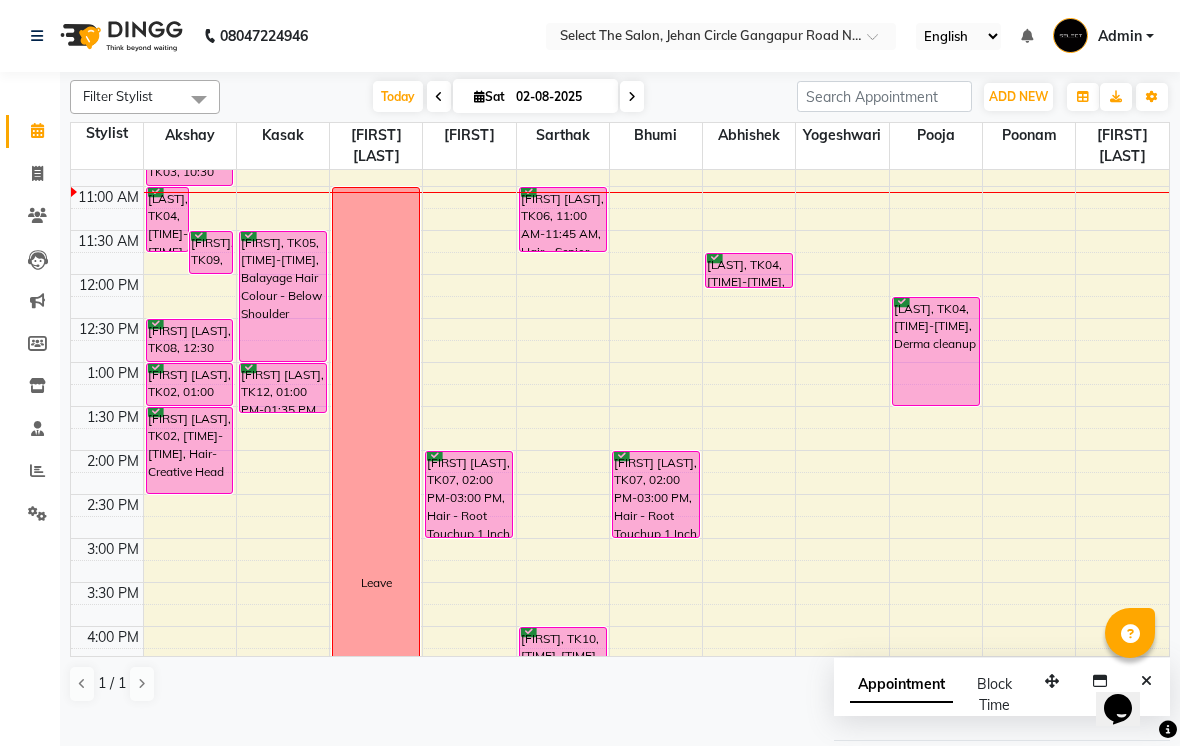 scroll, scrollTop: 164, scrollLeft: 0, axis: vertical 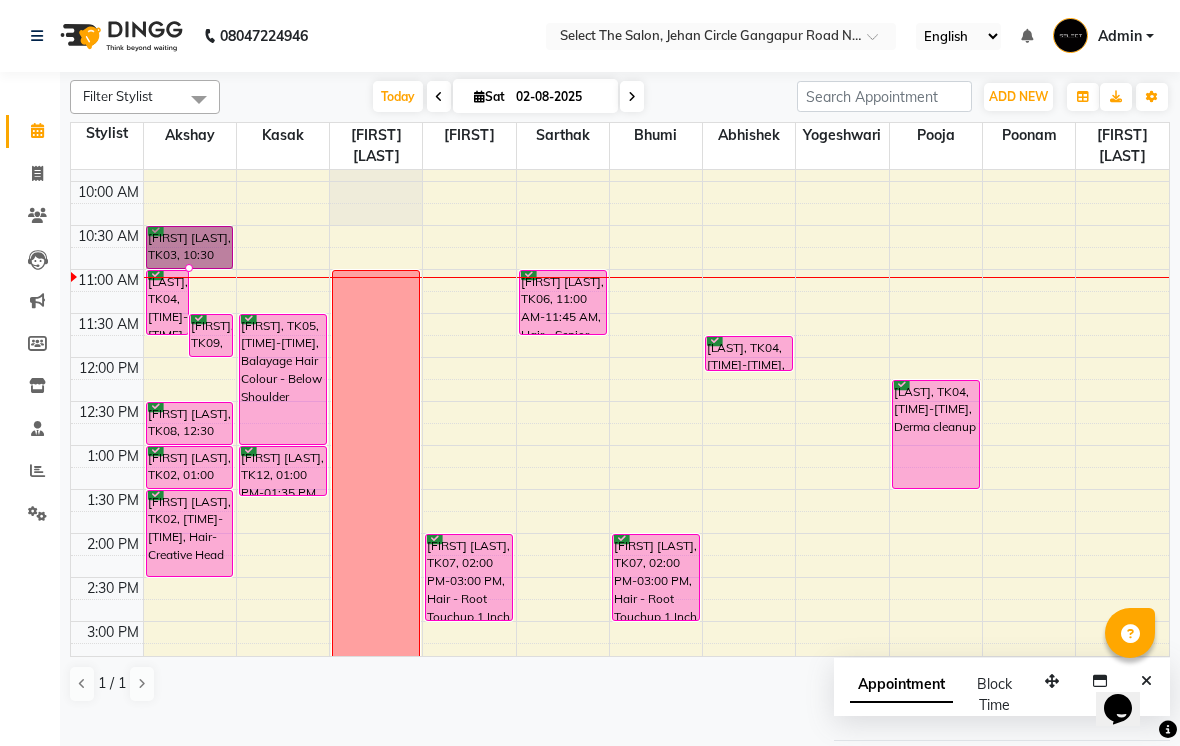 click at bounding box center [189, 268] 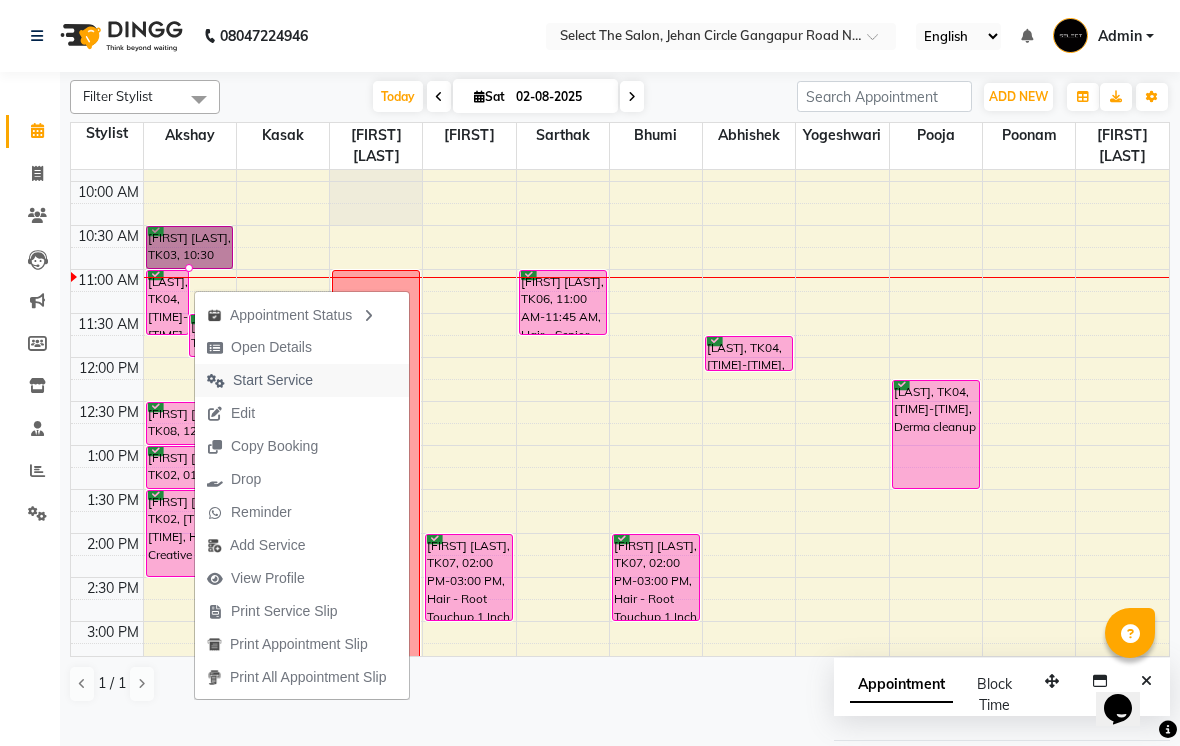 click on "Start Service" at bounding box center [273, 380] 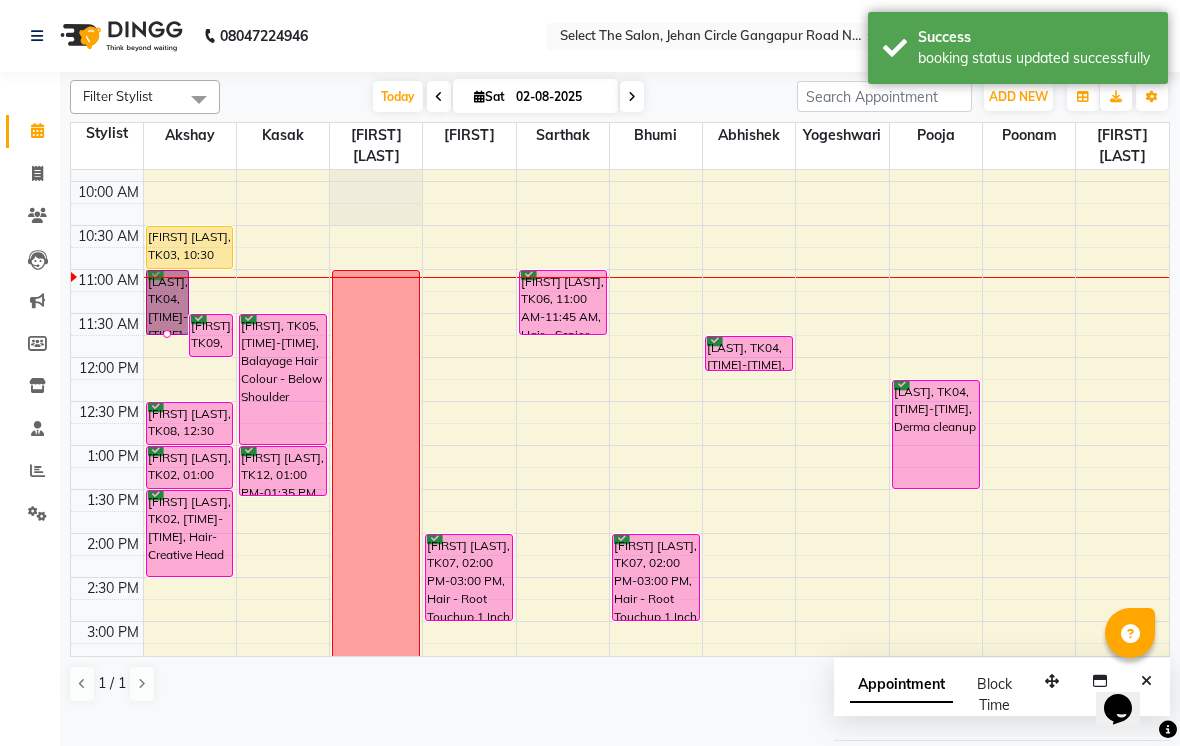 click at bounding box center [167, 334] 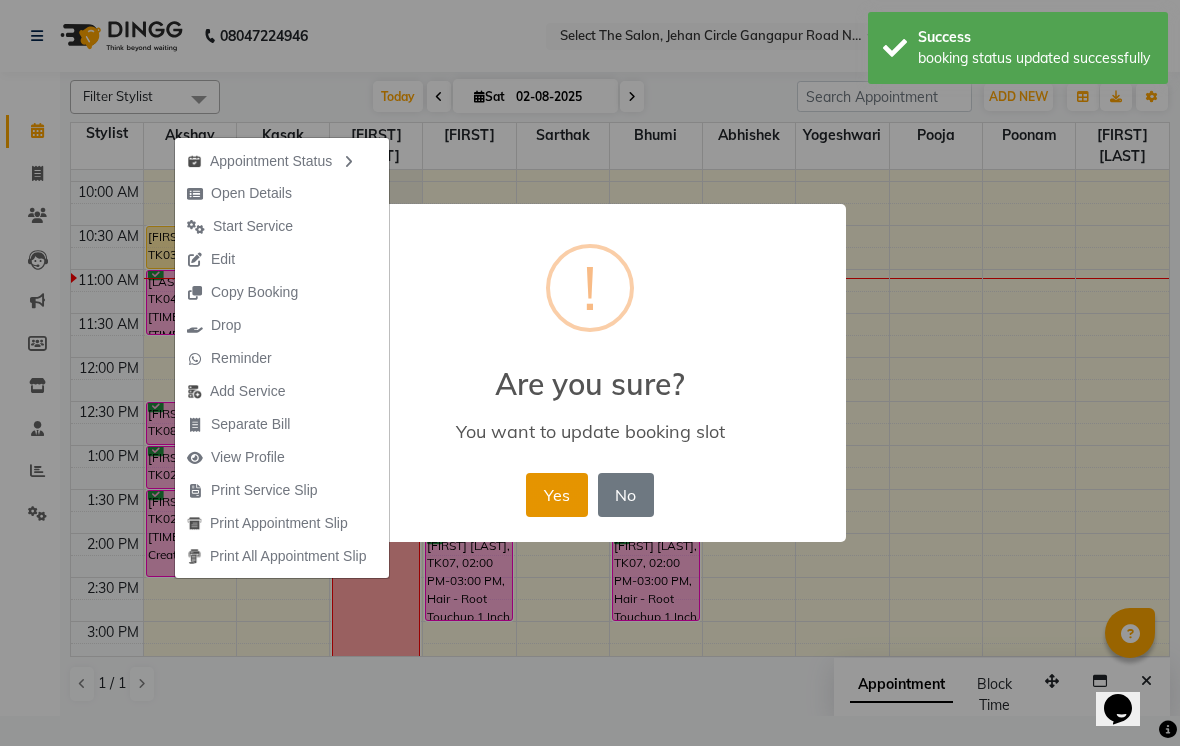 click on "Yes" at bounding box center (556, 495) 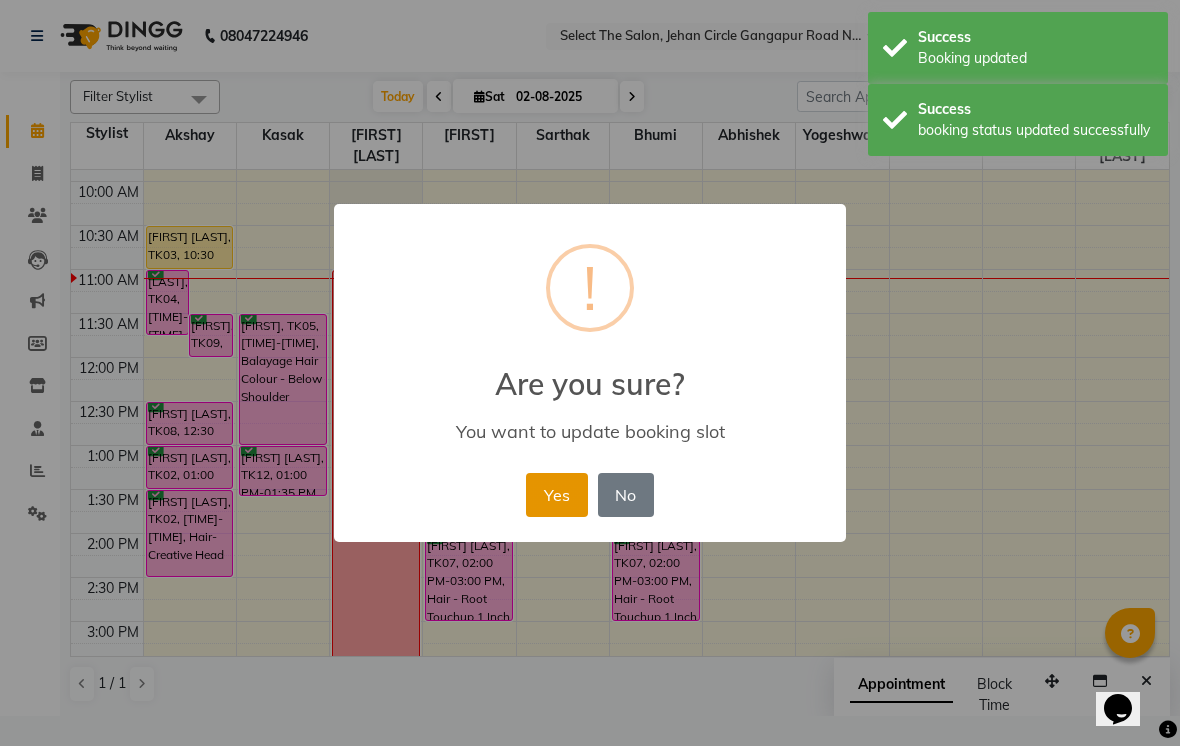 click on "Yes" at bounding box center [556, 495] 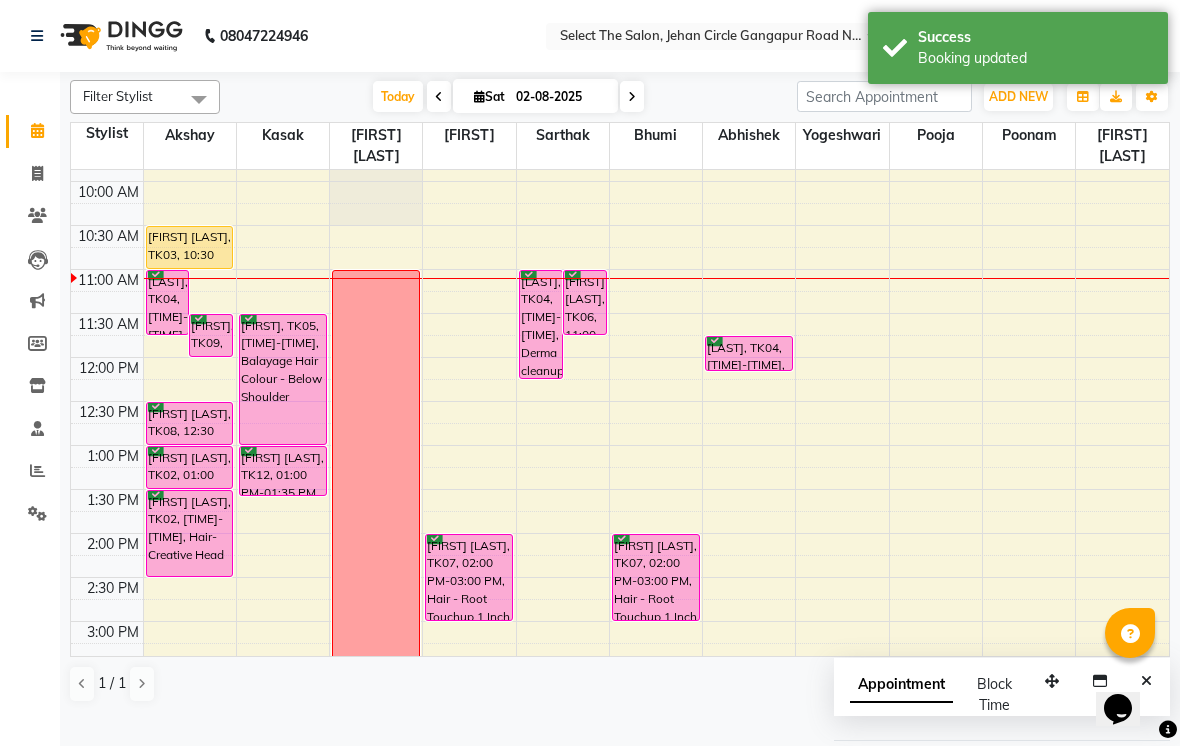 click on "[LAST], TK04, [TIME]-[TIME], Derma cleanup" at bounding box center [541, 324] 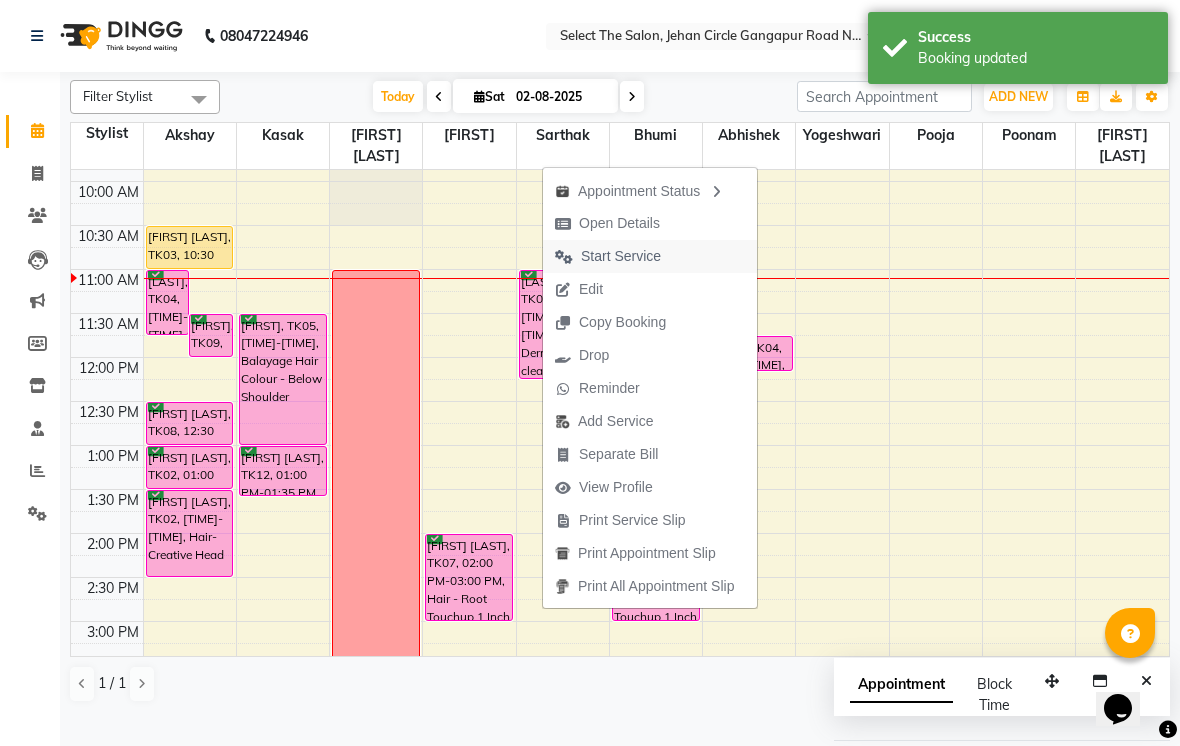 click on "Start Service" at bounding box center (621, 256) 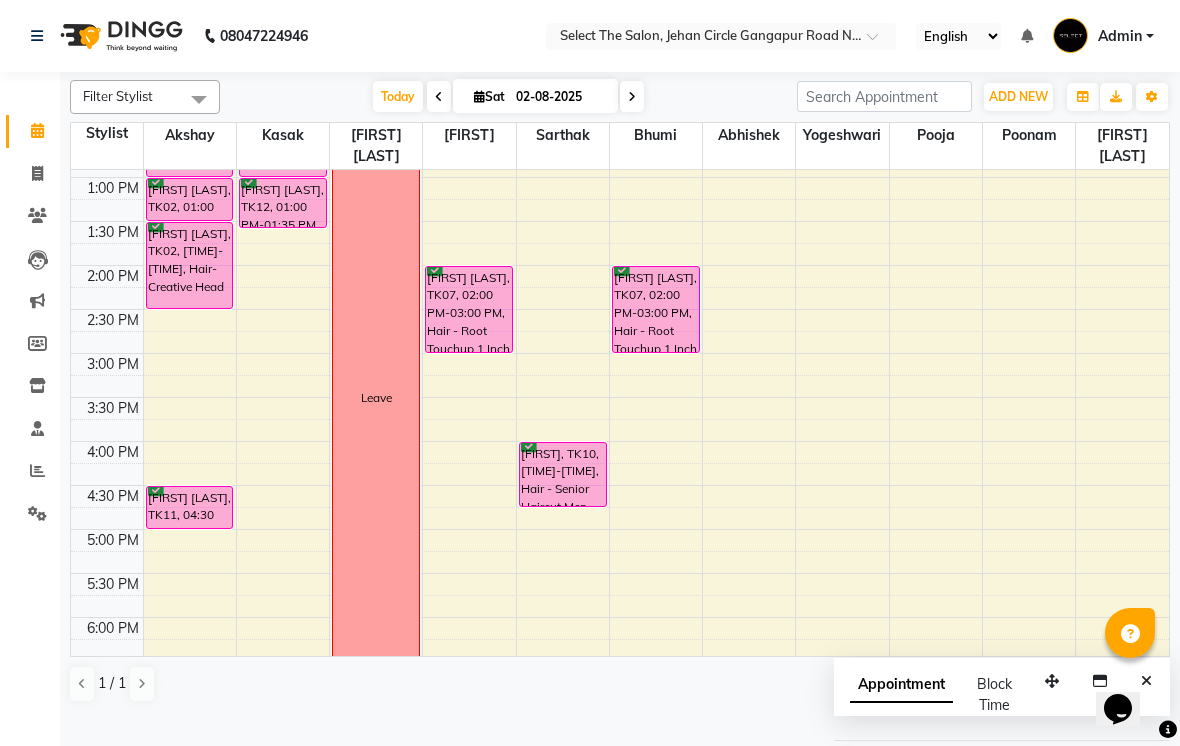scroll, scrollTop: 459, scrollLeft: 0, axis: vertical 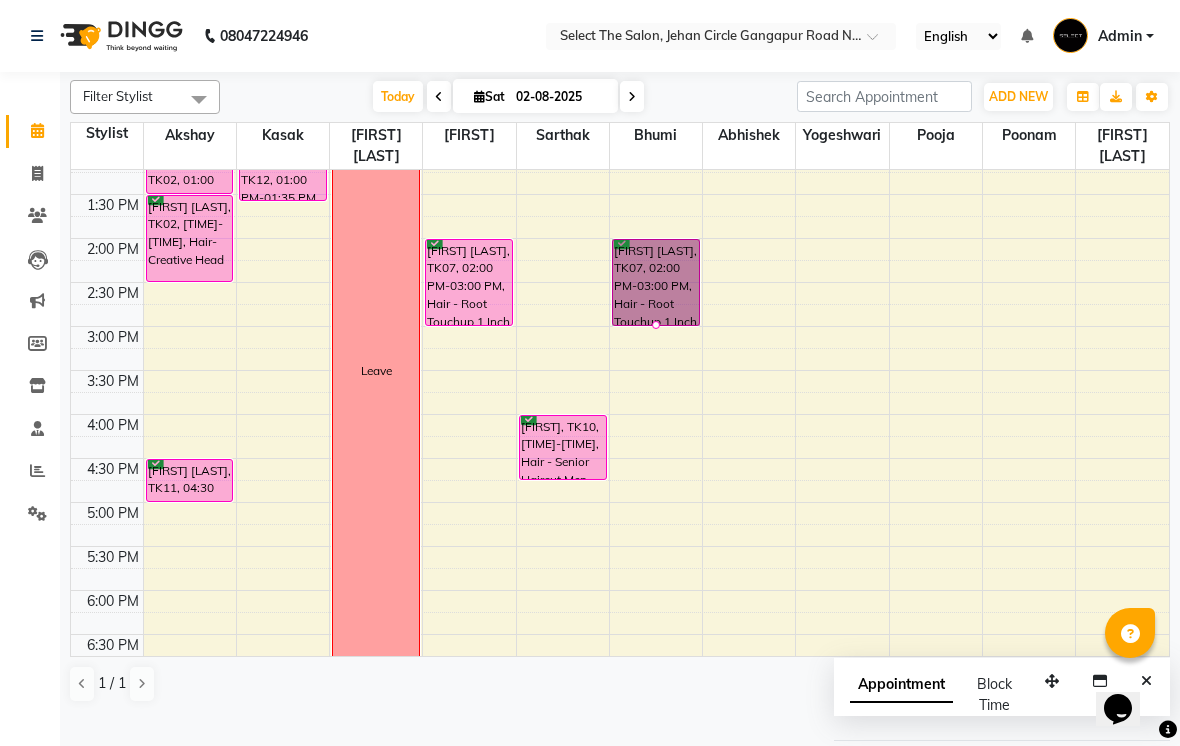 click at bounding box center [656, 325] 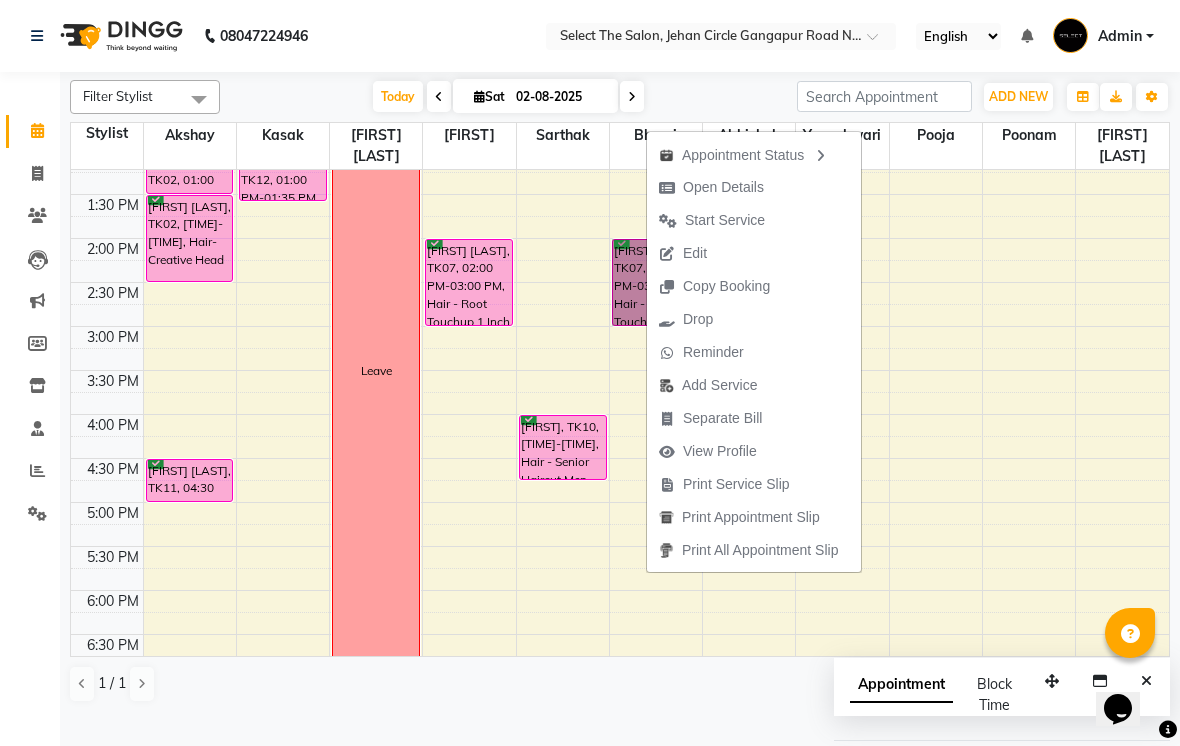 click on "Open Details" at bounding box center [723, 187] 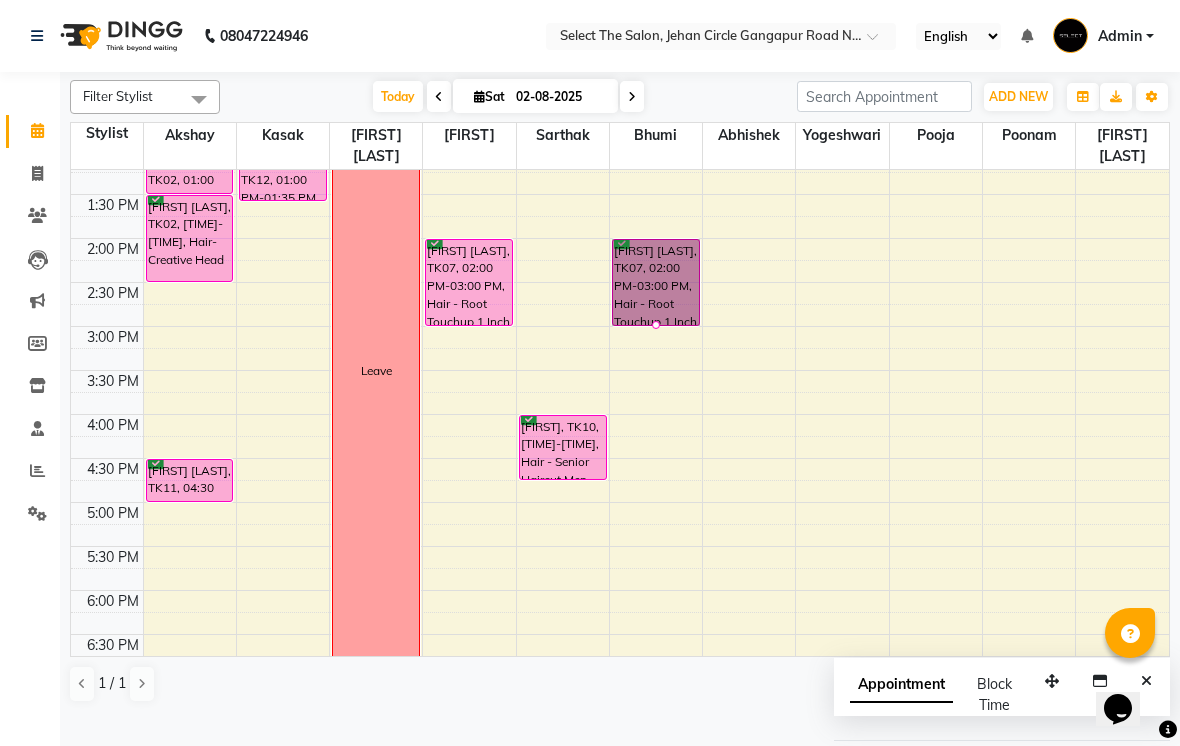 click at bounding box center [656, 325] 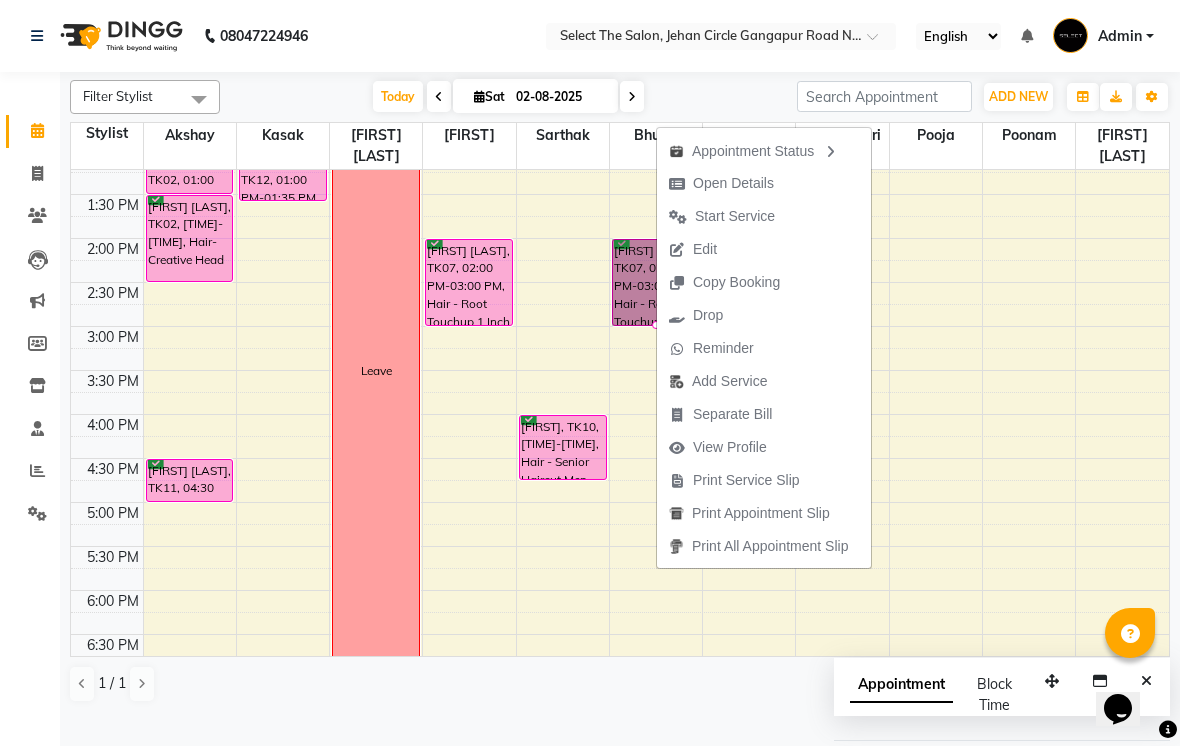 click on "Open Details" at bounding box center [733, 183] 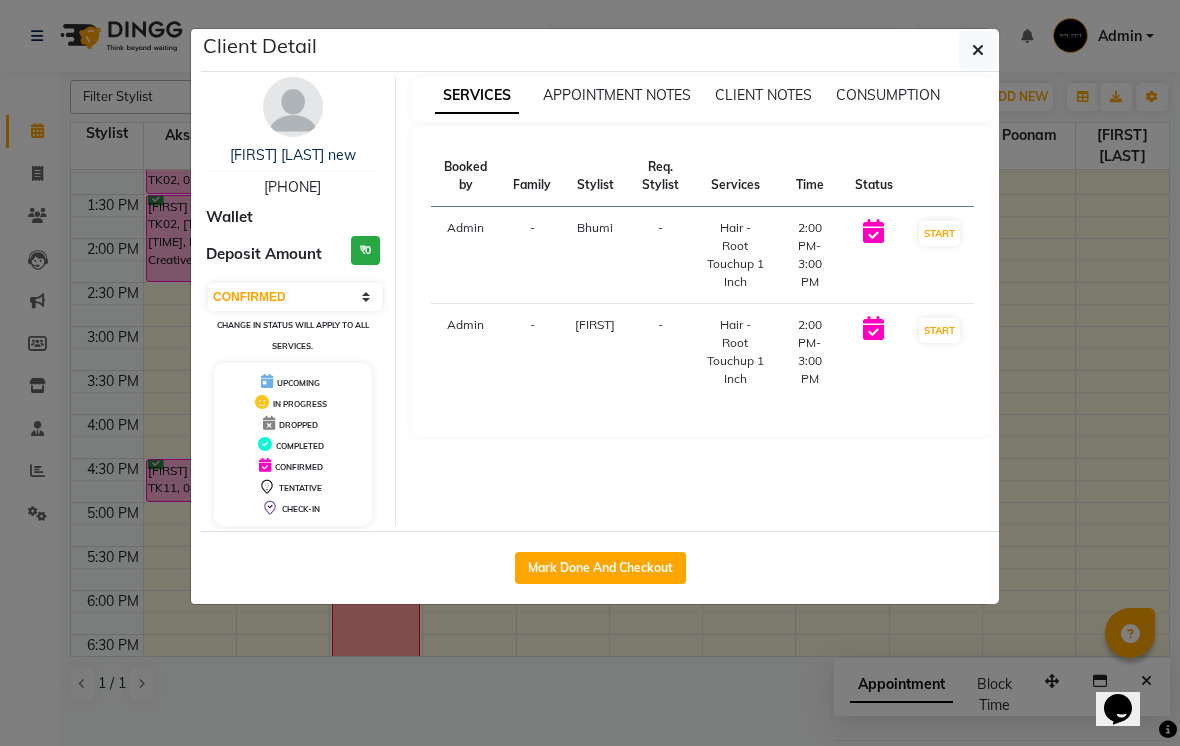 click 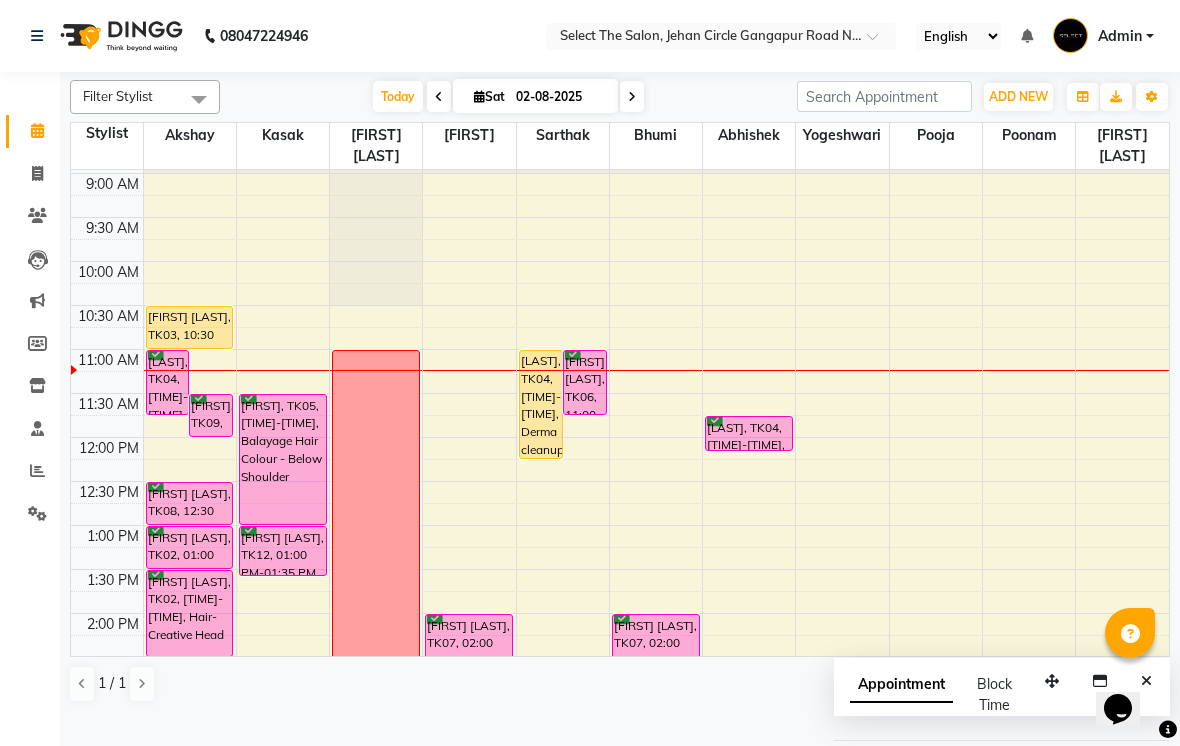 scroll, scrollTop: 85, scrollLeft: 0, axis: vertical 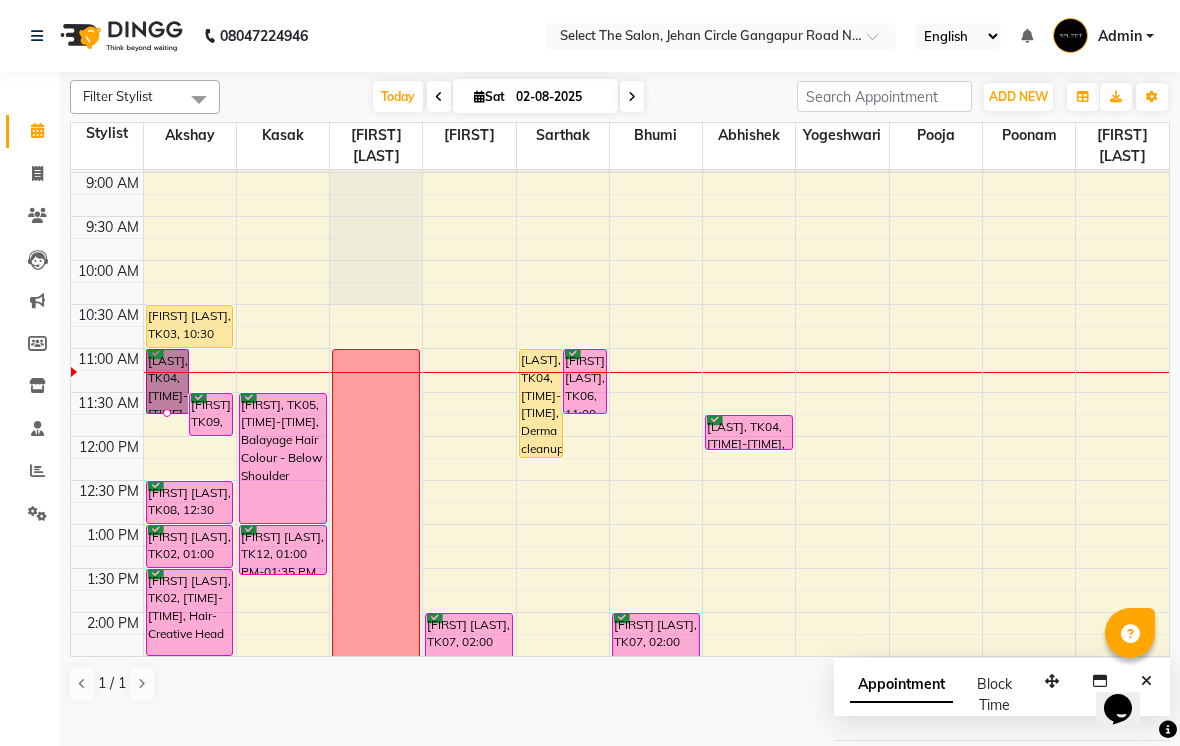 click at bounding box center [167, 413] 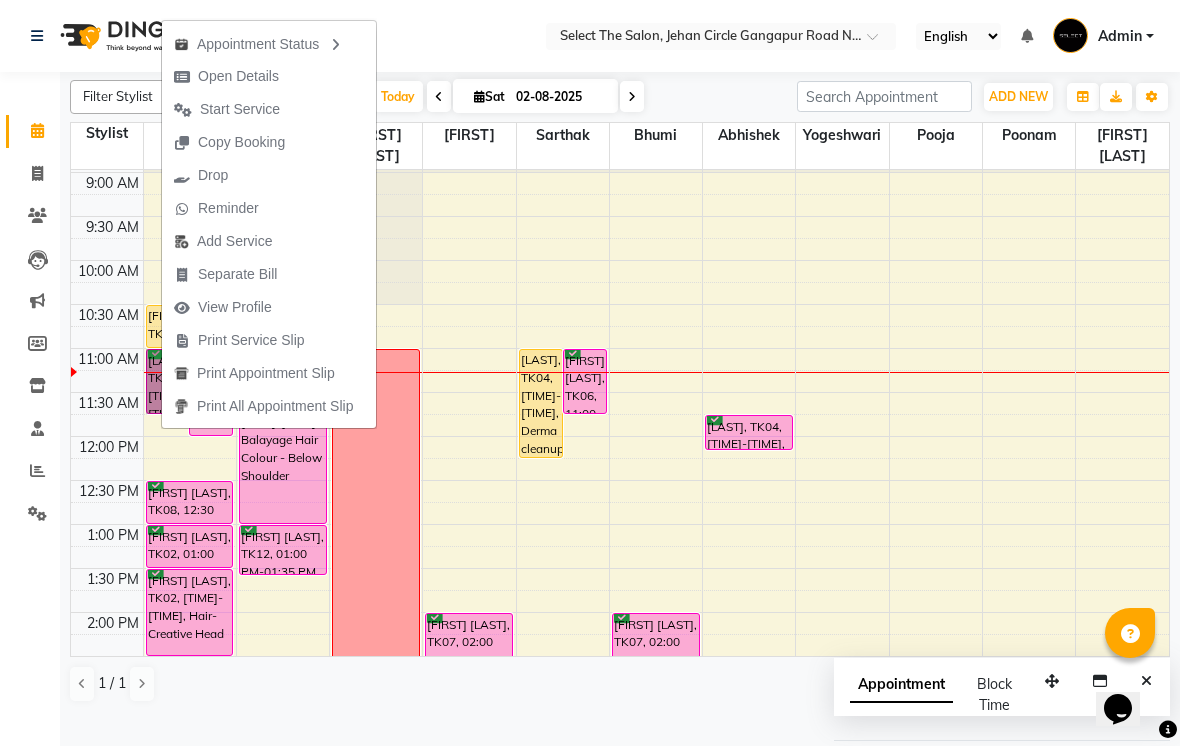 click on "Start Service" at bounding box center (240, 109) 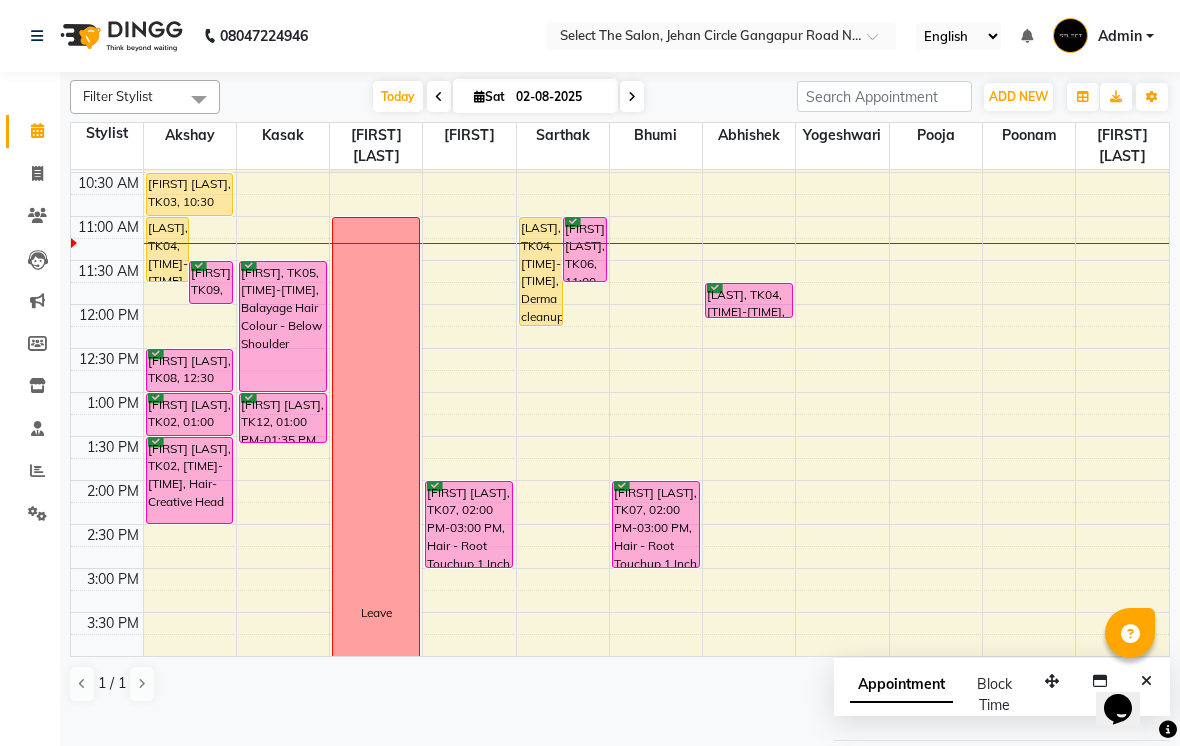 scroll, scrollTop: 216, scrollLeft: 0, axis: vertical 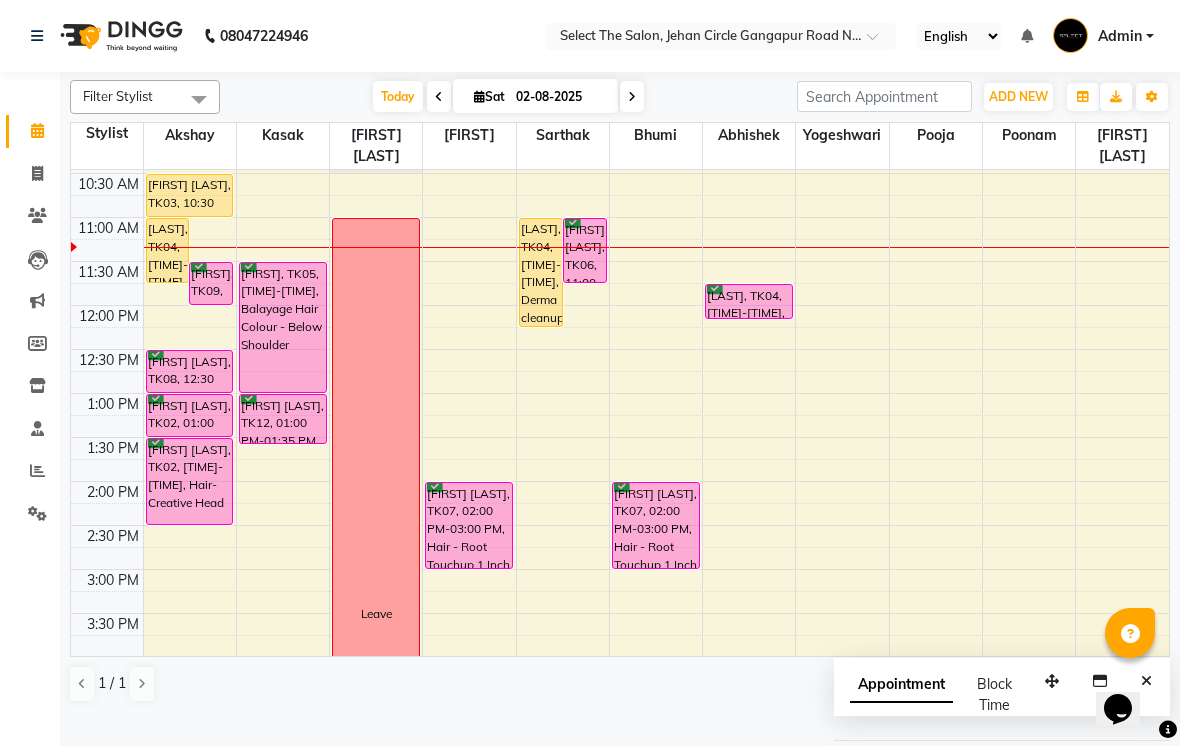 click on "Reports" 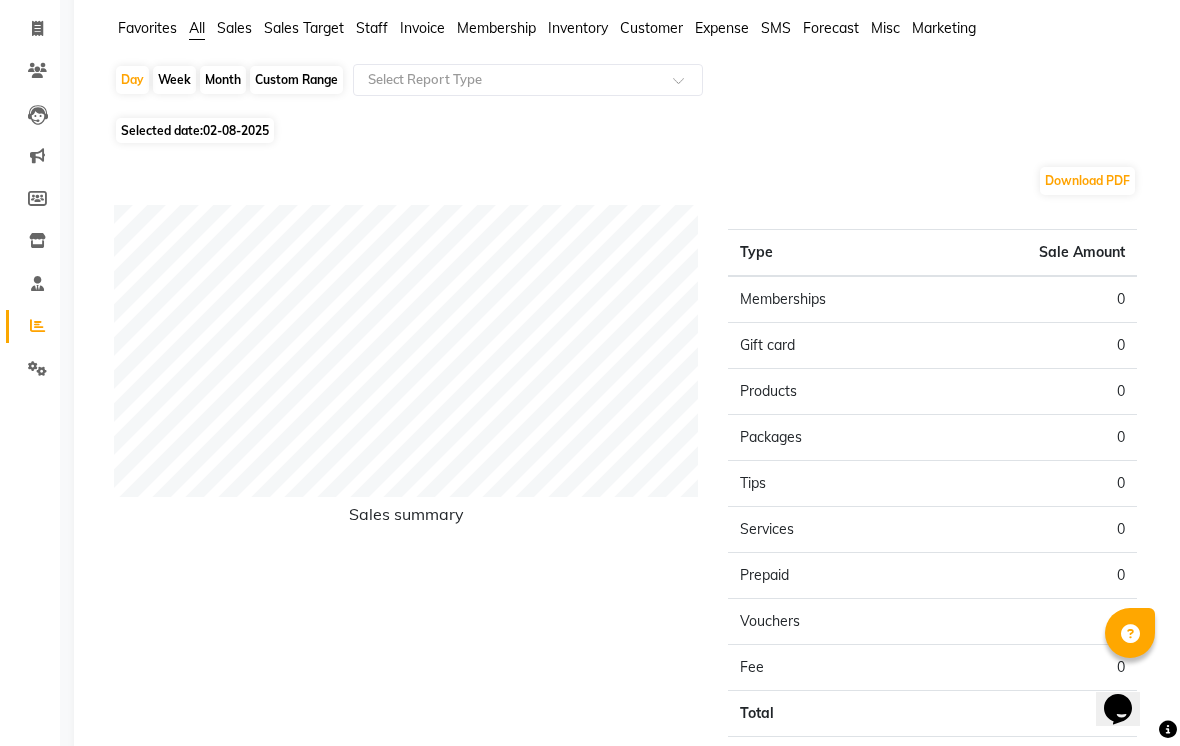 scroll, scrollTop: 142, scrollLeft: 0, axis: vertical 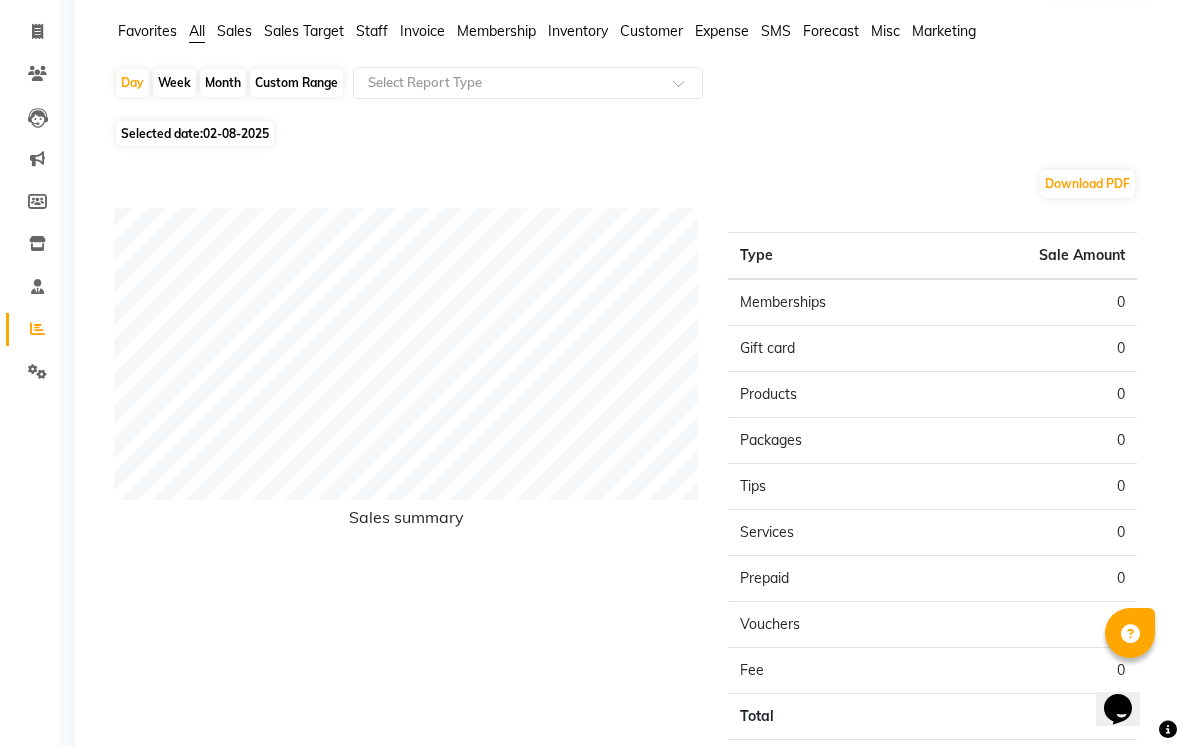 click on "Selected date:  02-08-2025" 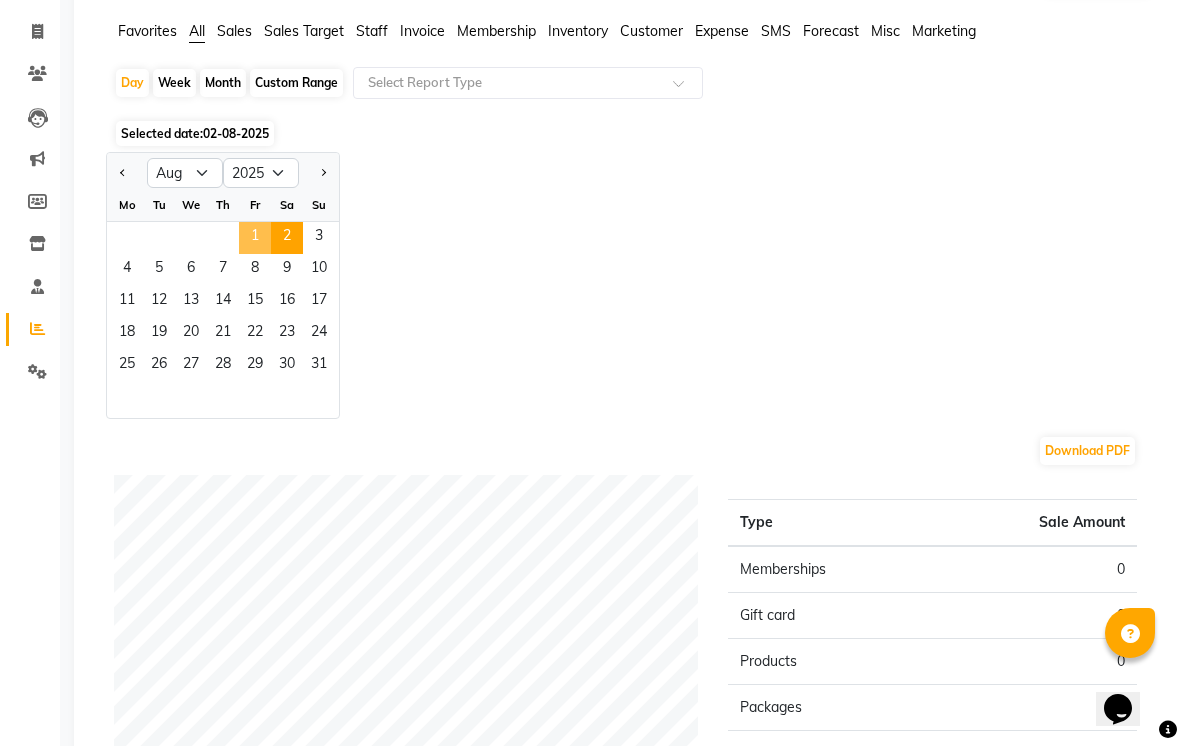 click on "1" 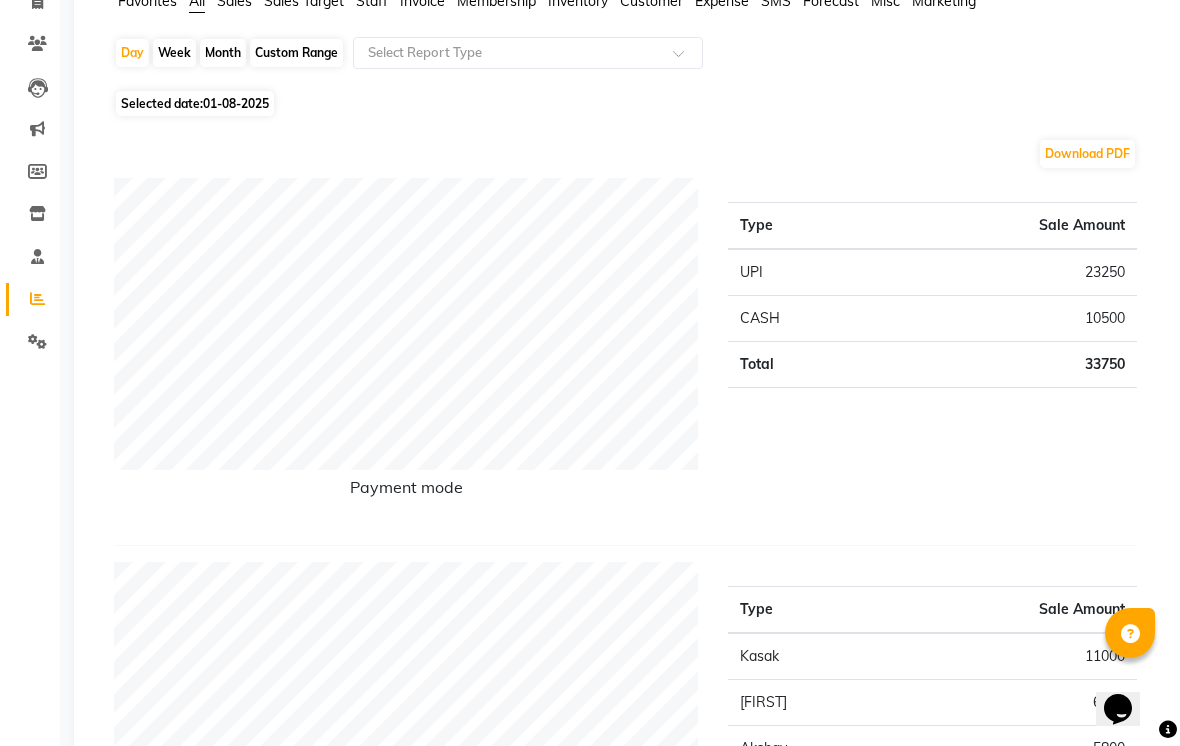 scroll, scrollTop: 0, scrollLeft: 0, axis: both 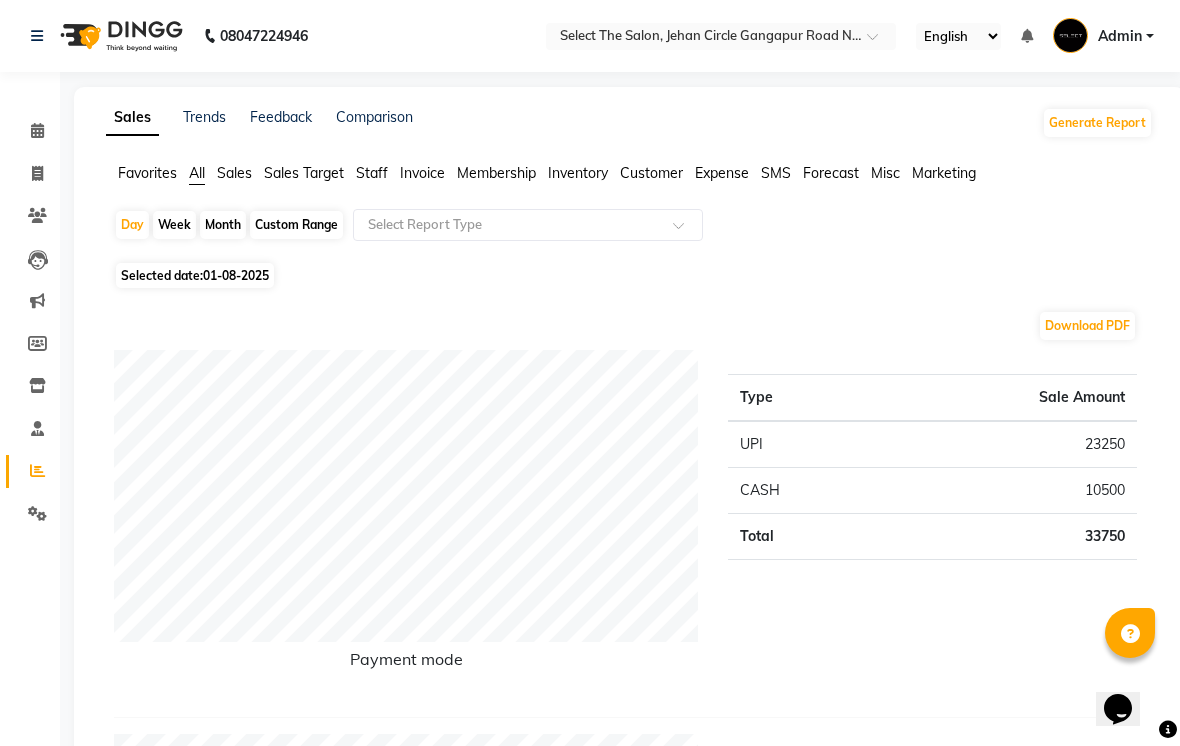 click on "Calendar" 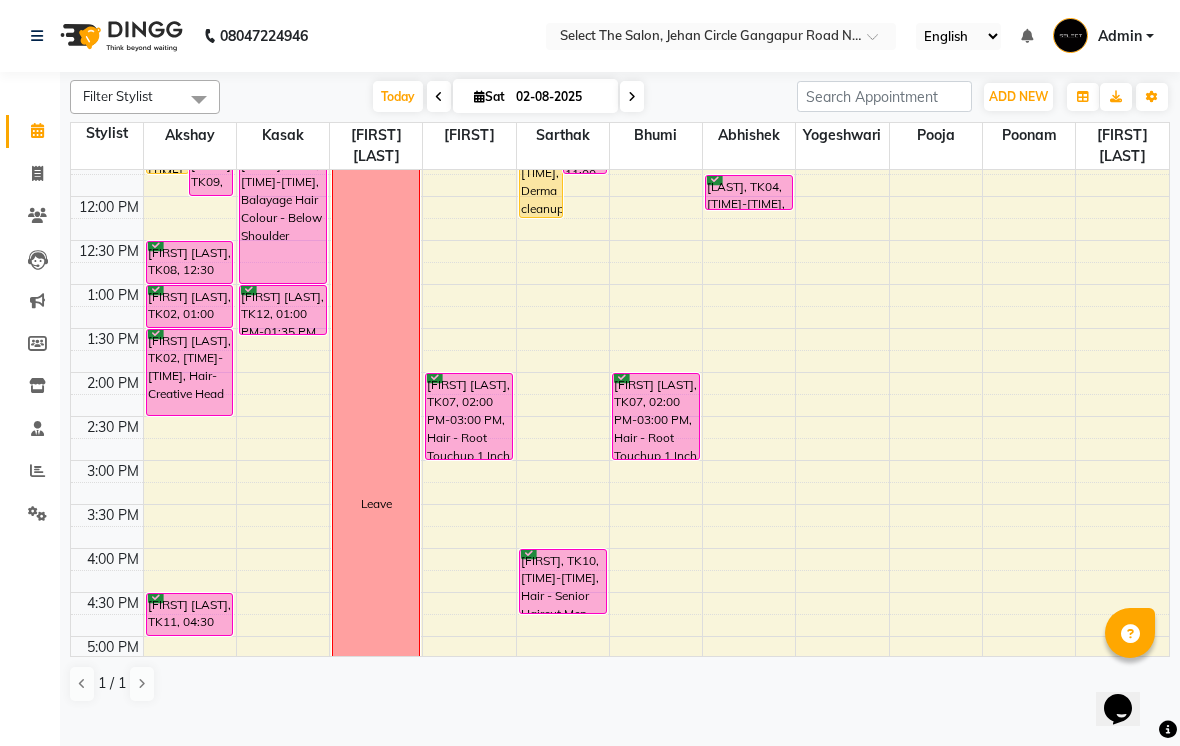 scroll, scrollTop: 329, scrollLeft: 0, axis: vertical 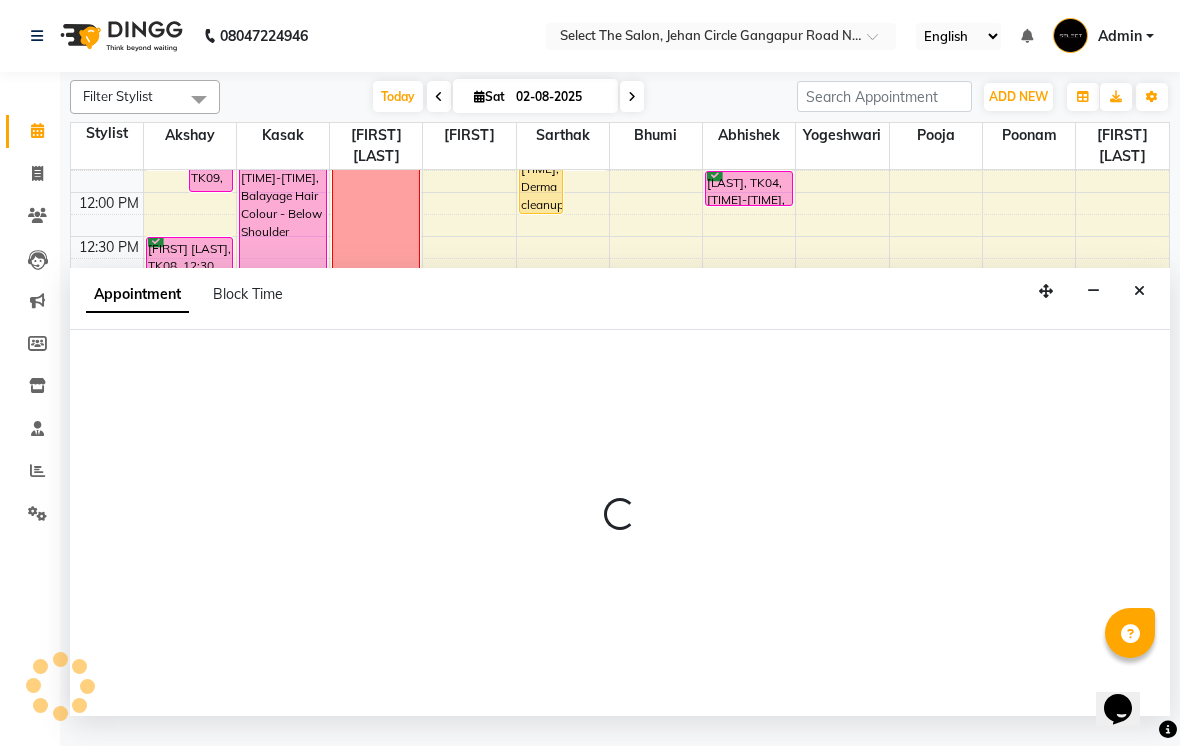 select on "31289" 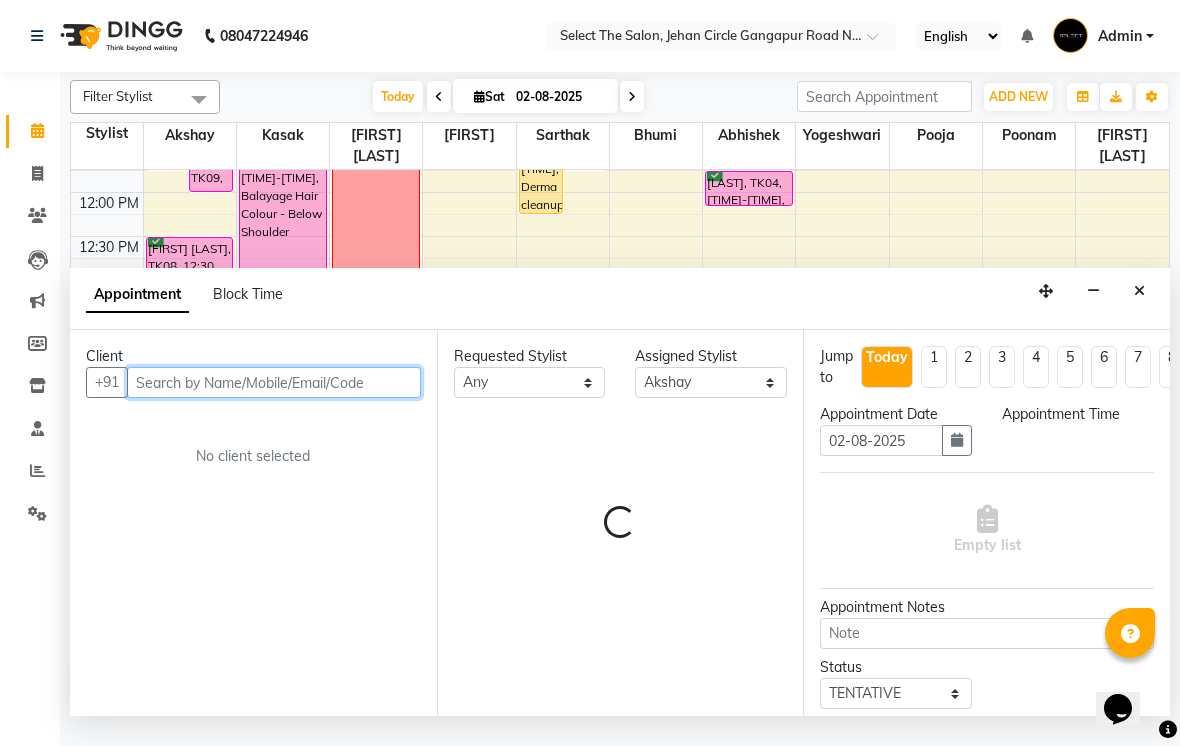 select on "900" 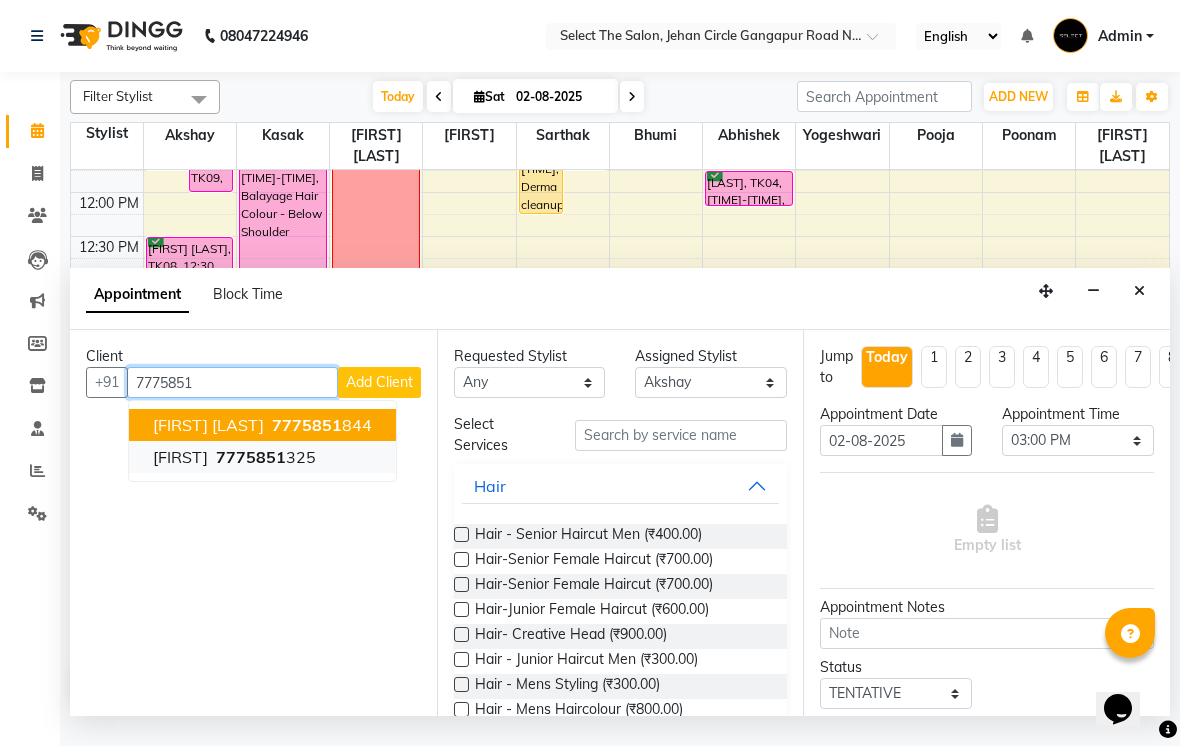 click on "[PHONE]" at bounding box center (264, 457) 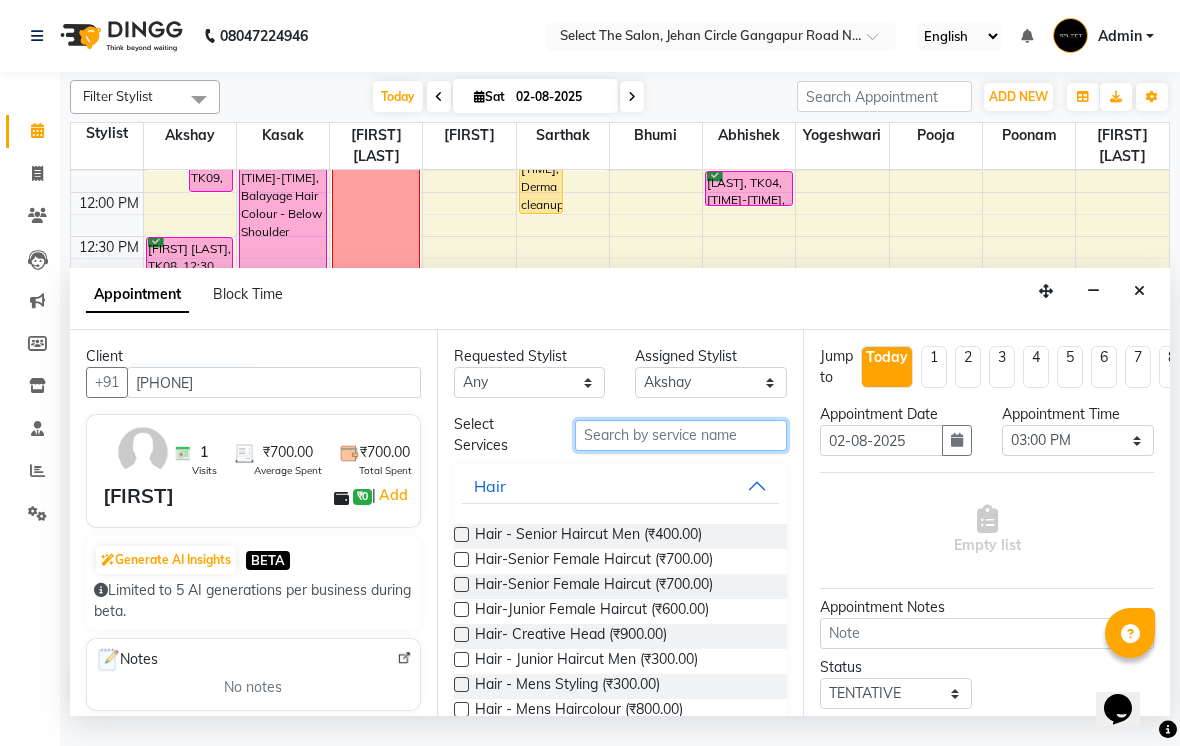 click at bounding box center [681, 435] 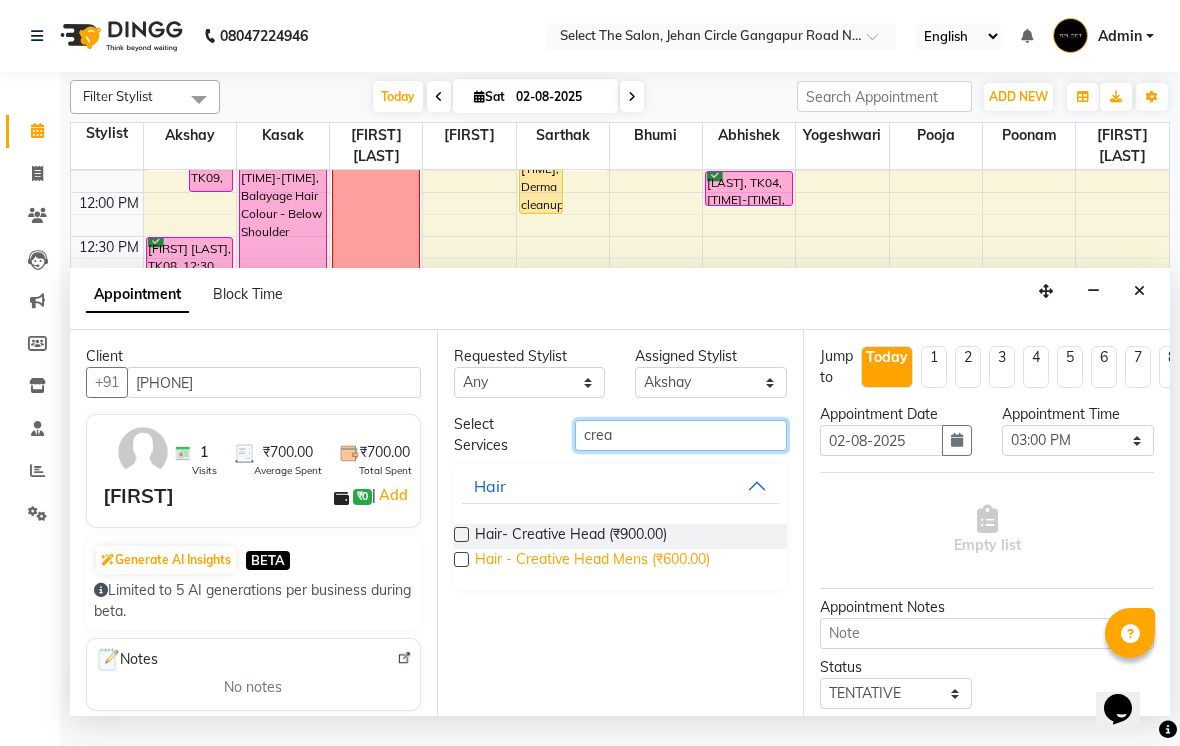type on "crea" 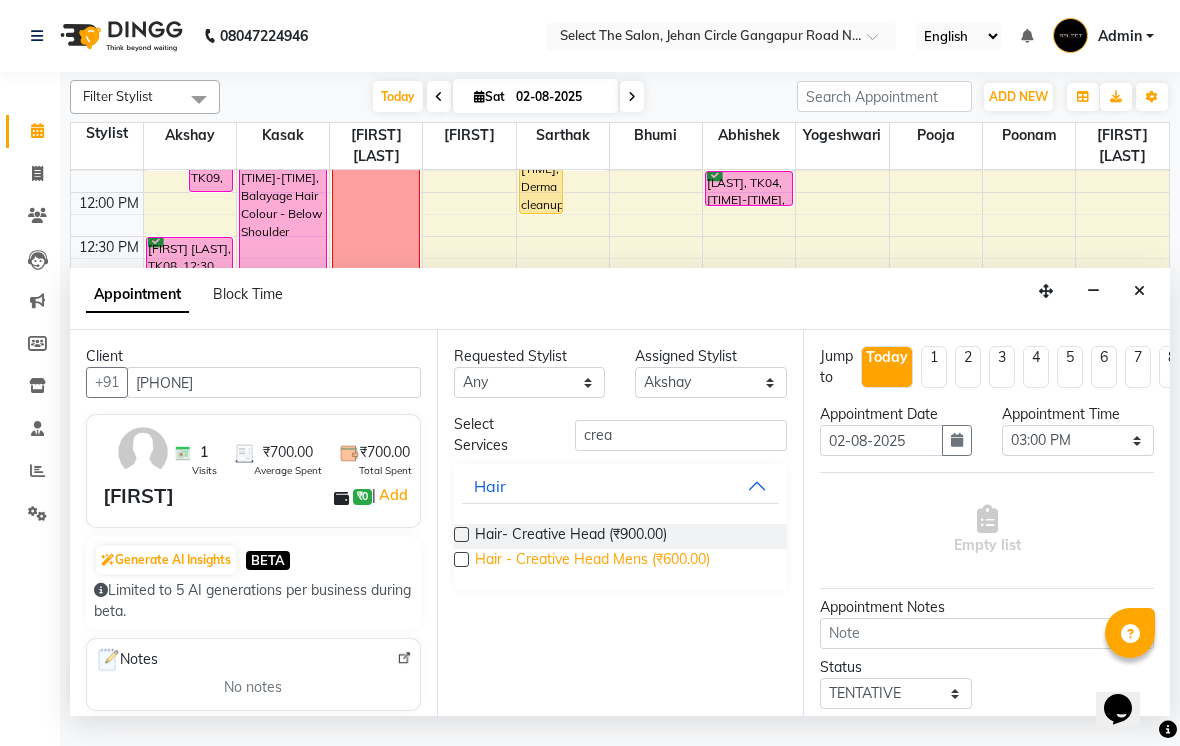 click on "Hair - Creative Head Mens (₹600.00)" at bounding box center (592, 561) 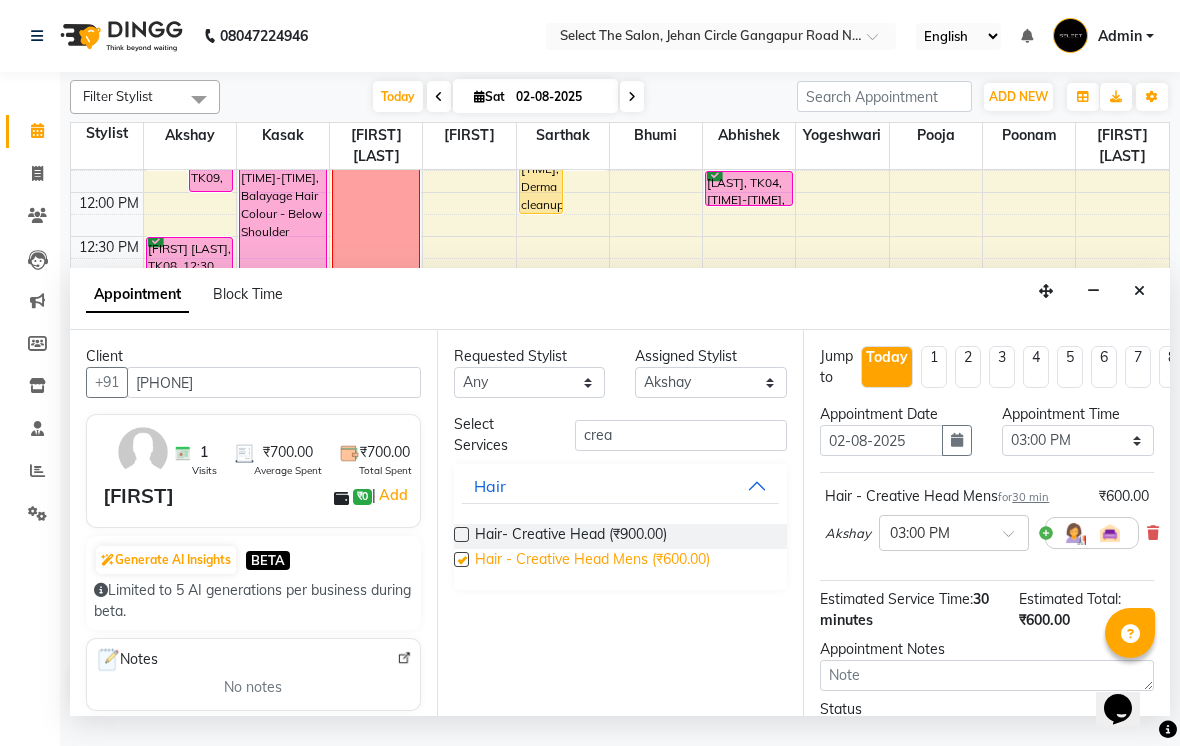 checkbox on "false" 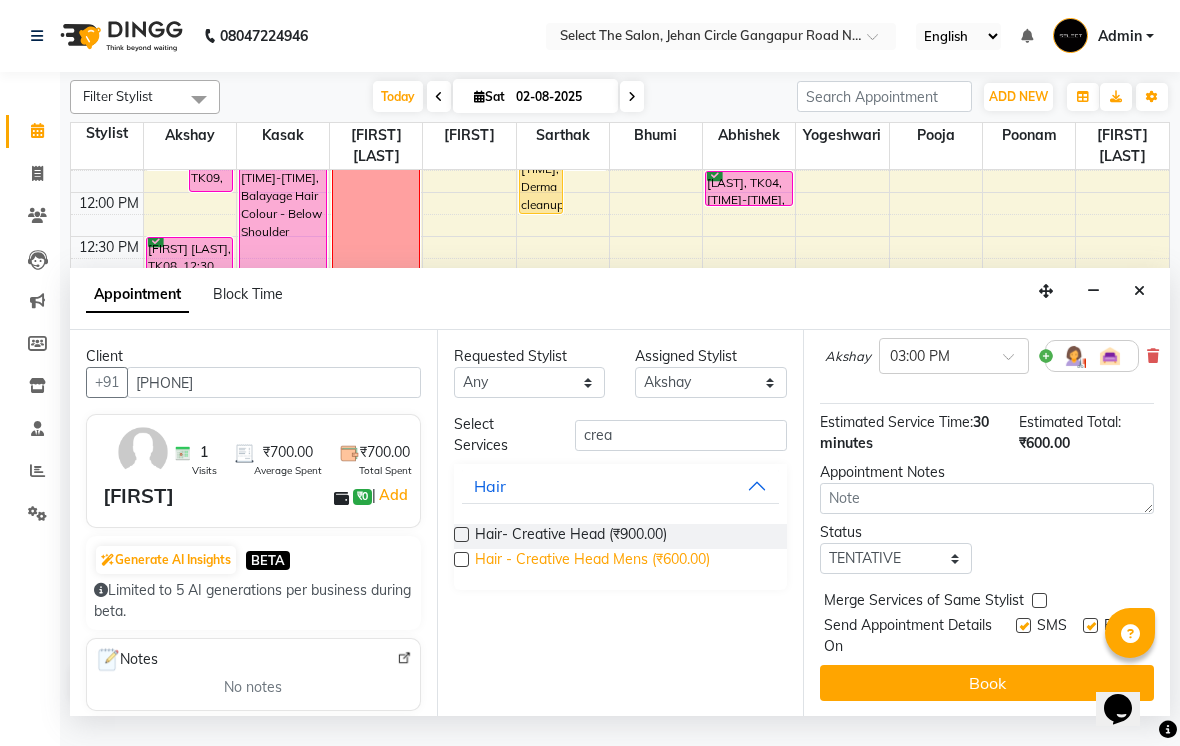 scroll, scrollTop: 176, scrollLeft: 0, axis: vertical 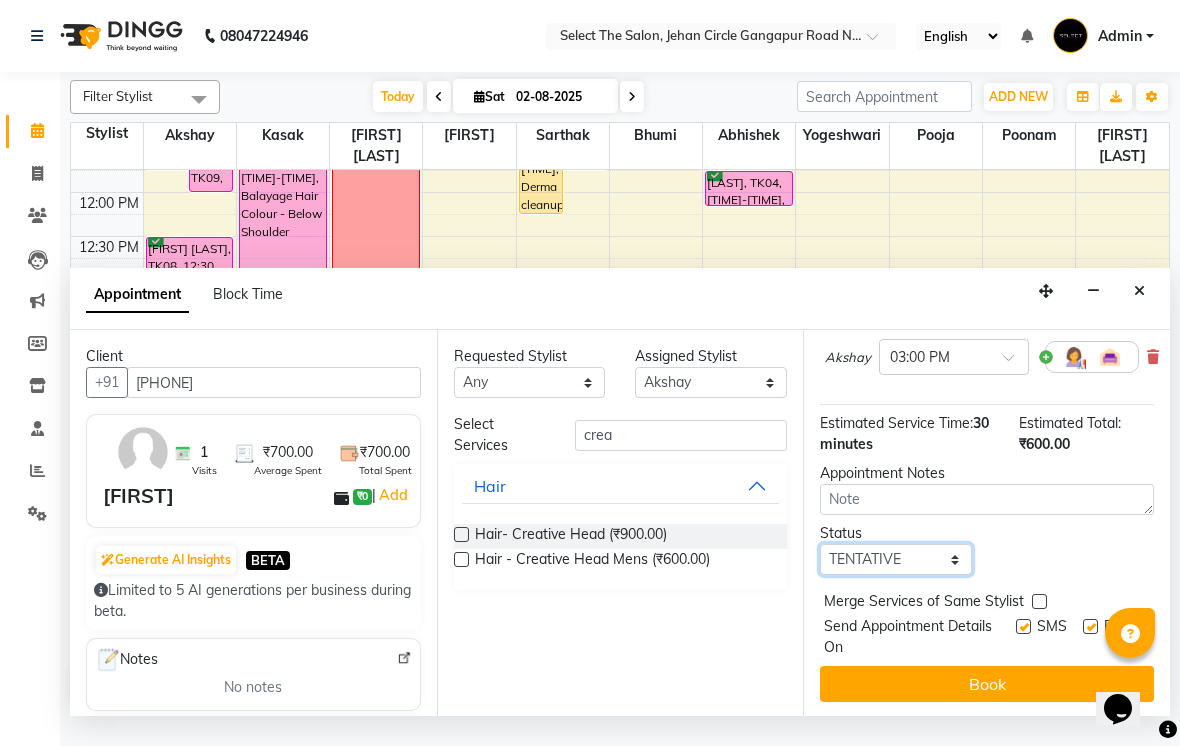 click on "Select TENTATIVE CONFIRM CHECK-IN UPCOMING" at bounding box center [896, 559] 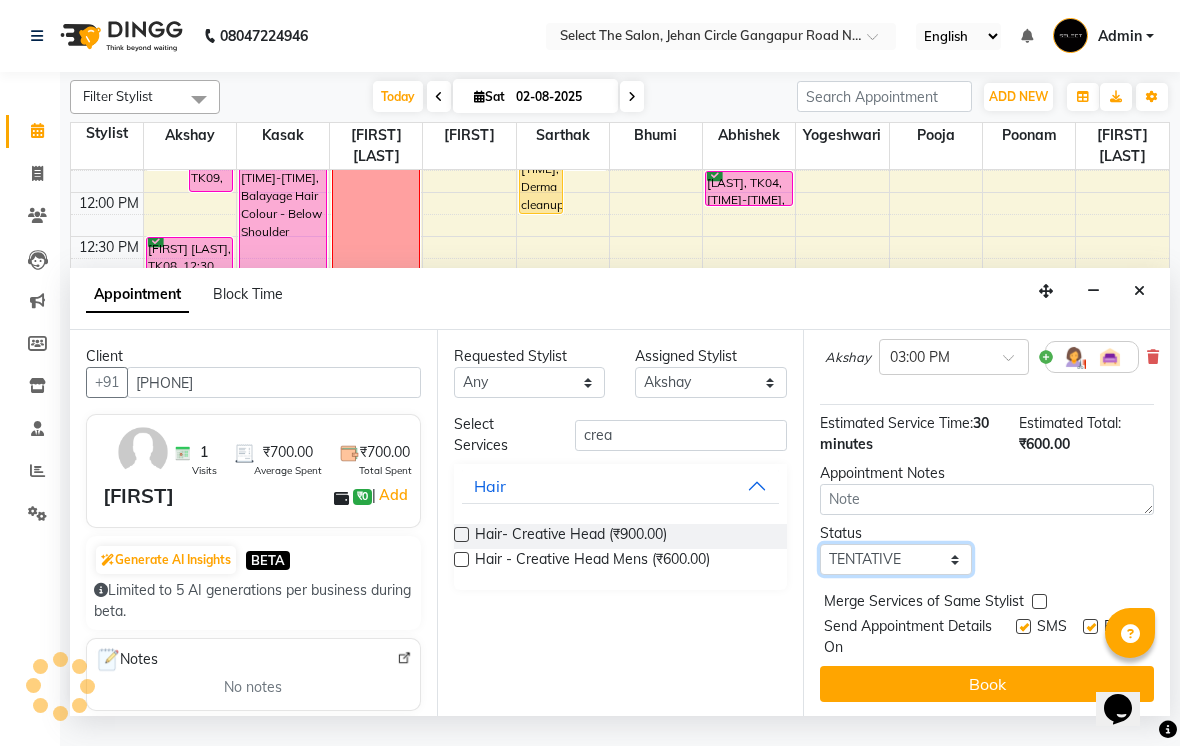 select on "confirm booking" 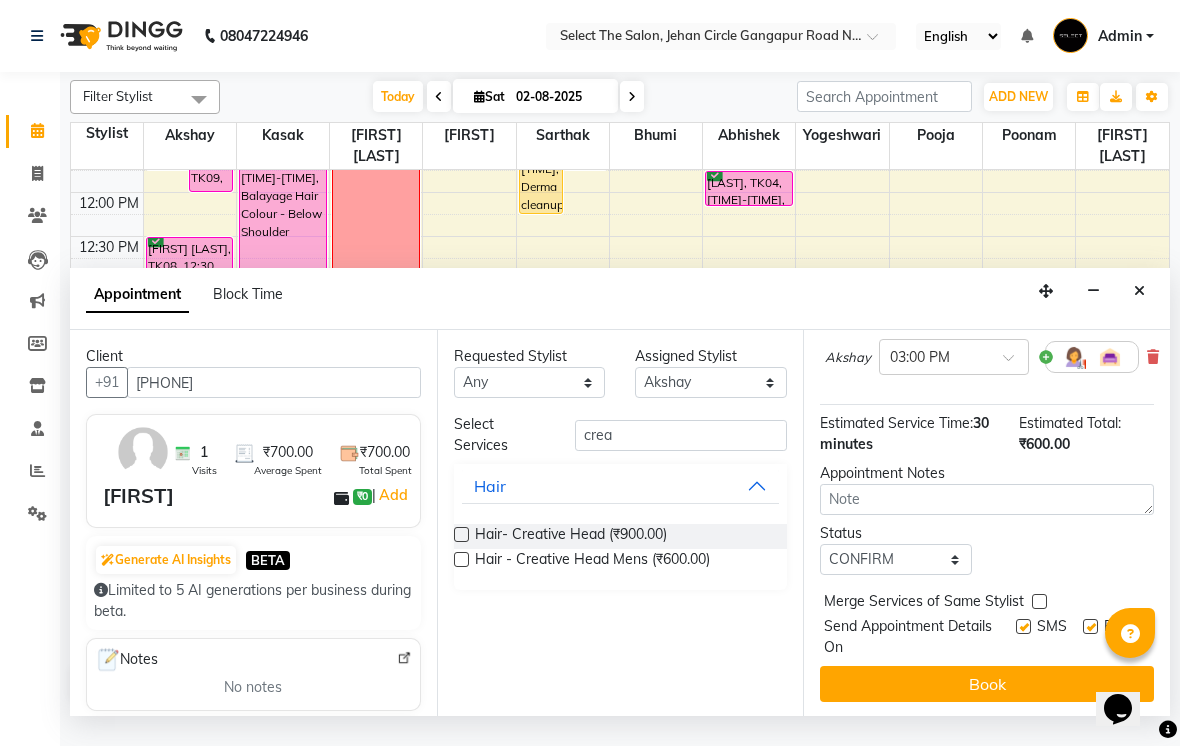 click at bounding box center (1023, 626) 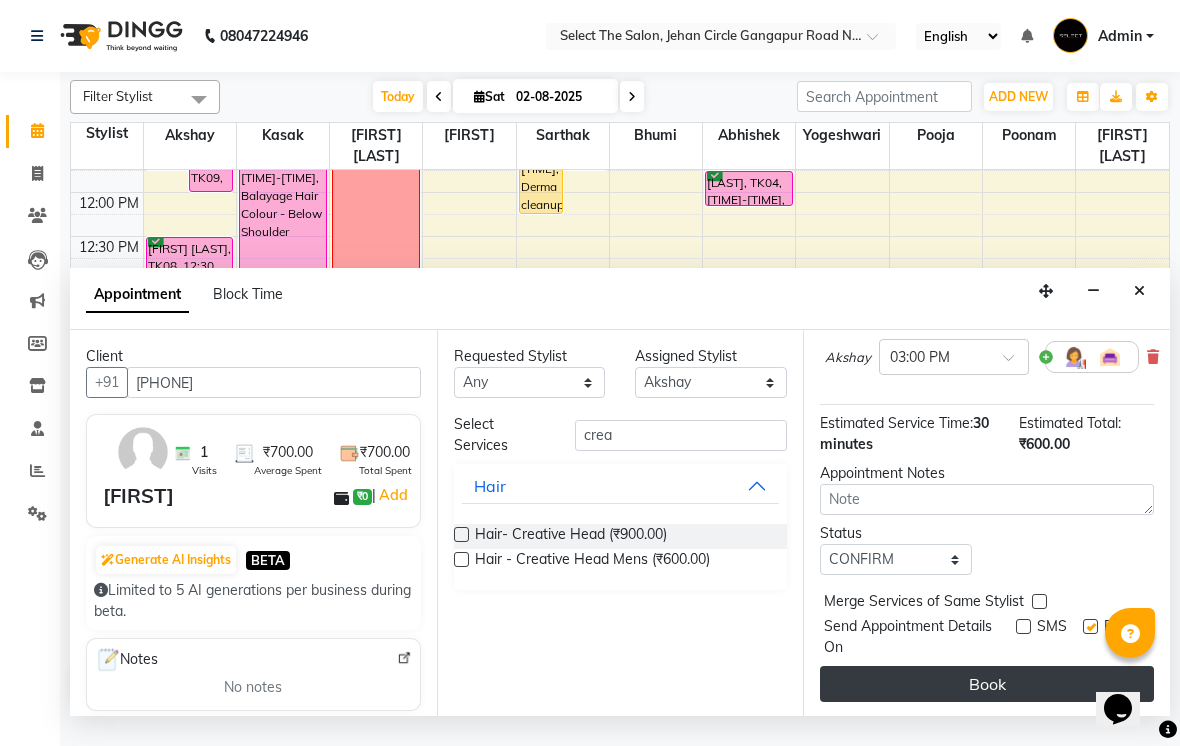 click on "Book" at bounding box center [987, 684] 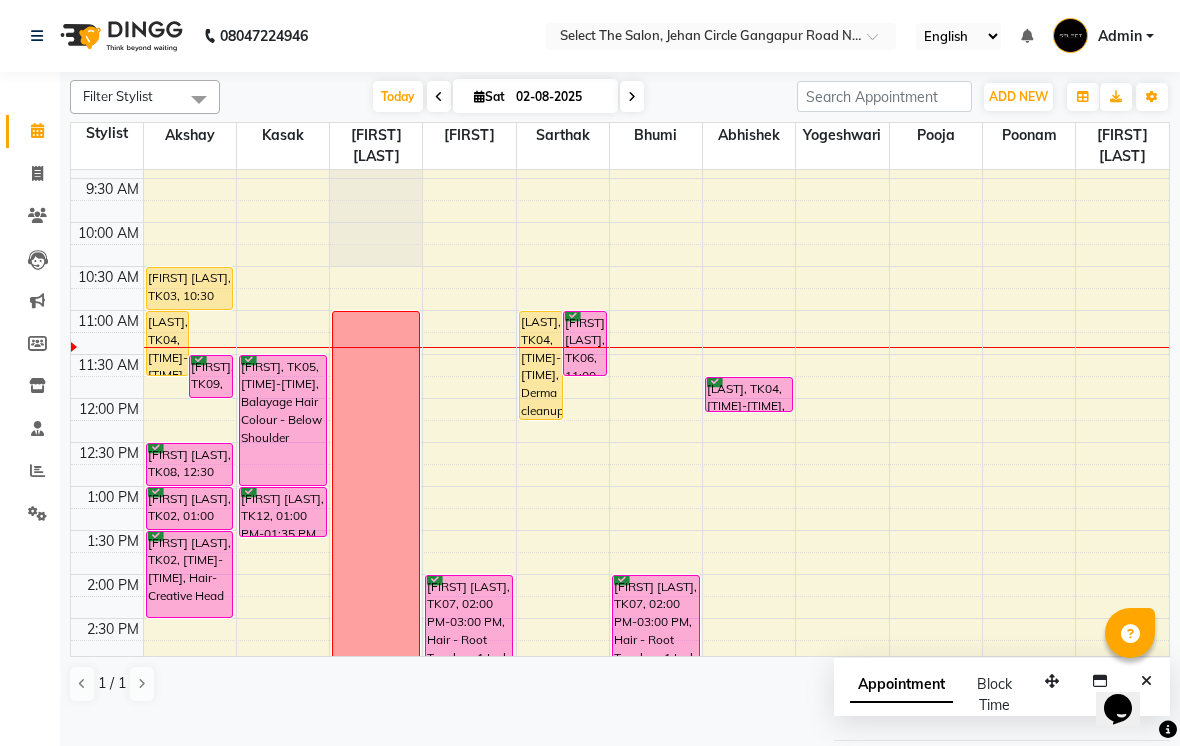 scroll, scrollTop: 122, scrollLeft: 0, axis: vertical 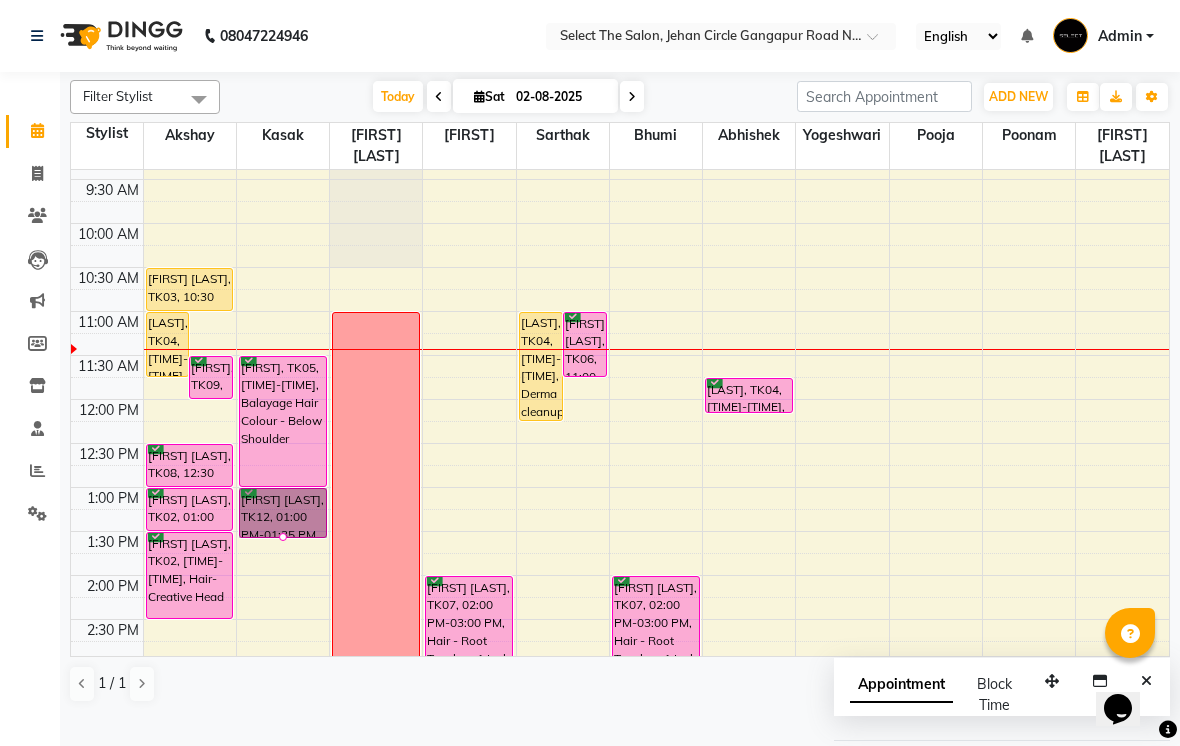 click at bounding box center [283, 537] 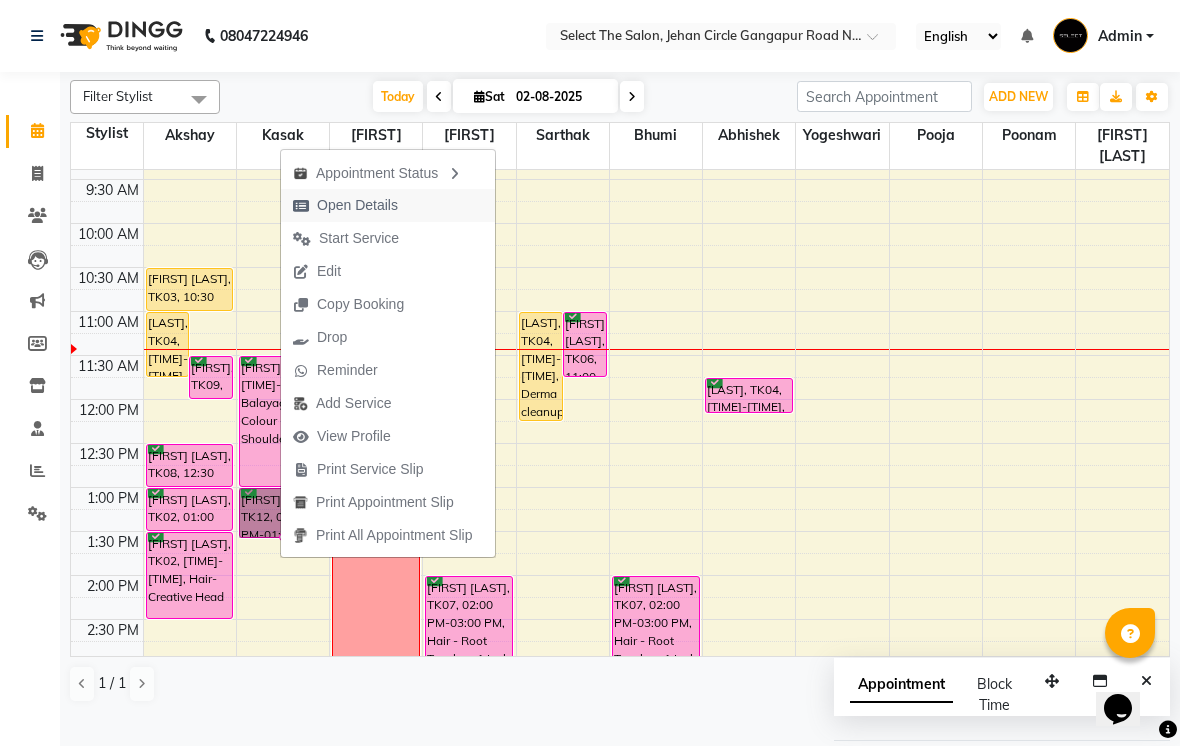 click on "Open Details" at bounding box center (357, 205) 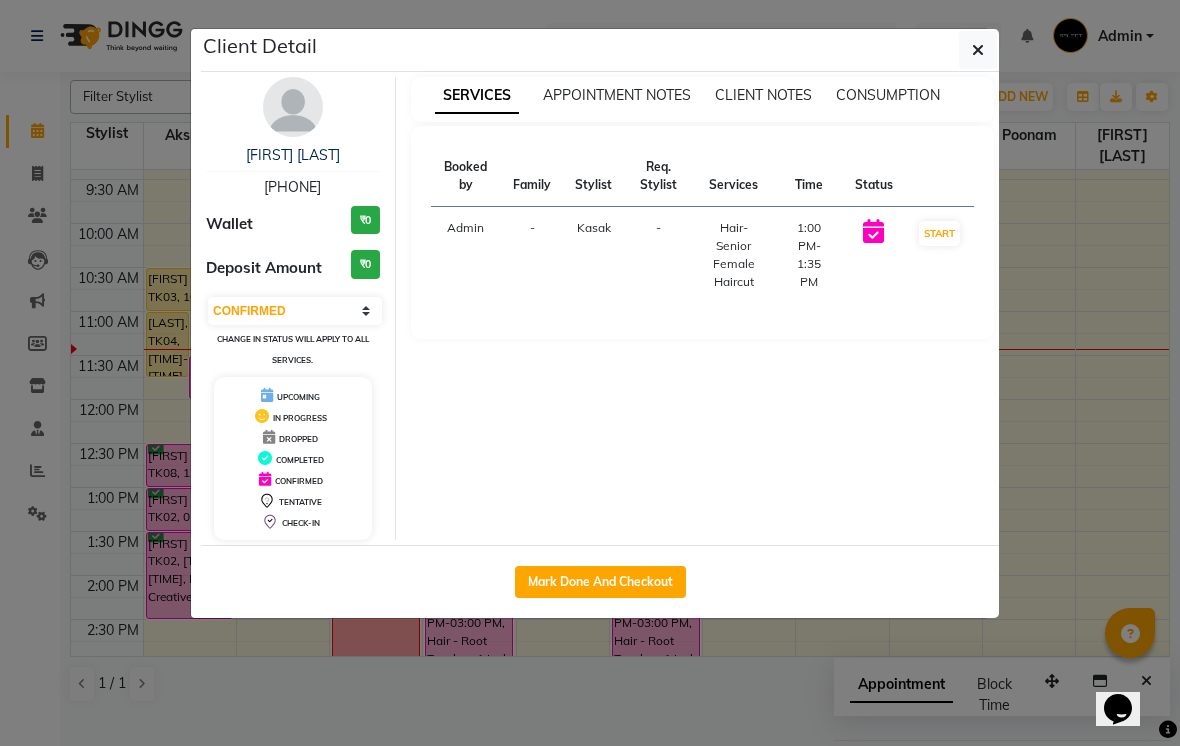 click on "Client Detail  [FIRST] [LAST]   [PHONE] Wallet ₹0 Deposit Amount  ₹0  Select IN SERVICE CONFIRMED TENTATIVE CHECK IN MARK DONE DROPPED UPCOMING Change in status will apply to all services. UPCOMING IN PROGRESS DROPPED COMPLETED CONFIRMED TENTATIVE CHECK-IN SERVICES APPOINTMENT NOTES CLIENT NOTES CONSUMPTION Booked by Family Stylist Req. Stylist Services Time Status  Admin  - Kasak -  Hair-Senior Female Haircut   1:00 PM-1:35 PM   START   Mark Done And Checkout" 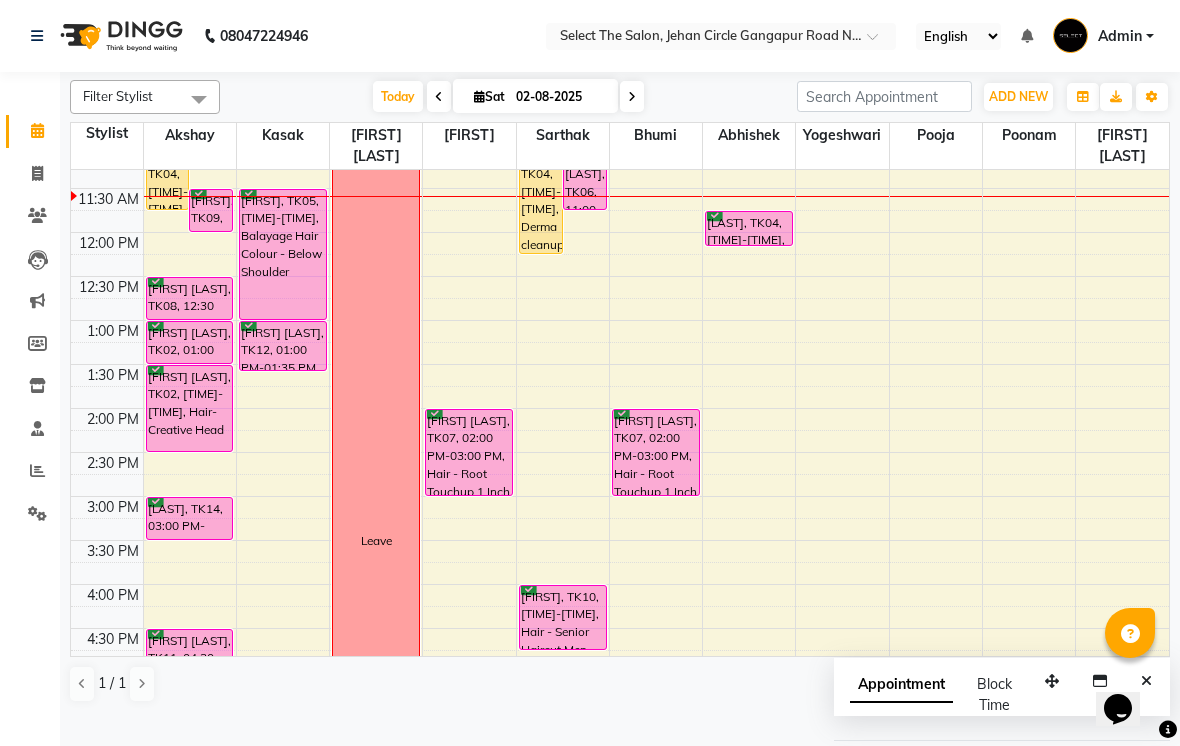 scroll, scrollTop: 382, scrollLeft: 0, axis: vertical 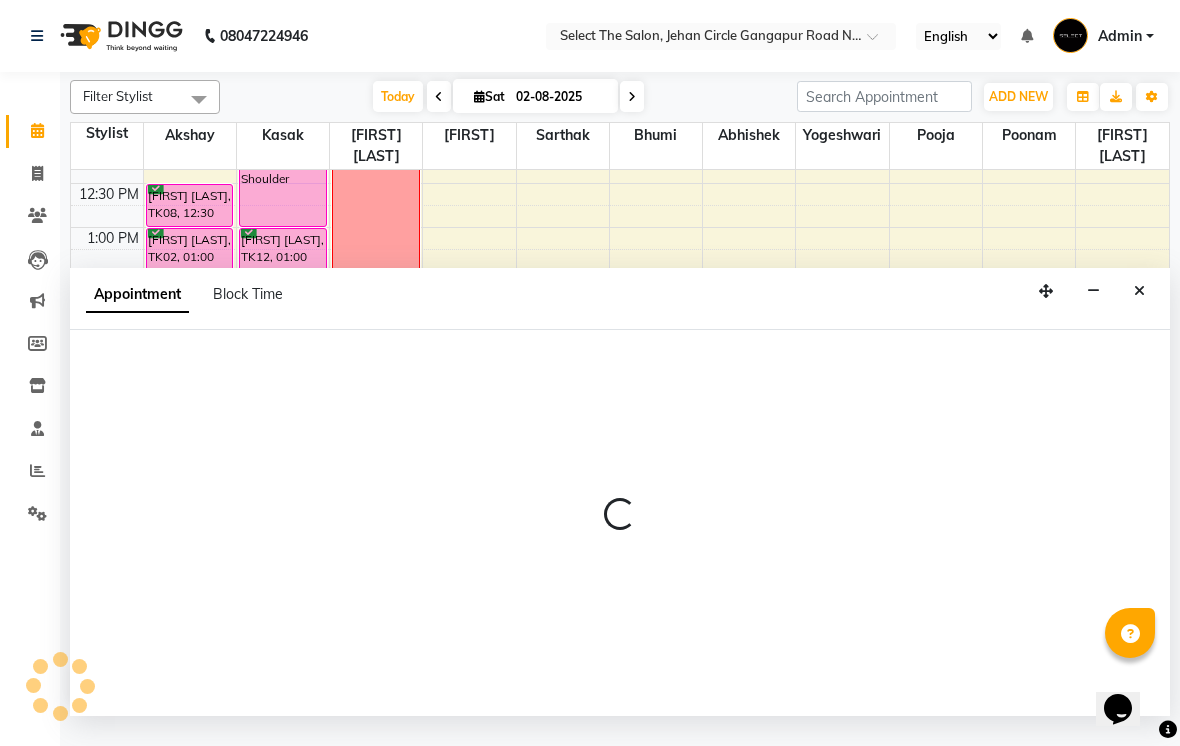select on "50838" 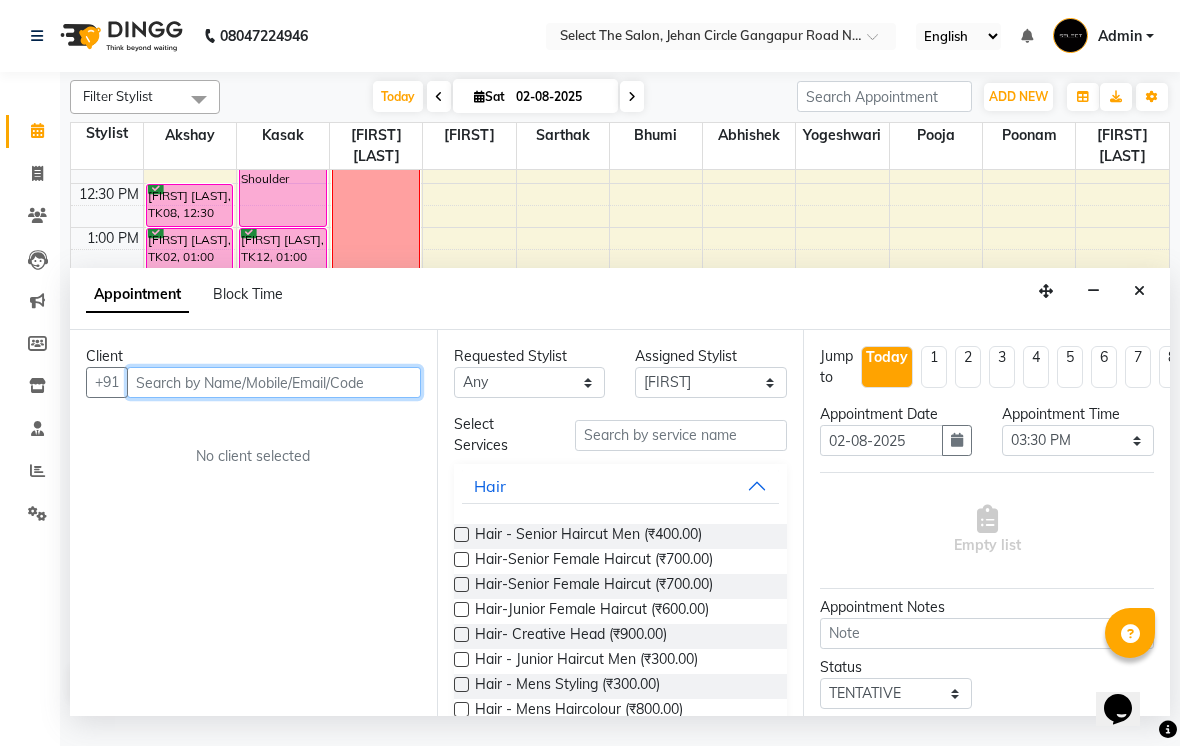 click at bounding box center (274, 382) 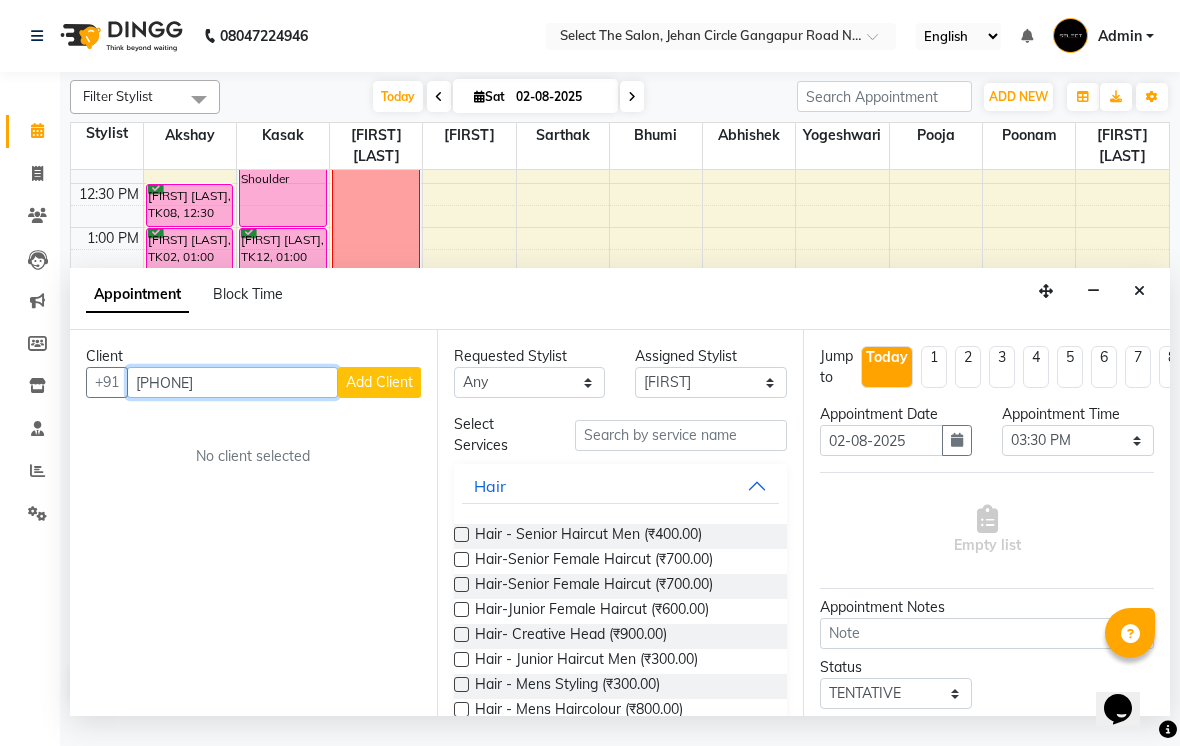type on "[PHONE]" 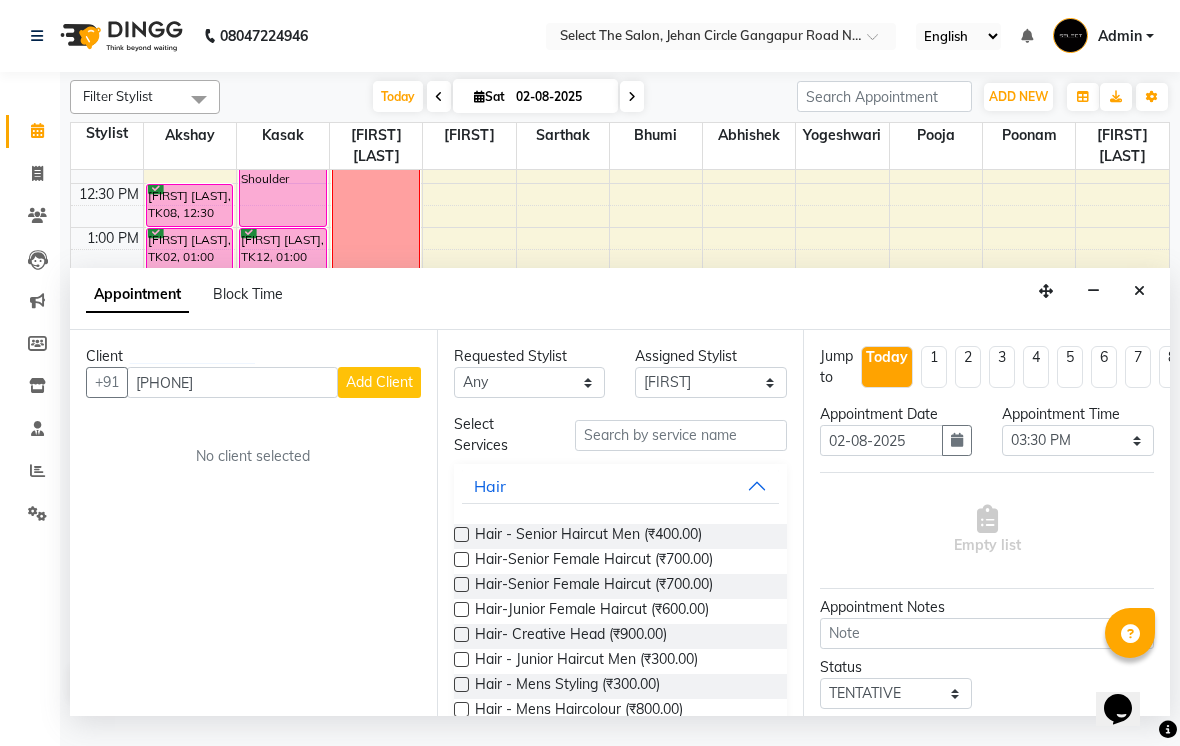 click on "Add Client" at bounding box center [379, 382] 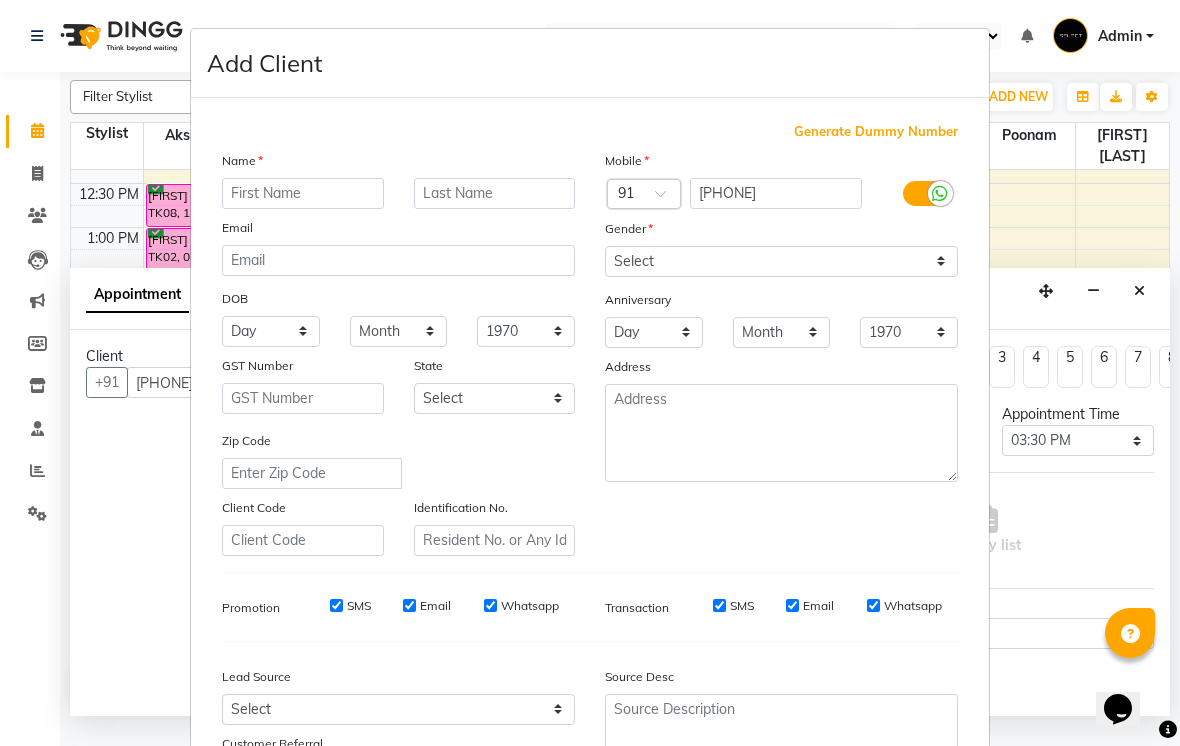 click at bounding box center (303, 193) 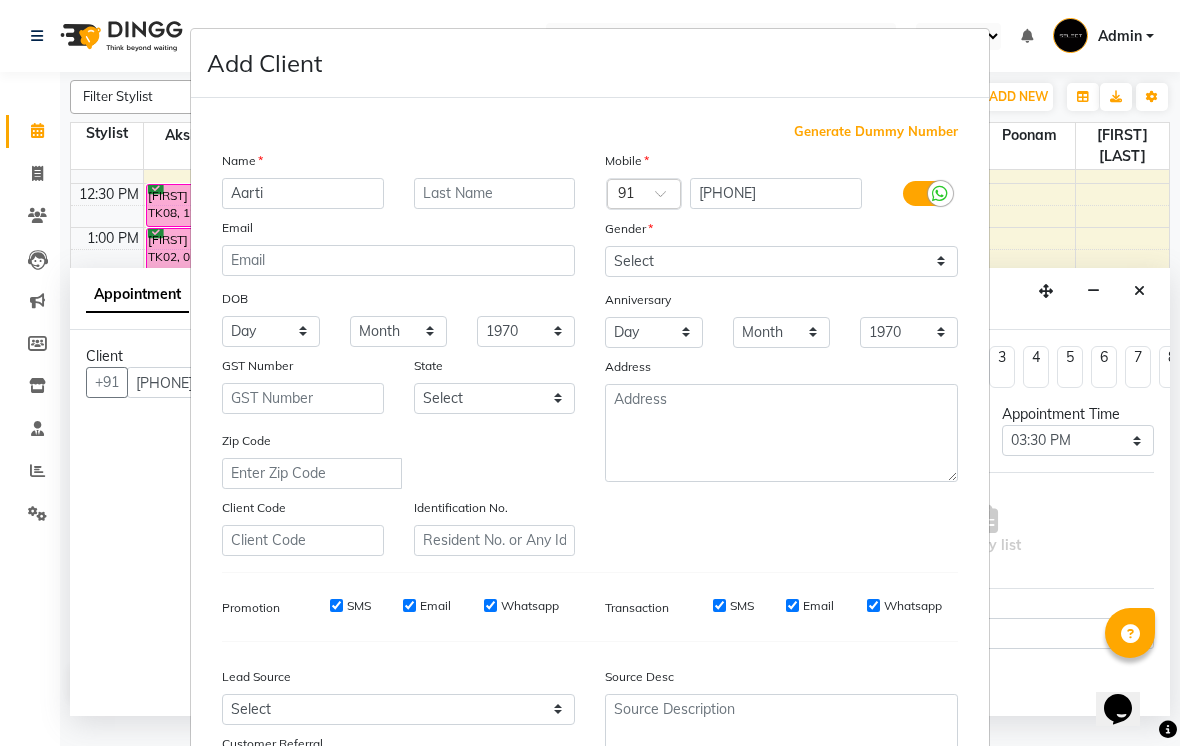 type on "Aarti" 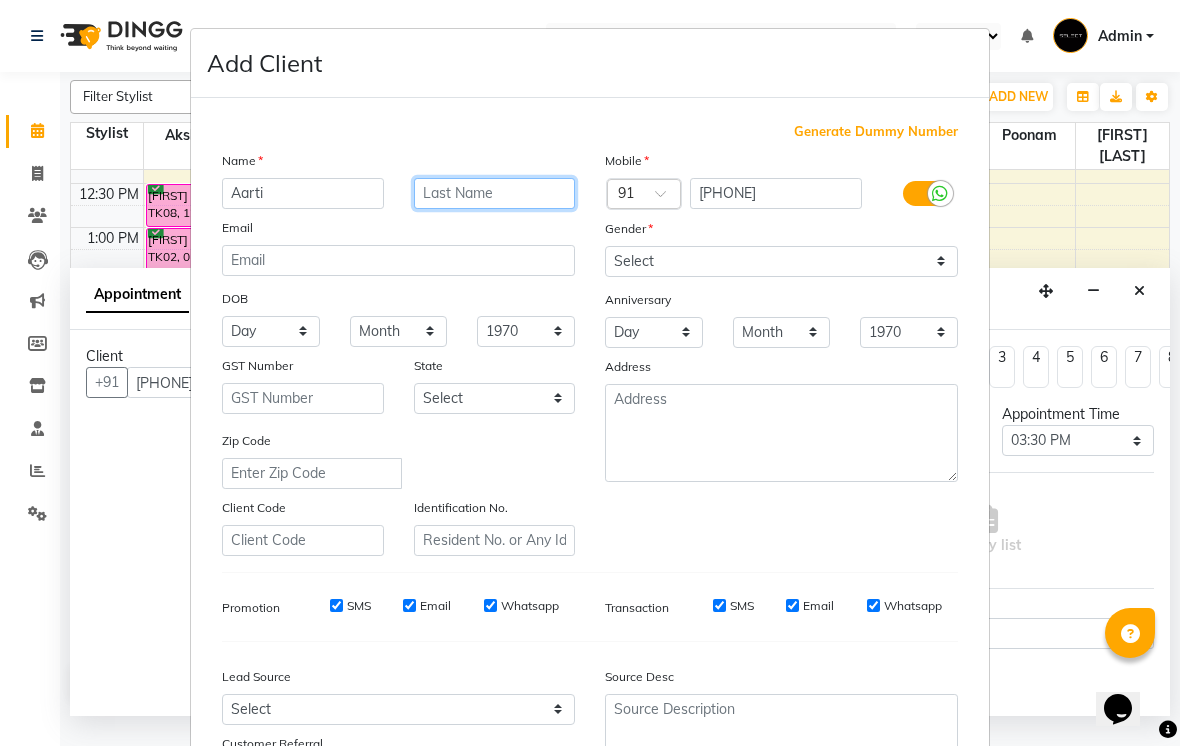 click at bounding box center [495, 193] 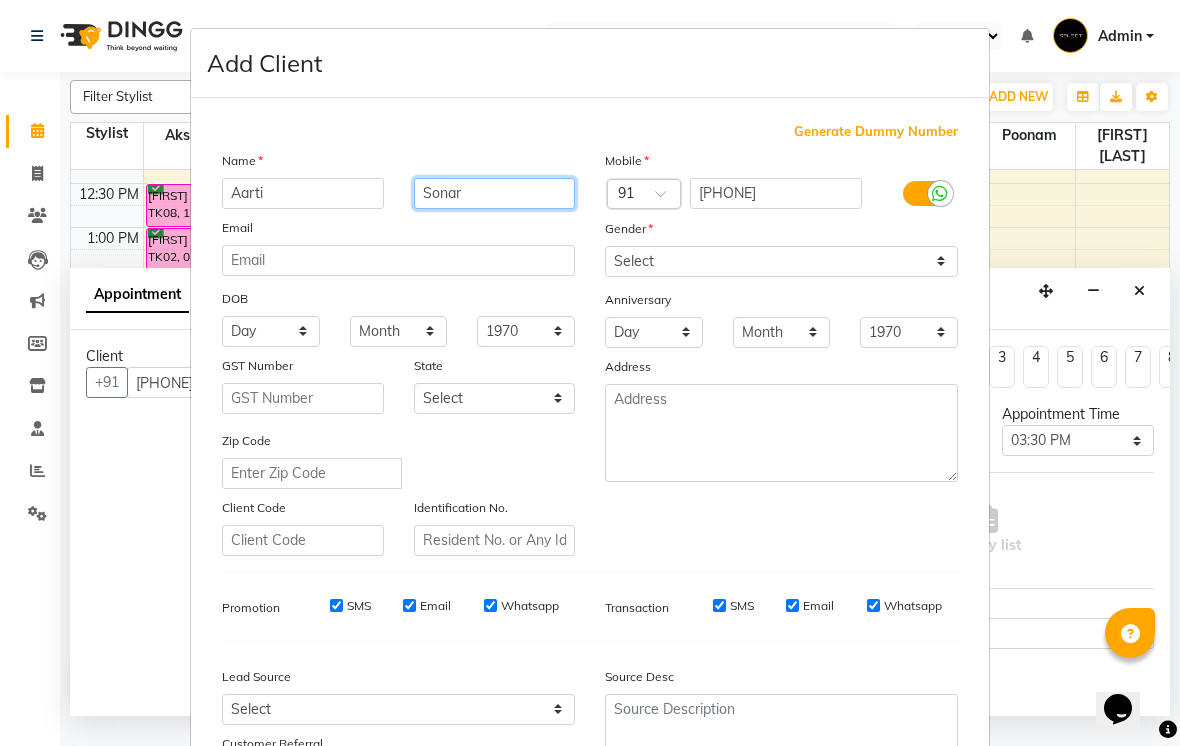 type on "Sonar" 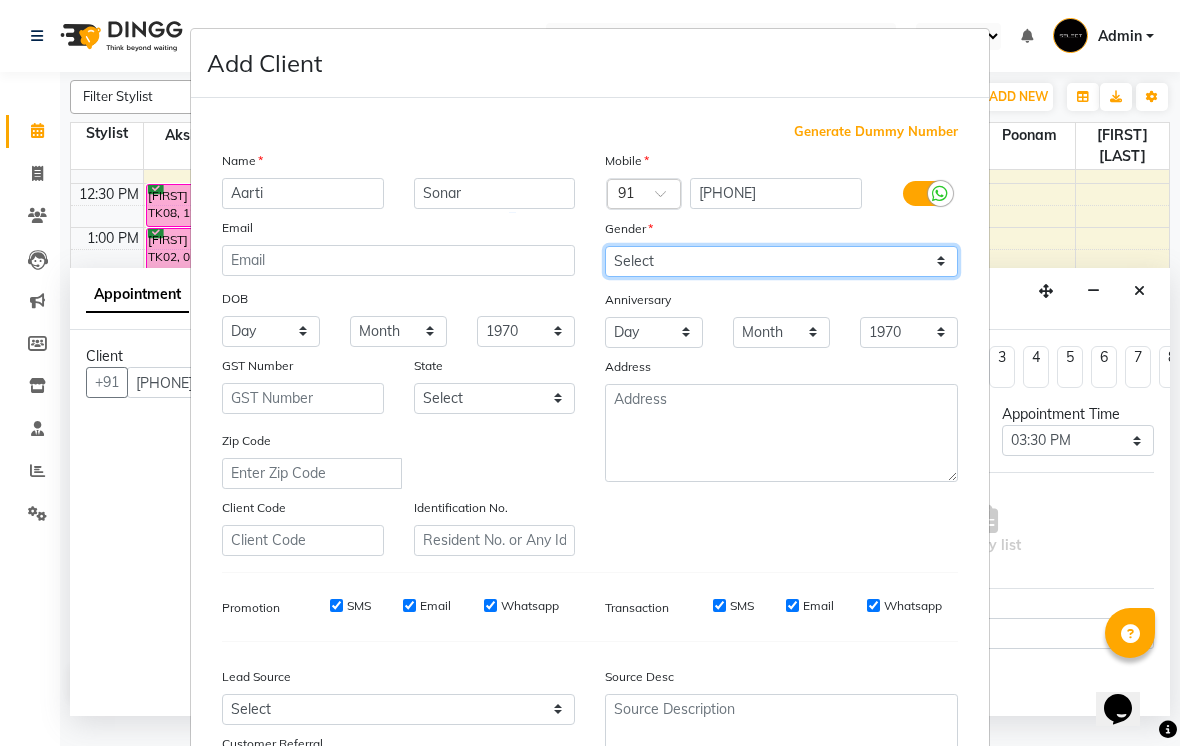 click on "Select Male Female Other Prefer Not To Say" at bounding box center [781, 261] 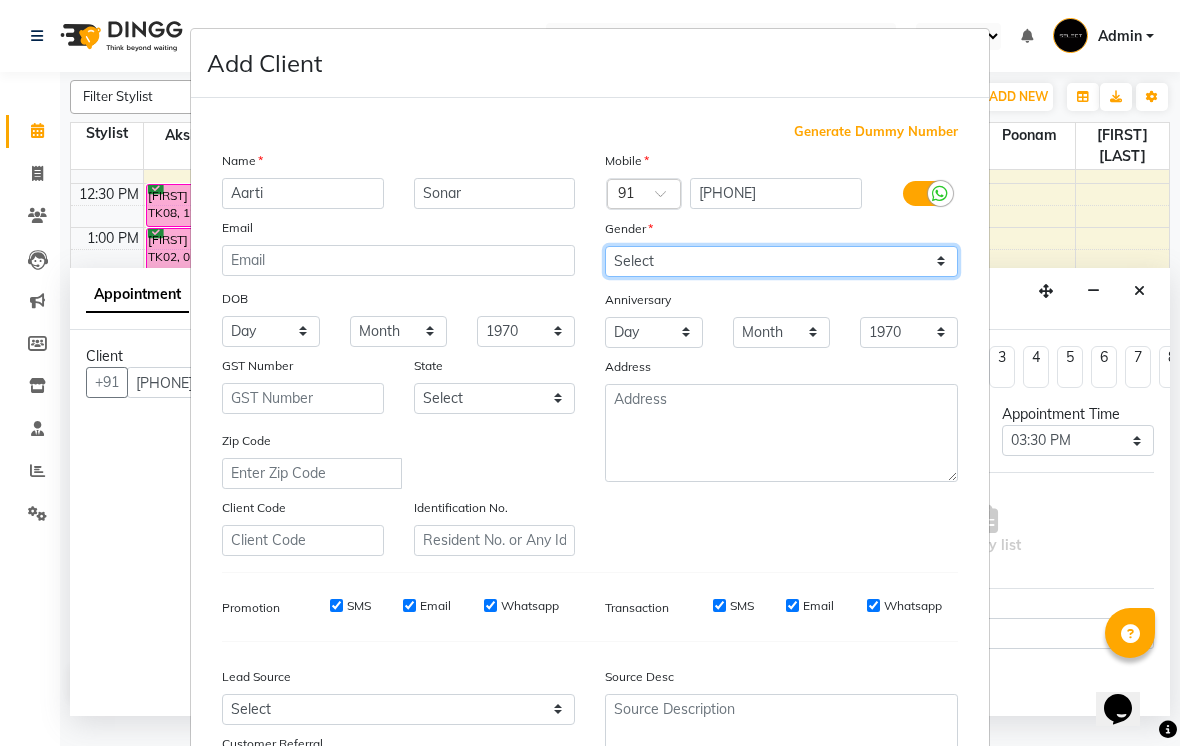 select on "female" 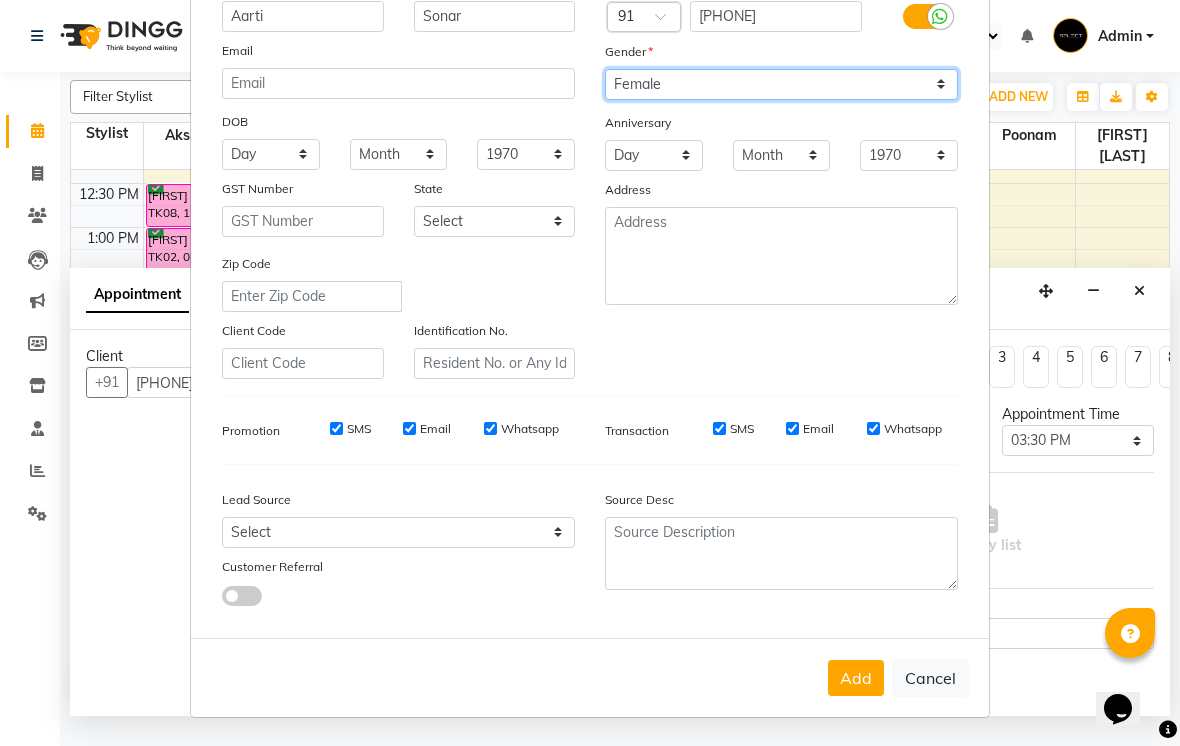 scroll, scrollTop: 176, scrollLeft: 0, axis: vertical 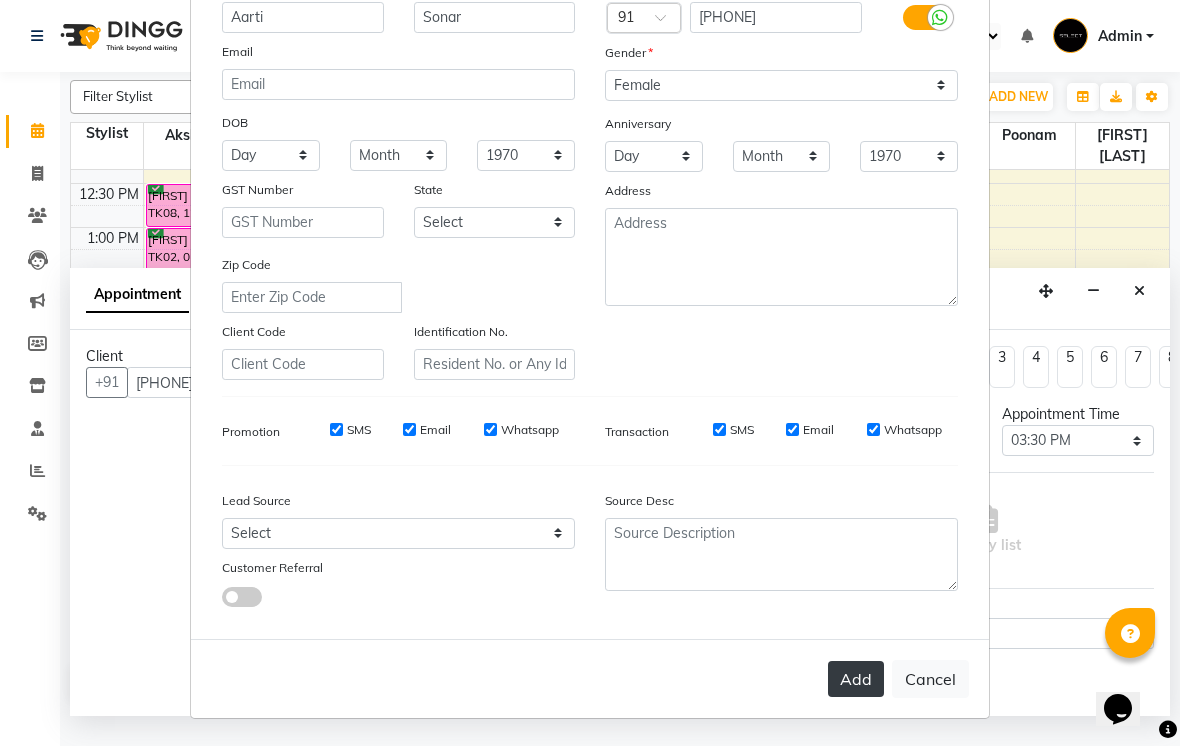 click on "Add" at bounding box center [856, 679] 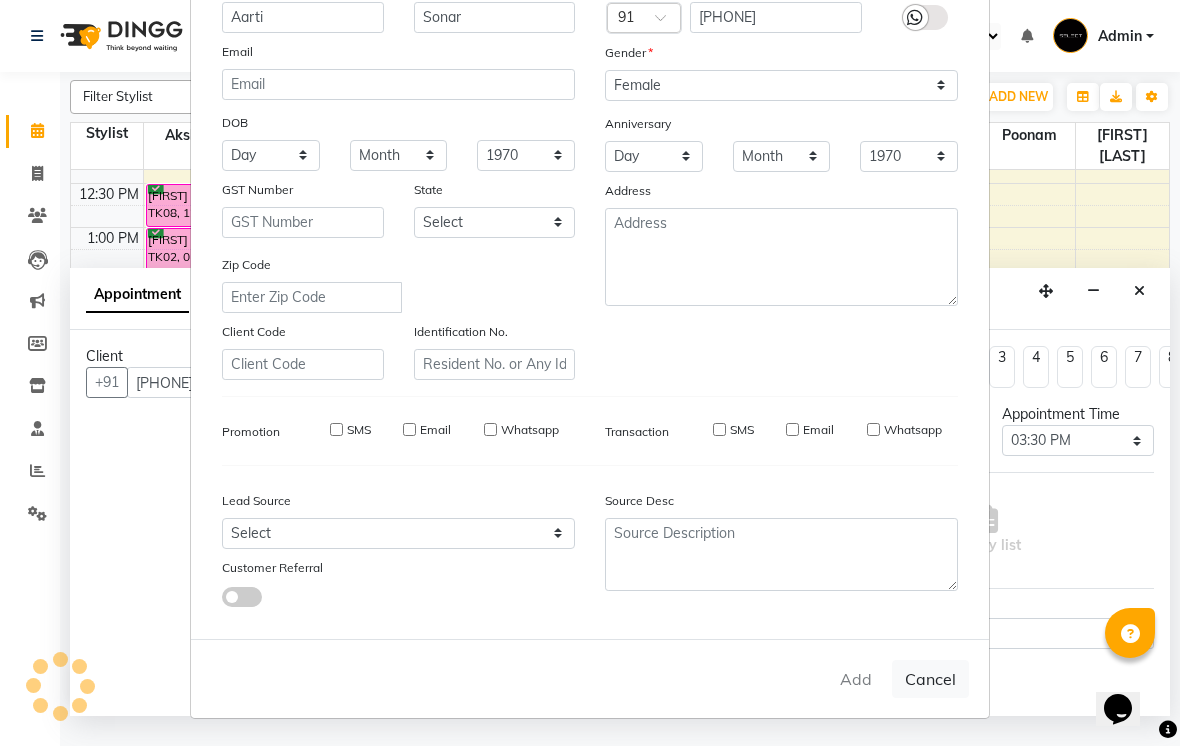 type 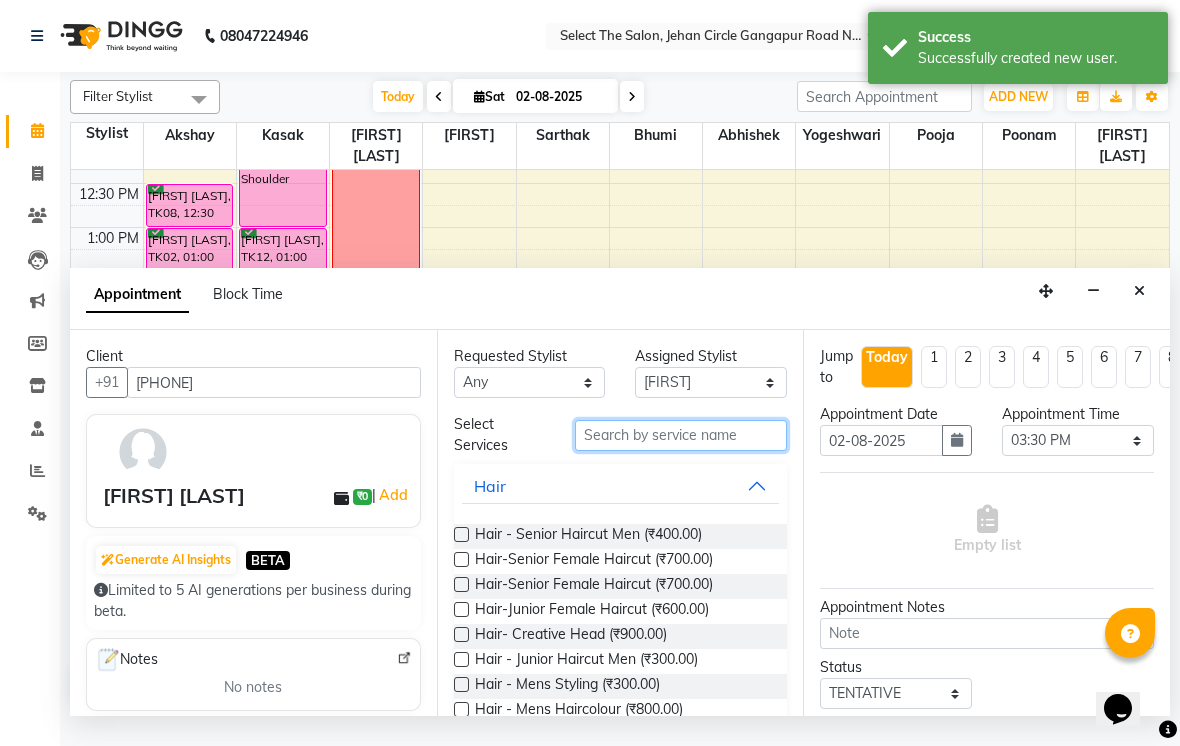 click at bounding box center (681, 435) 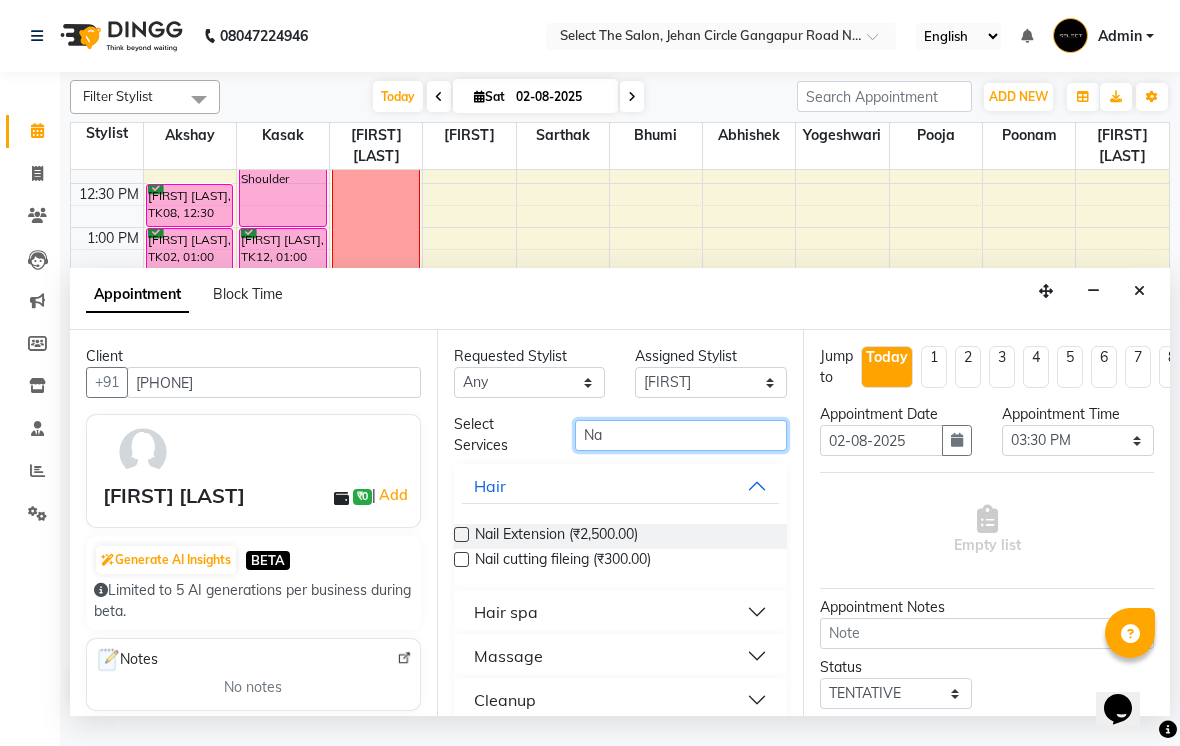 scroll, scrollTop: 1, scrollLeft: 0, axis: vertical 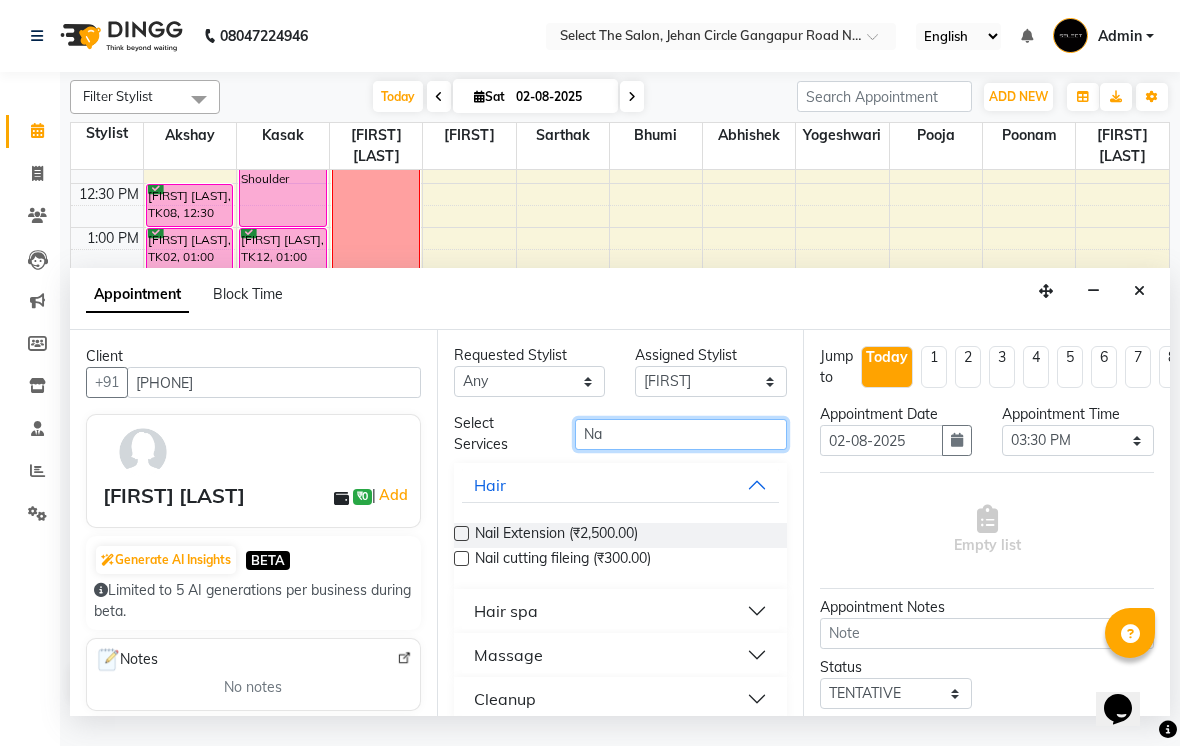 type on "Na" 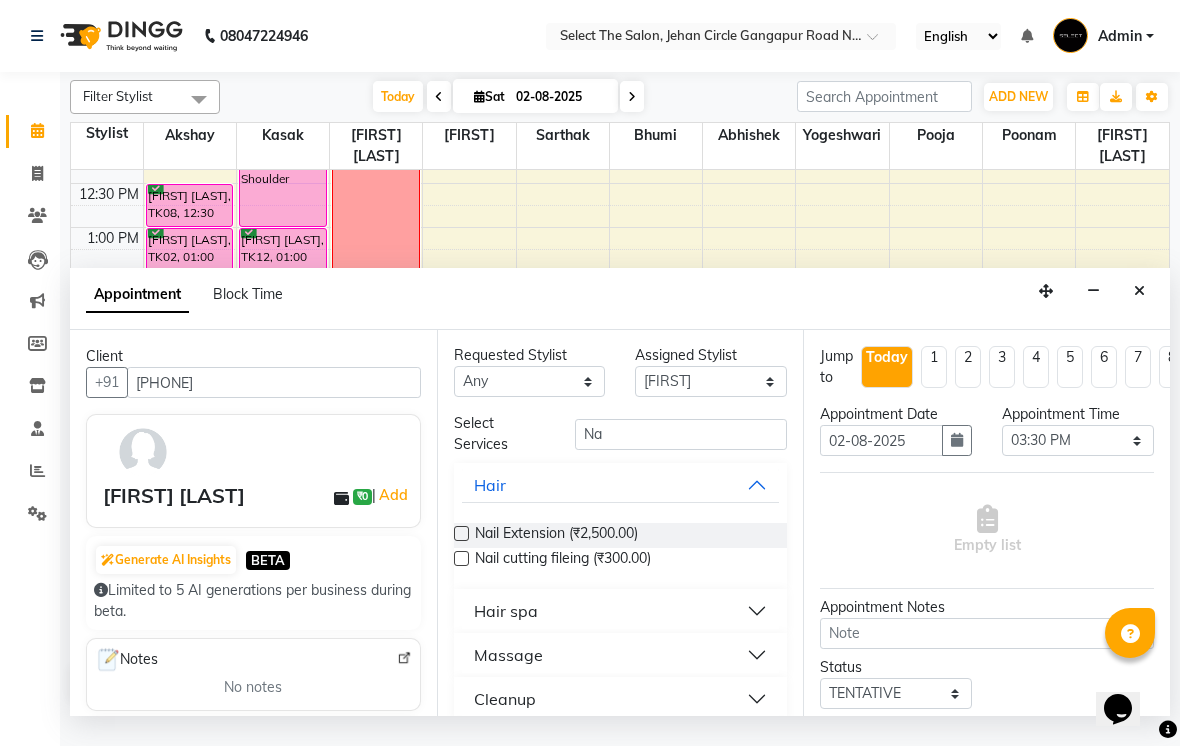 click on "Hair spa" at bounding box center [621, 611] 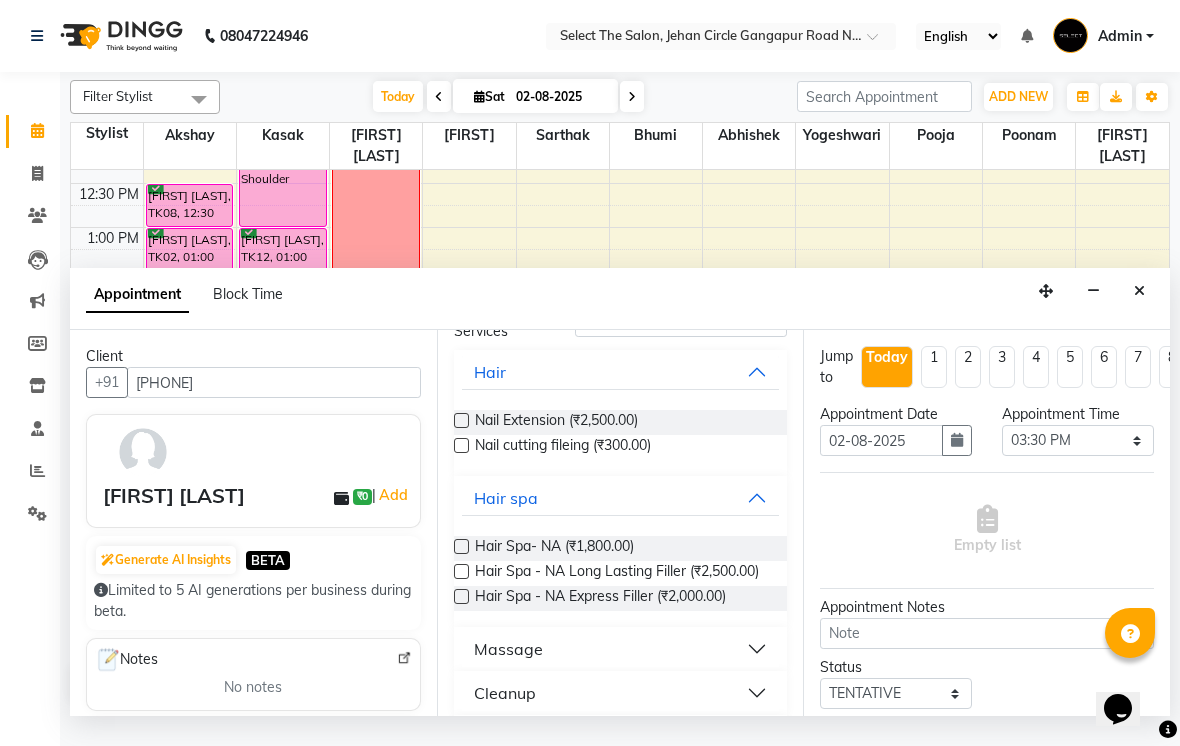 scroll, scrollTop: 120, scrollLeft: 0, axis: vertical 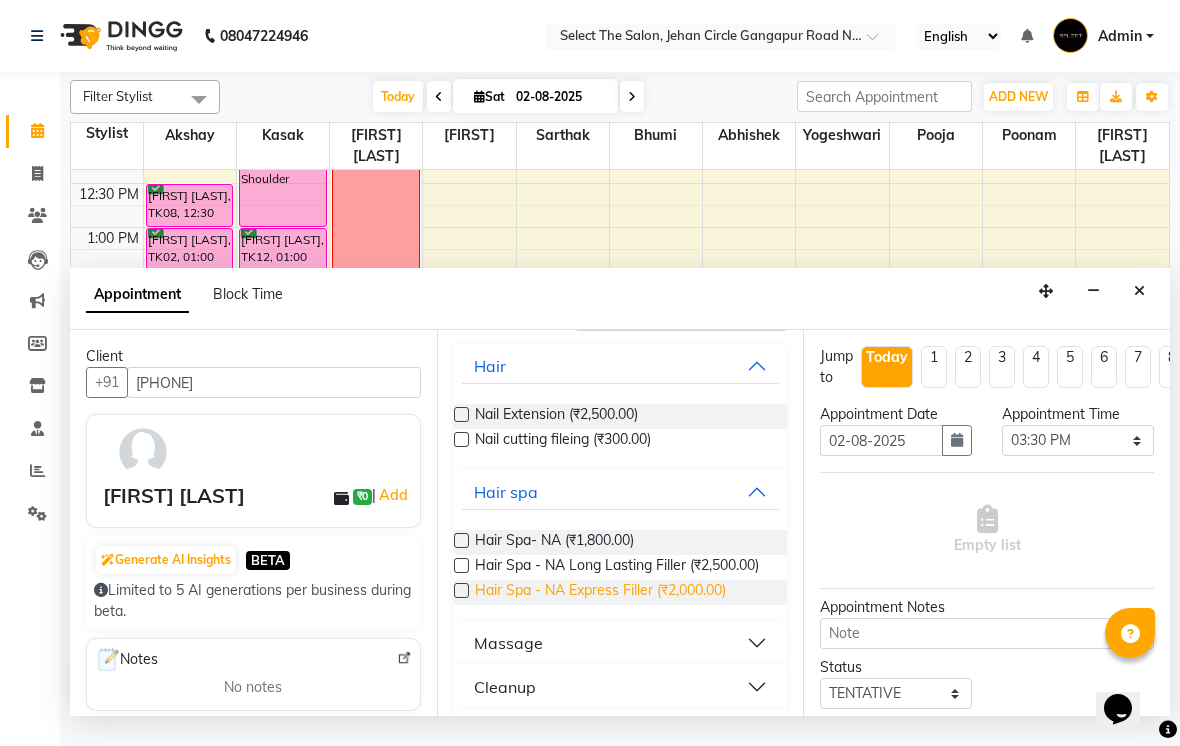 click on "Hair Spa - NA Express Filler  (₹2,000.00)" at bounding box center (600, 592) 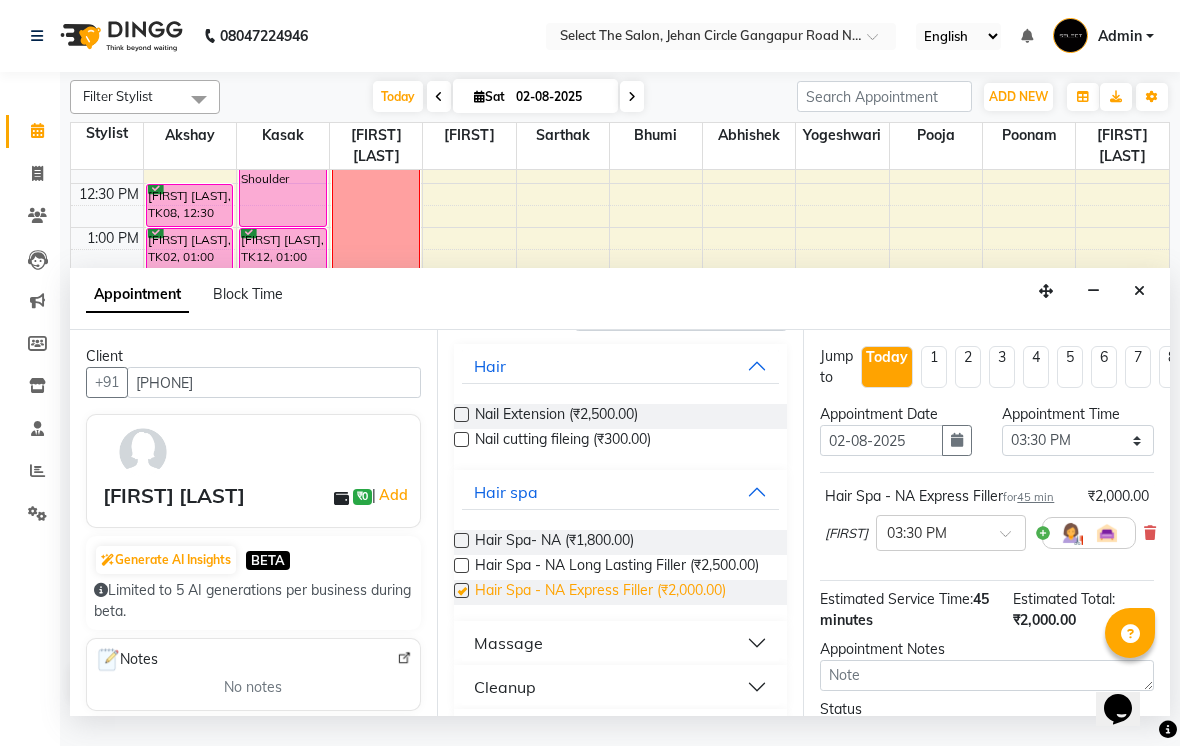 checkbox on "false" 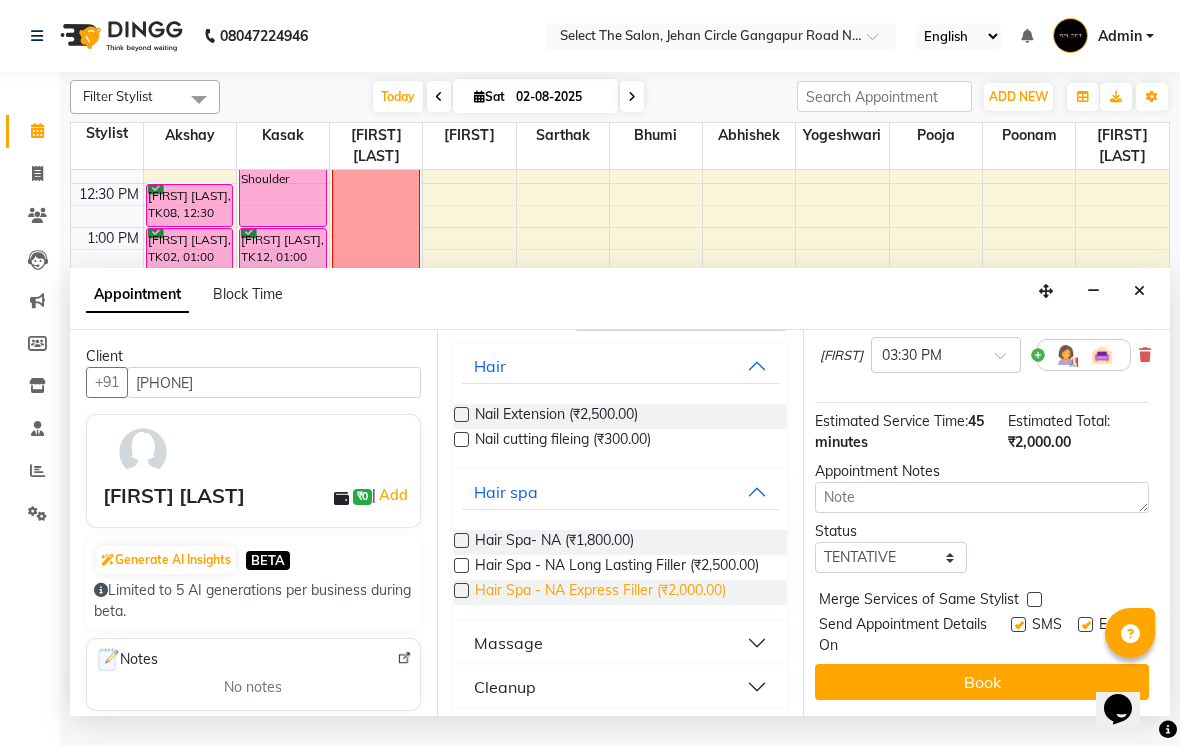 scroll, scrollTop: 176, scrollLeft: 5, axis: both 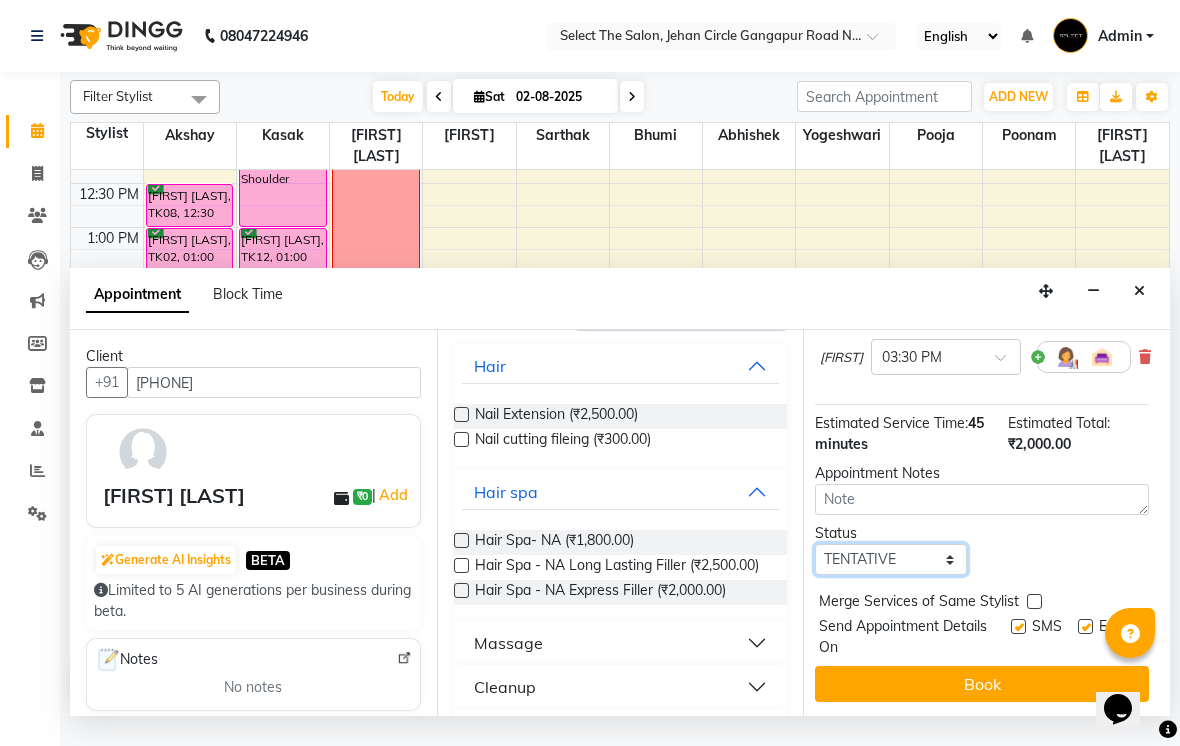 click on "Select TENTATIVE CONFIRM CHECK-IN UPCOMING" at bounding box center (891, 559) 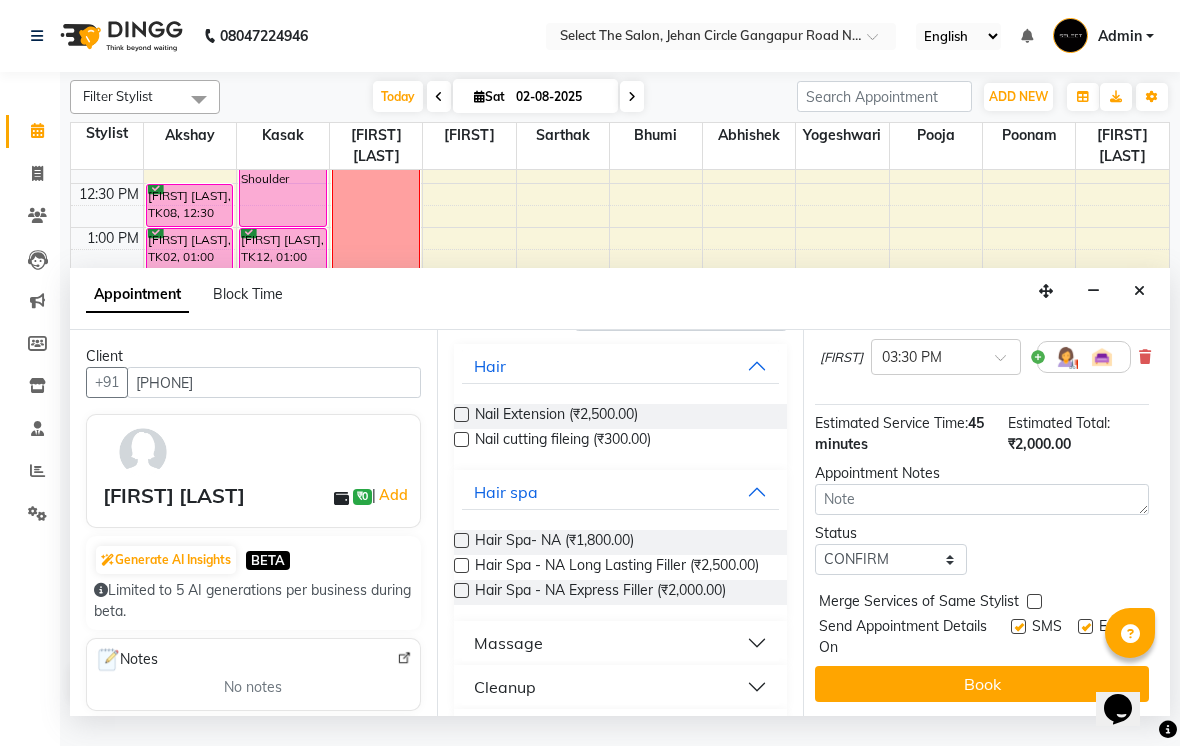 click at bounding box center [1018, 626] 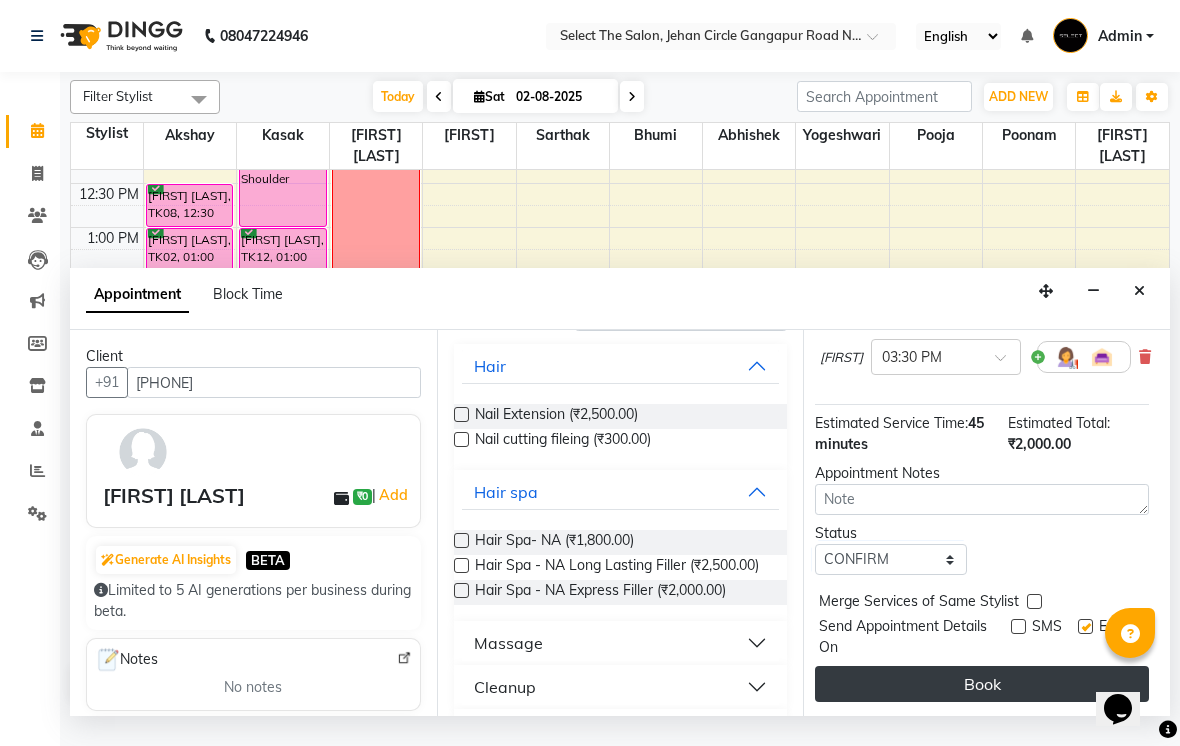 click on "Book" at bounding box center [982, 684] 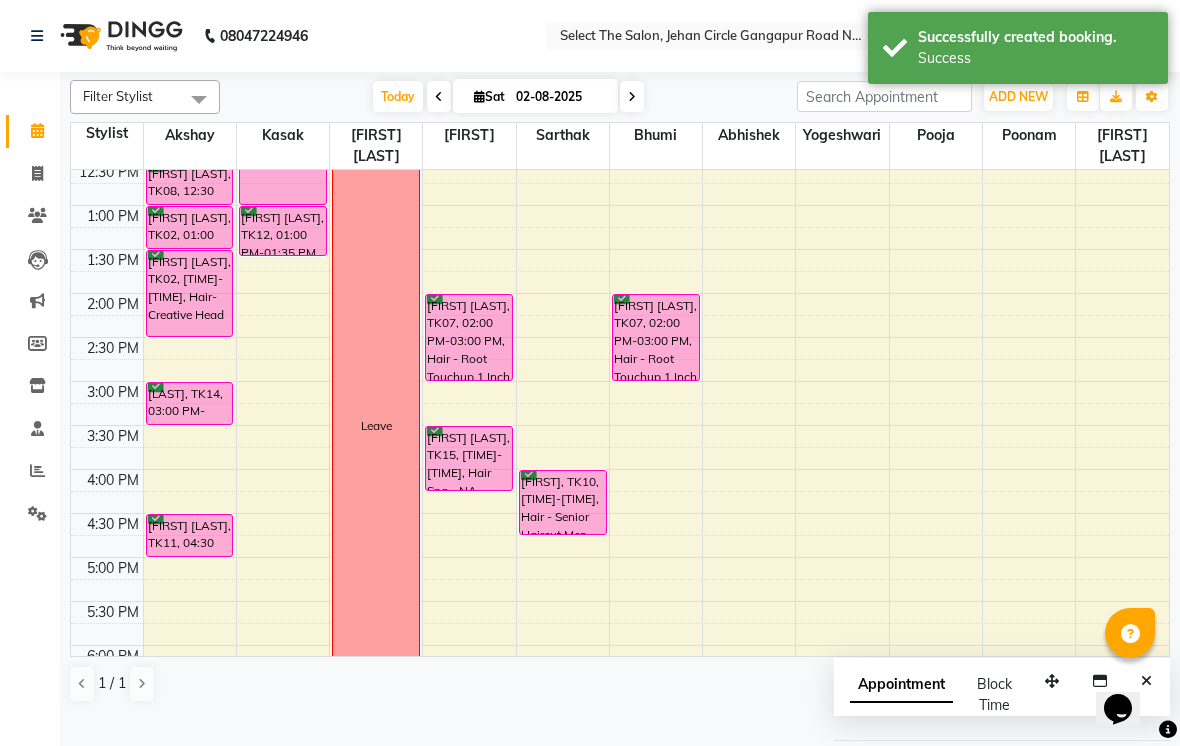 scroll, scrollTop: 401, scrollLeft: 0, axis: vertical 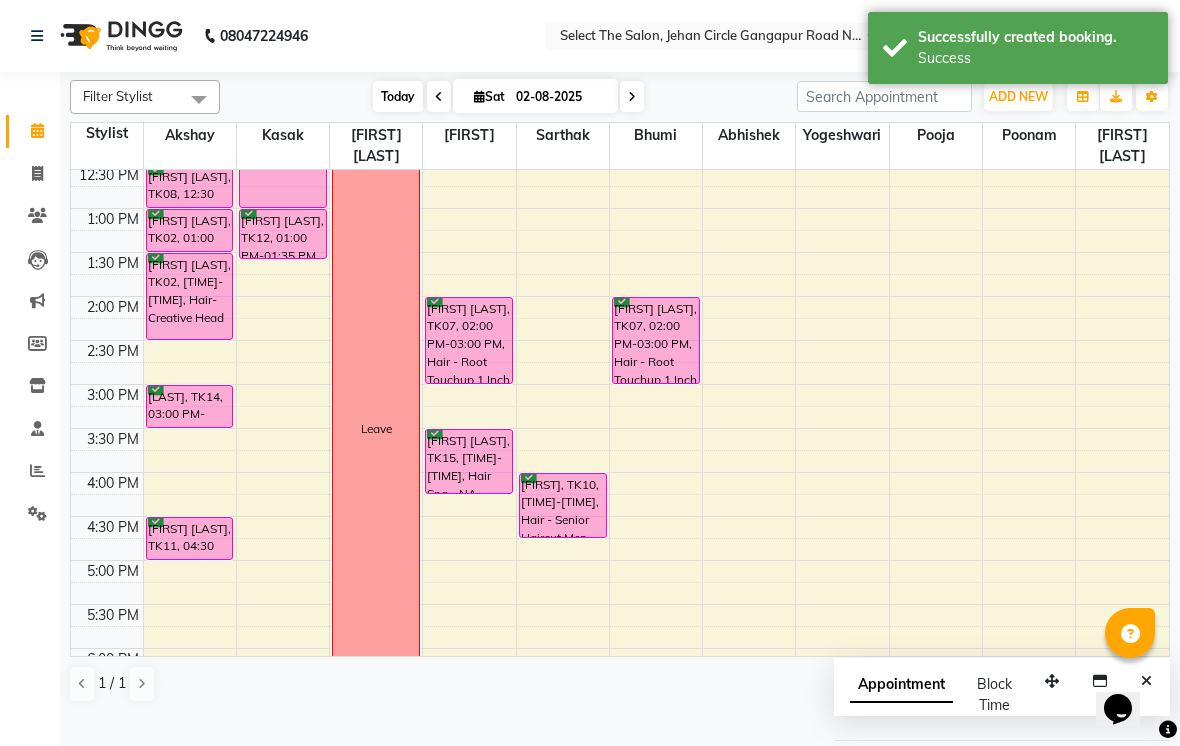 click on "Today" at bounding box center [398, 96] 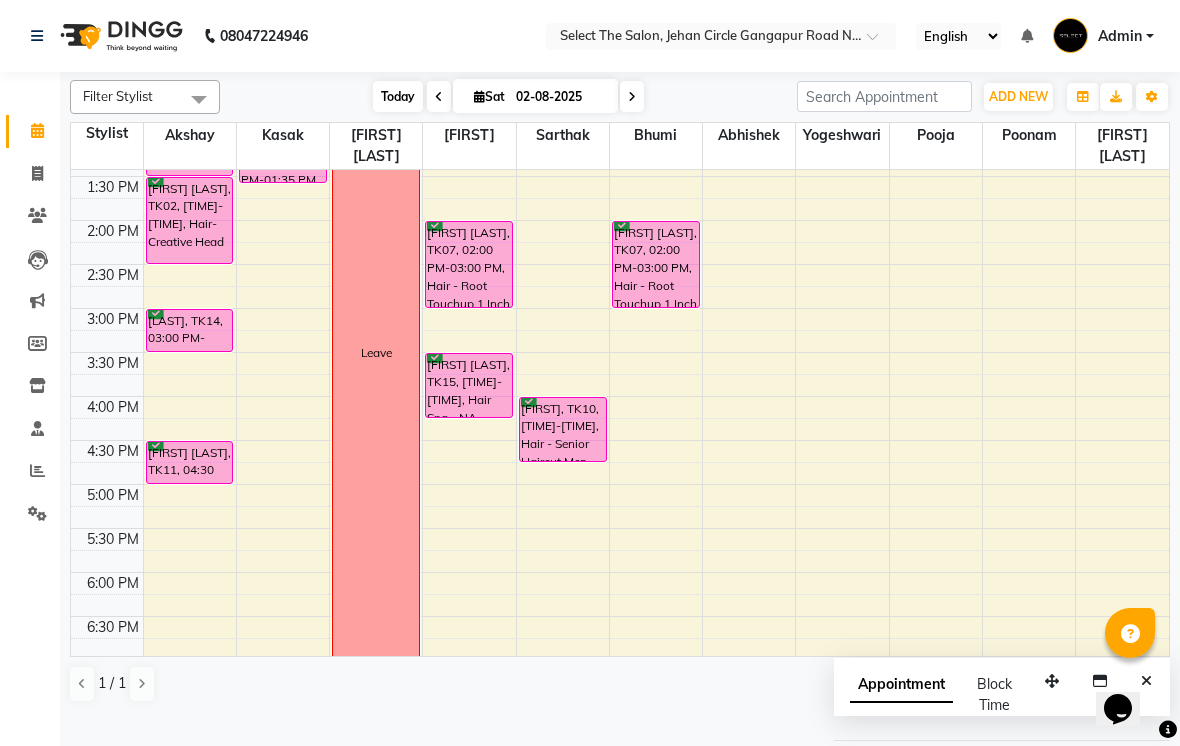 scroll, scrollTop: 482, scrollLeft: 0, axis: vertical 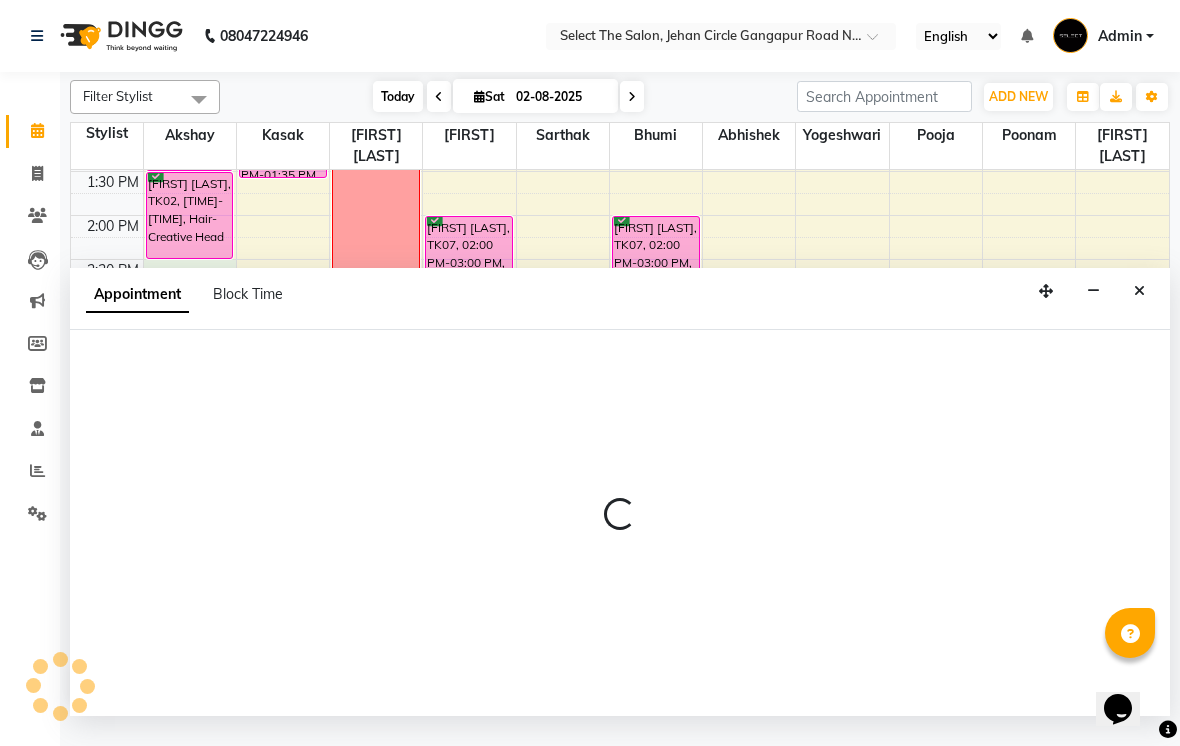 select on "31289" 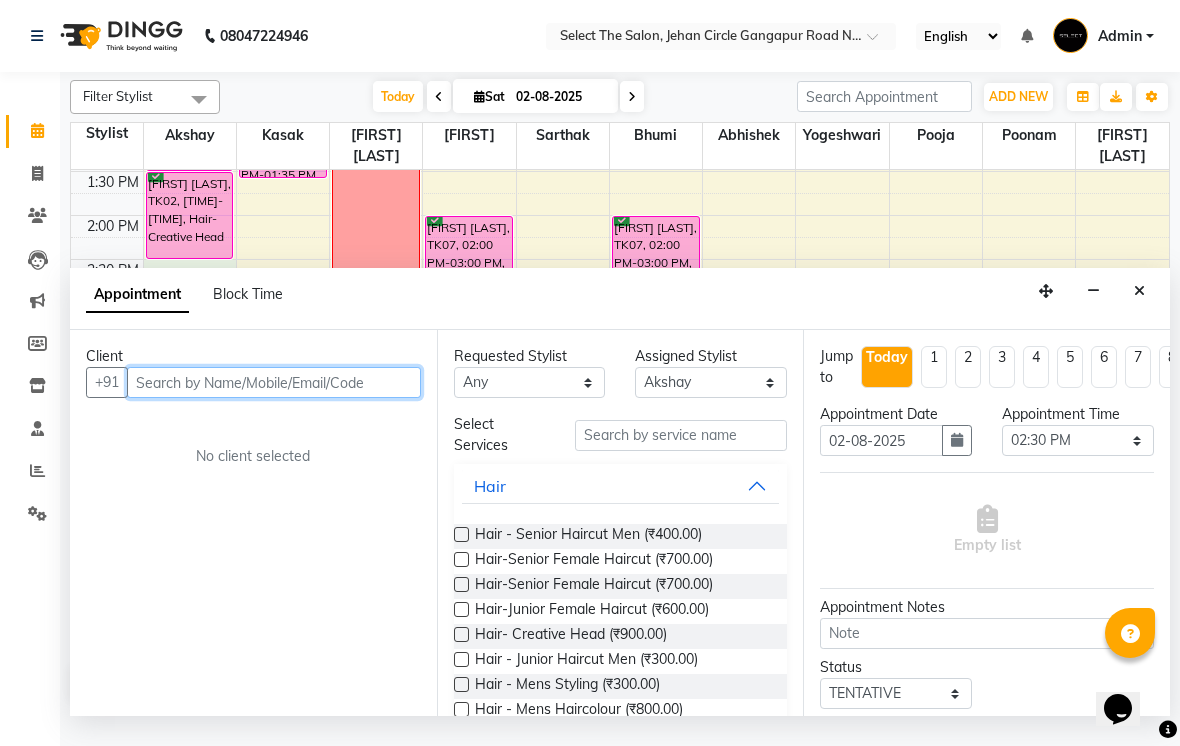 click at bounding box center [274, 382] 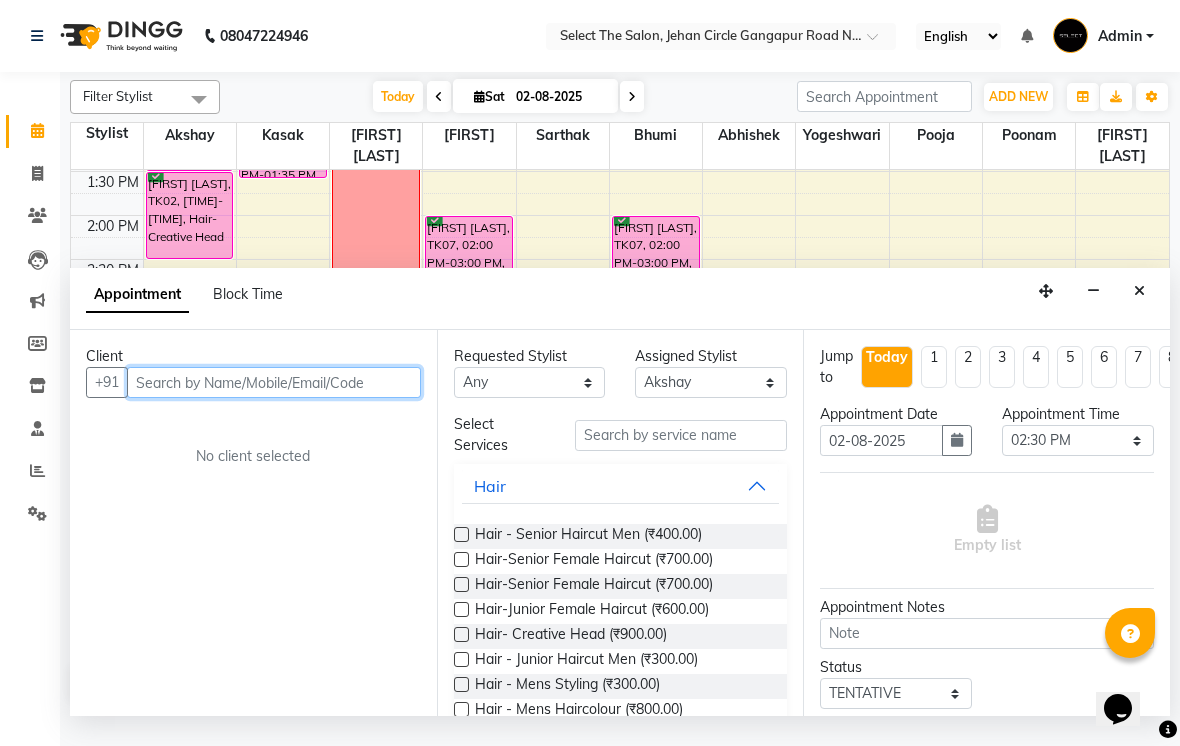 type on "a" 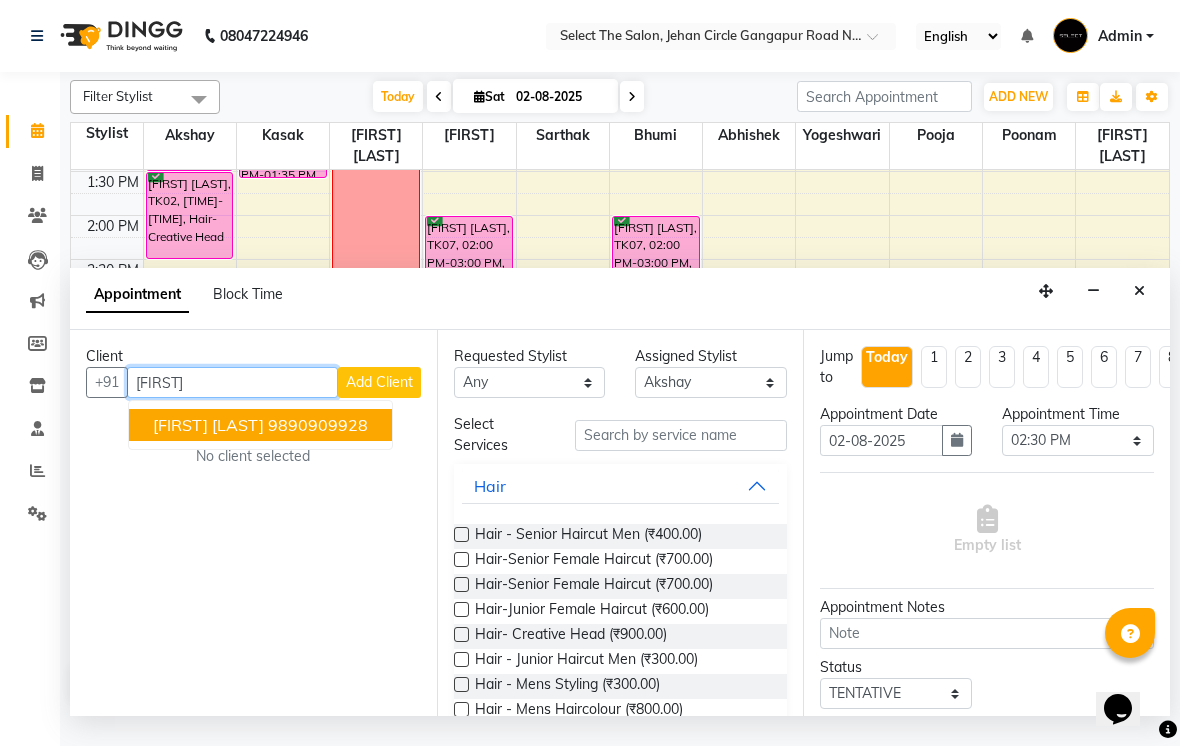 click on "9890909928" at bounding box center [318, 425] 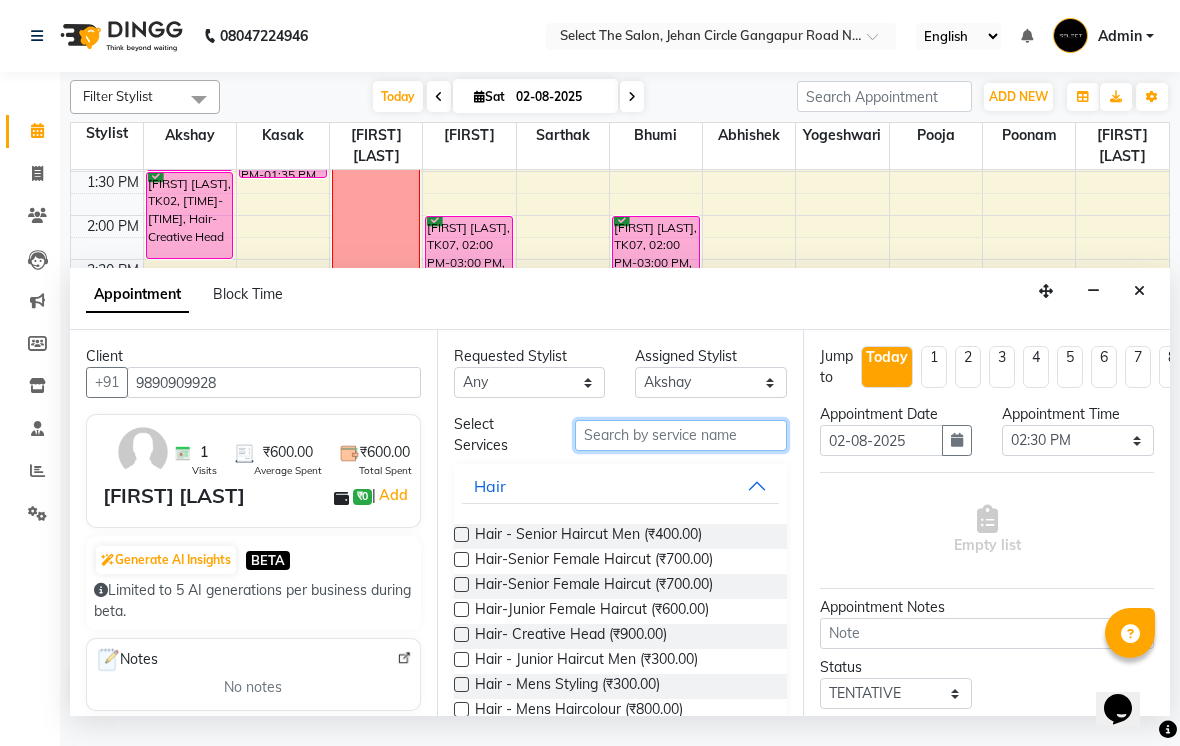 click at bounding box center [681, 435] 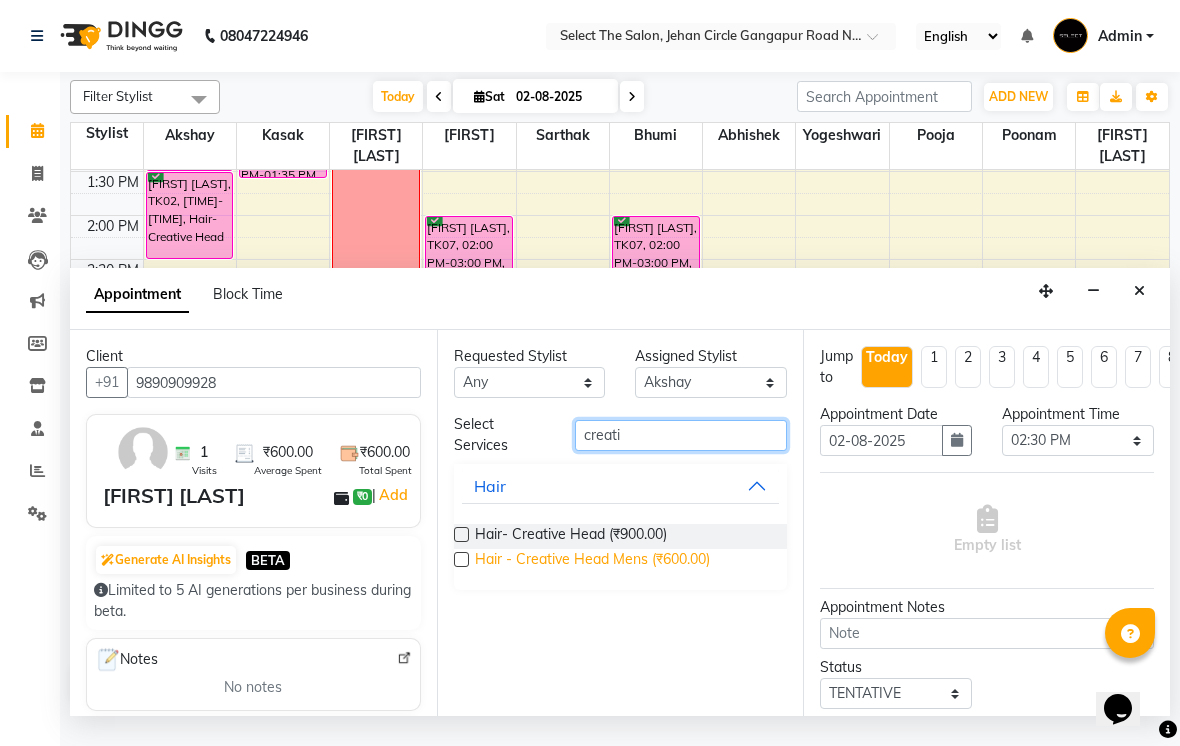 type on "creati" 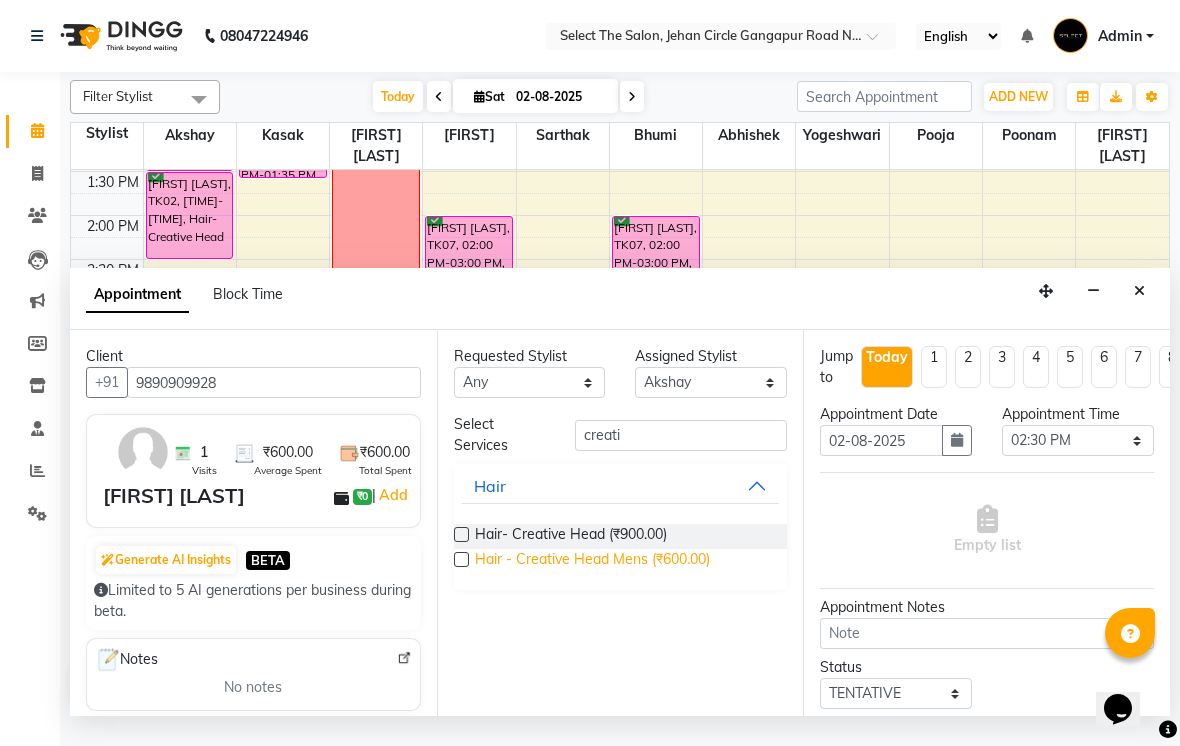 click on "Hair - Creative Head Mens (₹600.00)" at bounding box center [592, 561] 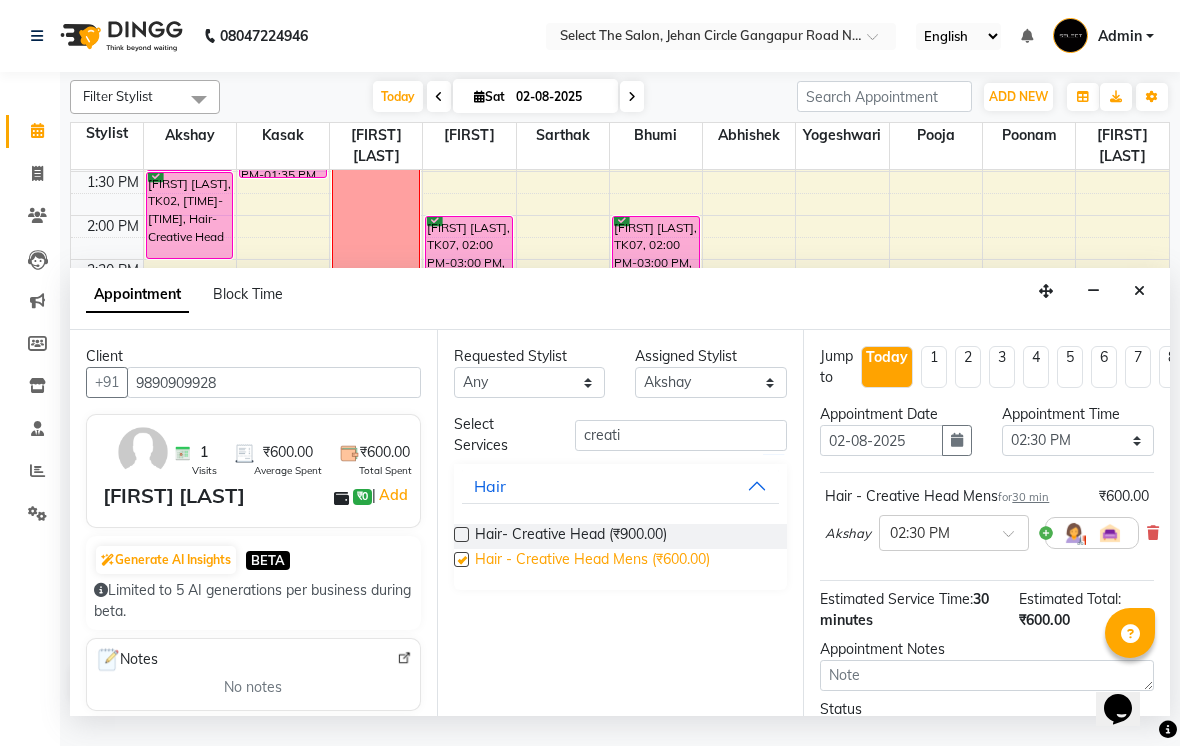 checkbox on "false" 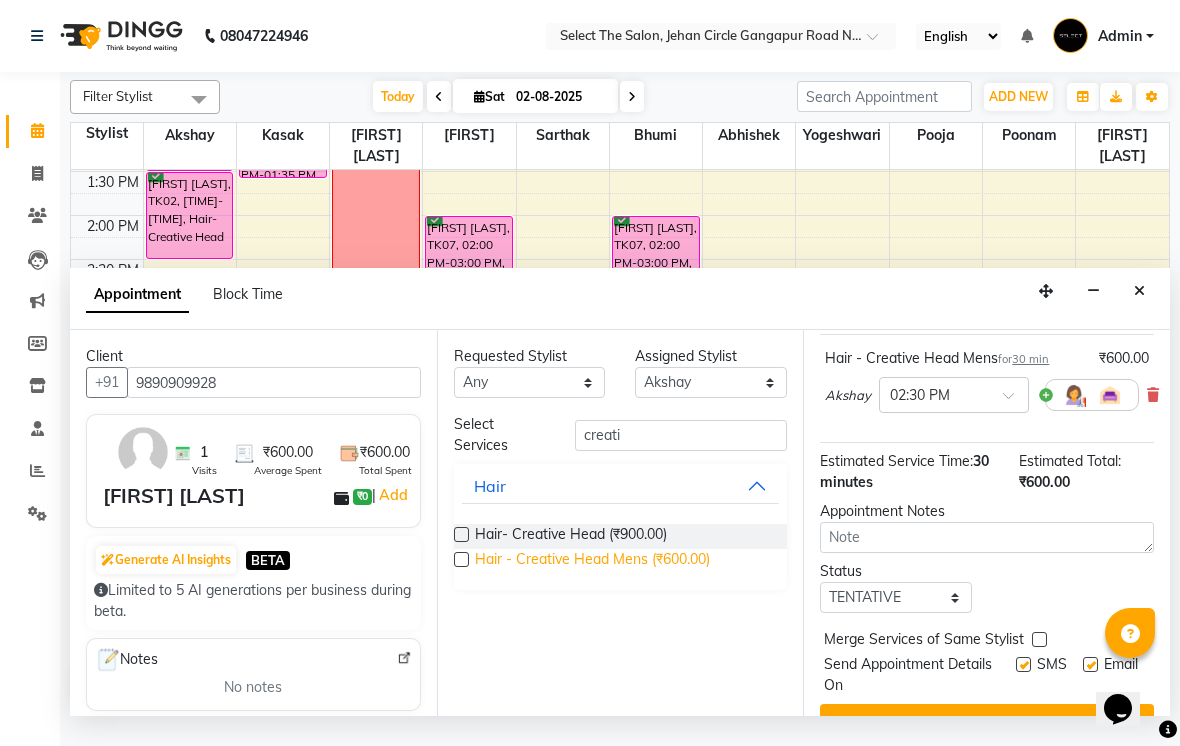 scroll, scrollTop: 140, scrollLeft: 0, axis: vertical 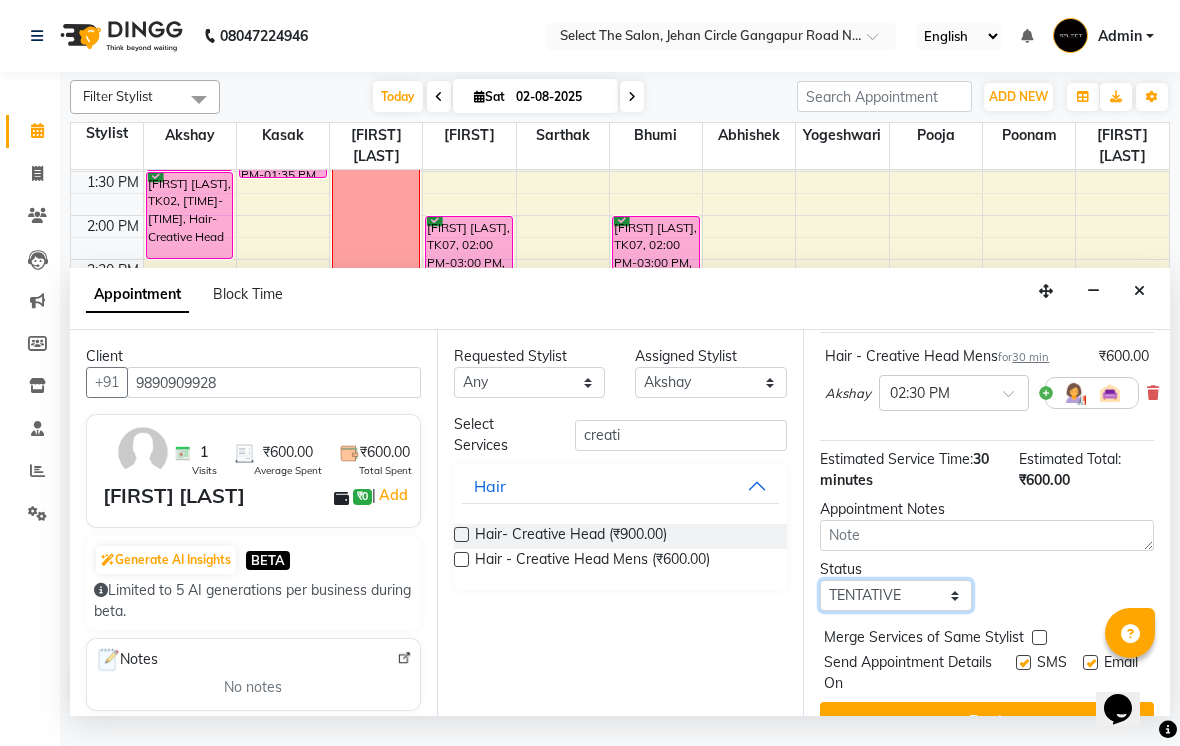 click on "Select TENTATIVE CONFIRM CHECK-IN UPCOMING" at bounding box center (896, 595) 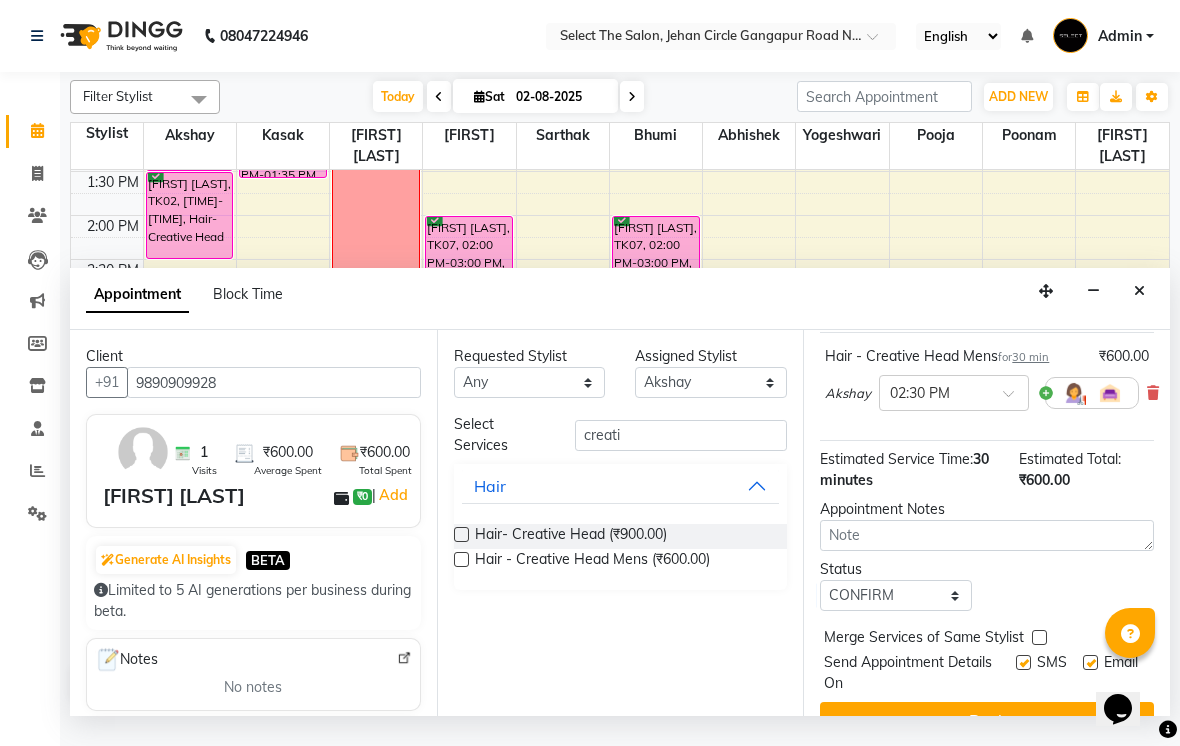 click on "Jump to Today 1 2 3 4 5 6 7 8 Weeks Appointment Date 02-08-2025 Appointment Time Select 09:00 AM 09:15 AM 09:30 AM 09:45 AM 10:00 AM 10:15 AM 10:30 AM 10:45 AM 11:00 AM 11:15 AM 11:30 AM 11:45 AM 12:00 PM 12:15 PM 12:30 PM 12:45 PM 01:00 PM 01:15 PM 01:30 PM 01:45 PM 02:00 PM 02:15 PM 02:30 PM 02:45 PM 03:00 PM 03:15 PM 03:30 PM 03:45 PM 04:00 PM 04:15 PM 04:30 PM 04:45 PM 05:00 PM 05:15 PM 05:30 PM 05:45 PM 06:00 PM 06:15 PM 06:30 PM 06:45 PM 07:00 PM 07:15 PM 07:30 PM 07:45 PM 08:00 PM Hair - Creative Head Mens for 30 min ₹600.00 [FIRST] × 02:30 PM Estimated Service Time: 30 minutes Estimated Total: ₹600.00 Appointment Notes Status Select TENTATIVE CONFIRM CHECK-IN UPCOMING Merge Services of Same Stylist Send Appointment Details On SMS Email Book" at bounding box center (986, 523) 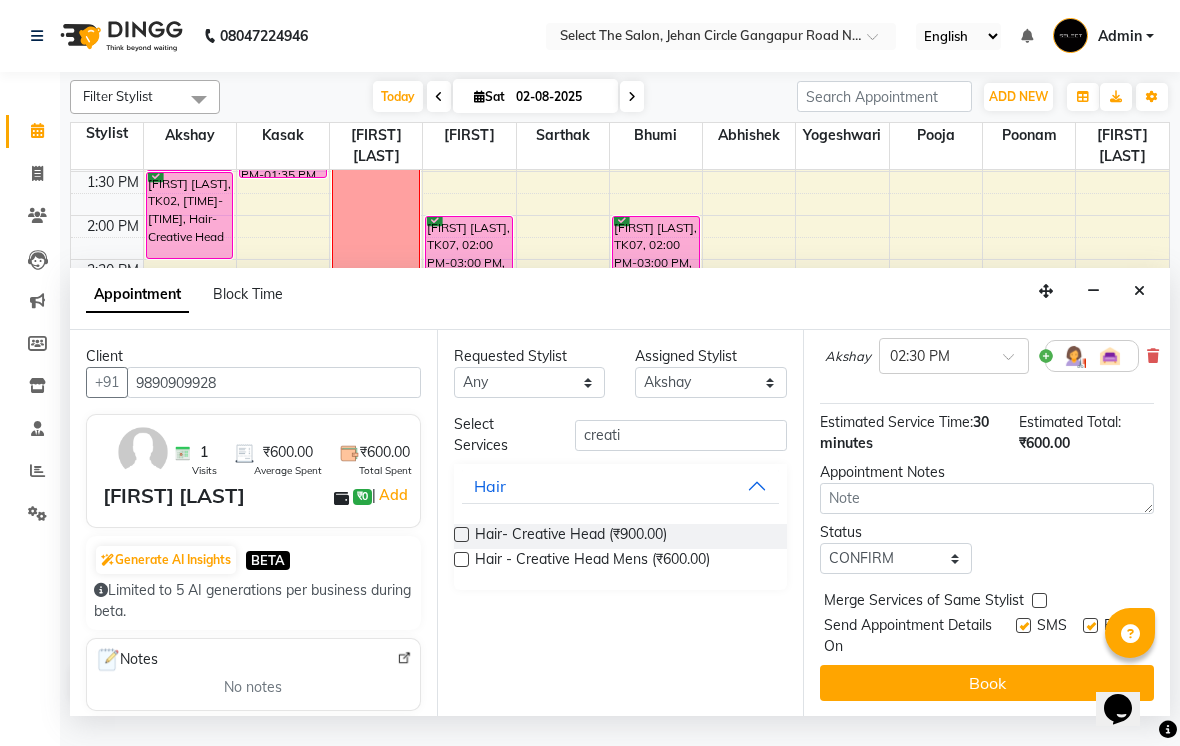 scroll, scrollTop: 176, scrollLeft: 0, axis: vertical 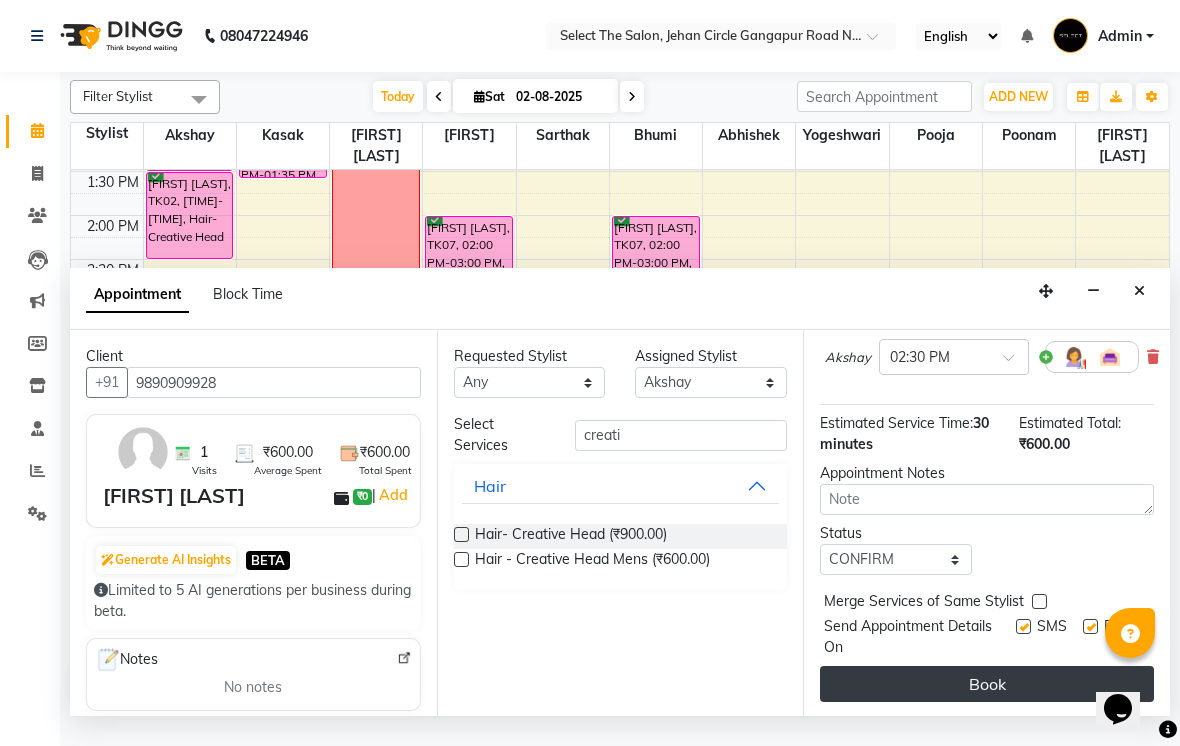 click on "Book" at bounding box center (987, 684) 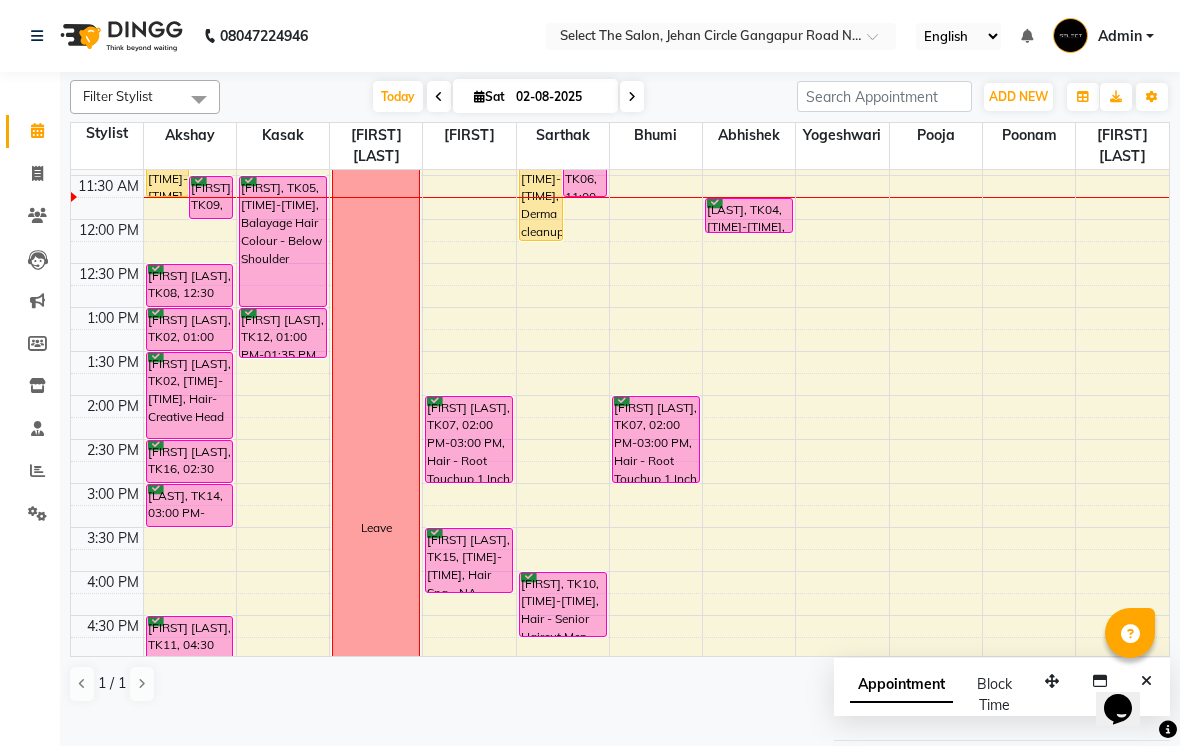 scroll, scrollTop: 301, scrollLeft: 0, axis: vertical 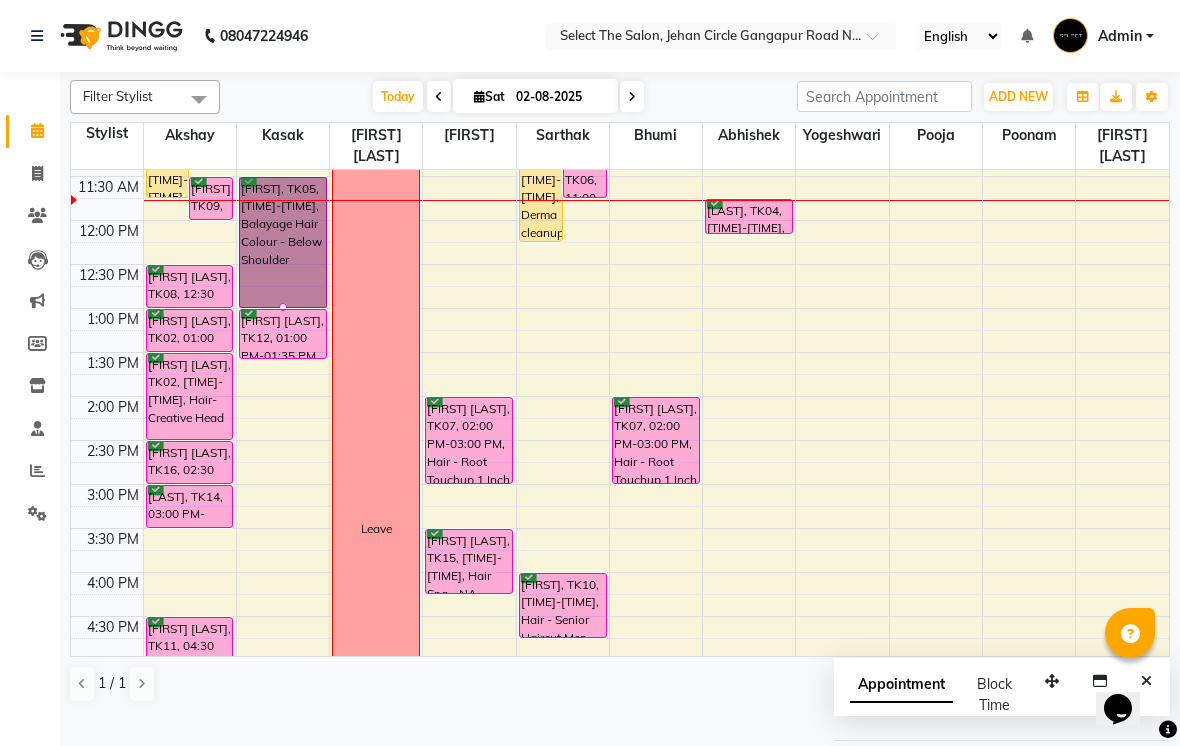 click at bounding box center [283, 307] 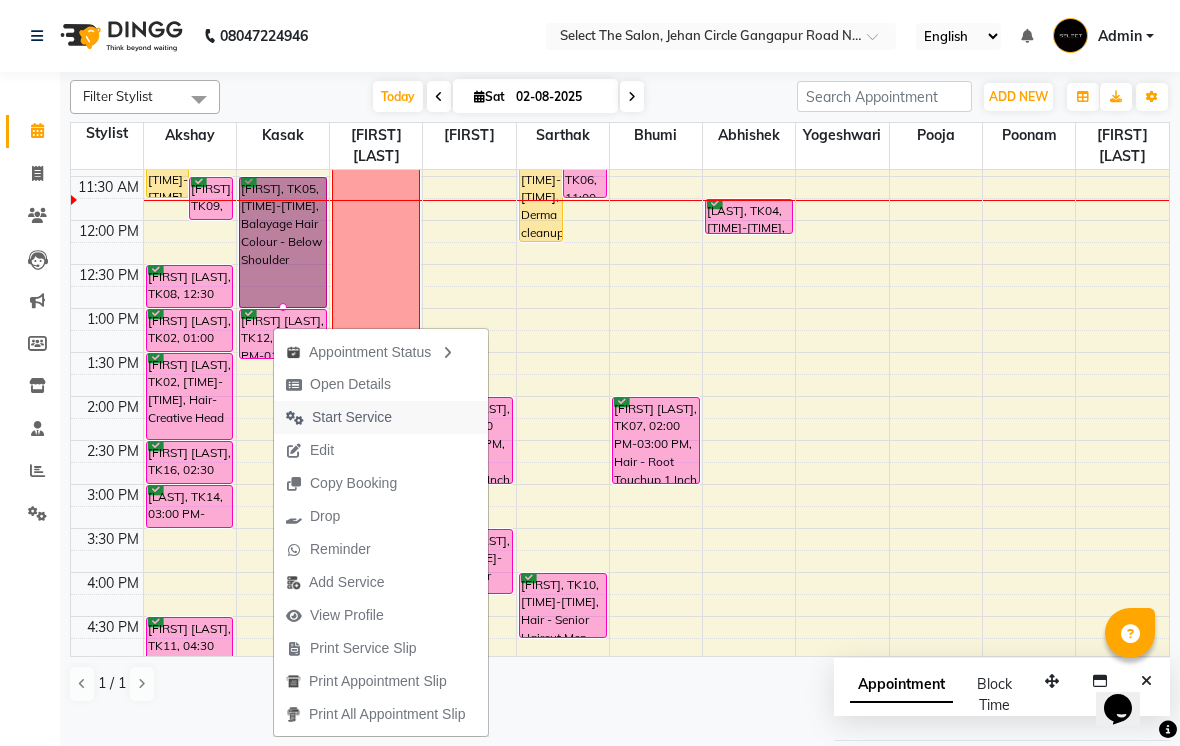 click on "Start Service" at bounding box center (352, 417) 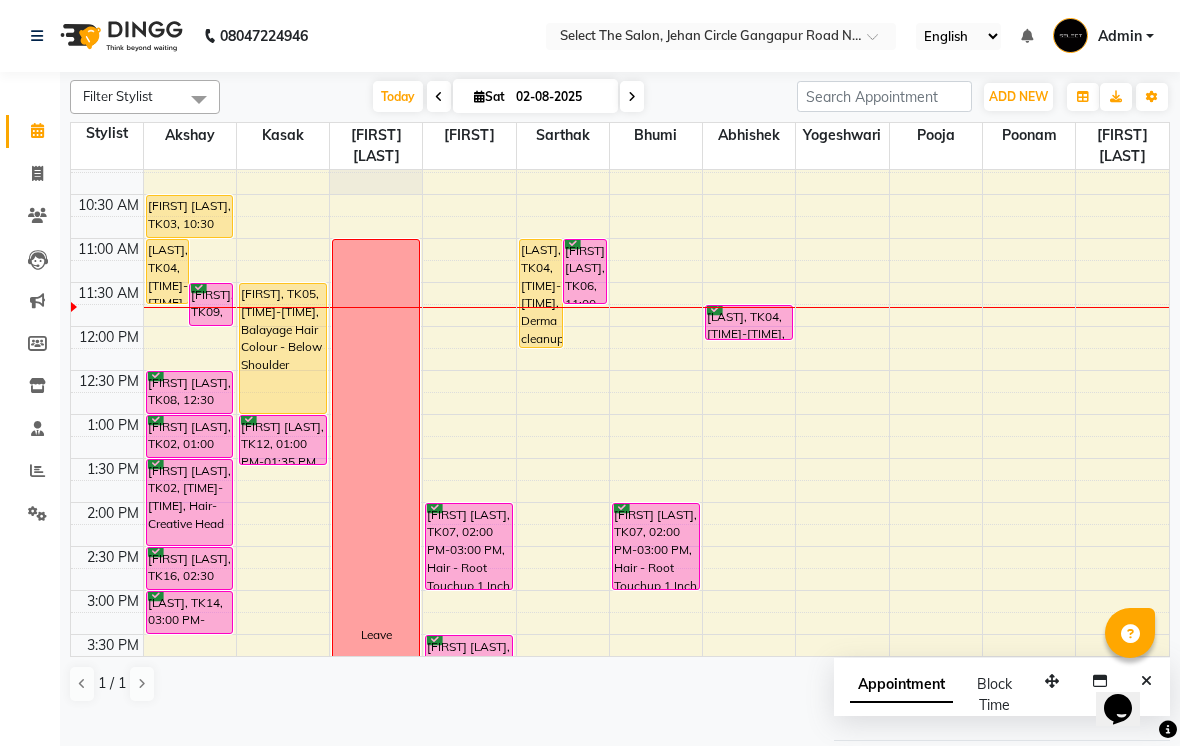 scroll, scrollTop: 183, scrollLeft: 0, axis: vertical 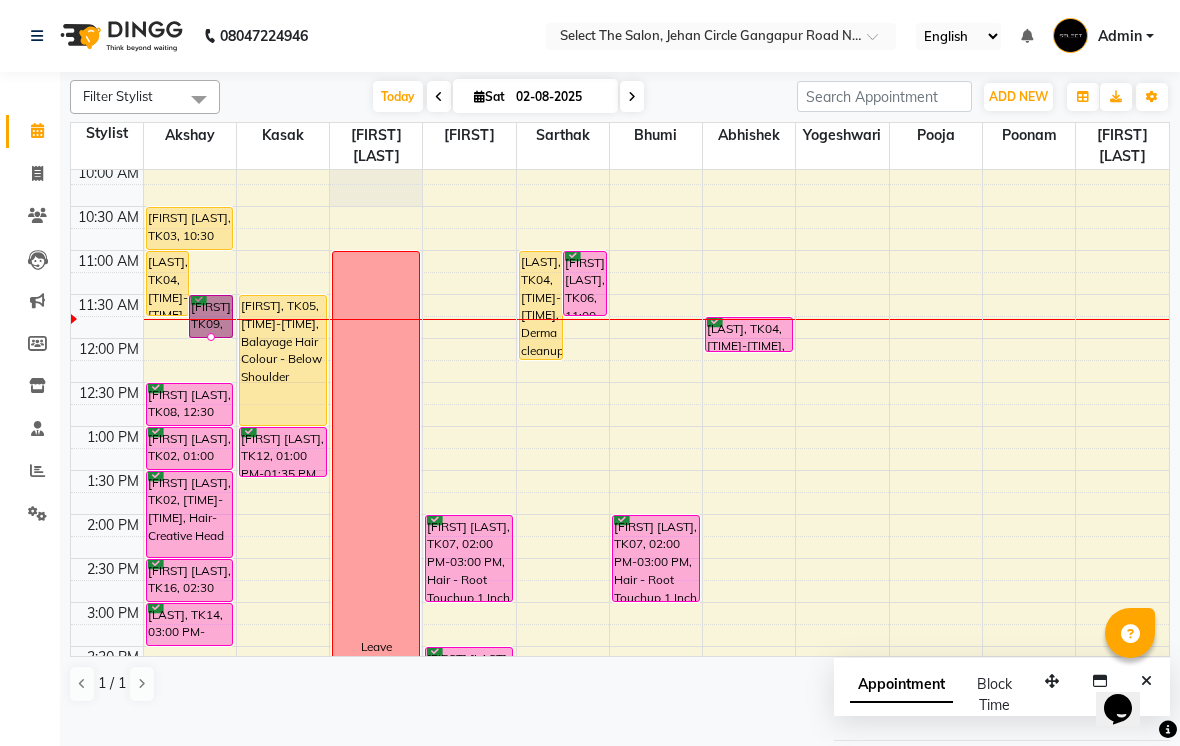 click at bounding box center [211, 337] 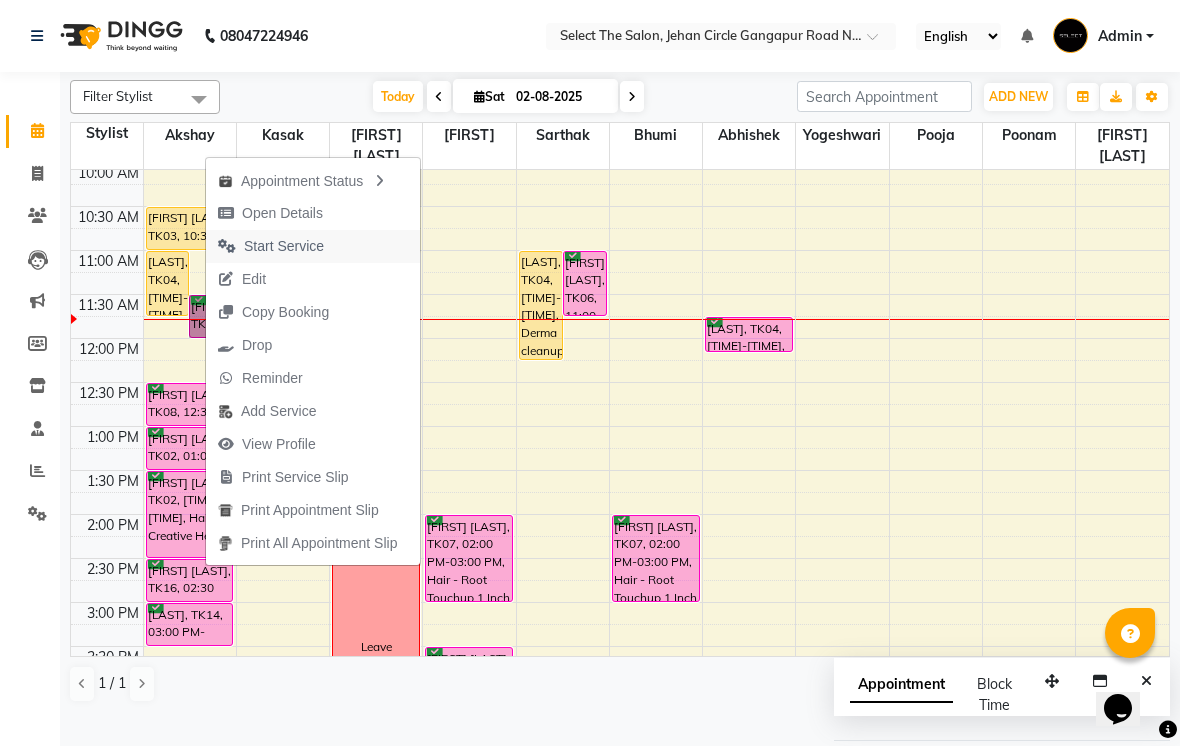 click on "Start Service" at bounding box center [271, 246] 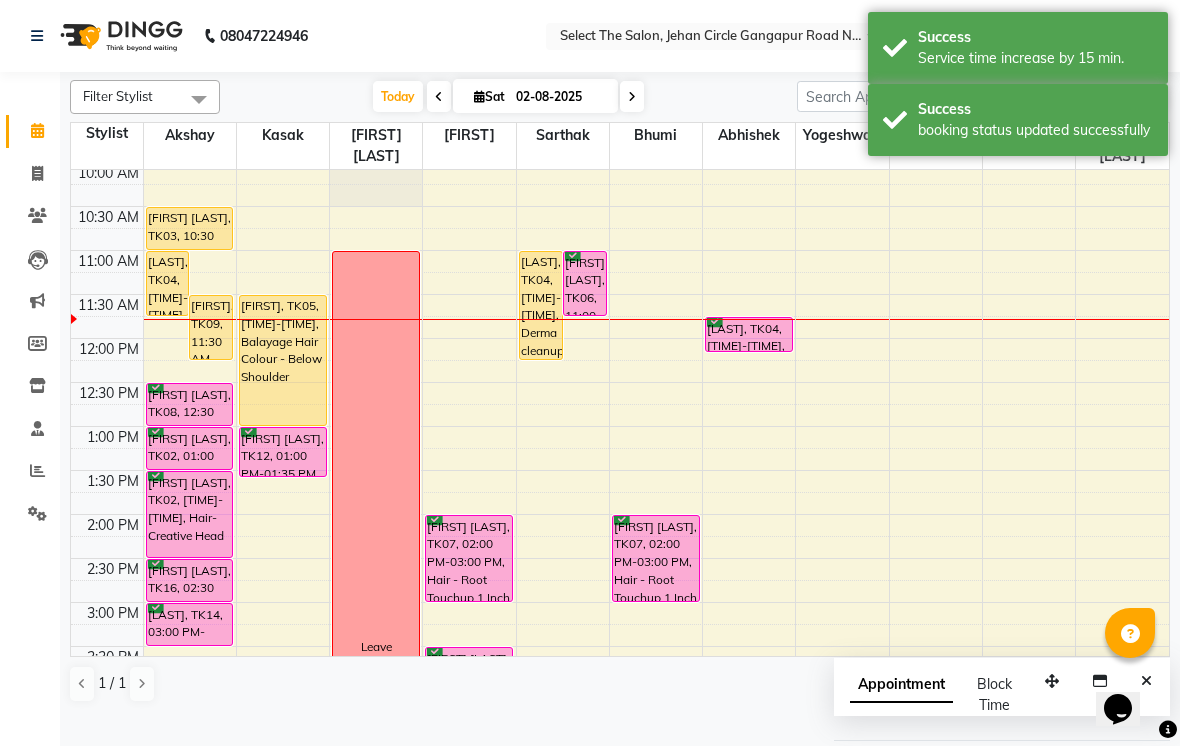 click on "12:30 PM" at bounding box center [109, 393] 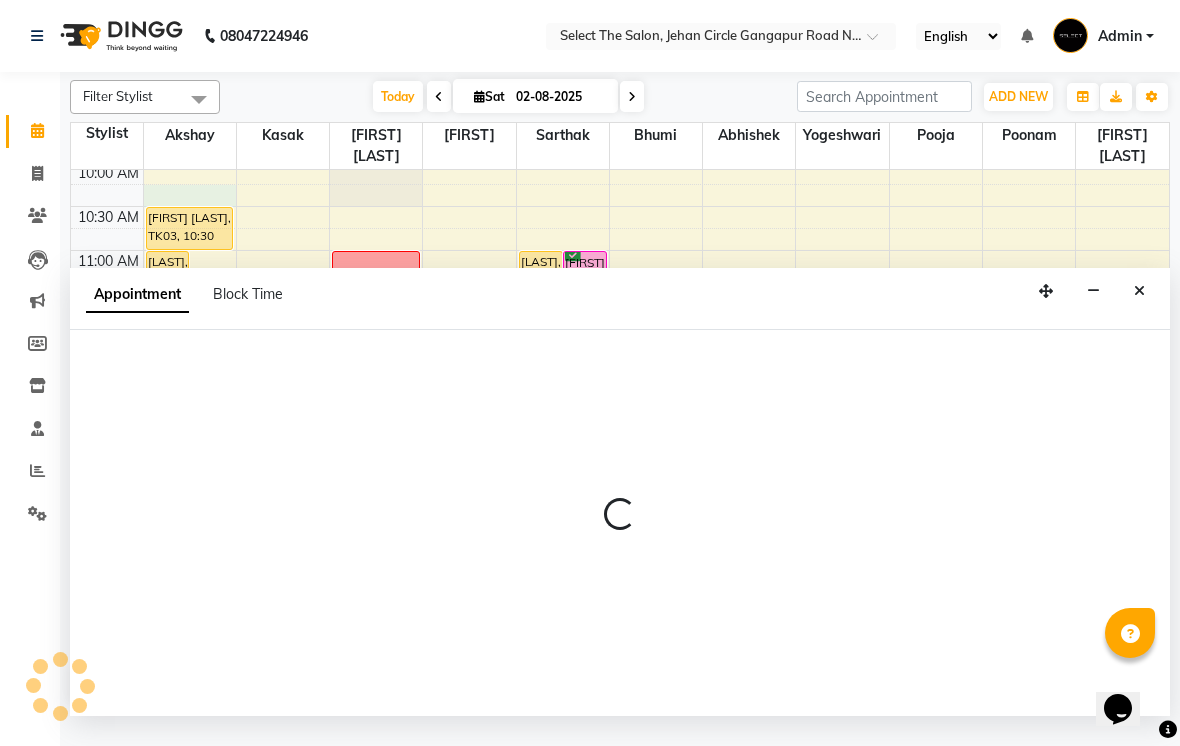 select on "31289" 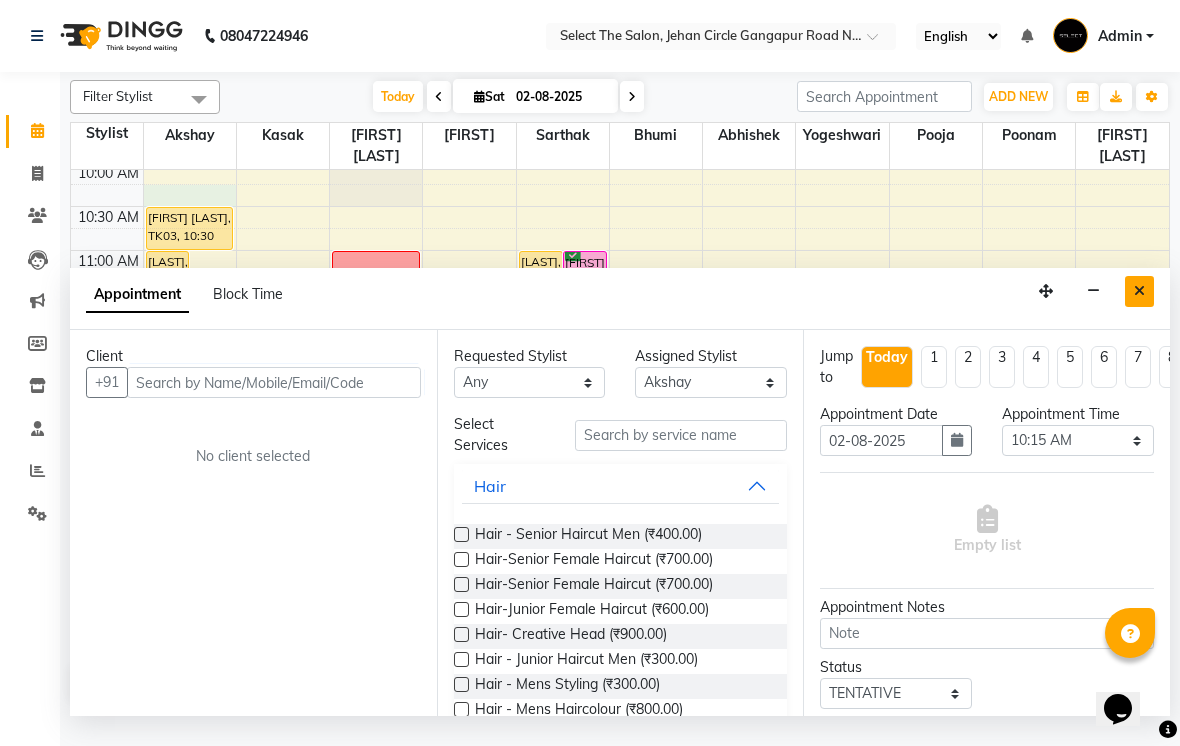 click at bounding box center [1139, 291] 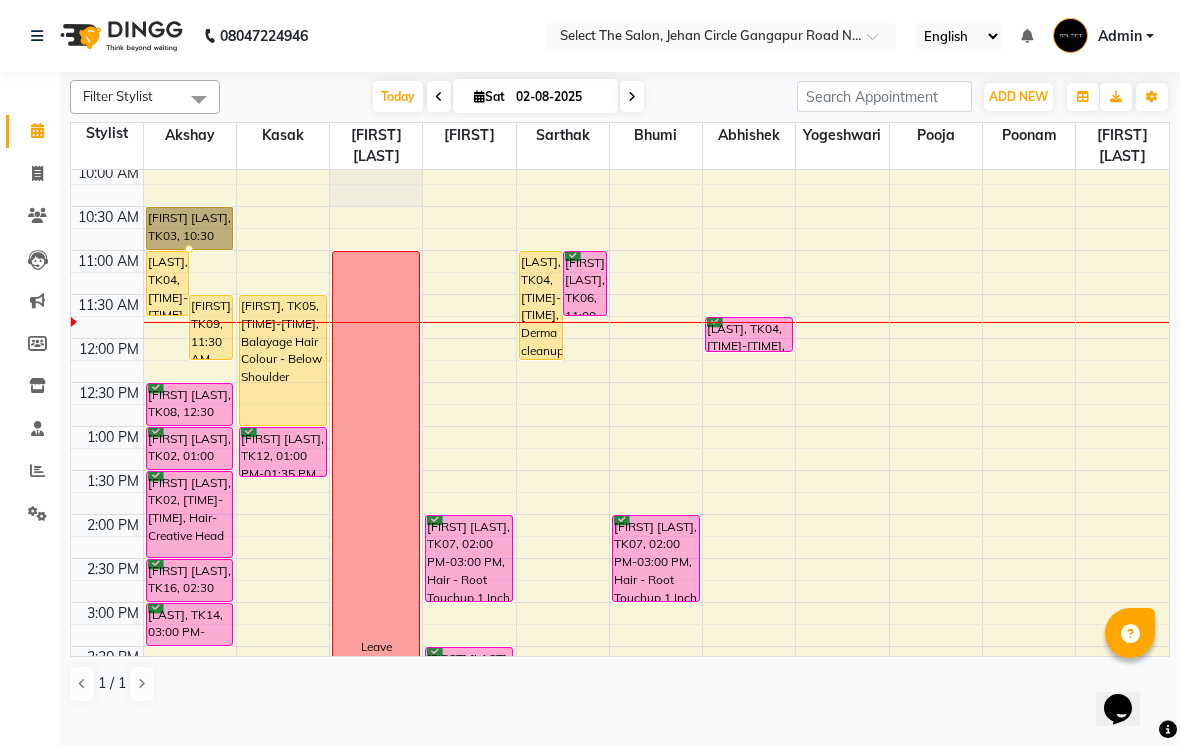 click at bounding box center [189, 249] 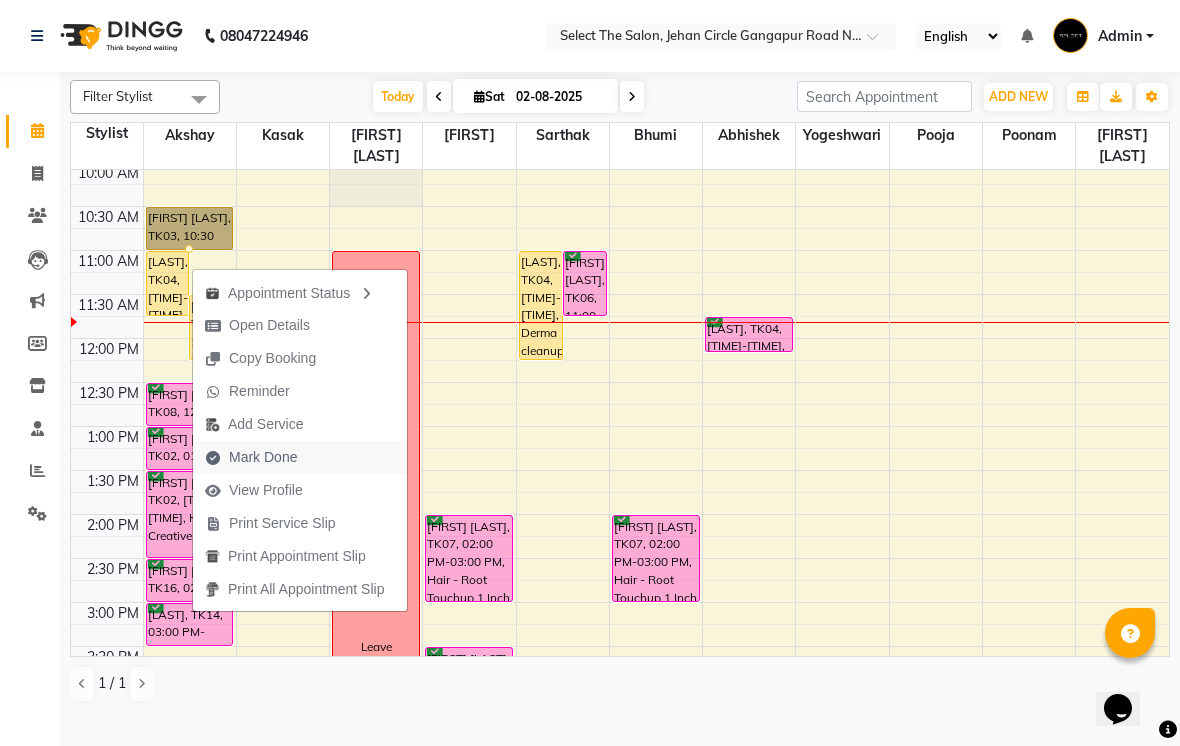 click on "Mark Done" at bounding box center [263, 457] 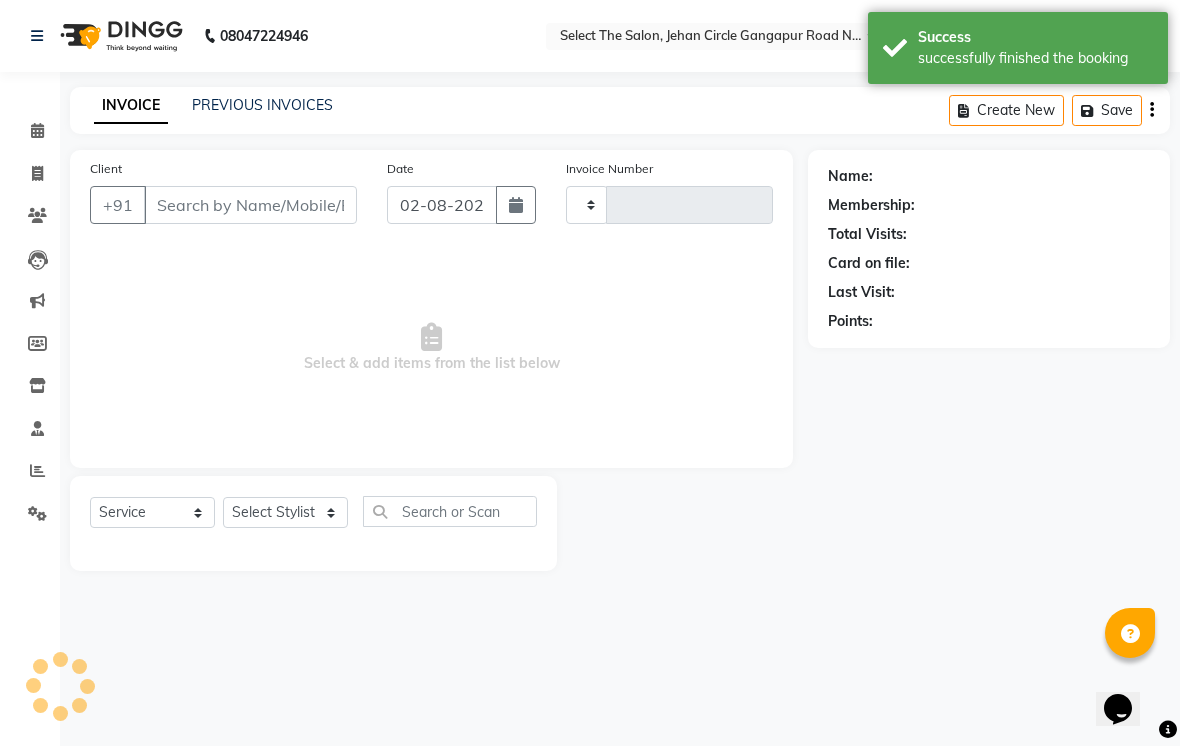 type on "2758" 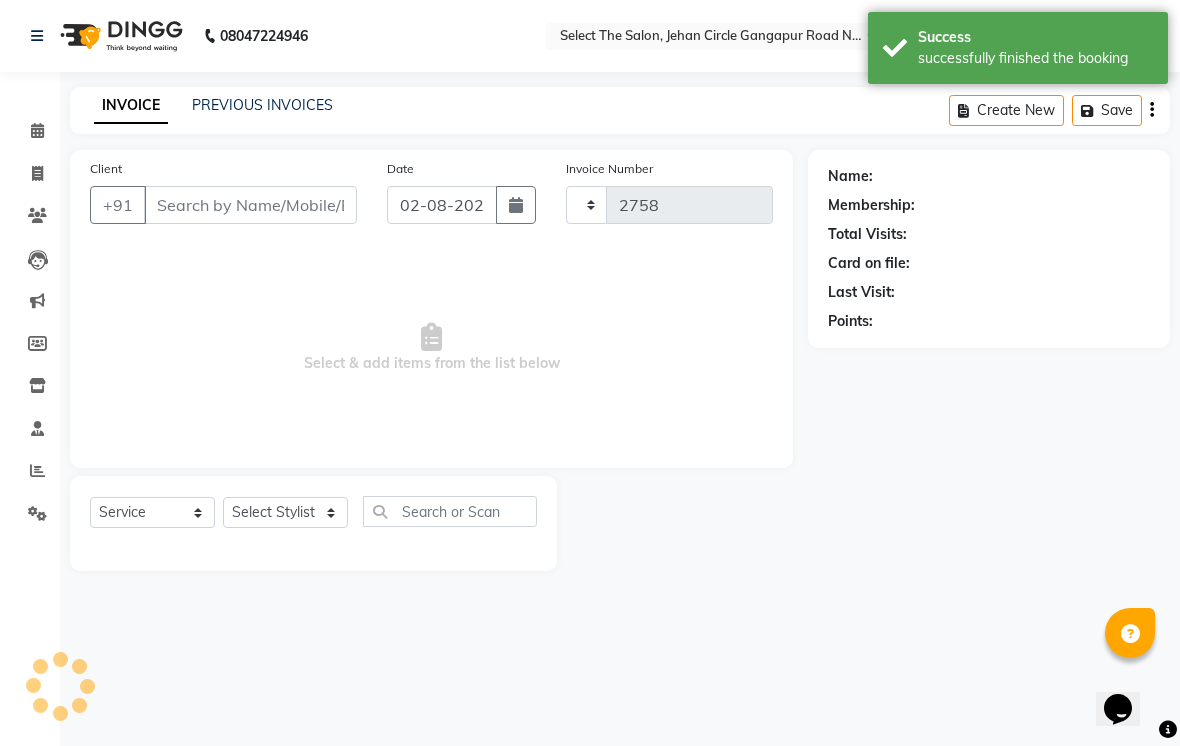 select on "4969" 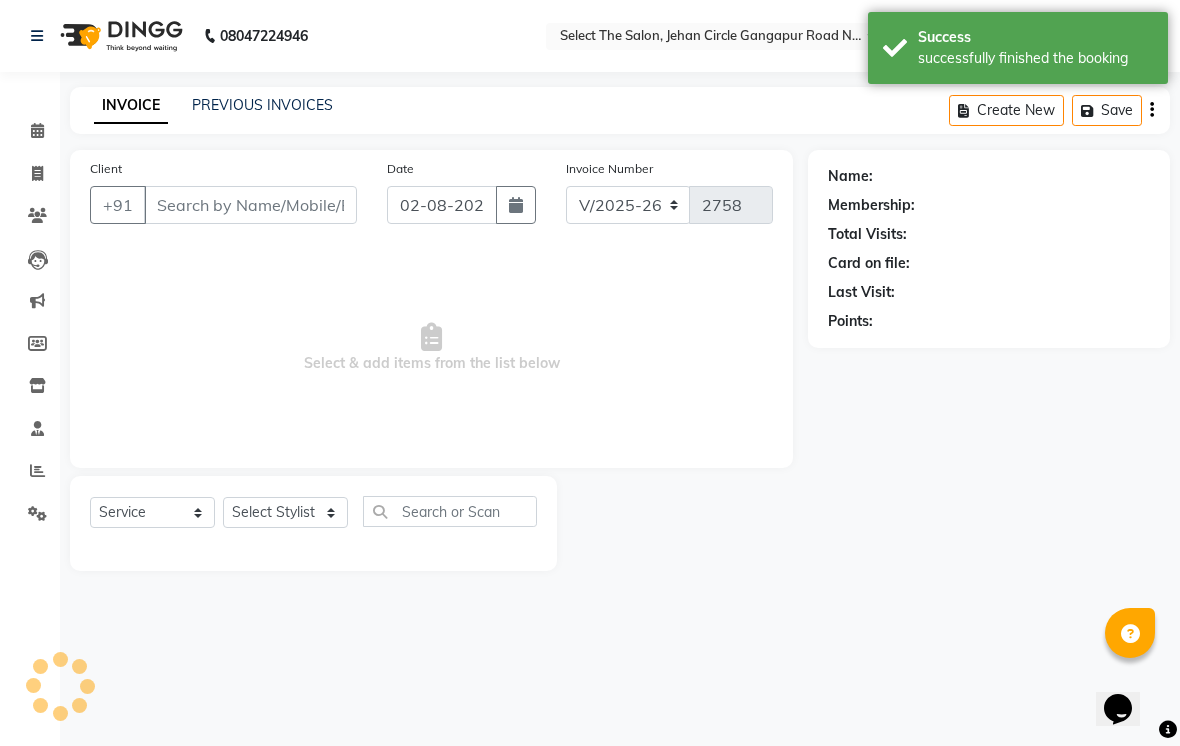 type on "[PHONE]" 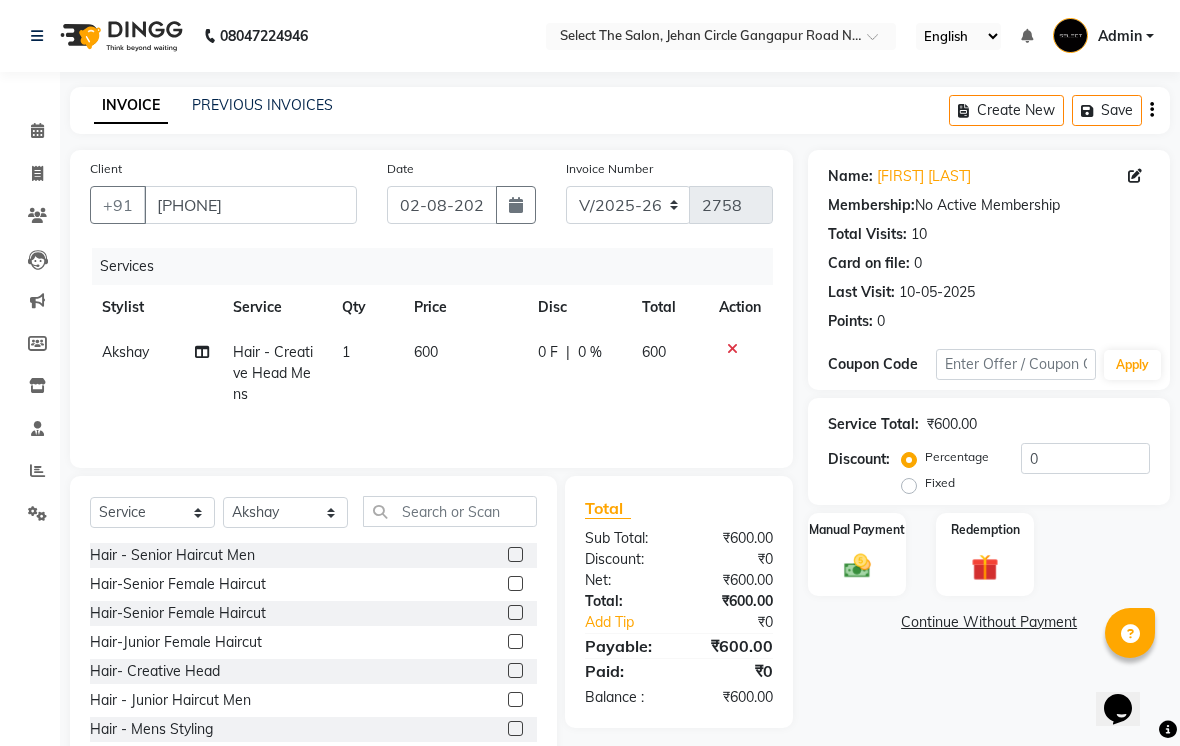 click on "600" 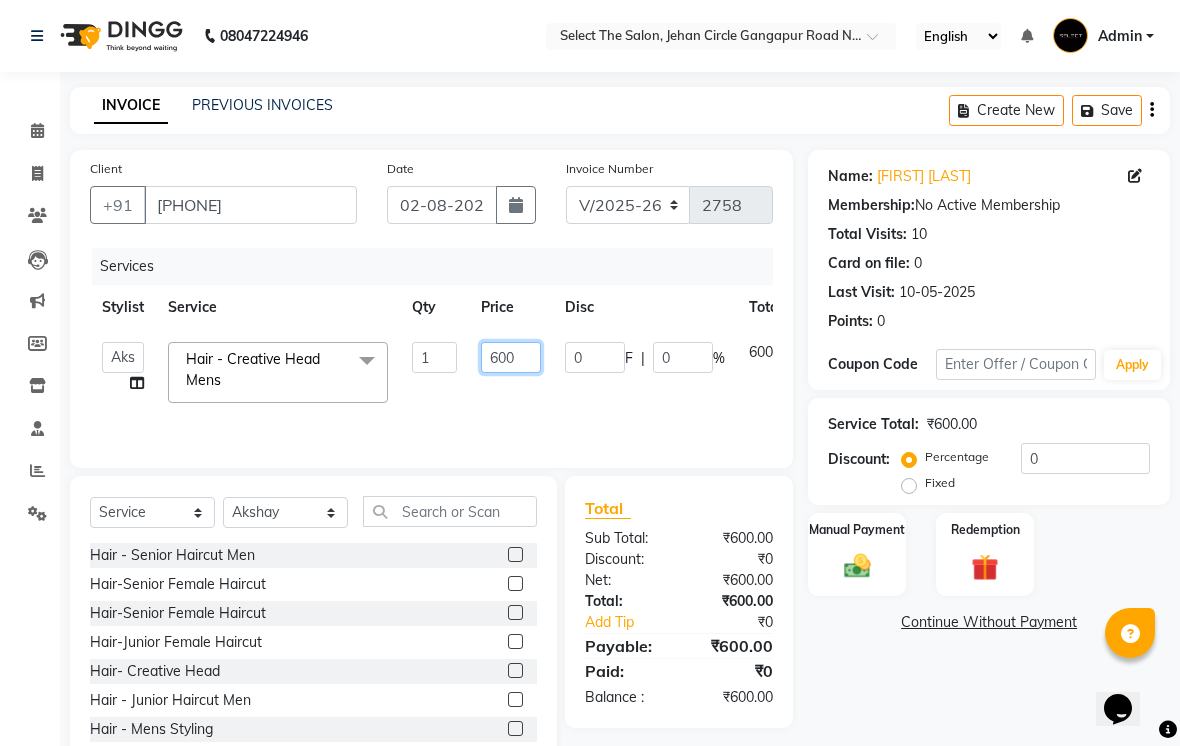 click on "600" 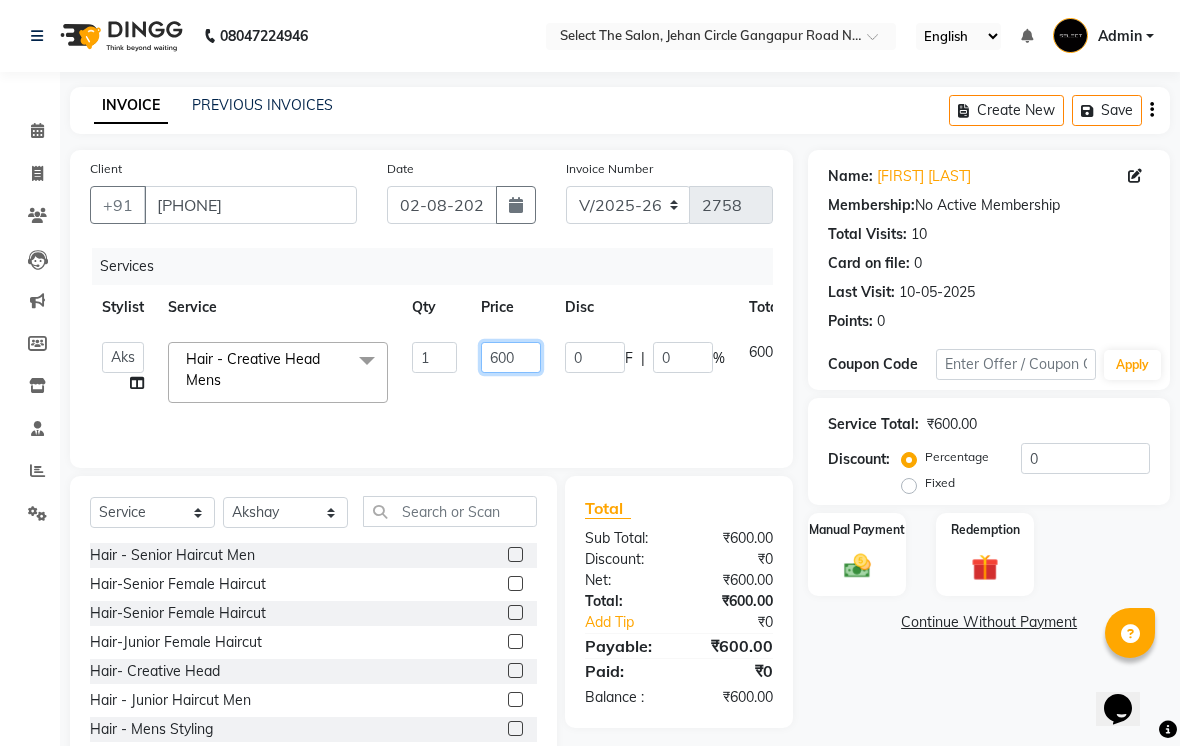 click on "600" 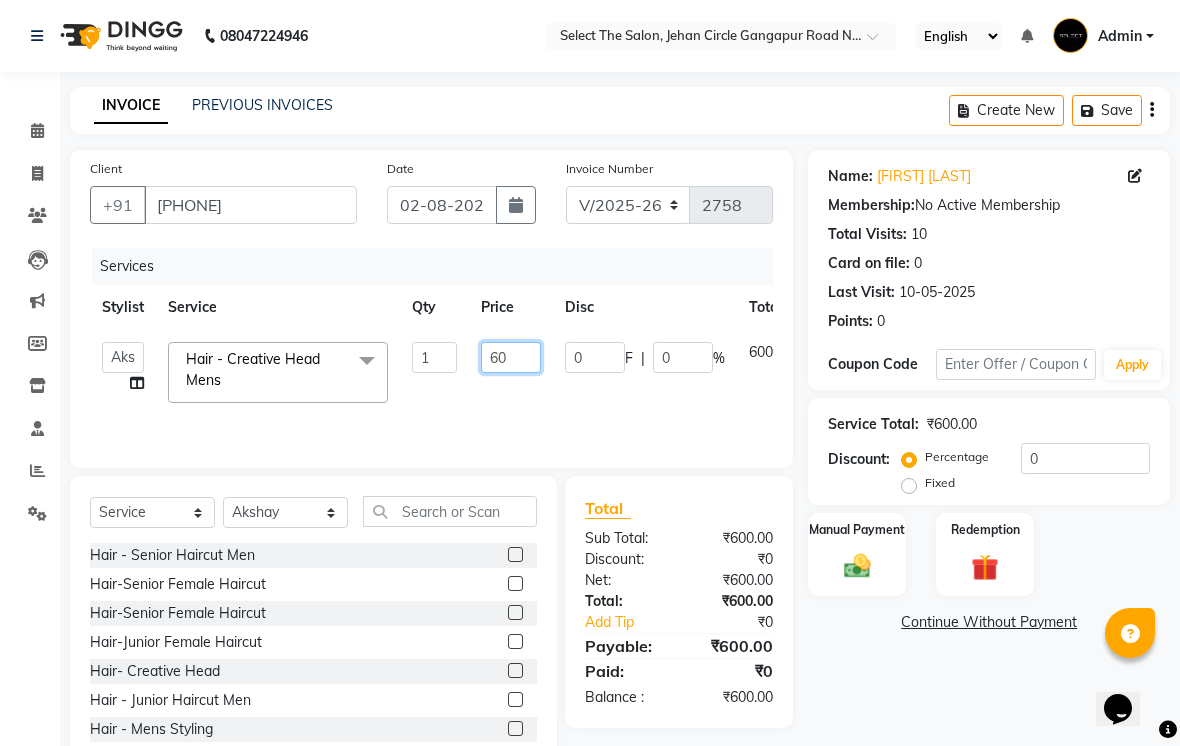 type on "6" 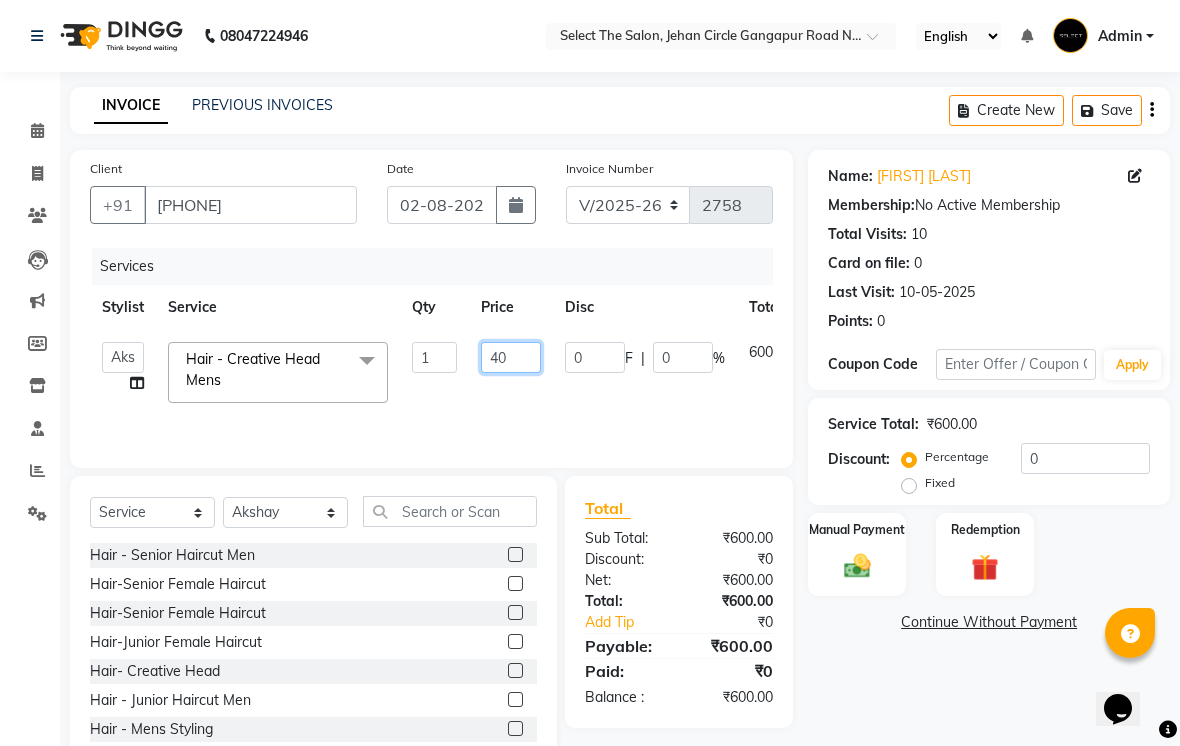 type on "400" 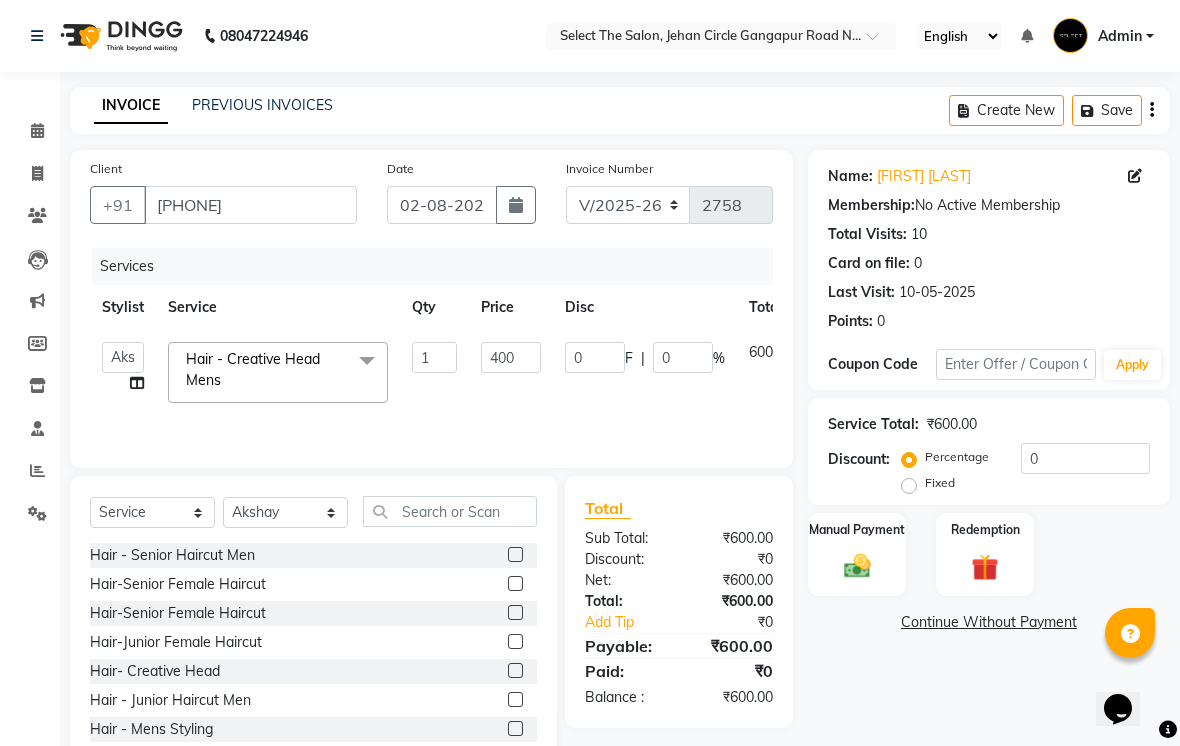 click on "[FIRST]  [FIRST]  [FIRST]  [FIRST]   [FIRST]    [FIRST]    [FIRST] [LAST]    [FIRST]    [FIRST]    [FIRST] [LAST]   [FIRST]  Hair - Creative Head Mens  x Hair - Senior Haircut Men Hair-Senior Female Haircut Hair-Senior Female Haircut Hair-Junior Female Haircut Hair- Creative Head  Hair - Junior Haircut Men  Hair - Mens Styling  Hair - Mens Haircolour  Hair - Global Colour  Hair - Mens hair colour Touch-up  Hair - Root Touchup 1 Inch  Hair - Root Touchup 2 inch  Hair - Mens Keratin Treatment  Hair - K18 Treatment  Hair - Mens Hair spa  Hair - Mens hairwash  Head Massage  Keratin Wash   Hair- Kids Haircut  Consultation   Hair - Creative Head Mens  Hair - Fringe   Hair - Fiber Clinix  Hair - Root Touchup 1 Inch AF  Hair - Root Touchup 2 inch AF  Hair - Makeup and bridal hair style   Hair - Biotop Spa   Hair - Female Styling   Foot spa  Hand spa  Dry manicure   Dry pedicure   Nail Extension   B3  Package   package   Nail cutting fileing  Botox  Combo of 3   Highlights  Derma facial  Derma cleanup  Kanpeki facial  Kanpeki cleanup  Pedicure  Alga" 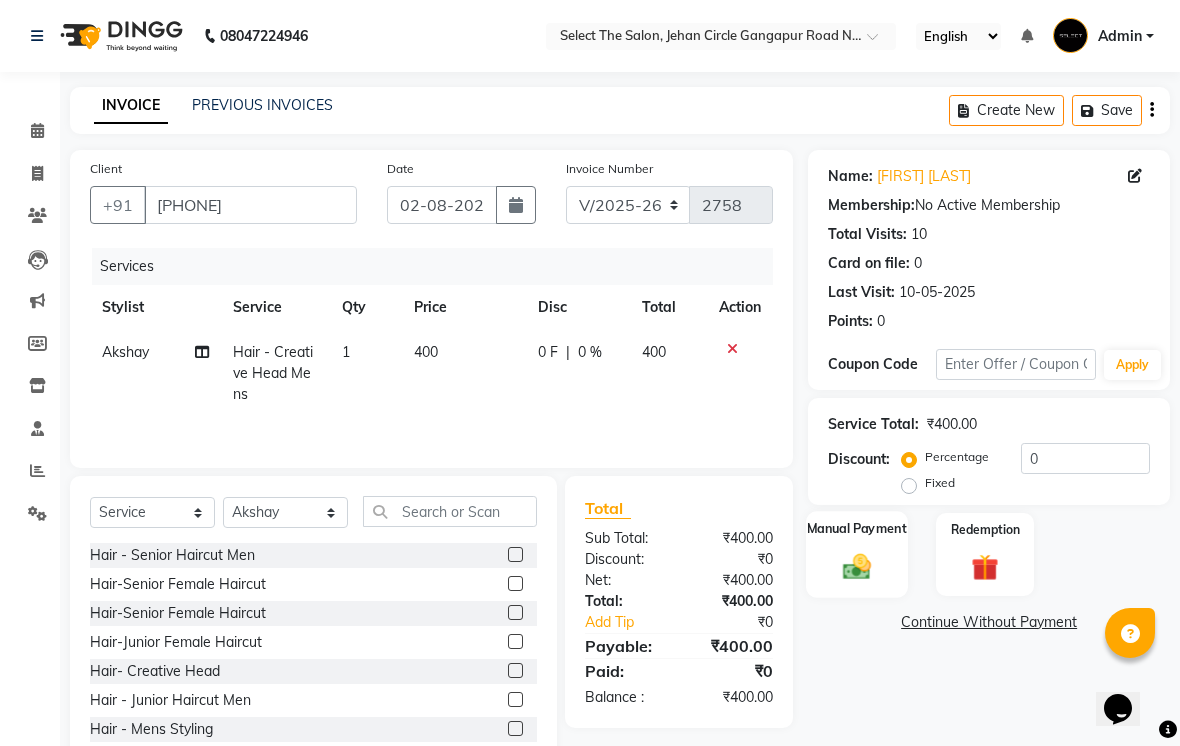 click 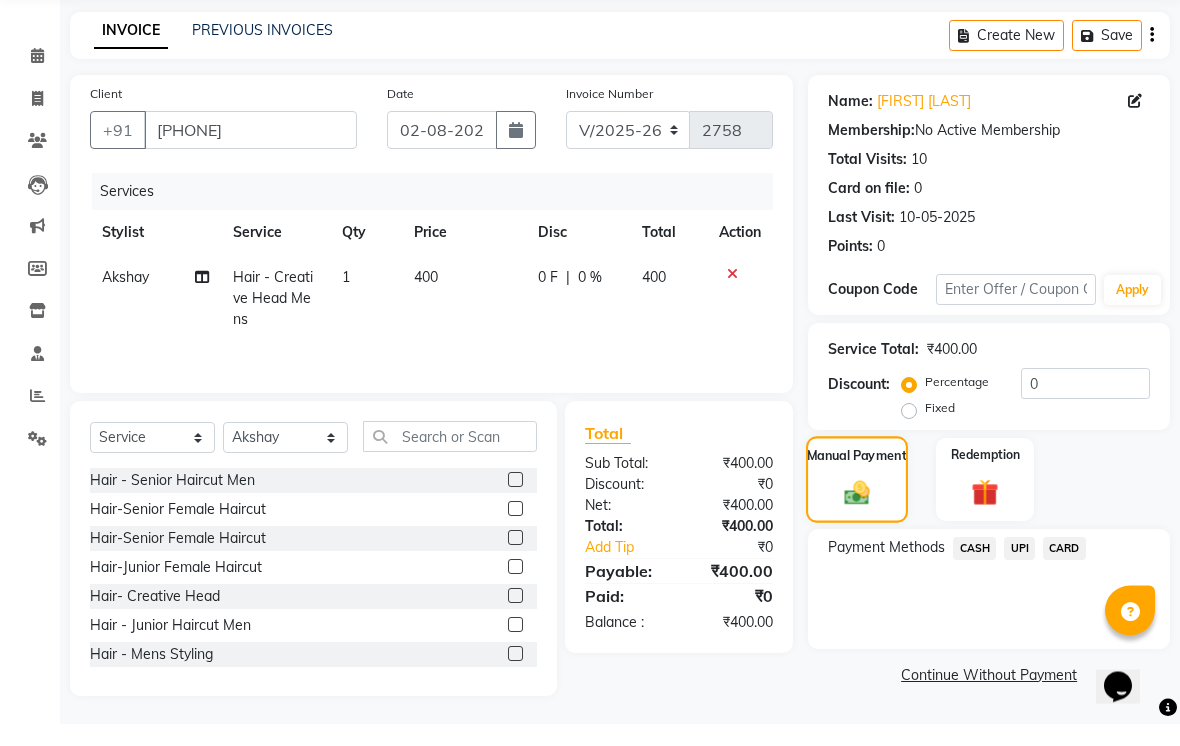 scroll, scrollTop: 52, scrollLeft: 0, axis: vertical 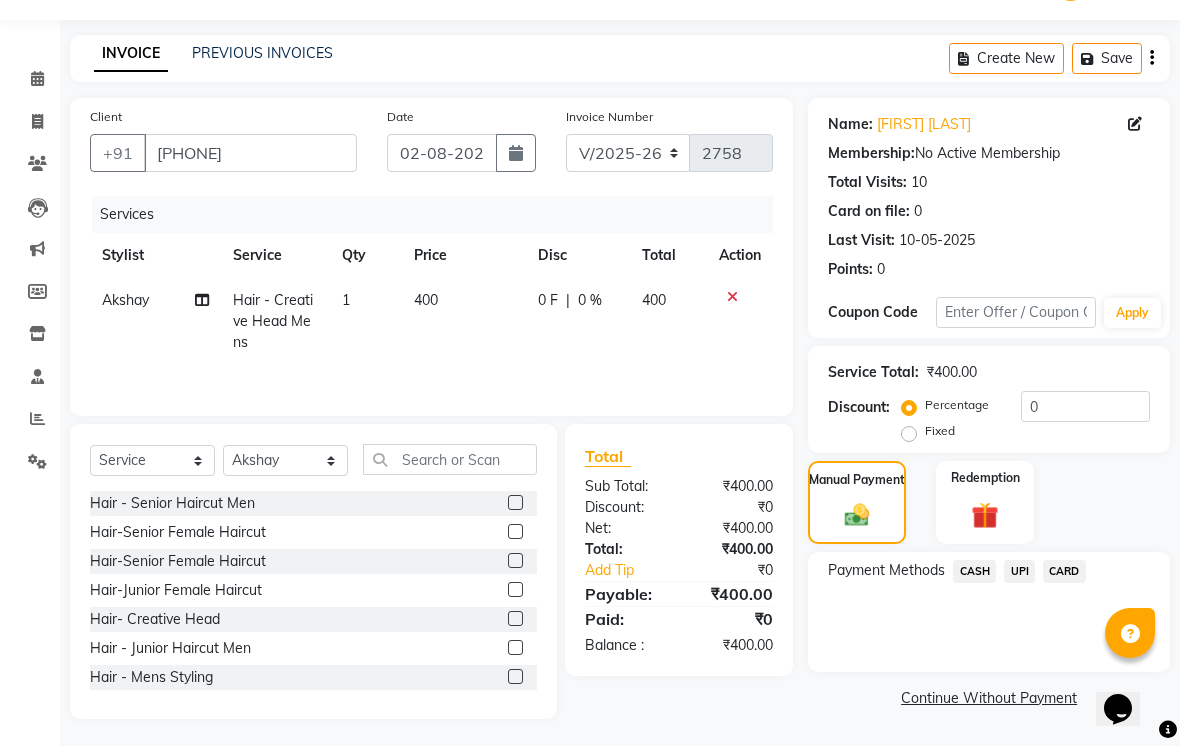 click on "Payment Methods  CASH   UPI   CARD" 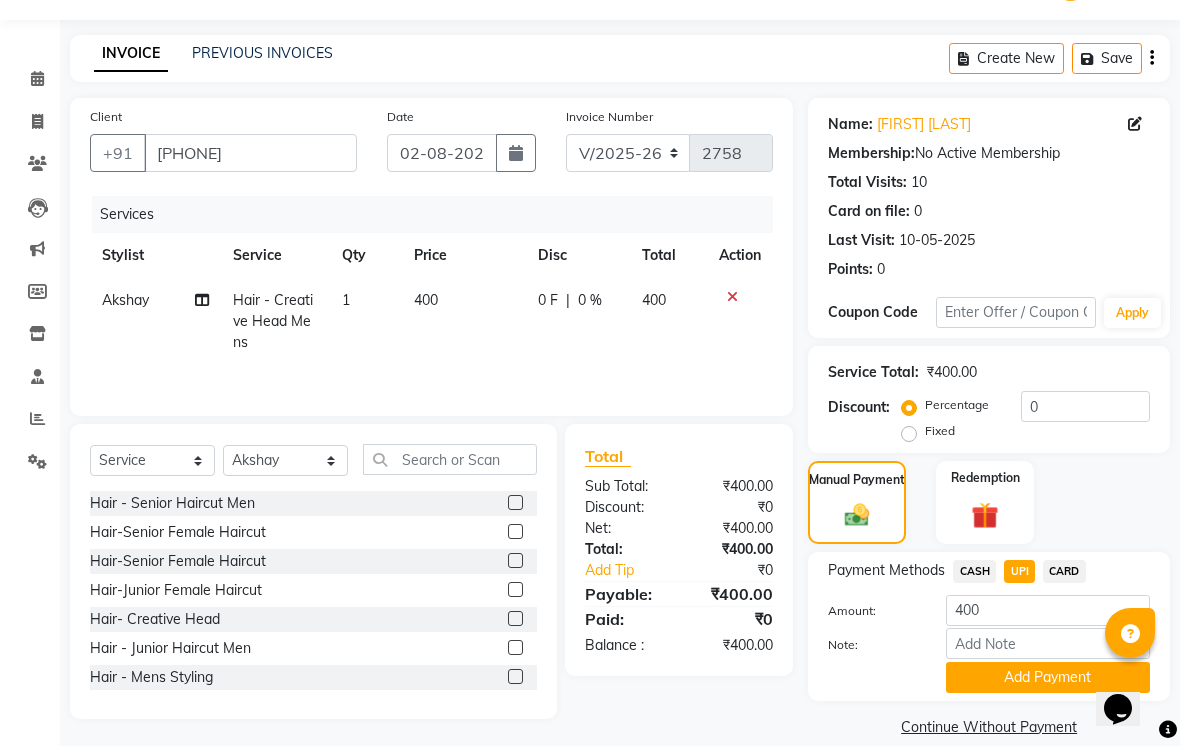 scroll, scrollTop: 77, scrollLeft: 0, axis: vertical 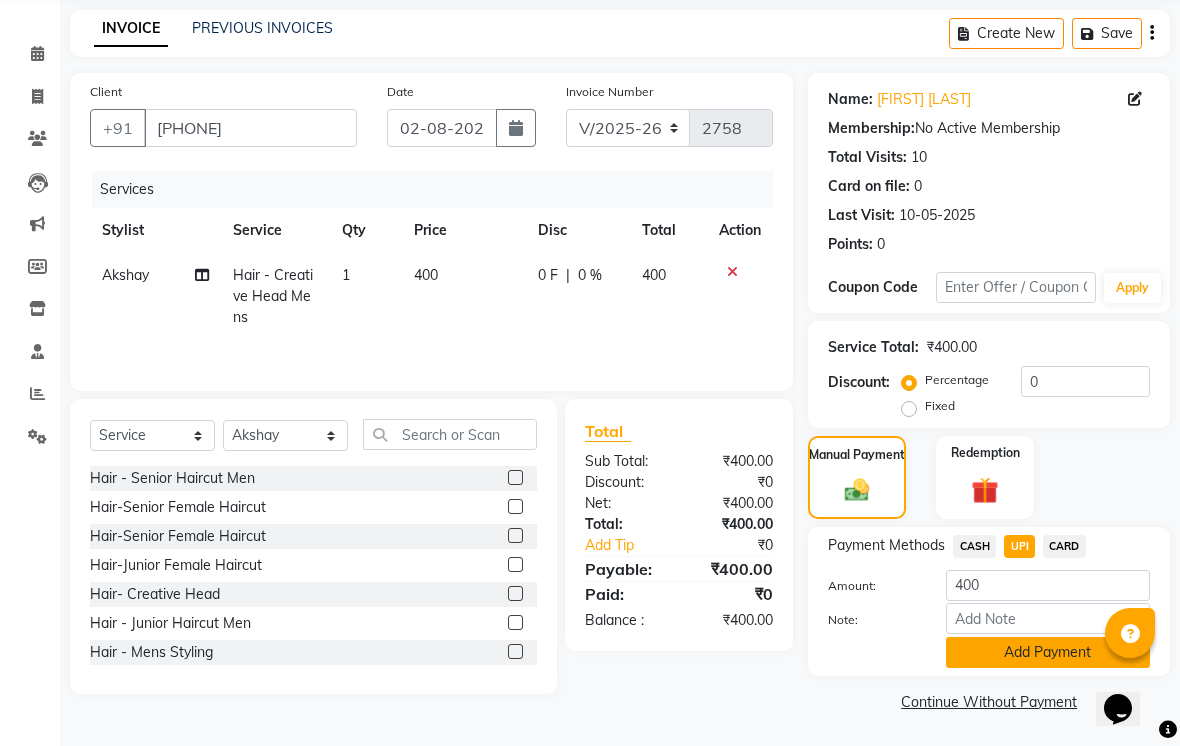 click on "Add Payment" 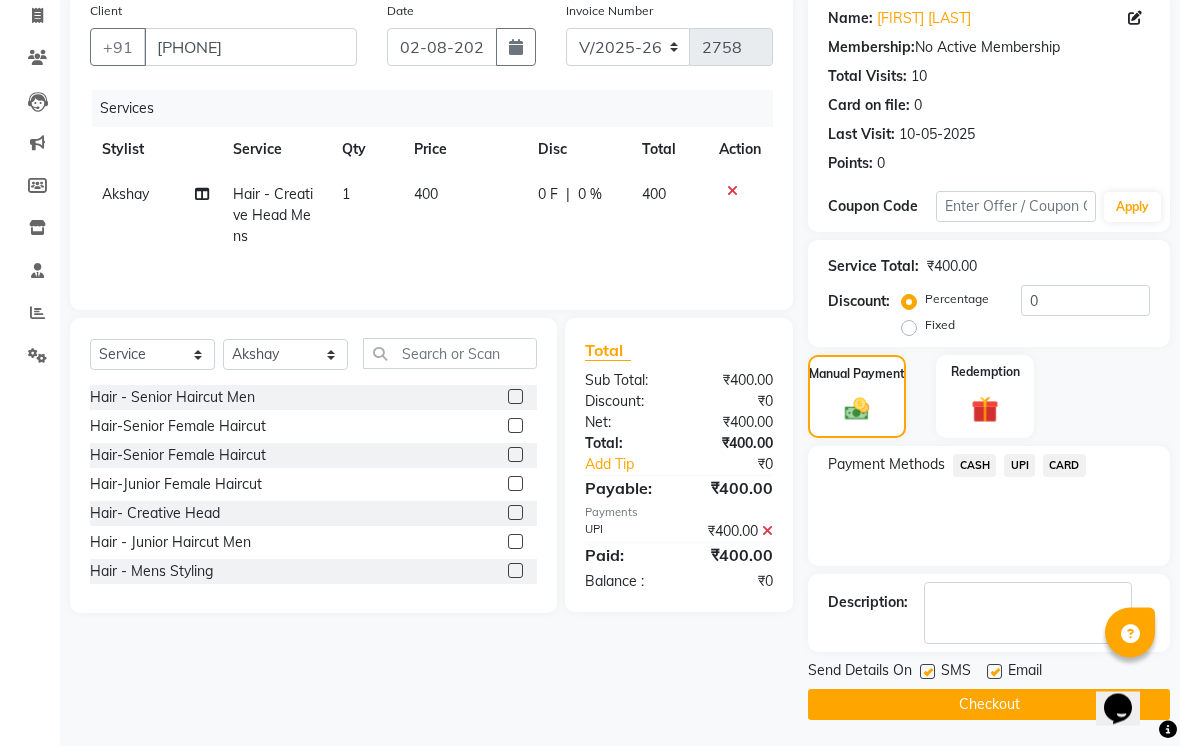 scroll, scrollTop: 158, scrollLeft: 0, axis: vertical 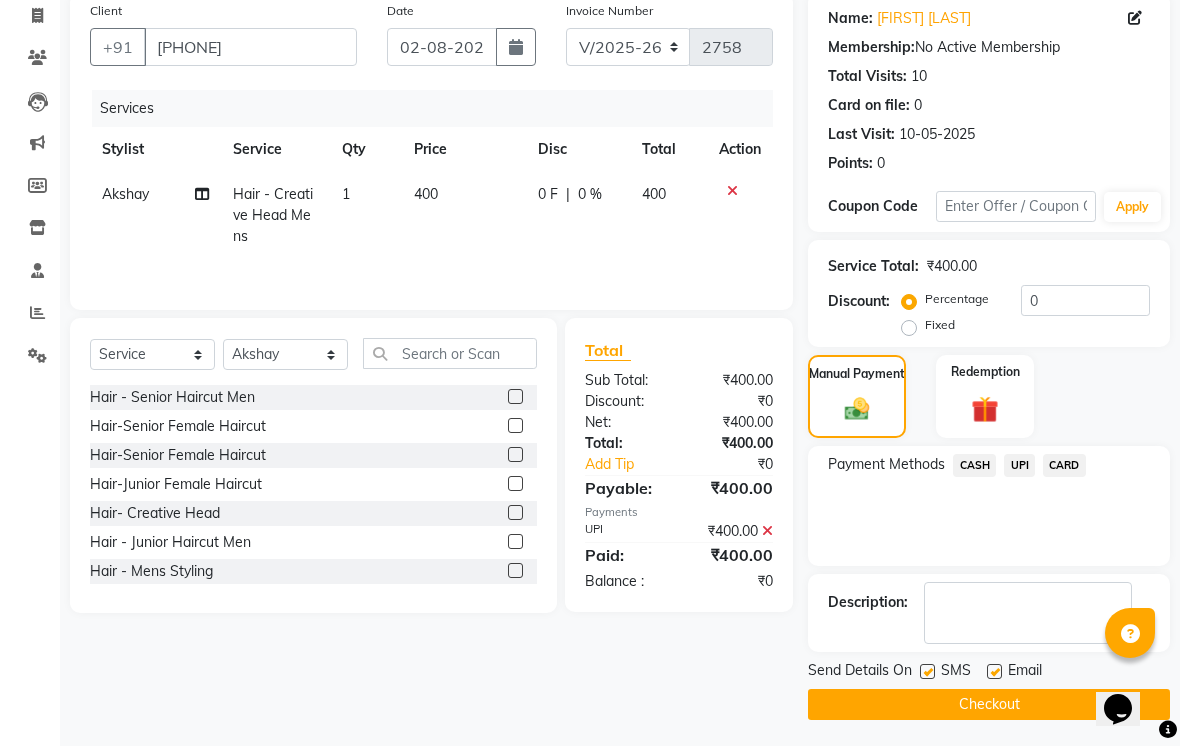 click 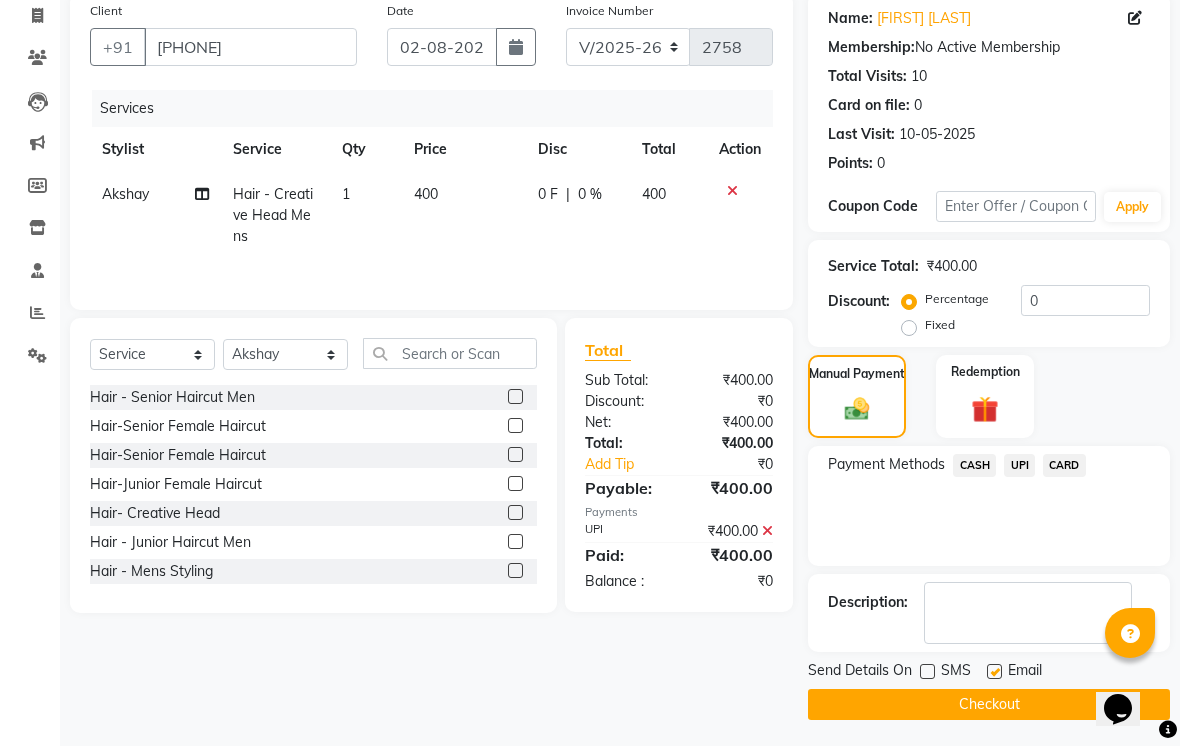 click on "Checkout" 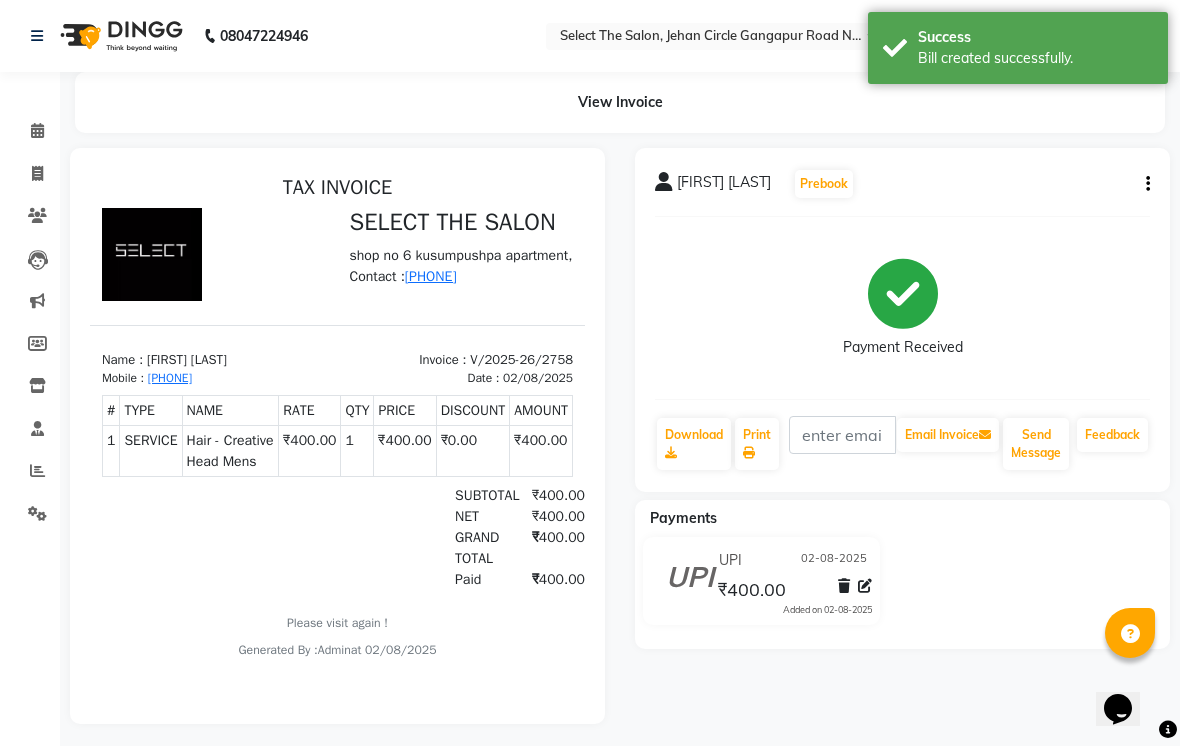 scroll, scrollTop: 0, scrollLeft: 0, axis: both 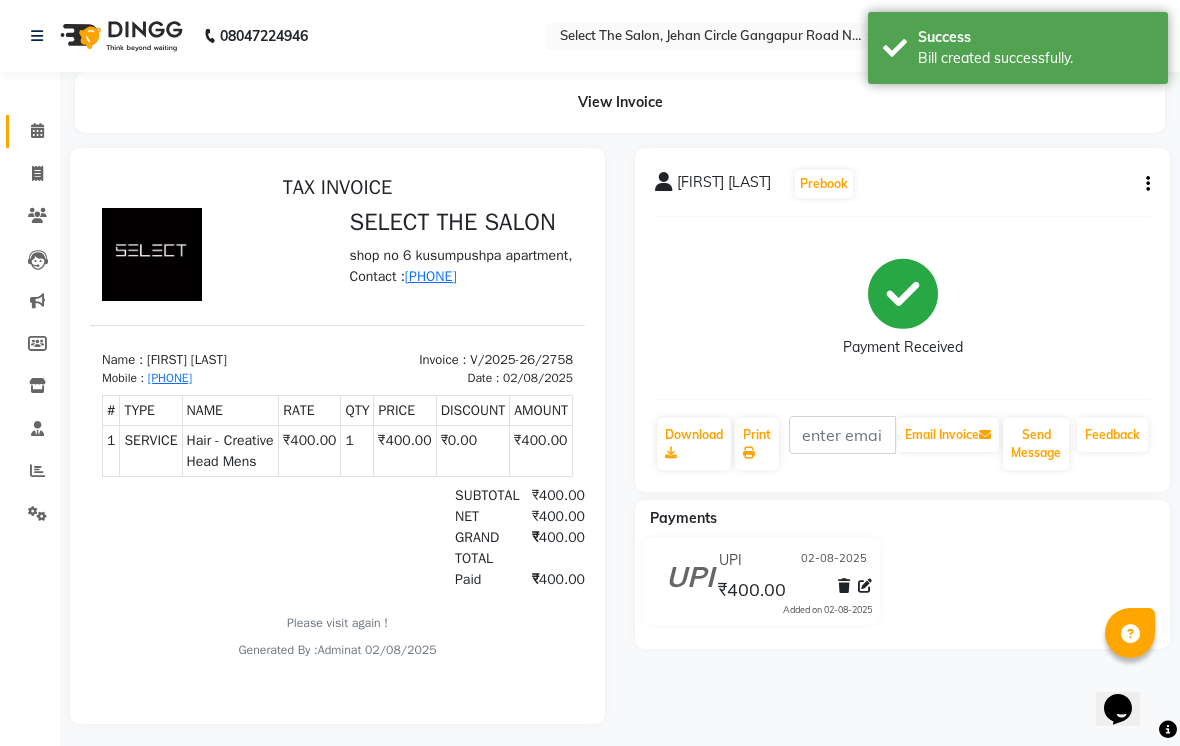 click 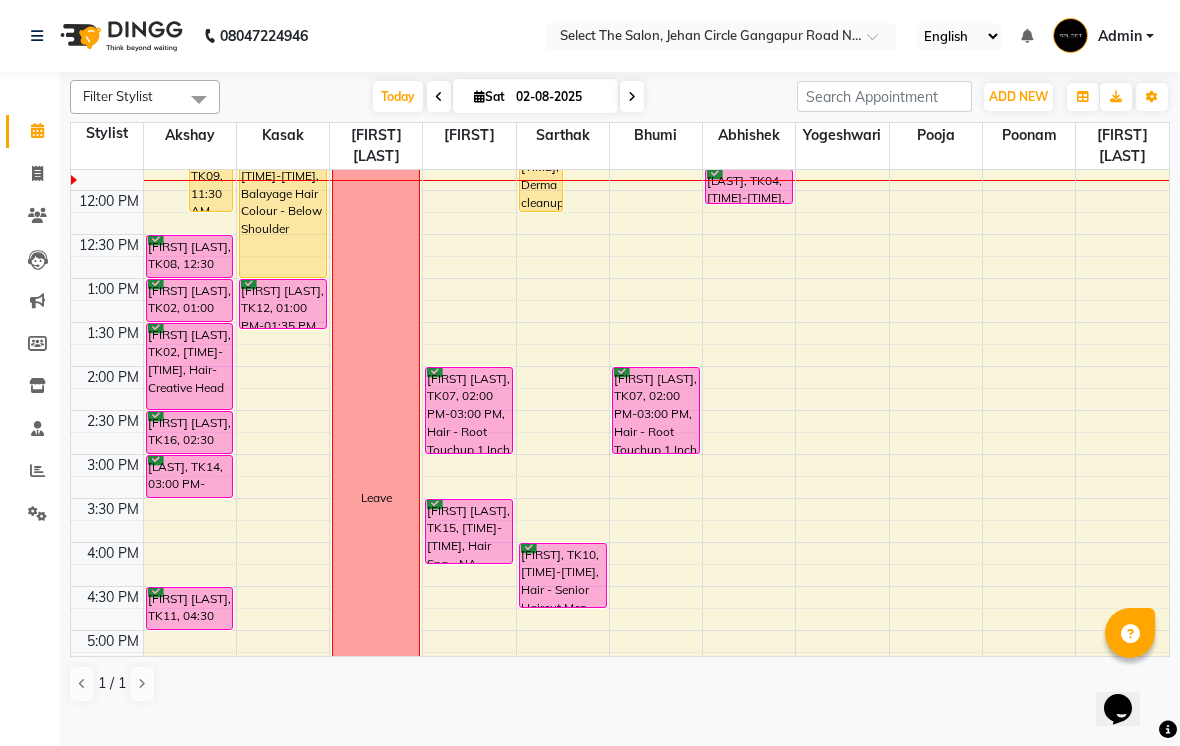 scroll, scrollTop: 201, scrollLeft: 0, axis: vertical 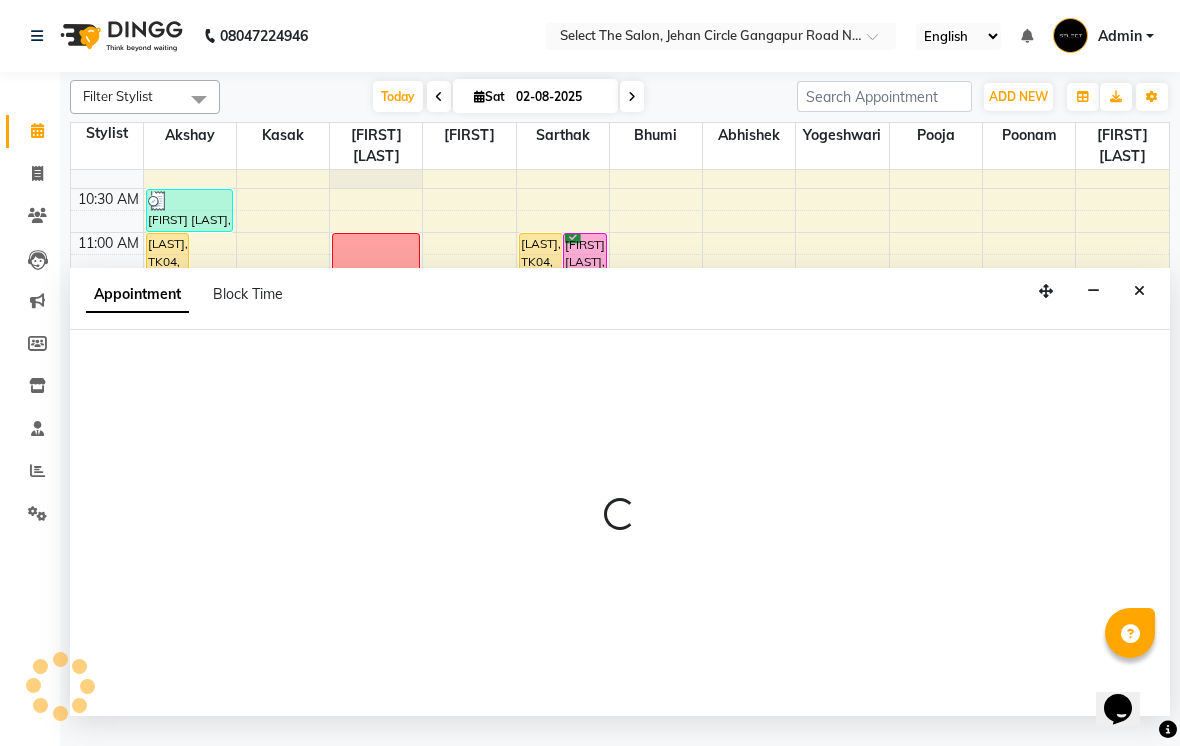 select on "58559" 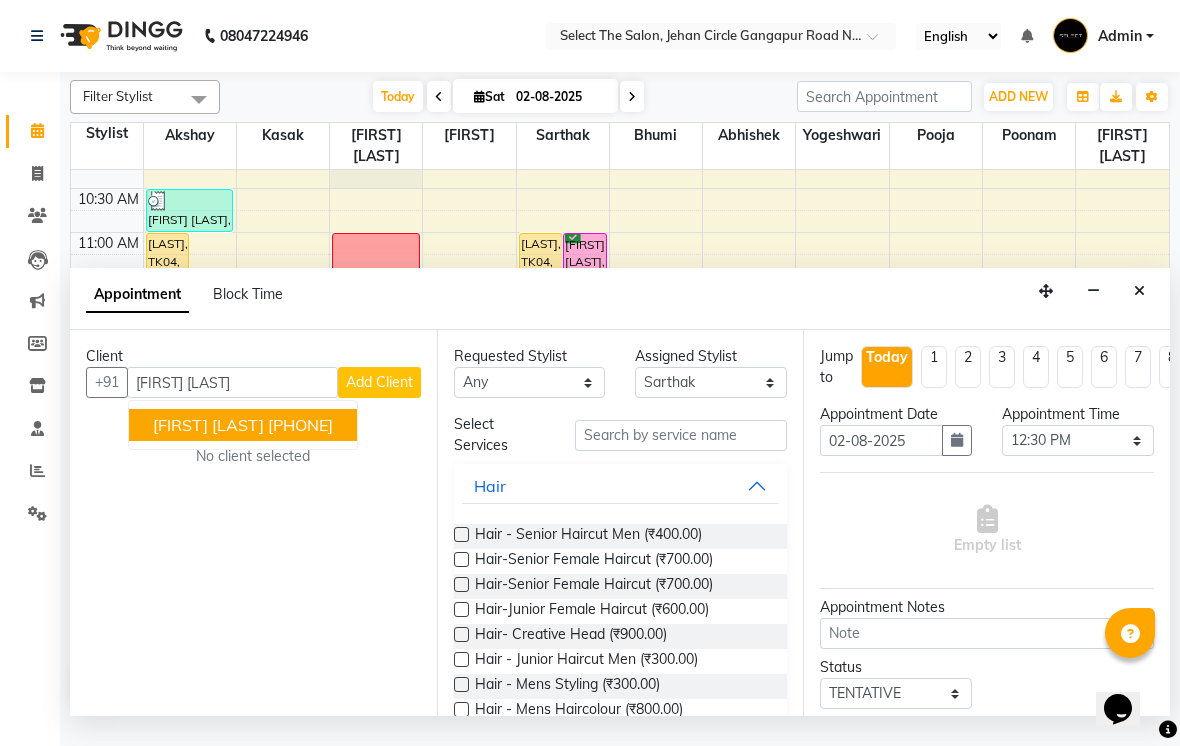 type on "[PHONE]" 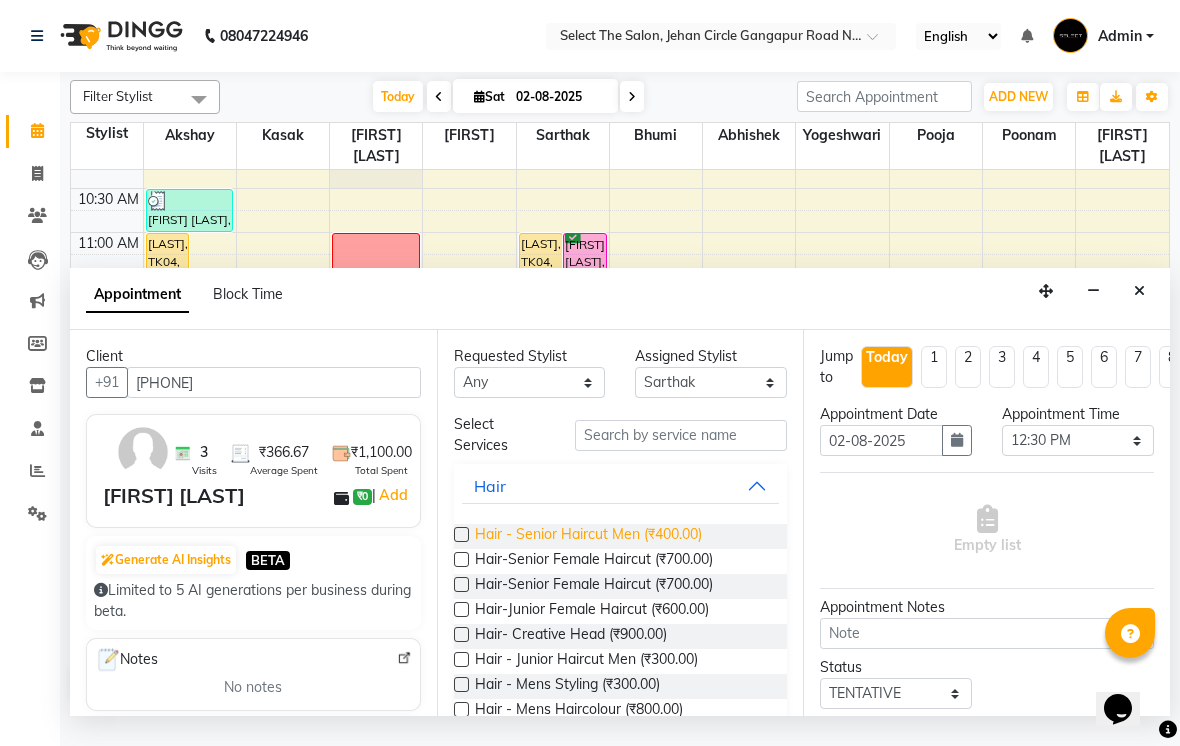 click on "Hair - Senior Haircut Men (₹400.00)" at bounding box center (588, 536) 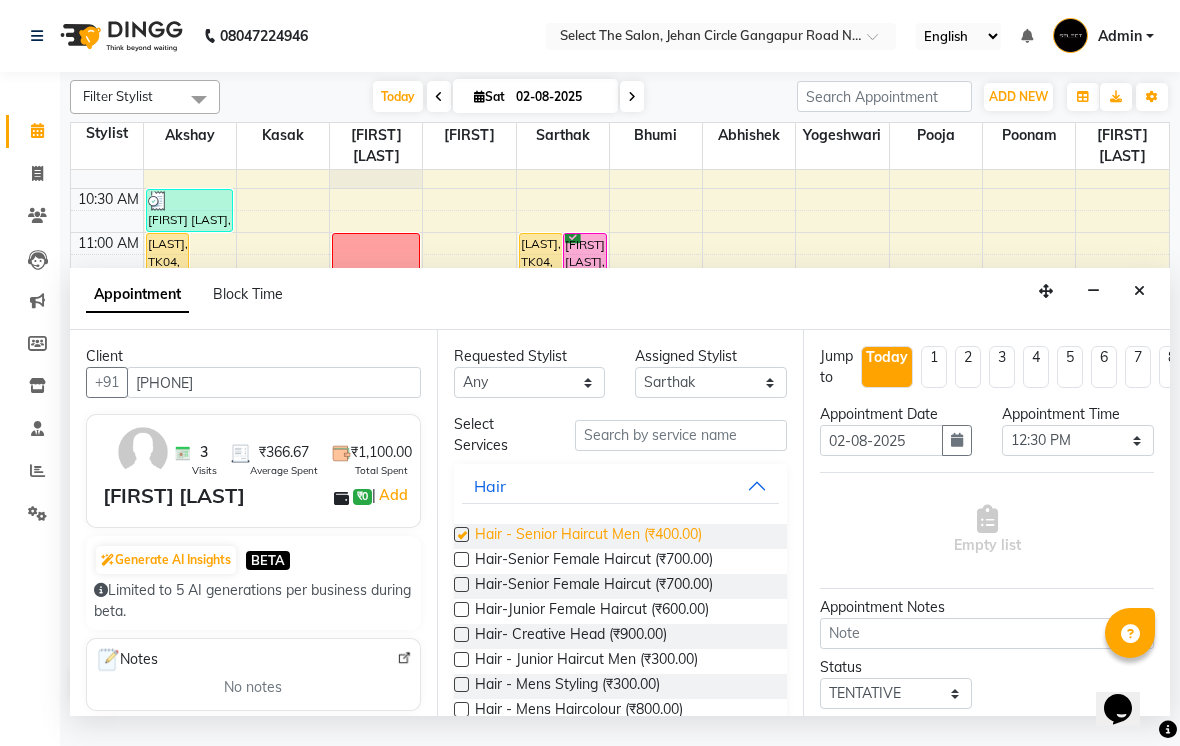 checkbox on "false" 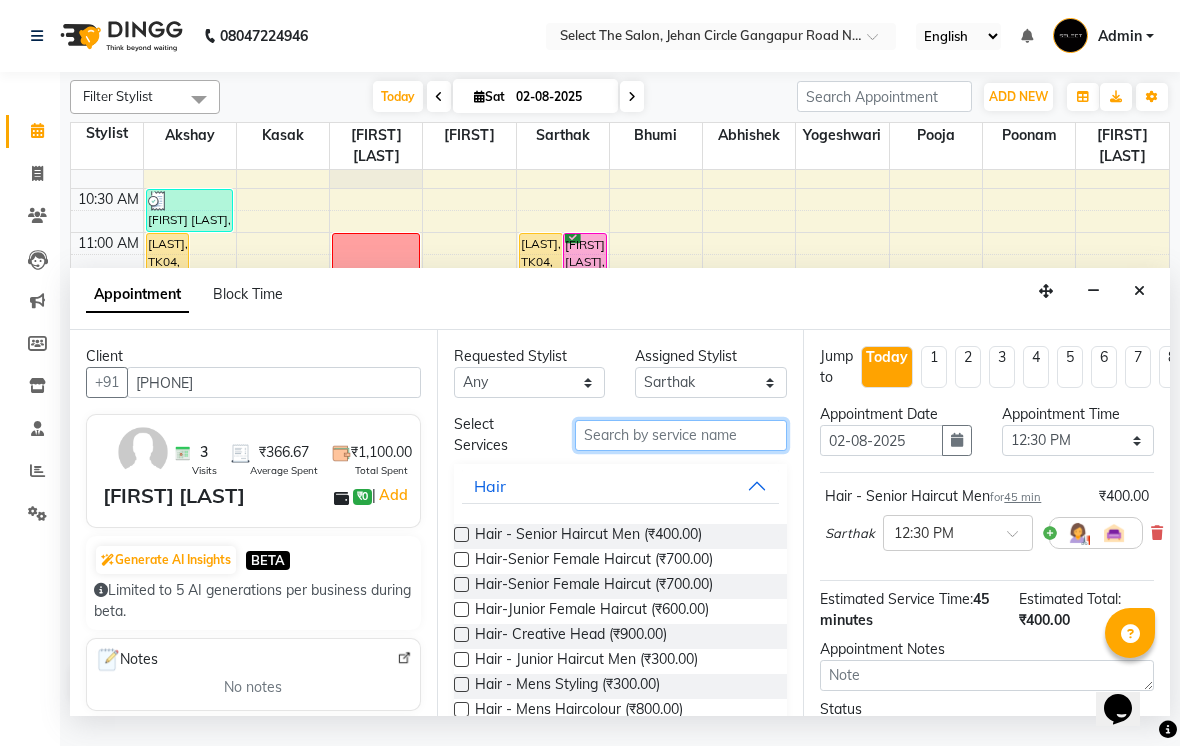 click at bounding box center (681, 435) 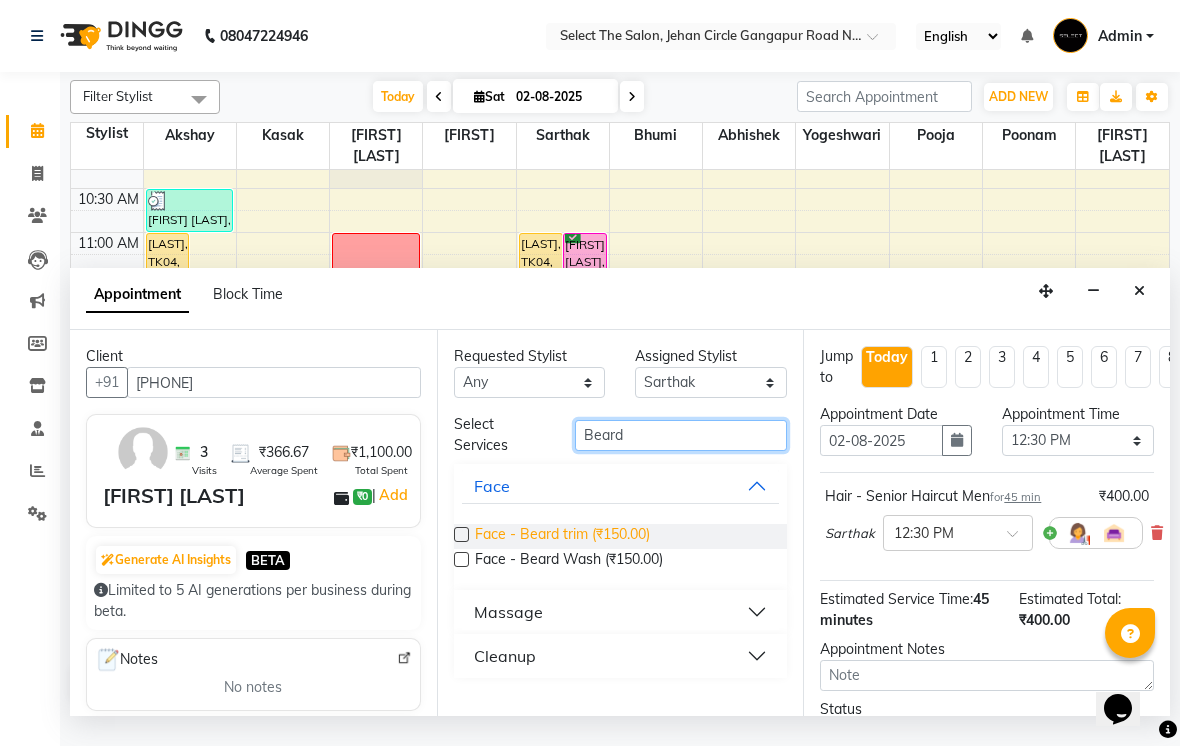 type on "Beard" 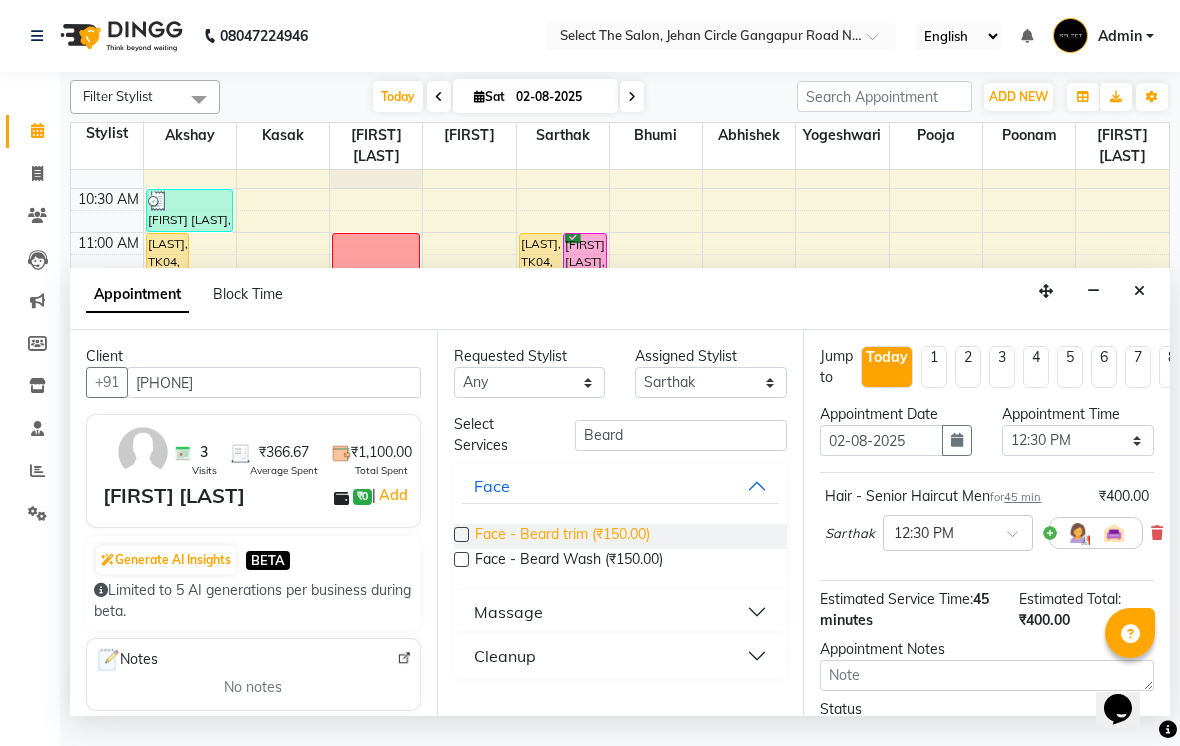 click on "Face - Beard trim (₹150.00)" at bounding box center (562, 536) 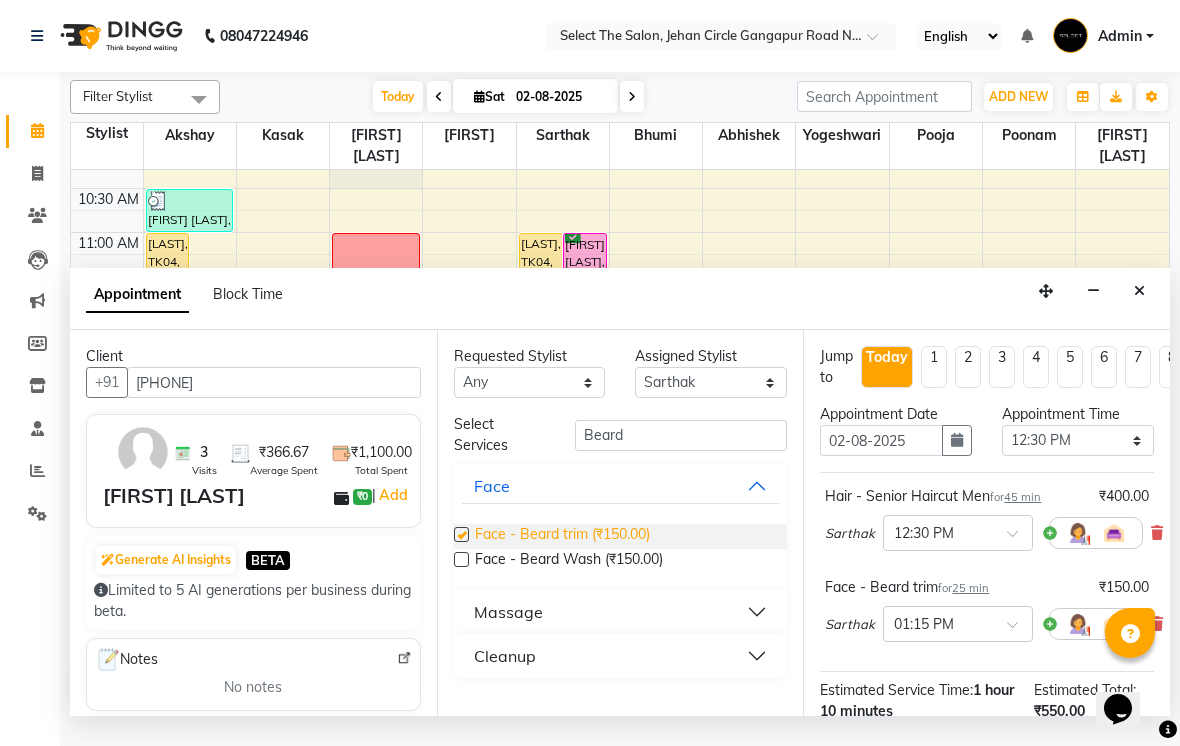 checkbox on "false" 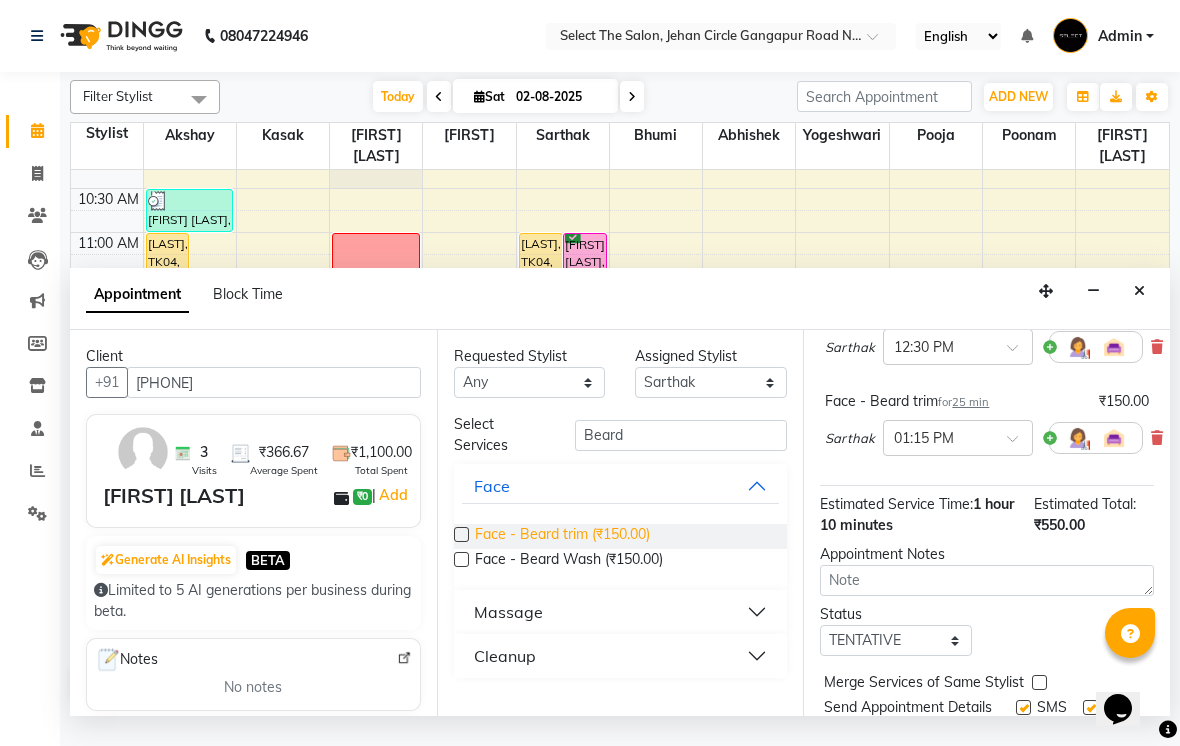 scroll, scrollTop: 245, scrollLeft: 0, axis: vertical 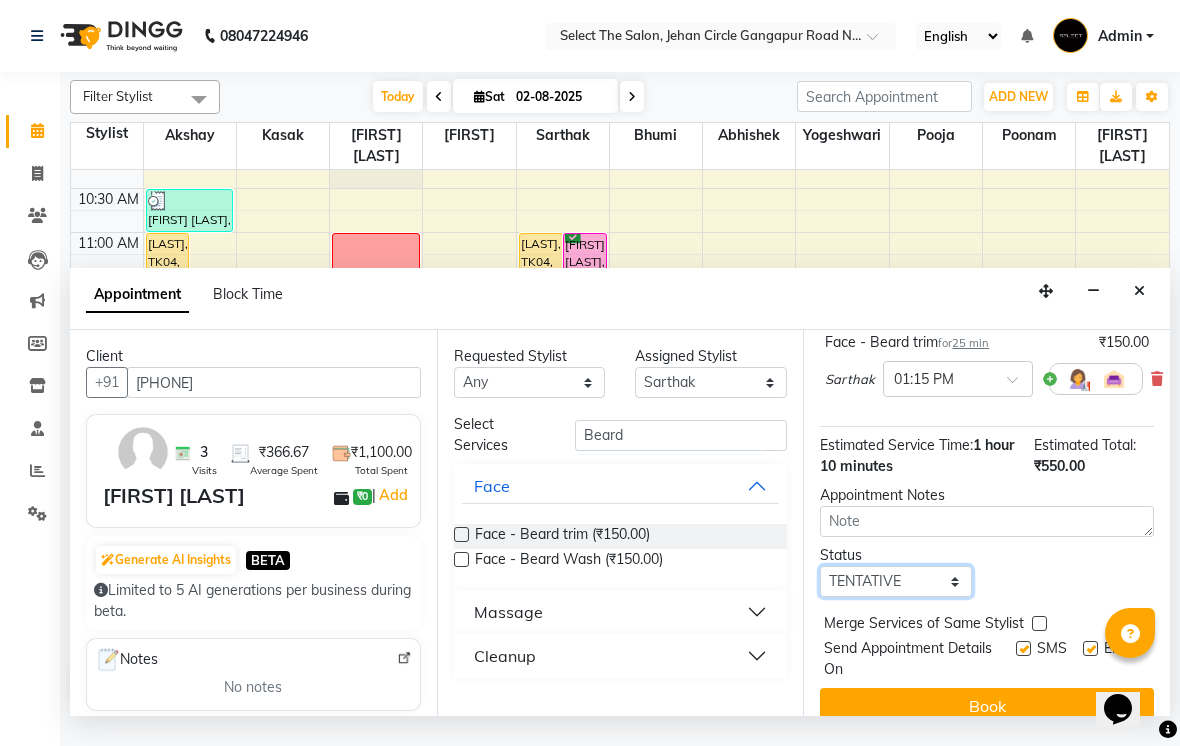 click on "Select TENTATIVE CONFIRM CHECK-IN UPCOMING" at bounding box center [896, 581] 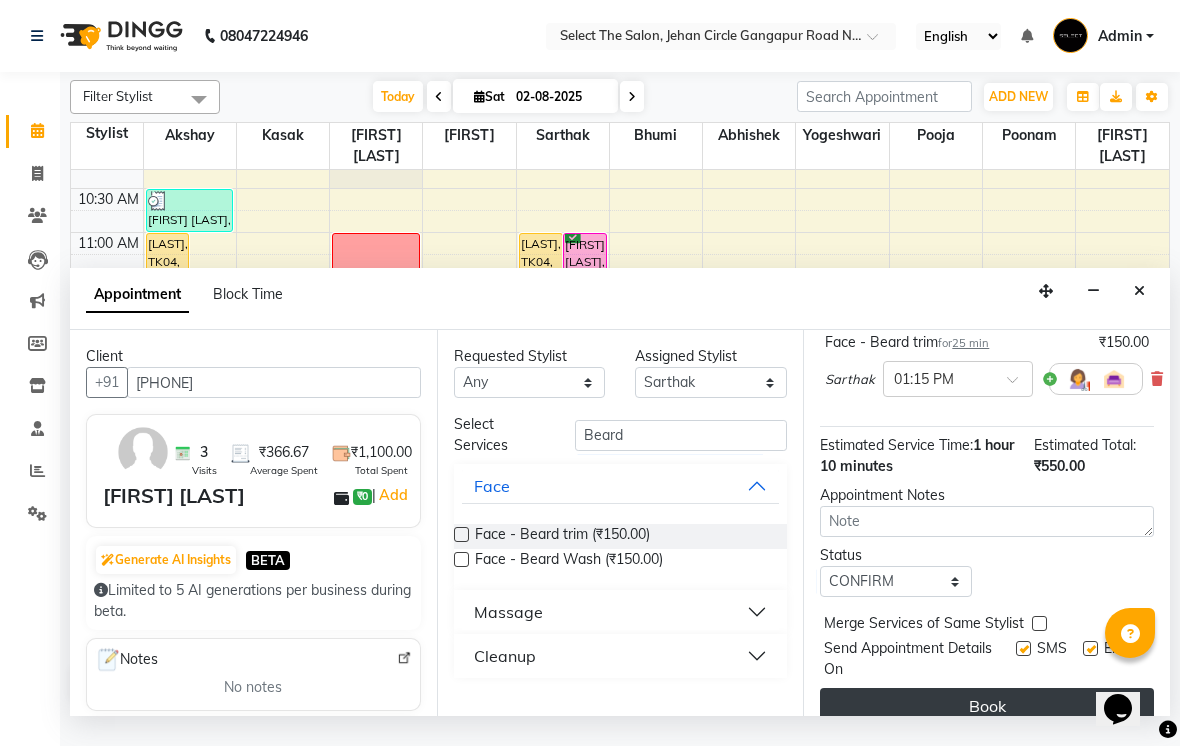 click on "Book" at bounding box center [987, 706] 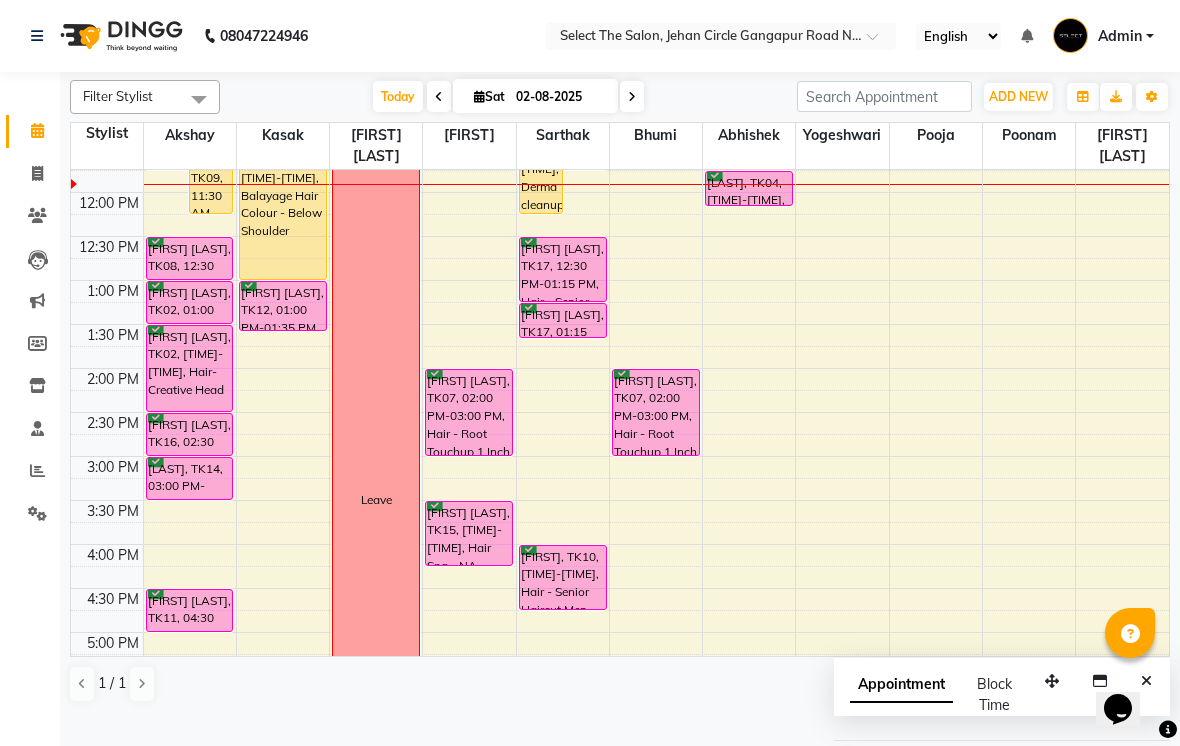 scroll, scrollTop: 335, scrollLeft: 0, axis: vertical 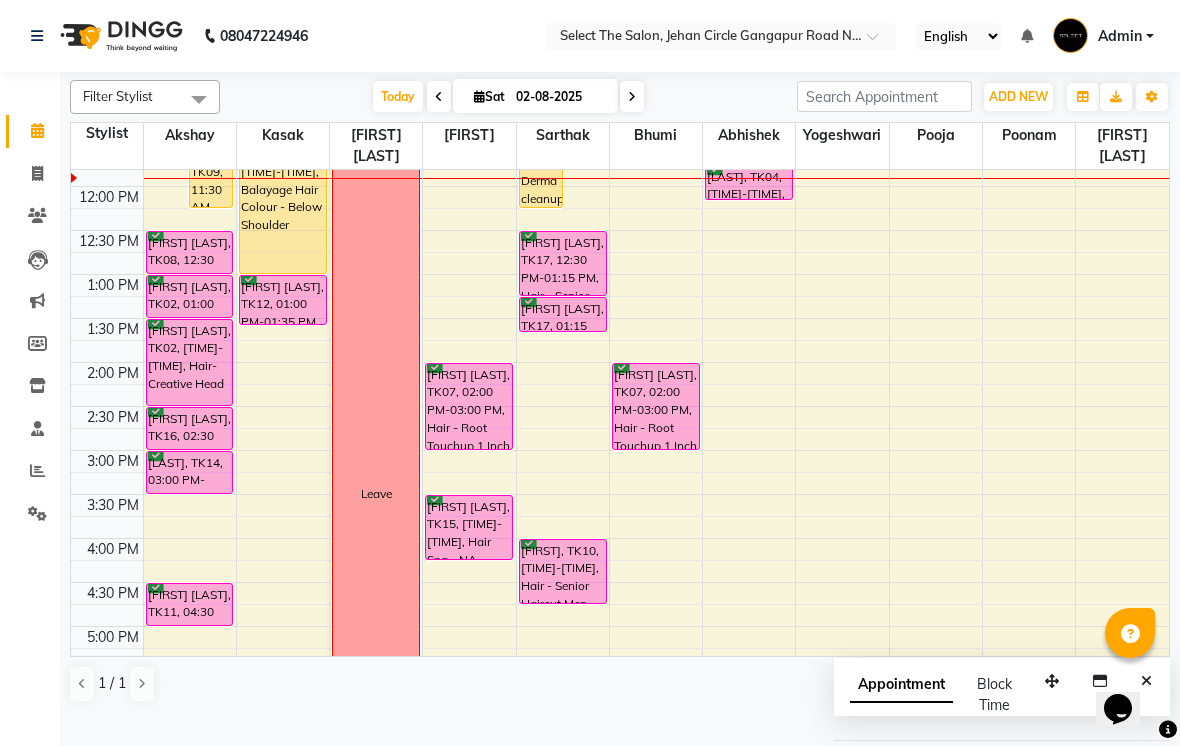 click at bounding box center [632, 96] 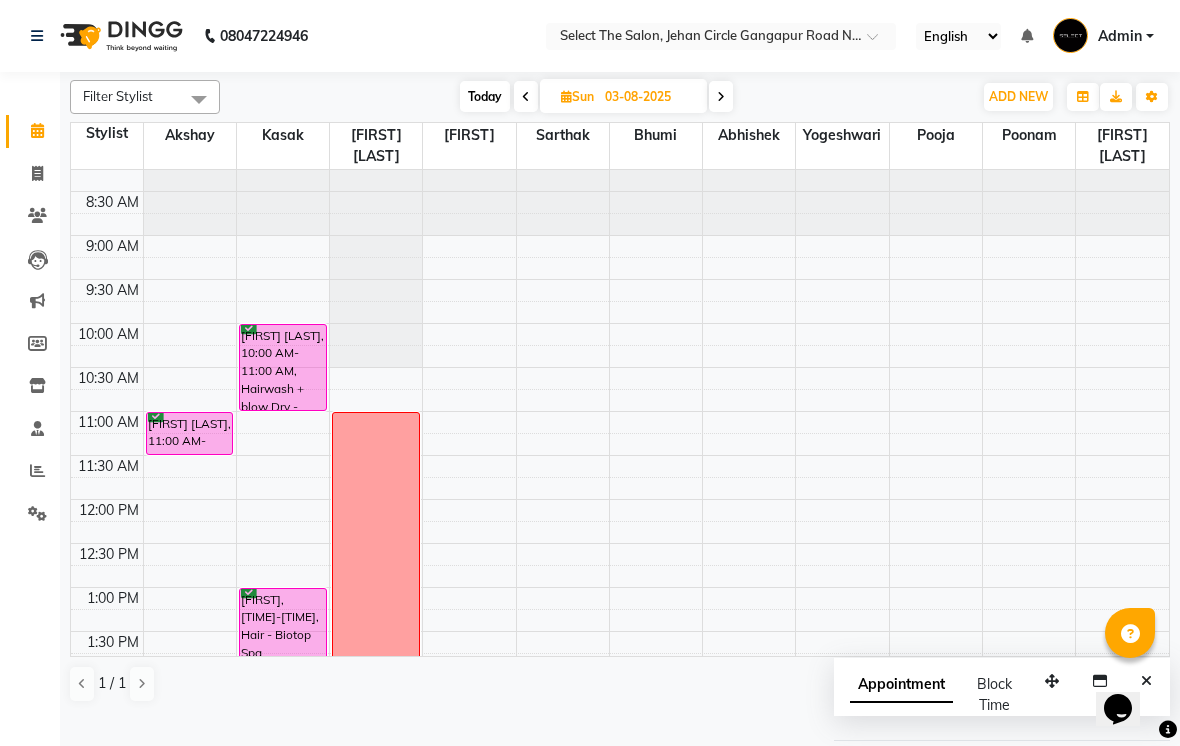 scroll, scrollTop: 17, scrollLeft: 0, axis: vertical 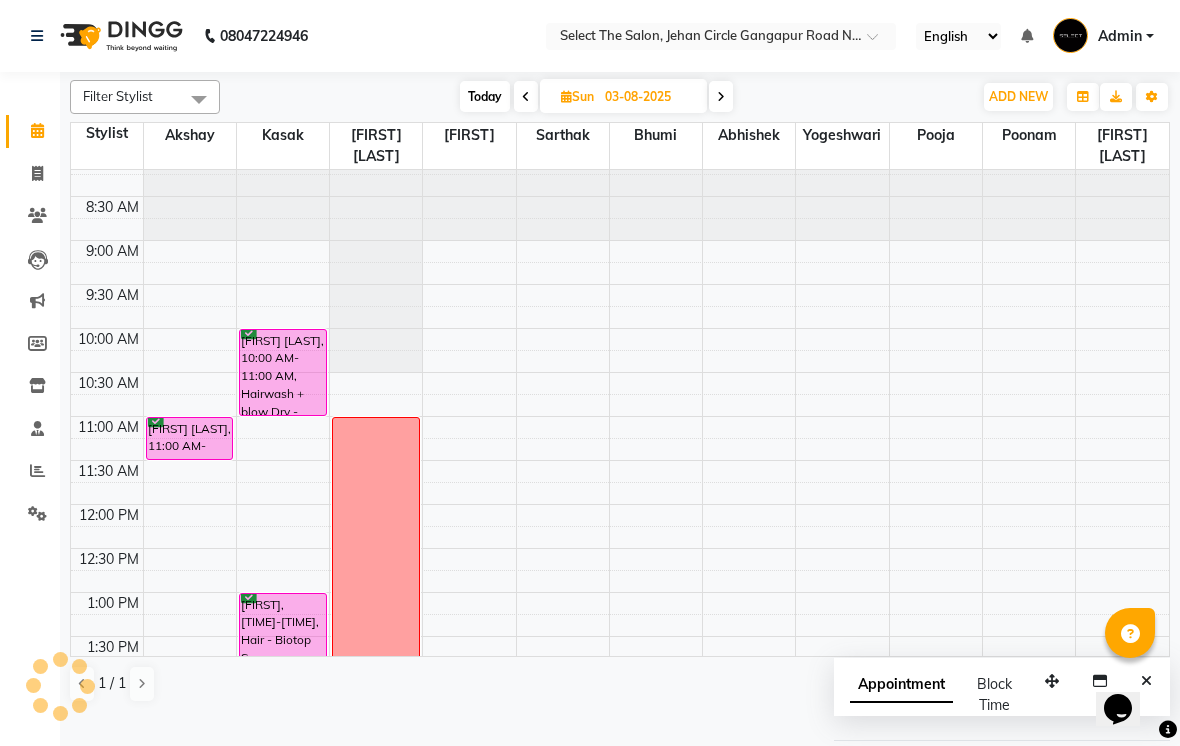 click on "Today" at bounding box center [485, 96] 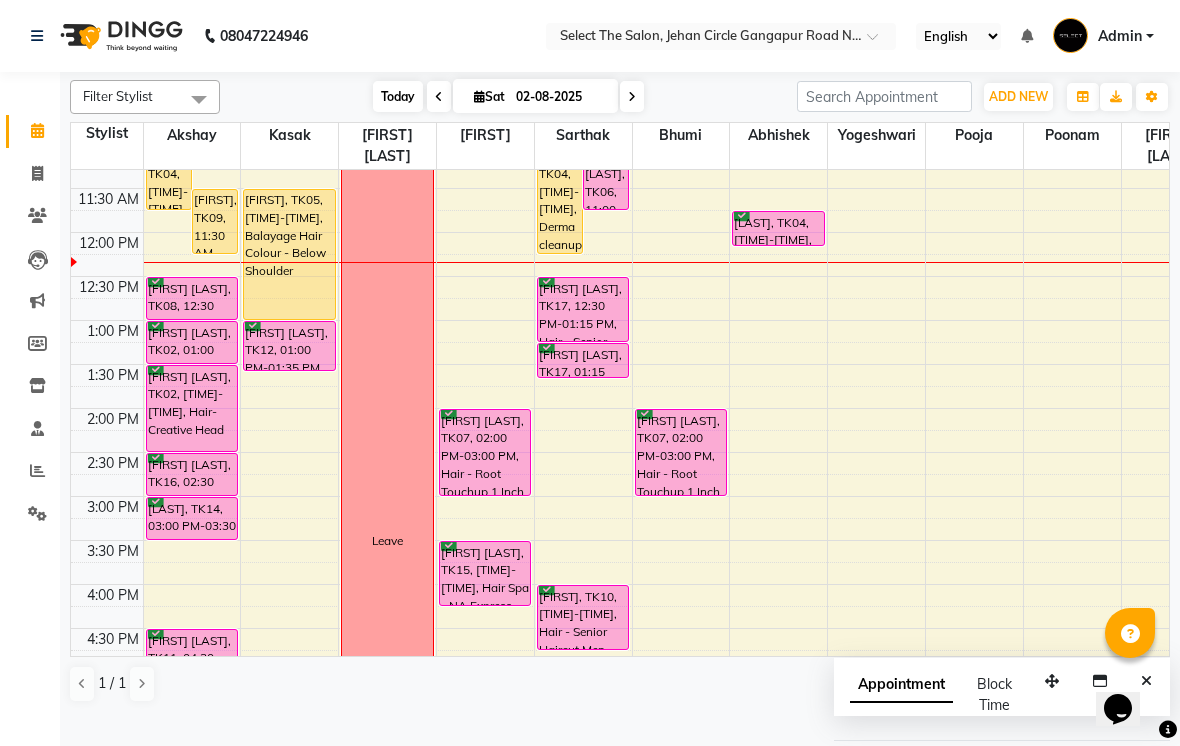 scroll, scrollTop: 292, scrollLeft: 0, axis: vertical 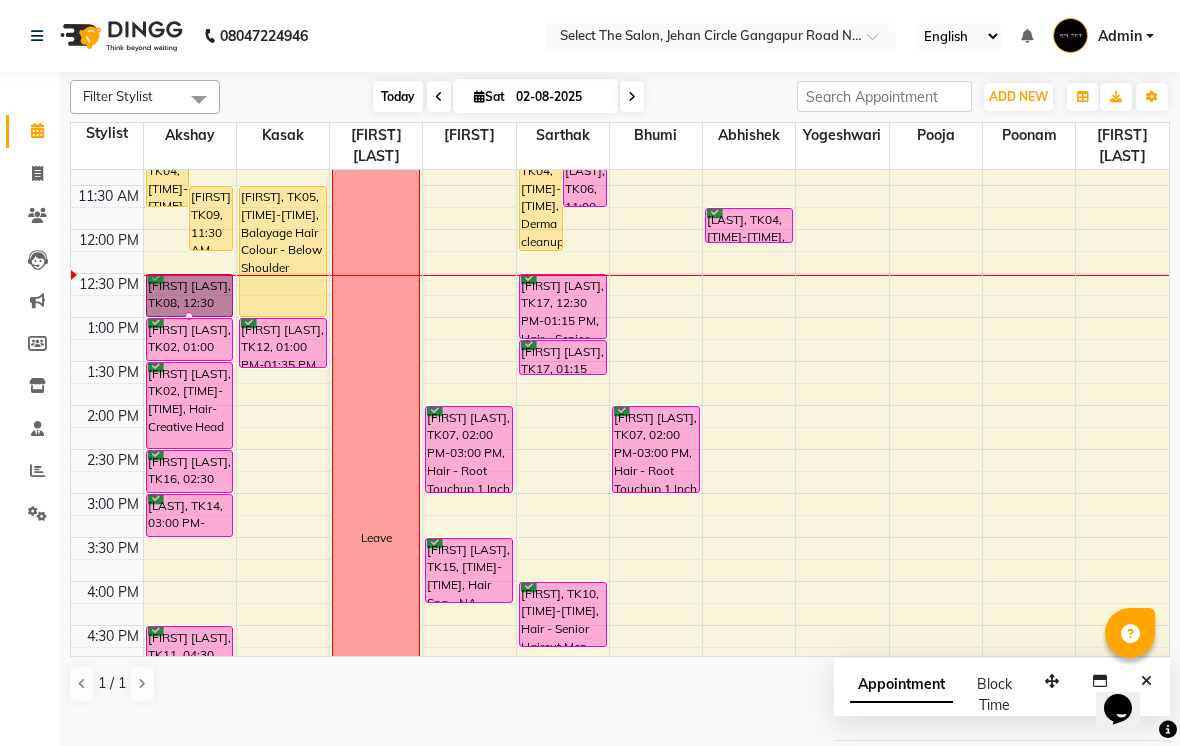click at bounding box center [189, 316] 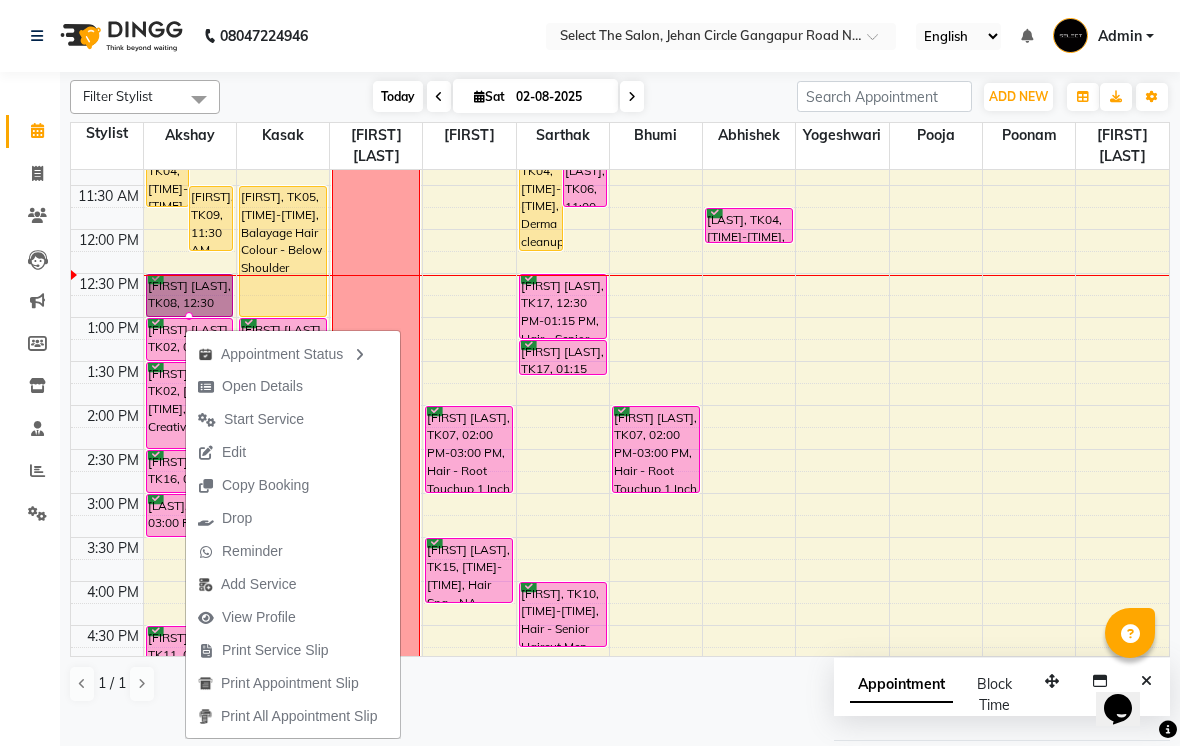 click on "Start Service" at bounding box center (264, 419) 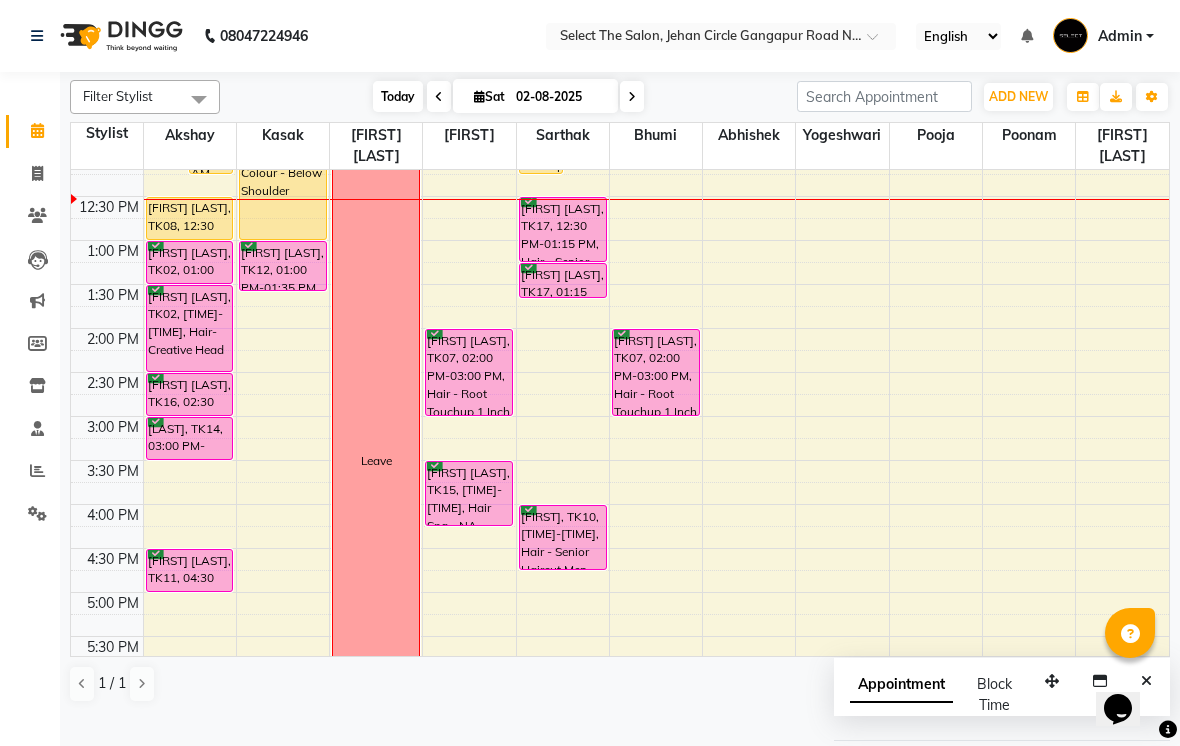 scroll, scrollTop: 389, scrollLeft: 0, axis: vertical 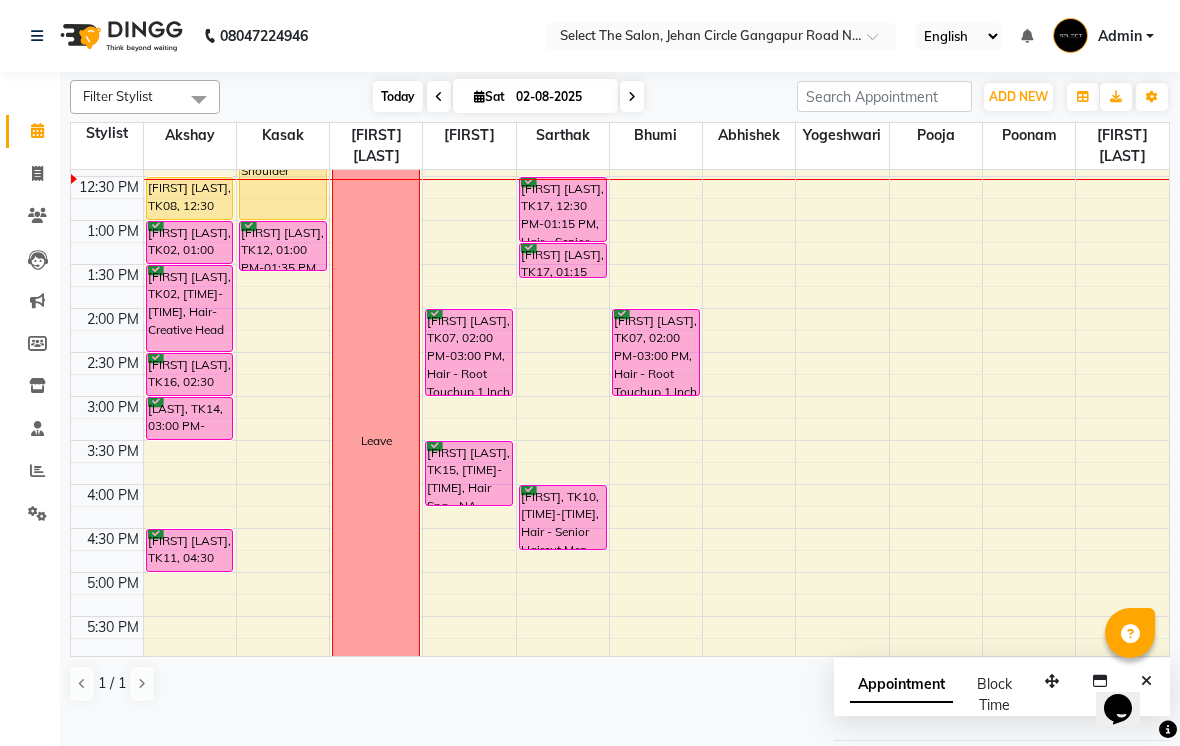 click 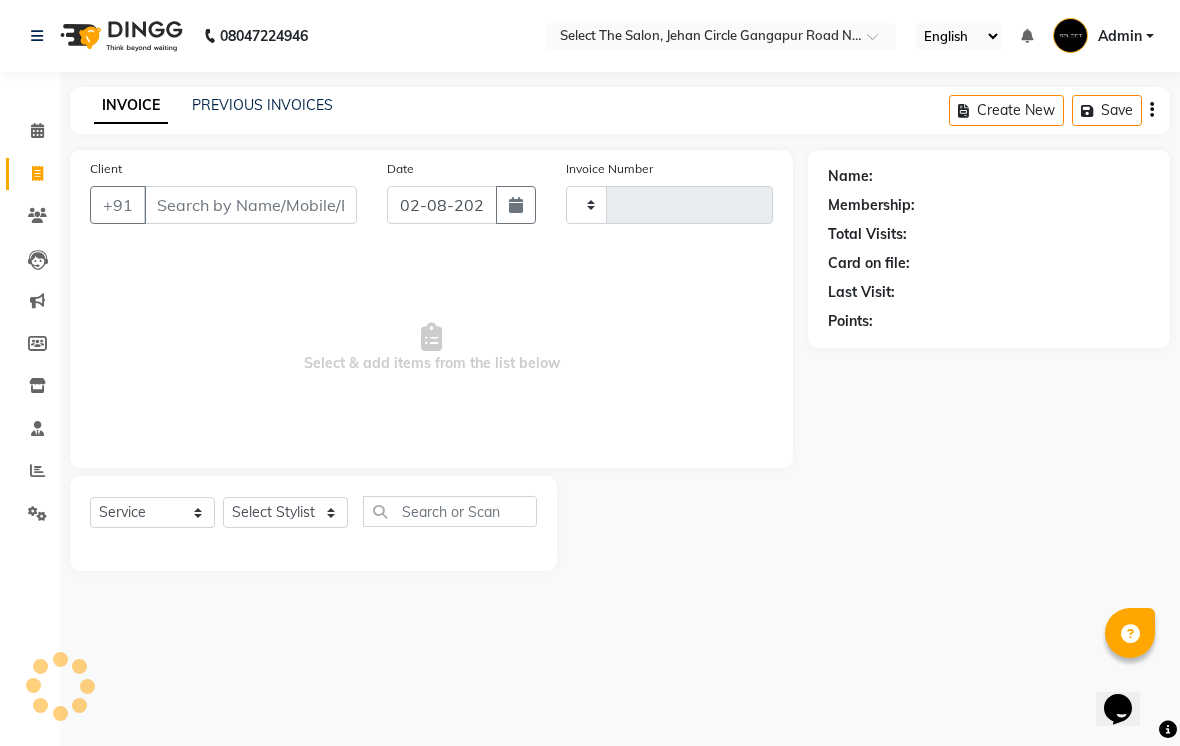 type on "2759" 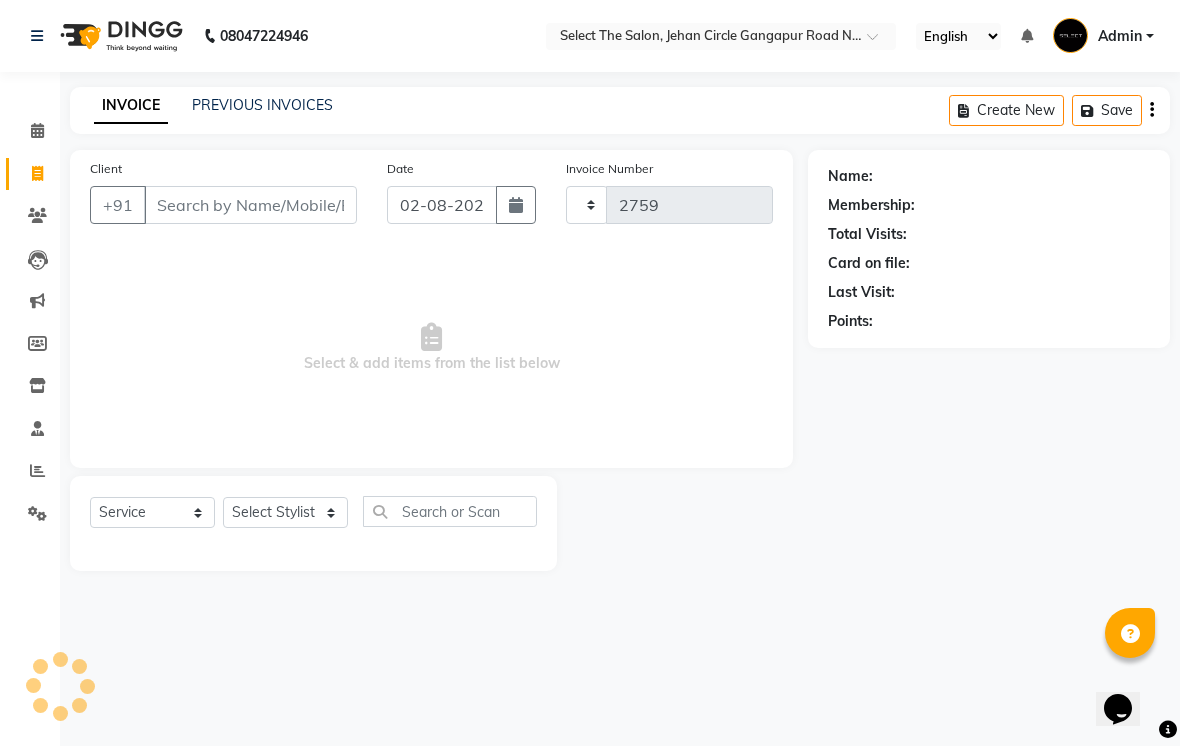 select on "4969" 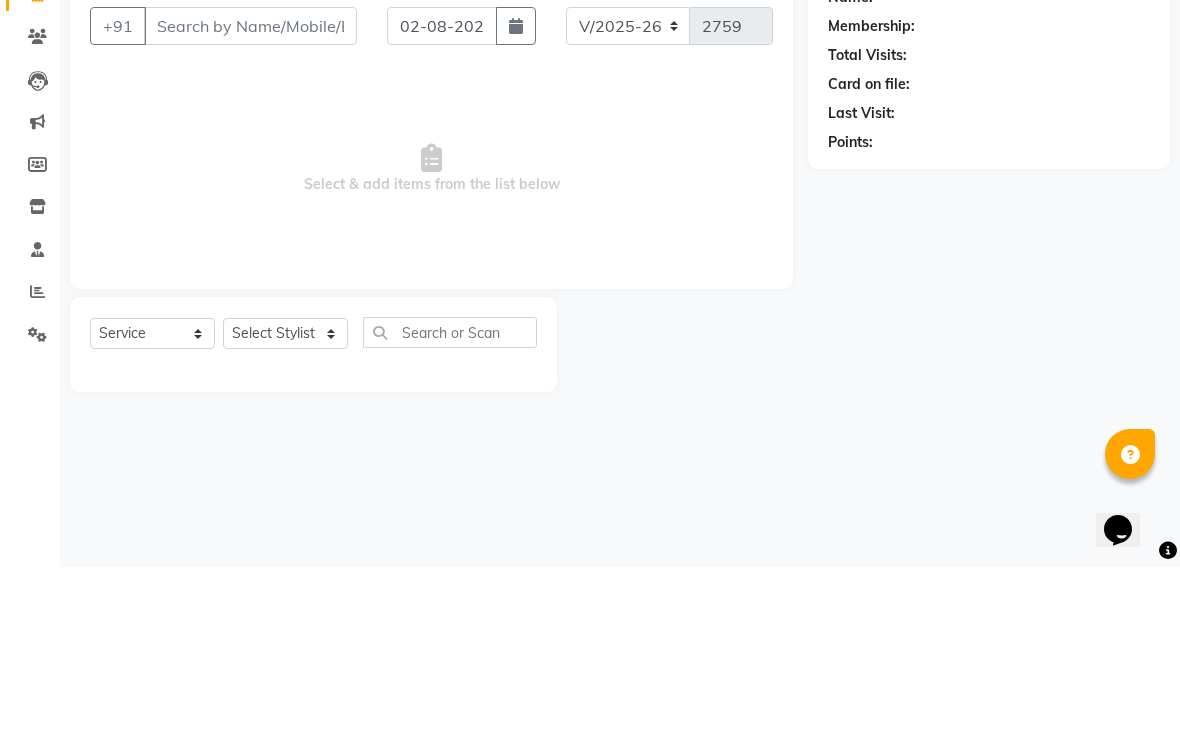 click on "Client" at bounding box center [250, 205] 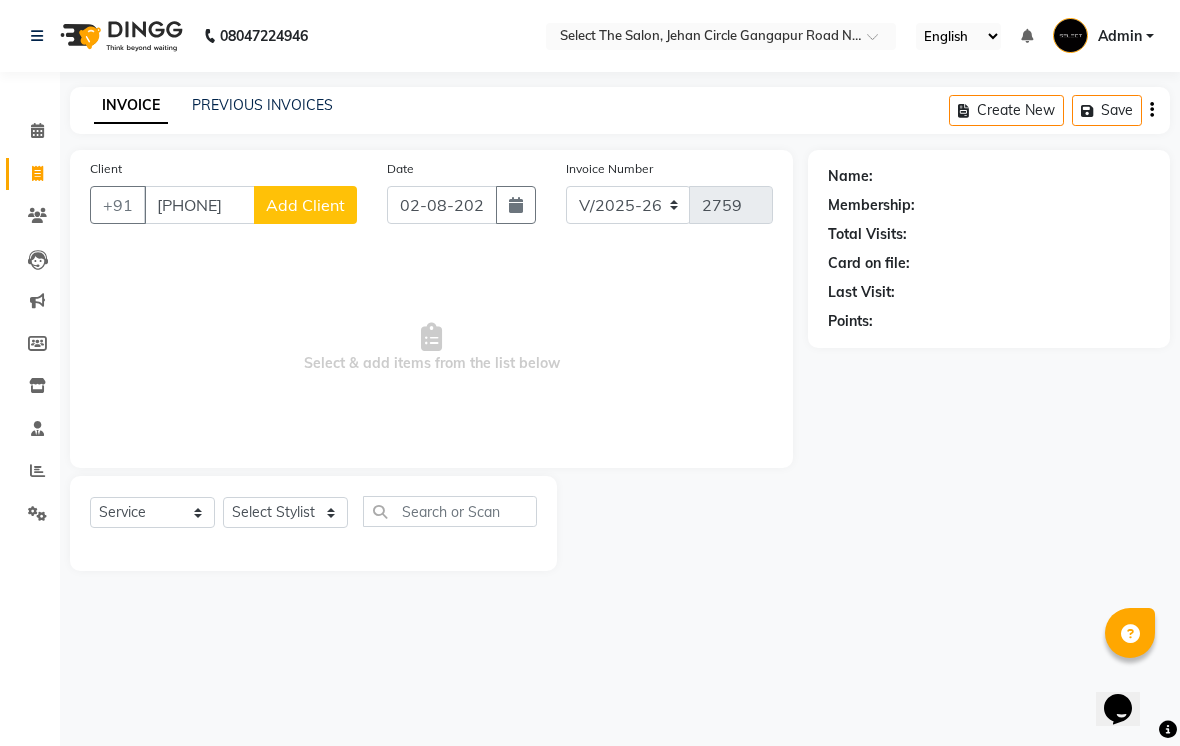 type on "[PHONE]" 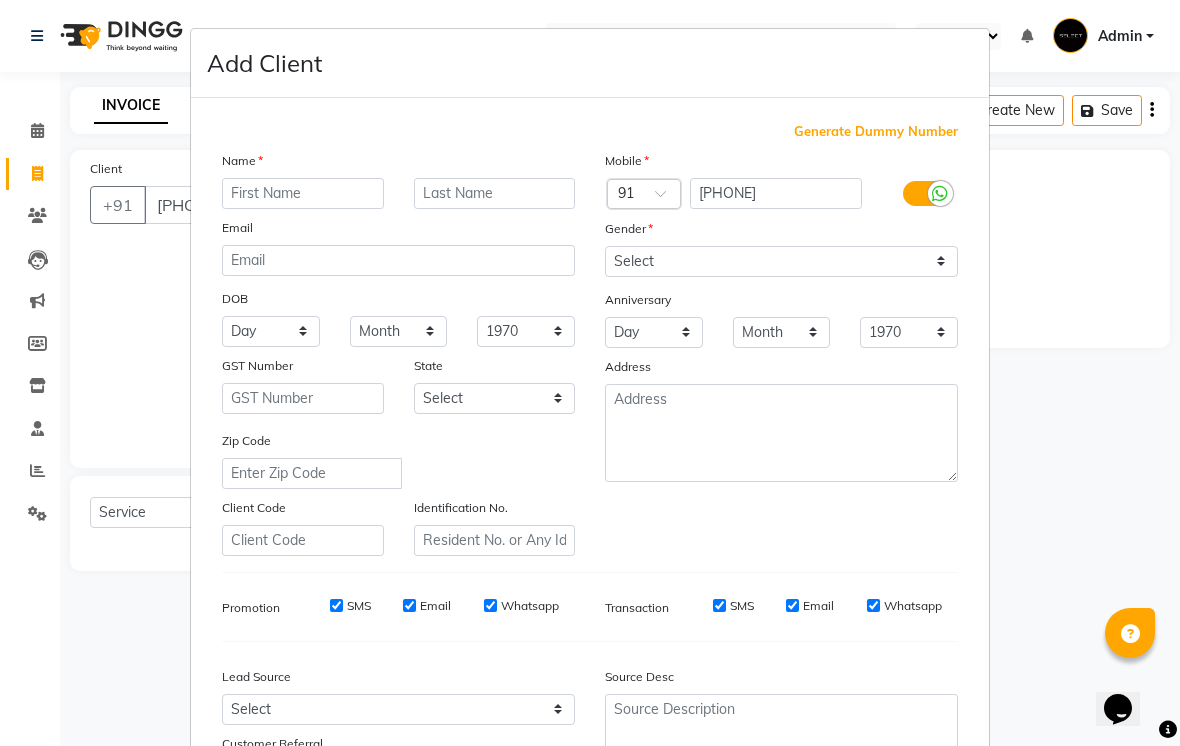 click at bounding box center (303, 193) 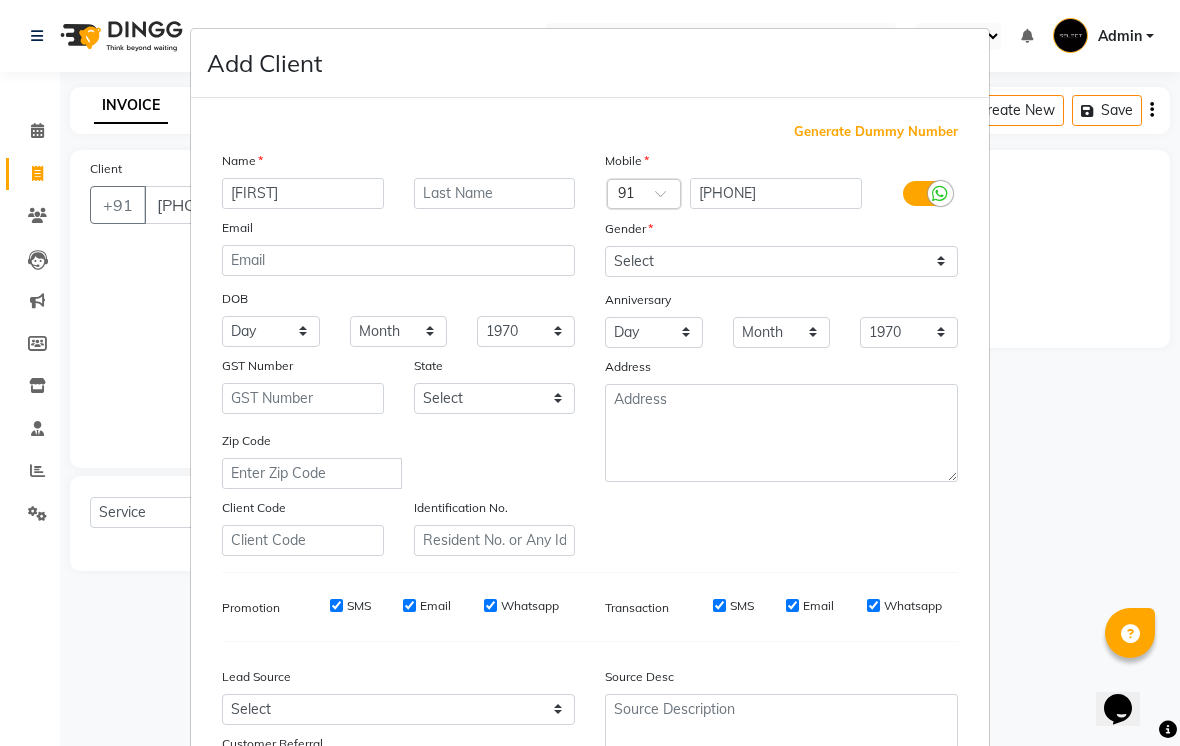 type on "[FIRST]" 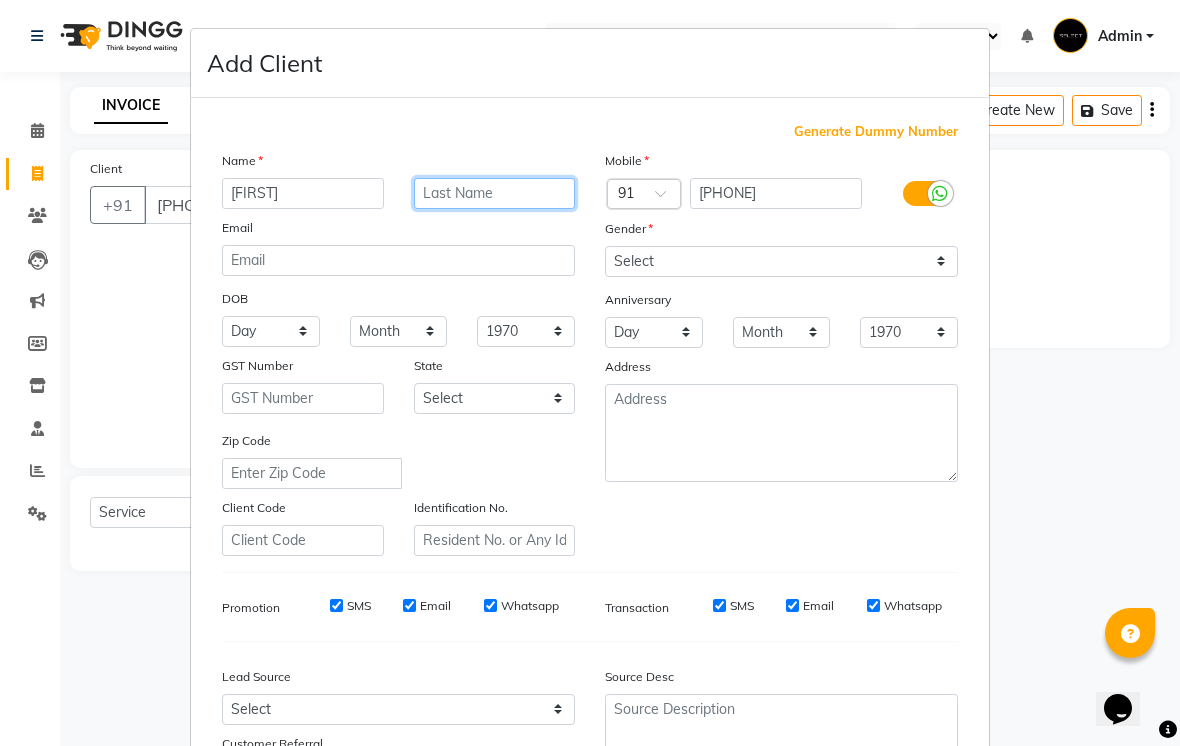 click at bounding box center [495, 193] 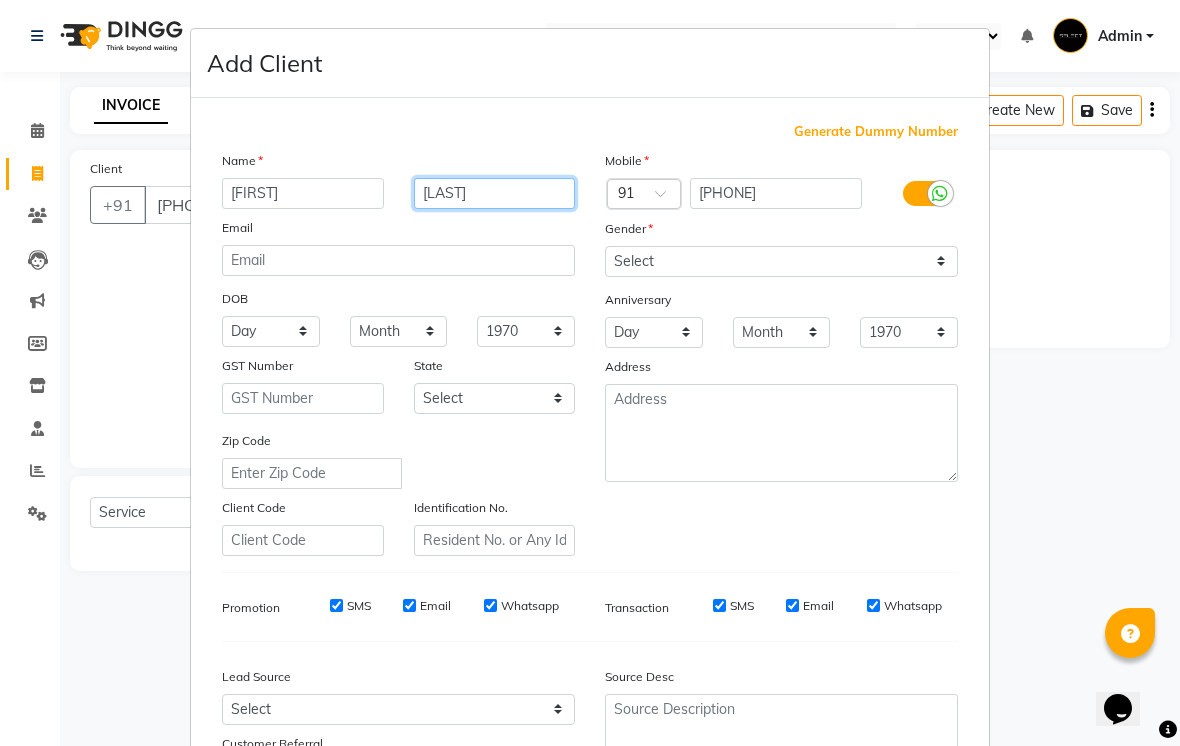 type on "[LAST]" 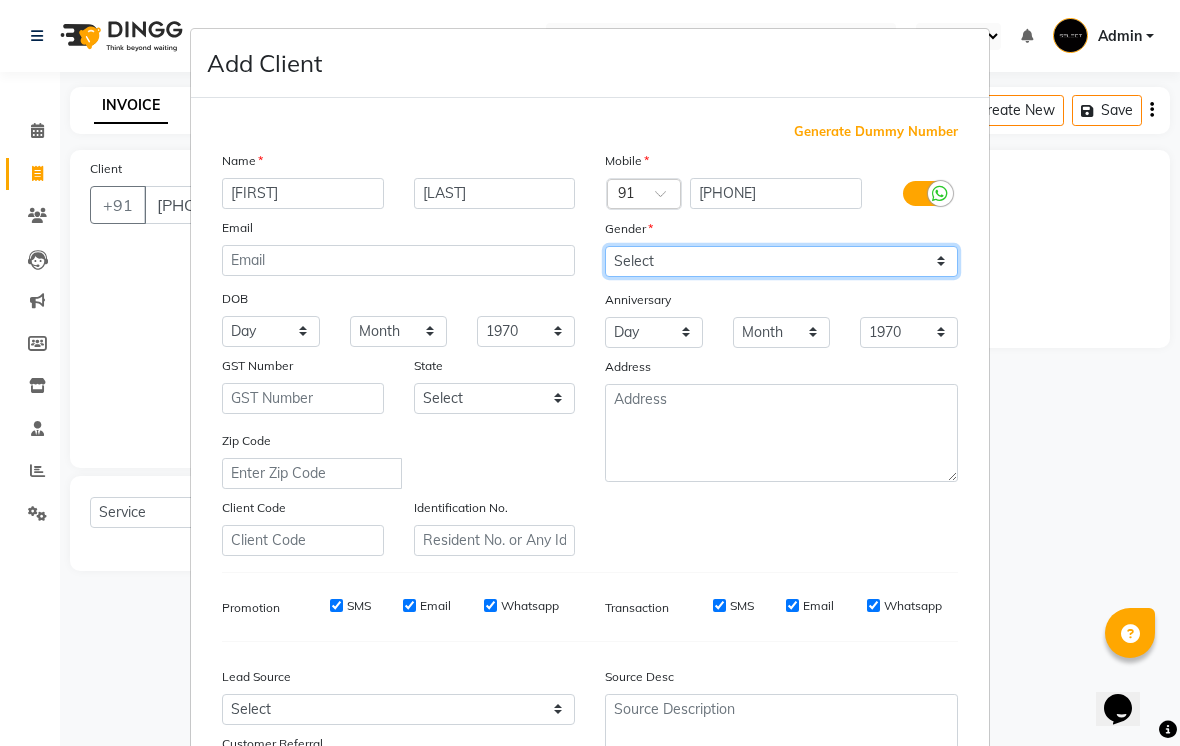 click on "Select Male Female Other Prefer Not To Say" at bounding box center [781, 261] 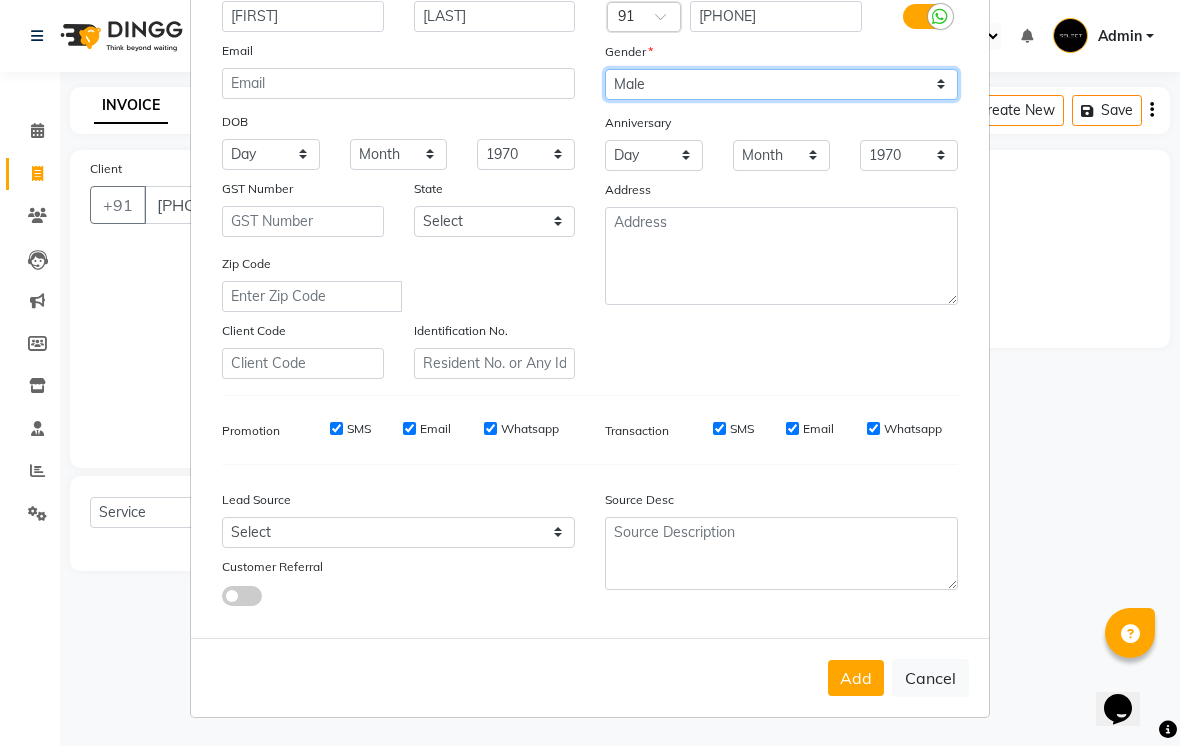 scroll, scrollTop: 176, scrollLeft: 0, axis: vertical 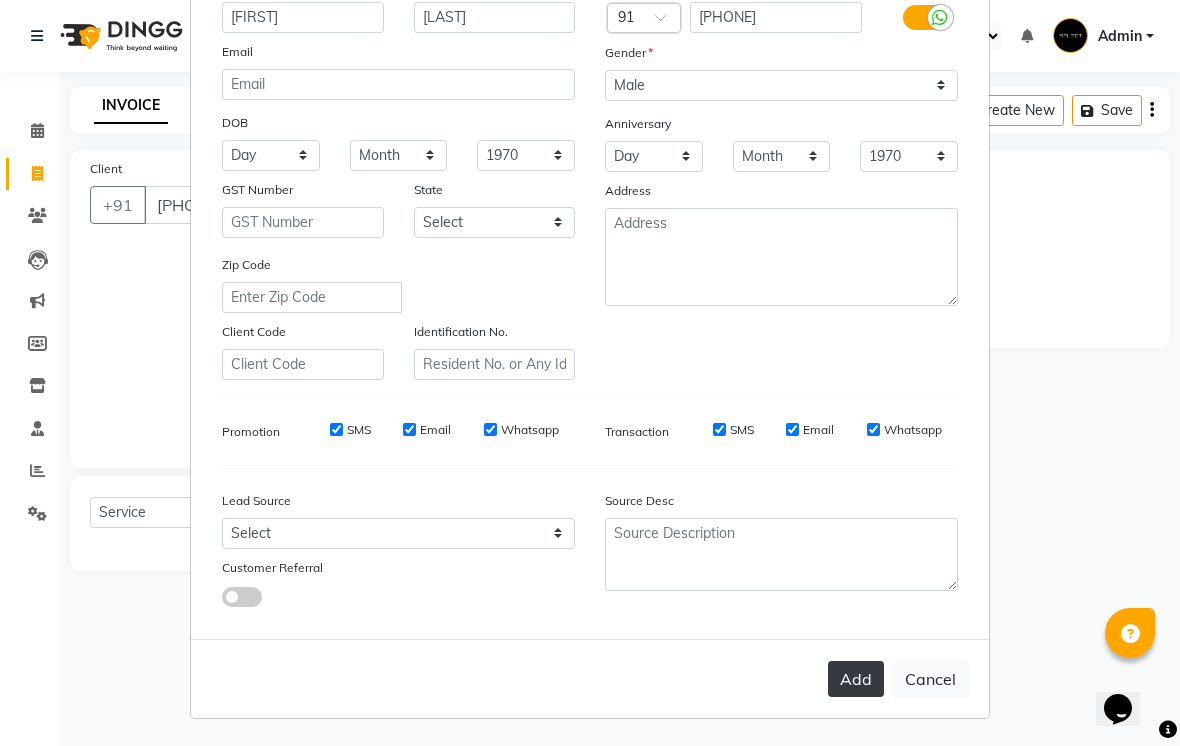 click on "Add" at bounding box center [856, 679] 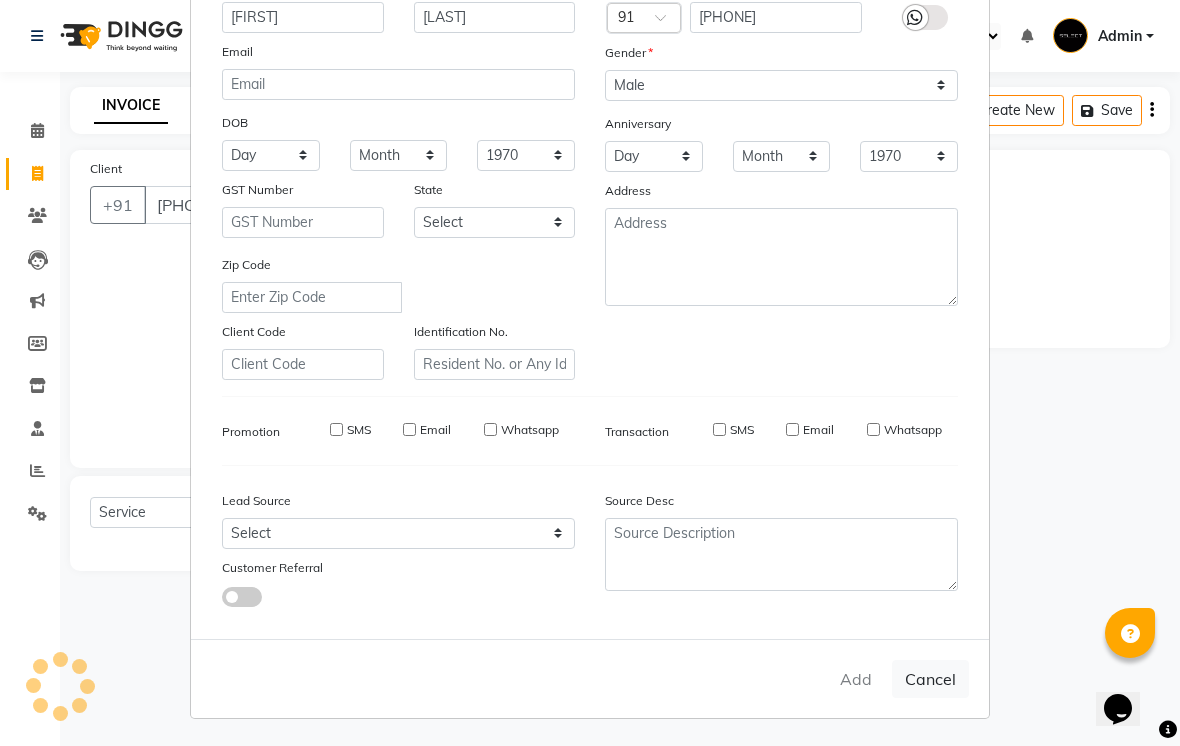 type 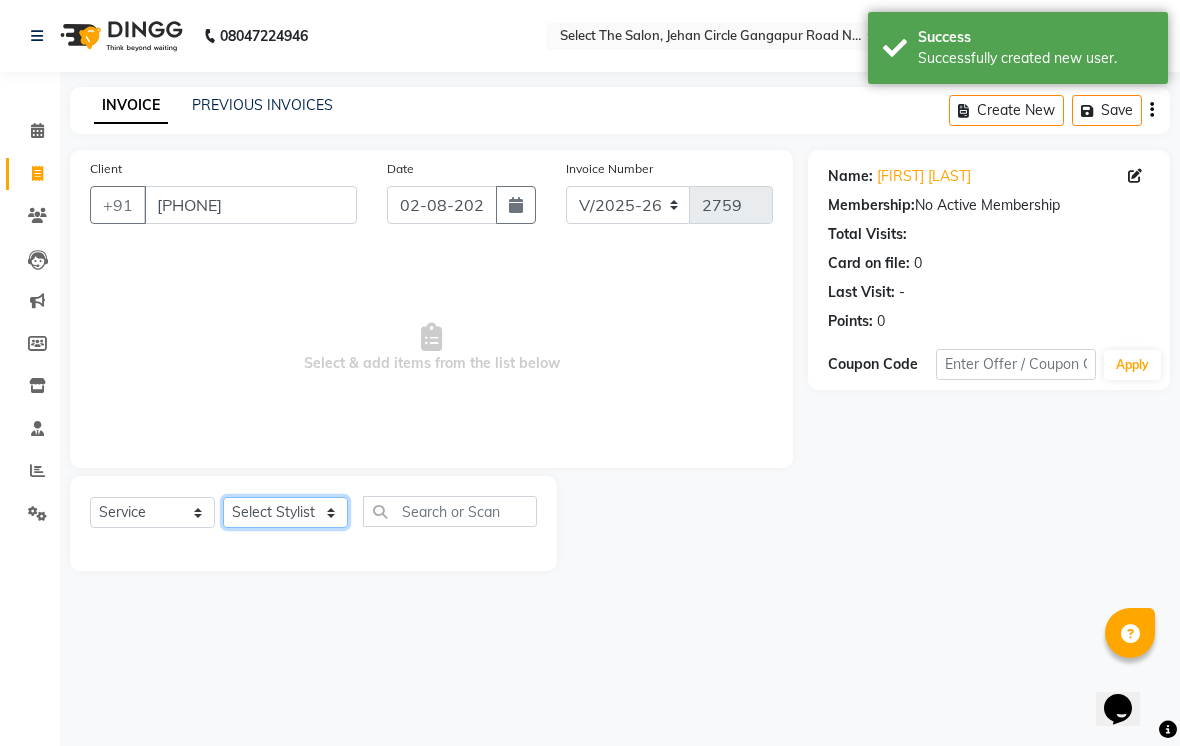 click on "Select Stylist Abhishek  Akshay  Bhumi  Kasak Pooja  Poonam  Sachin Wagh  Sarthak  Siddhika  Venkatesh warule Yogeshwari" 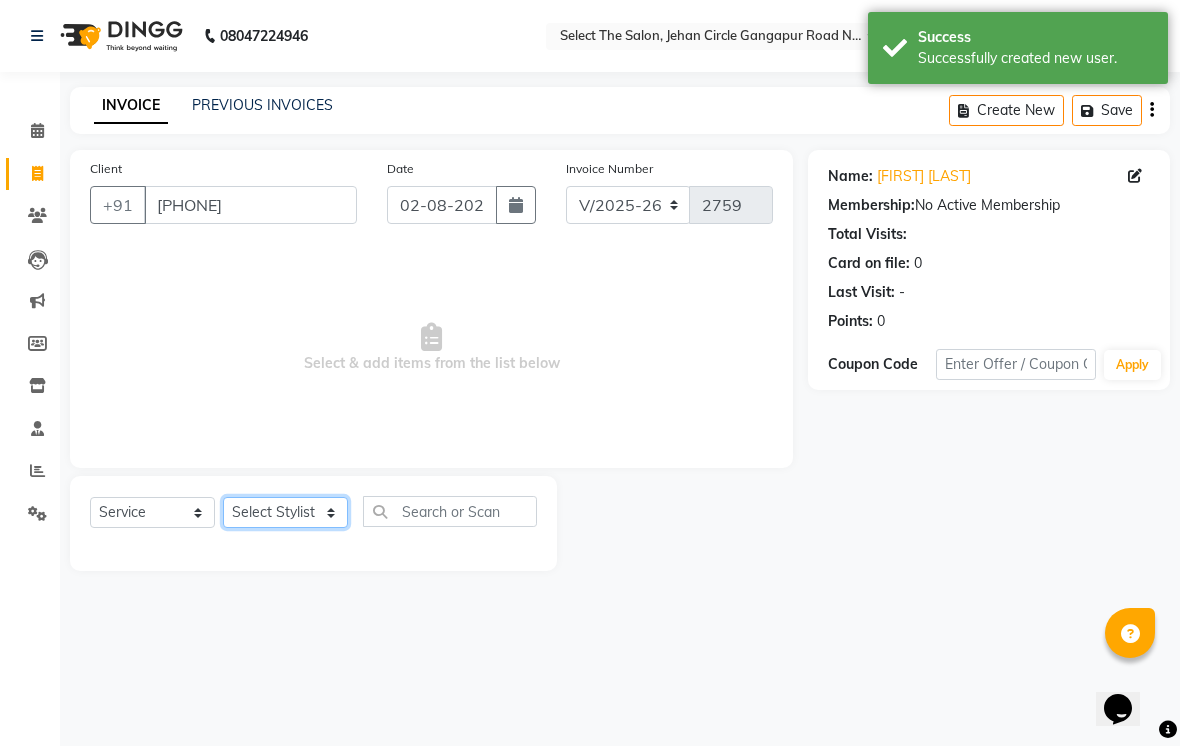 select on "81945" 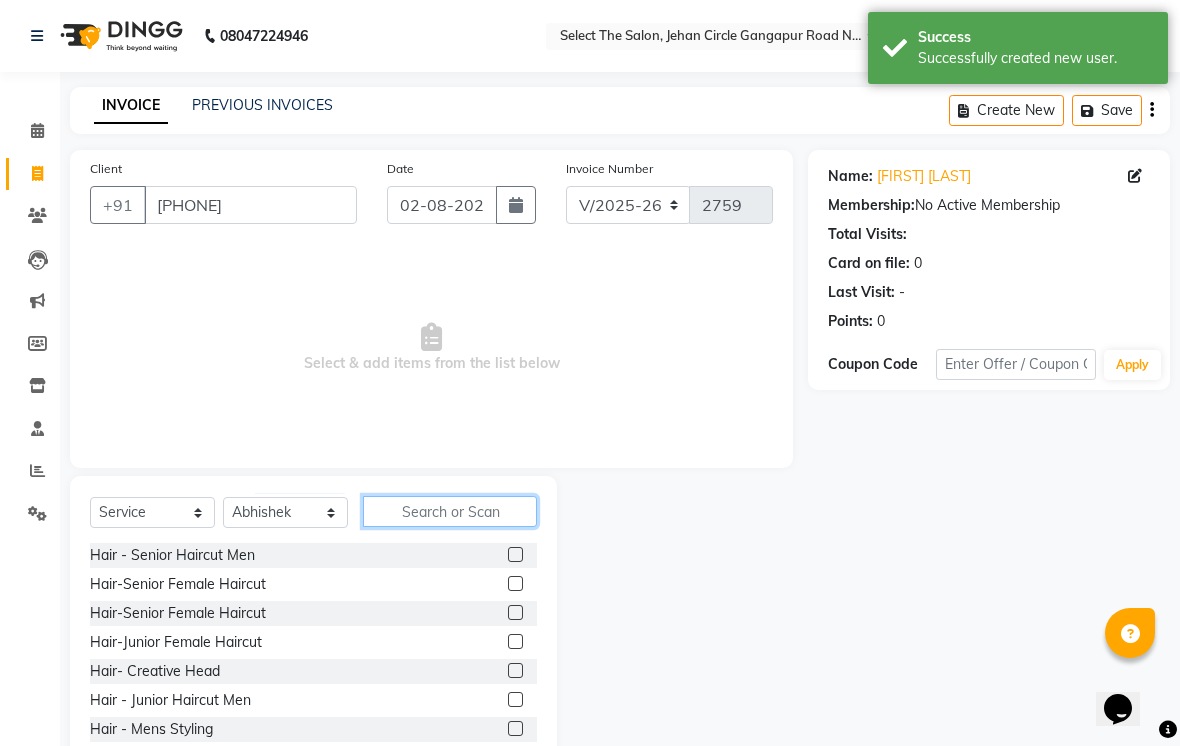 click 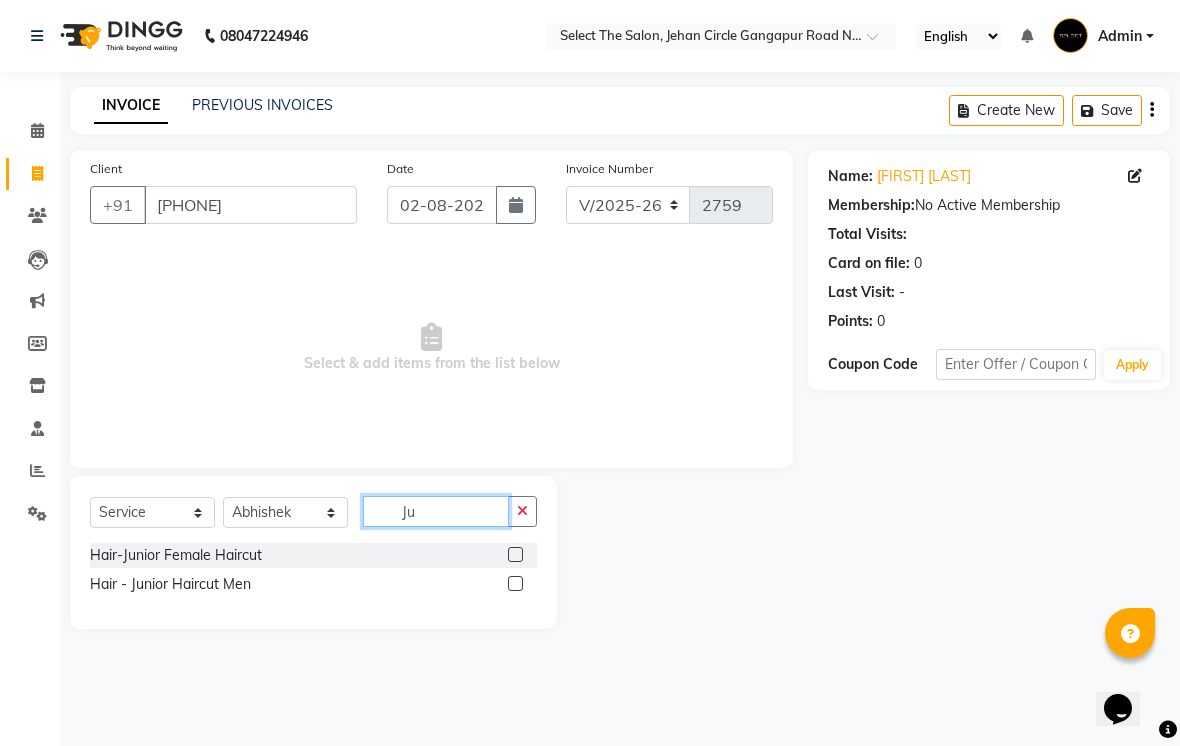 type on "Ju" 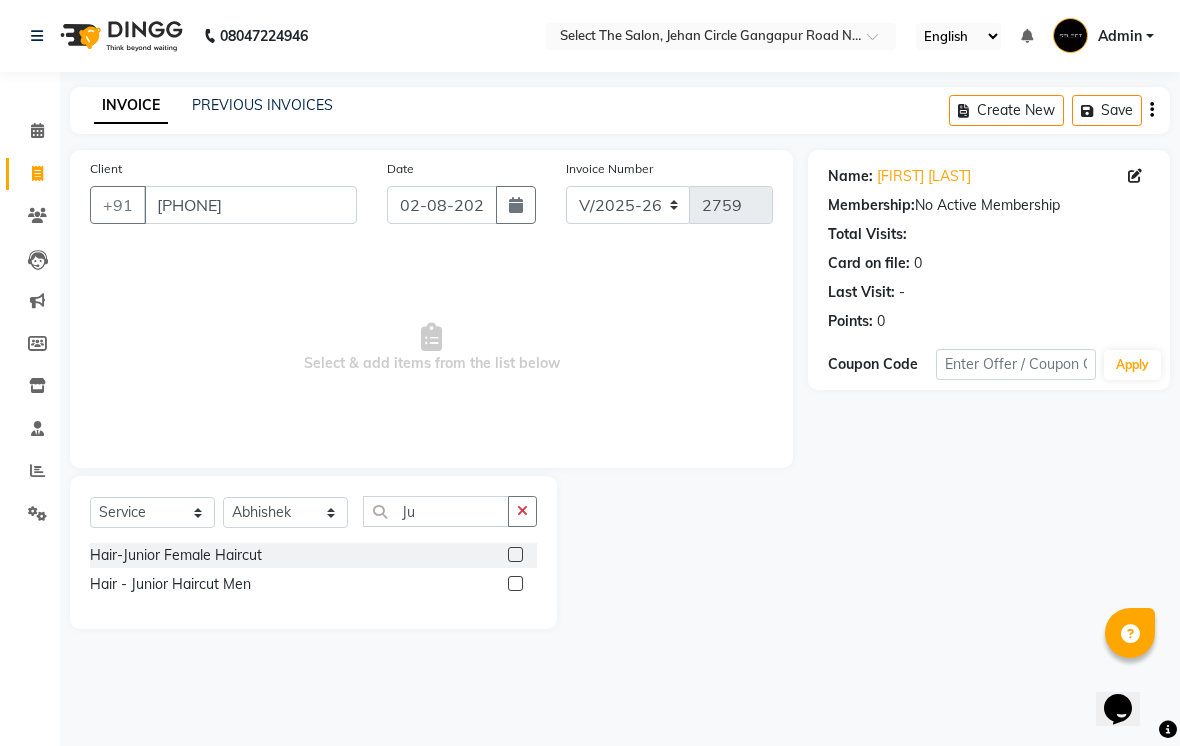 click 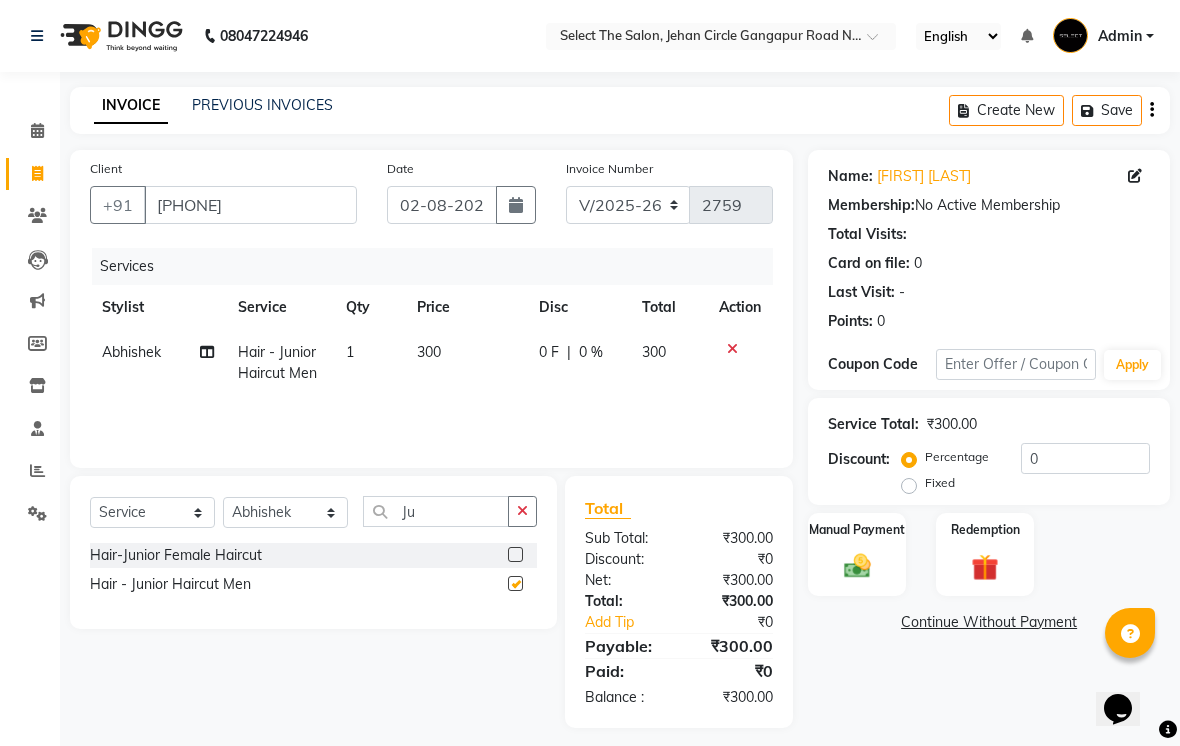 checkbox on "false" 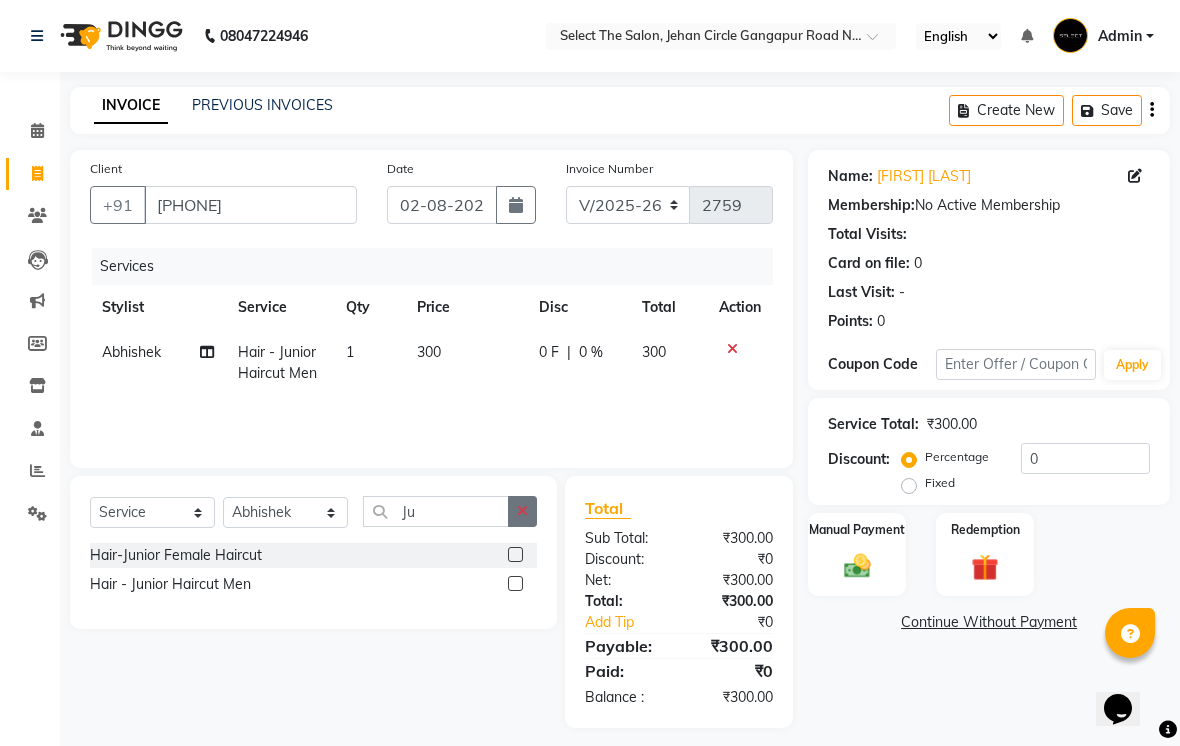 click 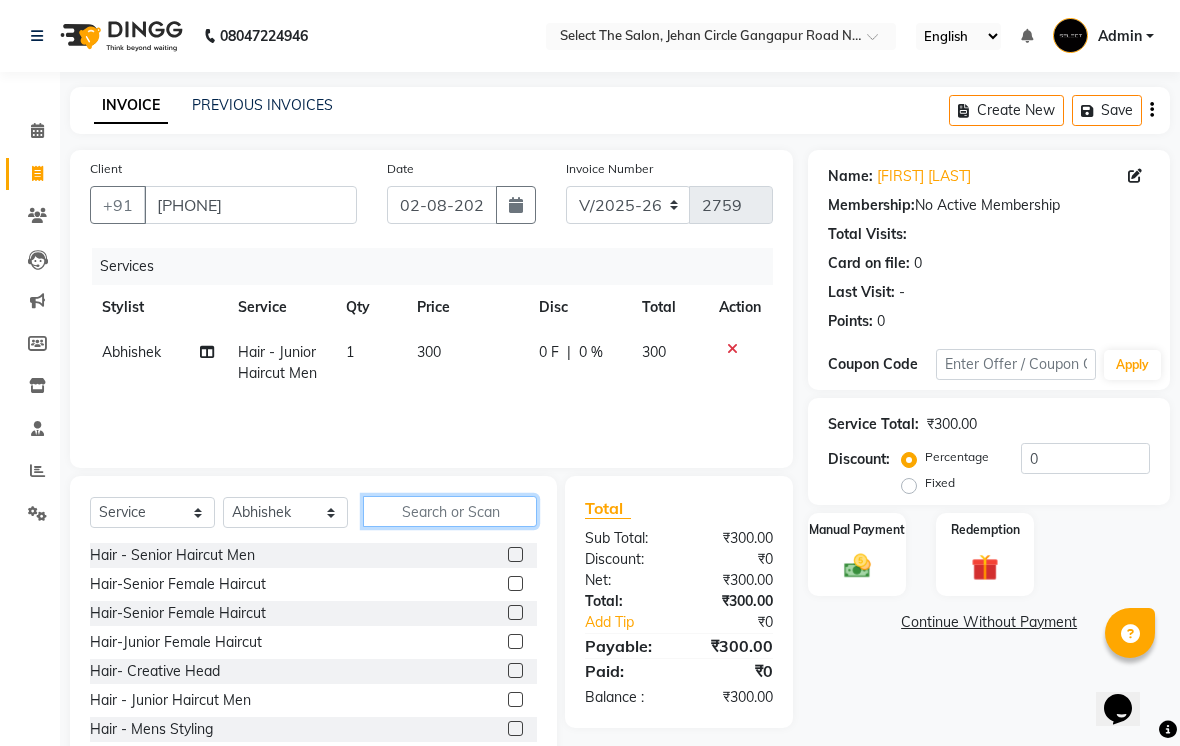 click 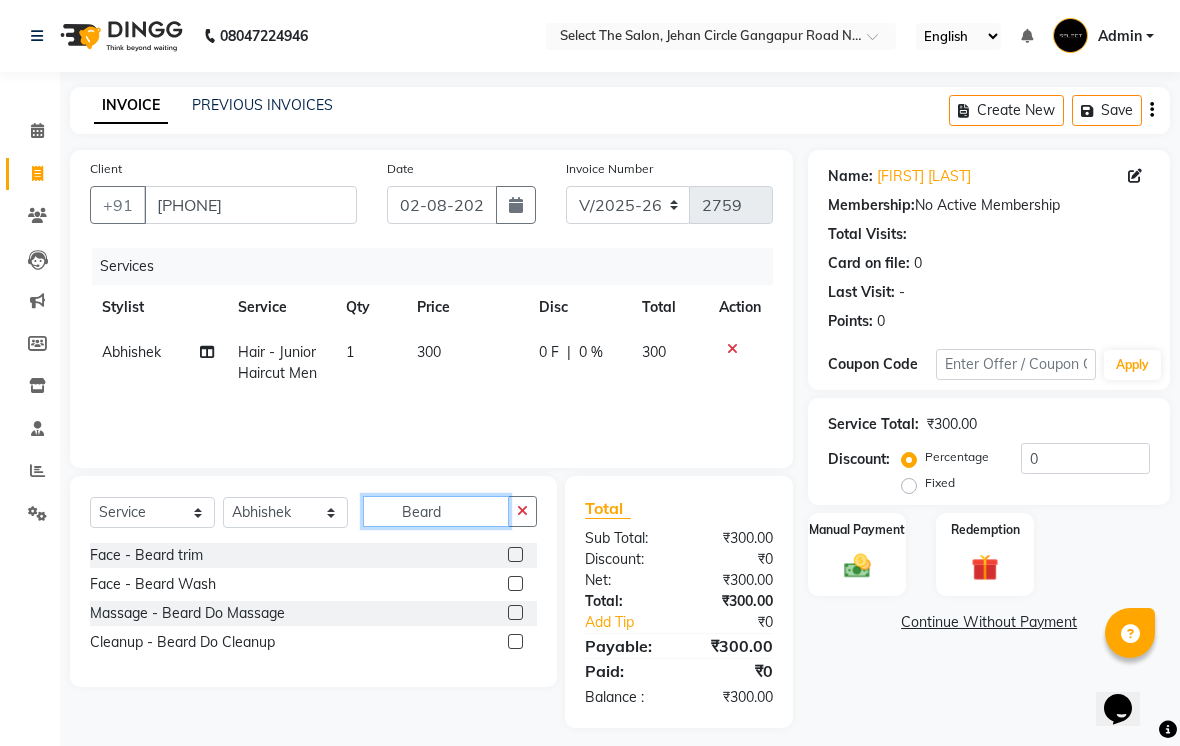 type on "Beard" 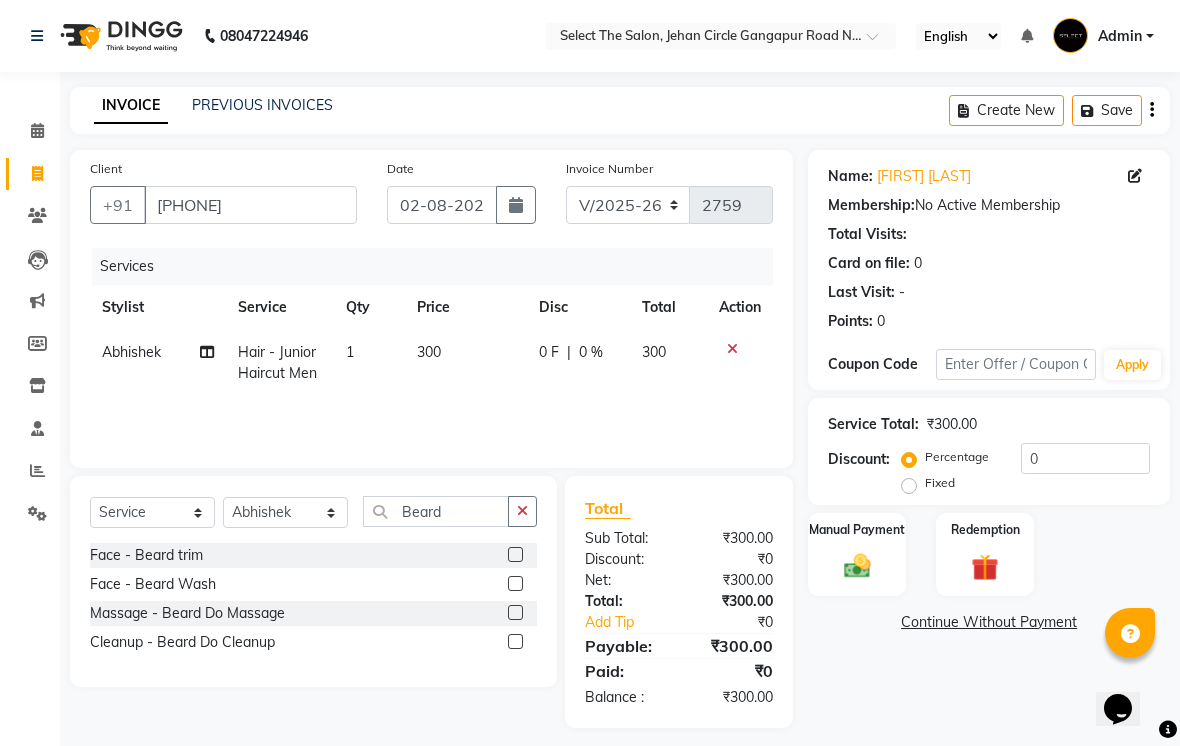click 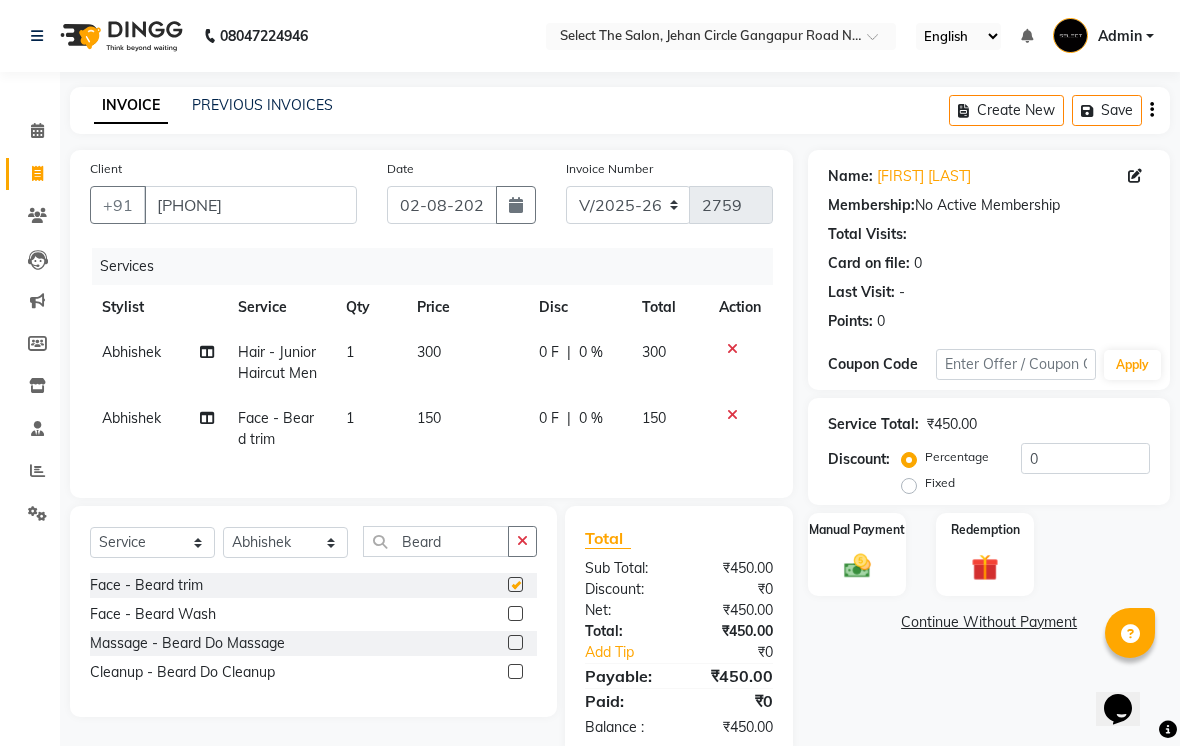 checkbox on "false" 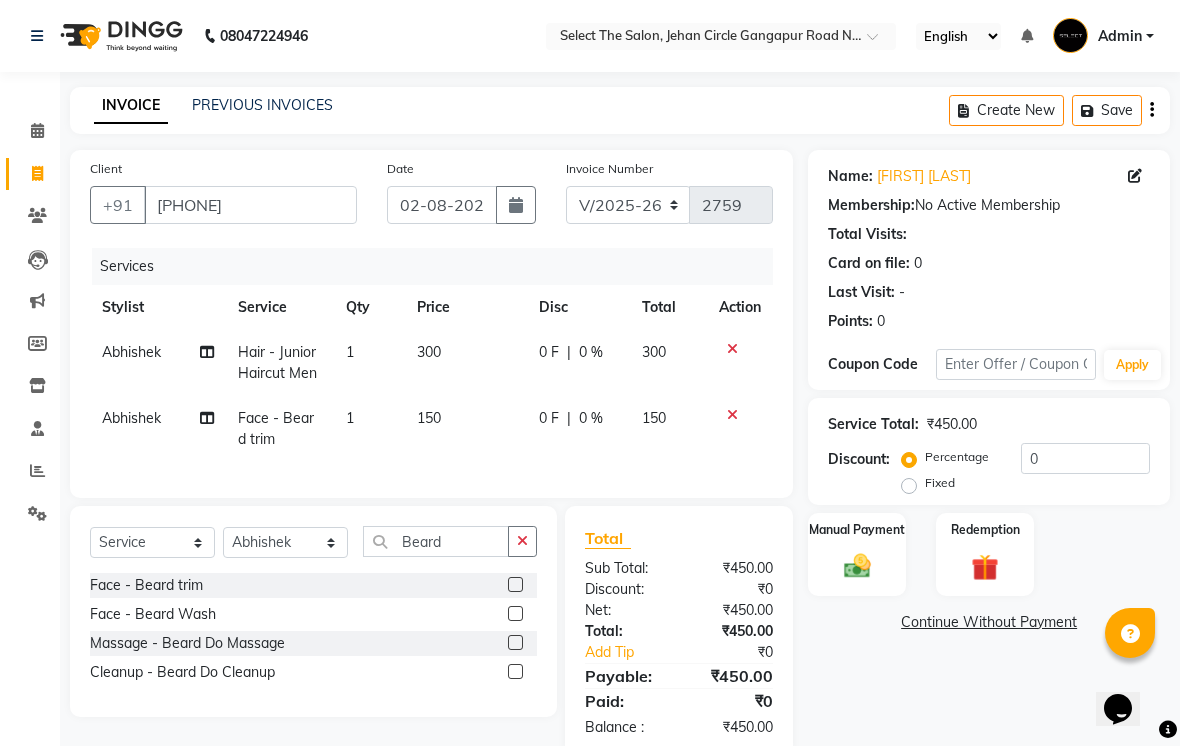 click on "150" 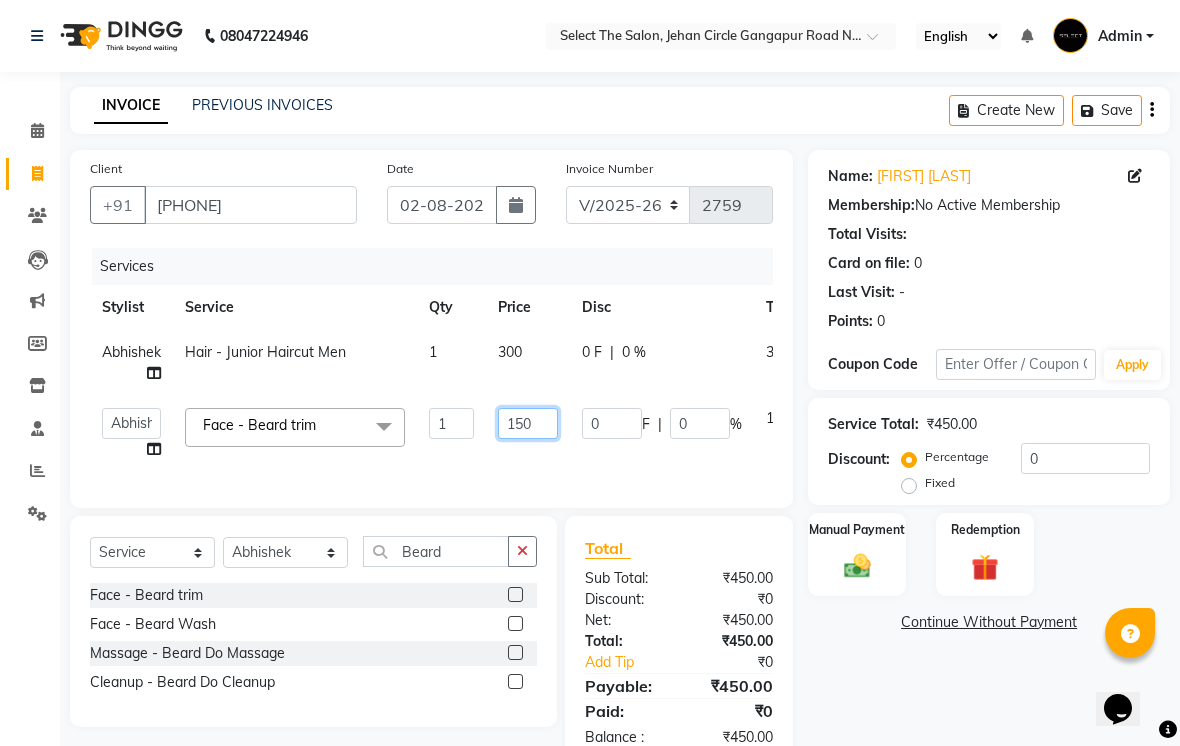 click on "150" 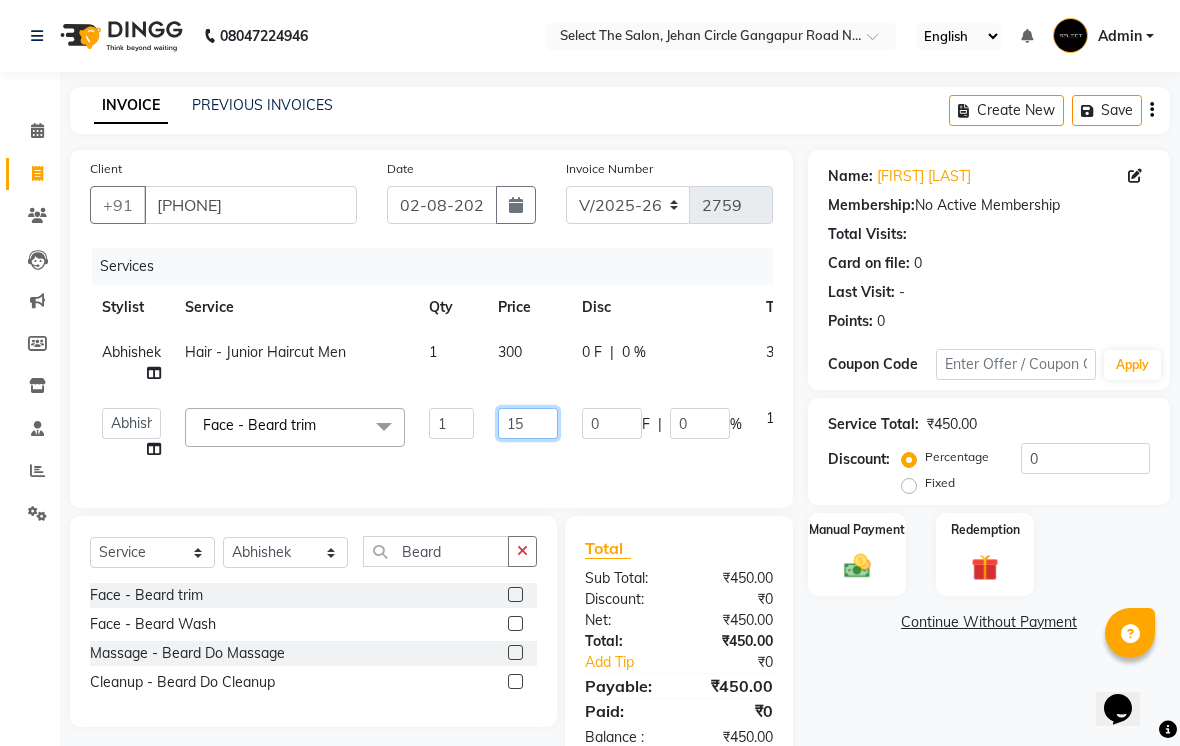 type on "1" 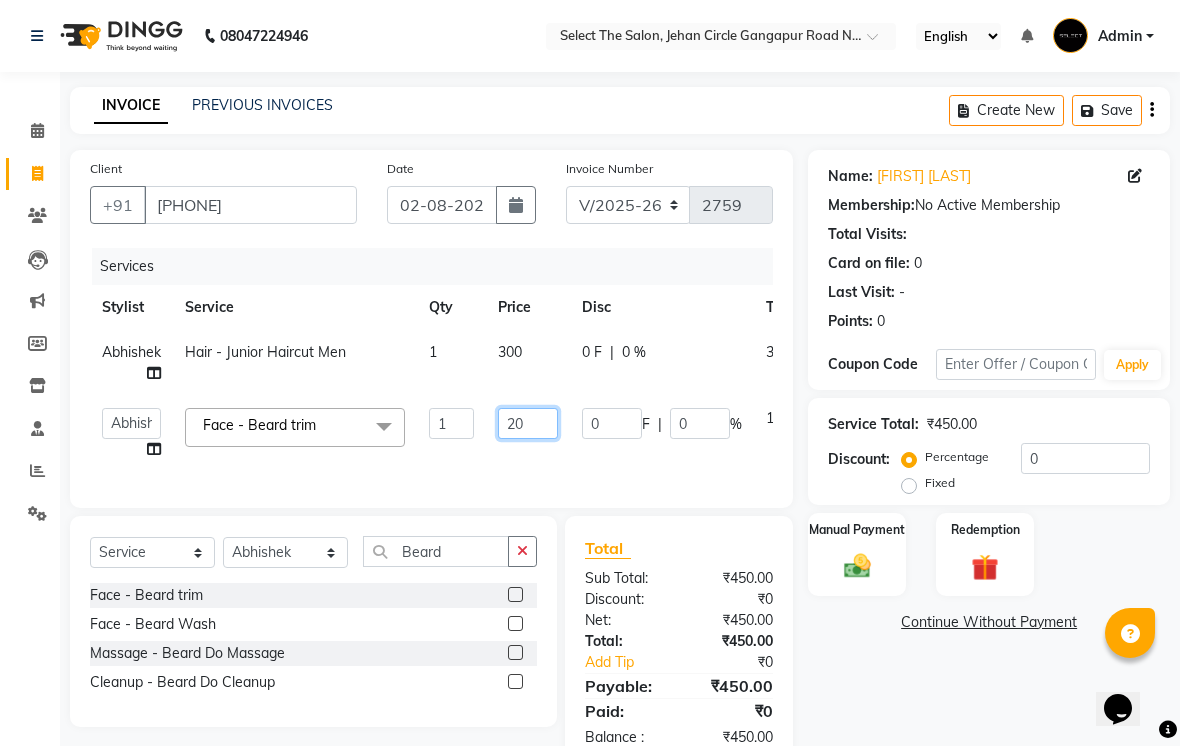 type on "200" 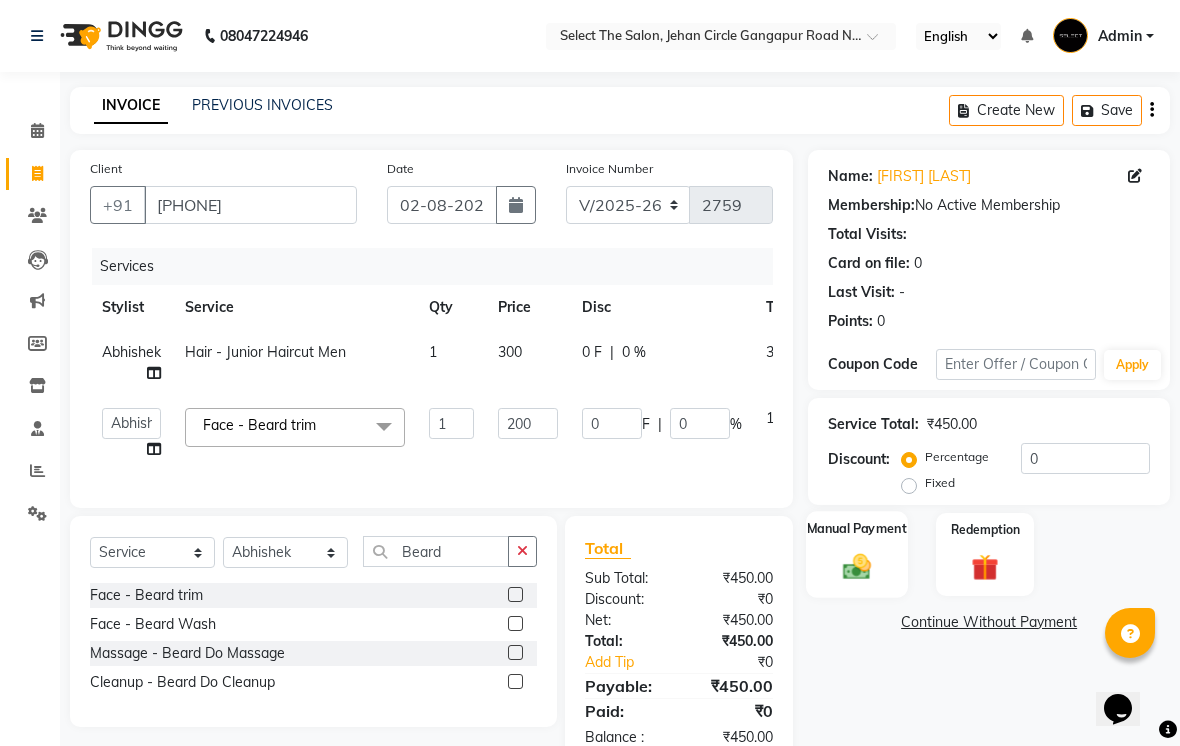 click 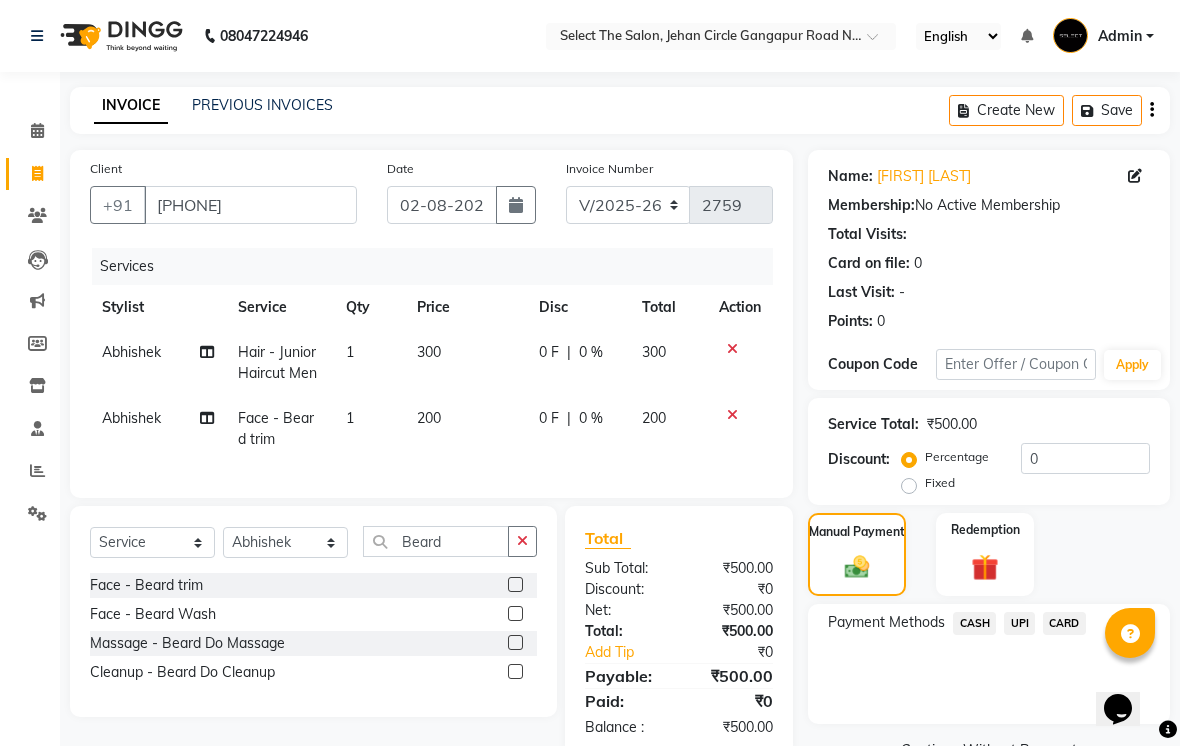 click on "UPI" 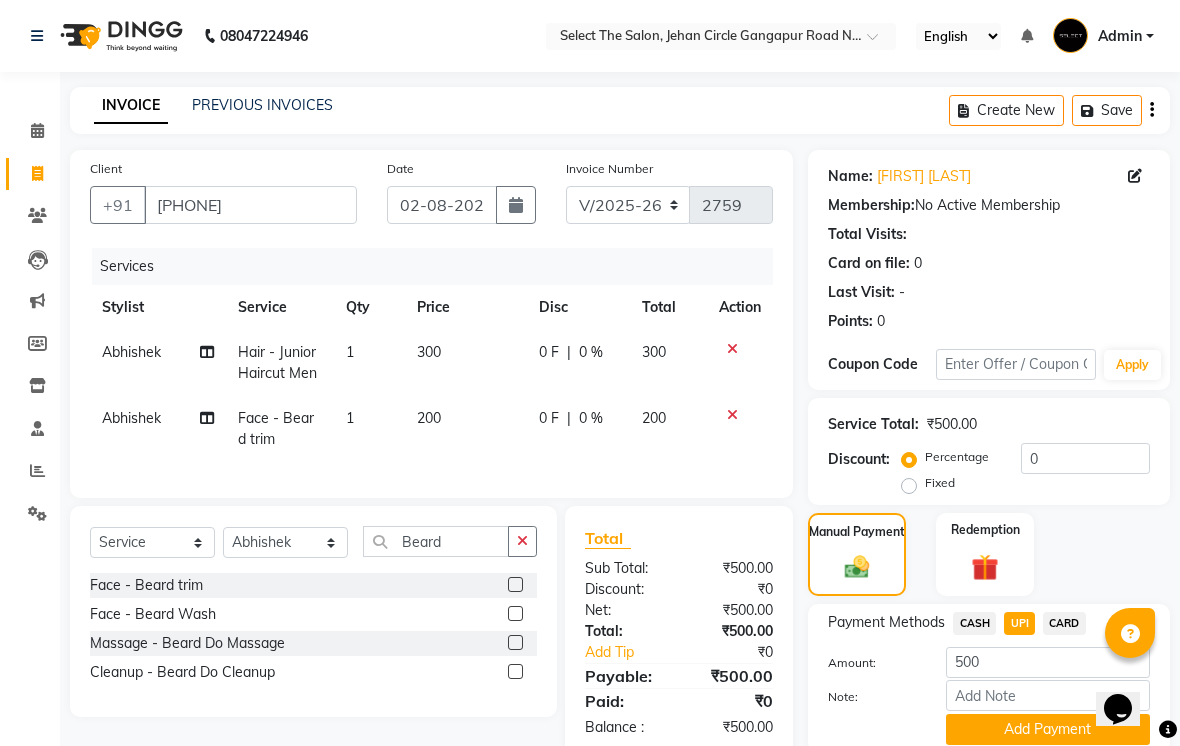 click on "CASH" 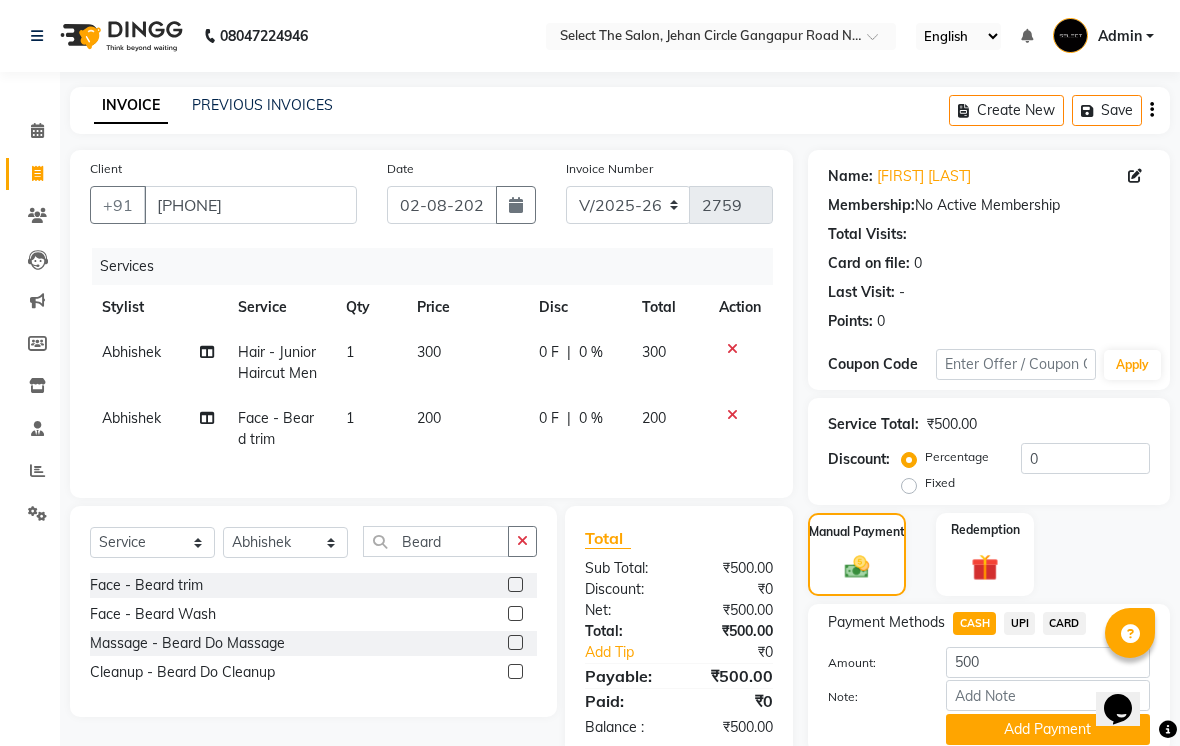 scroll, scrollTop: 77, scrollLeft: 0, axis: vertical 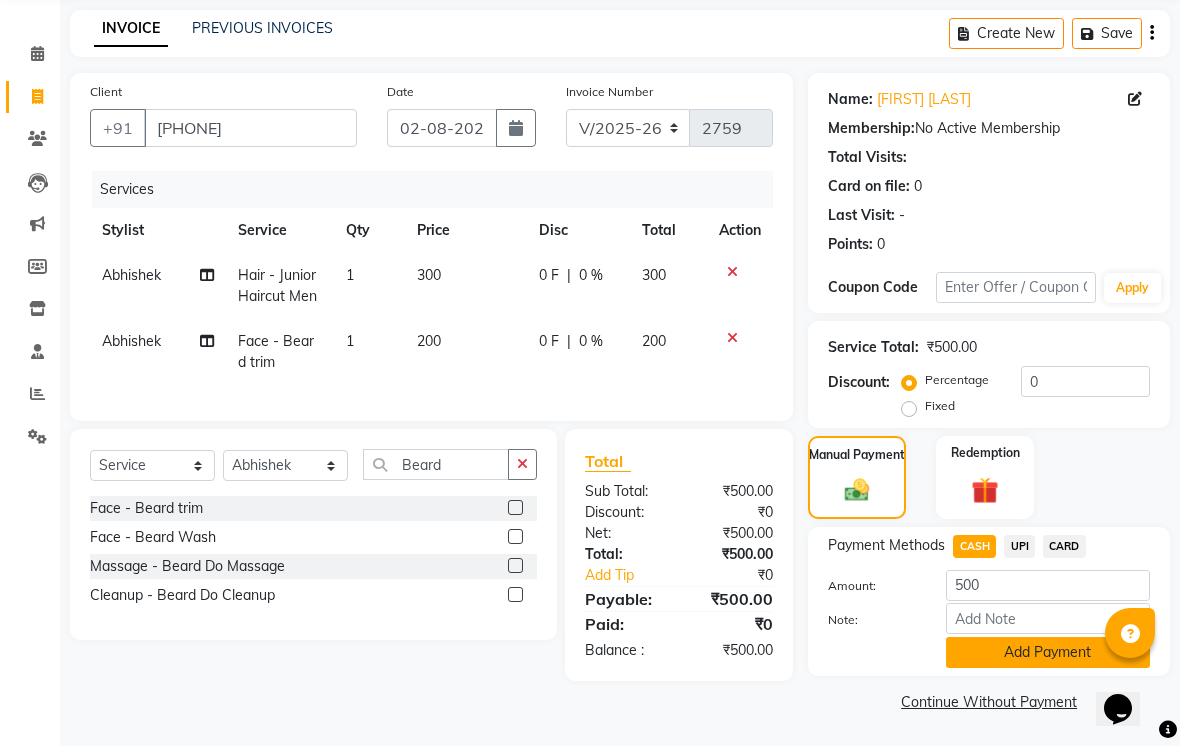 click on "Add Payment" 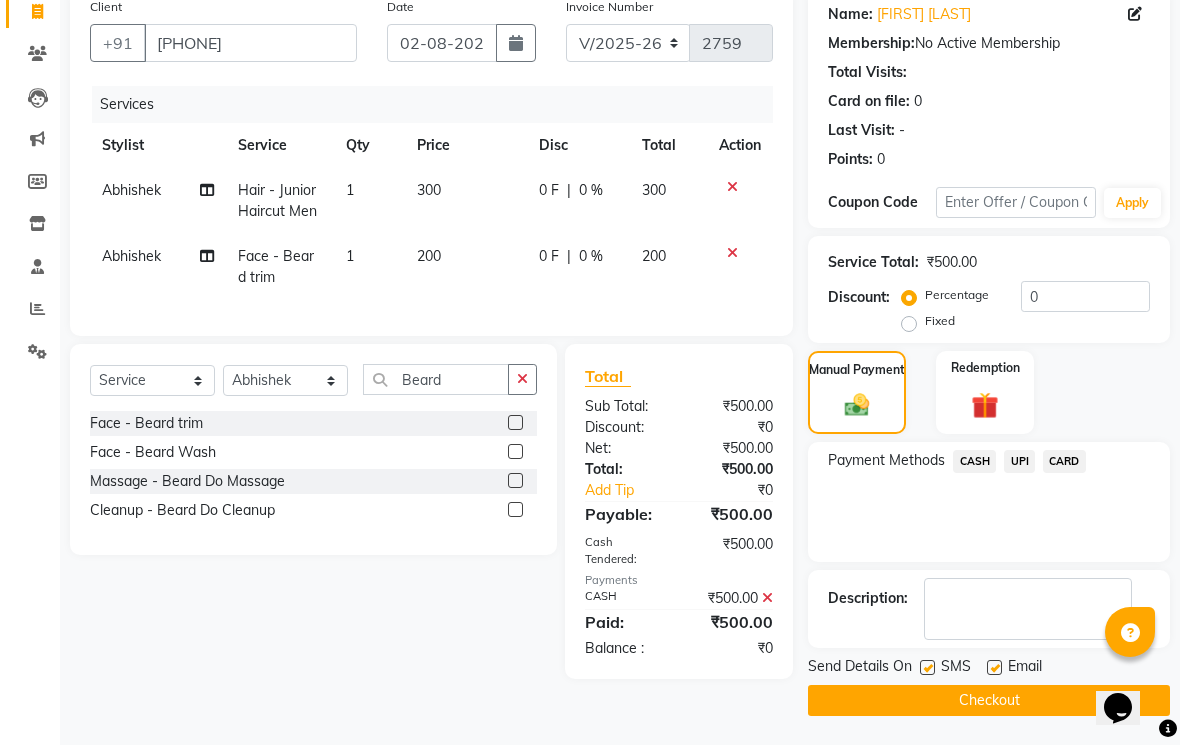 scroll, scrollTop: 160, scrollLeft: 0, axis: vertical 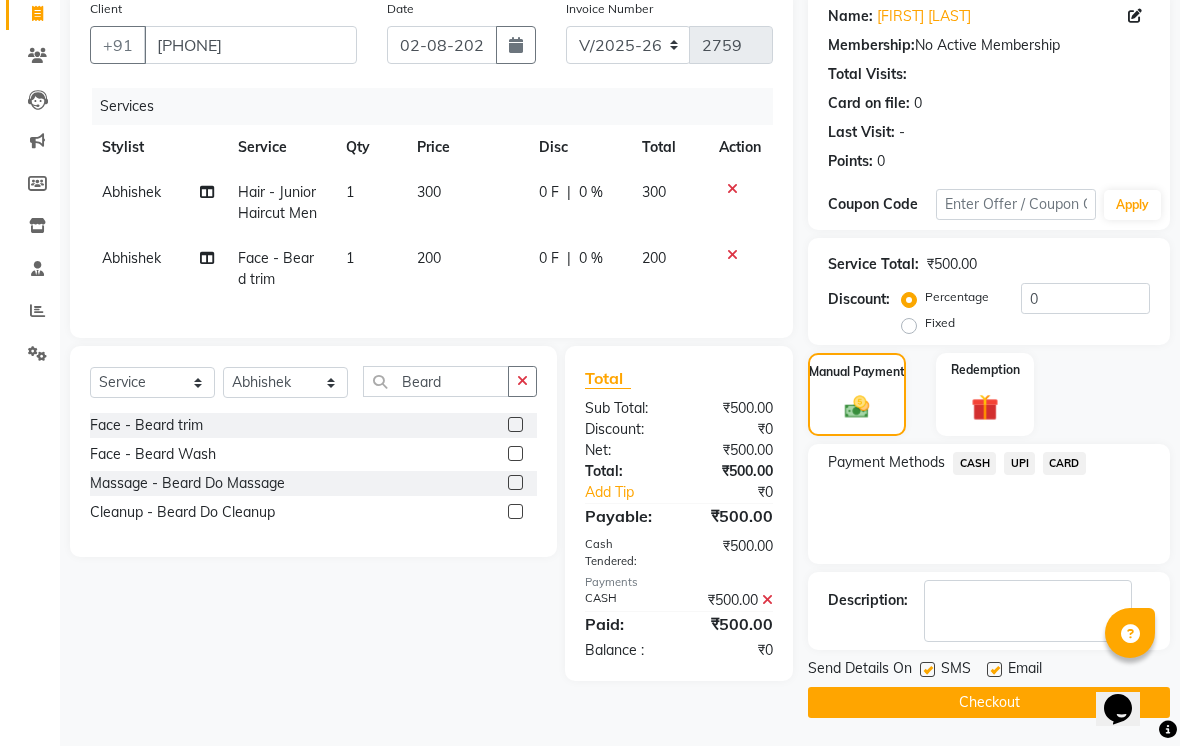 click 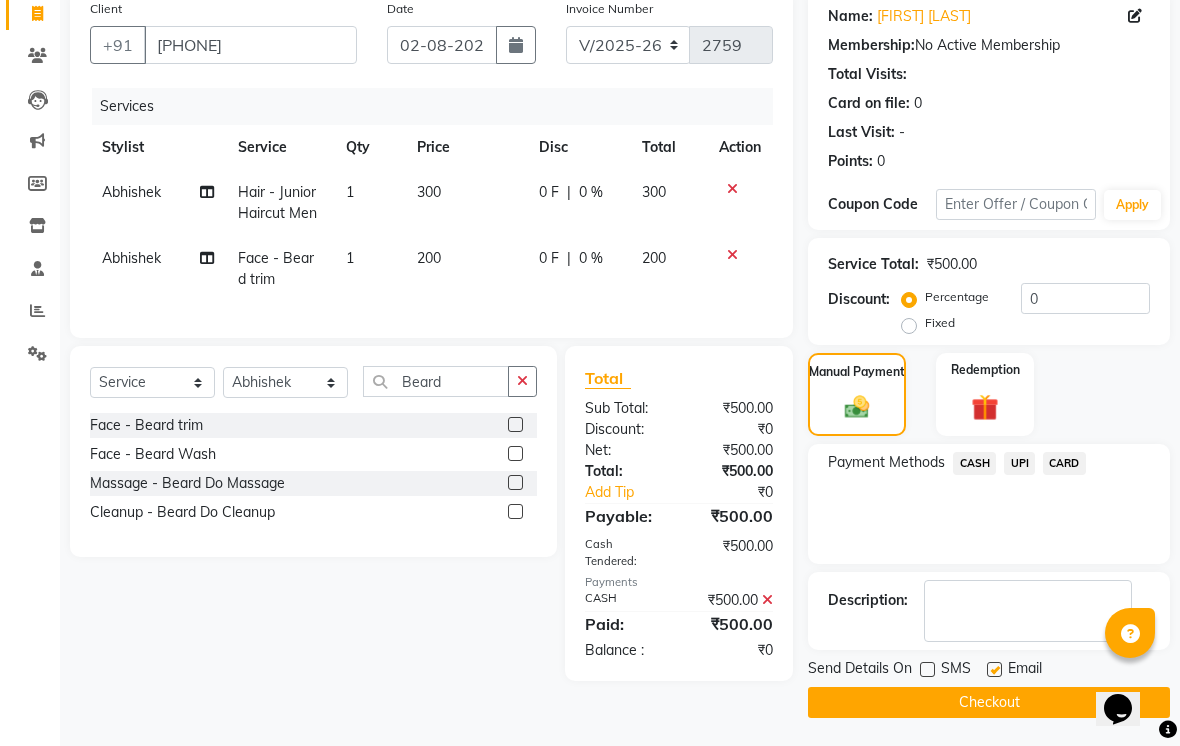 click 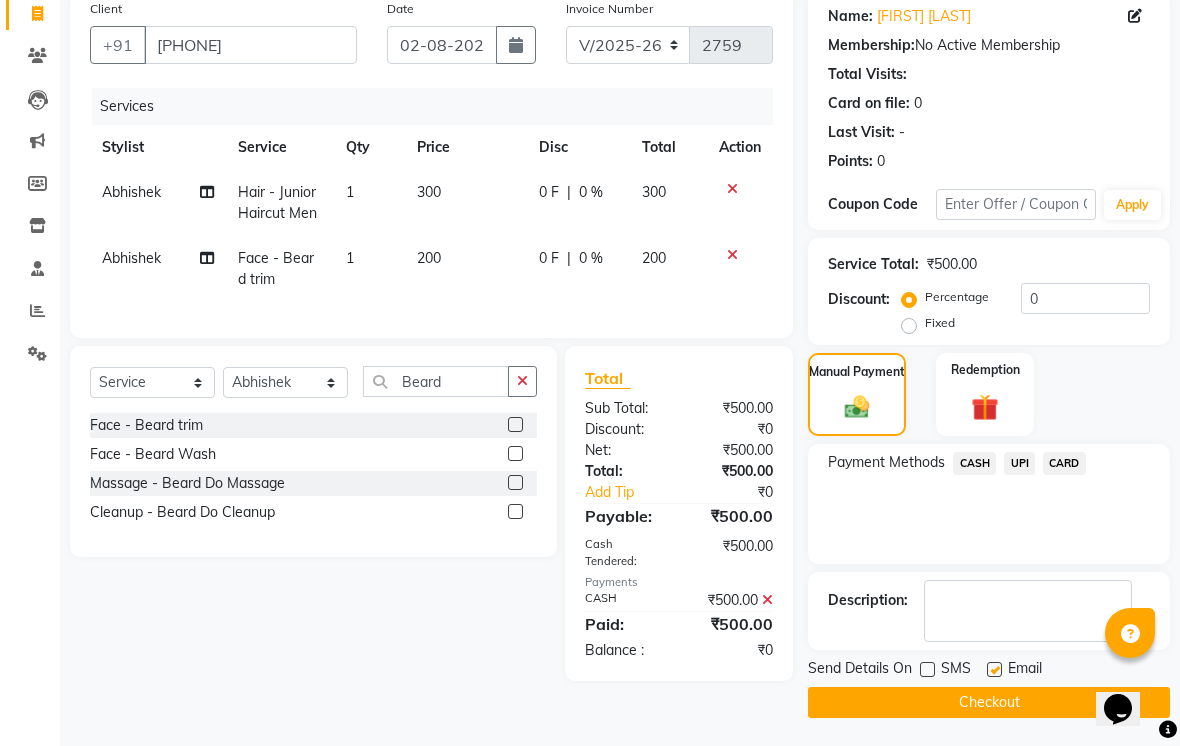 click at bounding box center (993, 670) 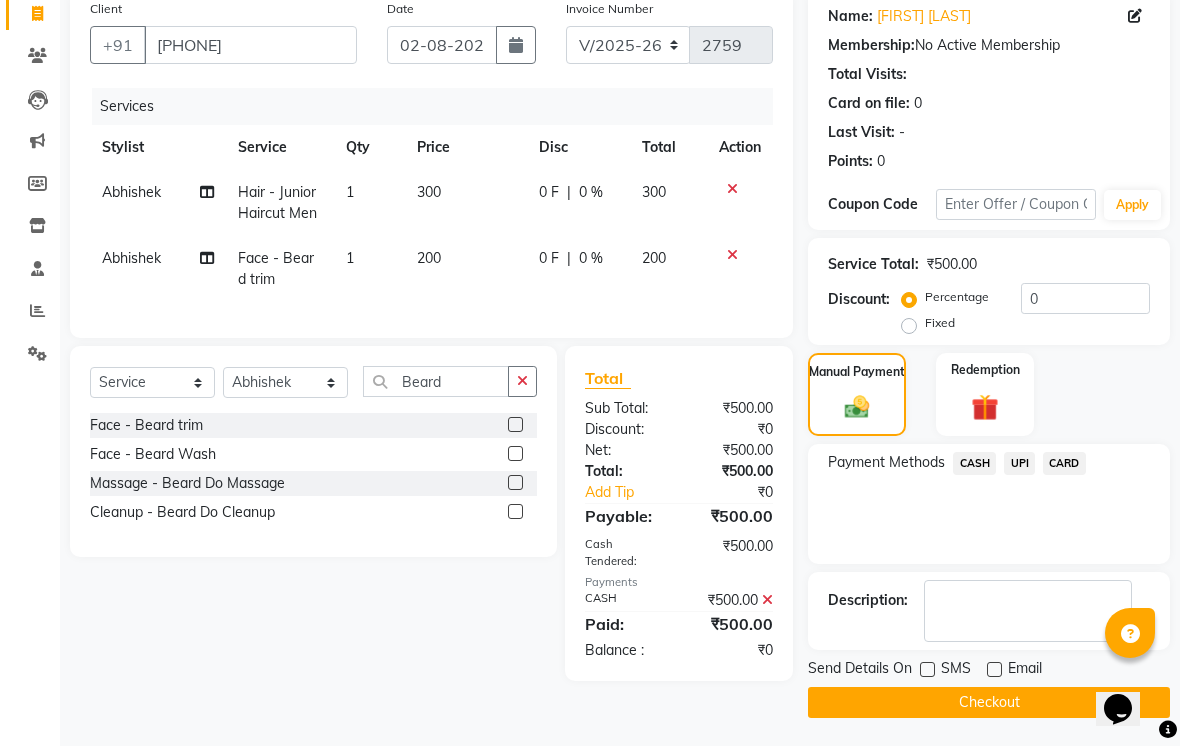 click on "Checkout" 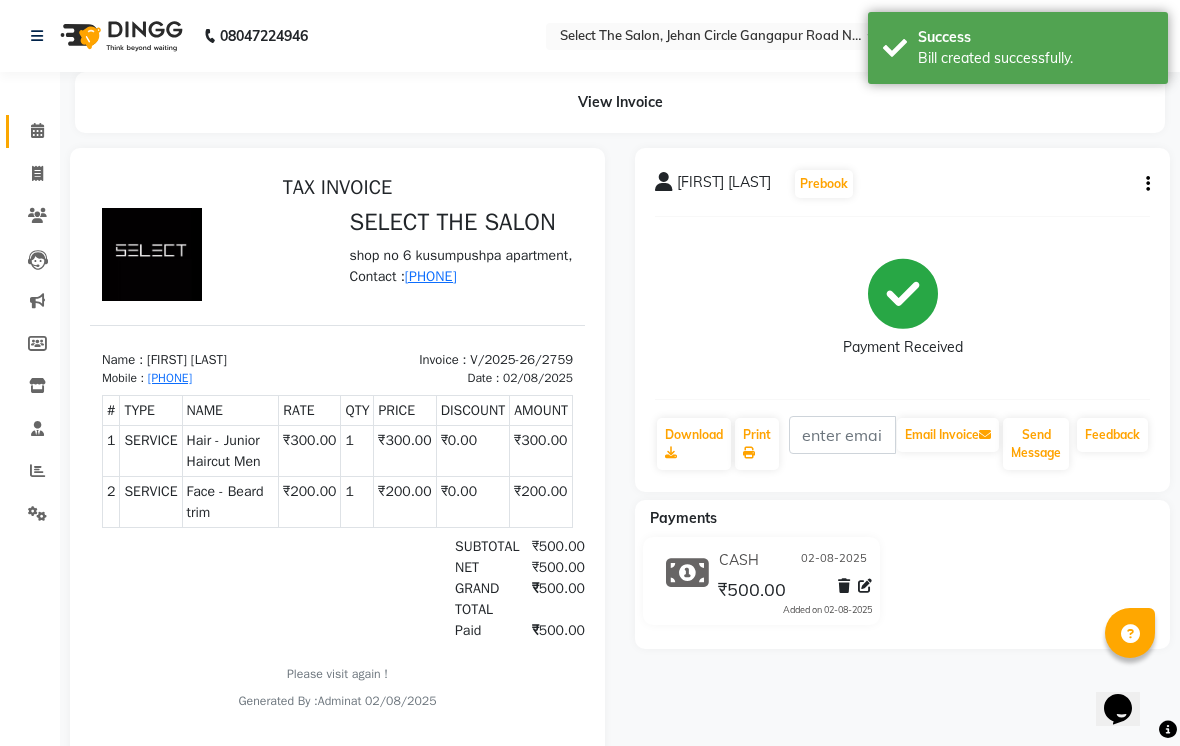 scroll, scrollTop: 0, scrollLeft: 0, axis: both 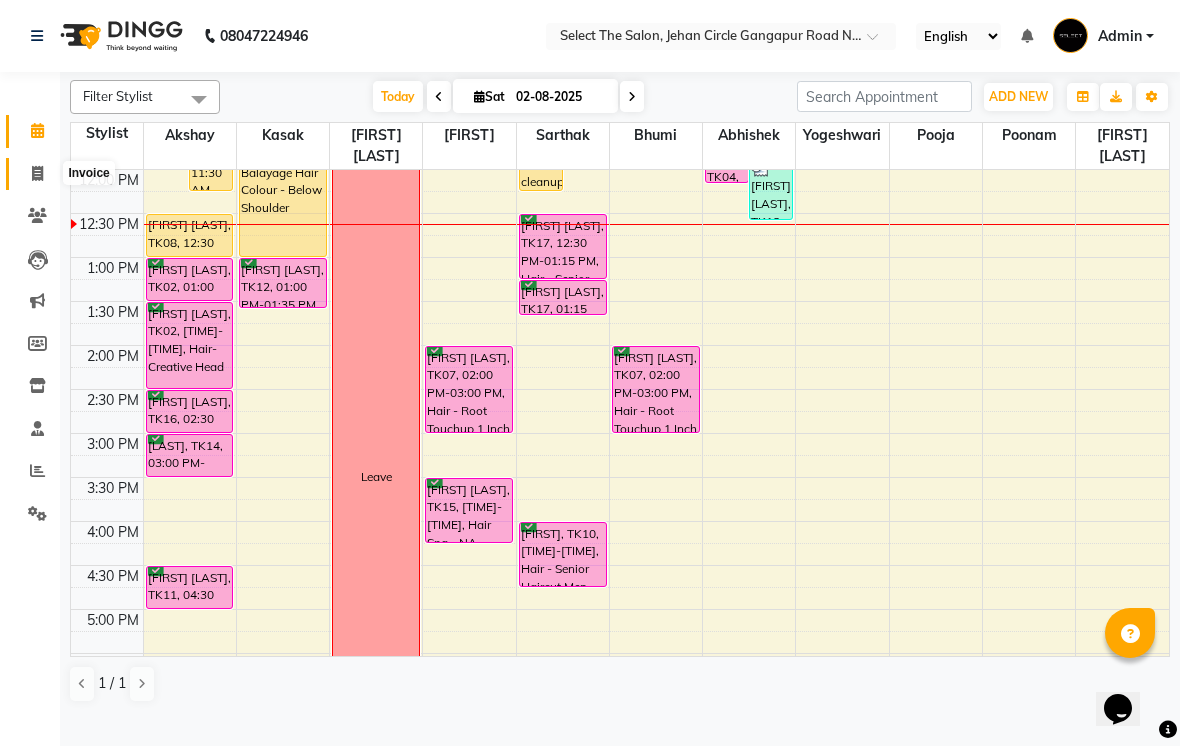 click 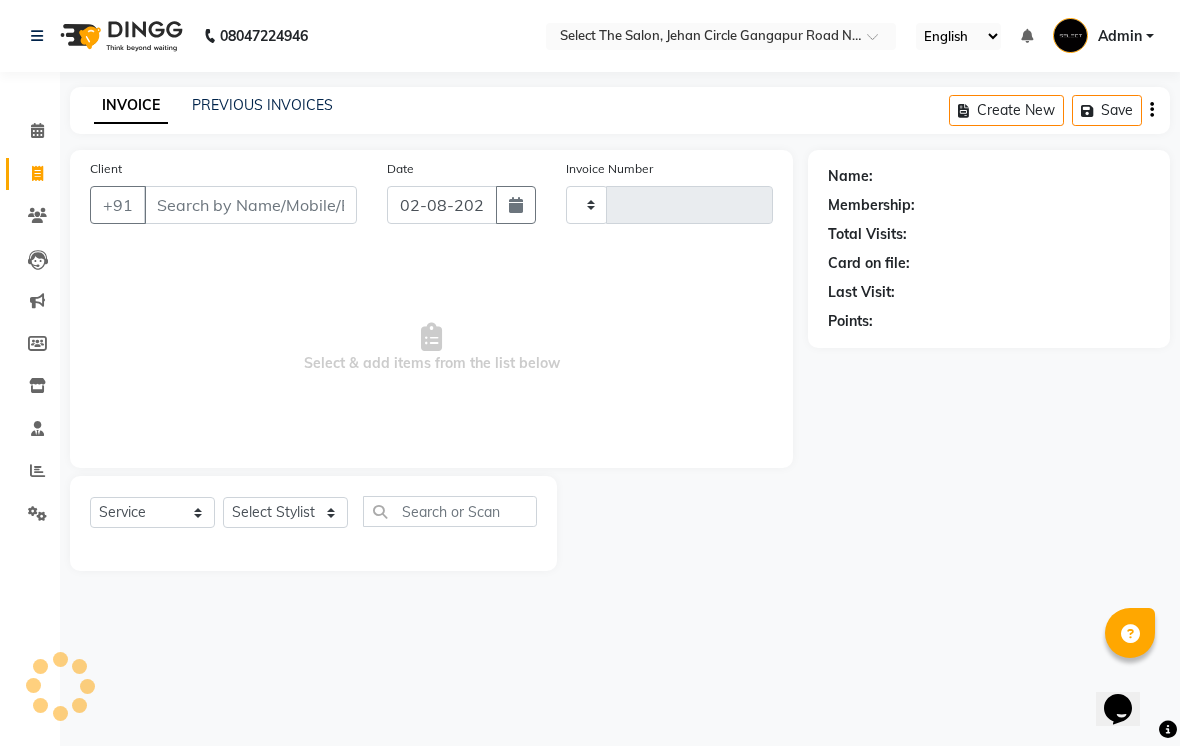 type on "2760" 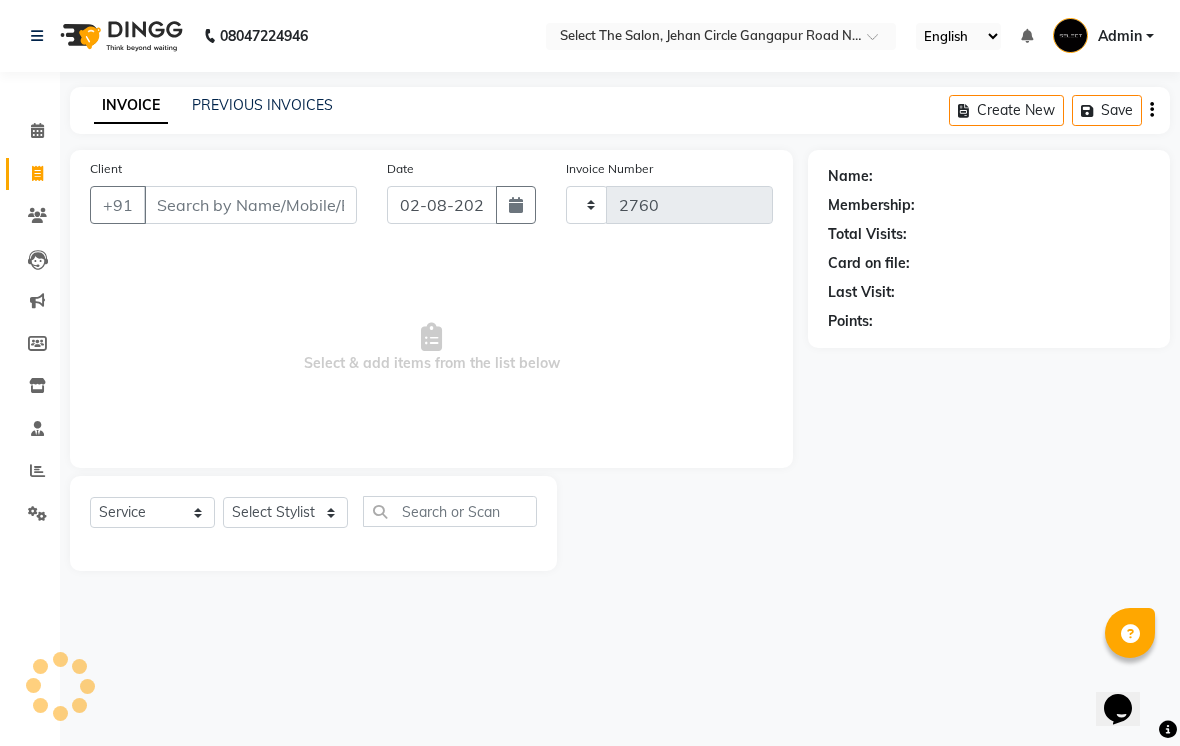 select on "4969" 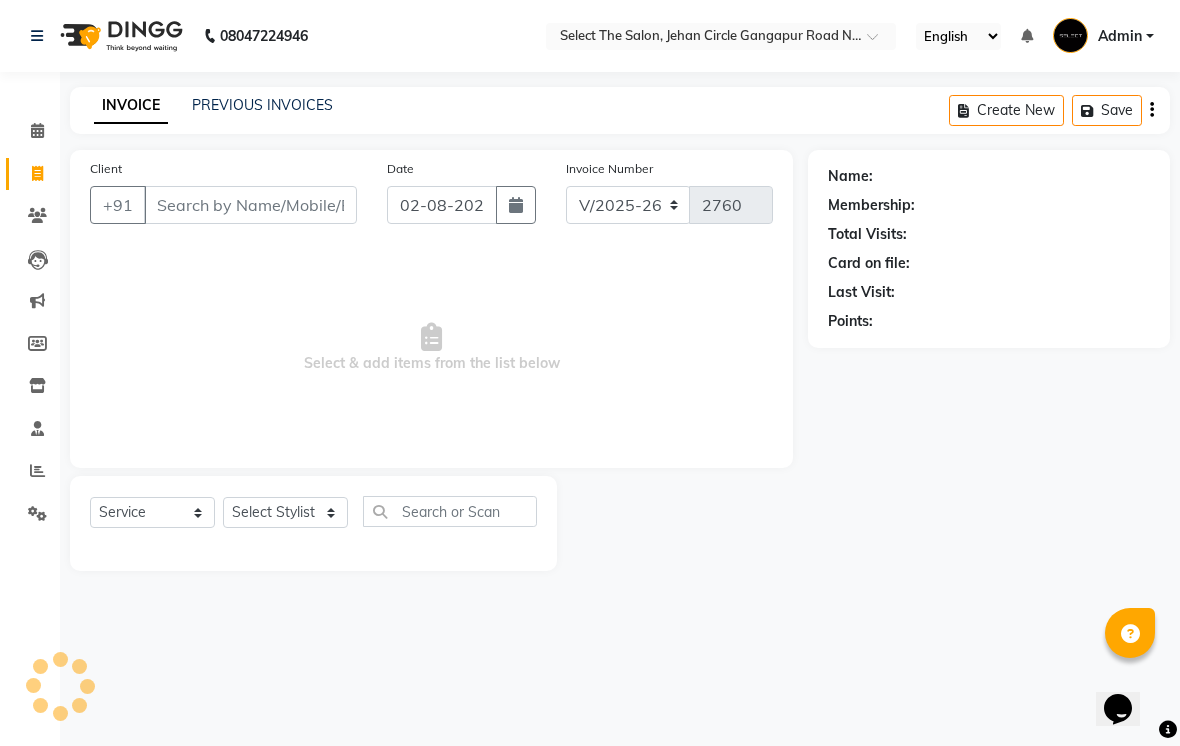 click on "Client" at bounding box center (250, 205) 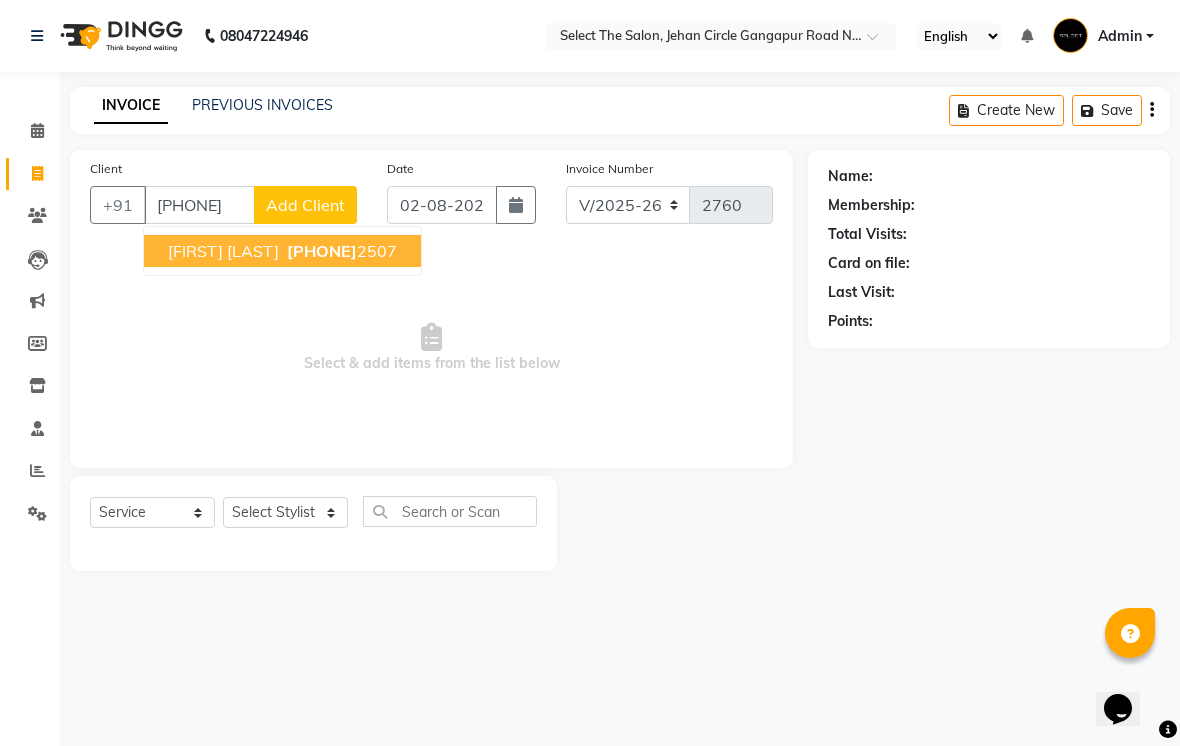 click on "[PHONE]" at bounding box center (340, 251) 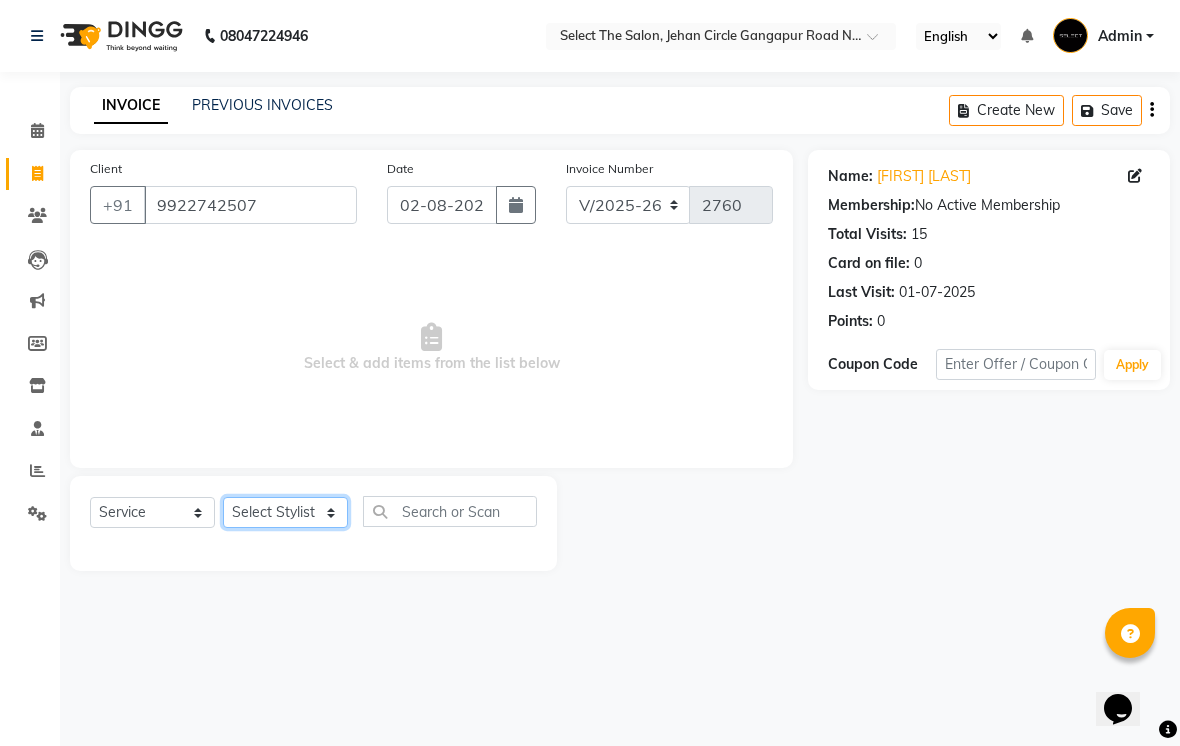 click on "Select Stylist Abhishek  Akshay  Bhumi  Kasak Pooja  Poonam  Sachin Wagh  Sarthak  Siddhika  Venkatesh warule Yogeshwari" 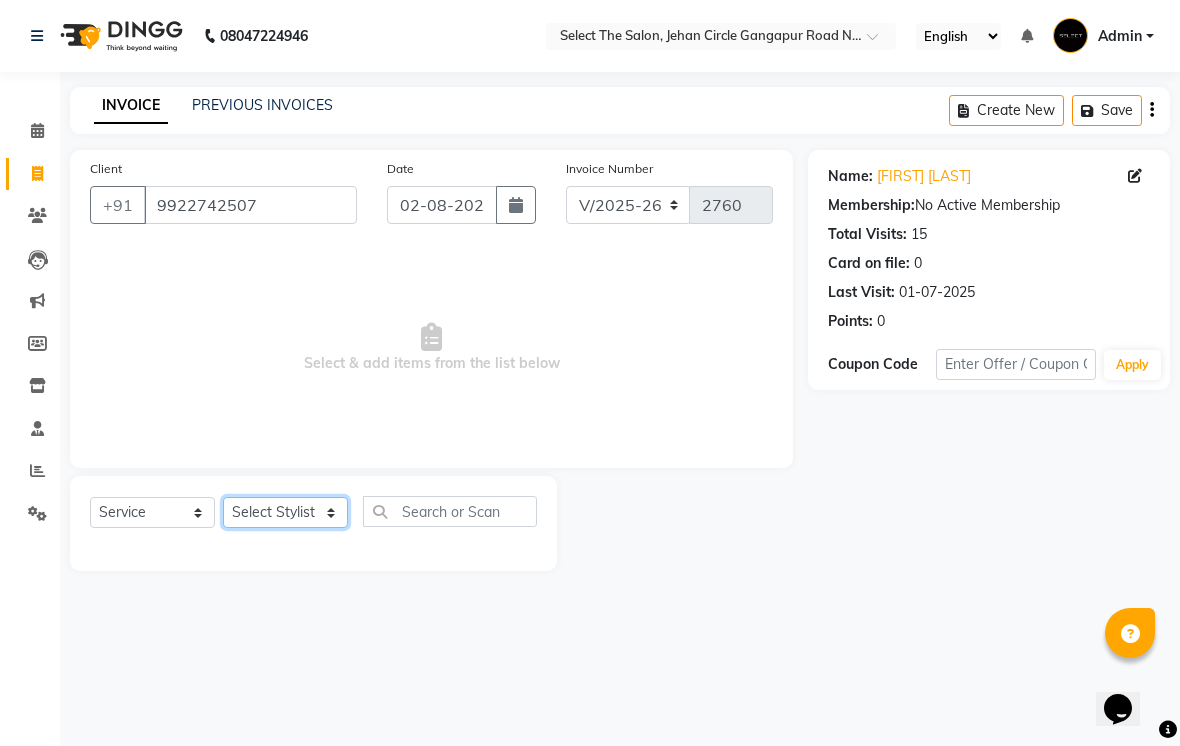 select on "31289" 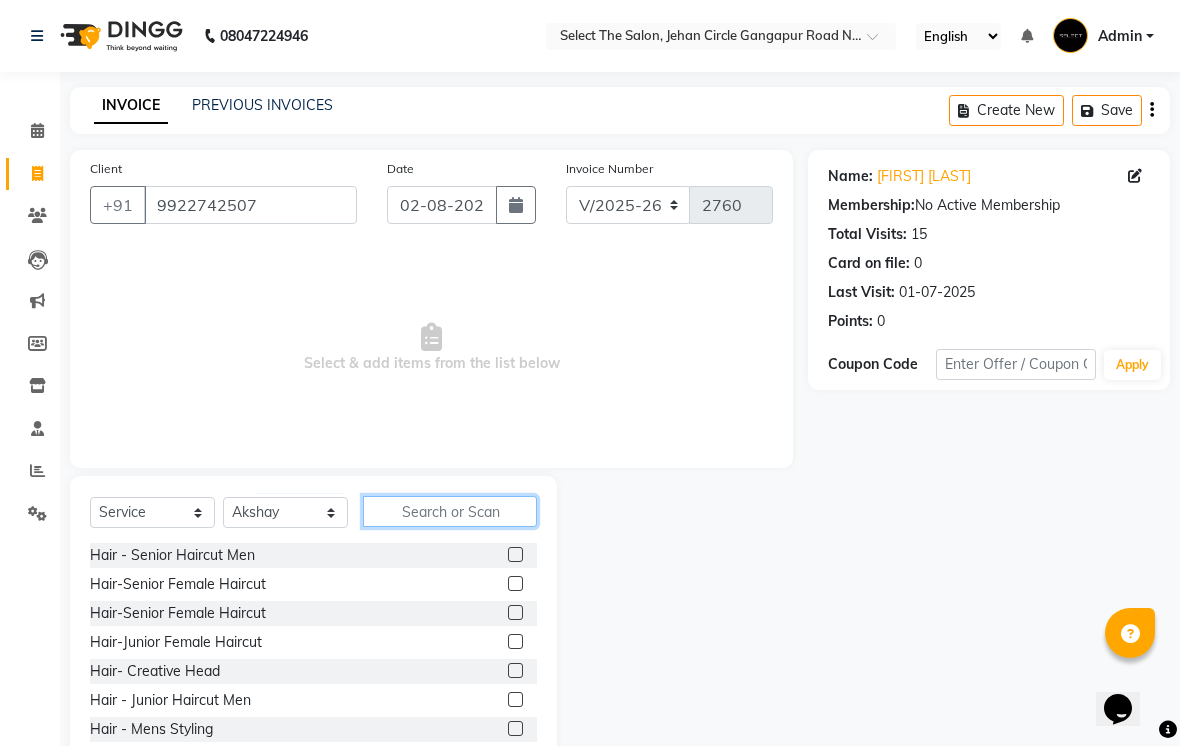 click 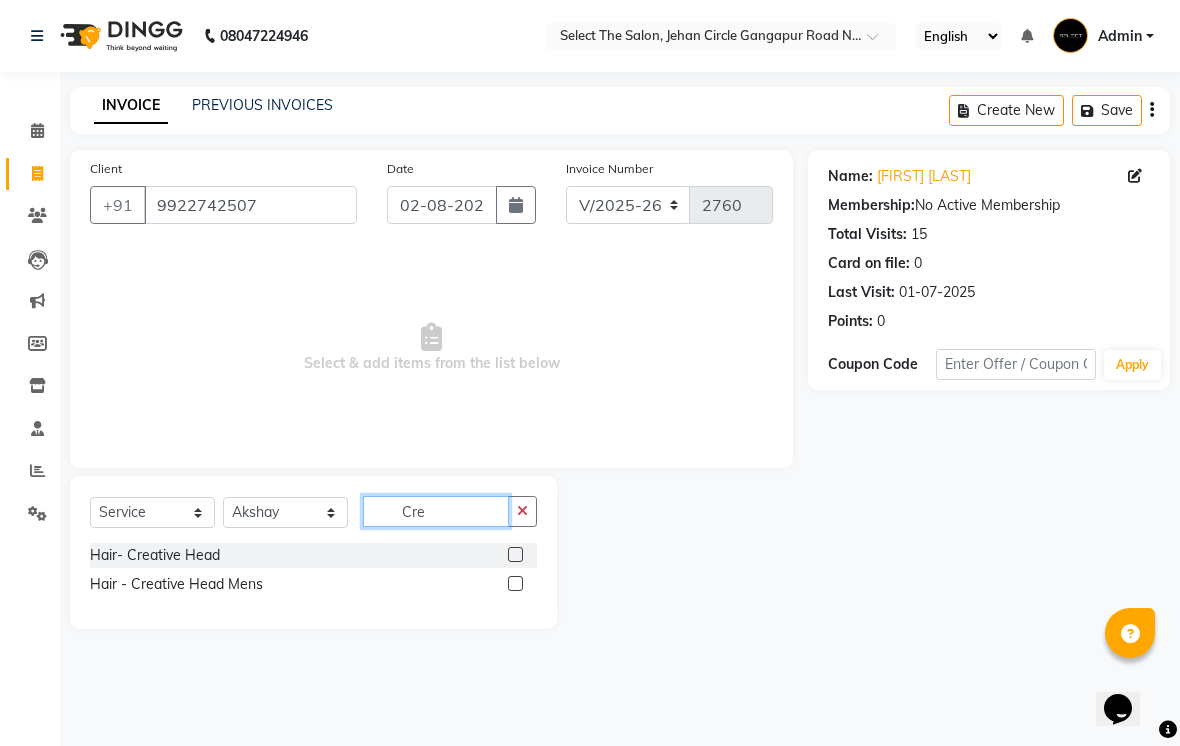 type on "Cre" 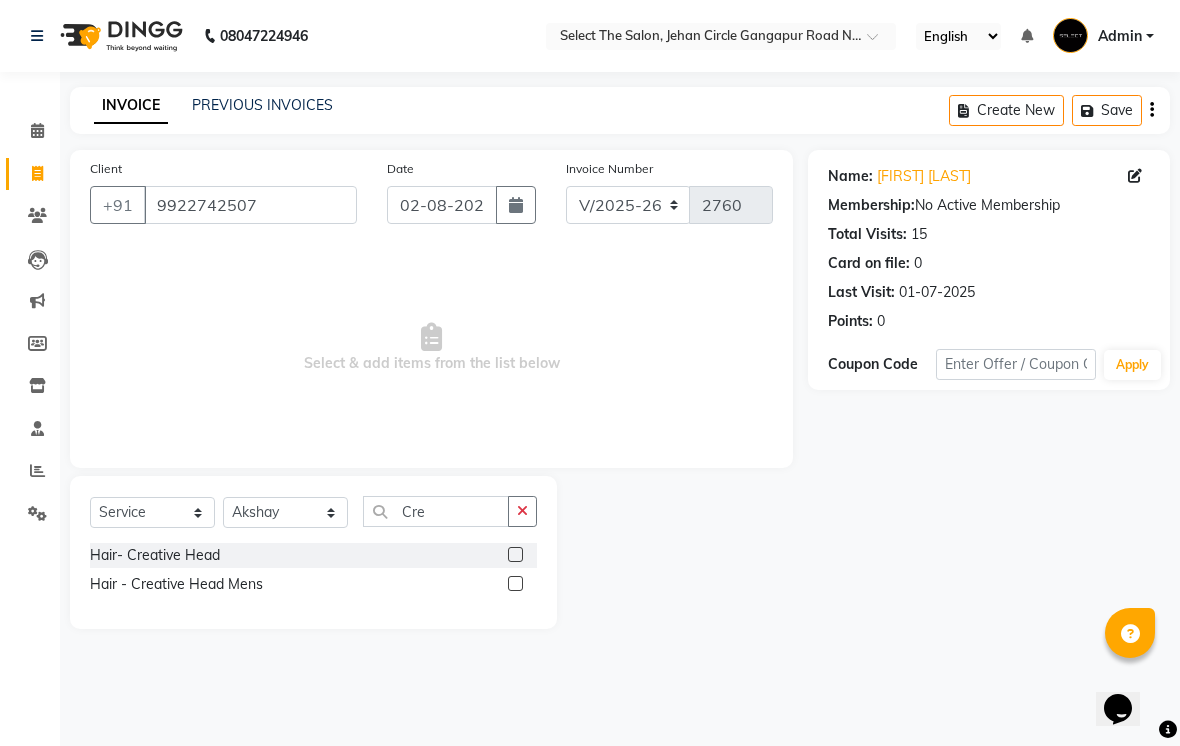 click 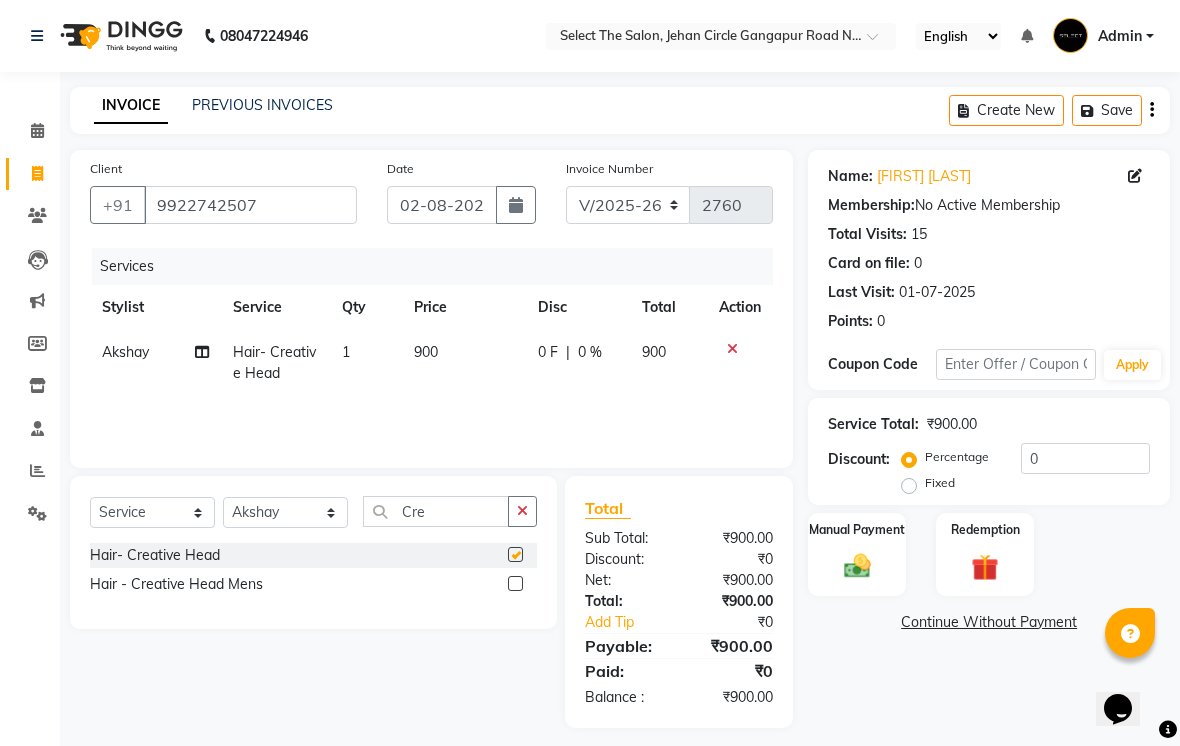 checkbox on "false" 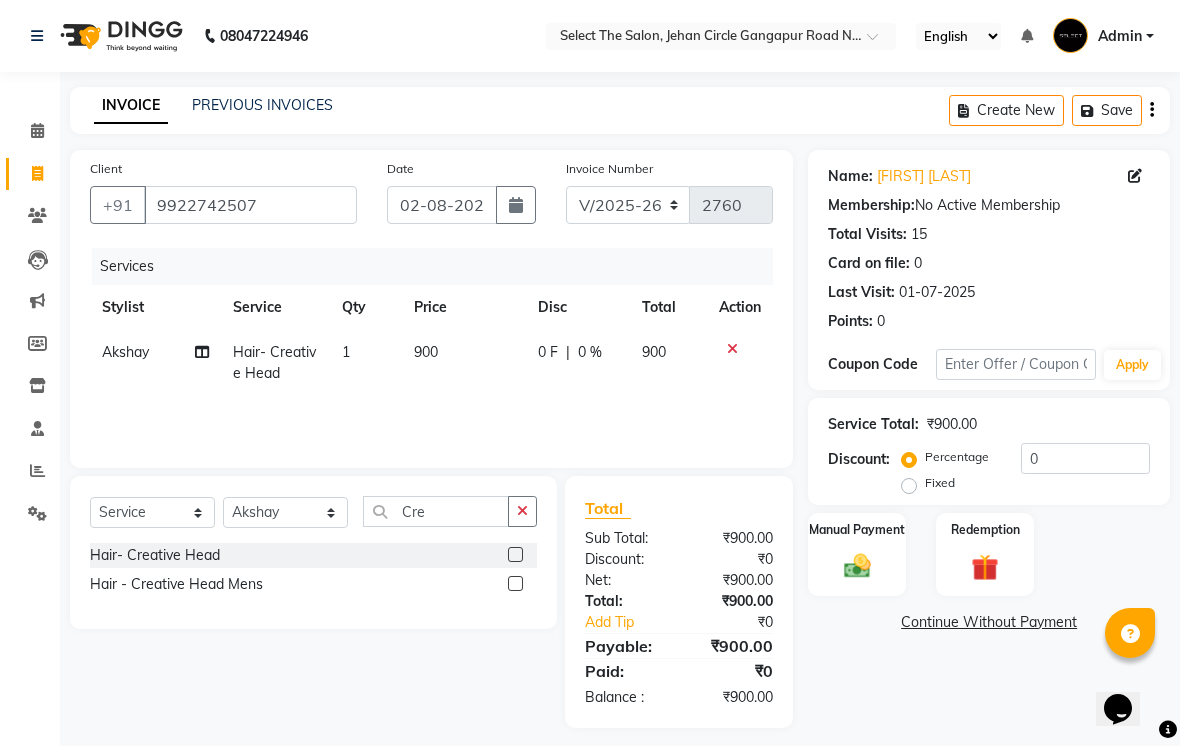 click on "900" 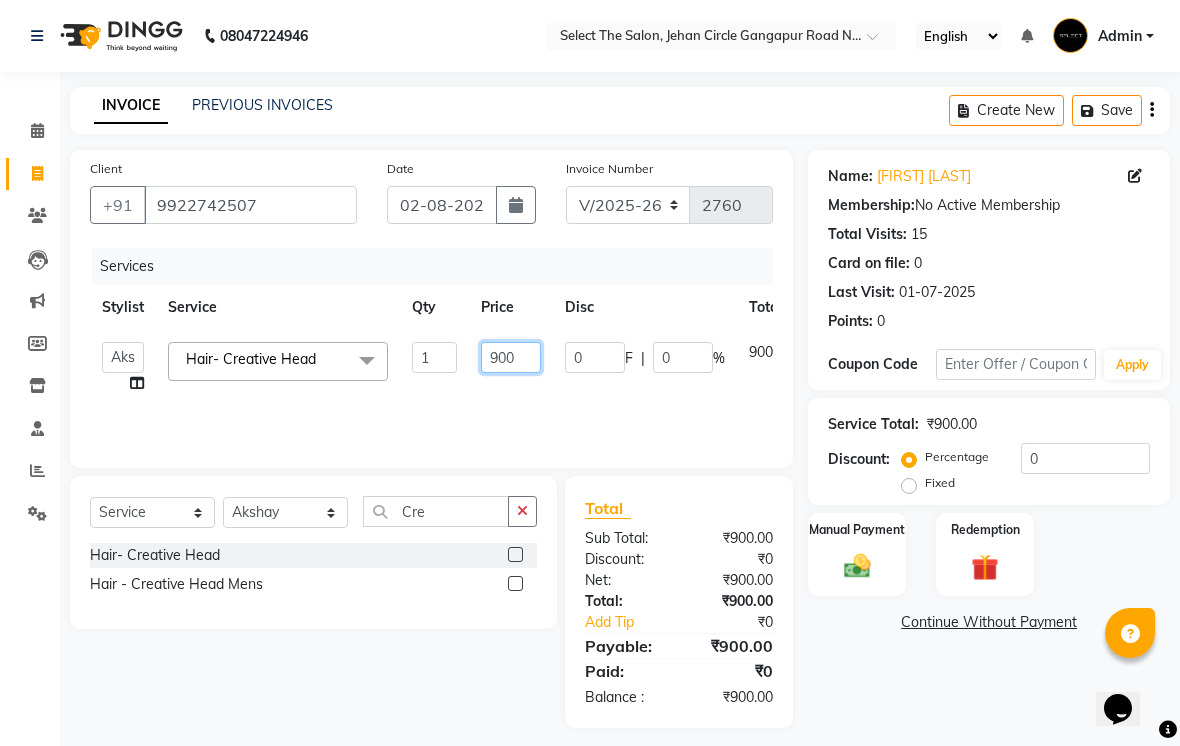 click on "900" 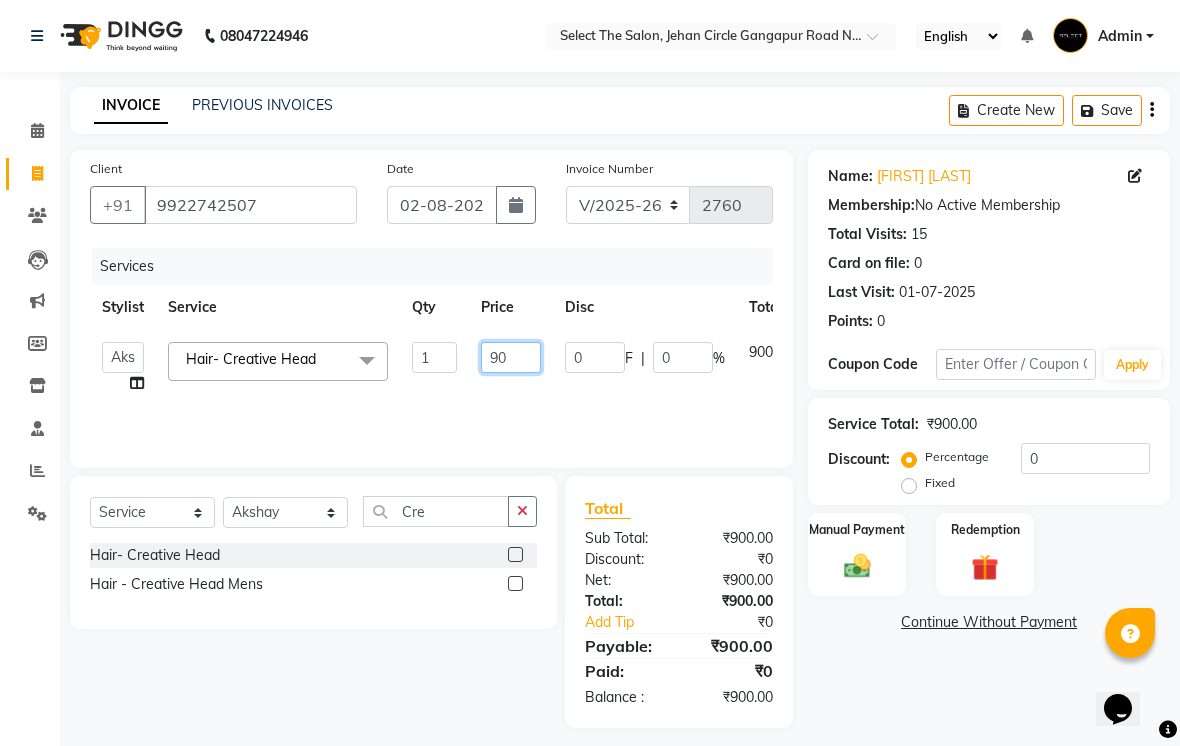 type on "9" 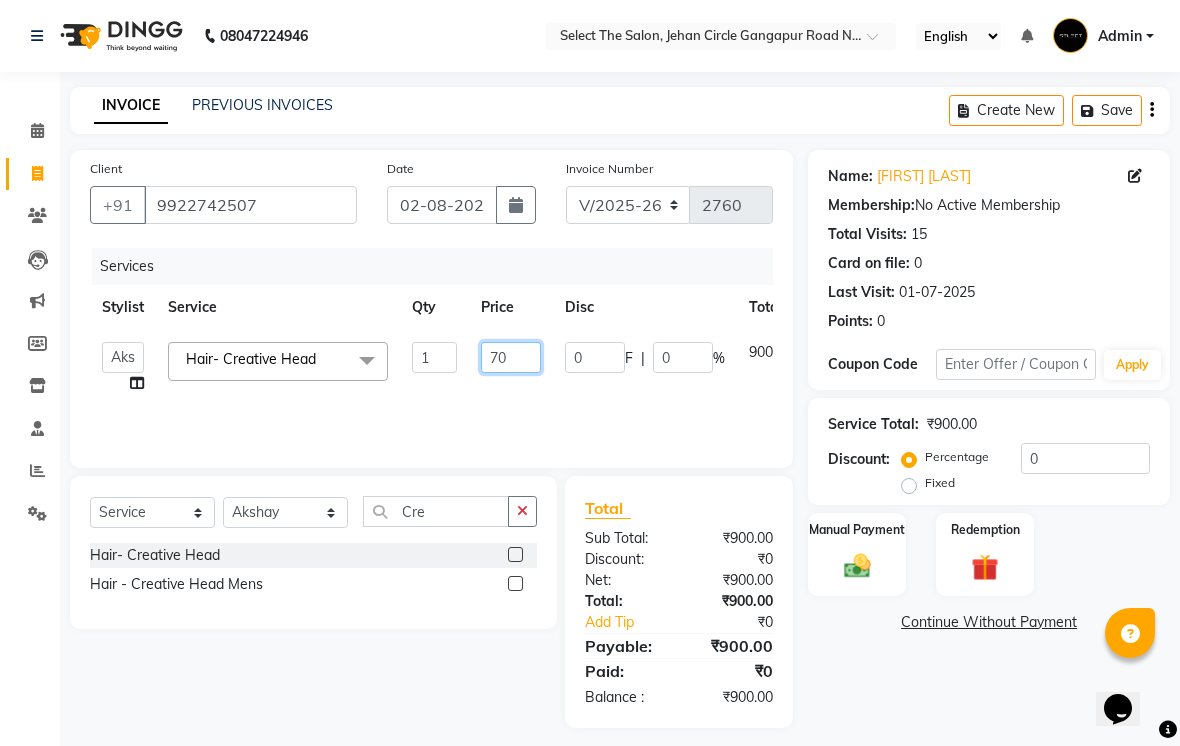 type on "700" 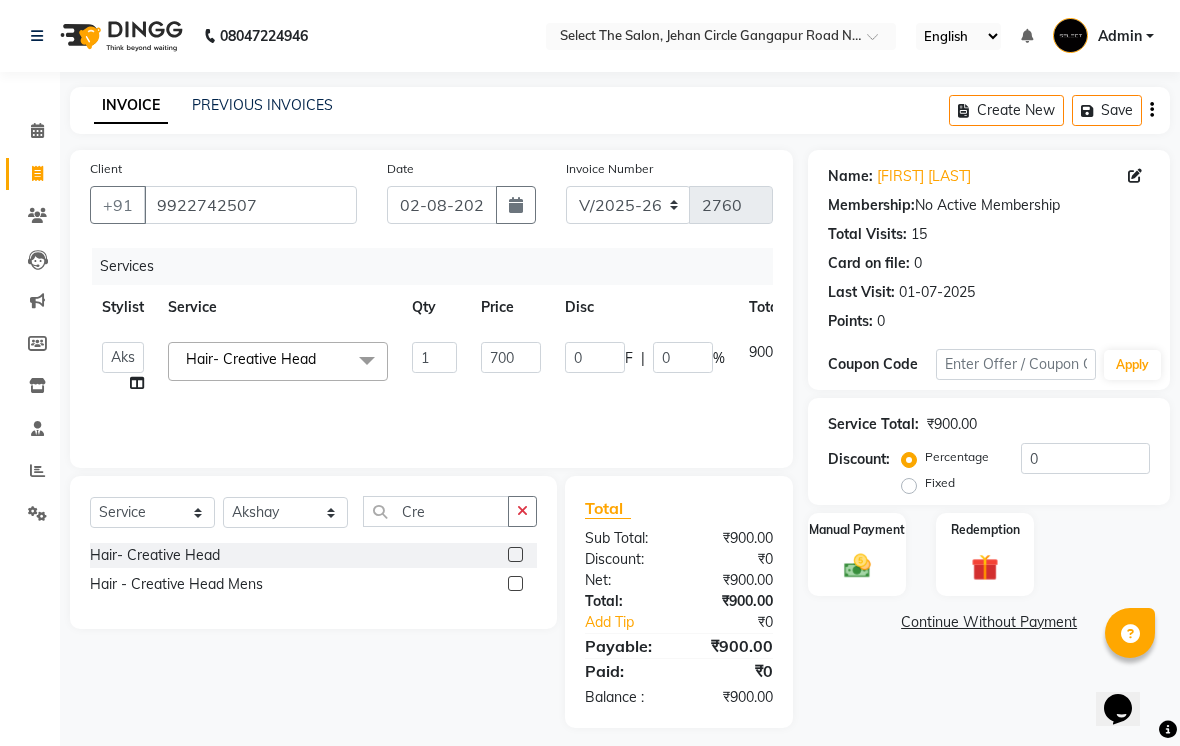 click on "Services Stylist Service Qty Price Disc Total Action  Abhishek    Akshay    Bhumi    Kasak   Pooja    Poonam    Sachin Wagh    Sarthak    Siddhika    Venkatesh warule   Yogeshwari  Hair- Creative Head   x Hair - Senior Haircut Men Hair-Senior Female Haircut Hair-Senior Female Haircut Hair-Junior Female Haircut Hair- Creative Head  Hair - Junior Haircut Men  Hair - Mens Styling Hair - Mens Haircolour Hair - Global Colour Hair - Mens hair colour Touch-up Hair - Root Touchup 1 Inch Hair - Root Touchup 2 inch Hair - Mens Keratin Treatment Hair - K18 Treatment Hair - Mens Hair spa Hair - Mens hairwash Head Massage Keratin Wash  Hair- Kids Haircut Consultation  Hair - Creative Head Mens Hair - Fringe  Hair - Fiber Clinix Hair - Root Touchup 1 Inch AF Hair - Root Touchup 2 inch AF Hair - Makeup and bridal hair style  Hair - Biotop Spa  Hair - Female Styling  Foot spa Hand spa Dry manicure  Dry pedicure  Nail Extension  B3 Package  package  Nail cutting fileing Botox Combo of 3  Highlights Derma facial  Pedicure O3" 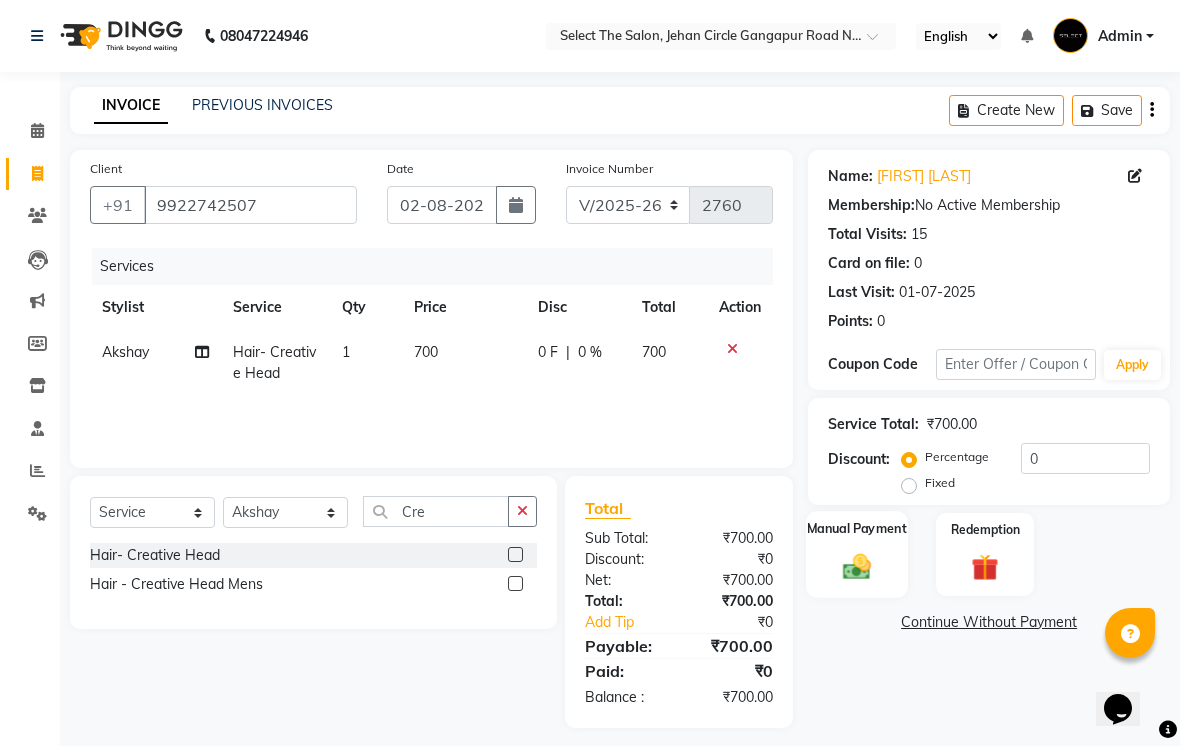 click on "Manual Payment" 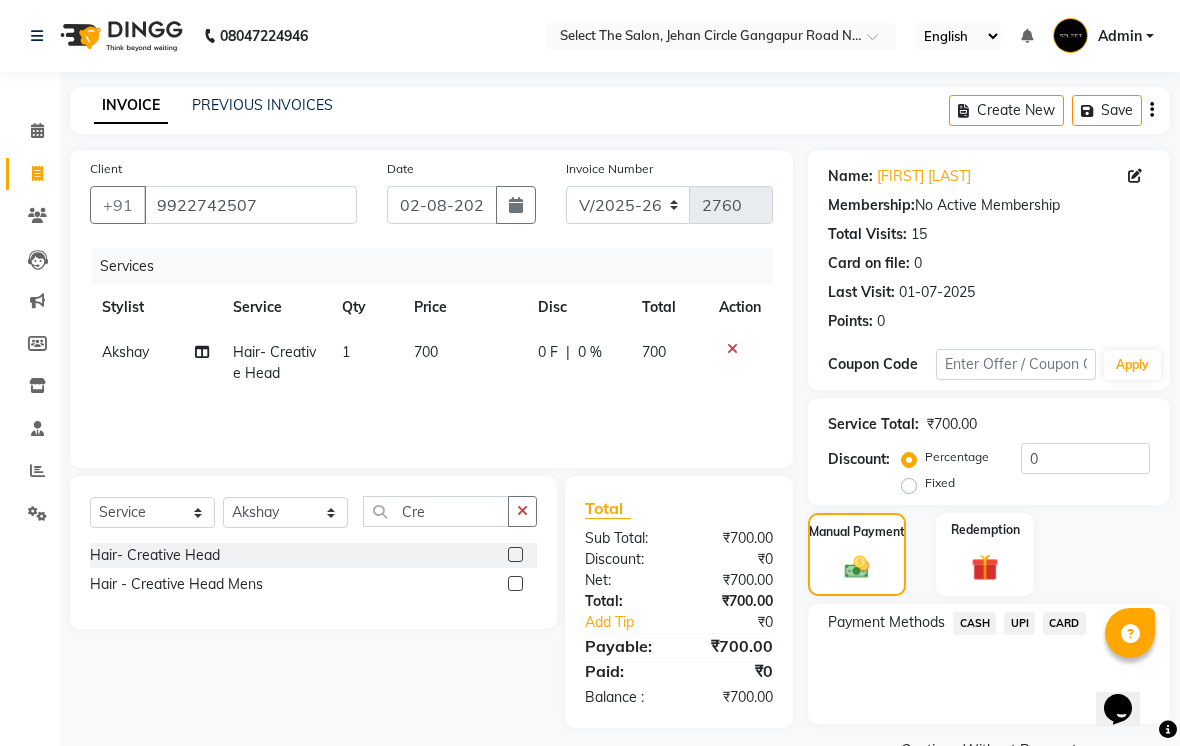 click on "UPI" 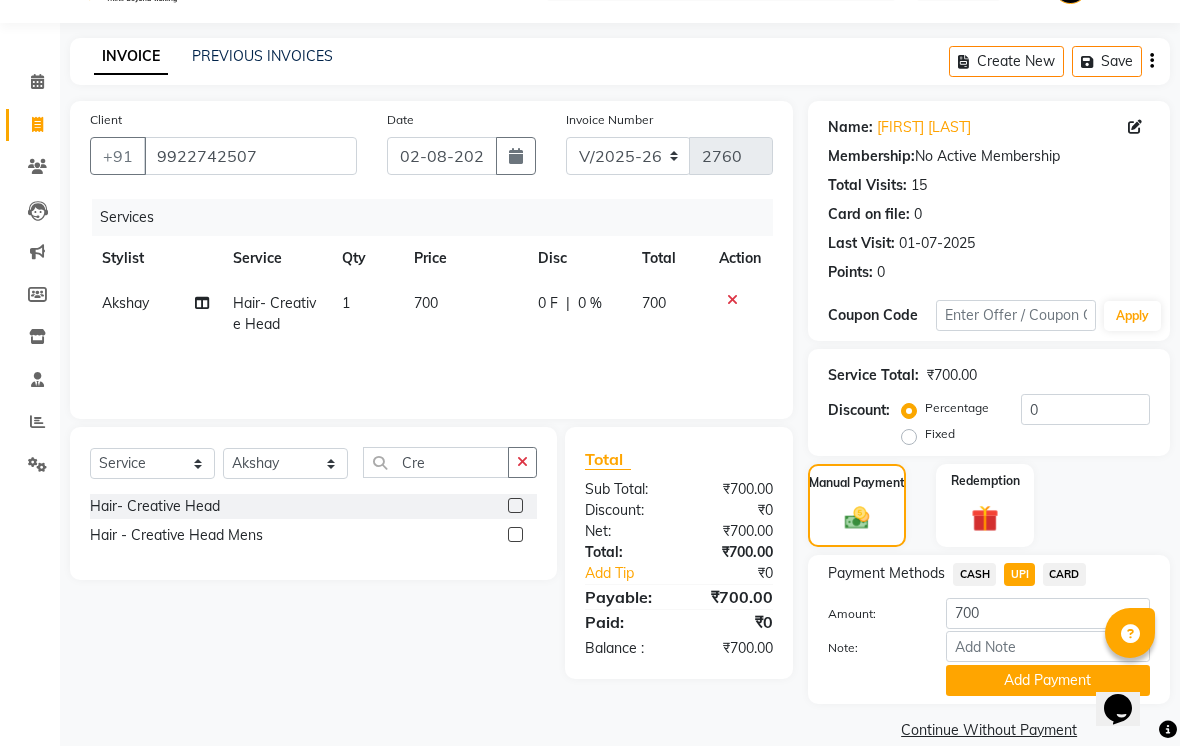 scroll, scrollTop: 77, scrollLeft: 0, axis: vertical 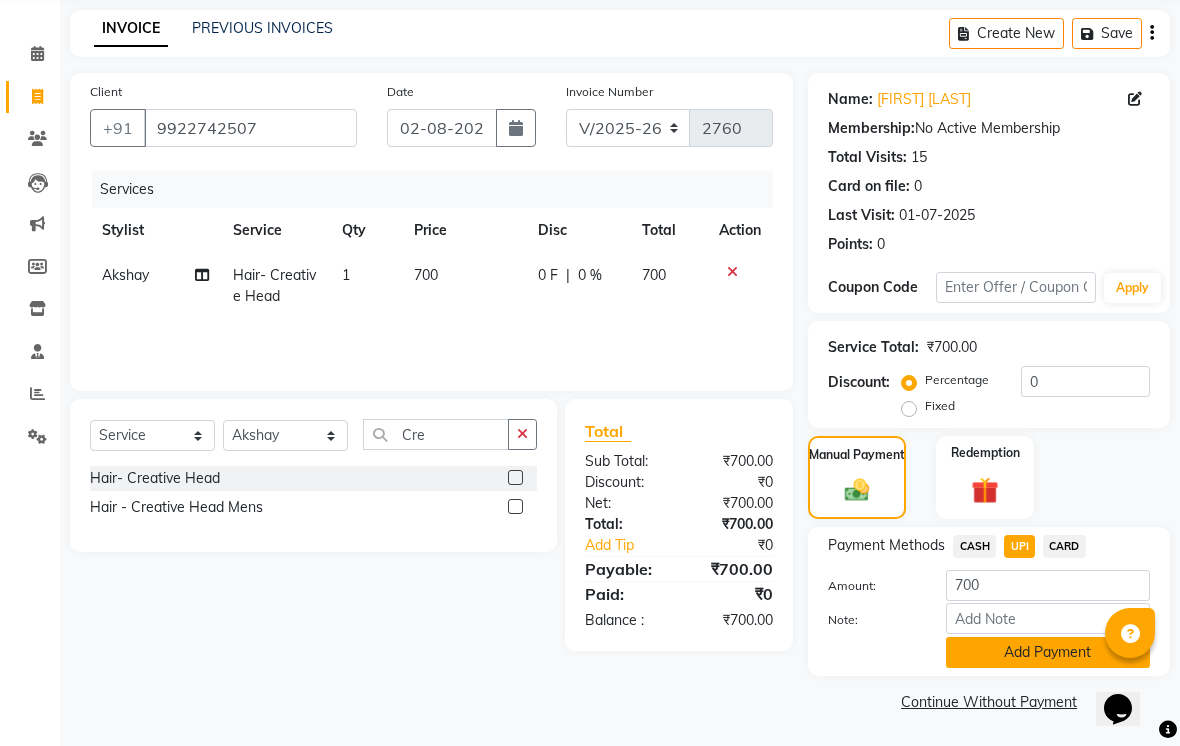 click on "Add Payment" 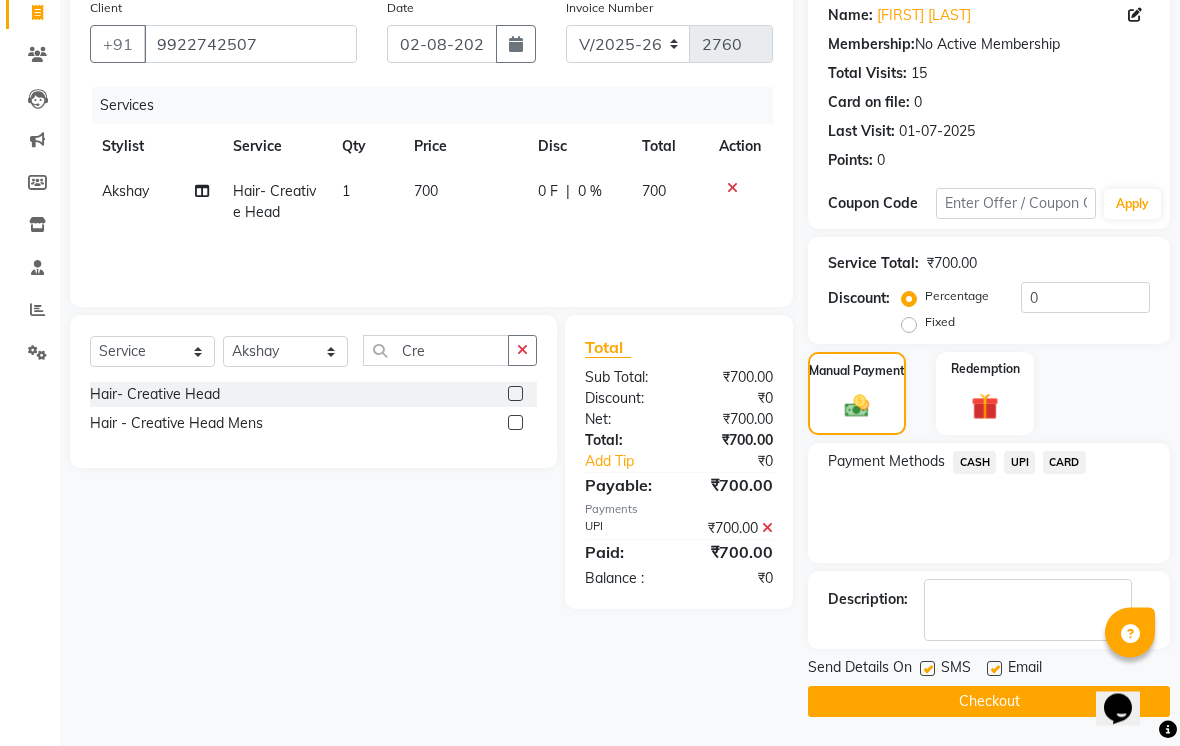 scroll, scrollTop: 159, scrollLeft: 0, axis: vertical 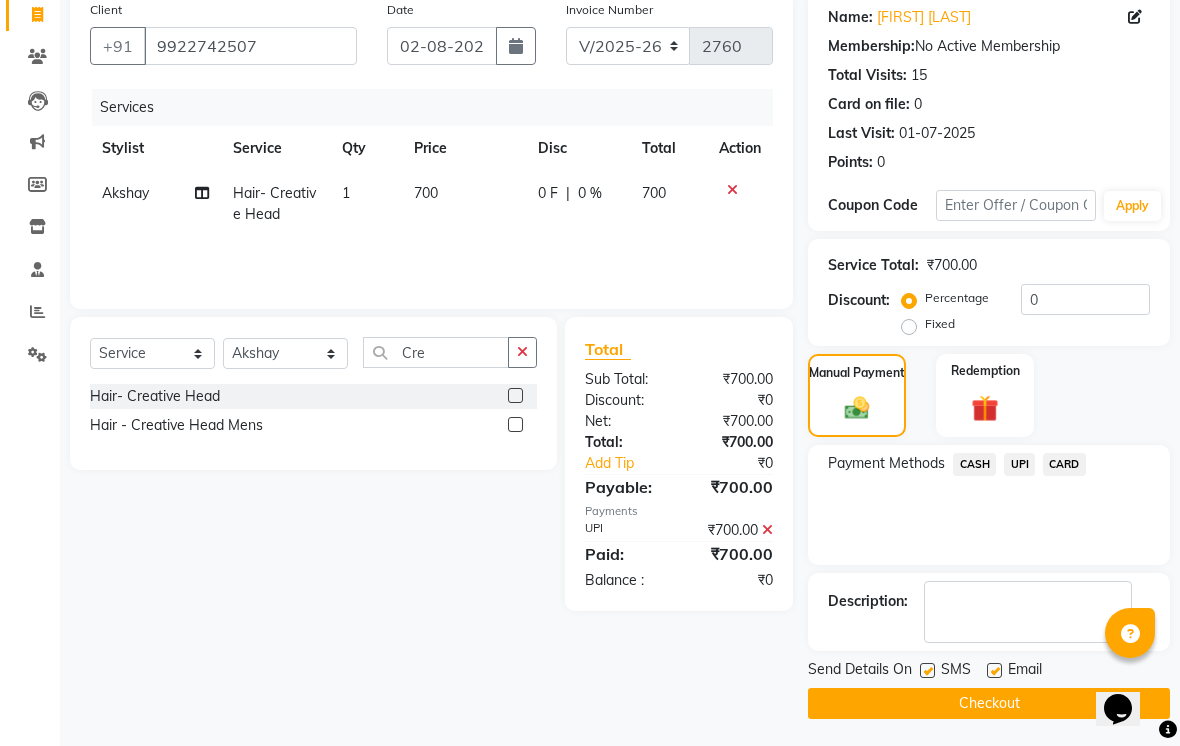 click 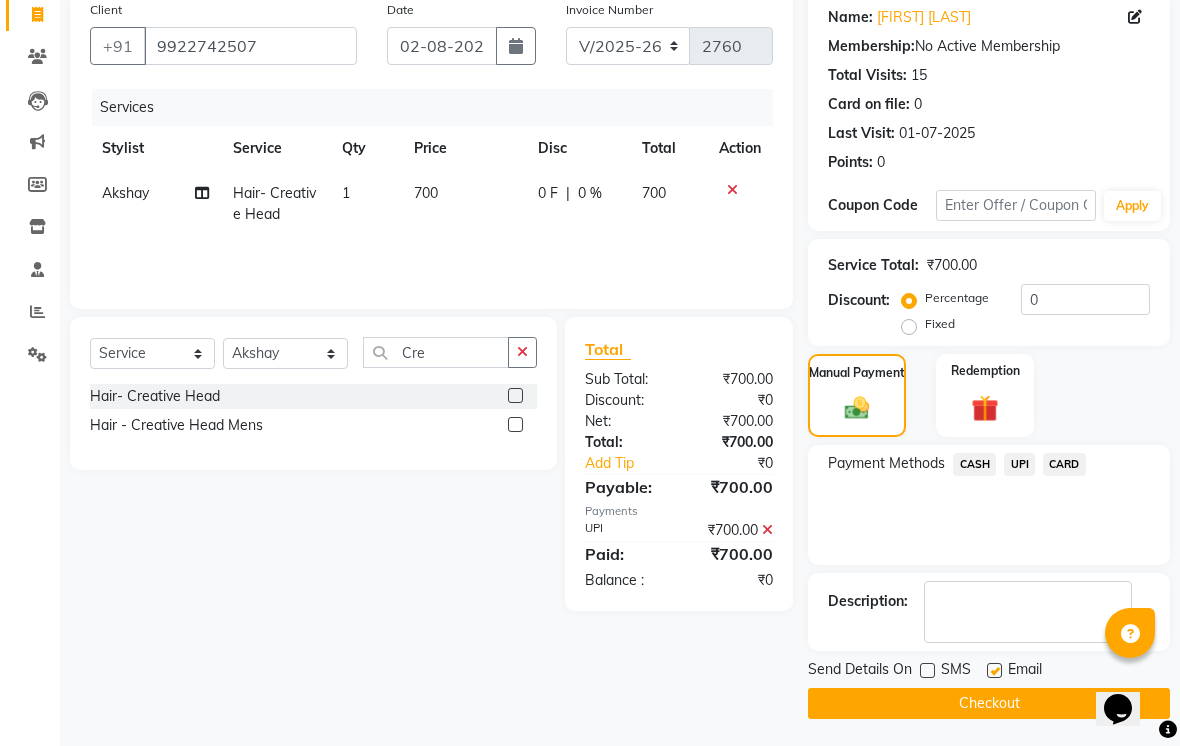 click 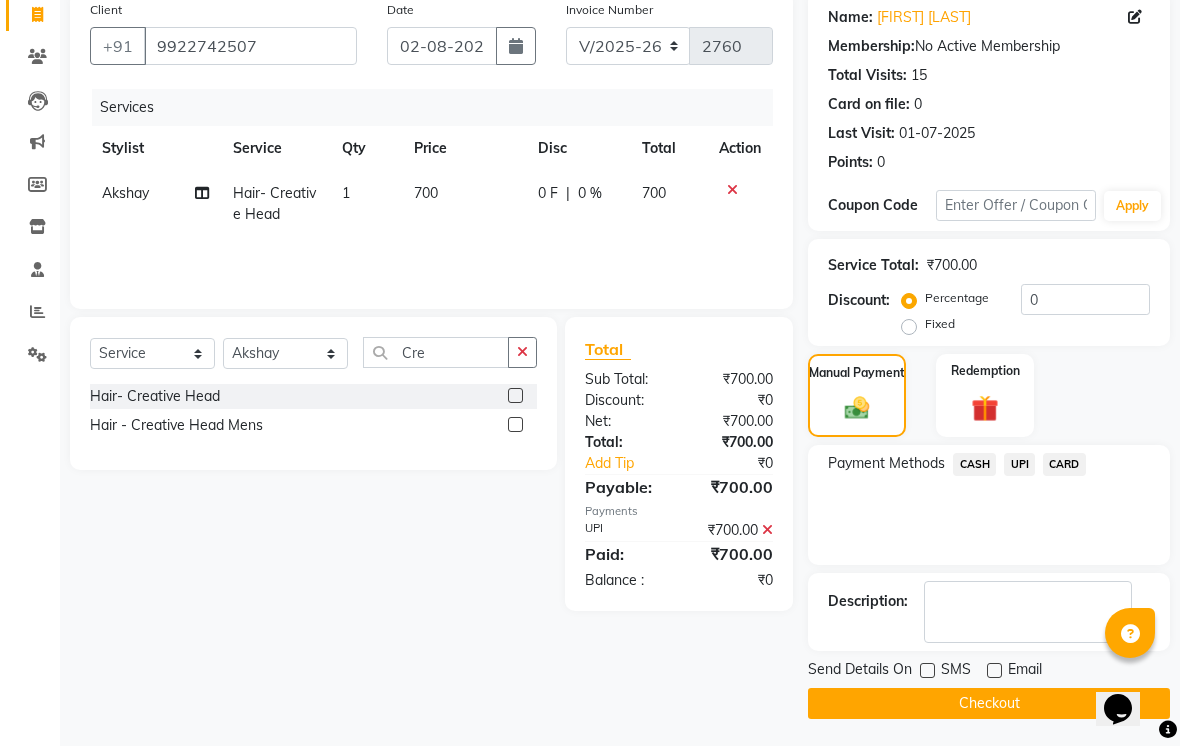 click on "Checkout" 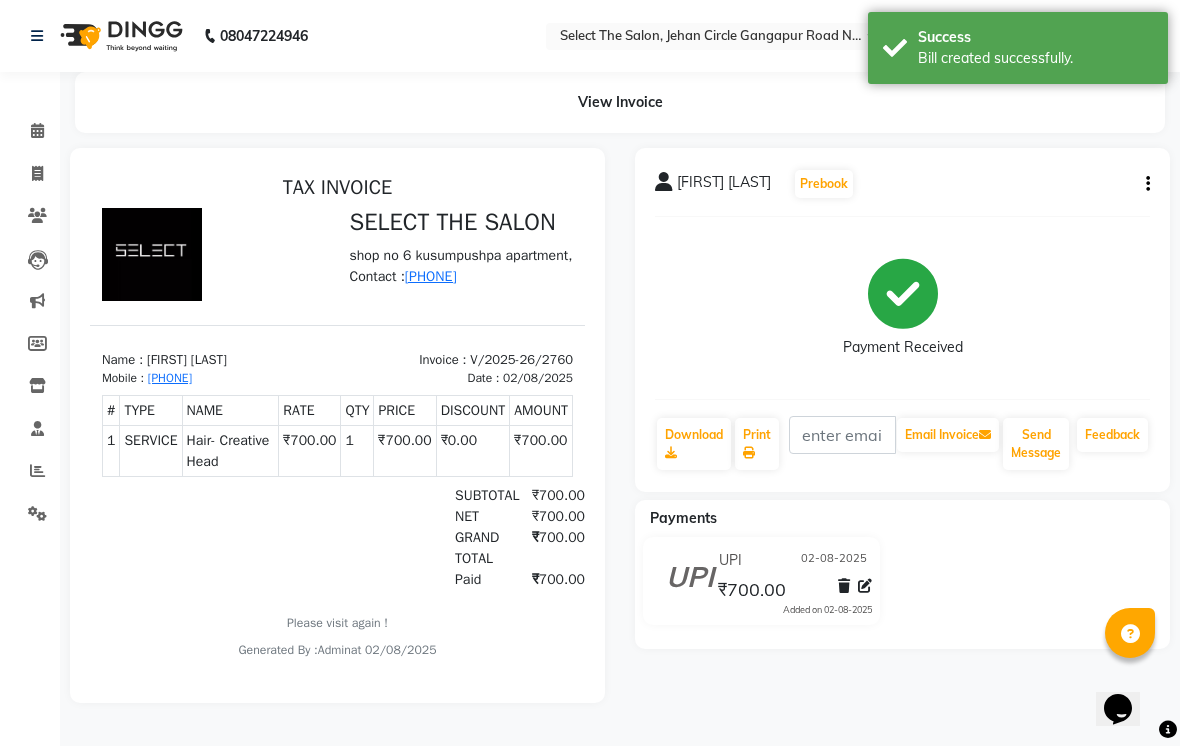 scroll, scrollTop: 0, scrollLeft: 0, axis: both 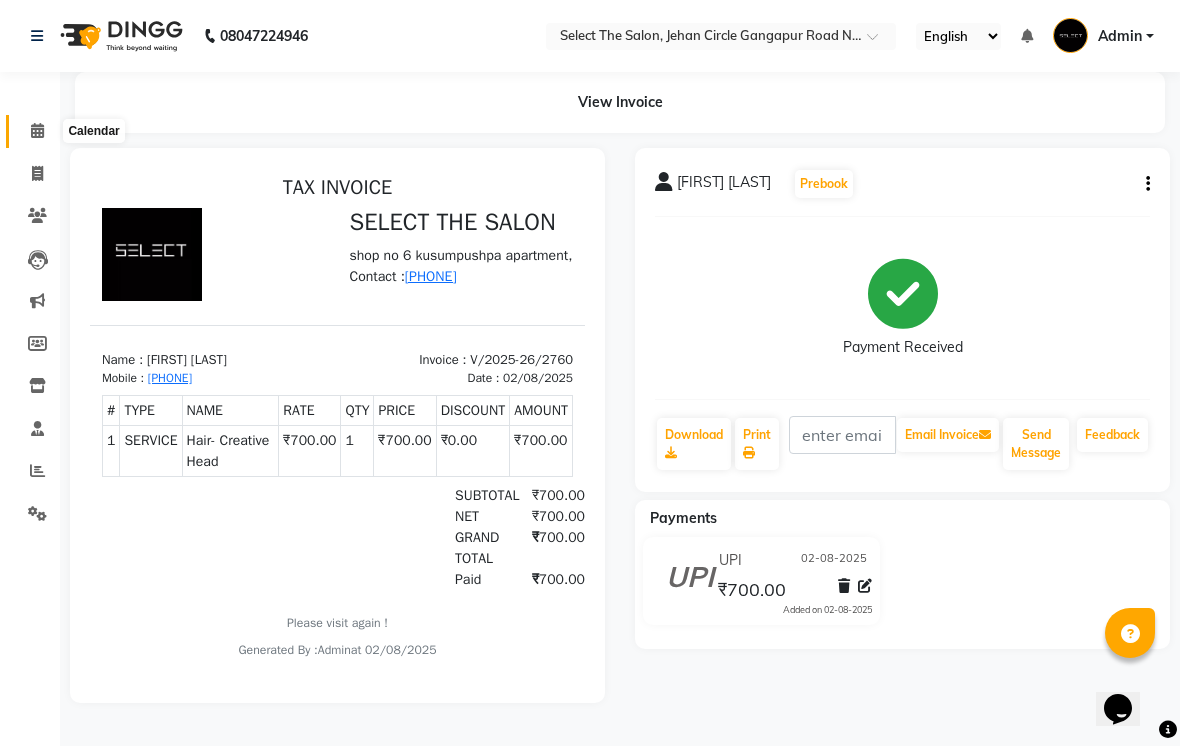 click 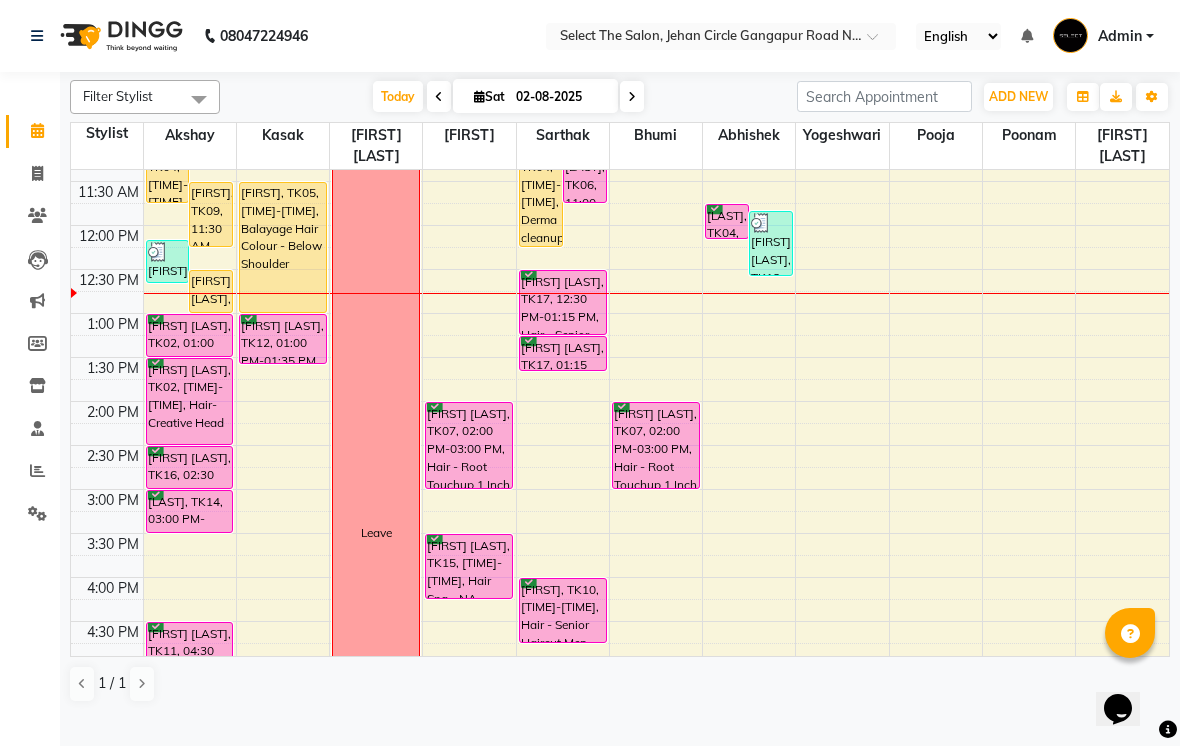 scroll, scrollTop: 298, scrollLeft: 0, axis: vertical 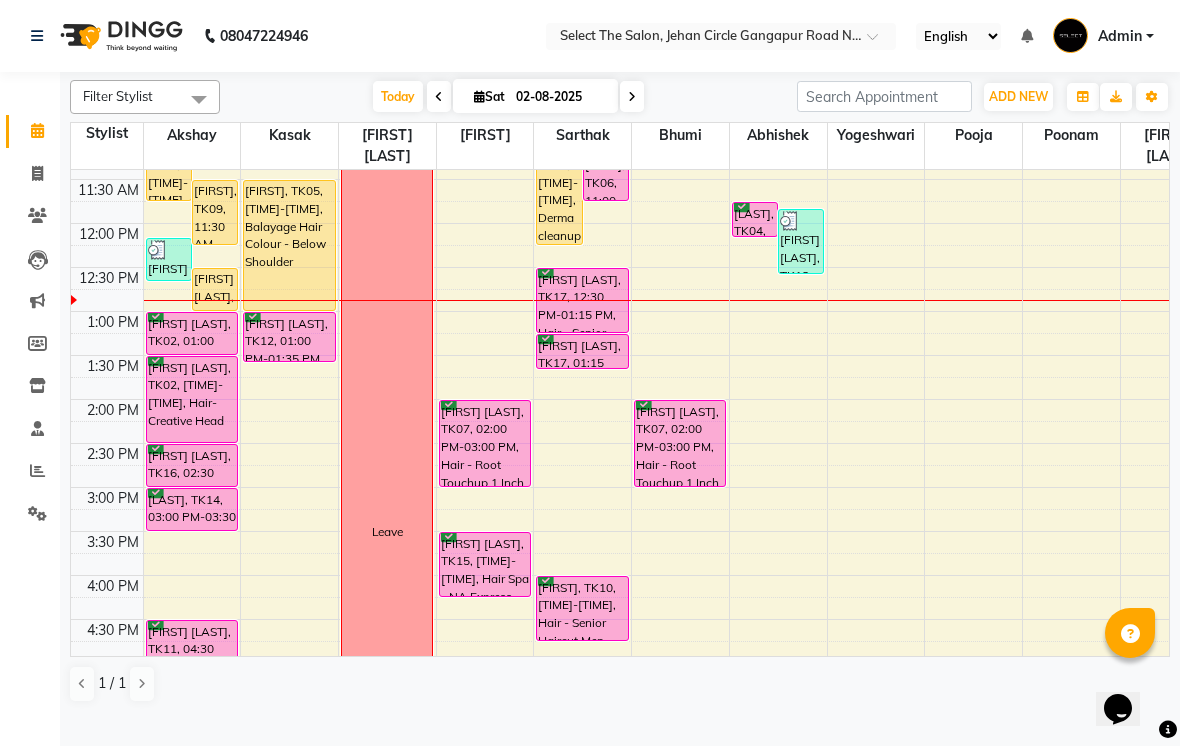 click on "02-08-2025" at bounding box center (560, 97) 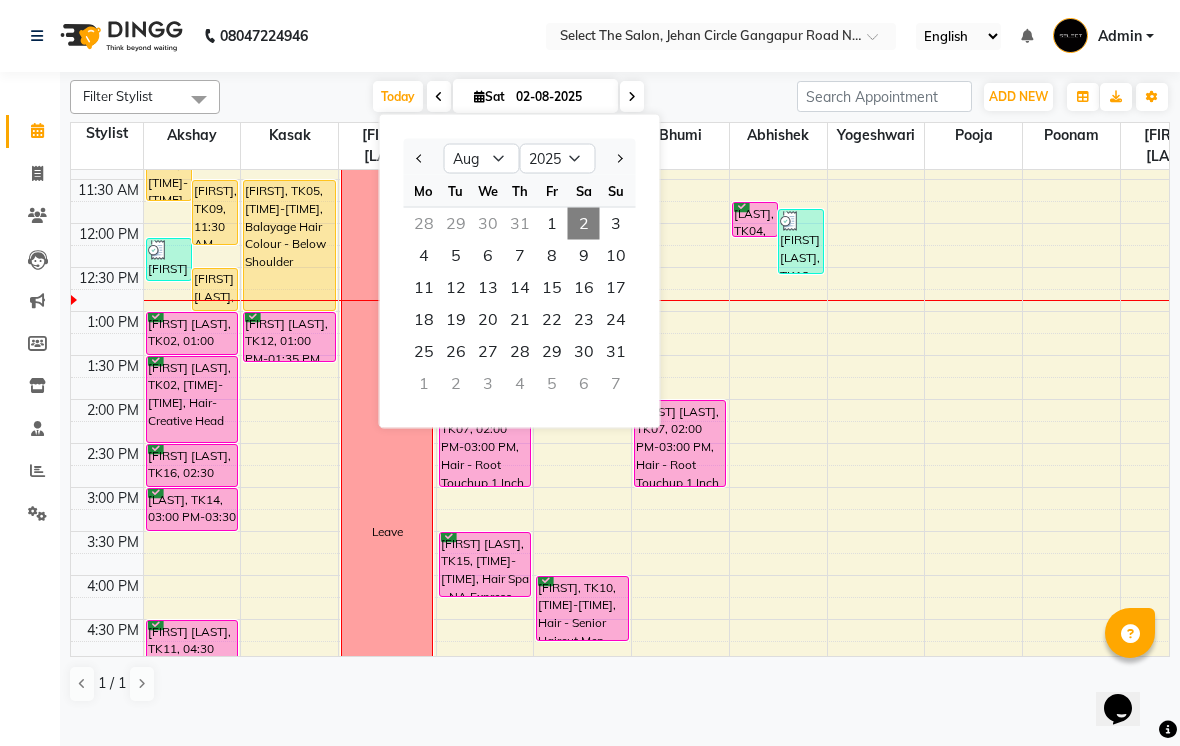 click on "15" at bounding box center [552, 288] 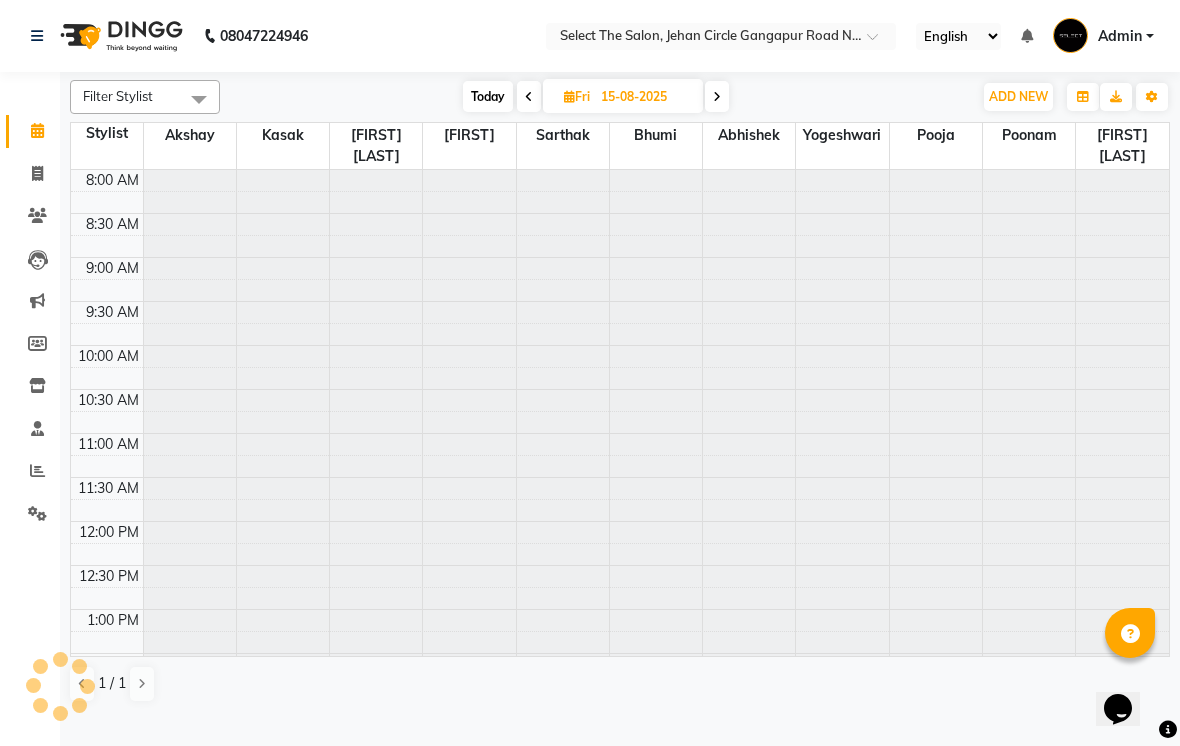 scroll, scrollTop: 353, scrollLeft: 0, axis: vertical 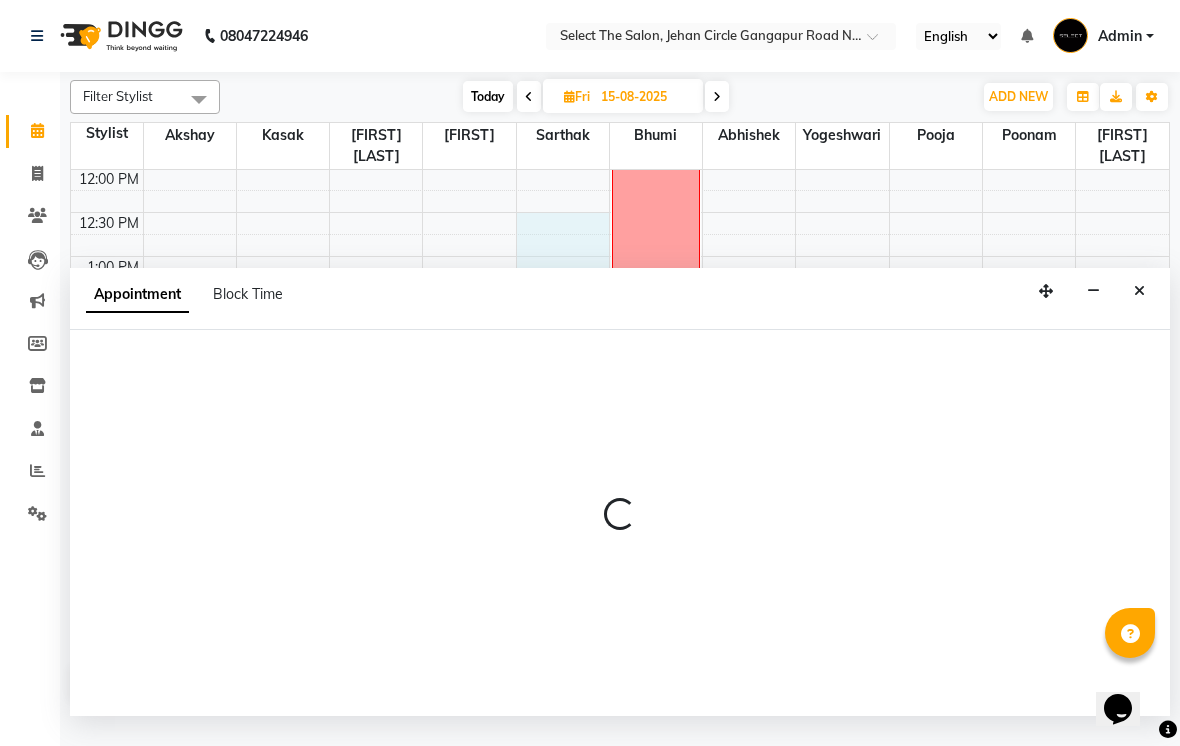 click on "15-08-2025" at bounding box center (645, 97) 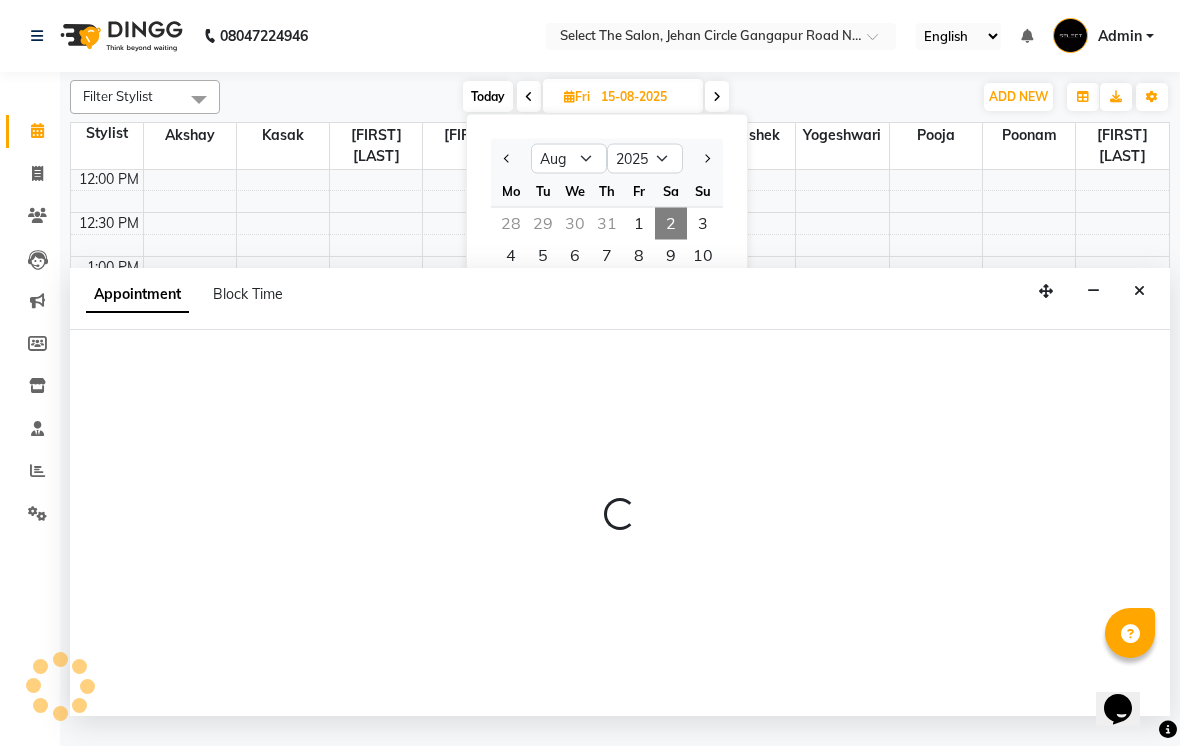 select on "58559" 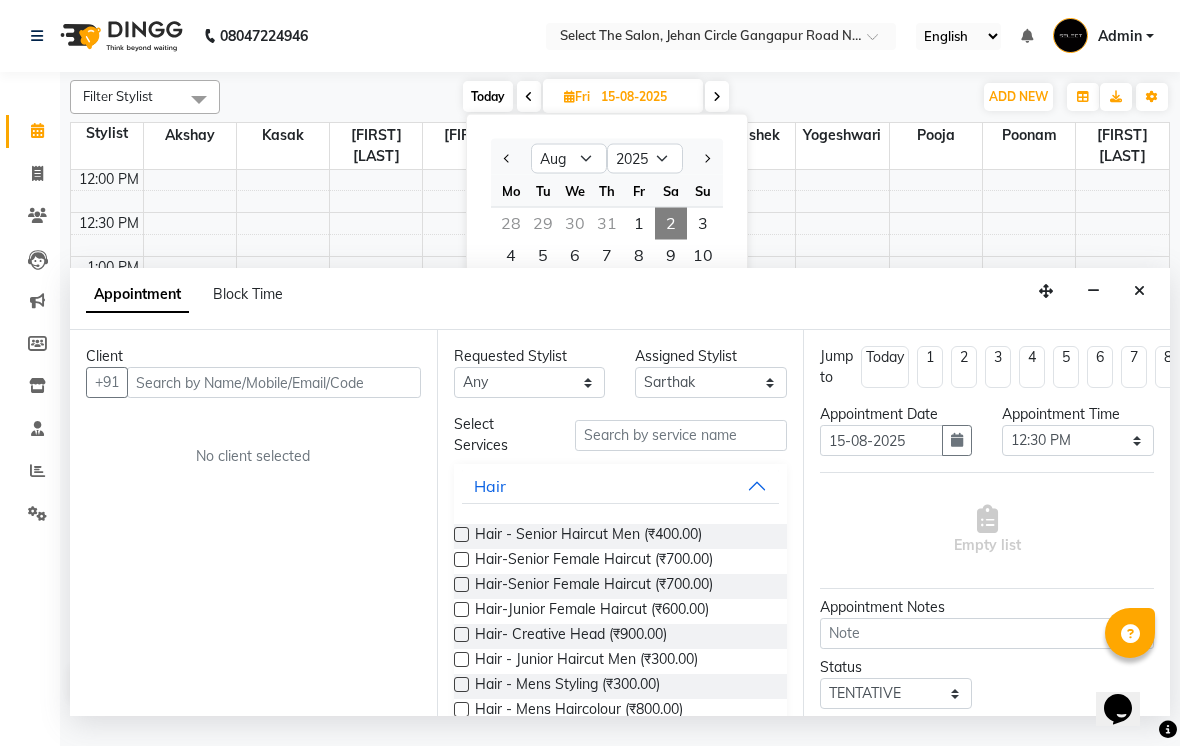 click on "9" at bounding box center (671, 256) 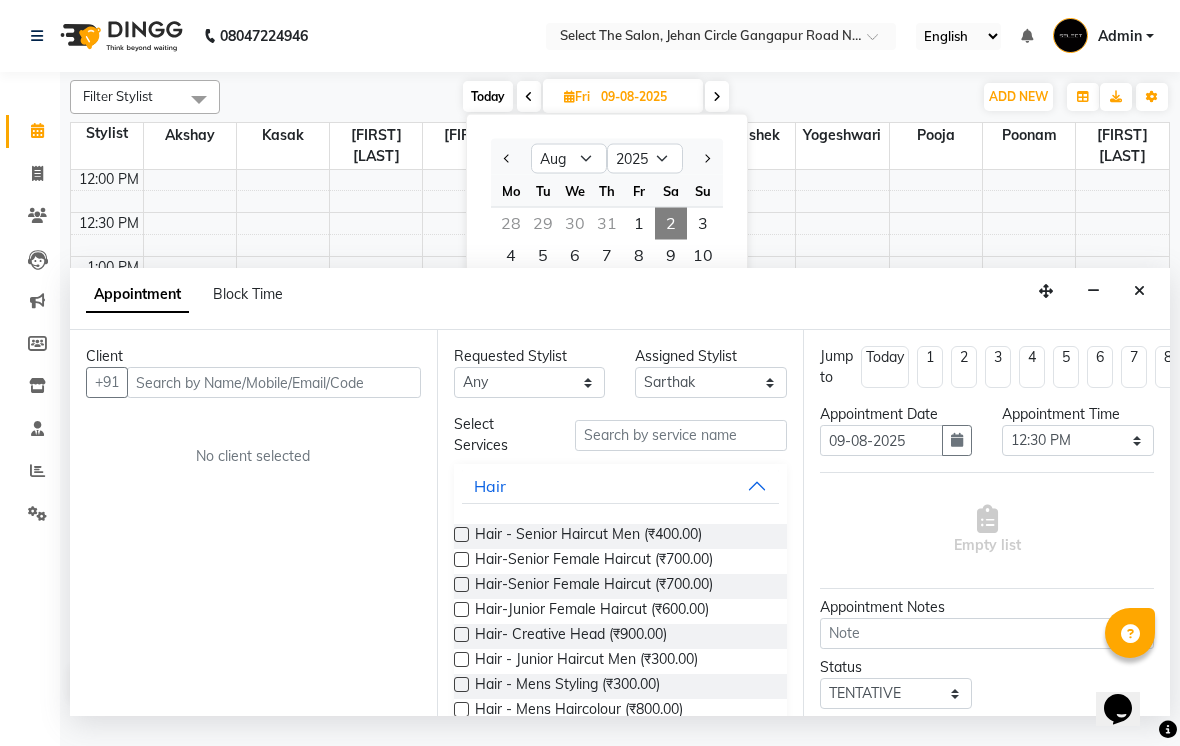 scroll, scrollTop: 0, scrollLeft: 0, axis: both 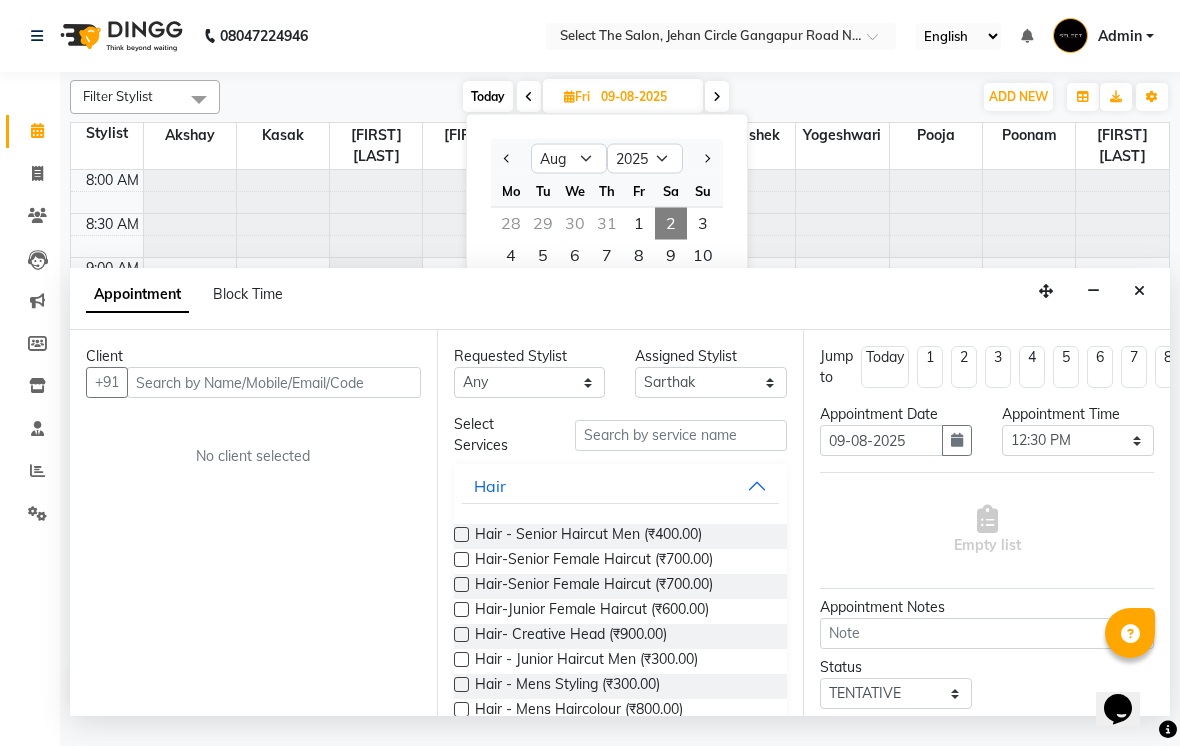 select on "750" 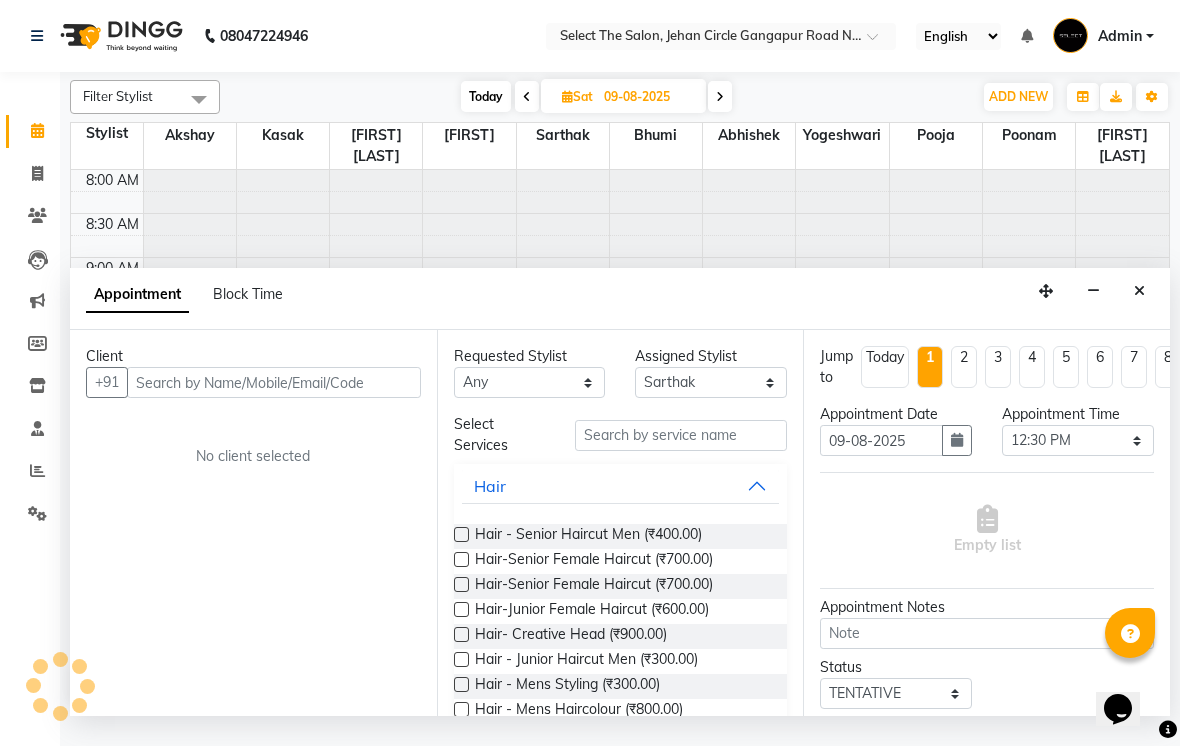 scroll, scrollTop: 353, scrollLeft: 0, axis: vertical 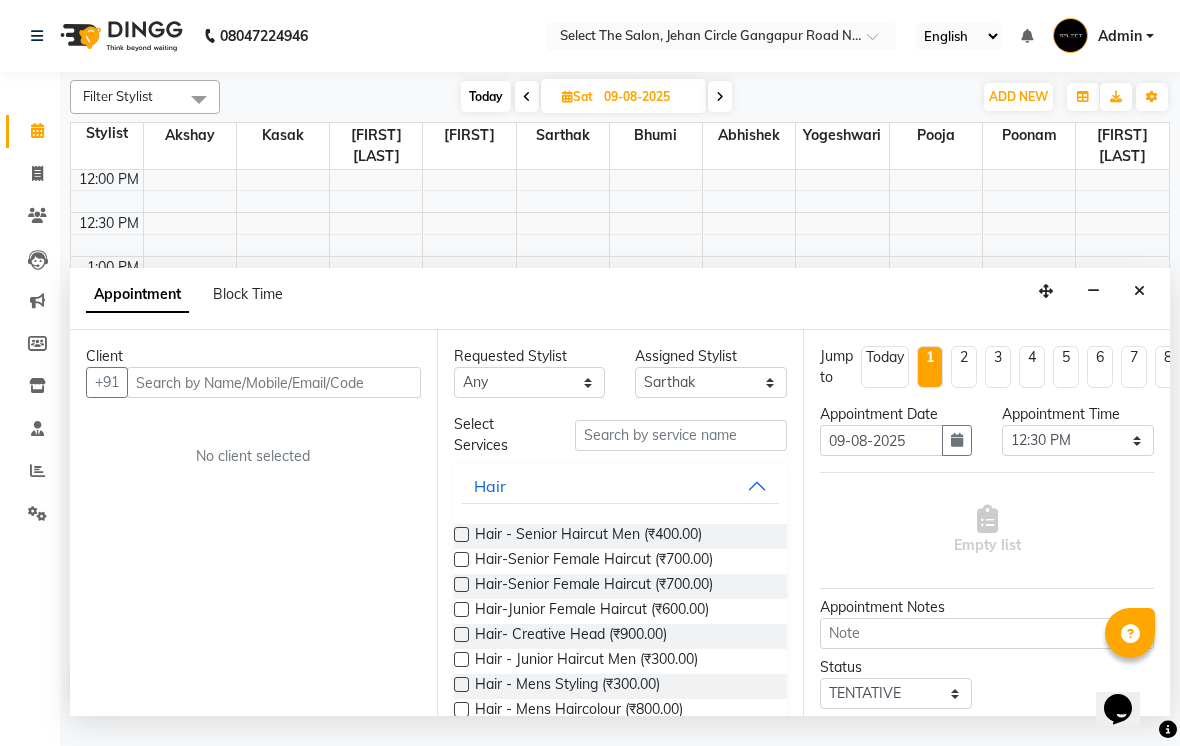 click at bounding box center [1139, 291] 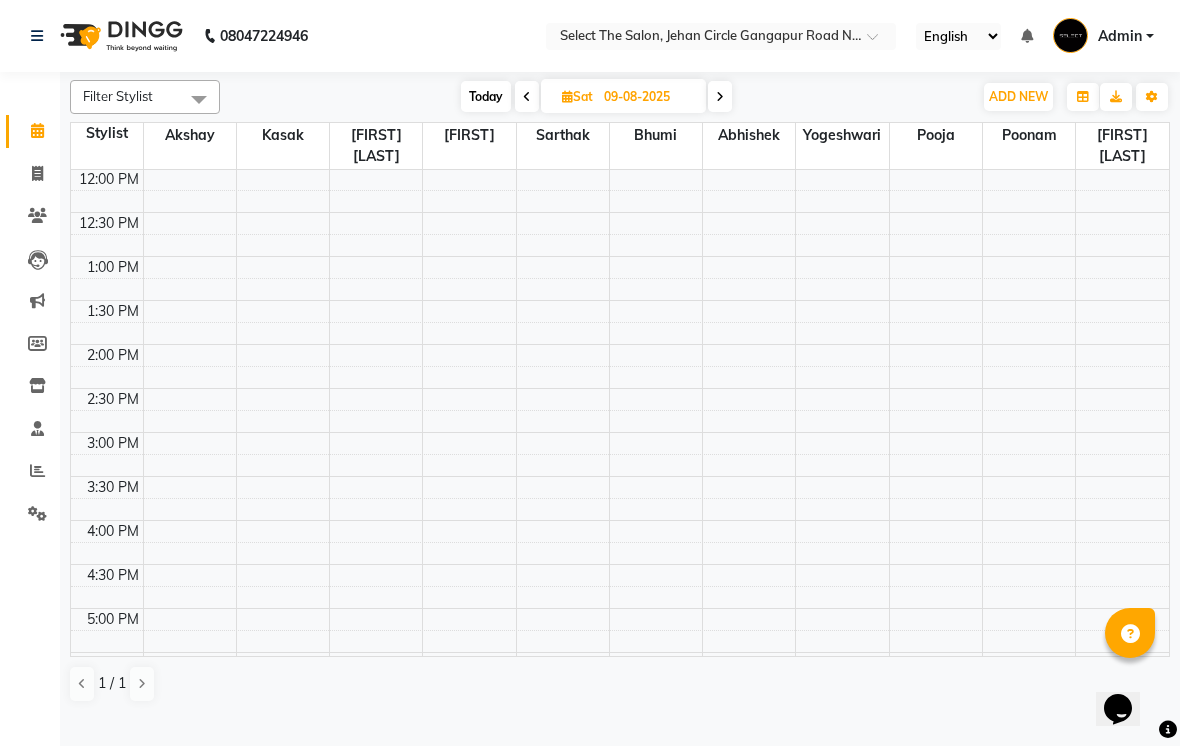 click on "09-08-2025" at bounding box center [648, 97] 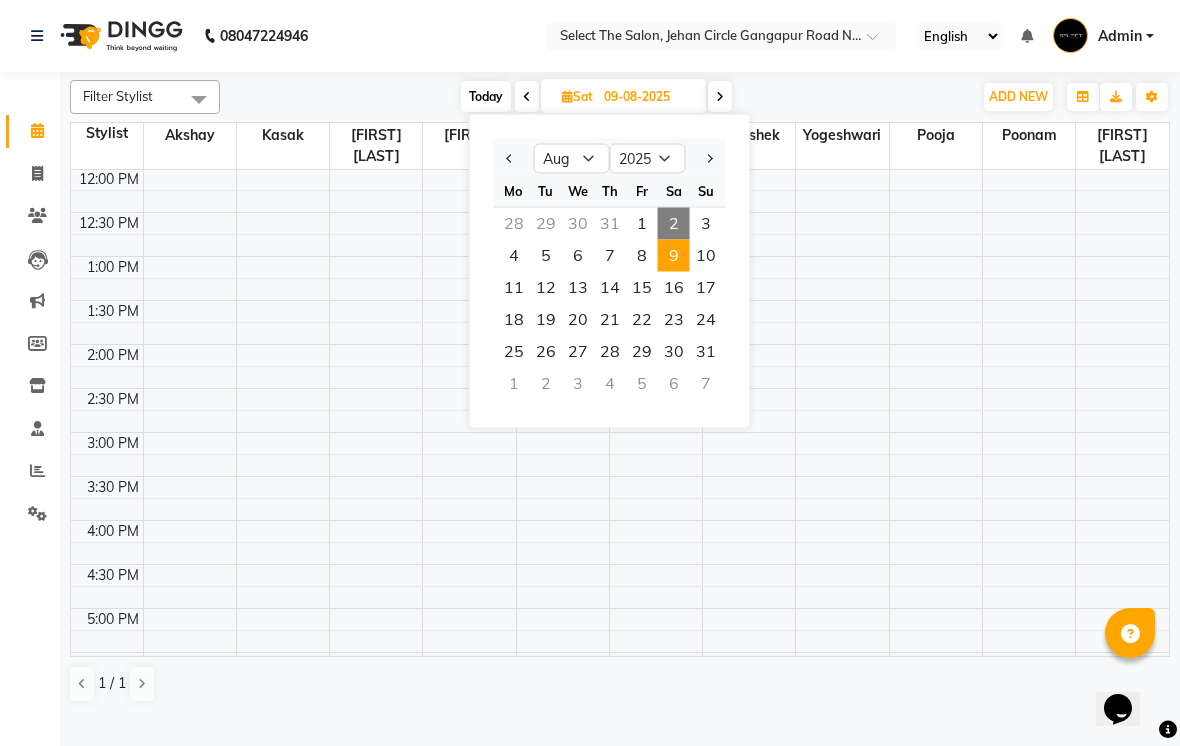click on "8" at bounding box center (642, 256) 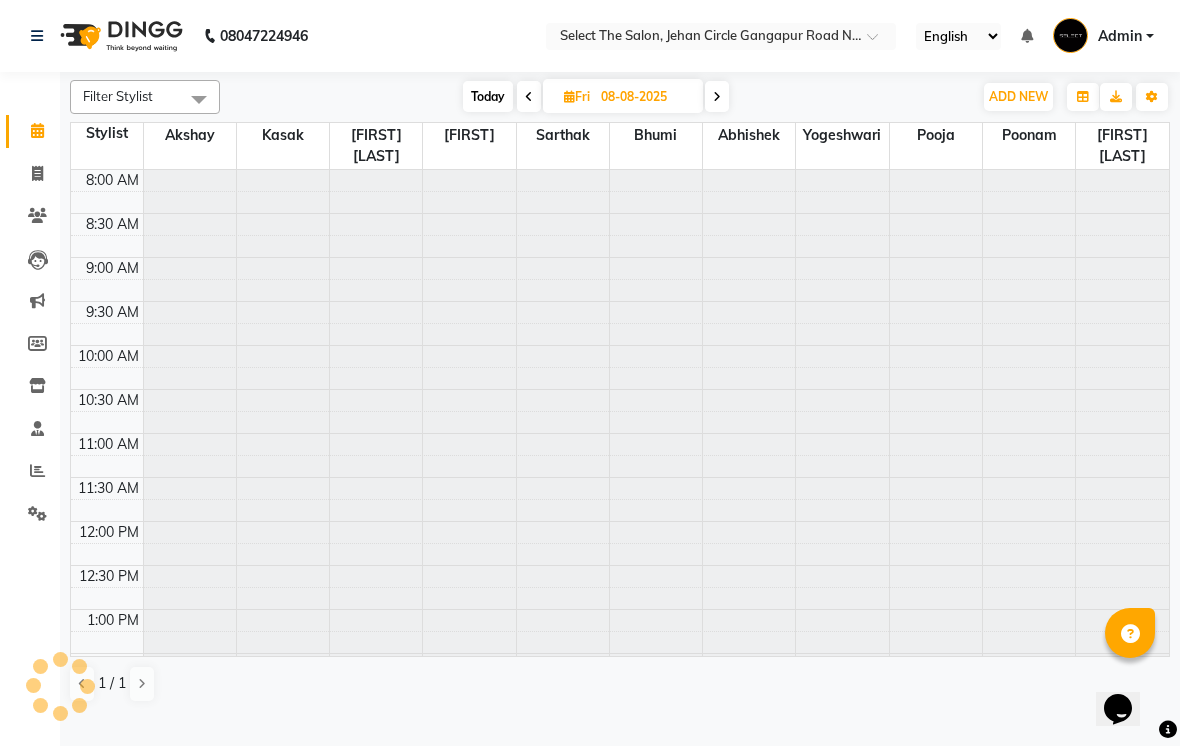 scroll, scrollTop: 353, scrollLeft: 0, axis: vertical 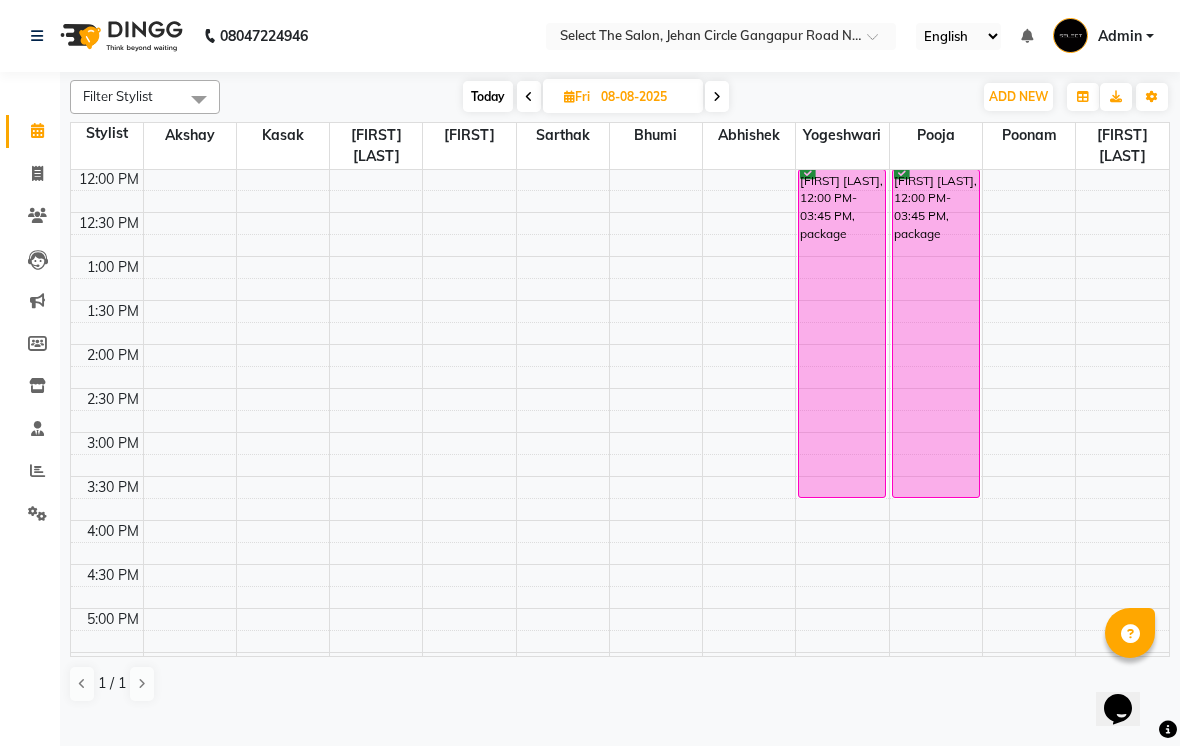 click on "08-08-2025" at bounding box center (645, 97) 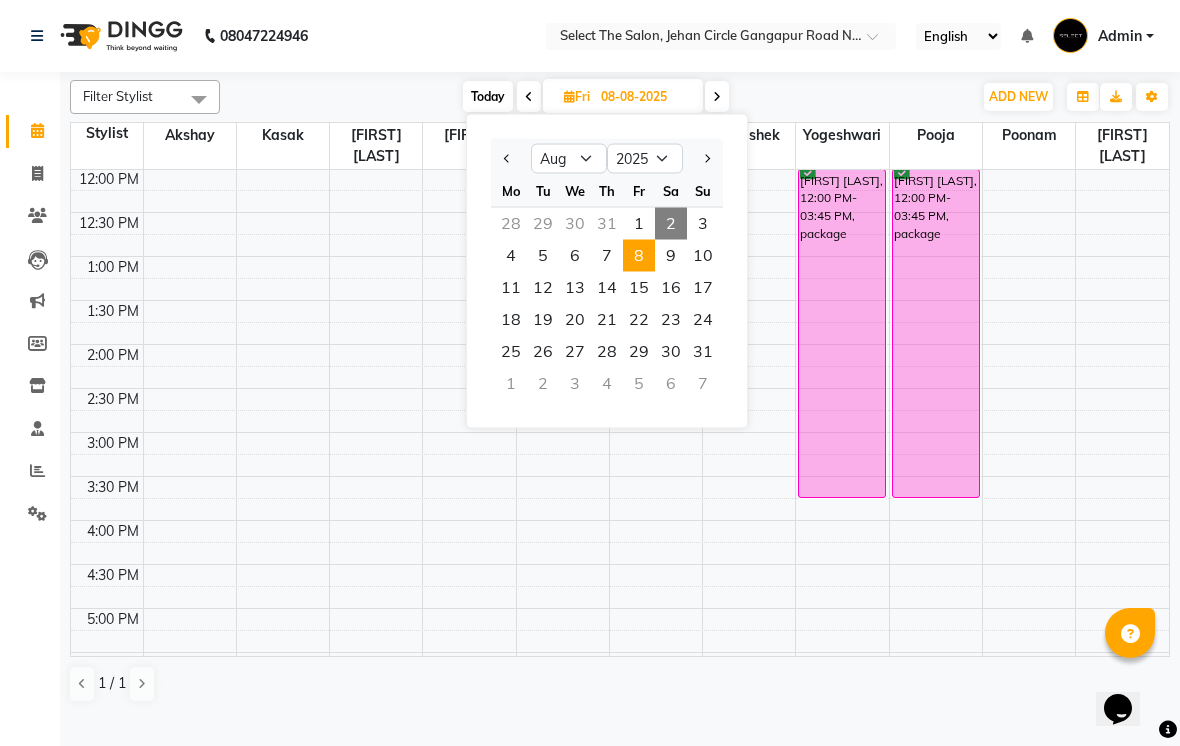click on "5" at bounding box center (543, 256) 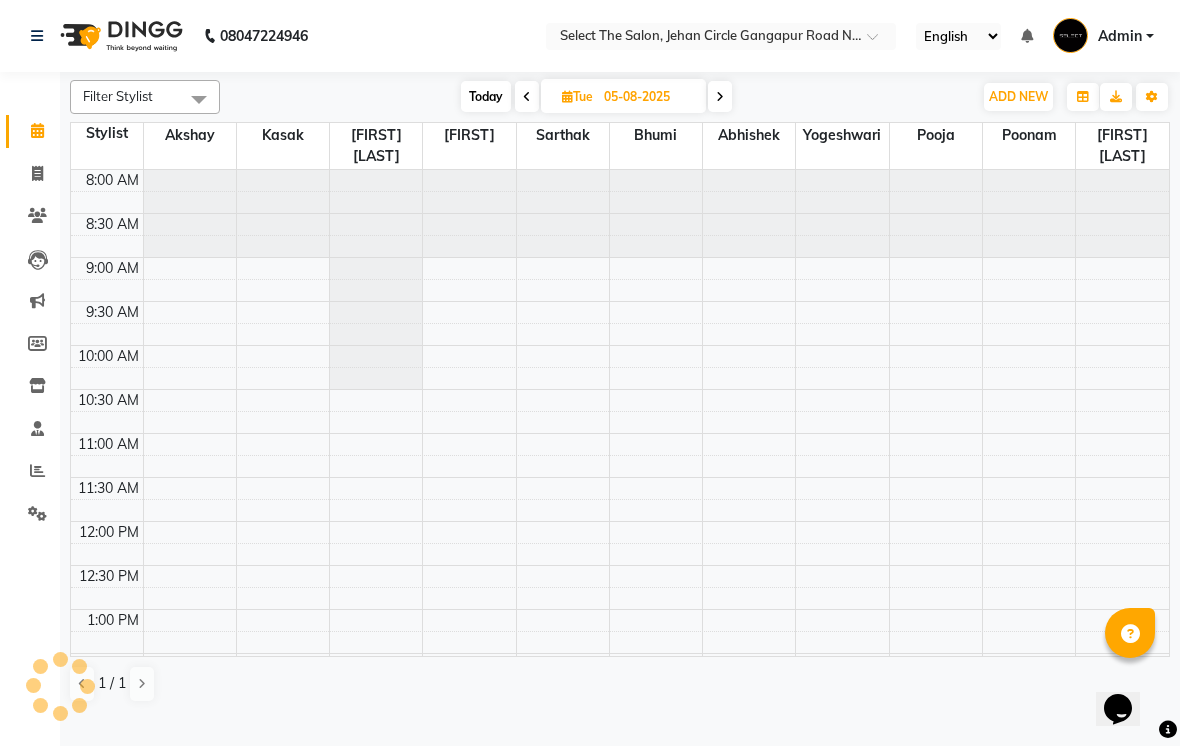 scroll, scrollTop: 353, scrollLeft: 0, axis: vertical 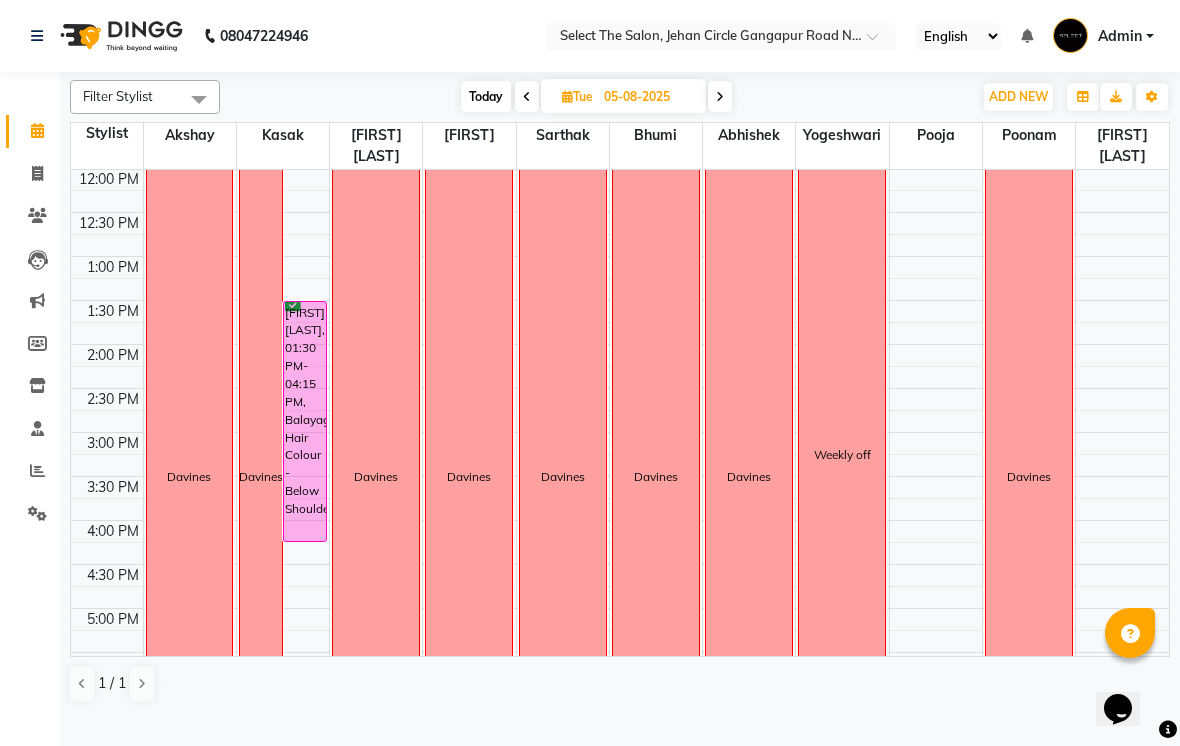 click on "05-08-2025" at bounding box center [648, 97] 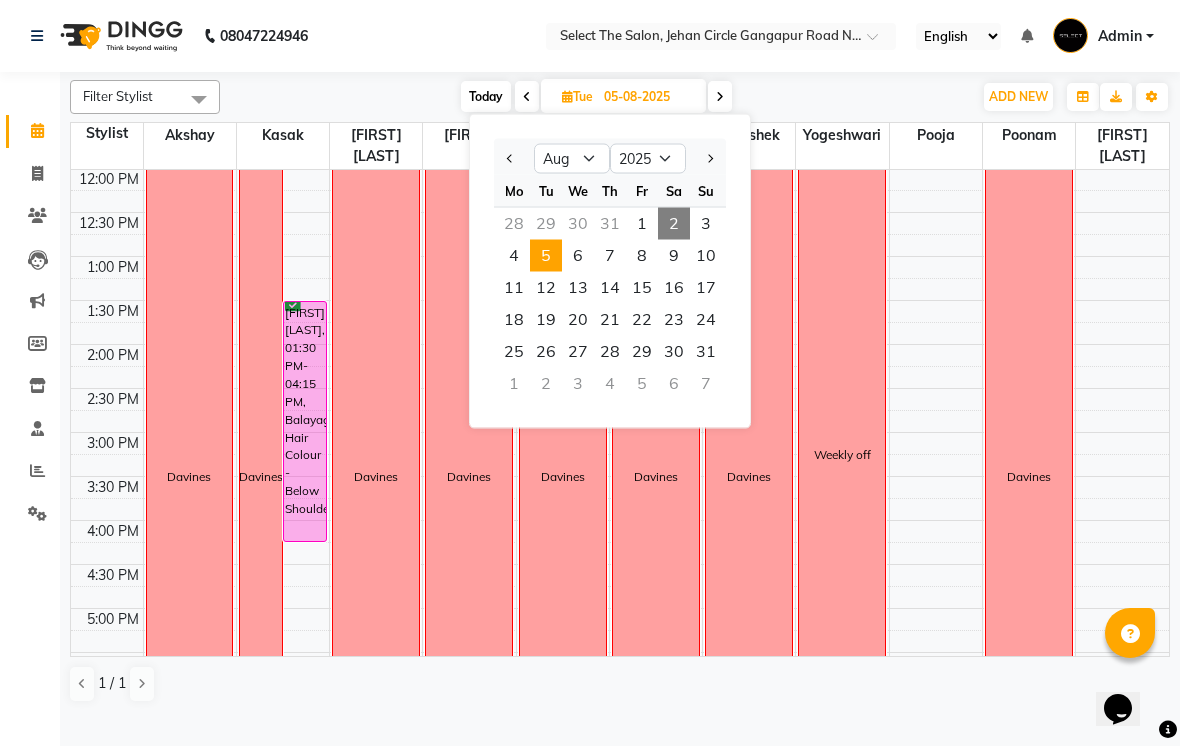 click on "2" at bounding box center (674, 224) 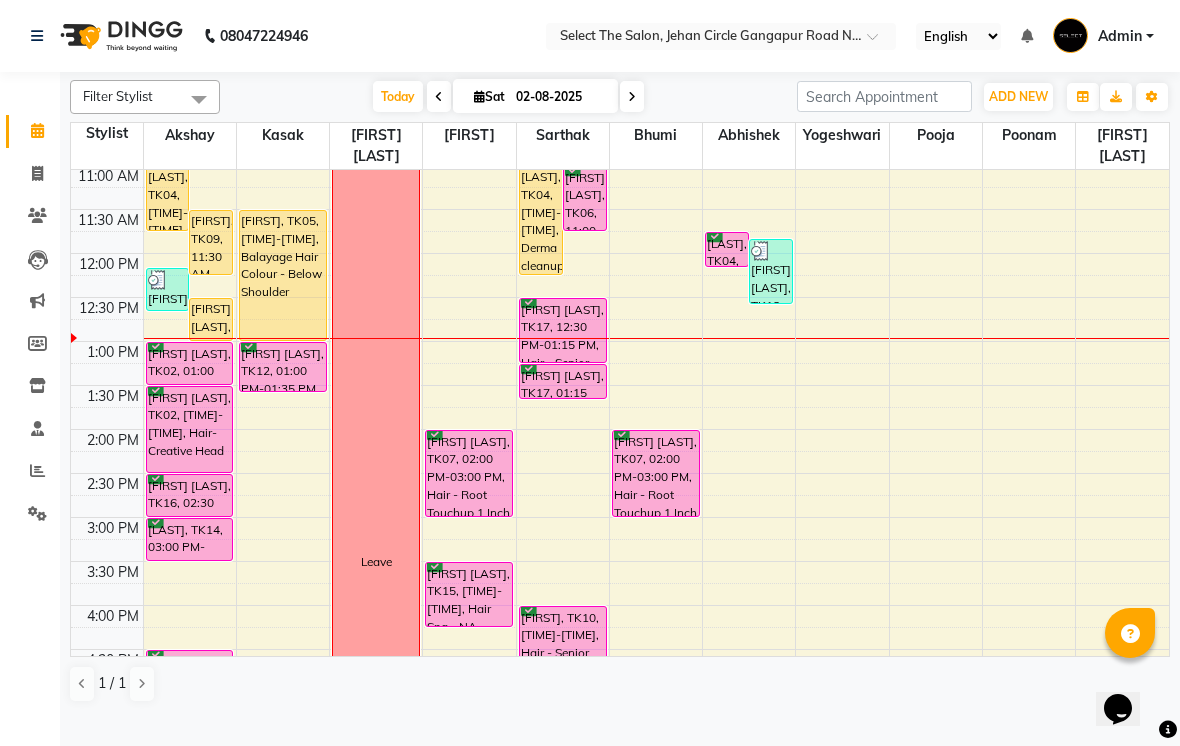 scroll, scrollTop: 269, scrollLeft: 0, axis: vertical 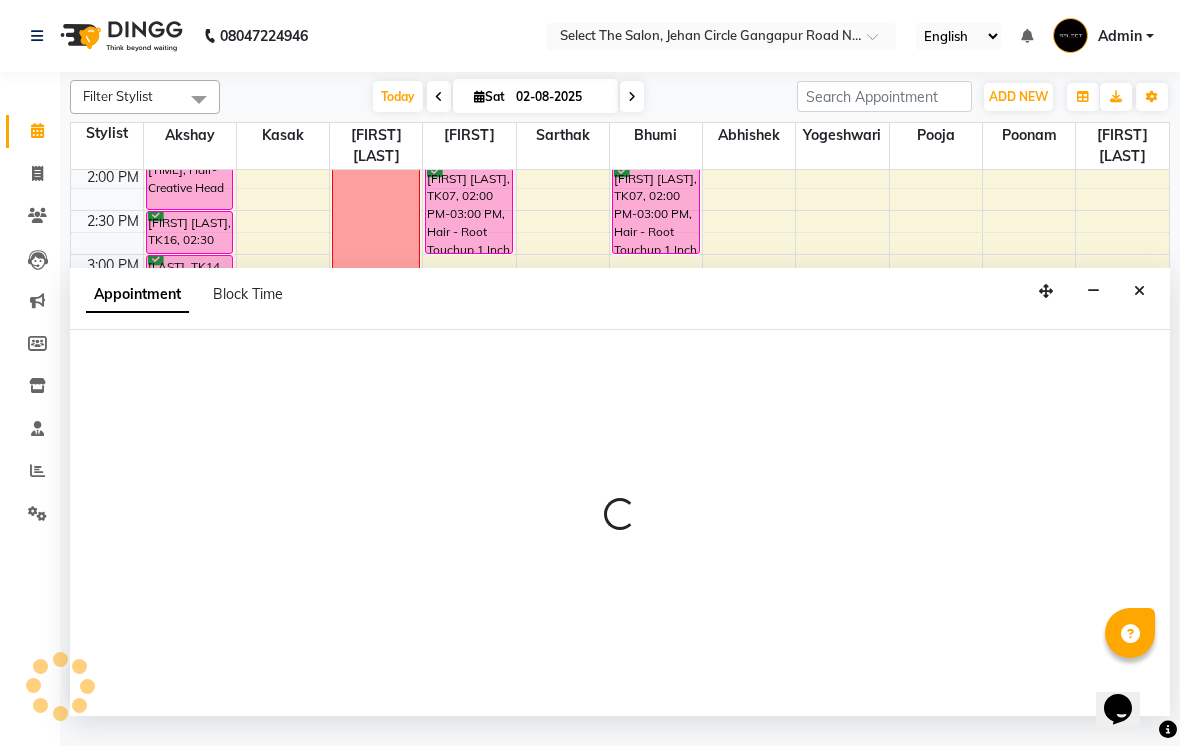 select on "58559" 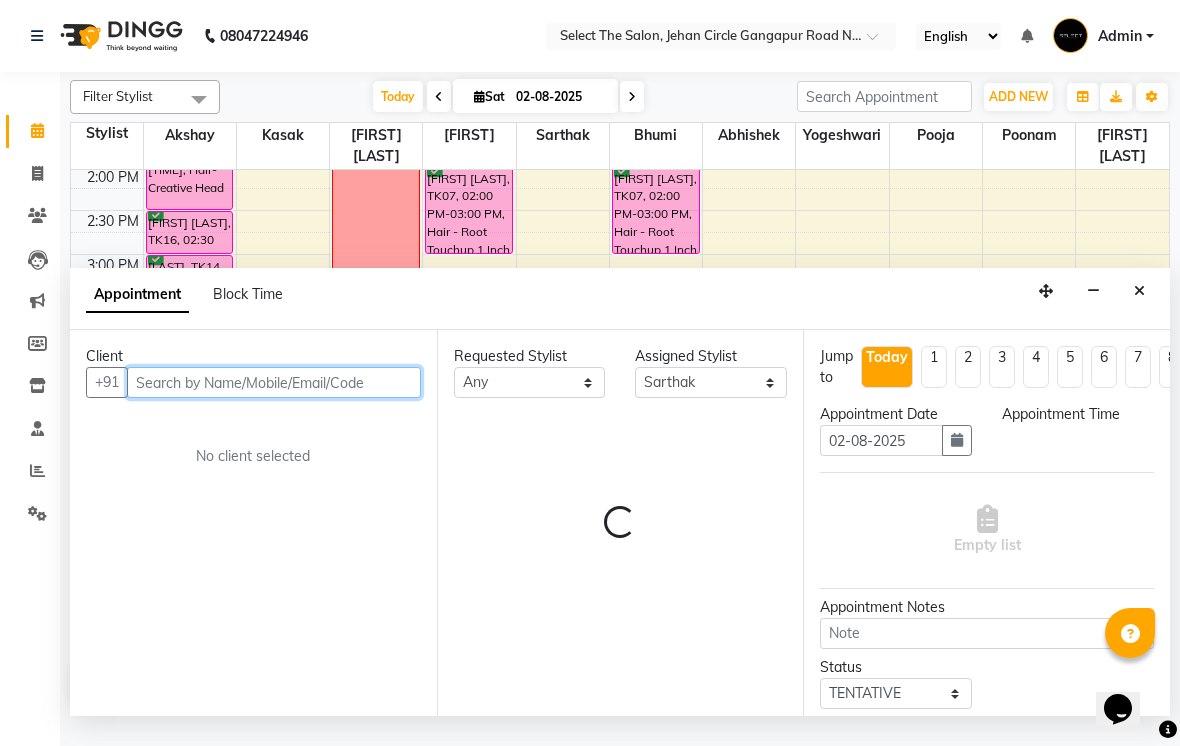 select on "1050" 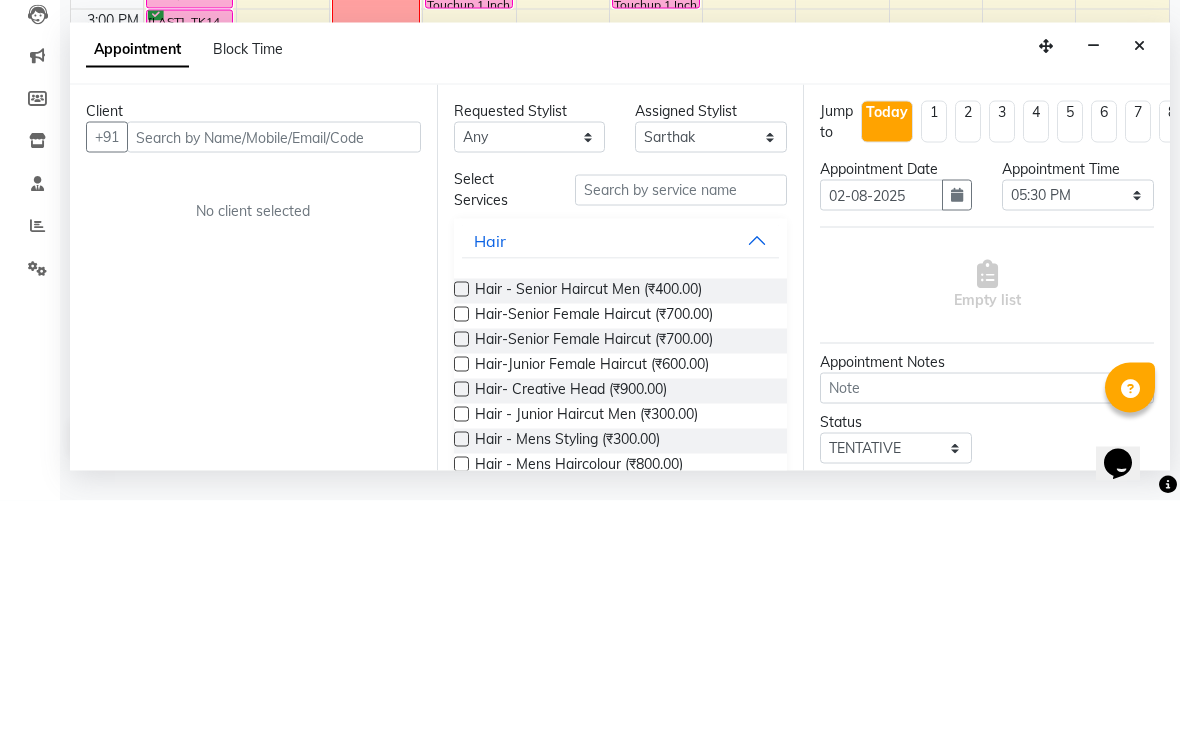 click at bounding box center [1139, 291] 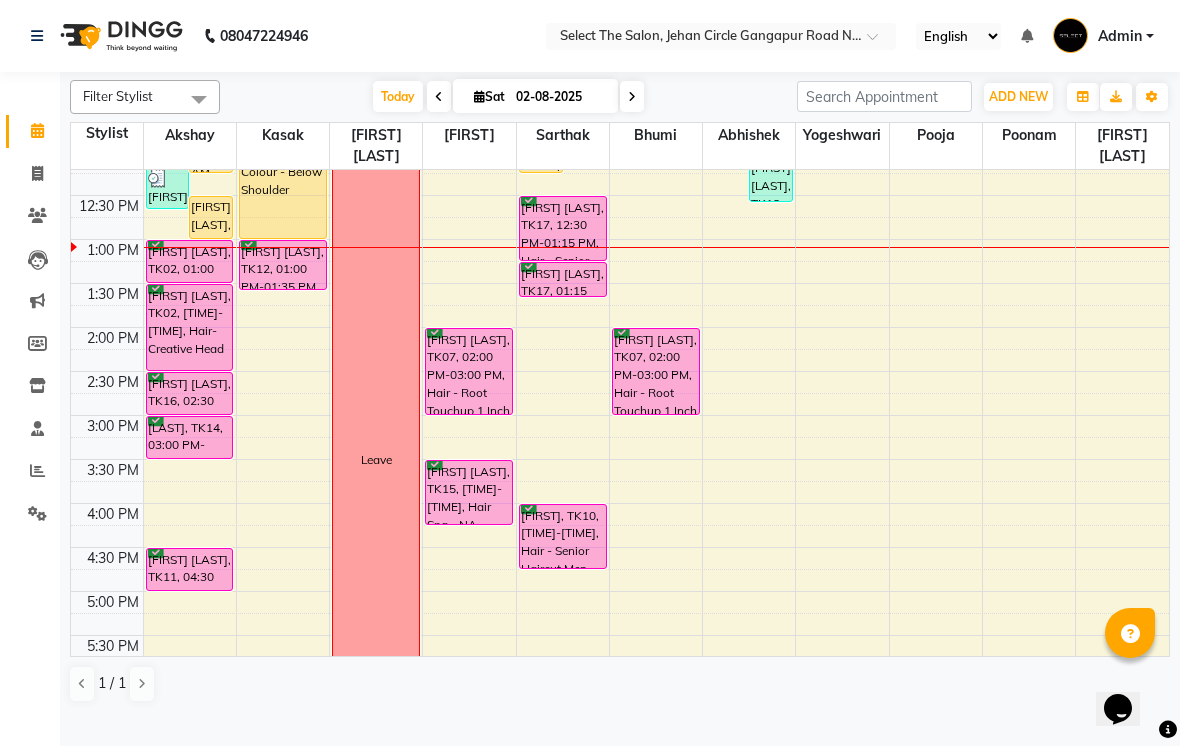 scroll, scrollTop: 369, scrollLeft: 0, axis: vertical 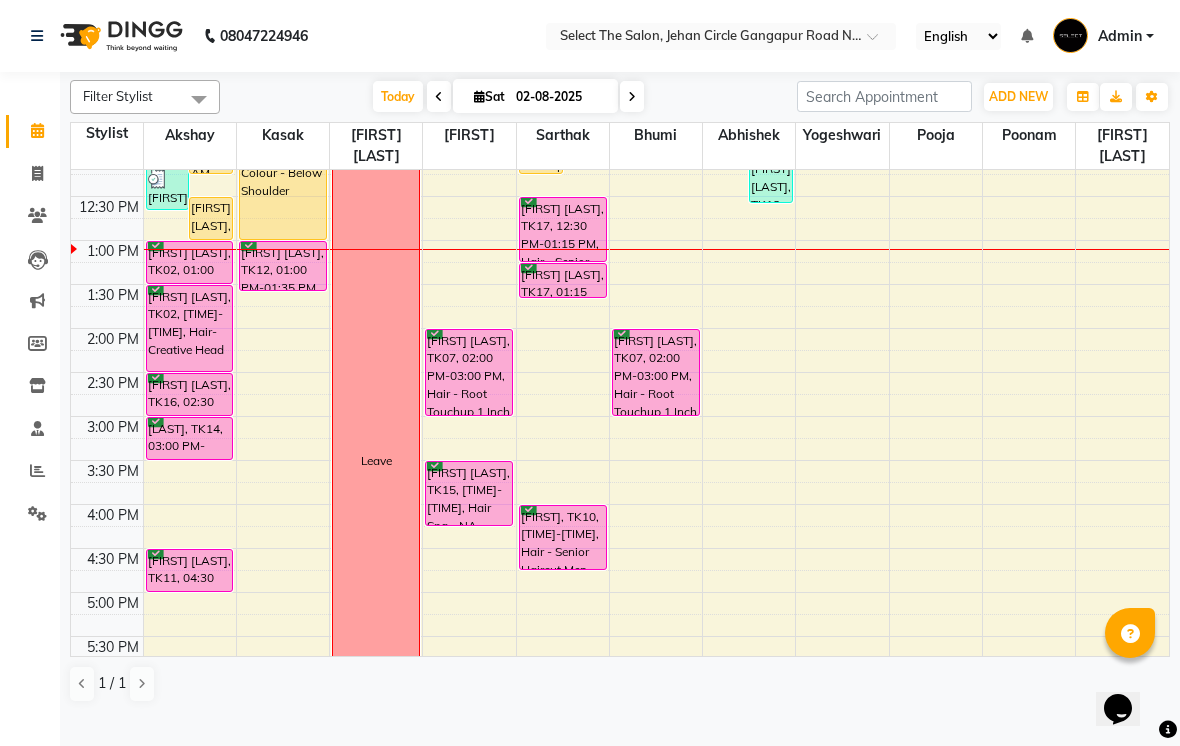 click at bounding box center (632, 96) 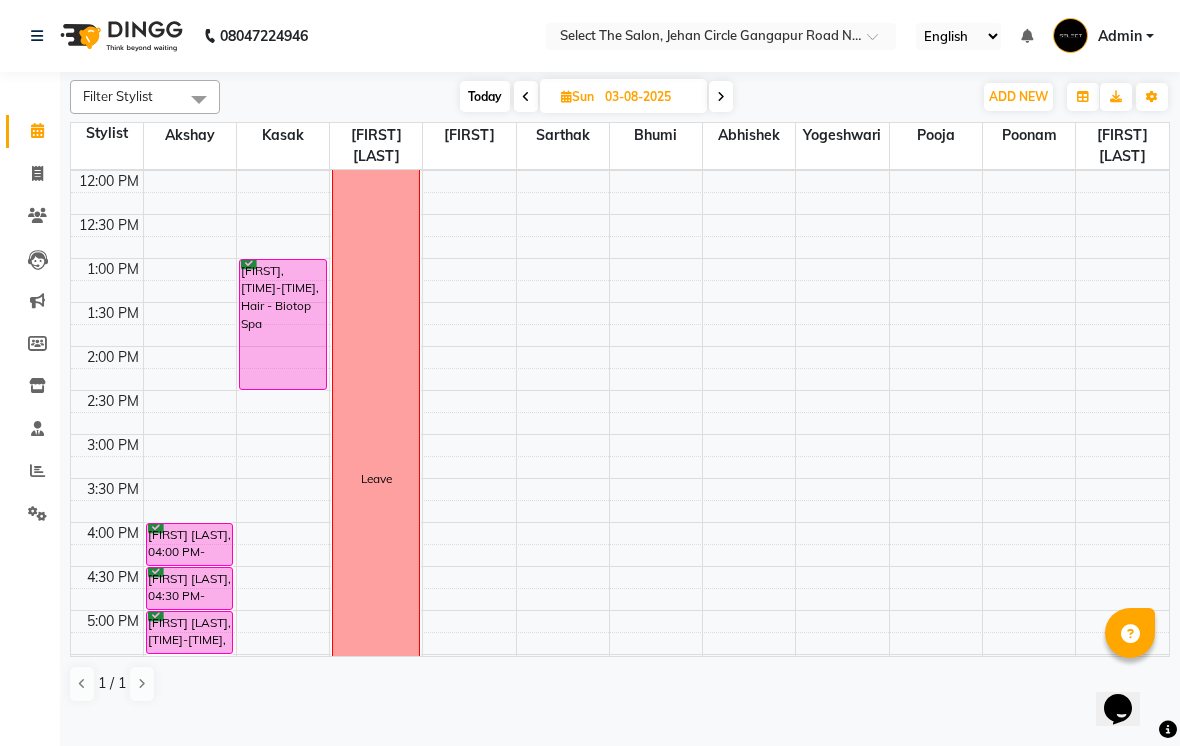 scroll, scrollTop: 353, scrollLeft: 0, axis: vertical 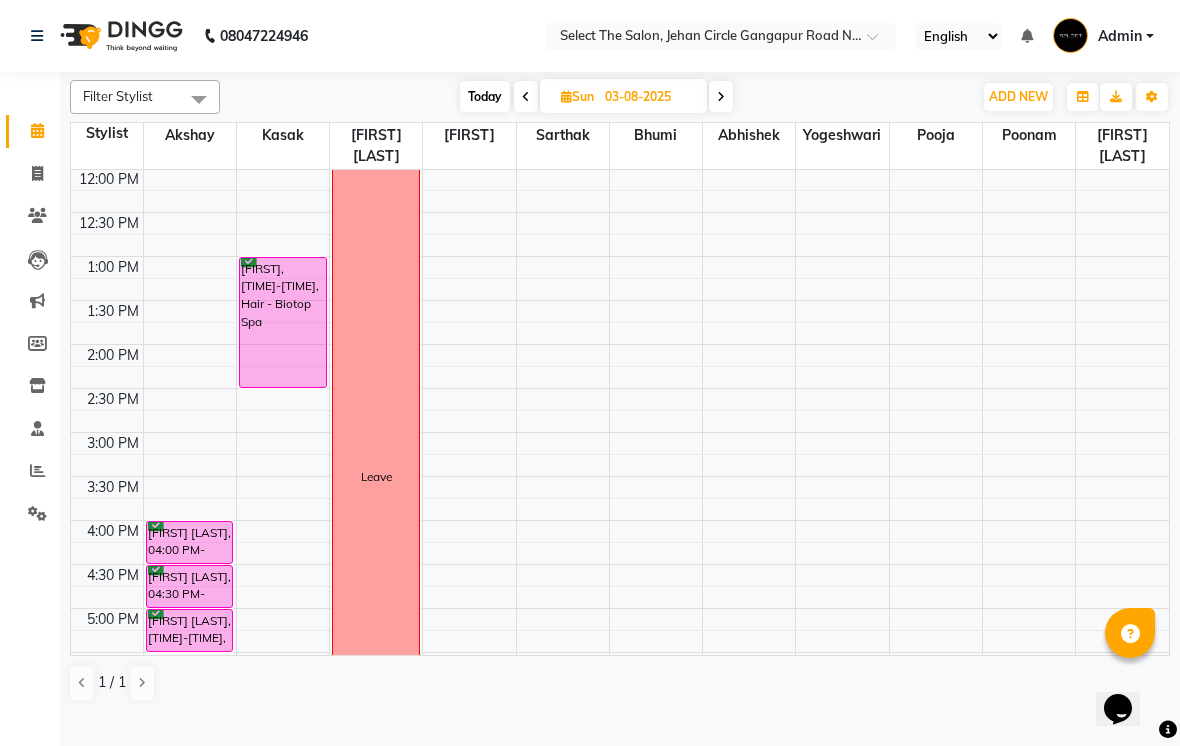 click on "Today" at bounding box center [485, 96] 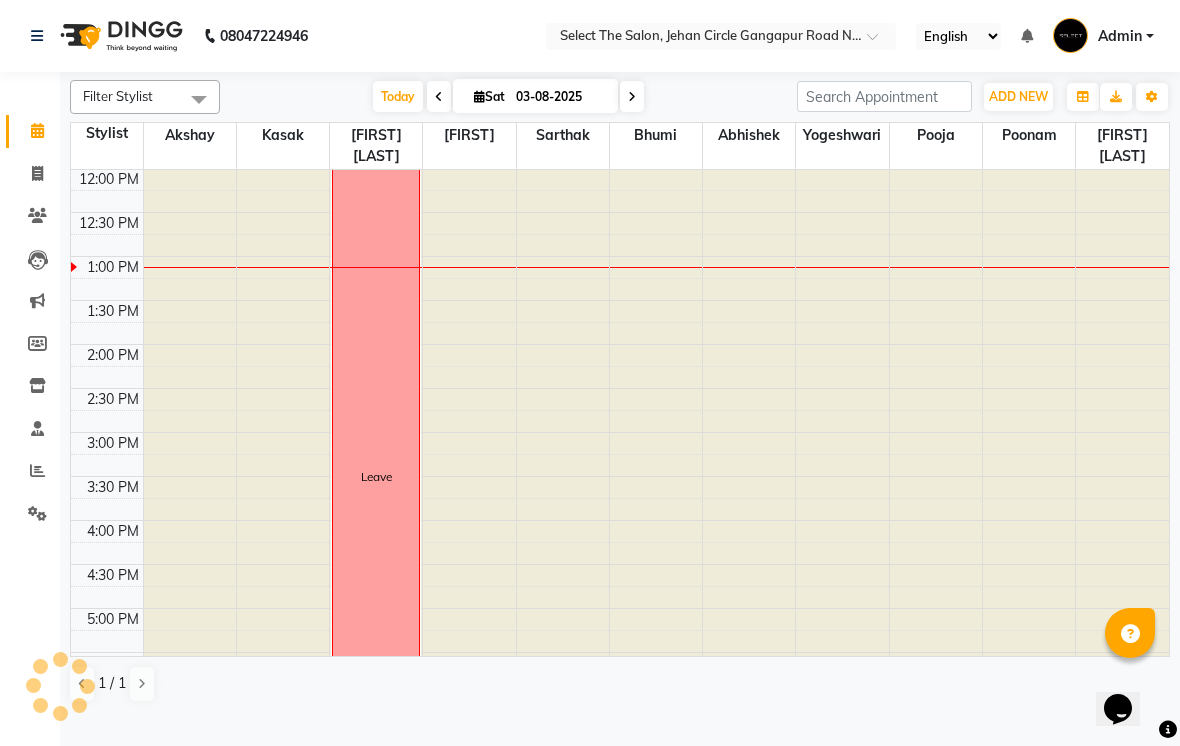 type on "02-08-2025" 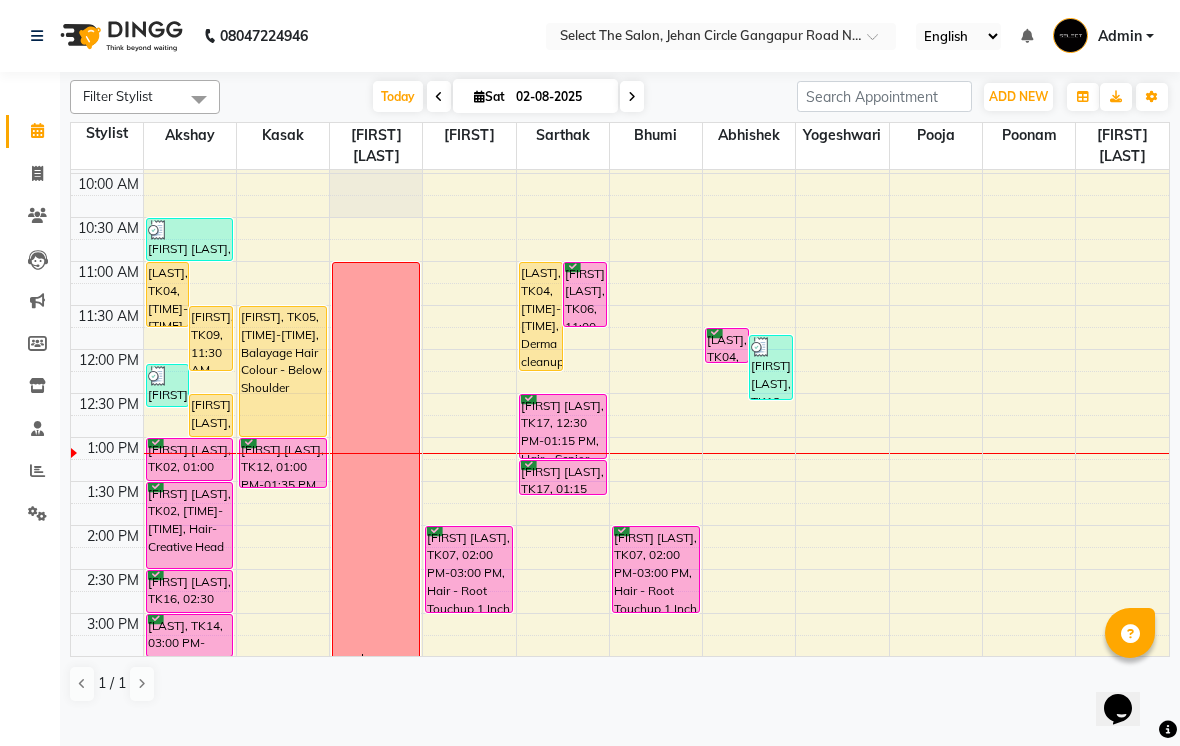 scroll, scrollTop: 171, scrollLeft: 0, axis: vertical 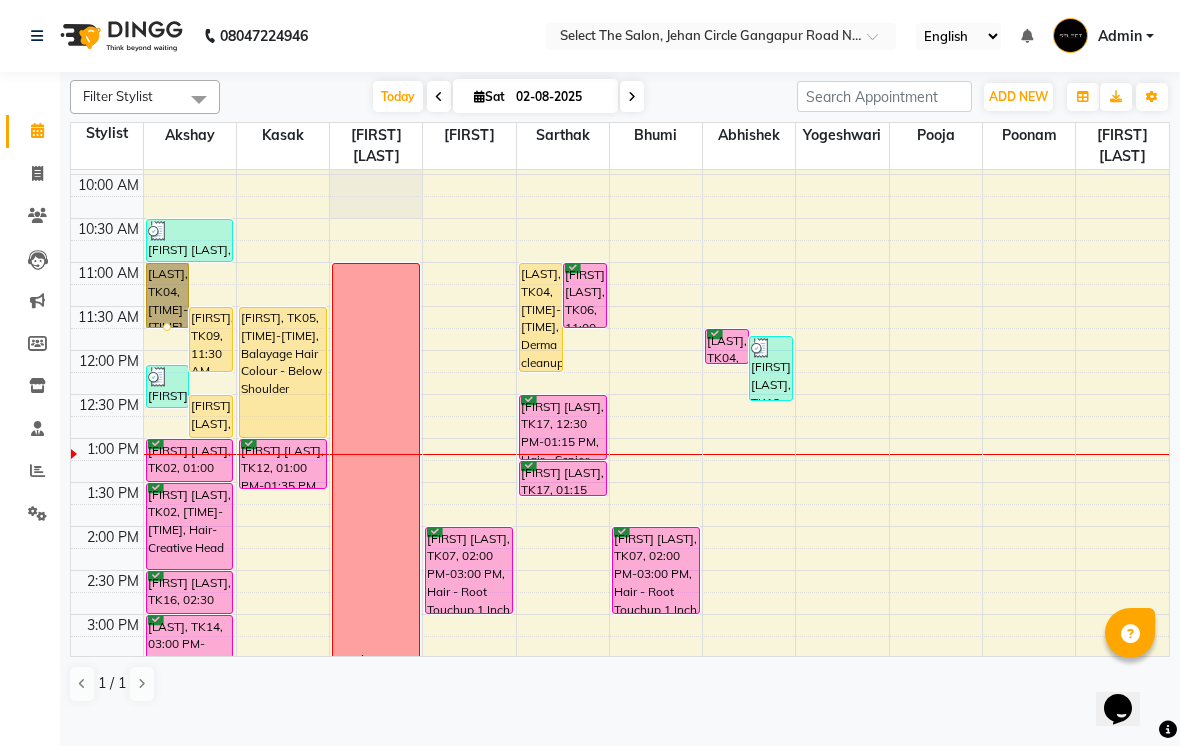 click at bounding box center (167, 327) 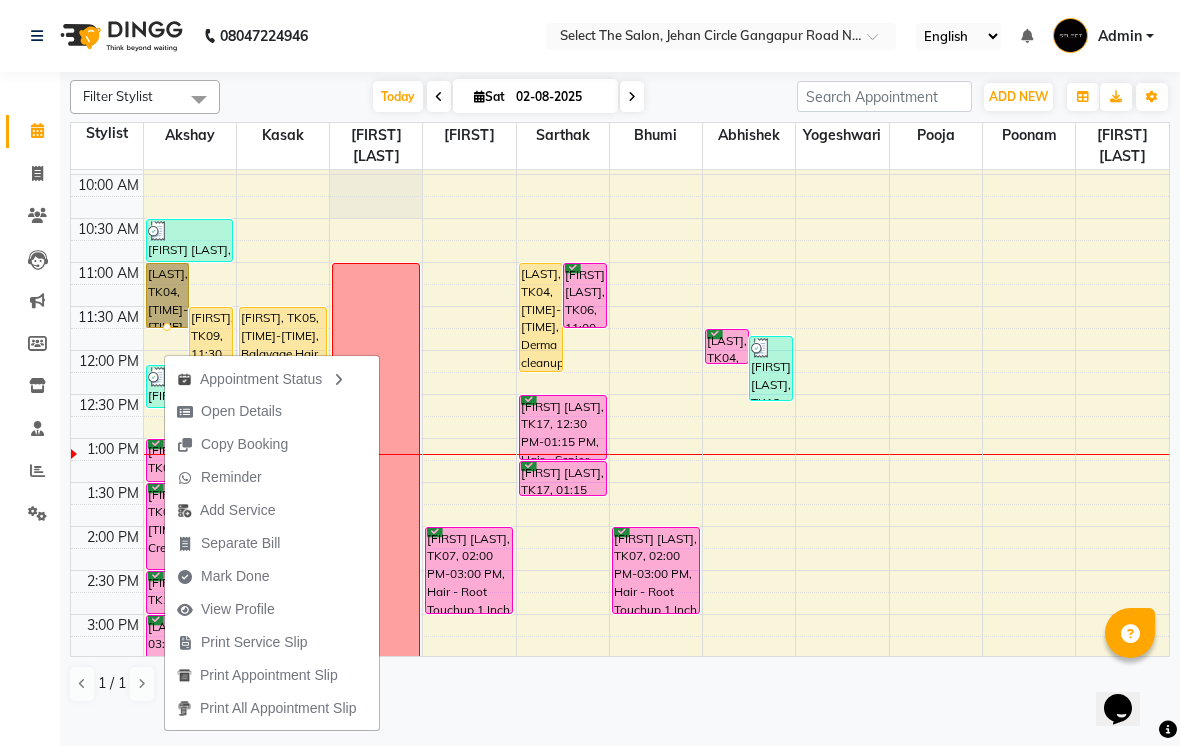 click on "Open Details" at bounding box center (229, 411) 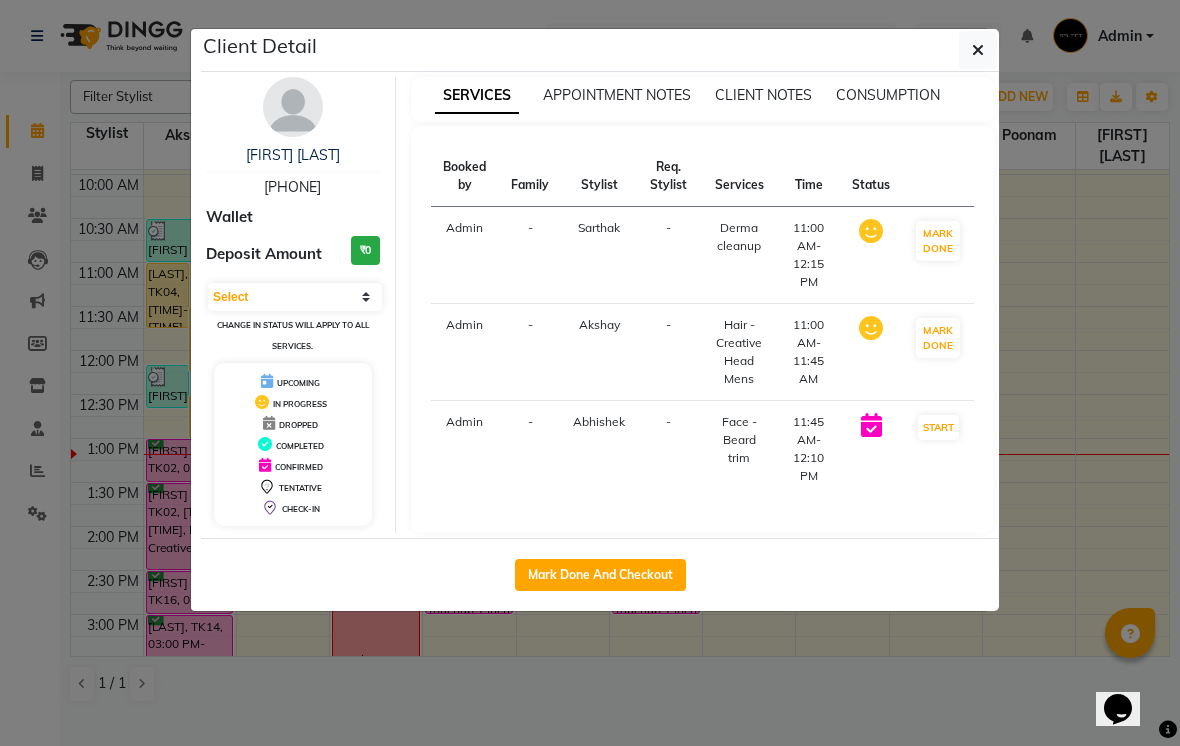 click on "Mark Done And Checkout" 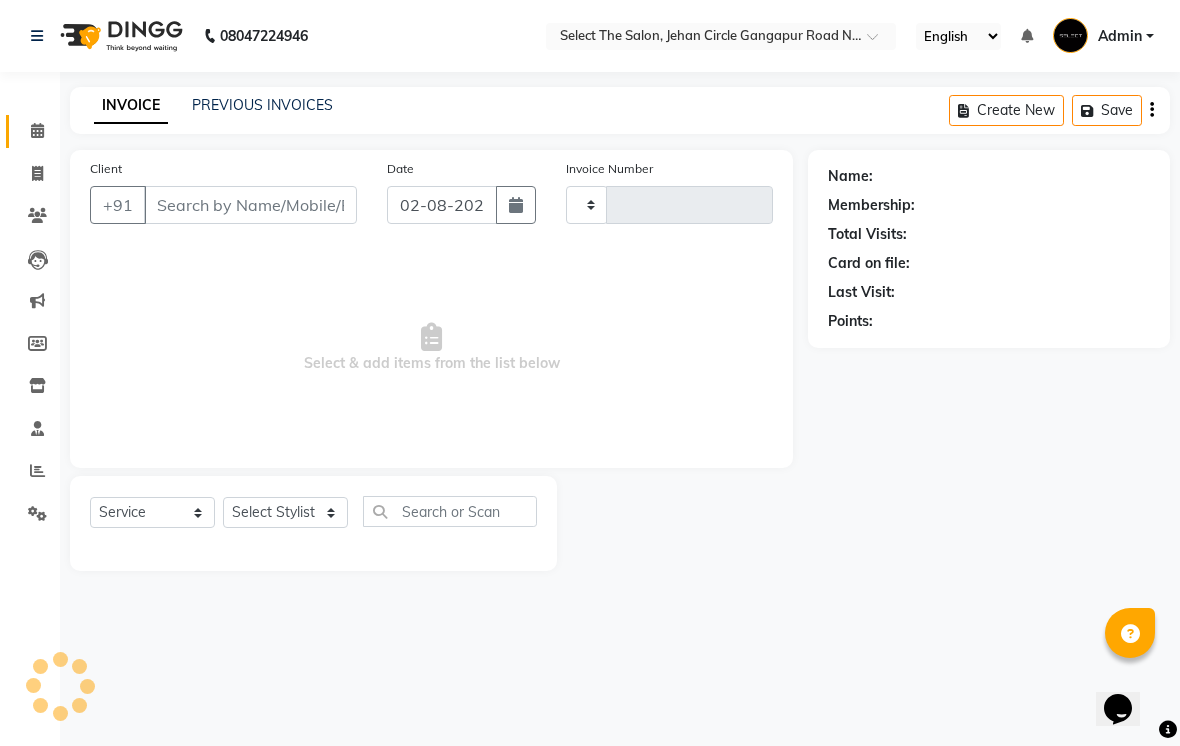 type on "2761" 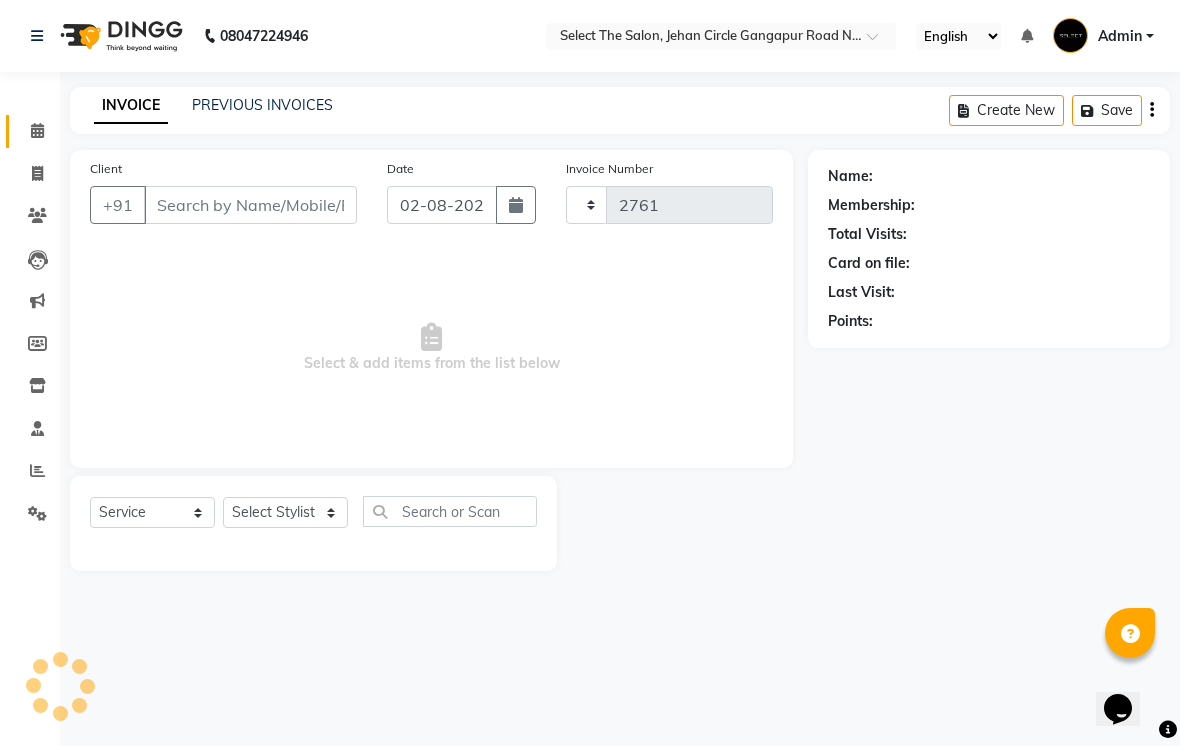 select on "4969" 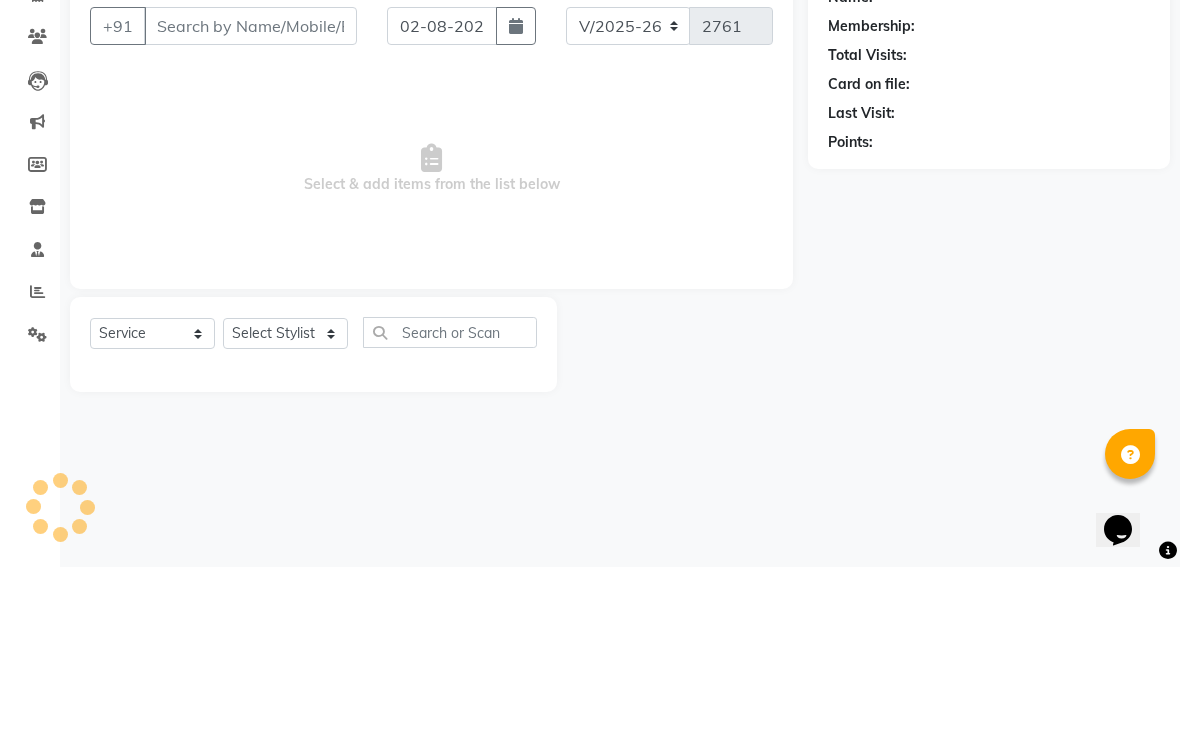 type on "[PHONE]" 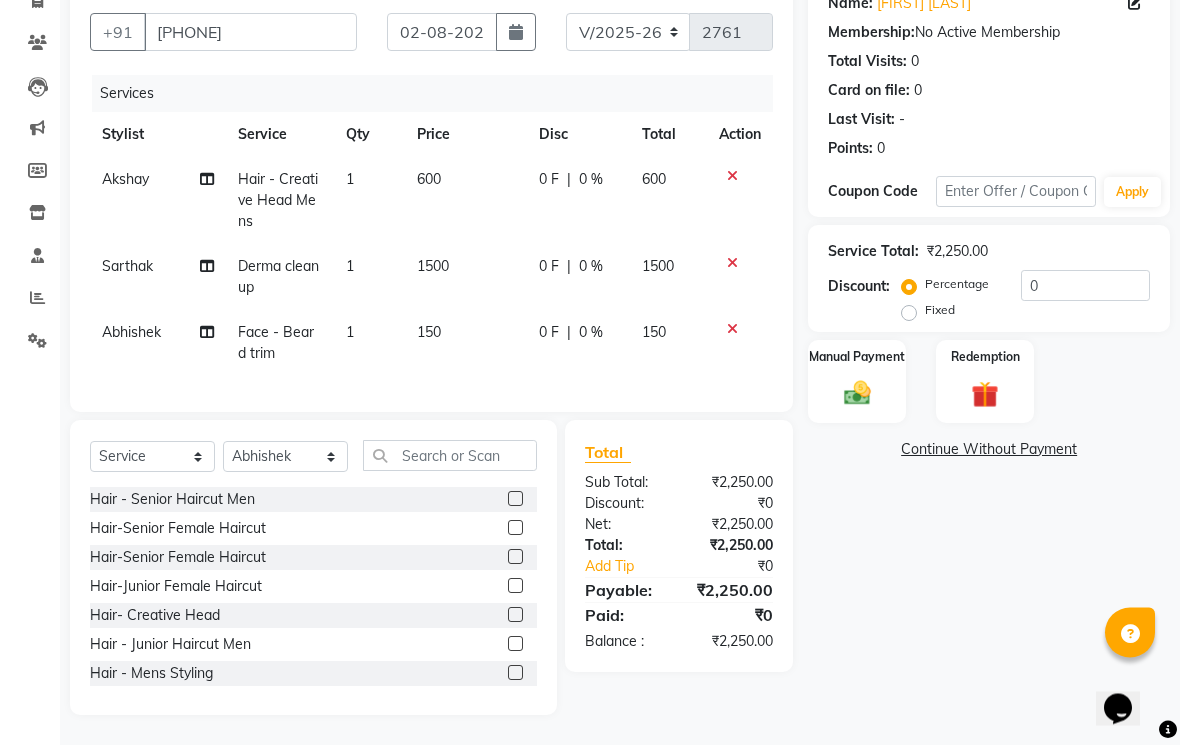 scroll, scrollTop: 163, scrollLeft: 0, axis: vertical 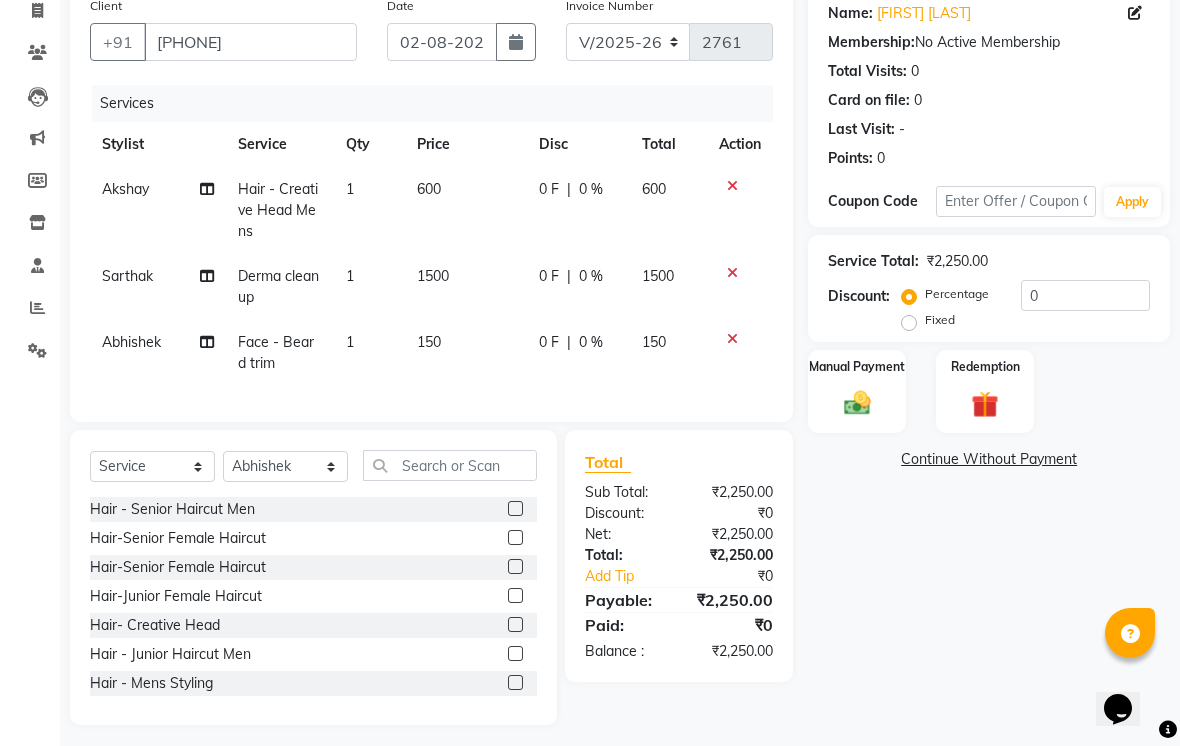 click on "150" 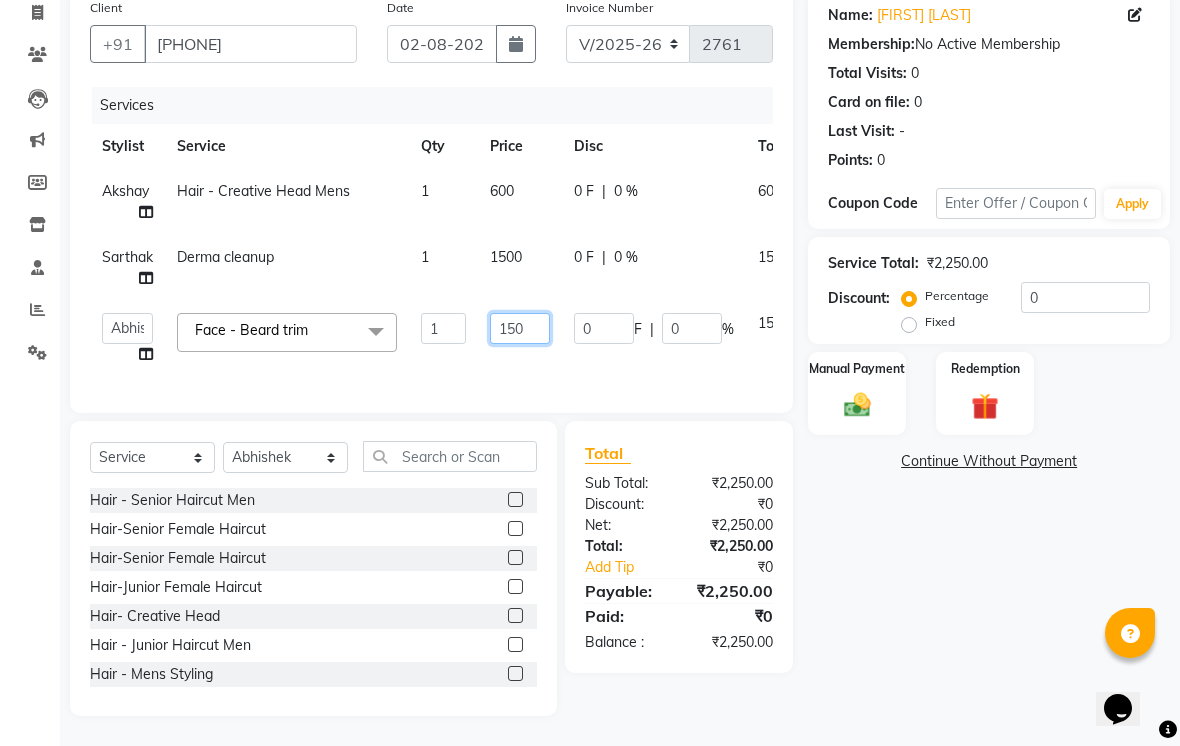 click on "150" 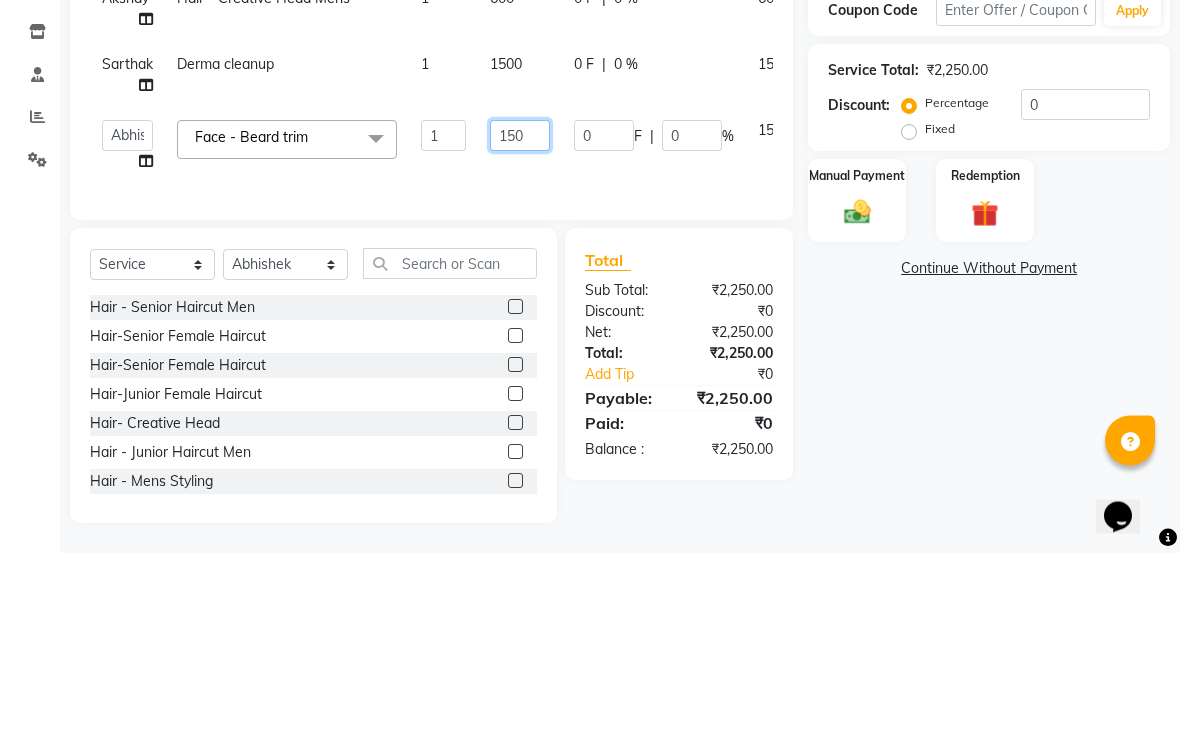 click on "150" 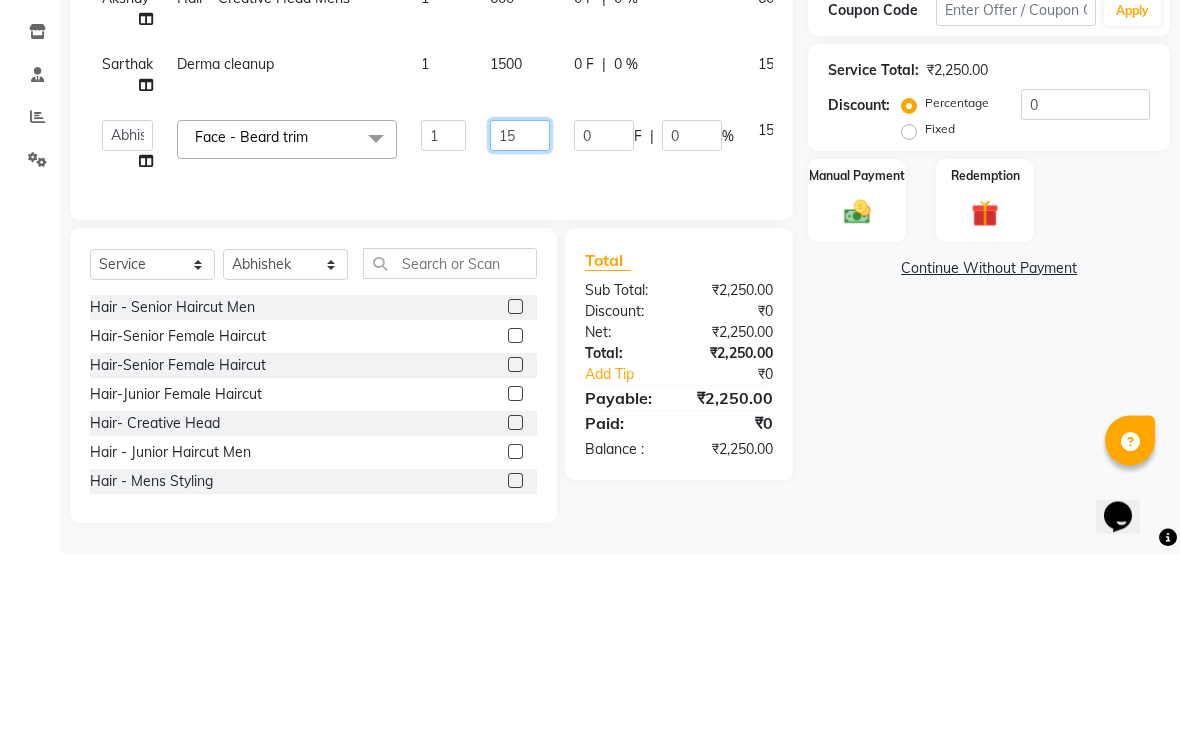 scroll, scrollTop: 189, scrollLeft: 0, axis: vertical 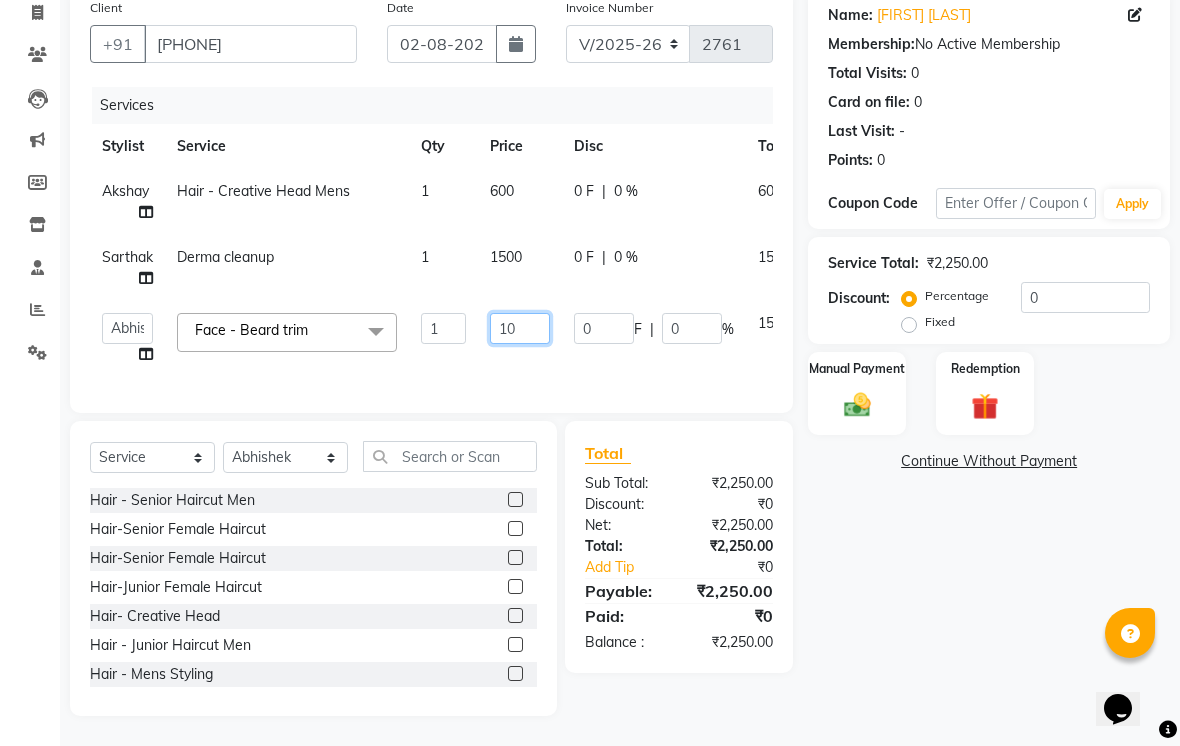 type on "100" 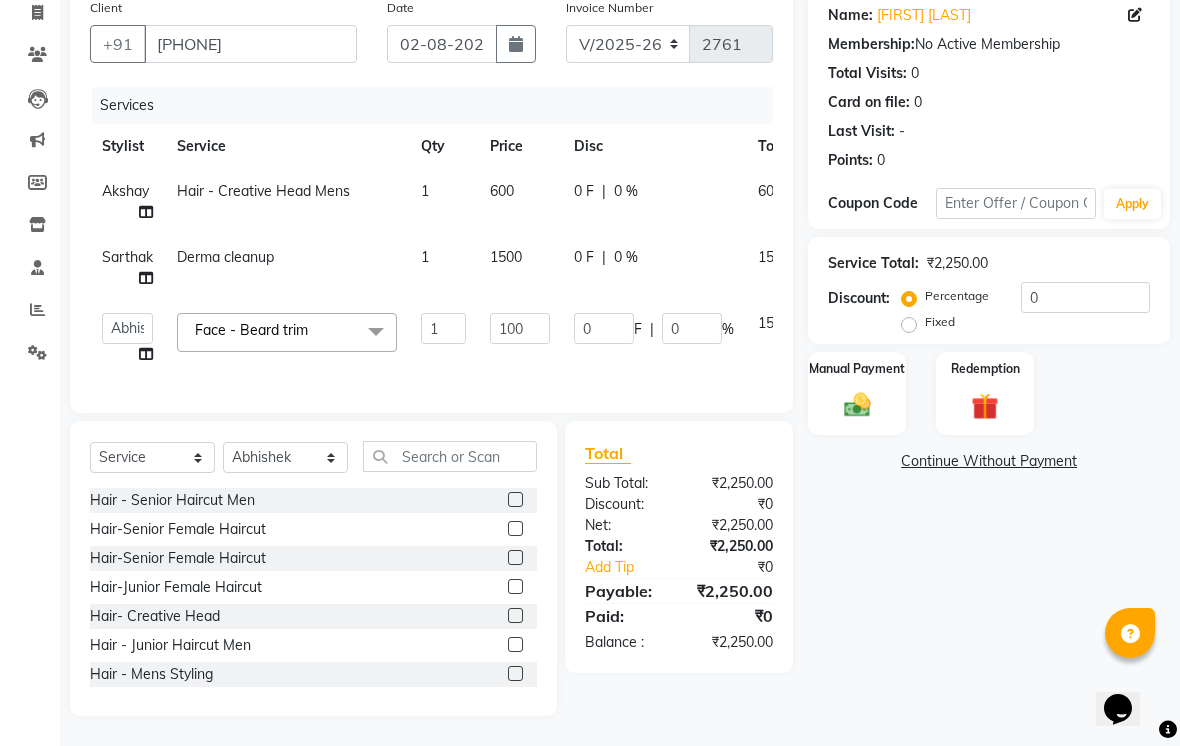 click on "0 F | 0 %" 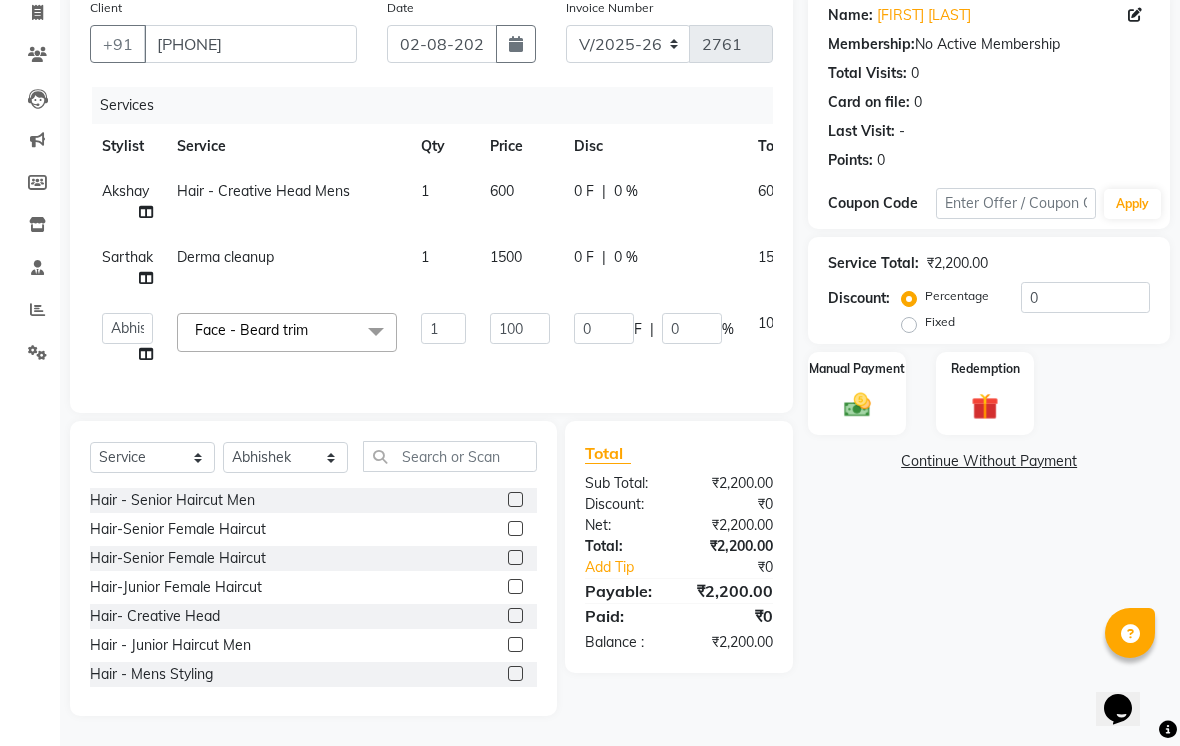 click on "Name: [FIRST] [LAST] Membership: No Active Membership Total Visits: 0 Card on file: 0 Points: 0 Coupon Code Apply Service Total: ₹2,200.00 Discount: Percentage Fixed 0 Manual Payment Redemption Continue Without Payment" 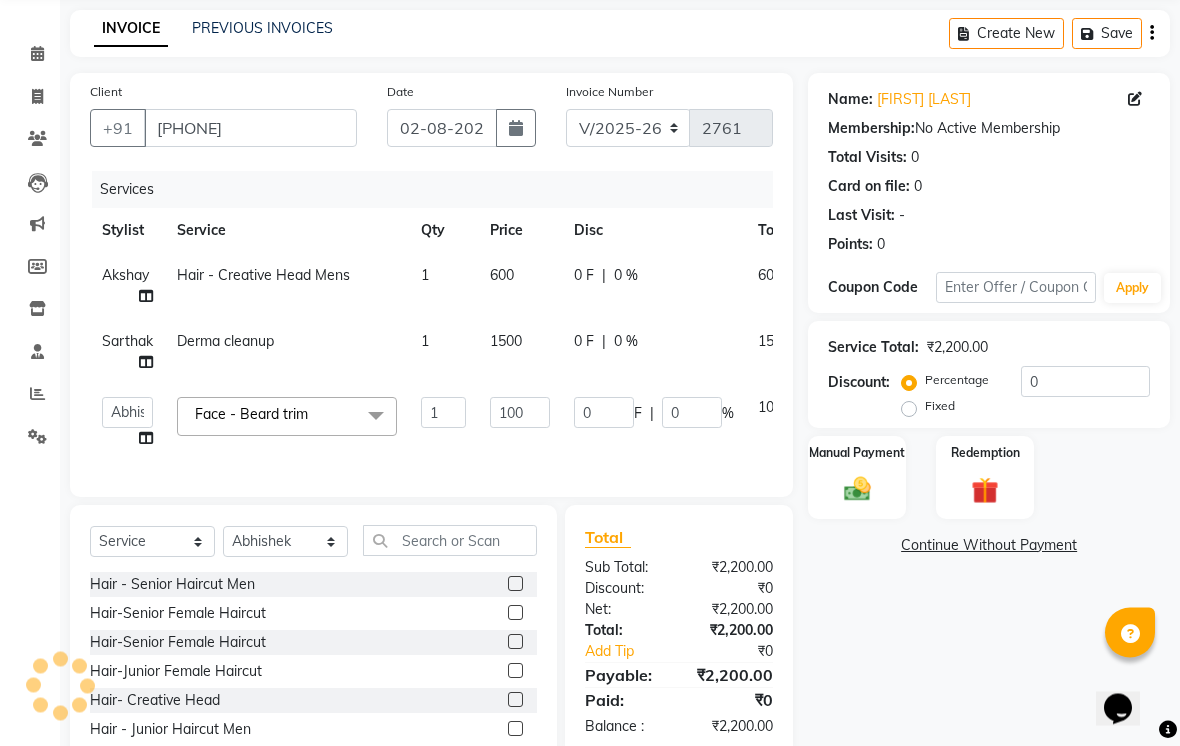 scroll, scrollTop: 77, scrollLeft: 0, axis: vertical 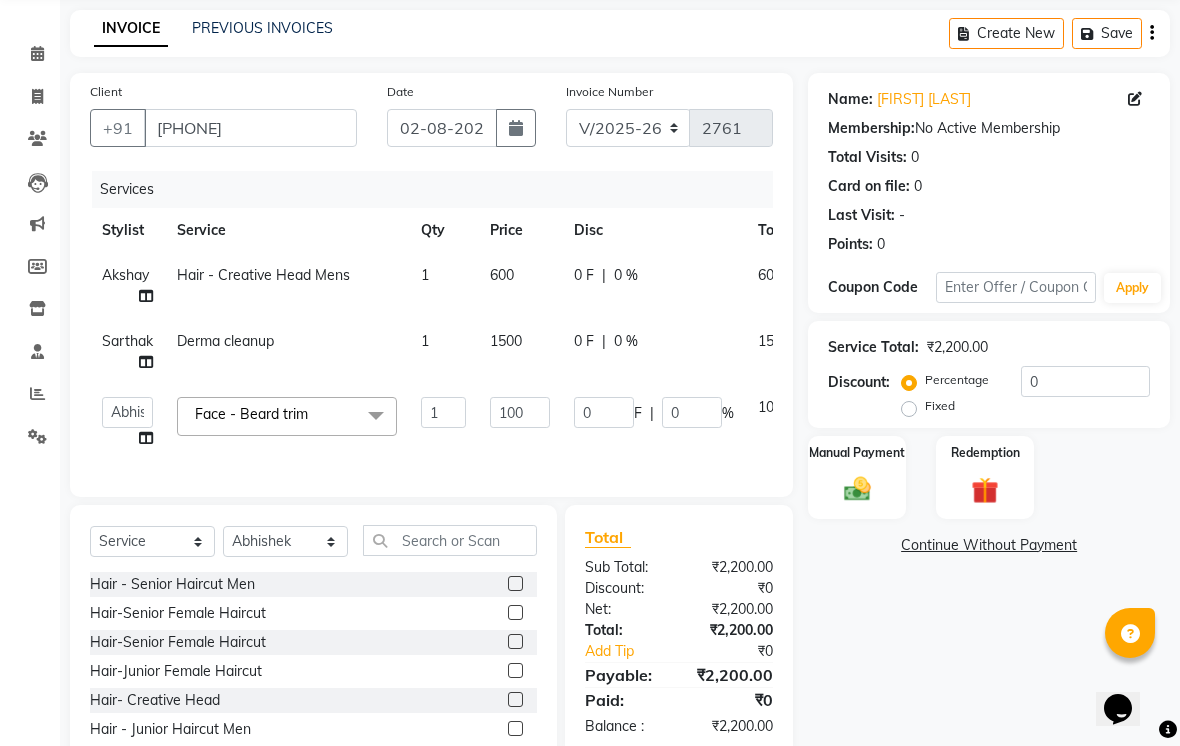 click on "1" 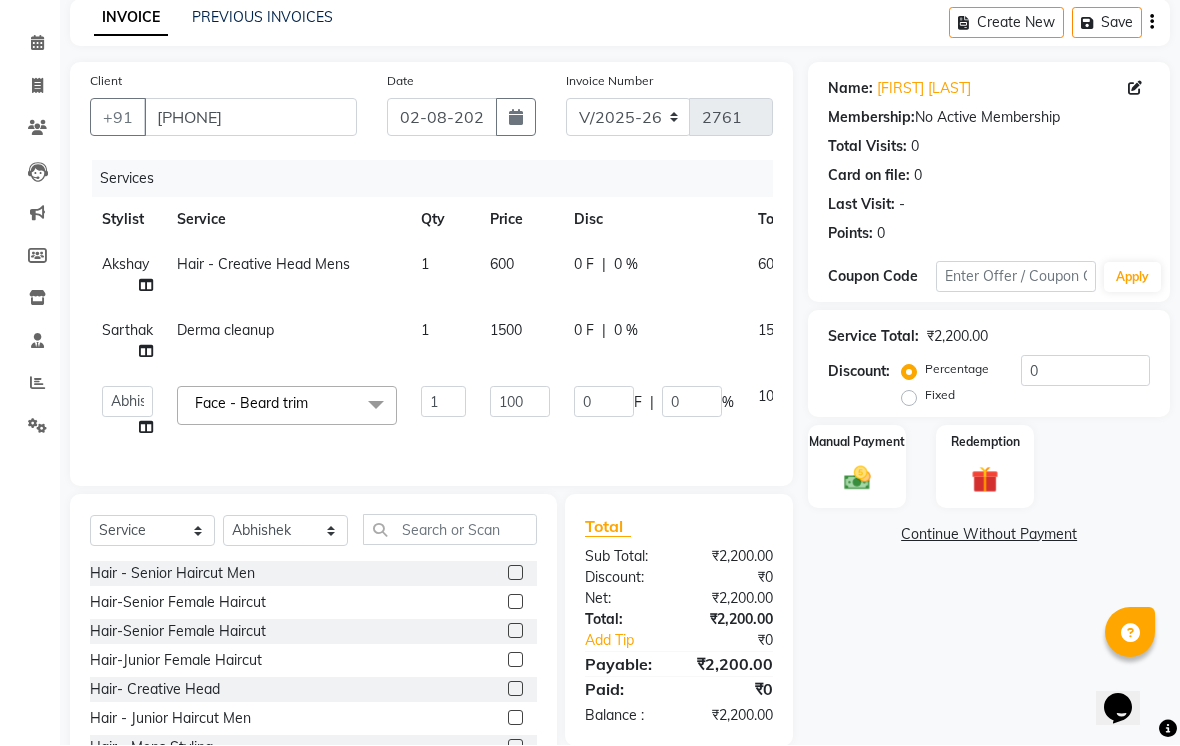 scroll, scrollTop: 88, scrollLeft: 0, axis: vertical 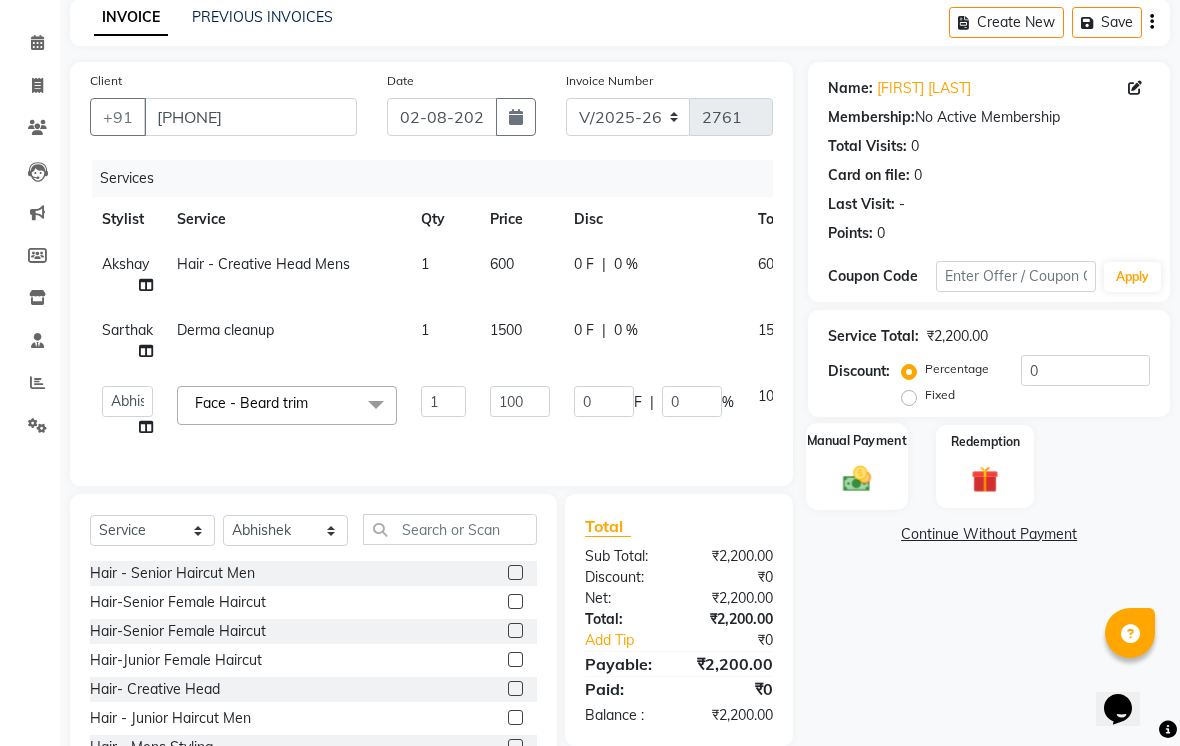 click on "Manual Payment" 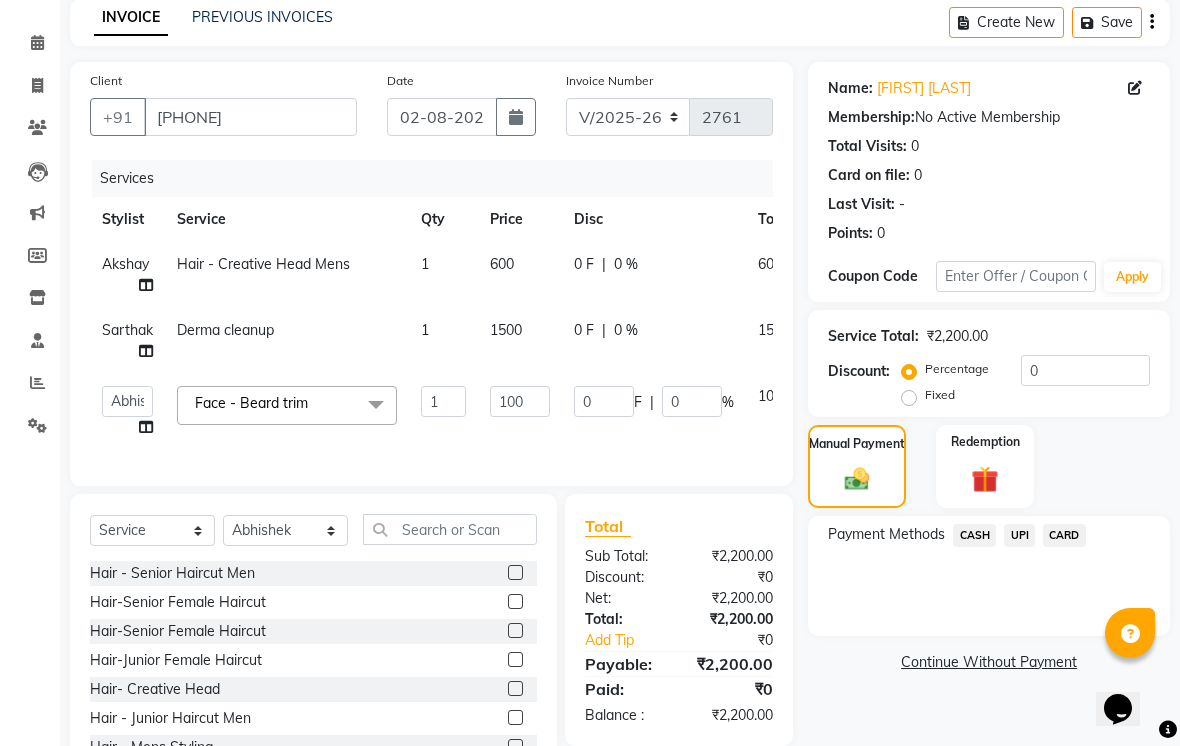 click on "UPI" 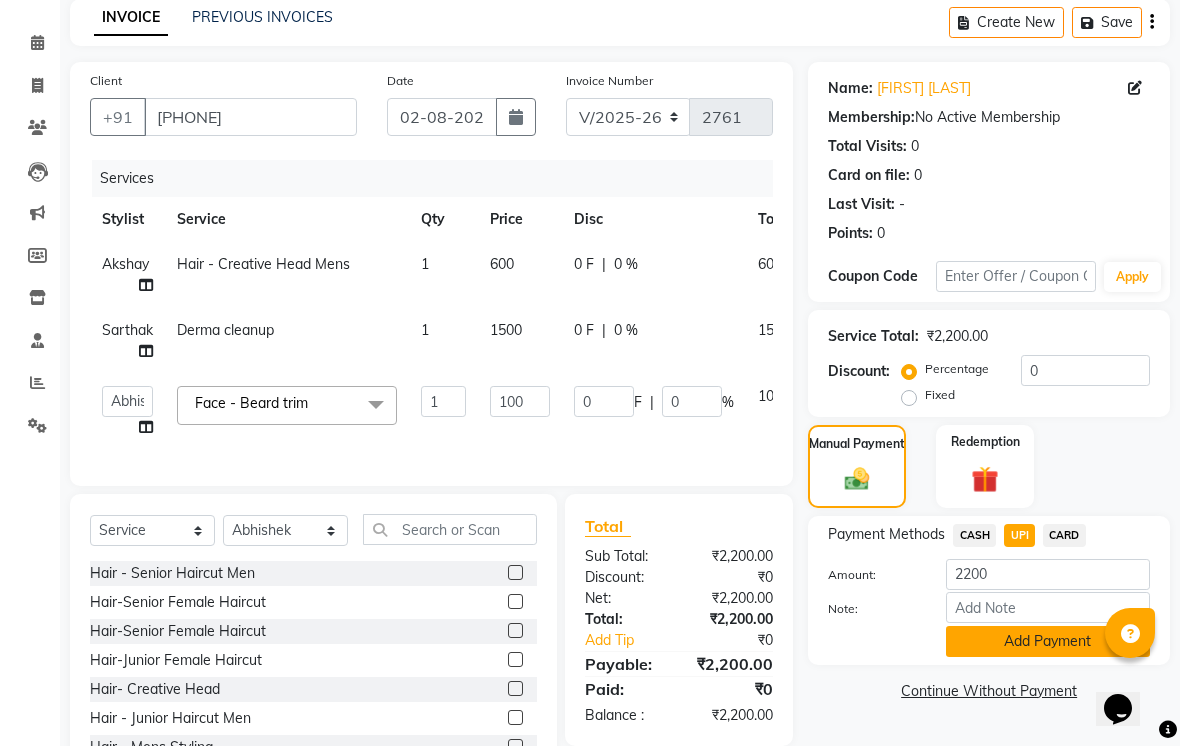click on "Add Payment" 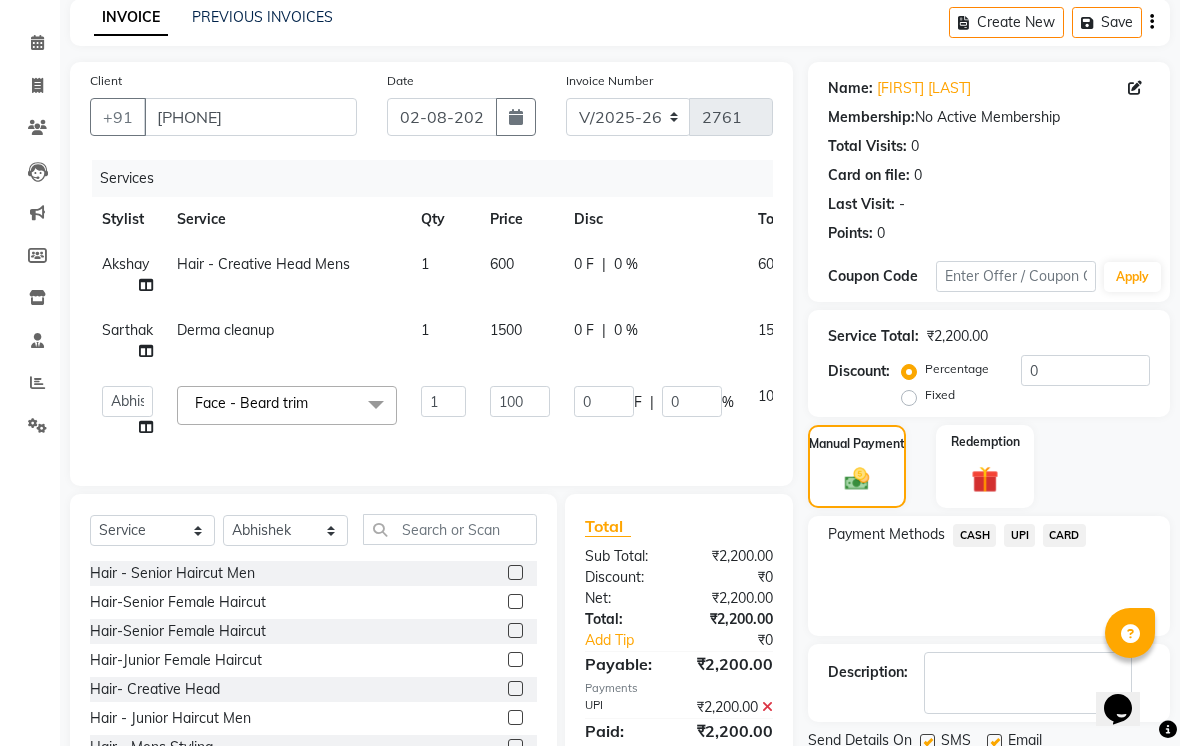 scroll, scrollTop: 119, scrollLeft: 0, axis: vertical 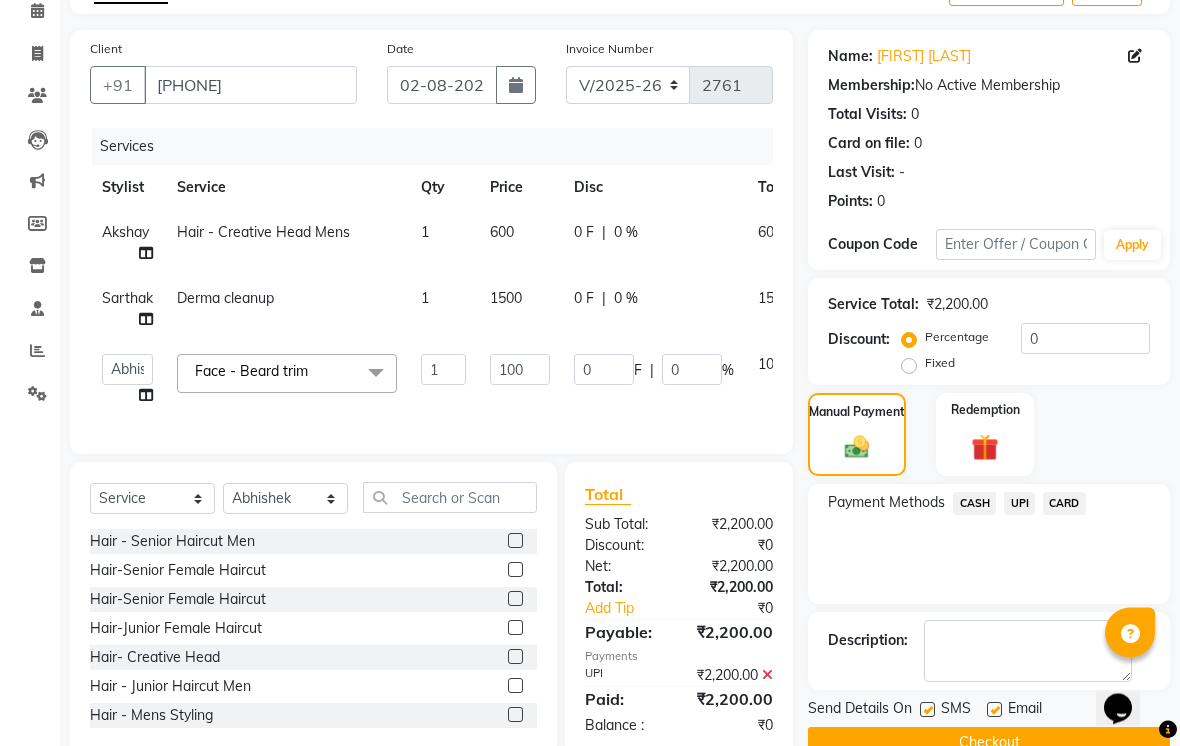 click on "CARD" 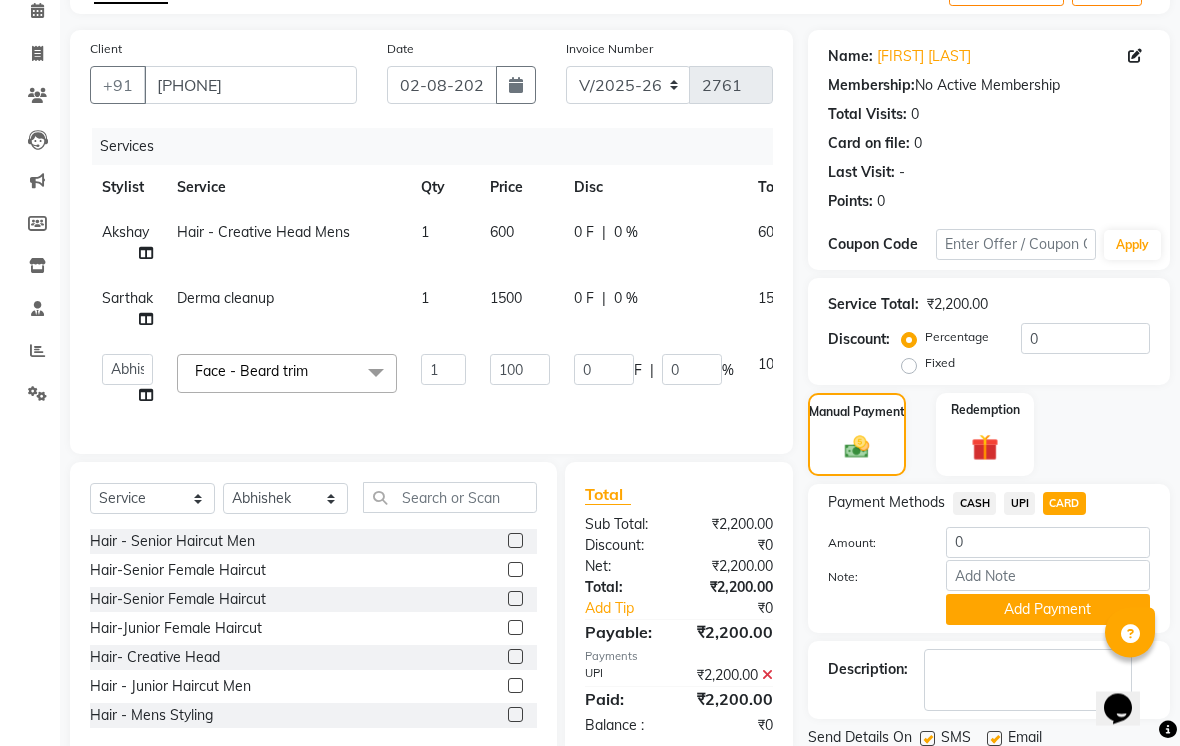 scroll, scrollTop: 120, scrollLeft: 0, axis: vertical 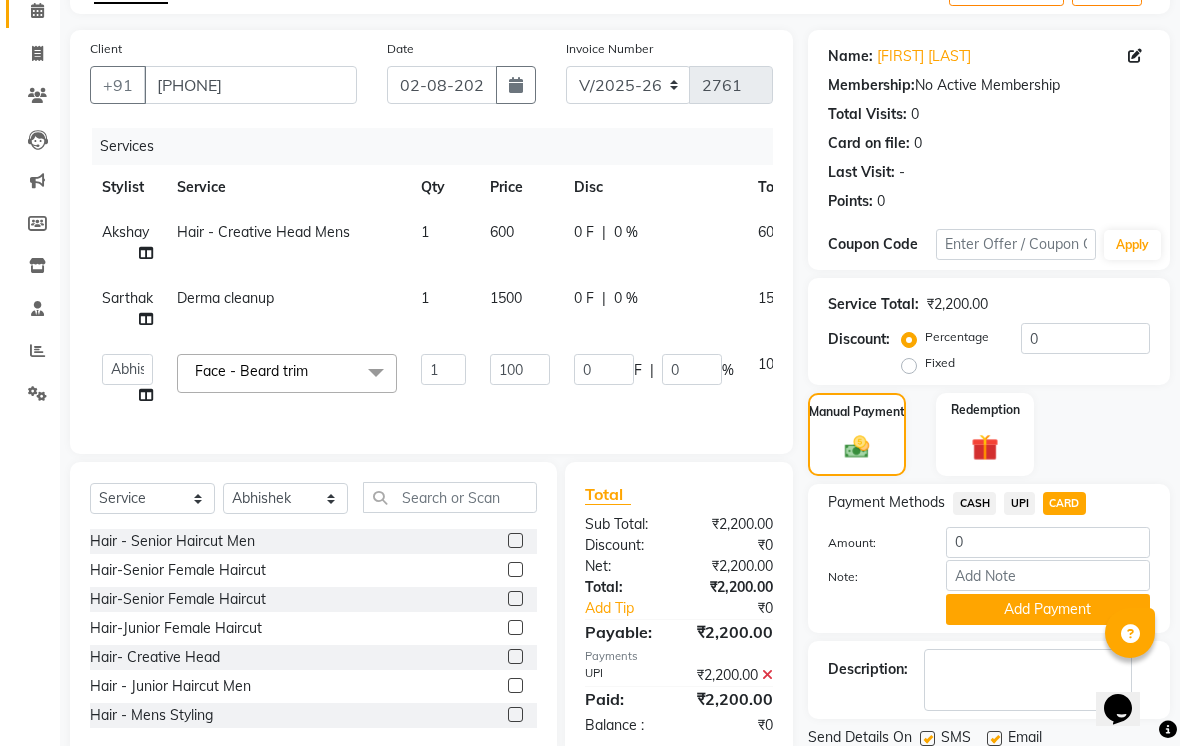 click on "Calendar" 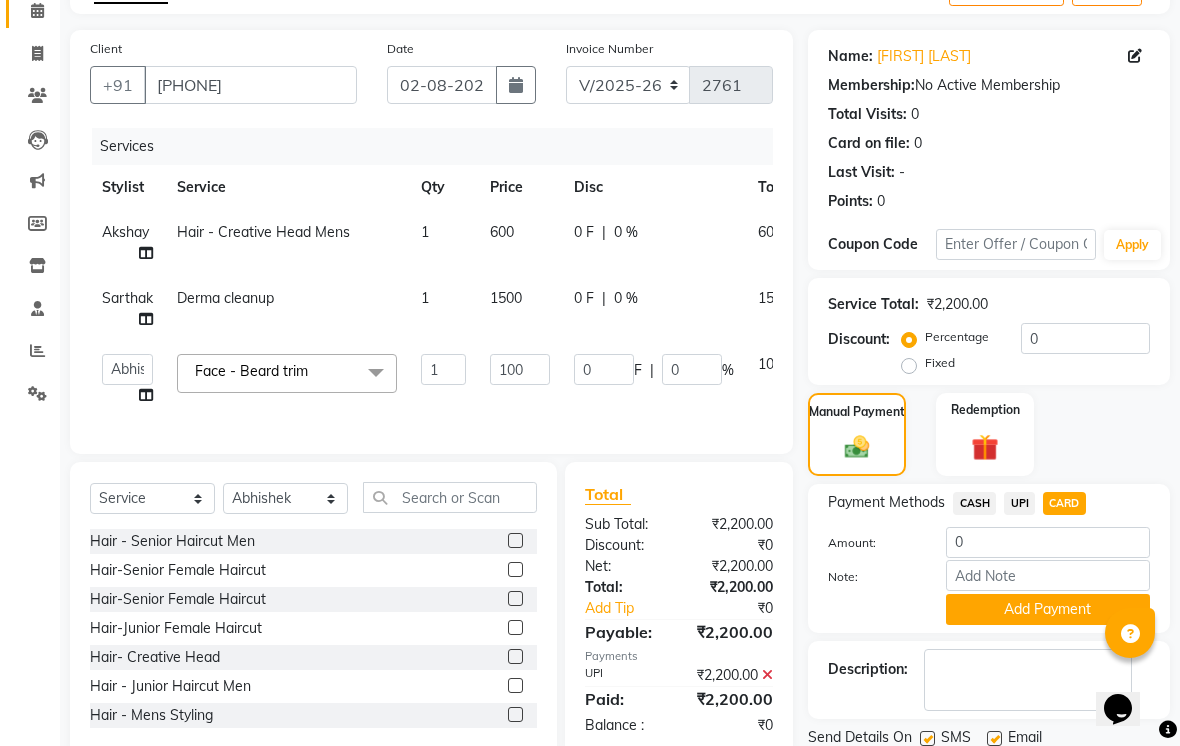 scroll, scrollTop: 0, scrollLeft: 0, axis: both 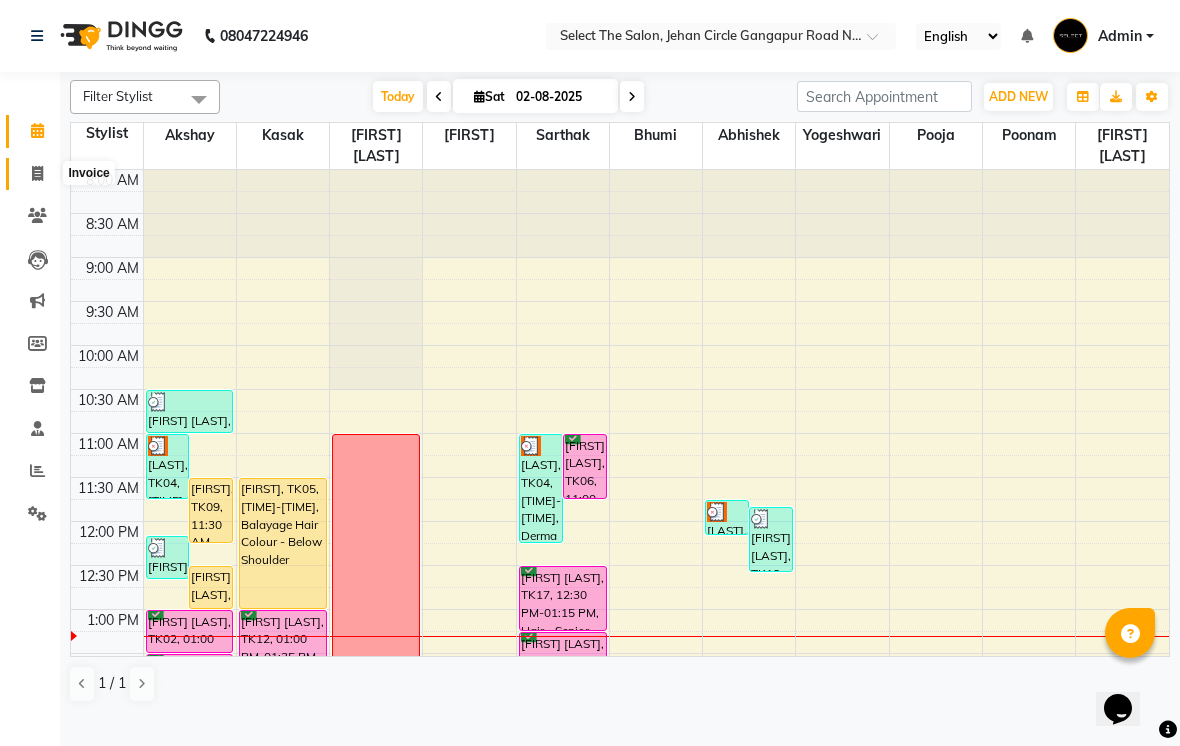 click 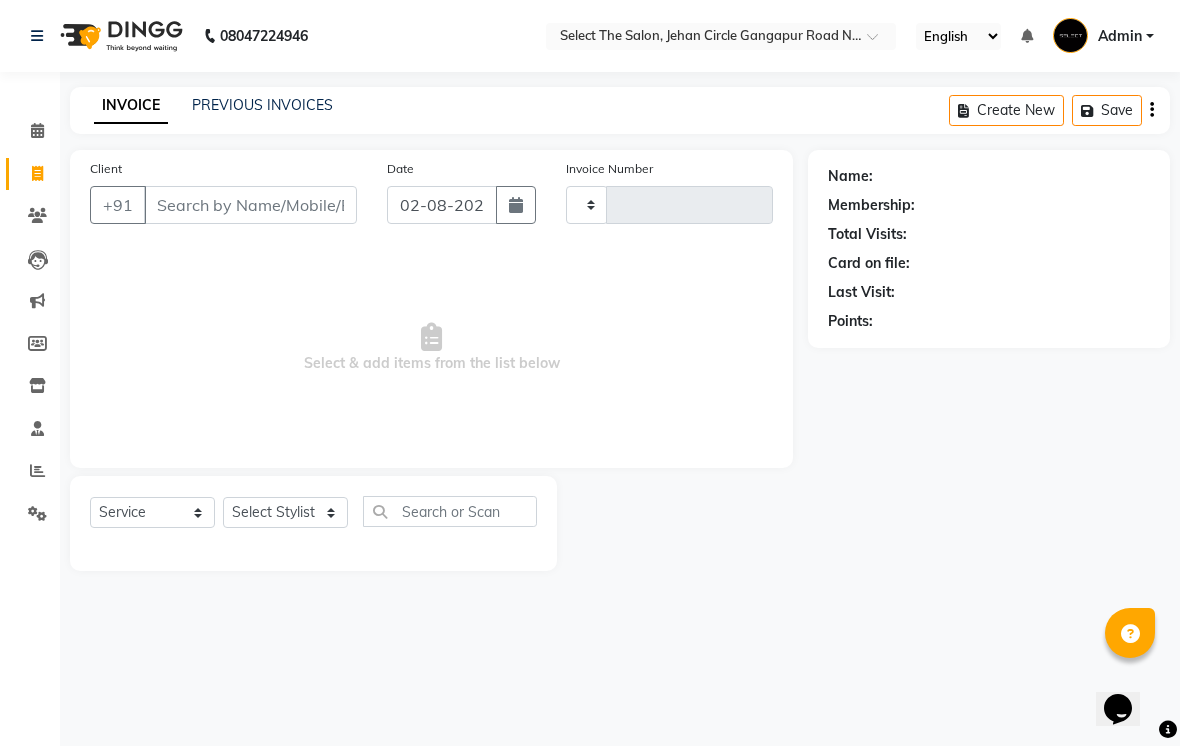 type on "2761" 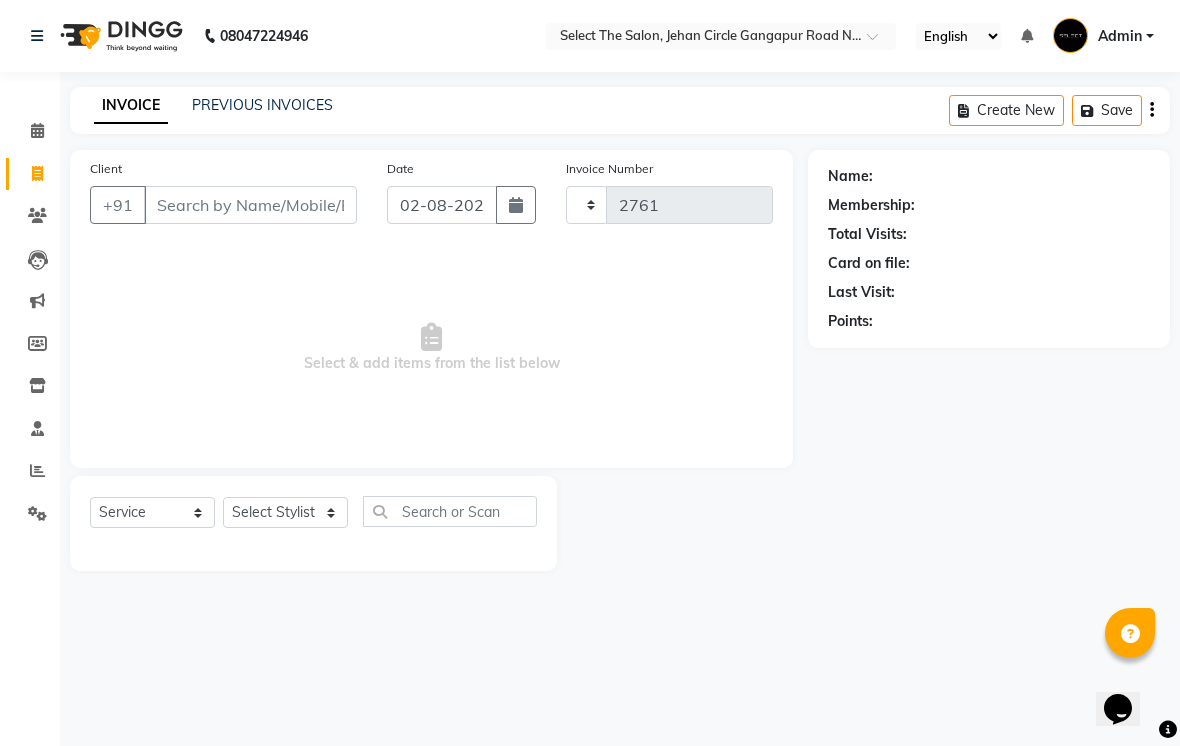select on "4969" 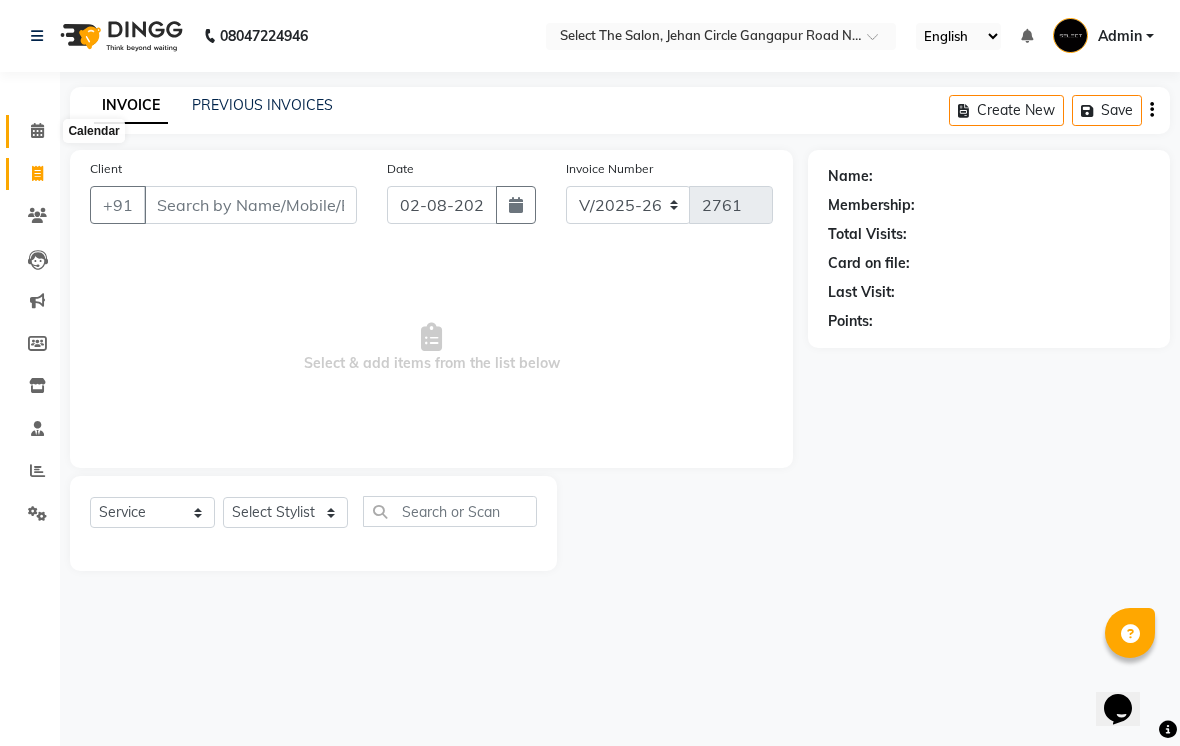 click 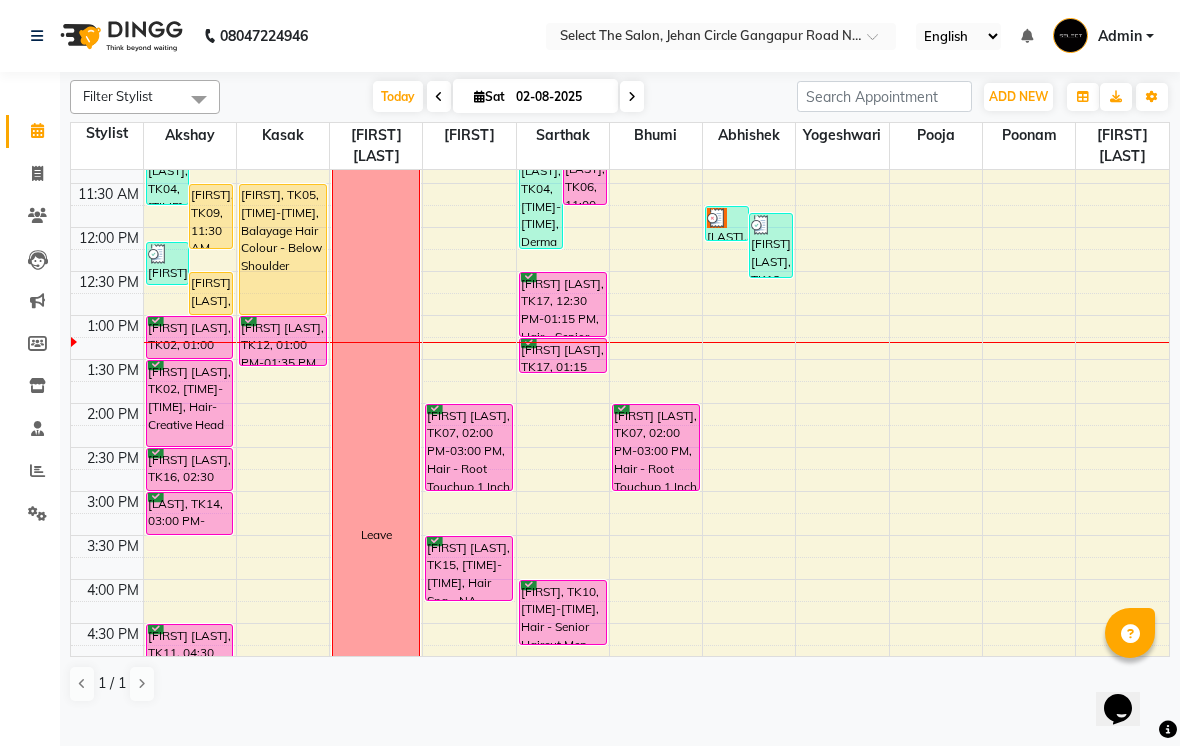 scroll, scrollTop: 292, scrollLeft: 0, axis: vertical 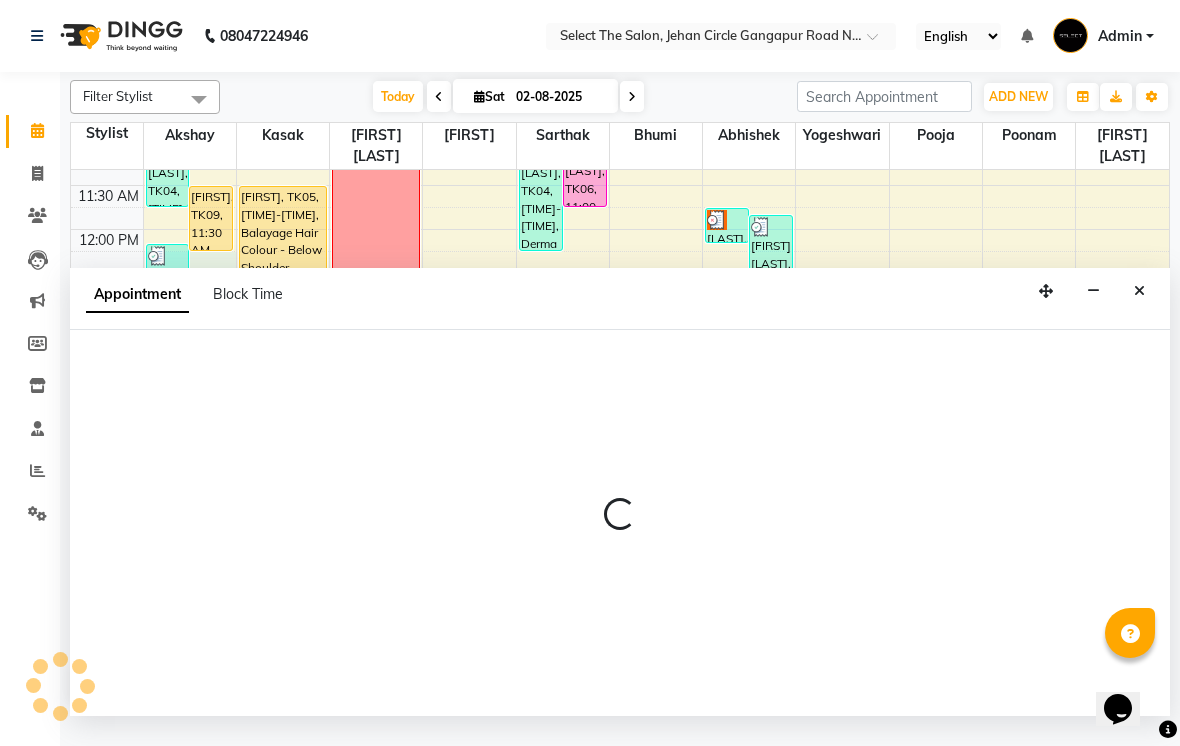 select on "31289" 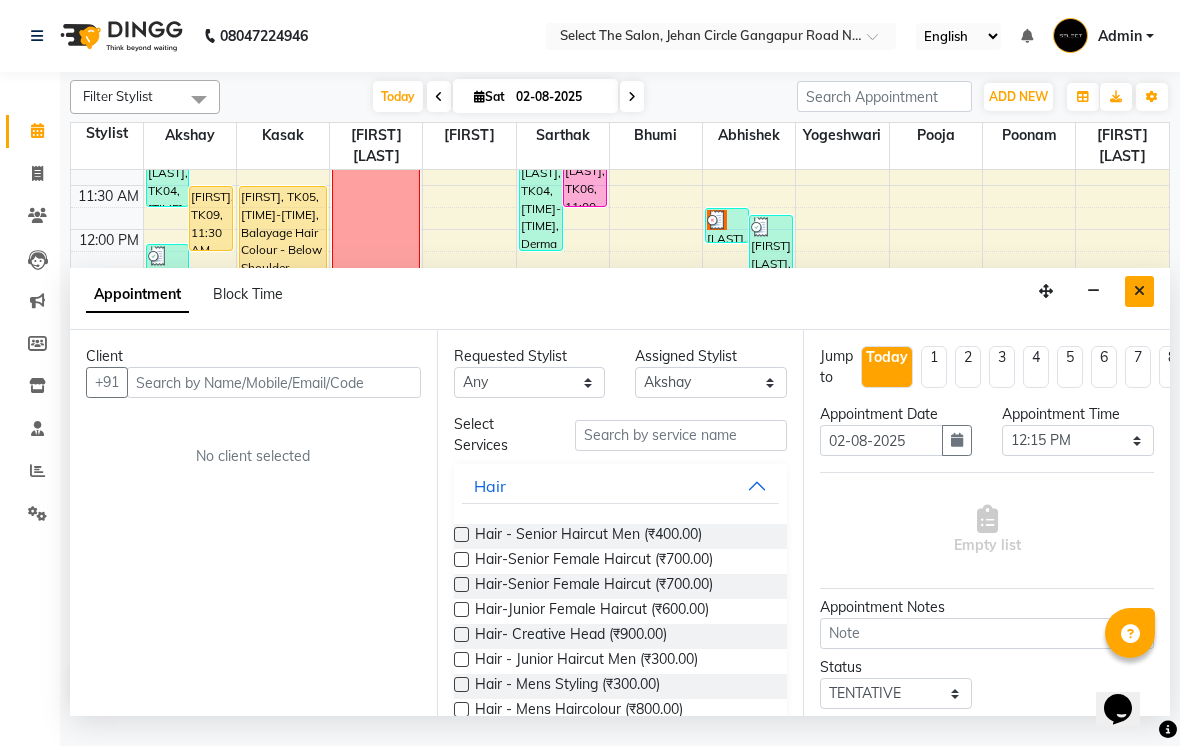 click at bounding box center [1139, 291] 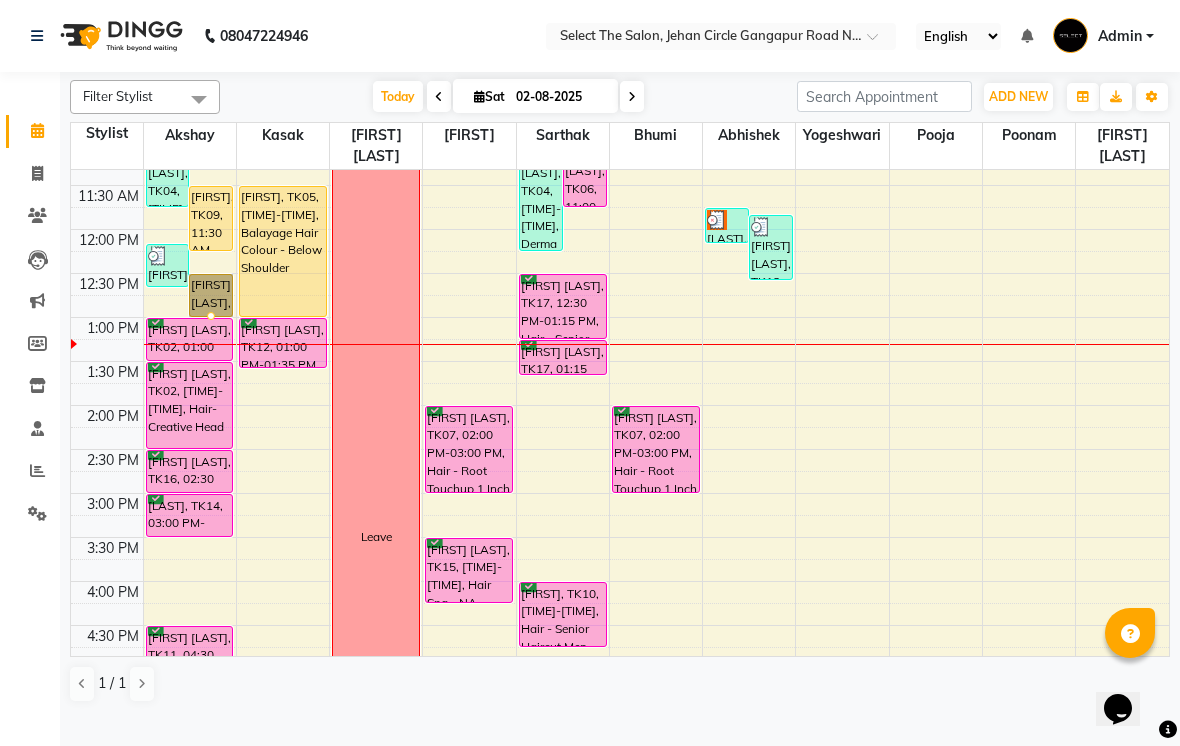 click at bounding box center (211, 316) 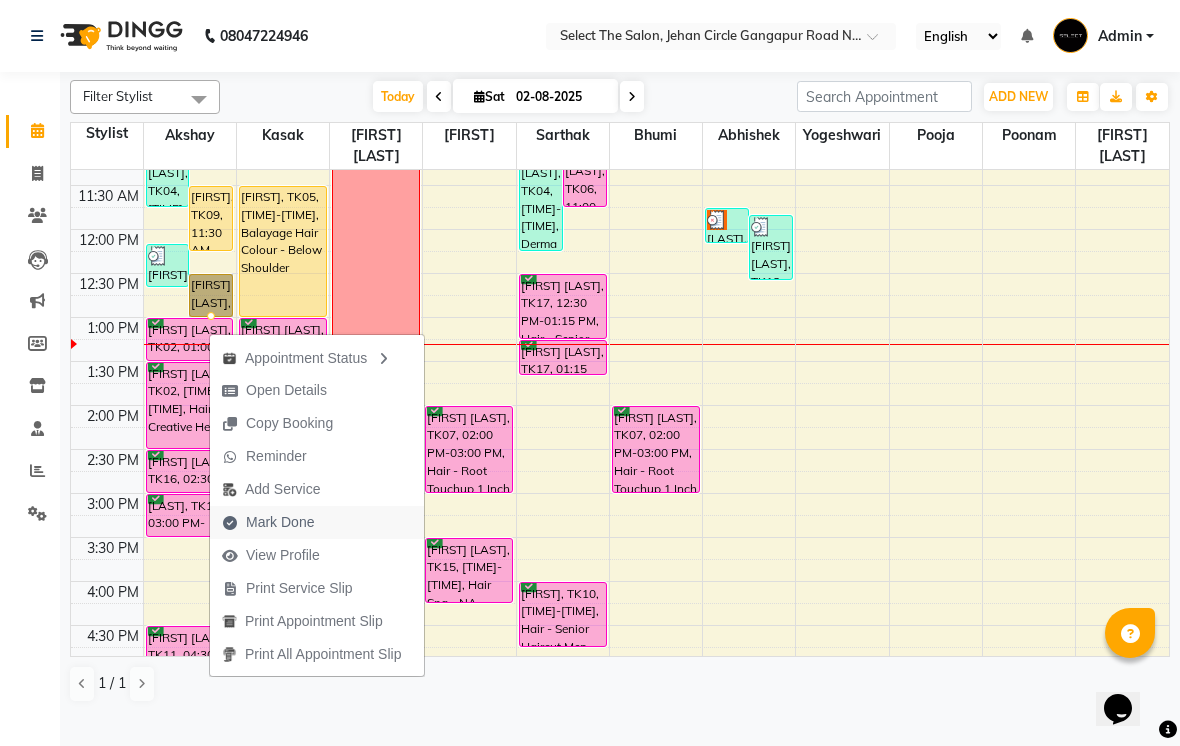 click on "Mark Done" at bounding box center (280, 522) 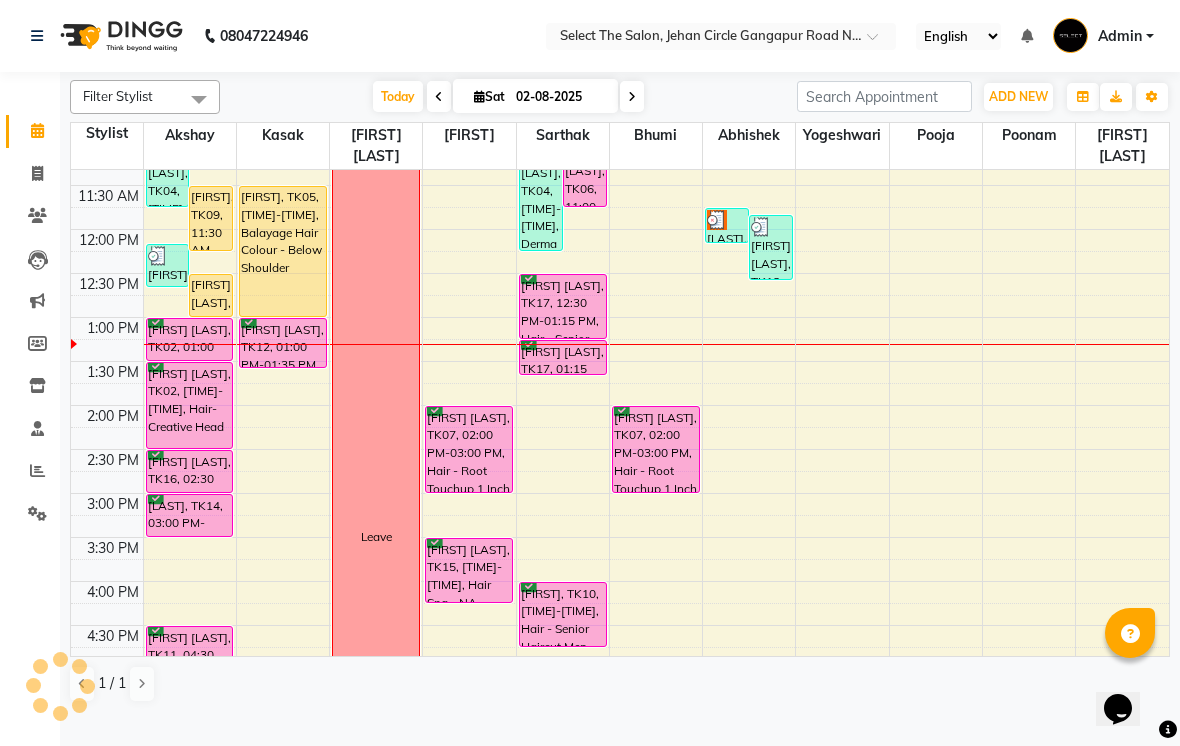 select on "service" 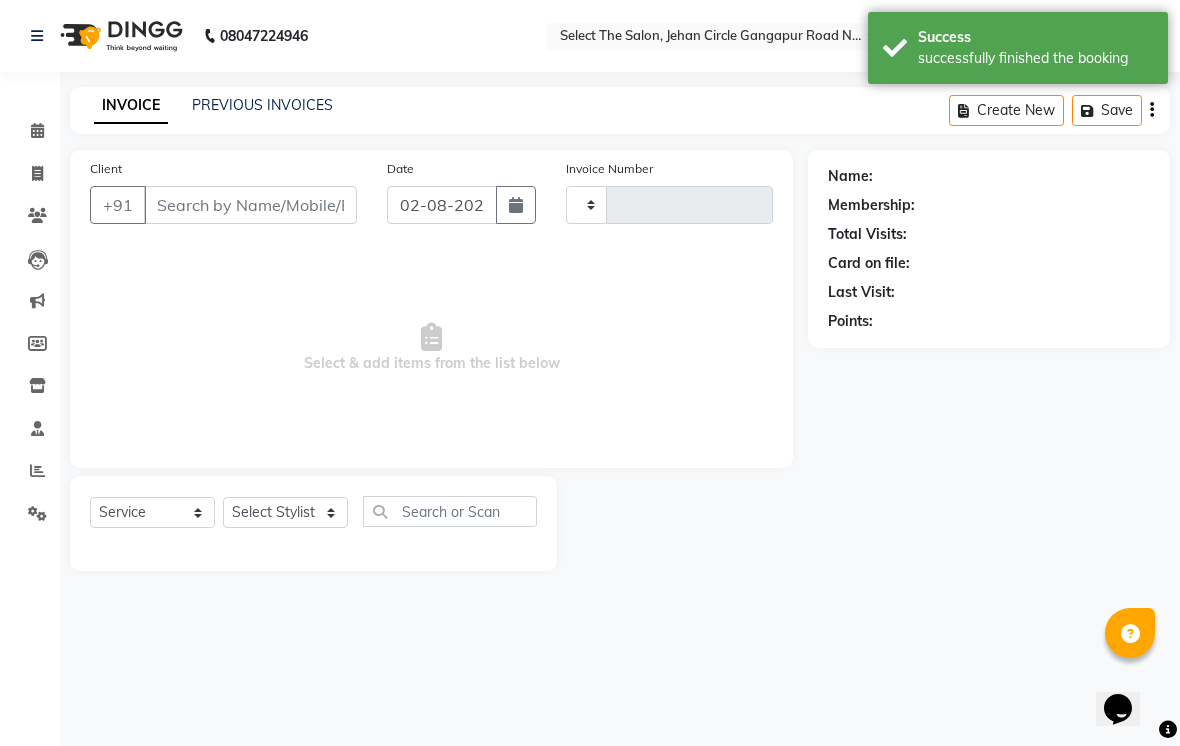 type on "2761" 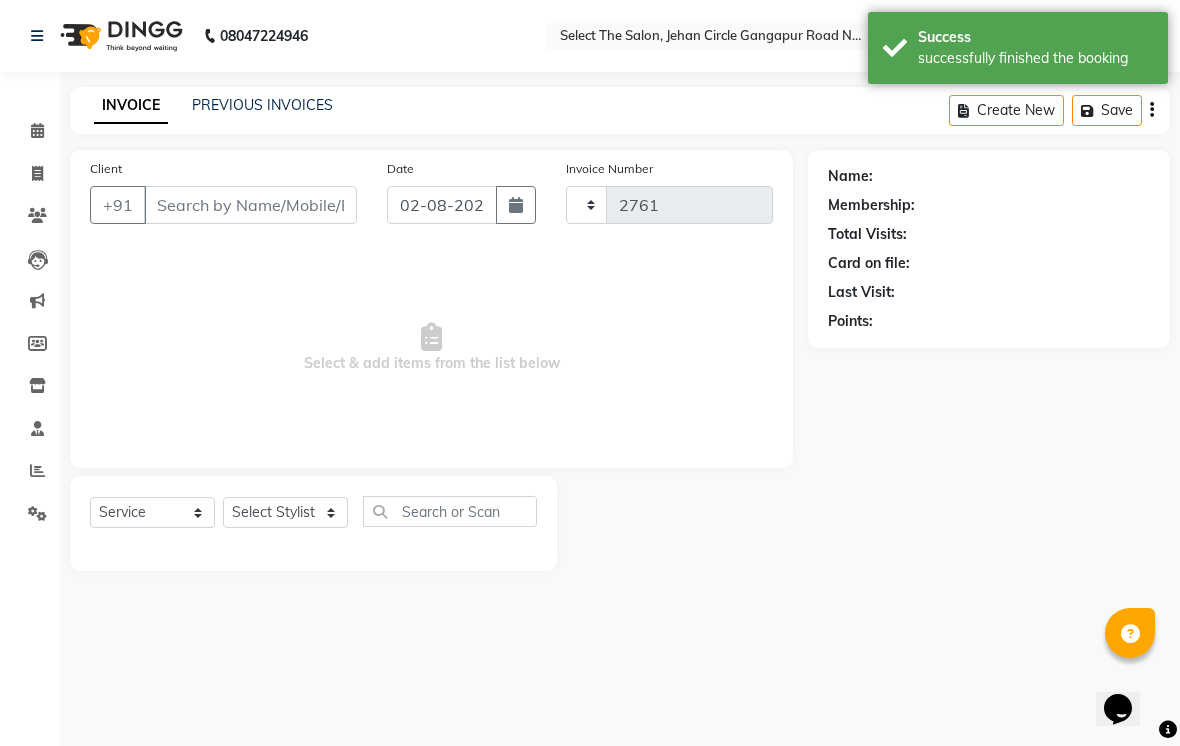 select on "4969" 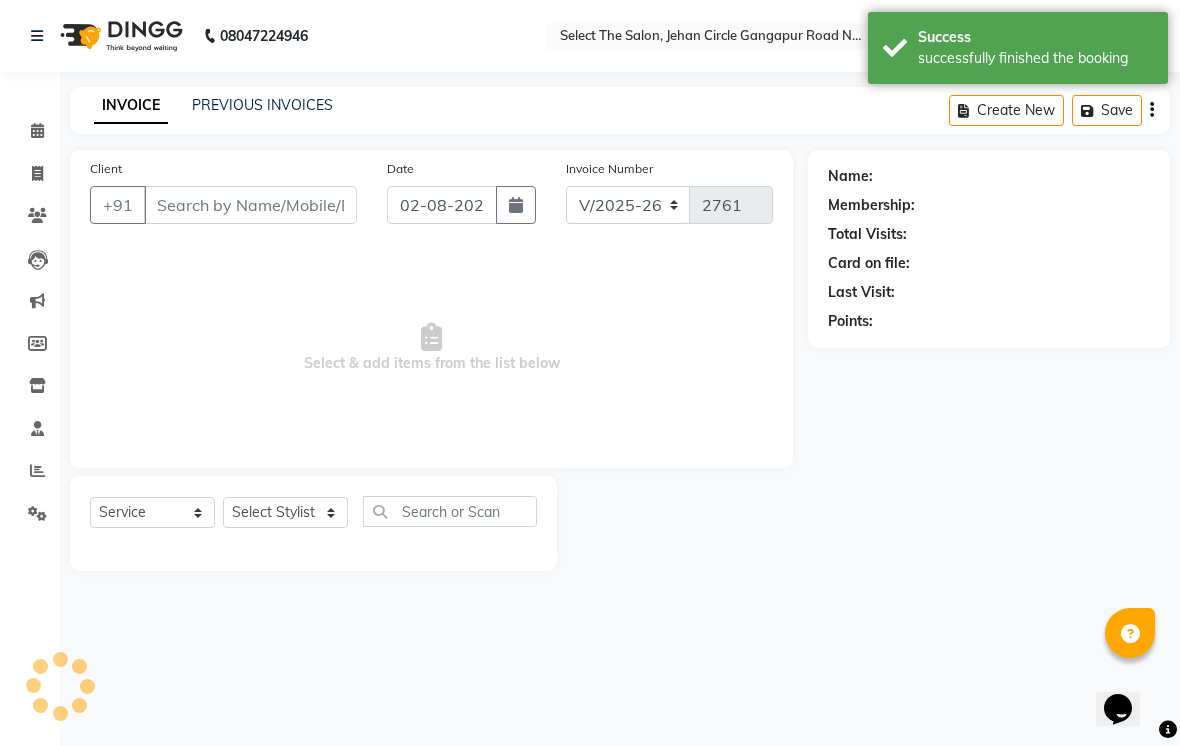 type on "[PHONE]" 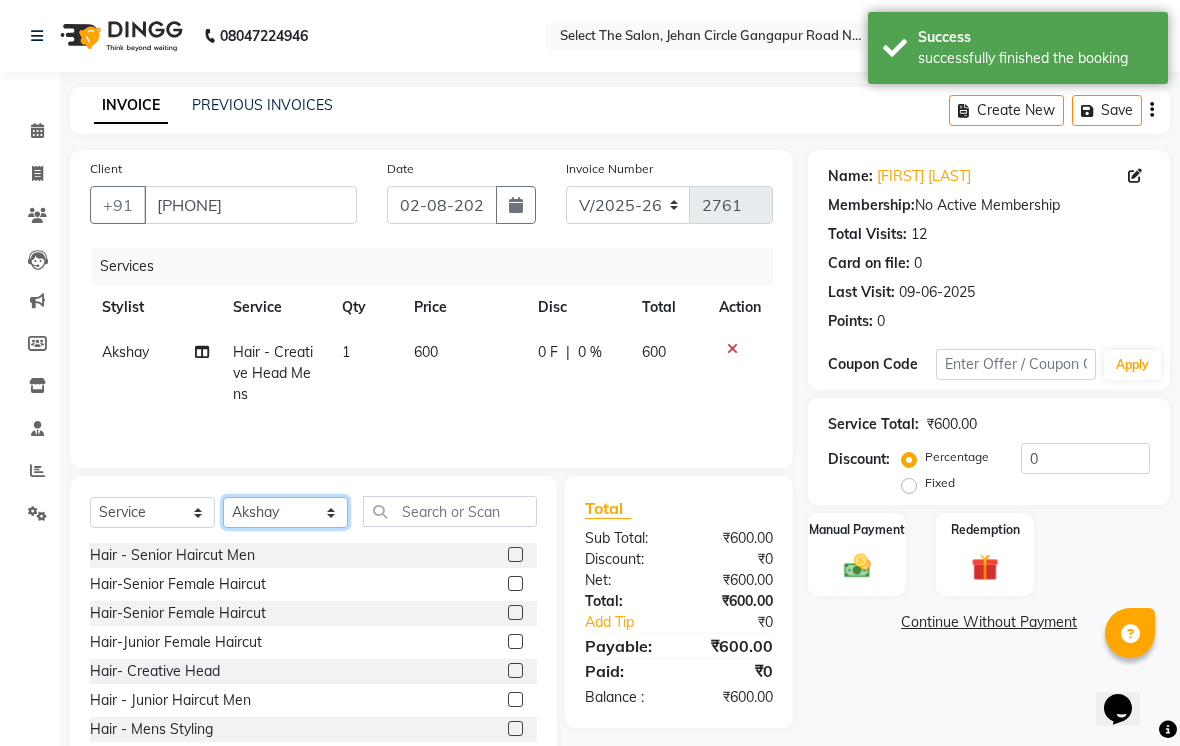 click on "Select Stylist Abhishek  Akshay  Bhumi  Kasak Pooja  Poonam  Sachin Wagh  Sarthak  Siddhika  Venkatesh warule Yogeshwari" 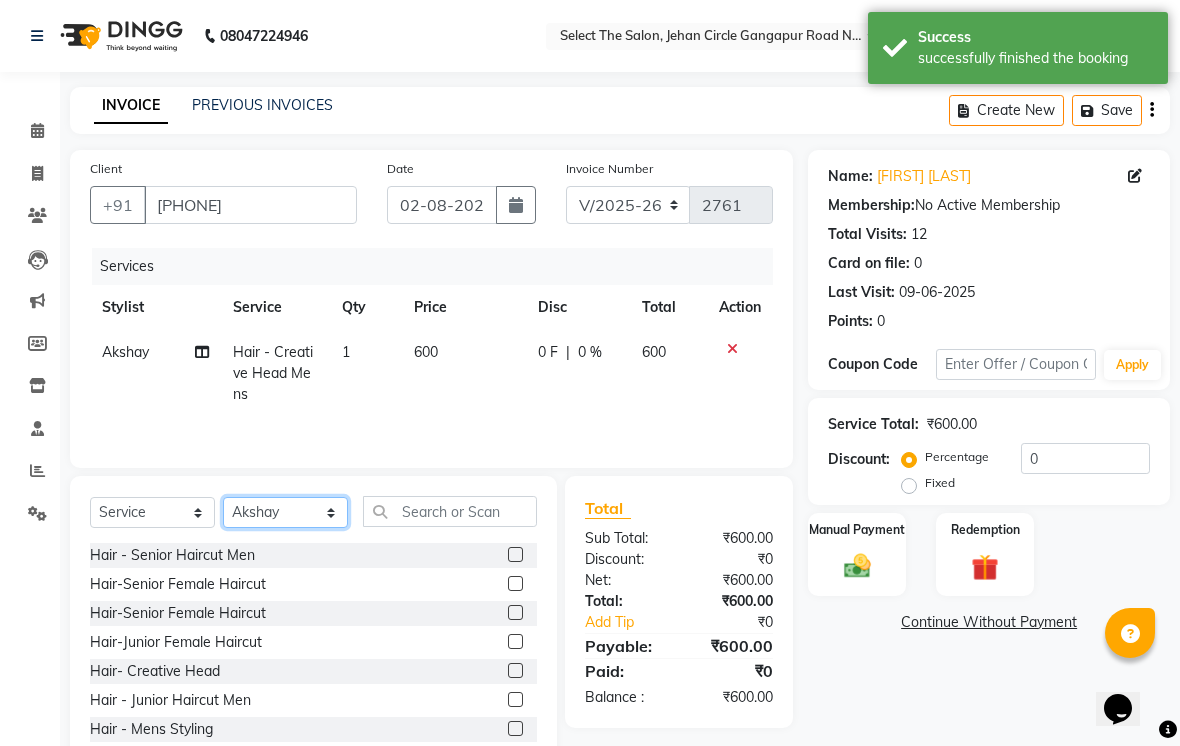 select on "81945" 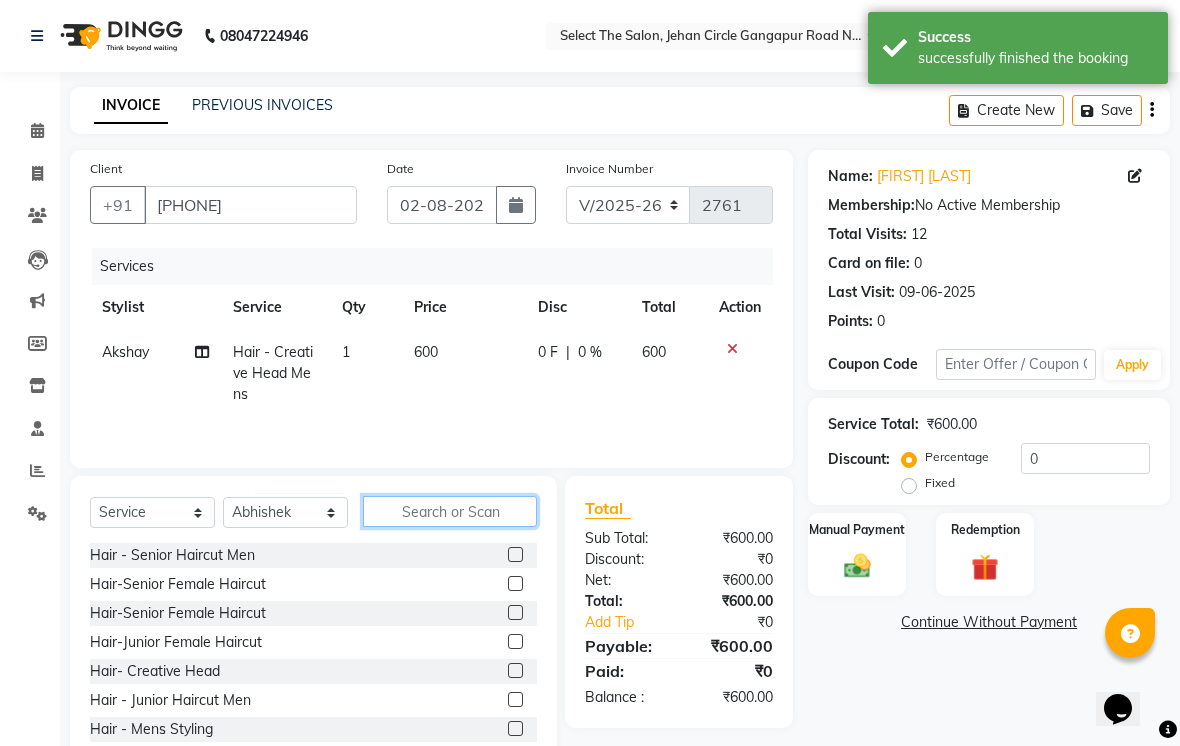 click 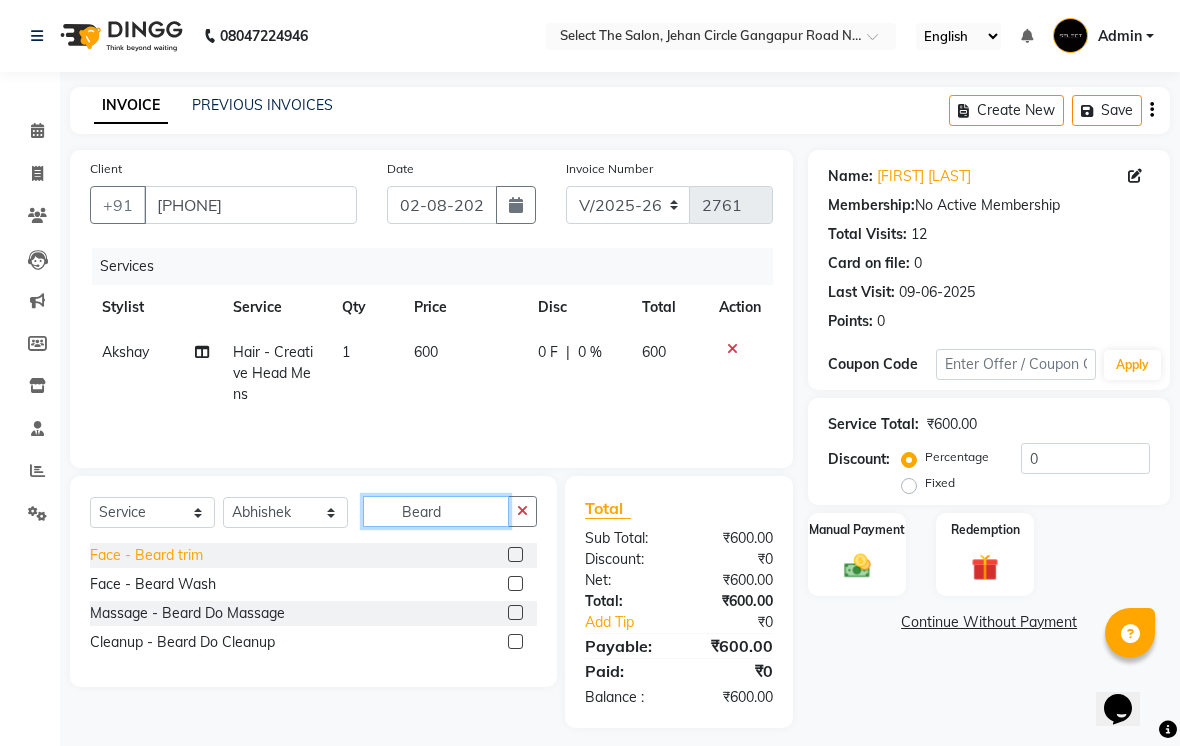 type on "Beard" 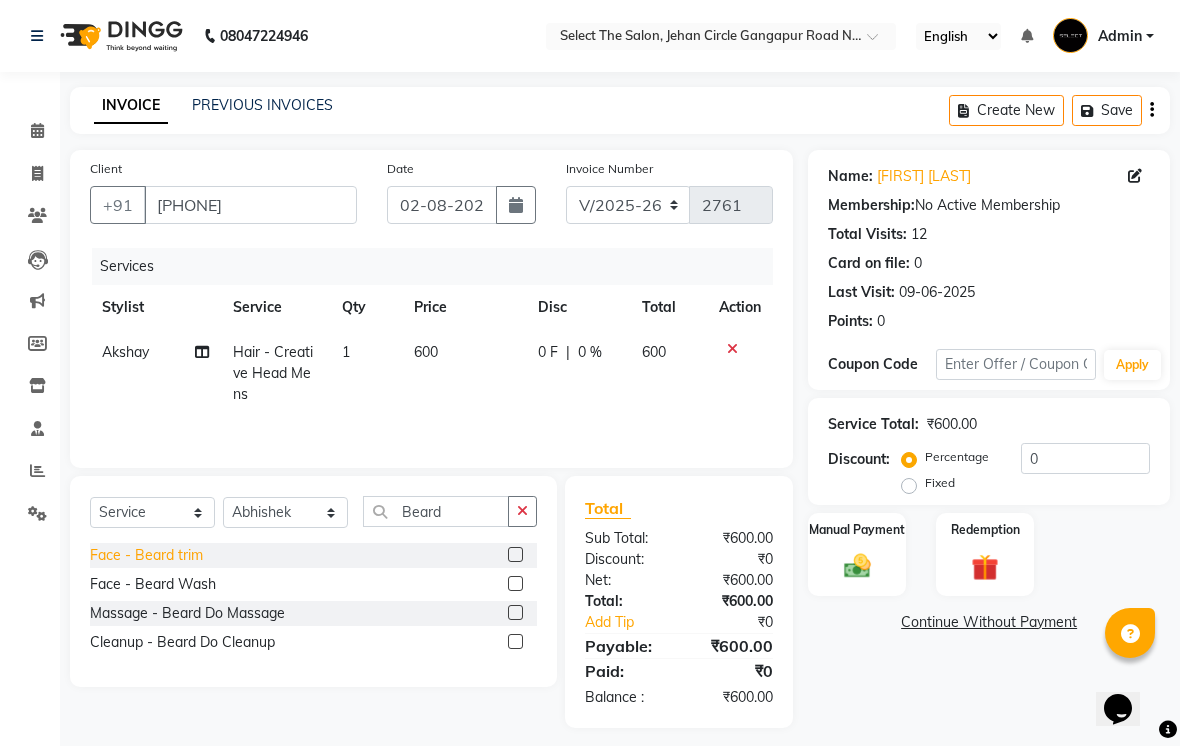 click on "Face - Beard trim" 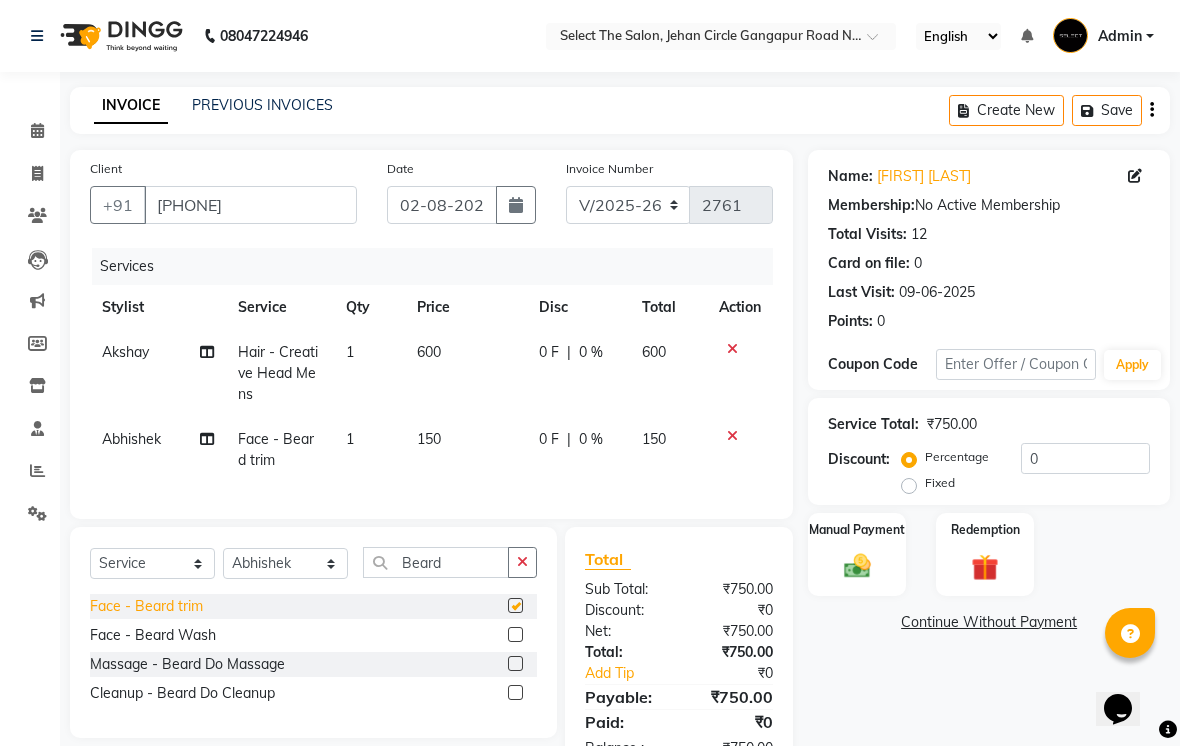 checkbox on "false" 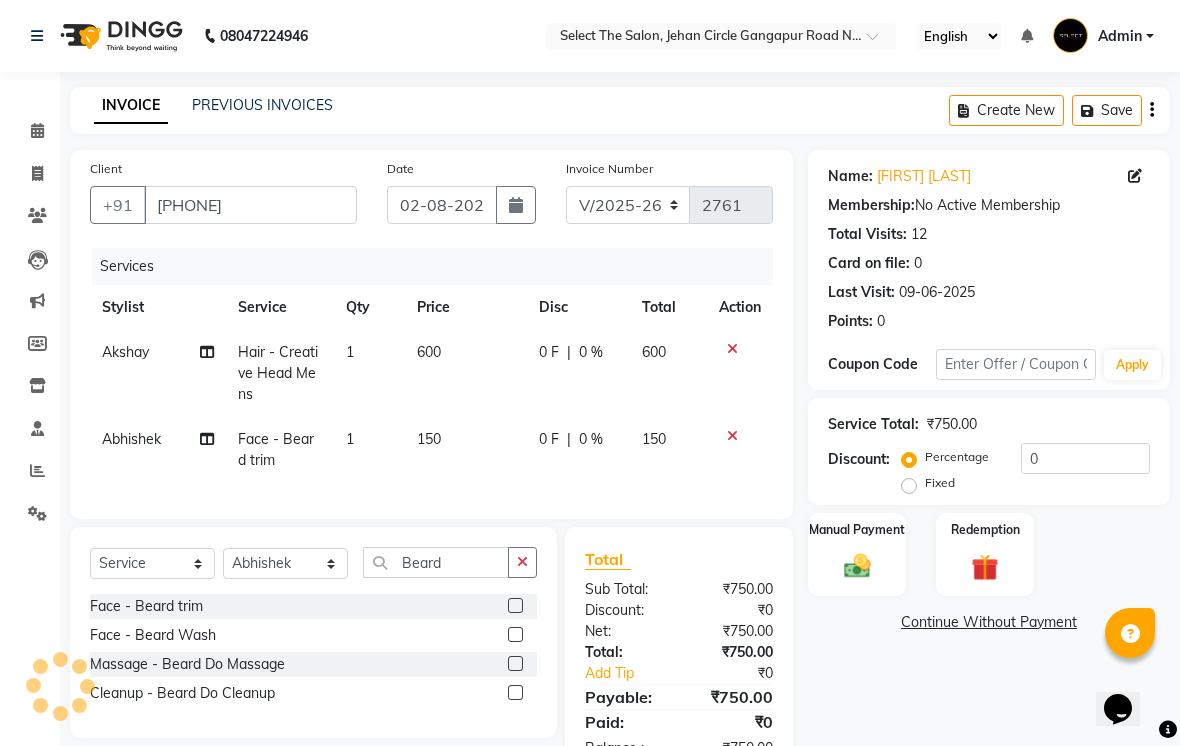 click on "150" 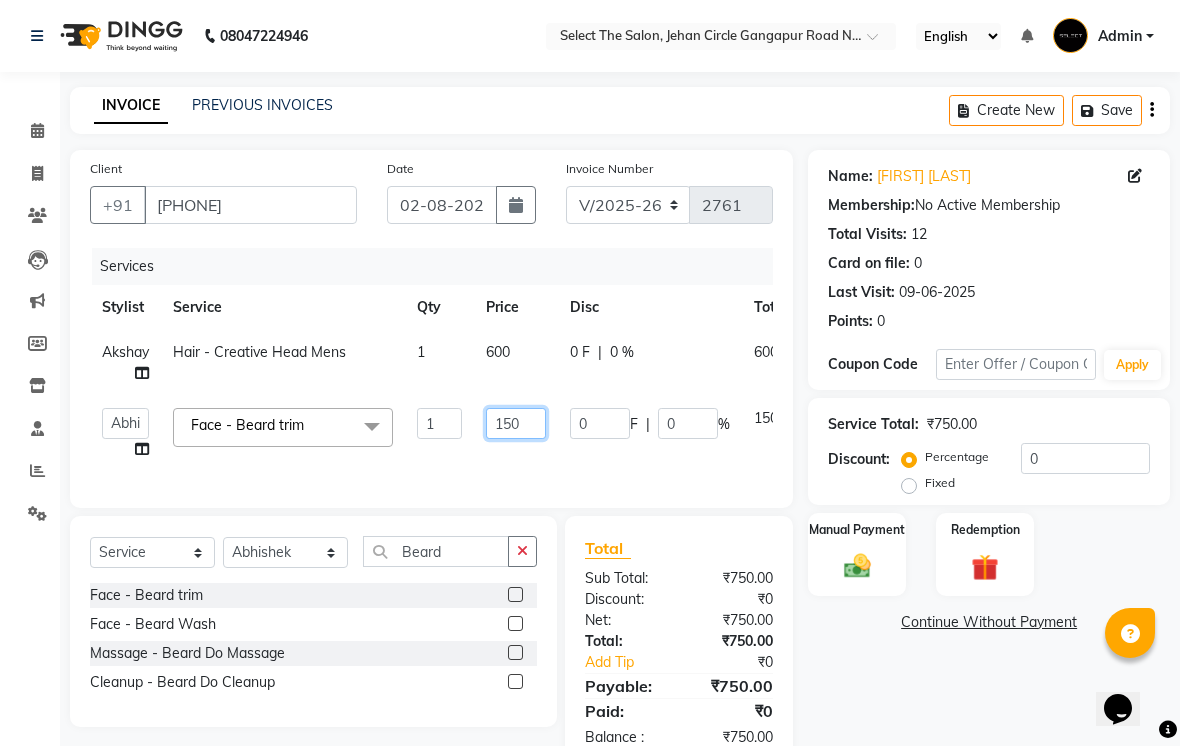 click on "150" 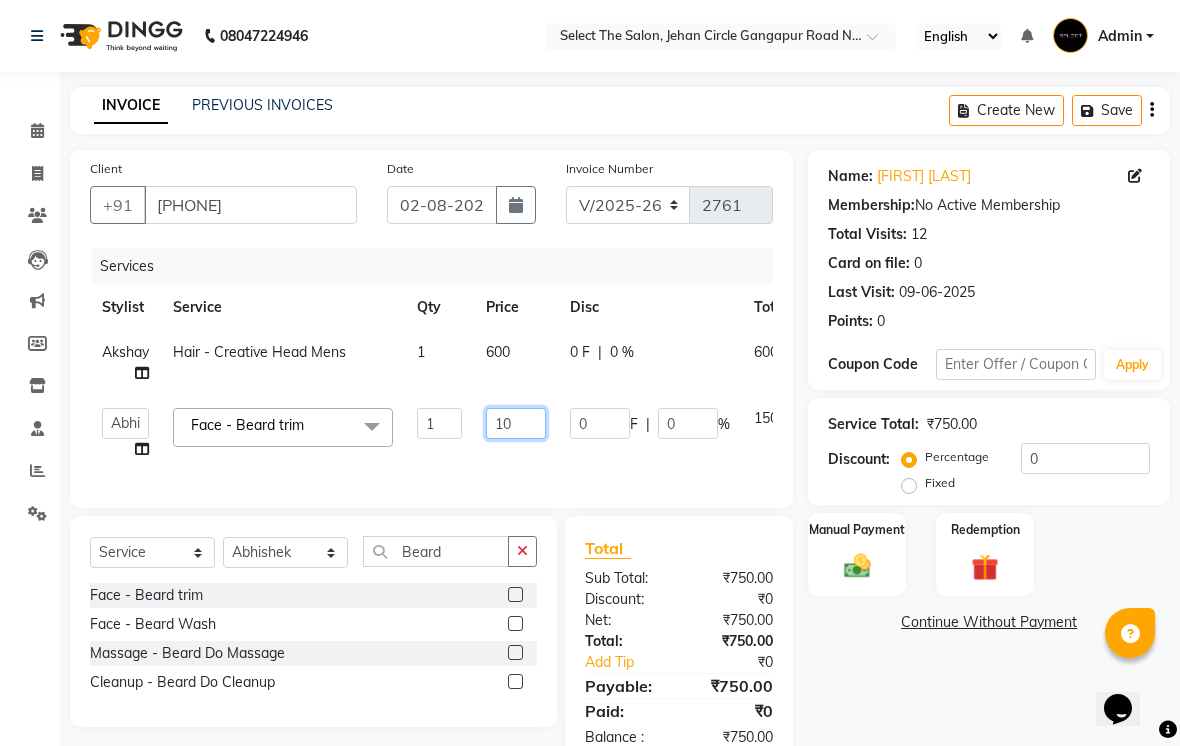 type on "100" 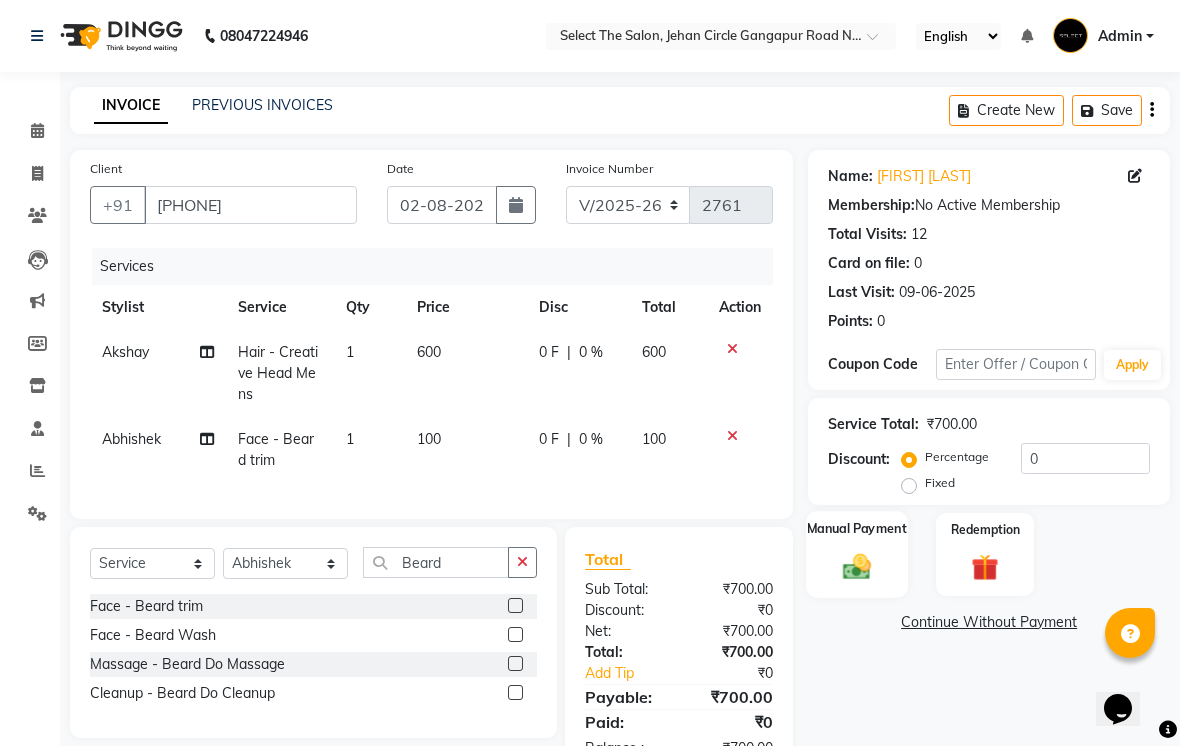 click 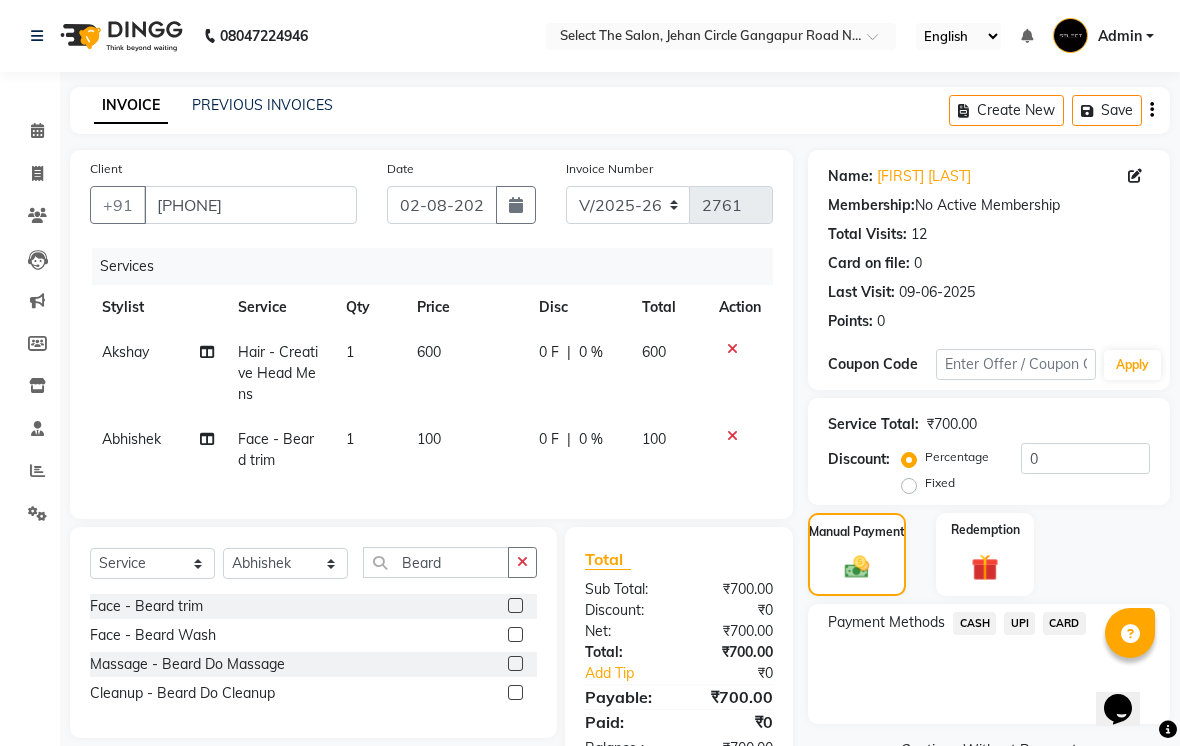 click on "CASH" 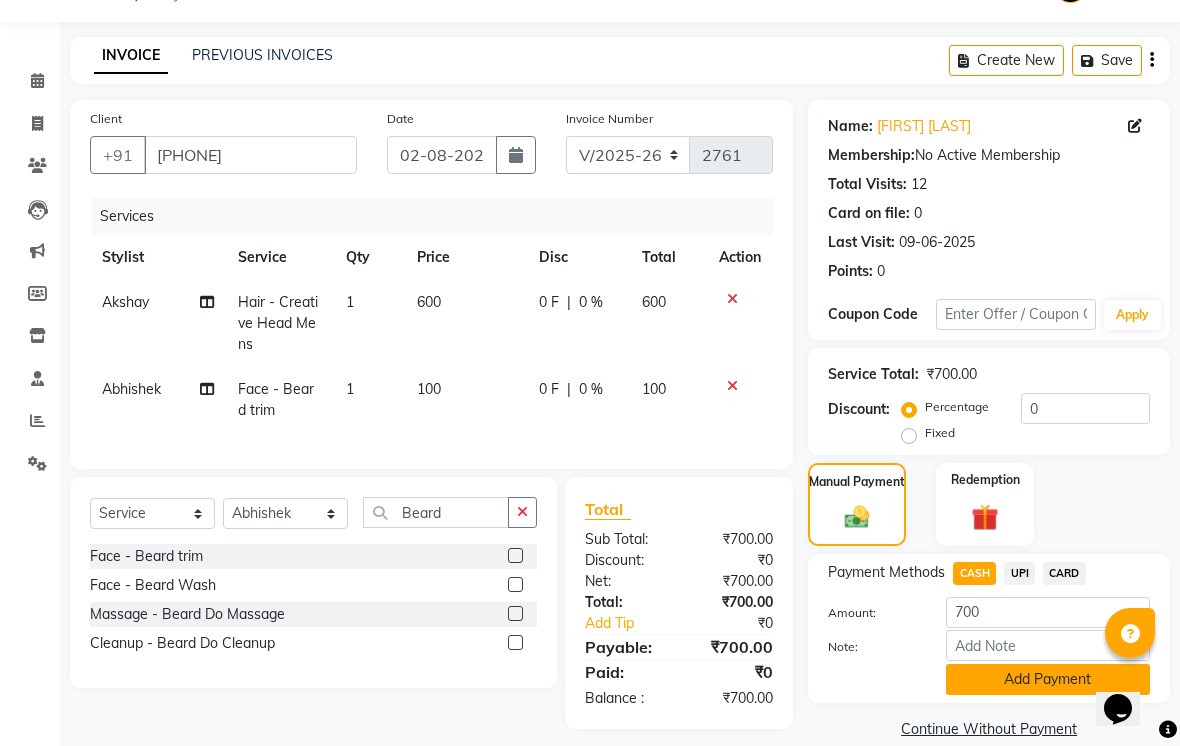 click on "Add Payment" 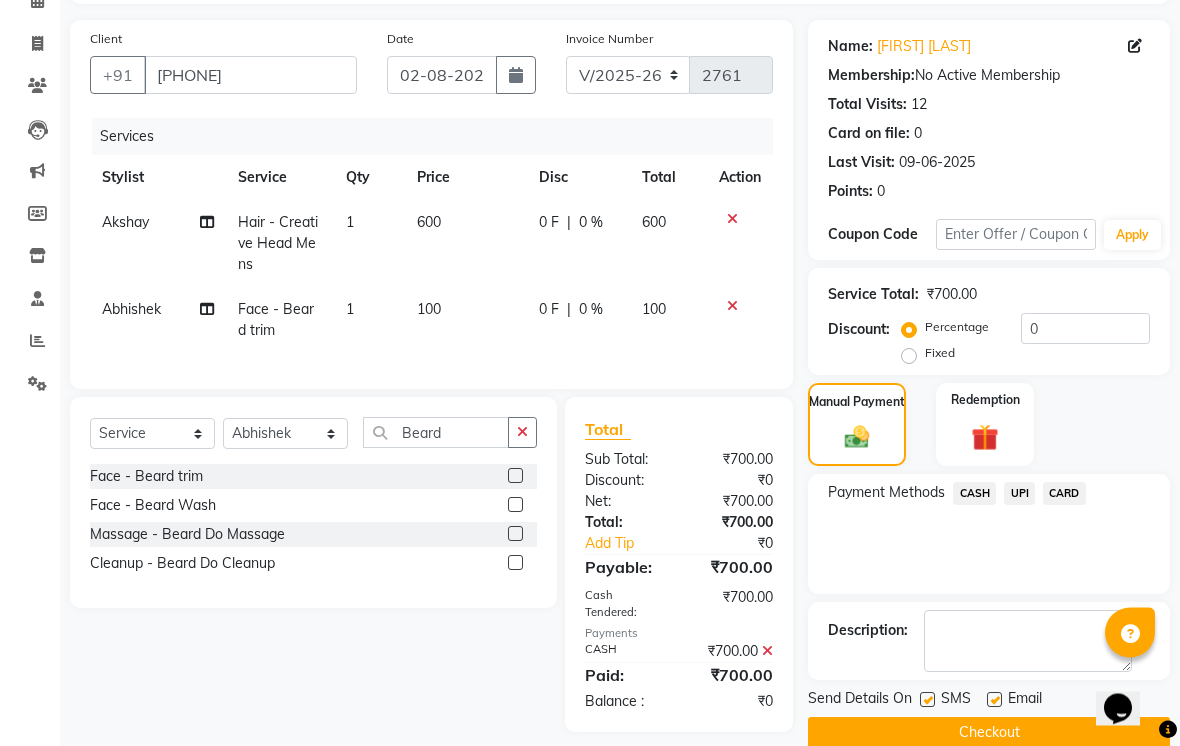click on "Checkout" 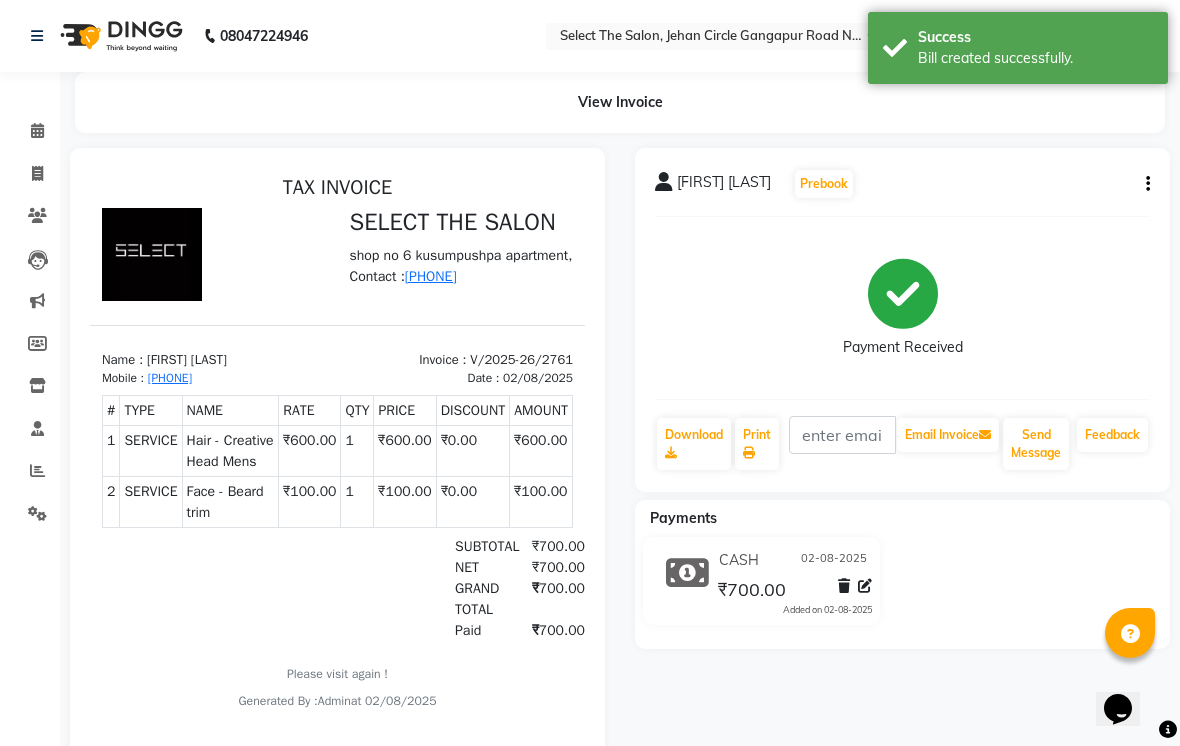 scroll, scrollTop: 0, scrollLeft: 0, axis: both 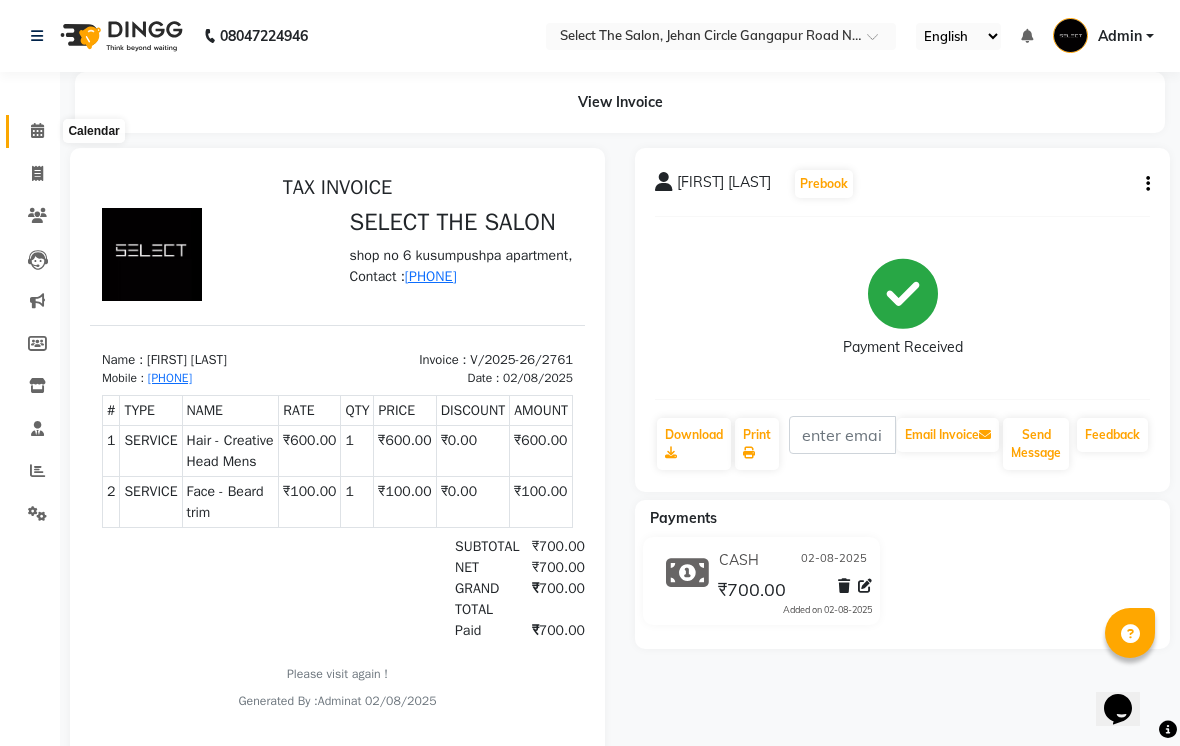 click 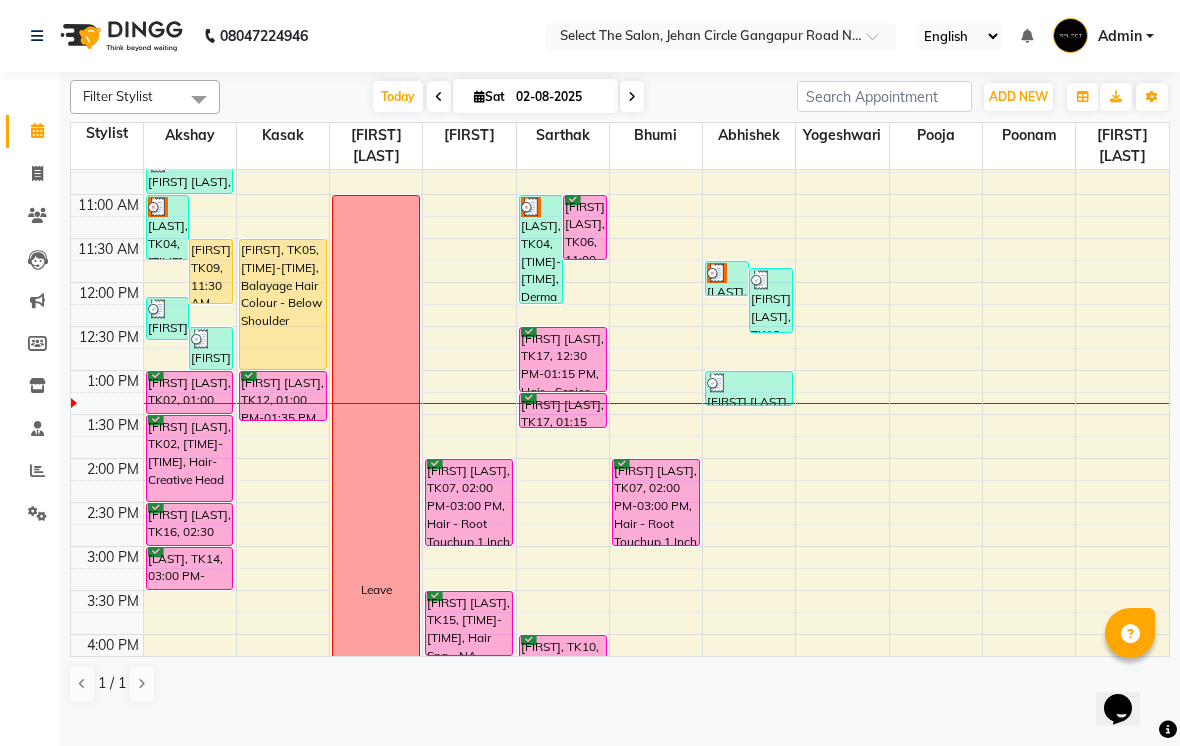 scroll, scrollTop: 188, scrollLeft: 0, axis: vertical 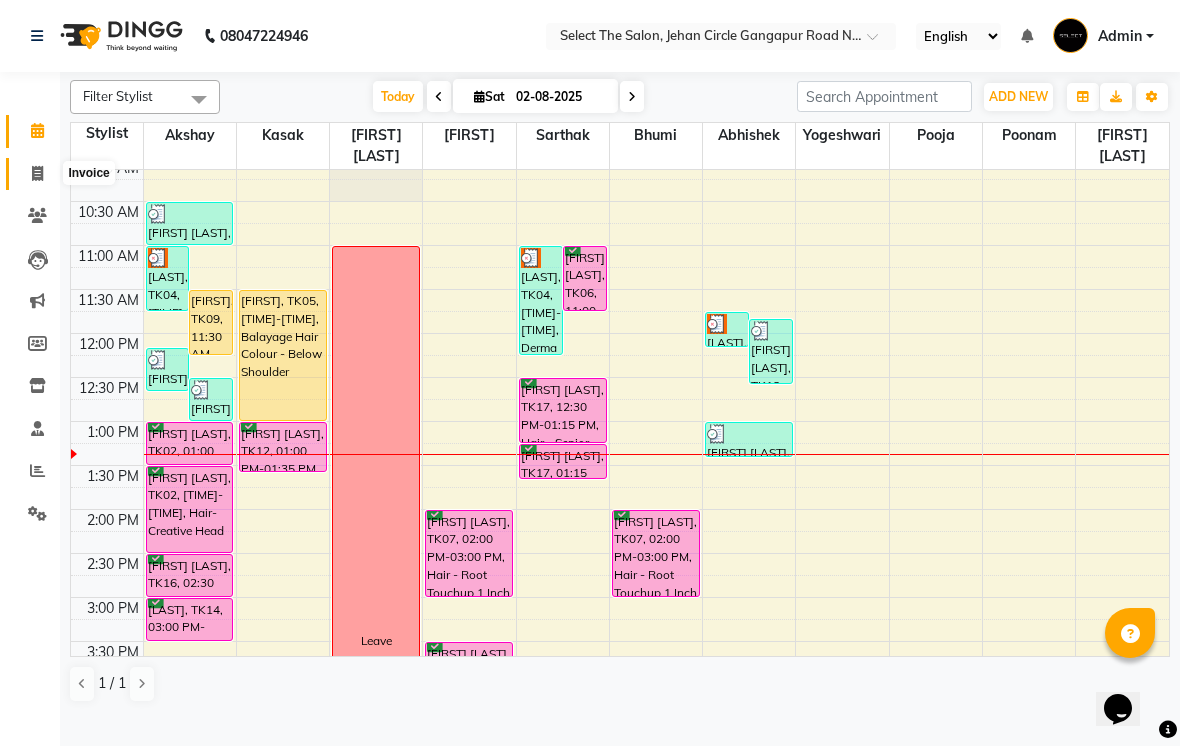 click 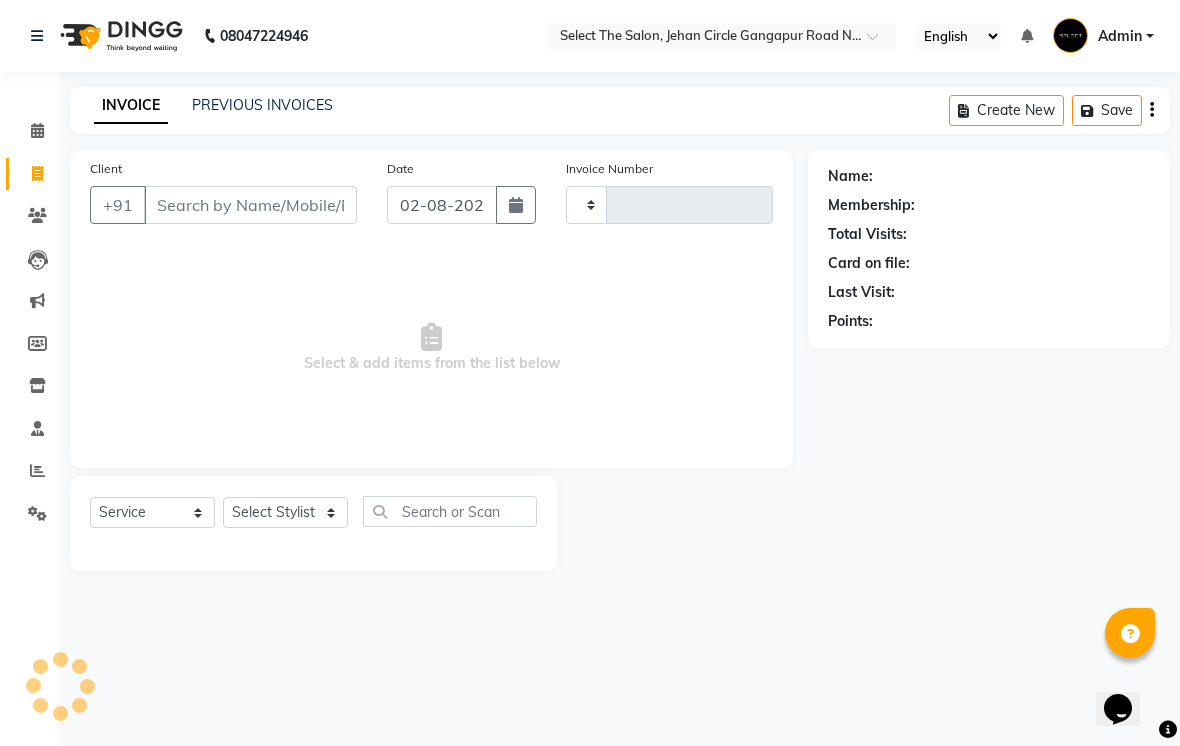 type on "2762" 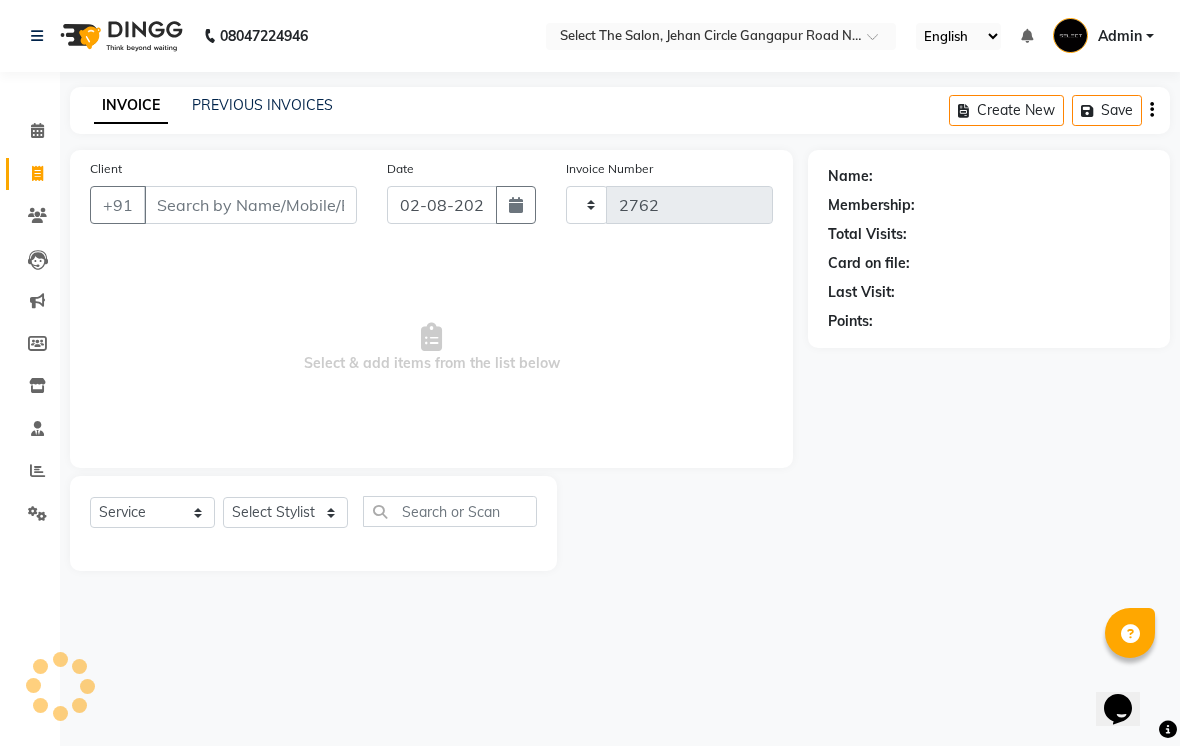 select on "4969" 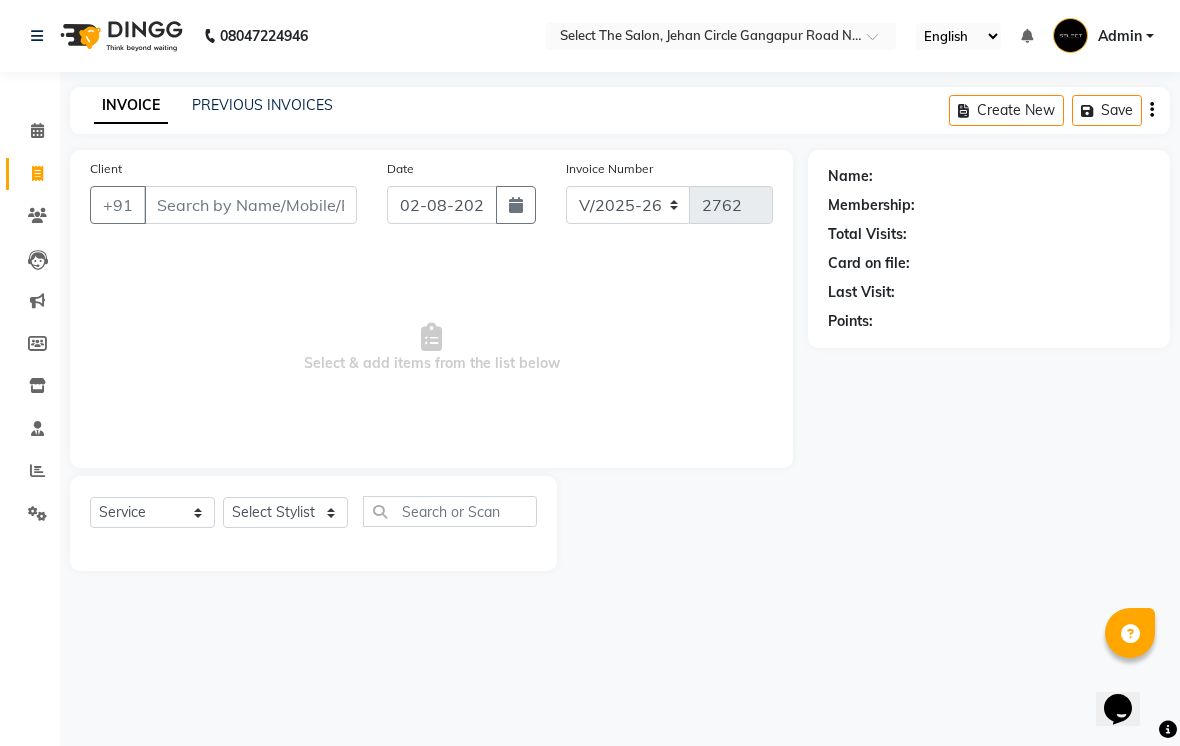click on "Client" at bounding box center (250, 205) 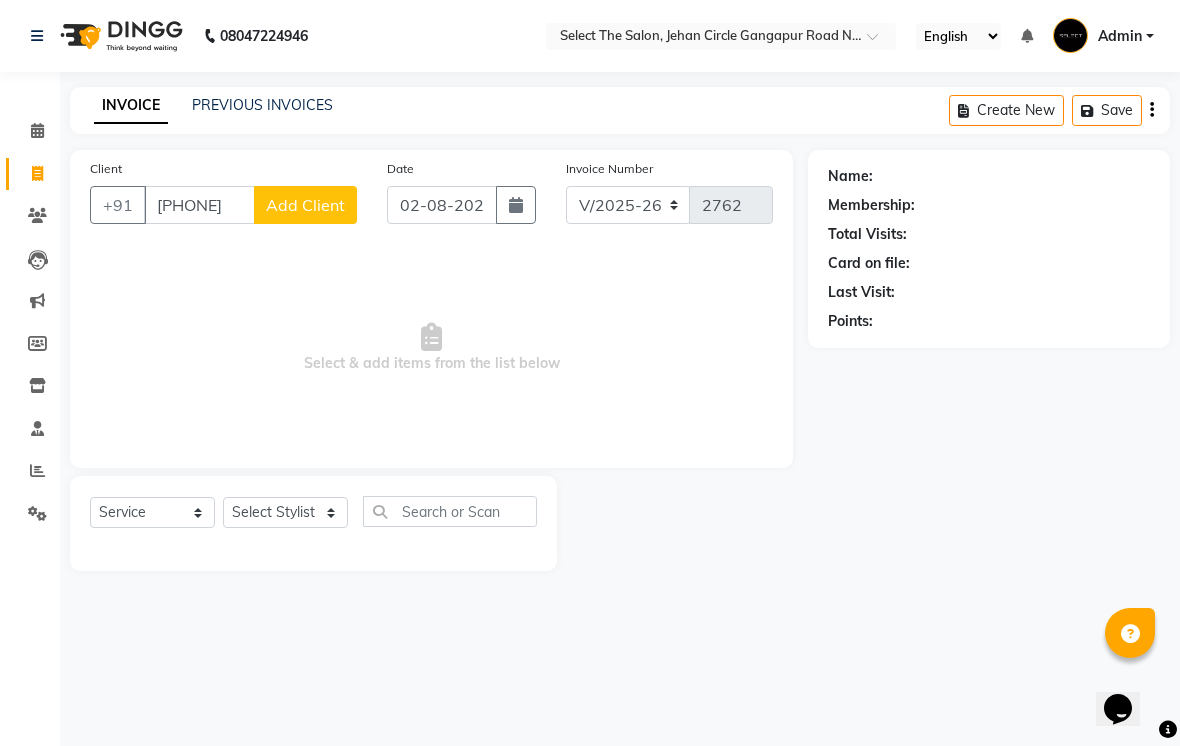 type on "[PHONE]" 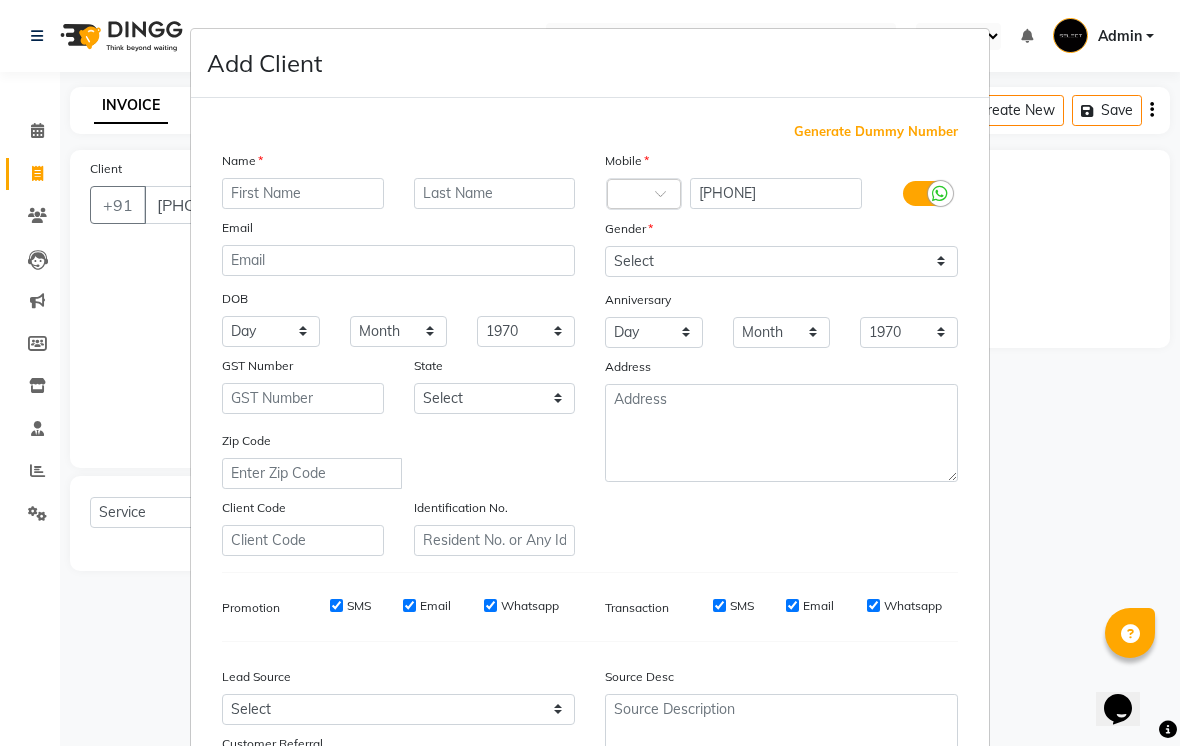 click at bounding box center [303, 193] 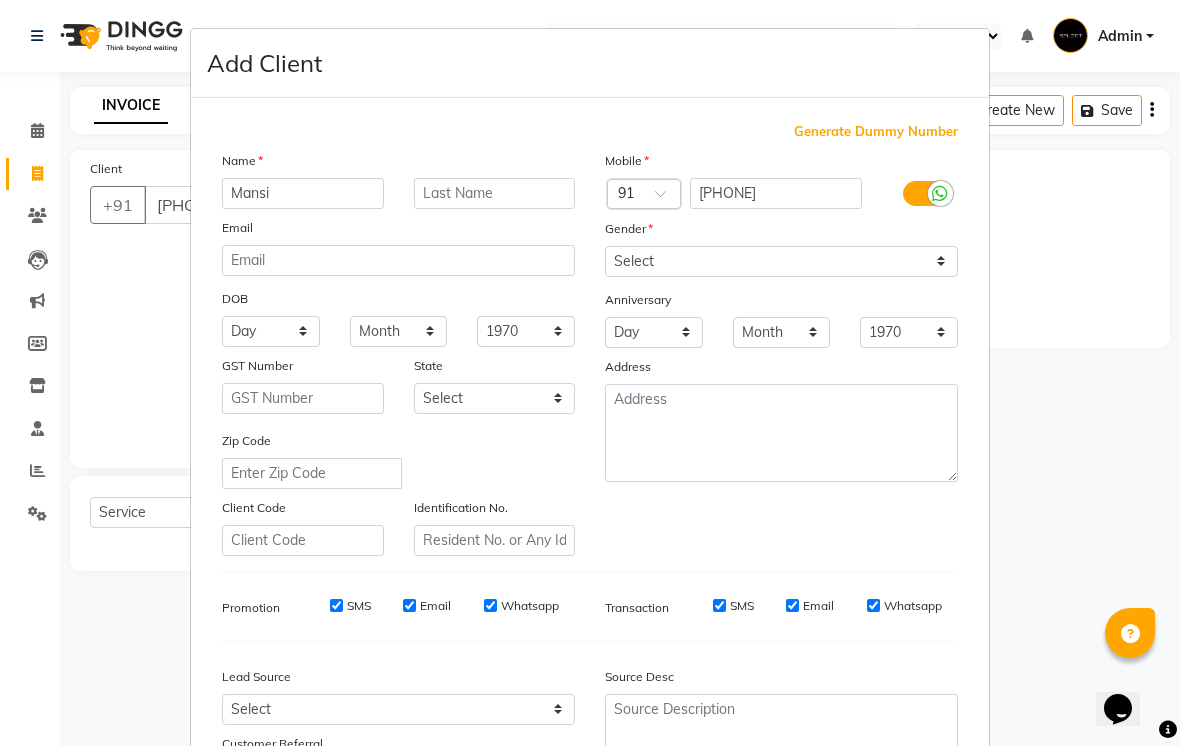 type on "Mansi" 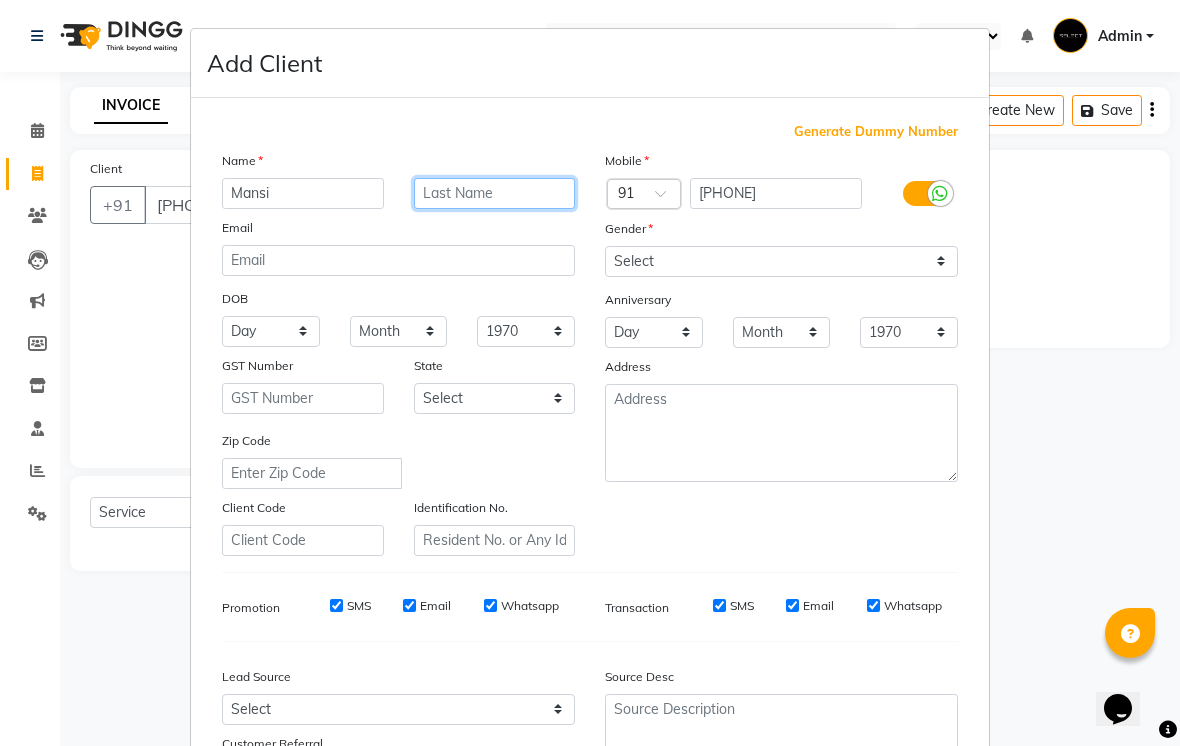 click at bounding box center [495, 193] 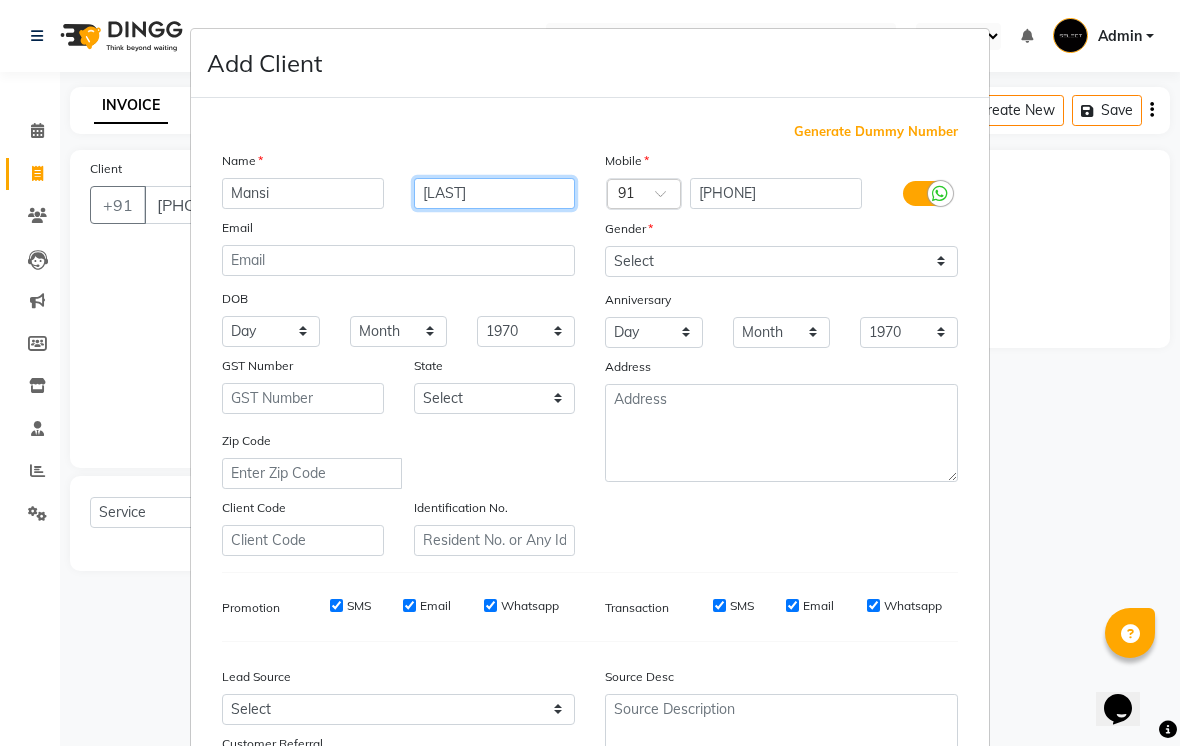 type on "[LAST]" 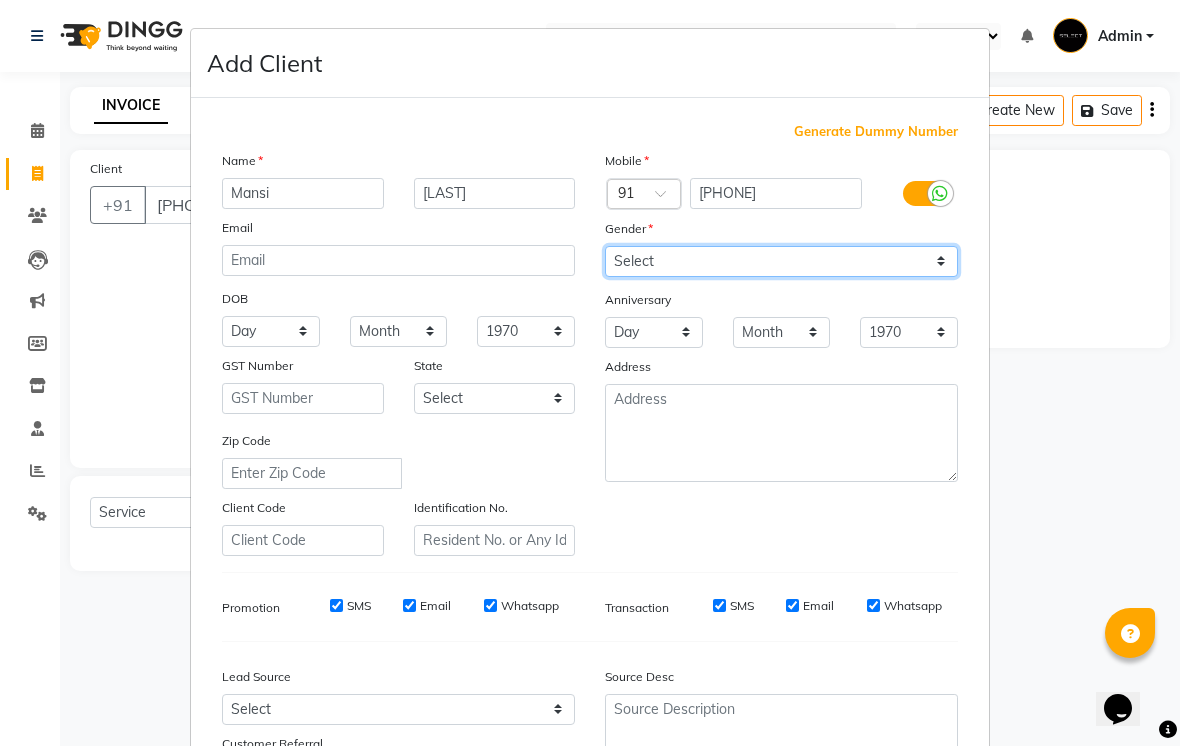 click on "Select Male Female Other Prefer Not To Say" at bounding box center (781, 261) 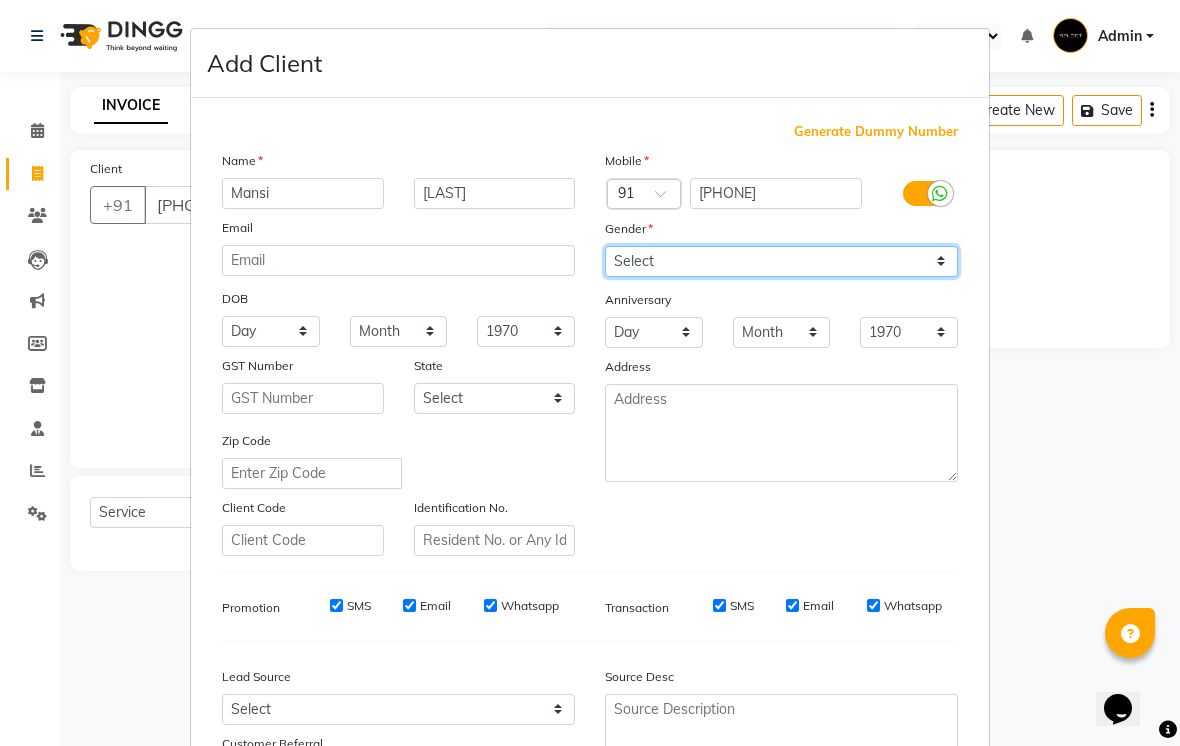 select on "female" 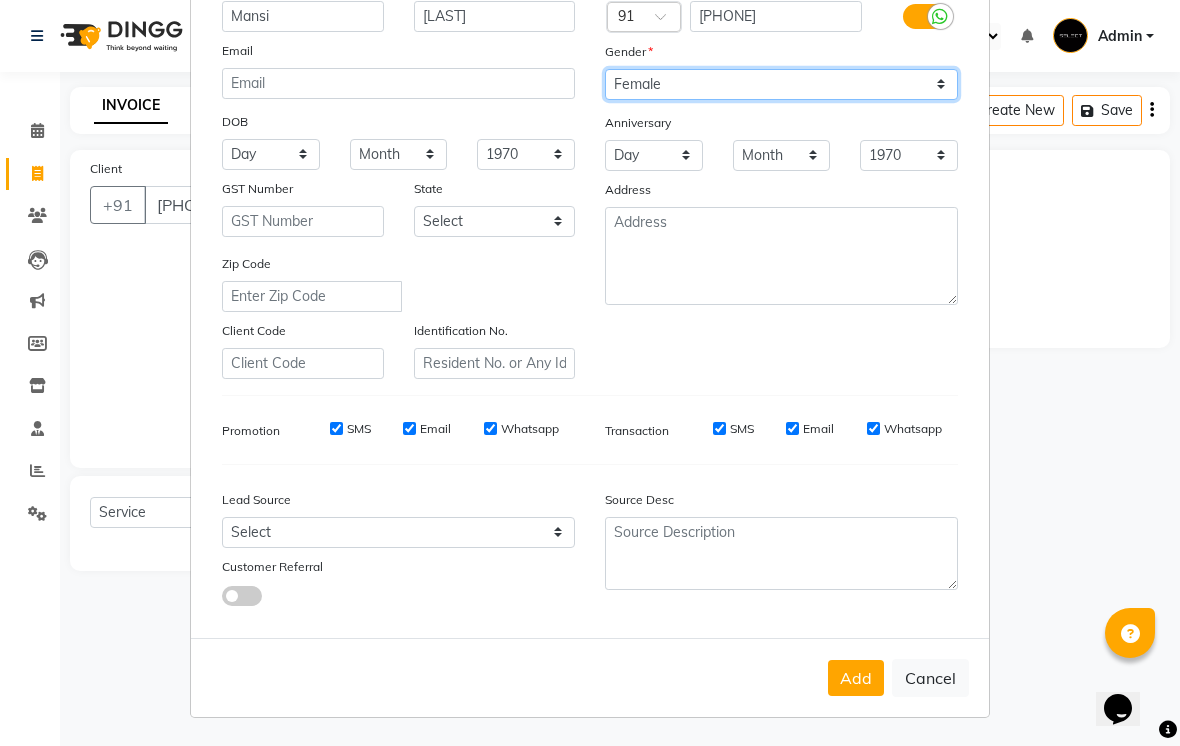 scroll, scrollTop: 176, scrollLeft: 0, axis: vertical 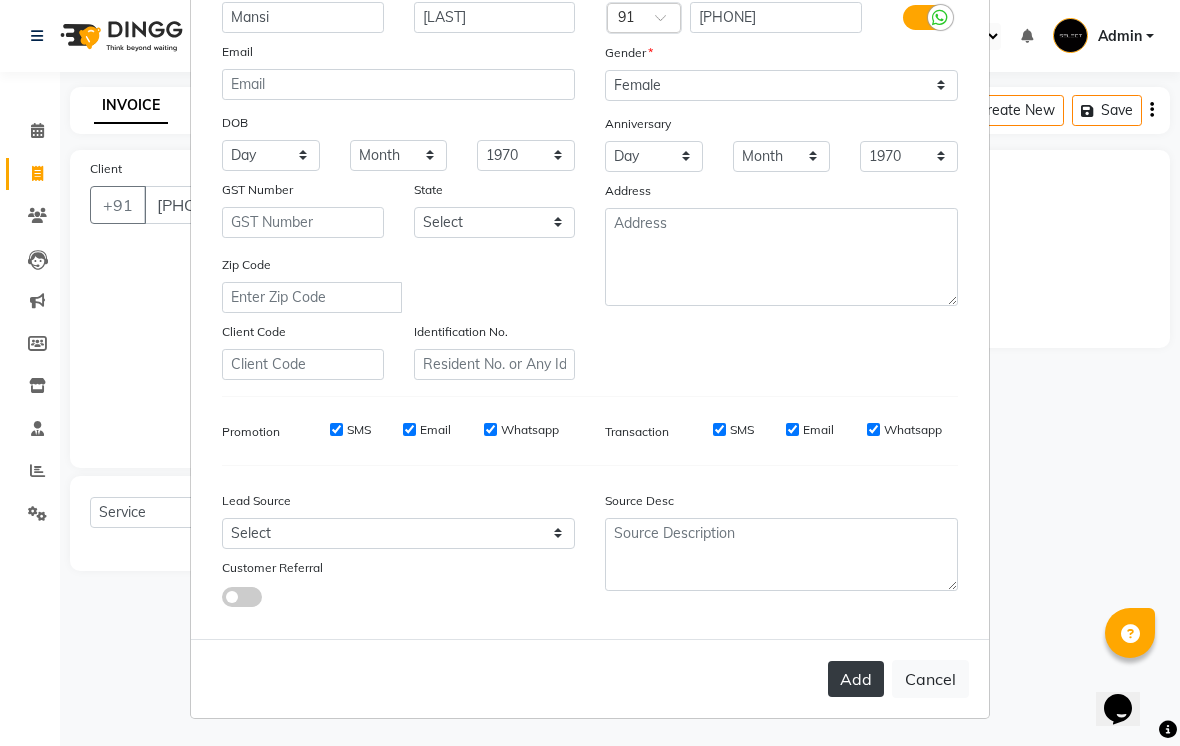 click on "Add" at bounding box center (856, 679) 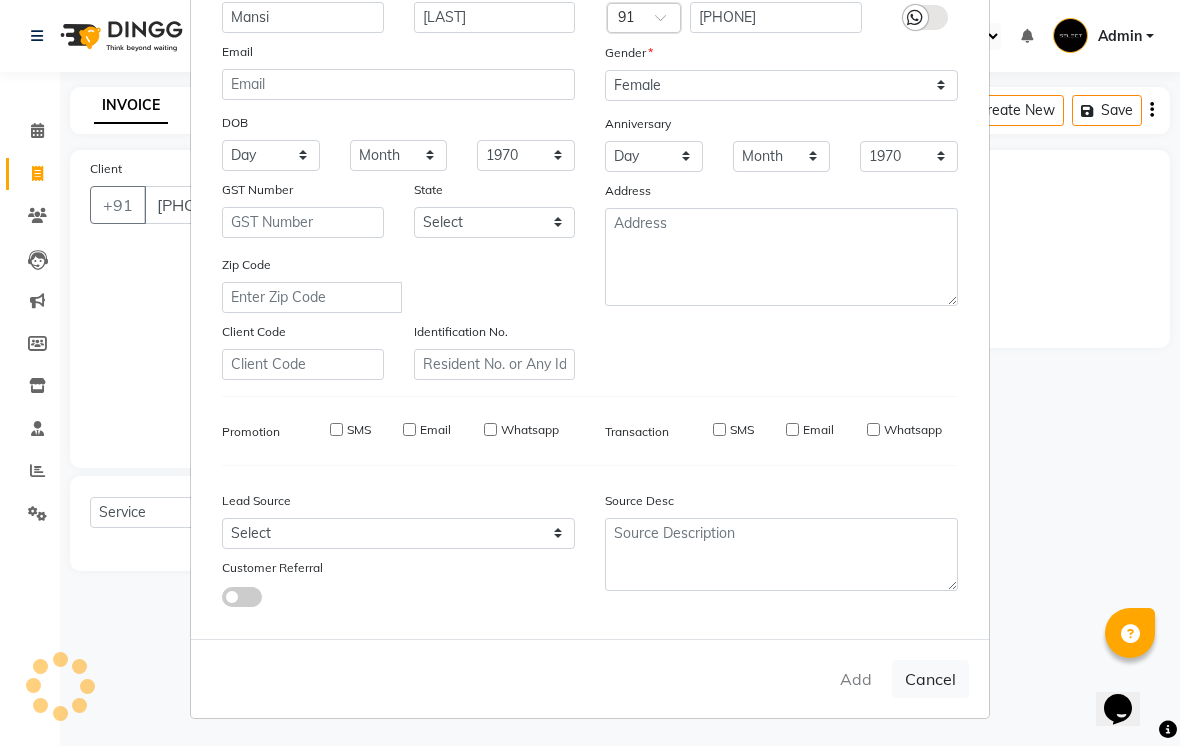type 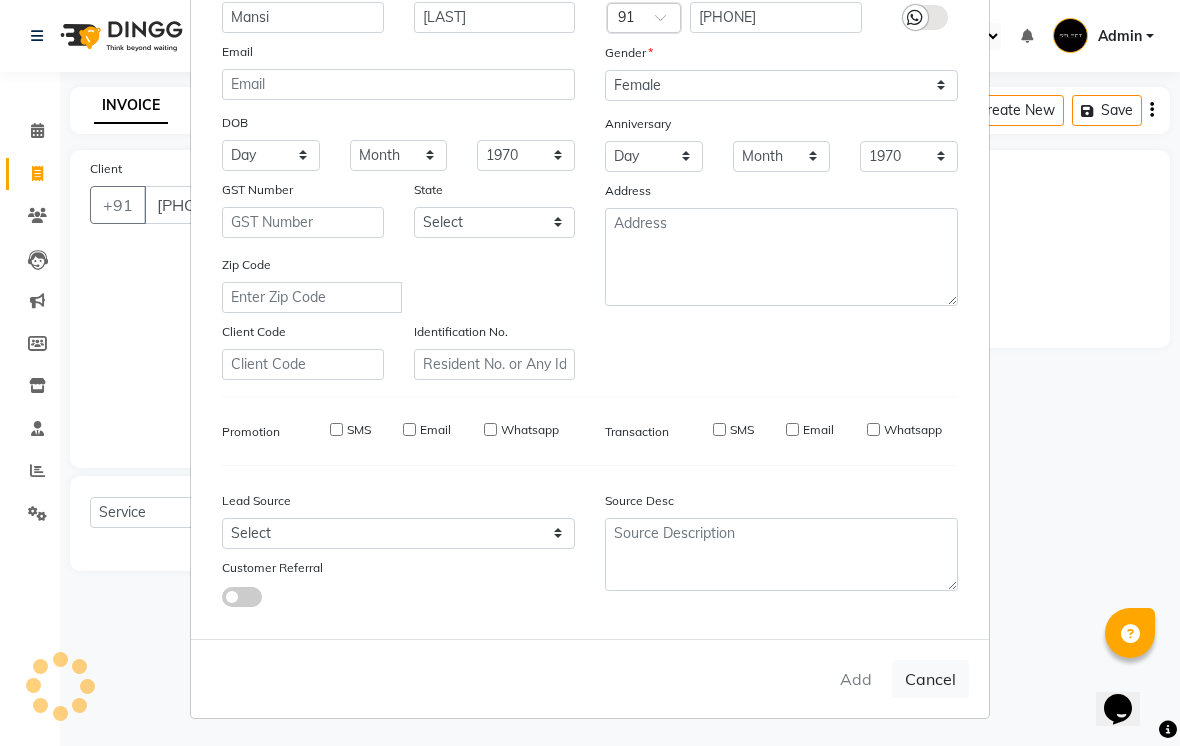 type 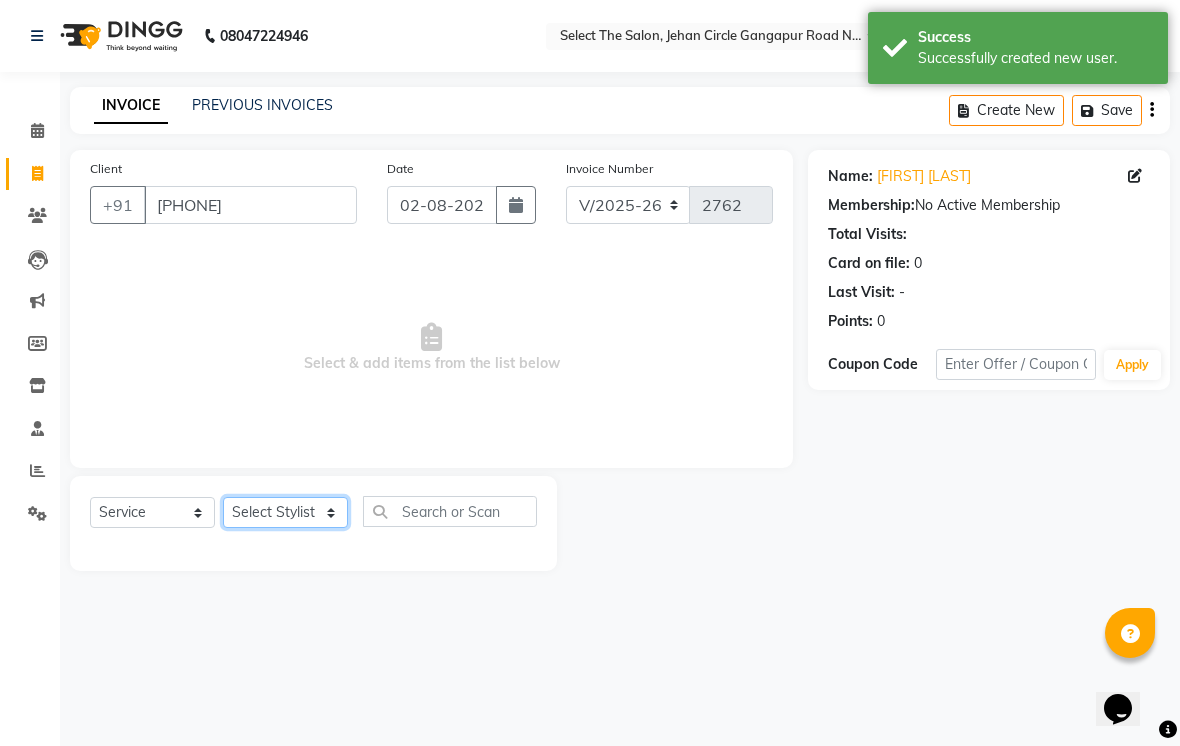 click on "Select Stylist Abhishek  Akshay  Bhumi  Kasak Pooja  Poonam  Sachin Wagh  Sarthak  Siddhika  Venkatesh warule Yogeshwari" 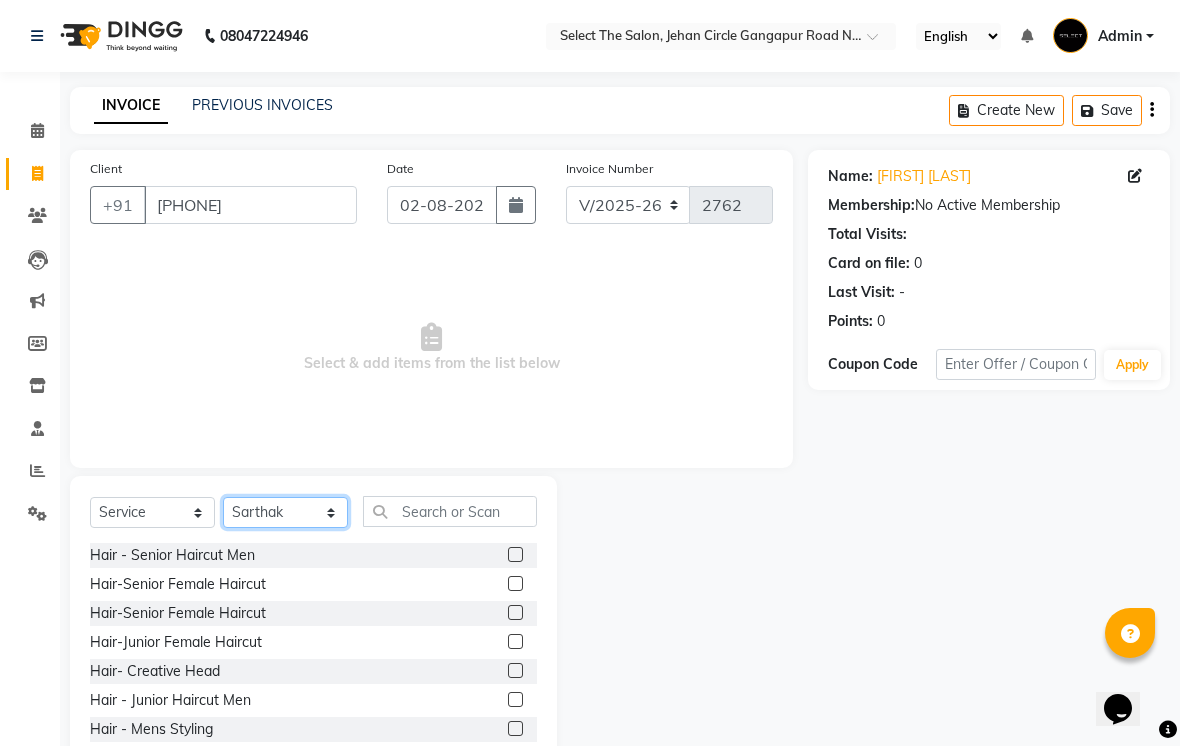 click on "Select Stylist Abhishek  Akshay  Bhumi  Kasak Pooja  Poonam  Sachin Wagh  Sarthak  Siddhika  Venkatesh warule Yogeshwari" 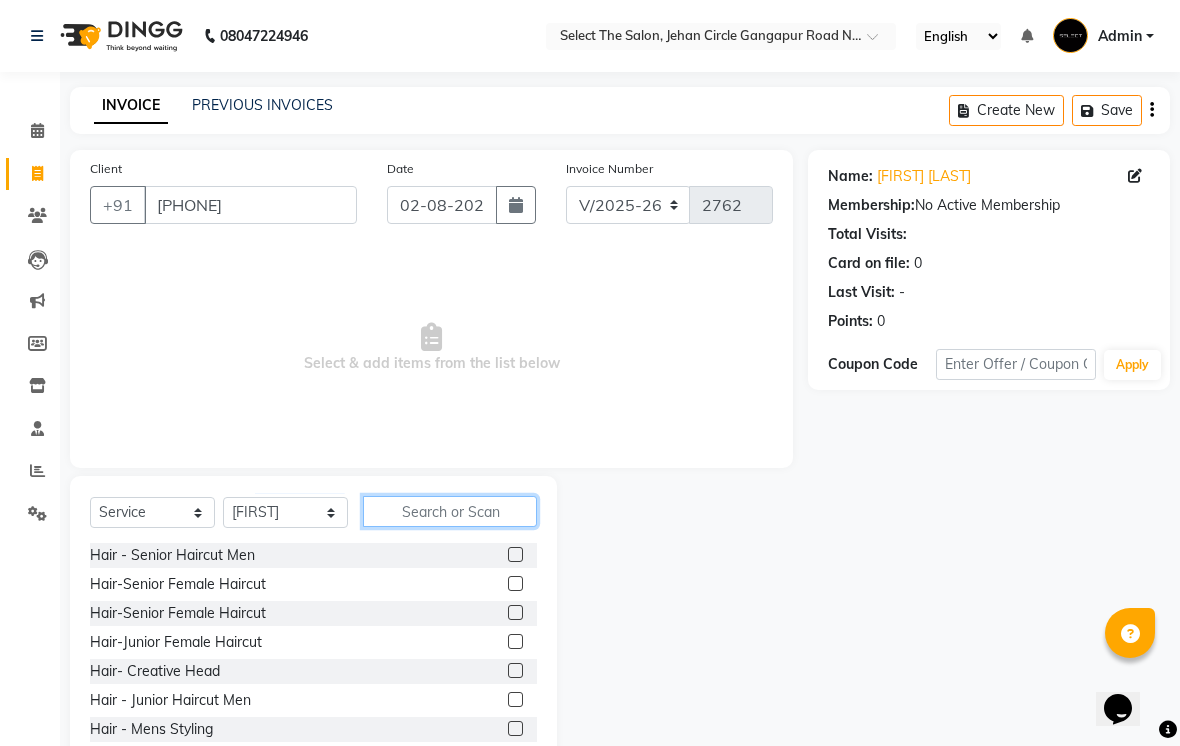 click 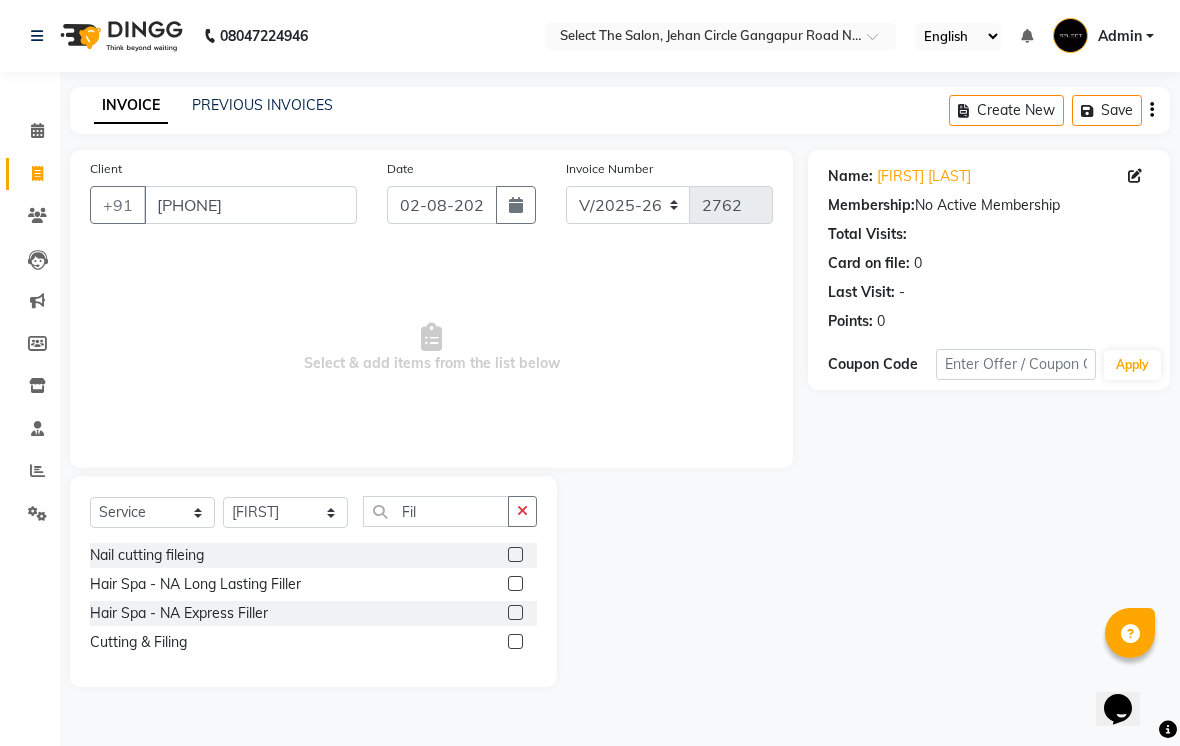 click 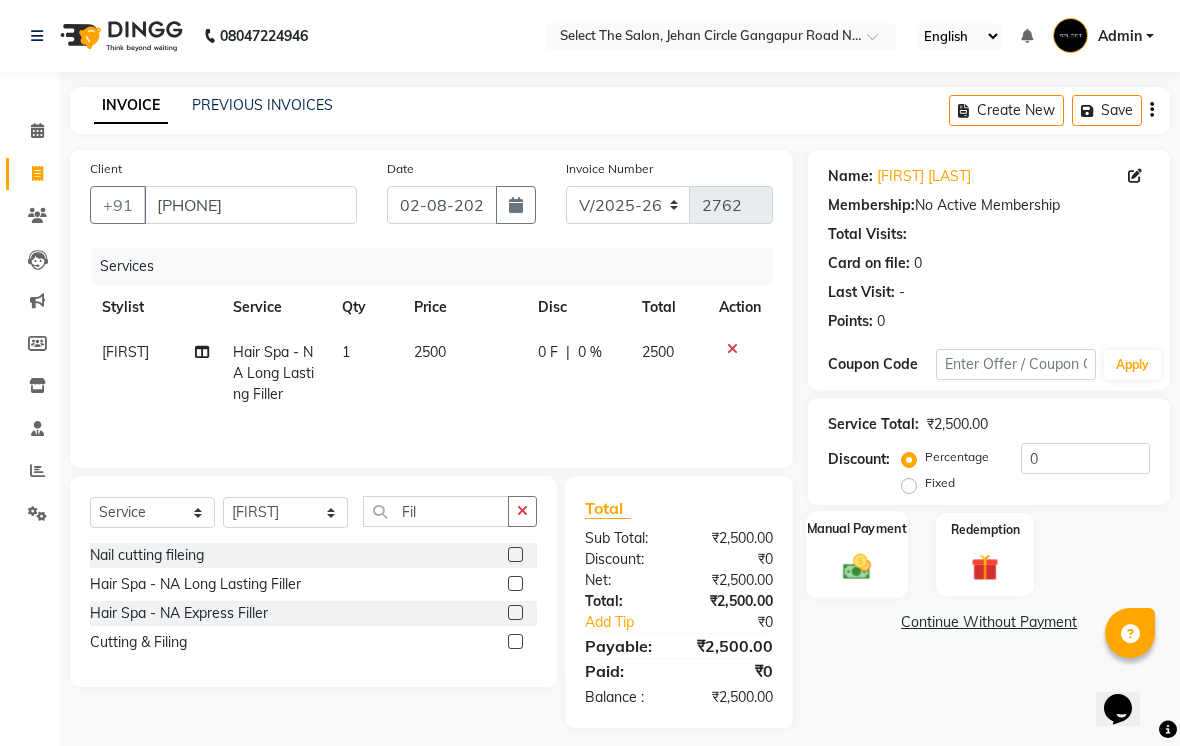 click on "Manual Payment" 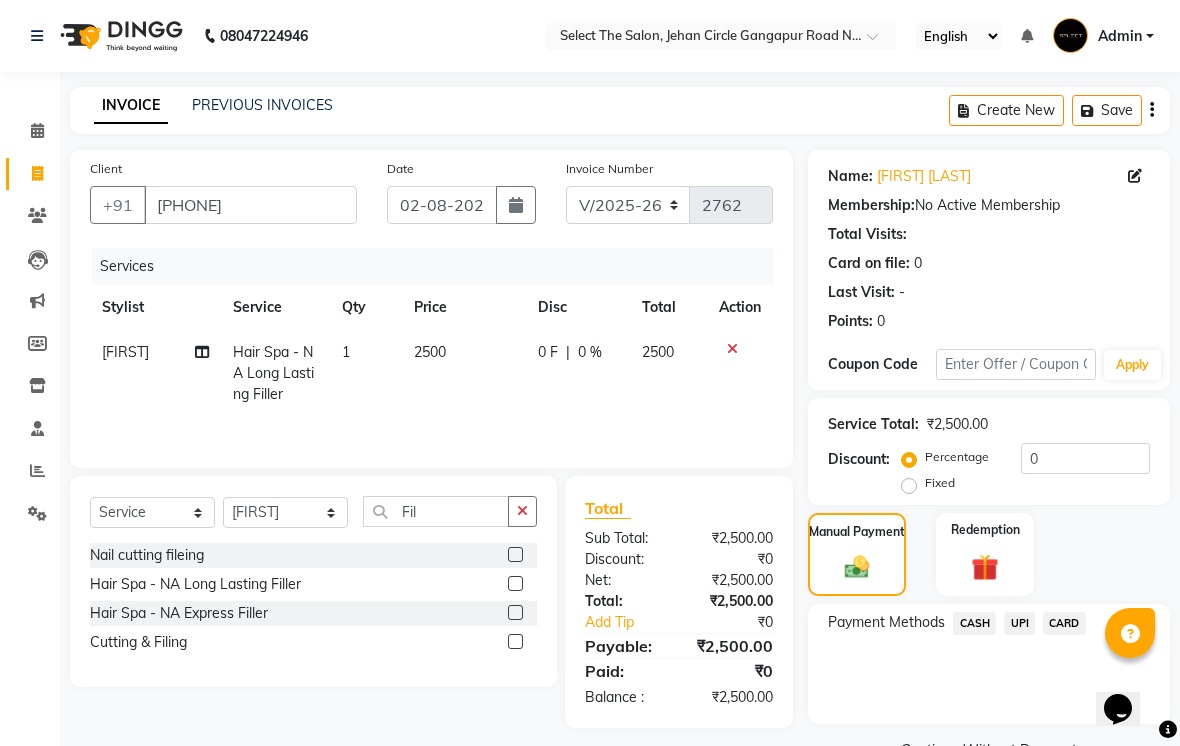 click on "UPI" 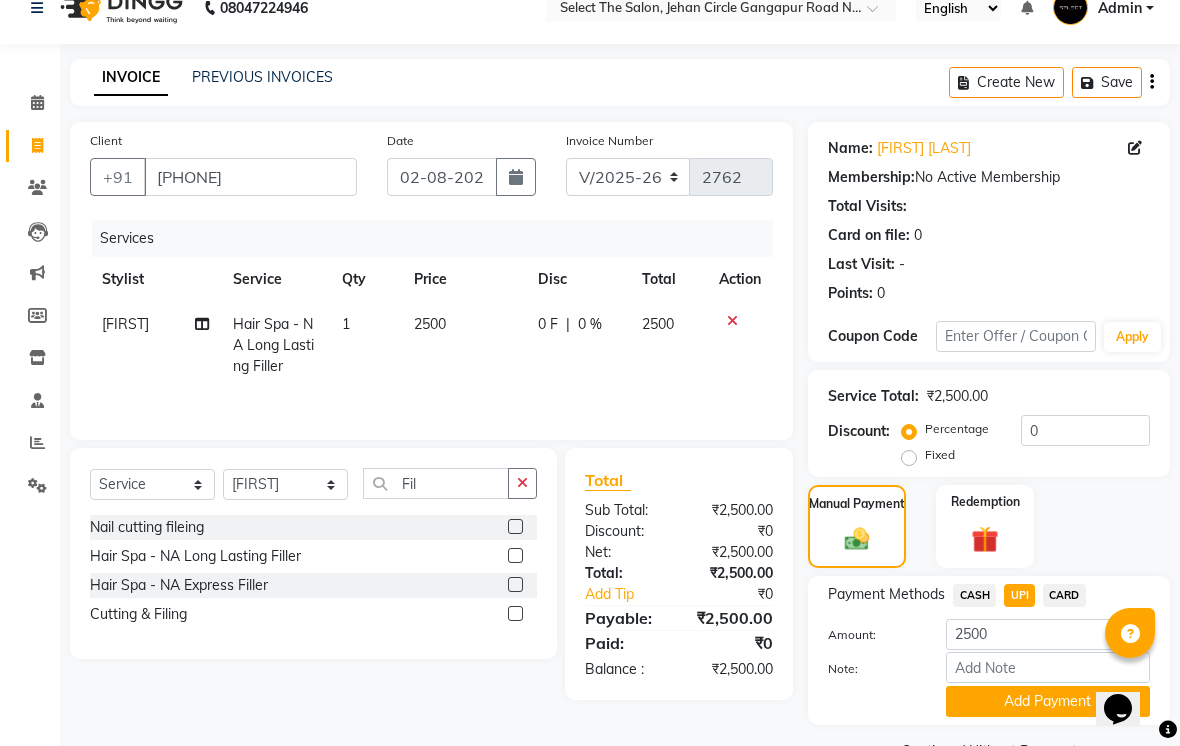 scroll, scrollTop: 77, scrollLeft: 0, axis: vertical 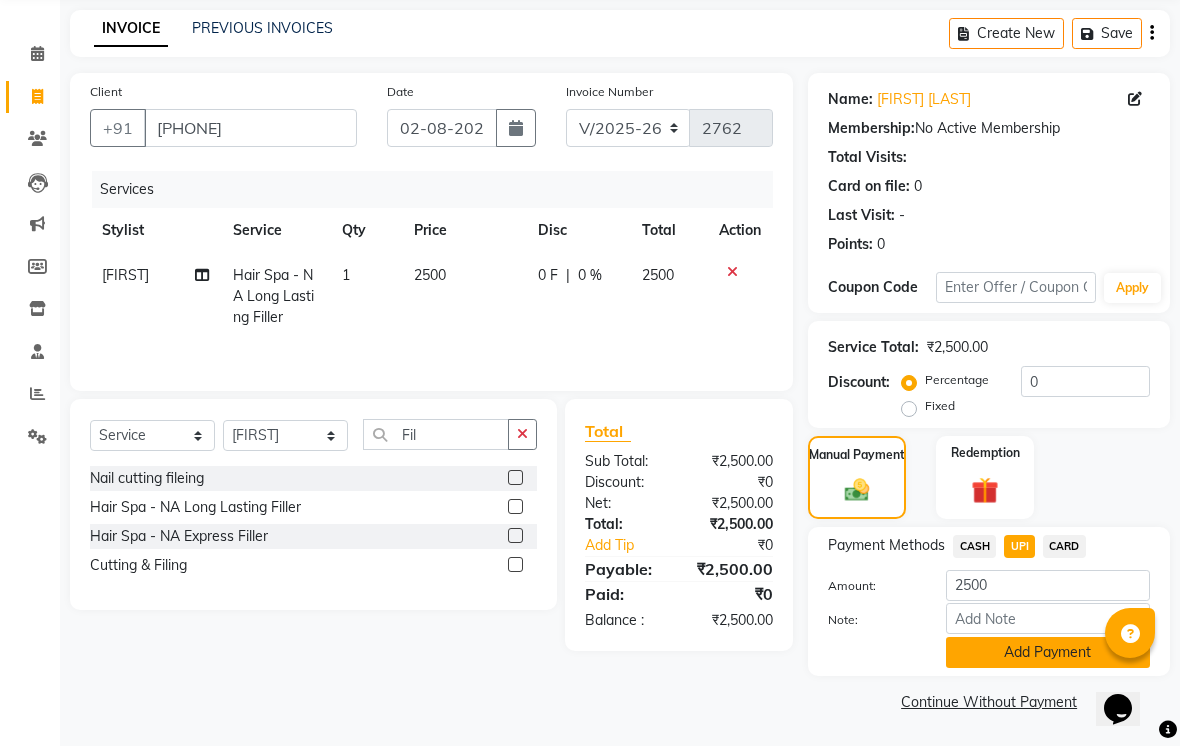 click on "Add Payment" 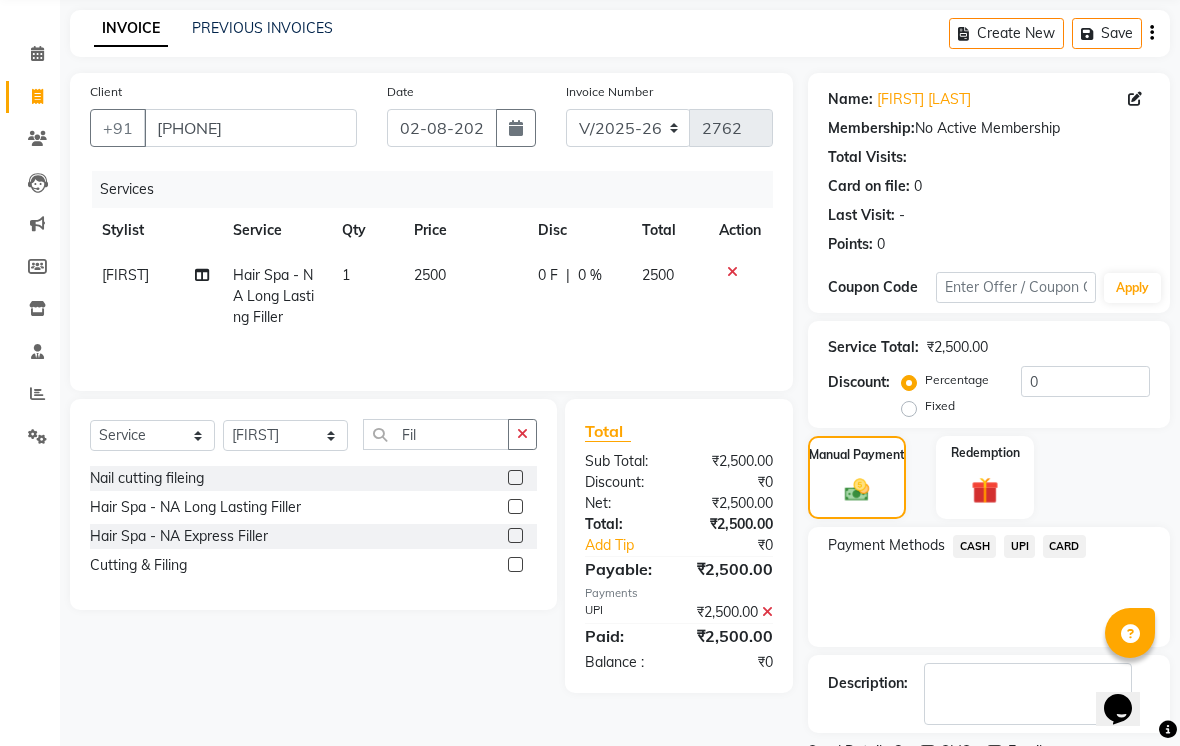 scroll, scrollTop: 161, scrollLeft: 0, axis: vertical 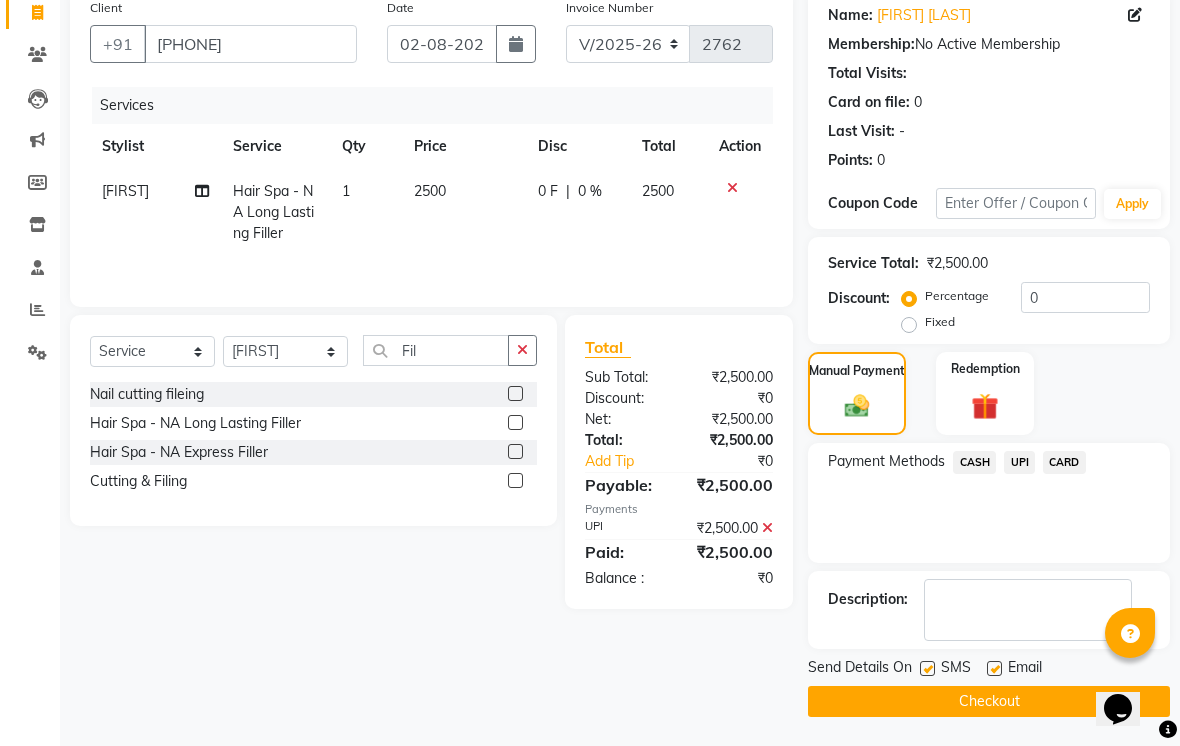 click 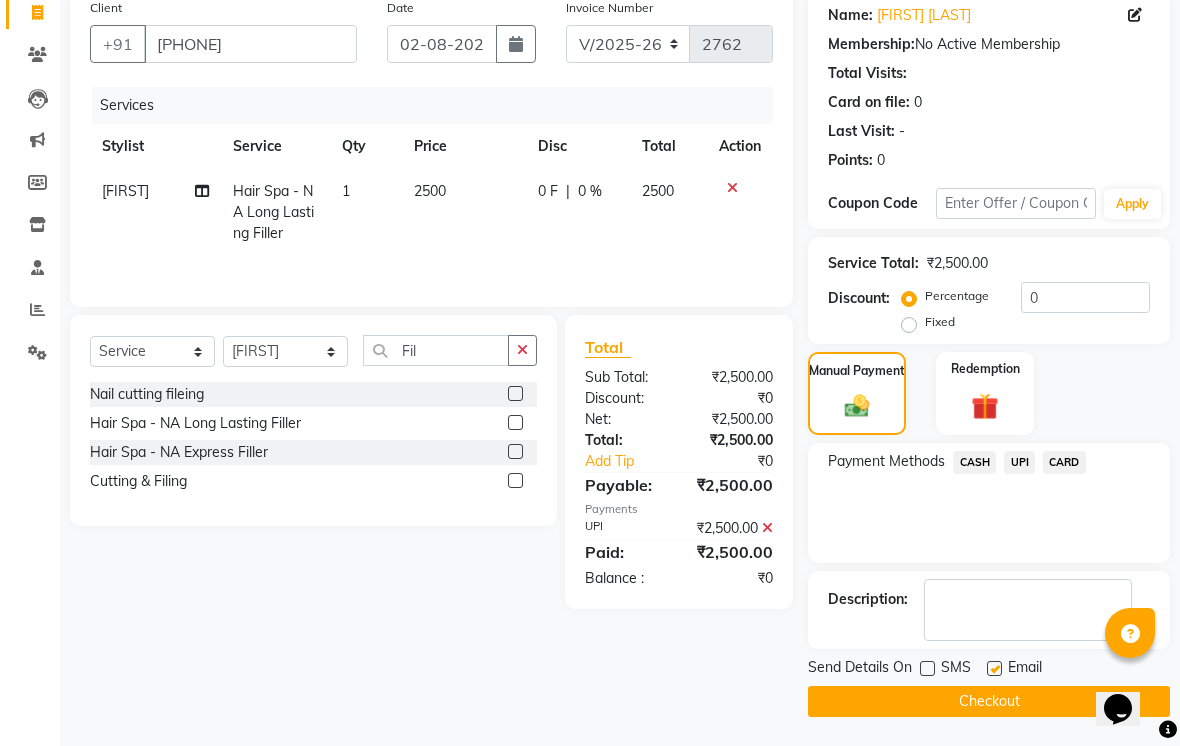 click 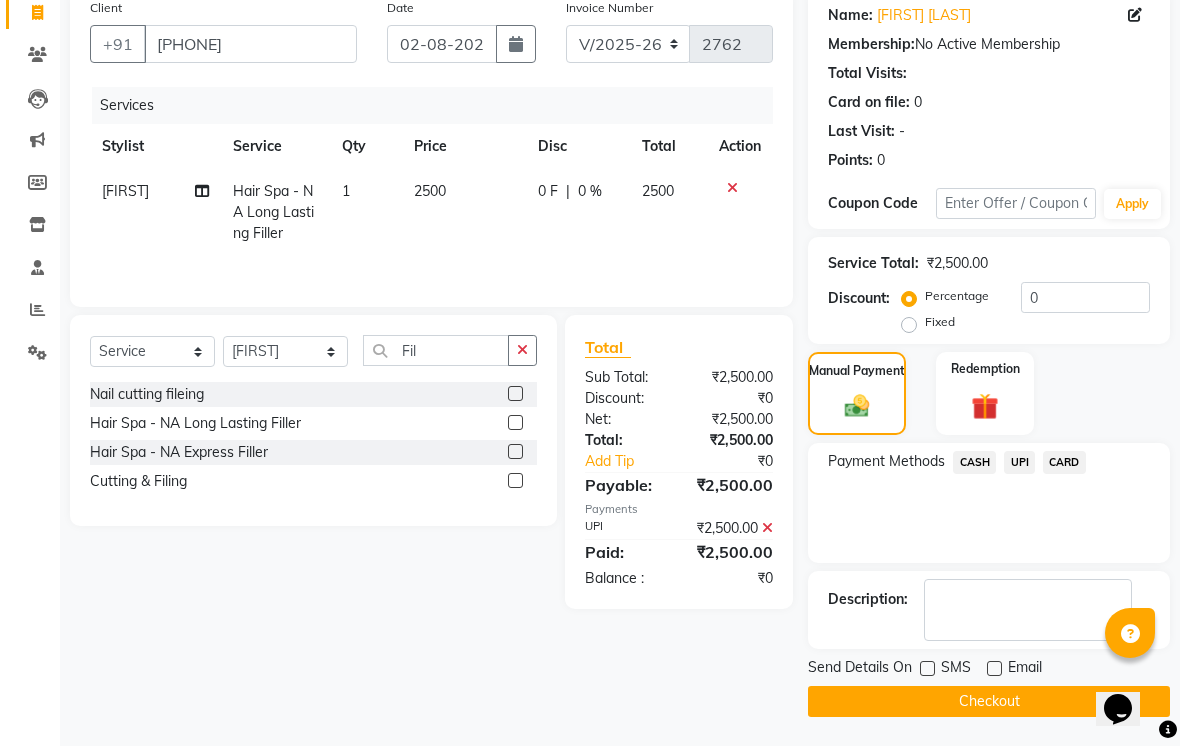click on "Checkout" 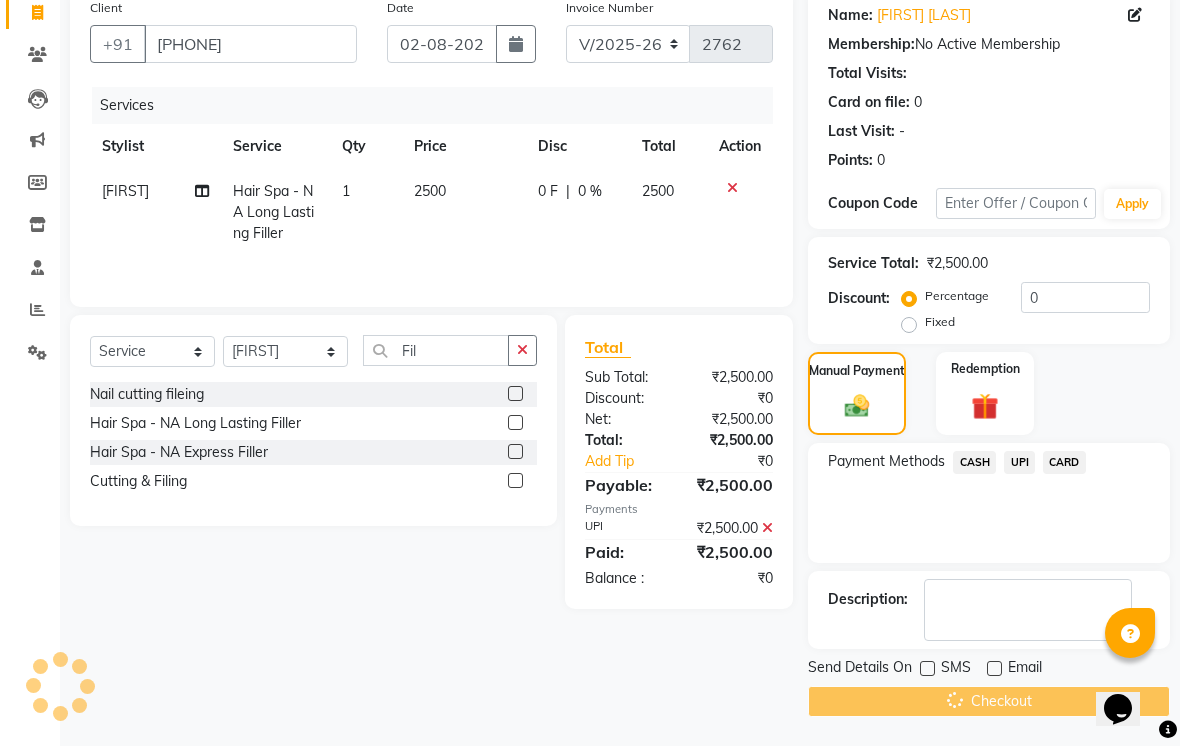 scroll, scrollTop: 0, scrollLeft: 0, axis: both 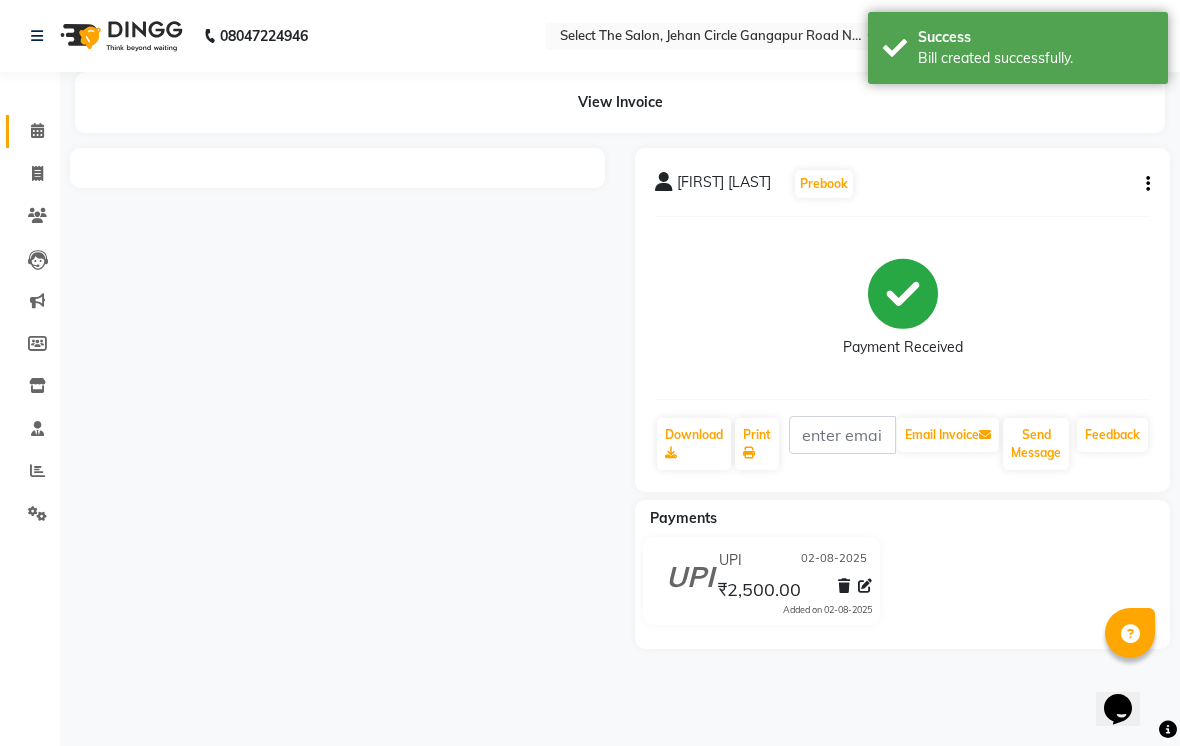 click 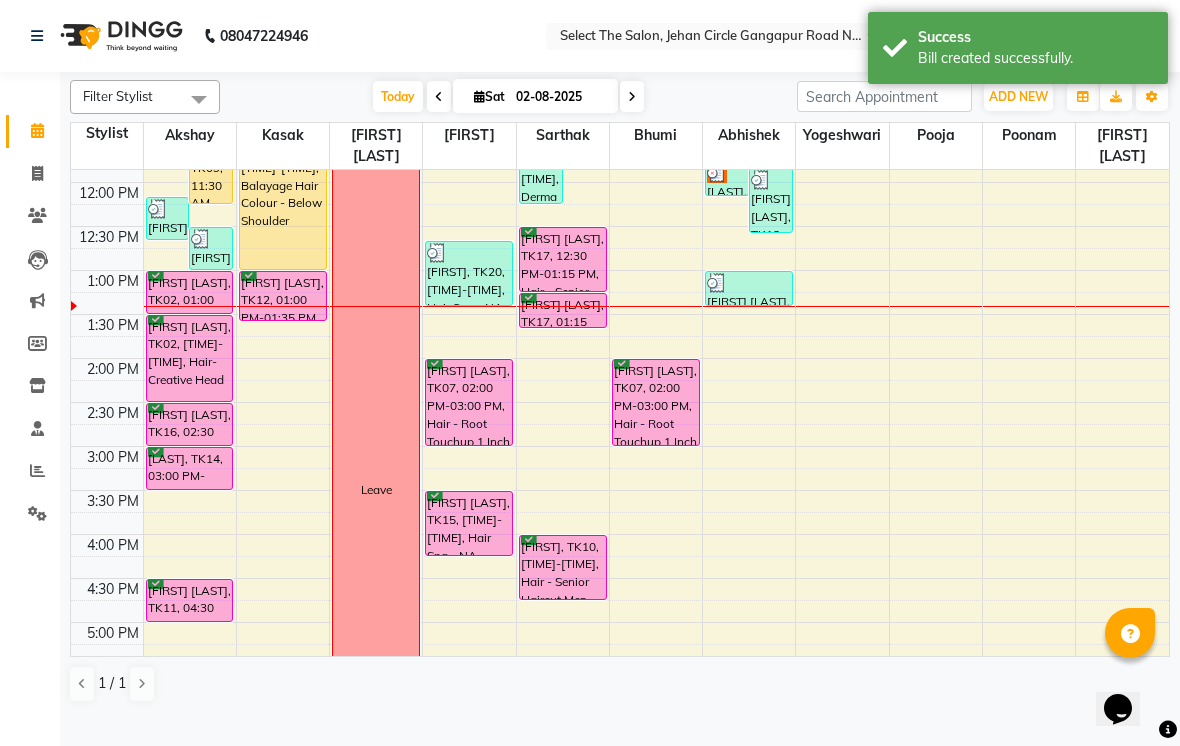 scroll, scrollTop: 270, scrollLeft: 0, axis: vertical 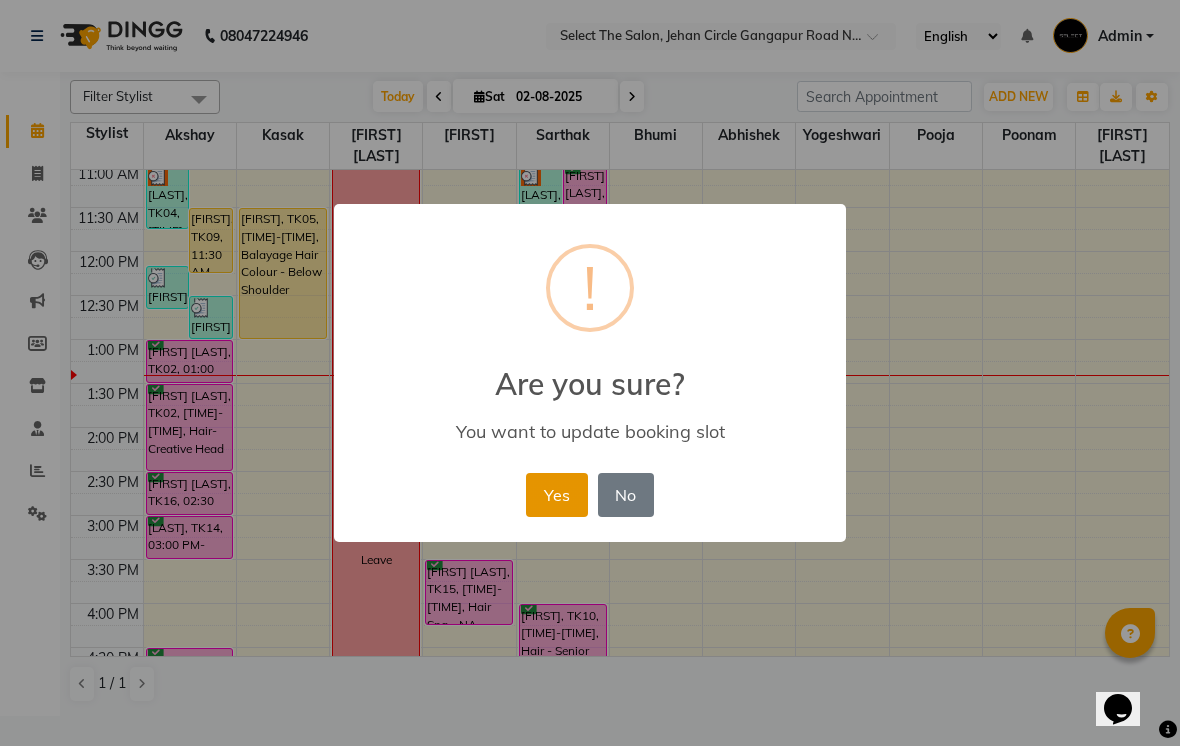 click on "Yes" at bounding box center (556, 495) 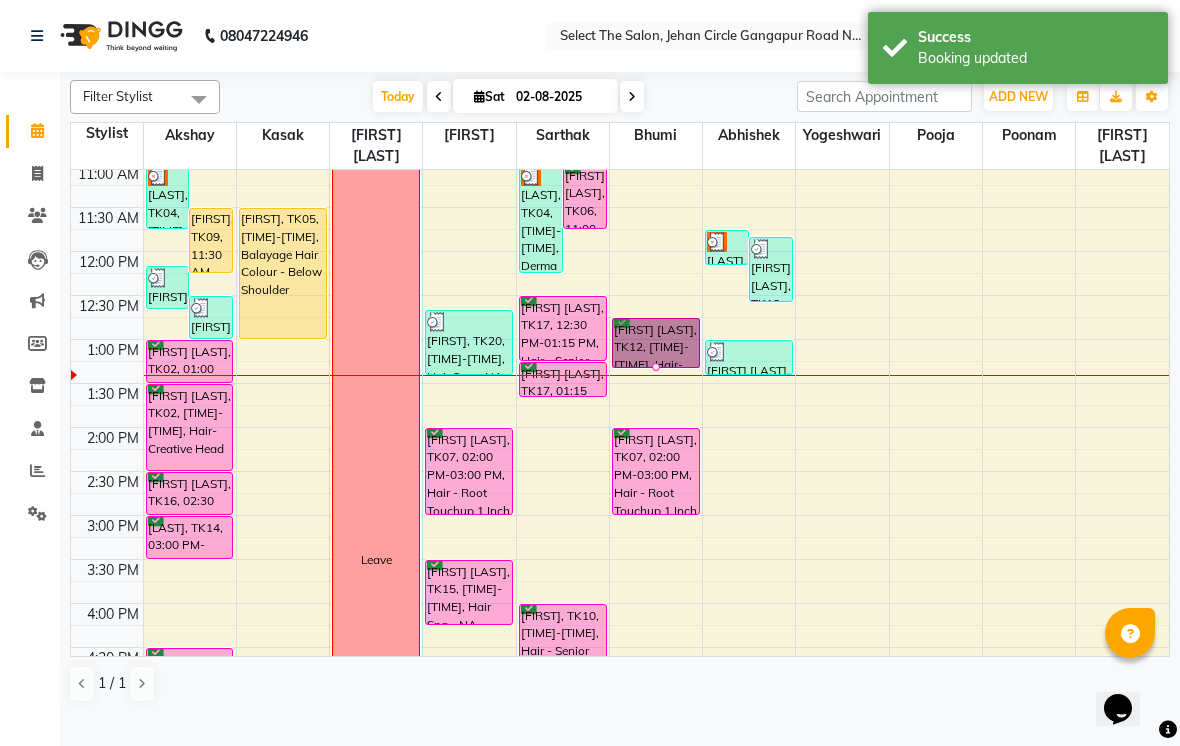 click at bounding box center [656, 367] 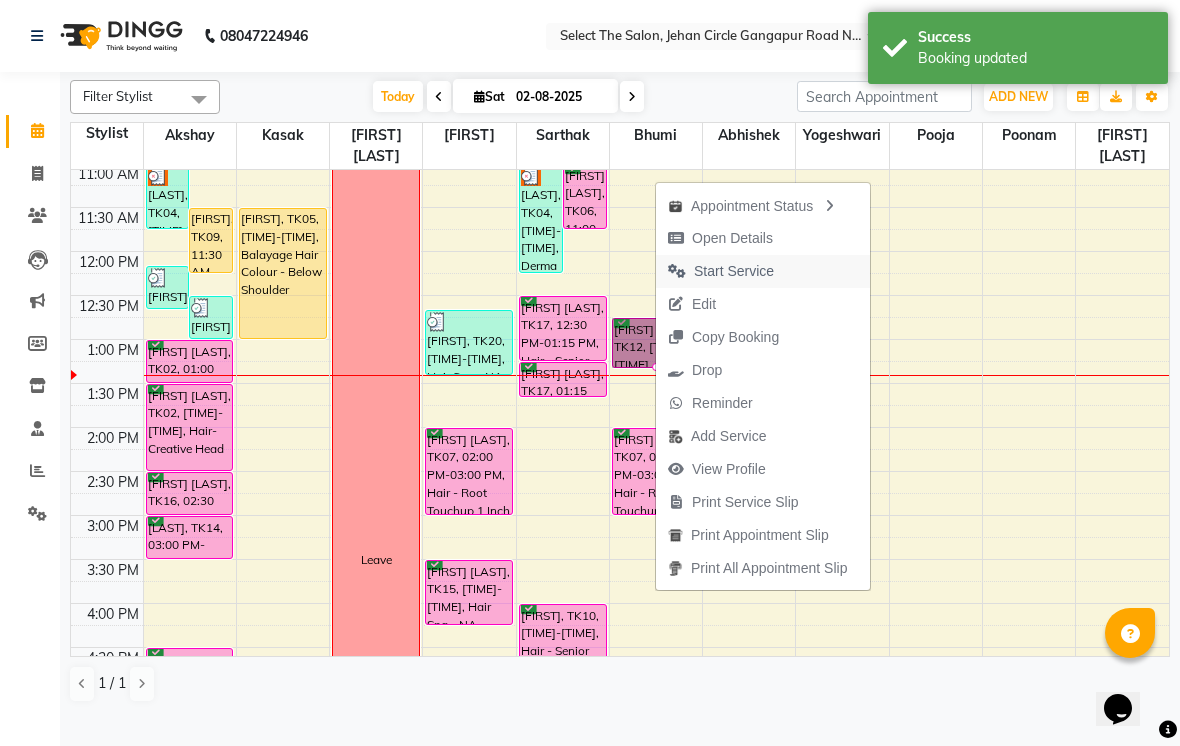 click on "Start Service" at bounding box center (721, 271) 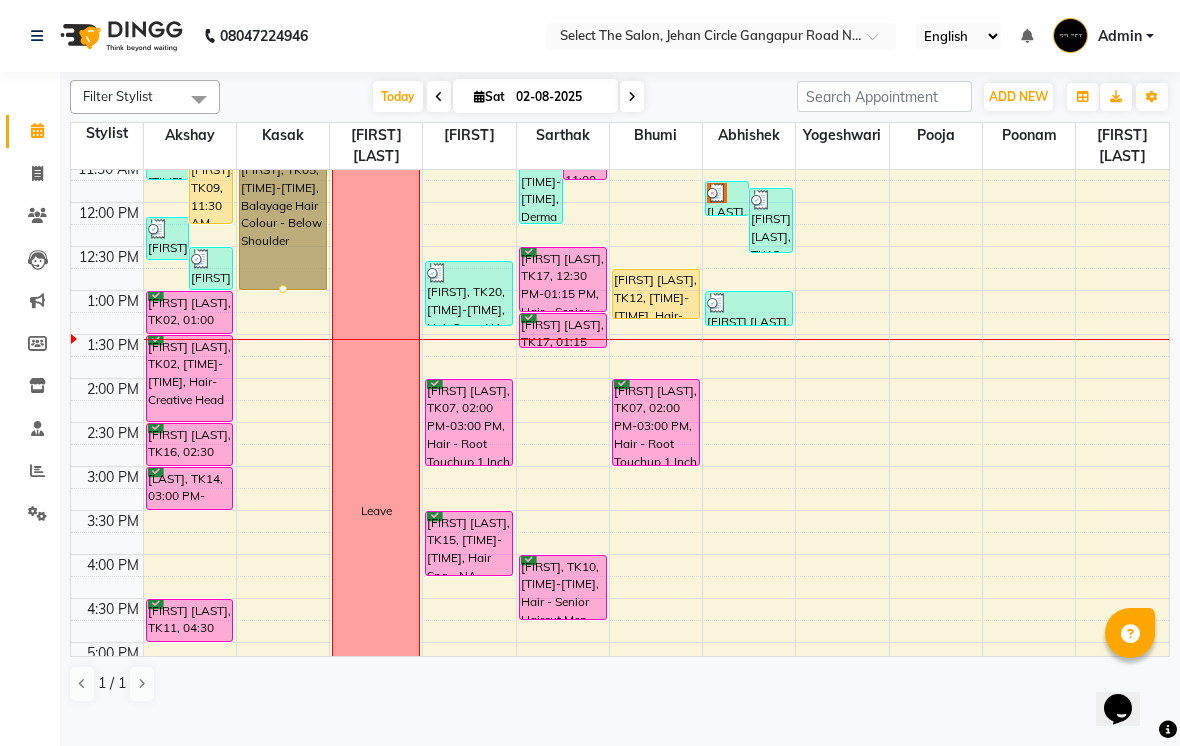 scroll, scrollTop: 207, scrollLeft: 0, axis: vertical 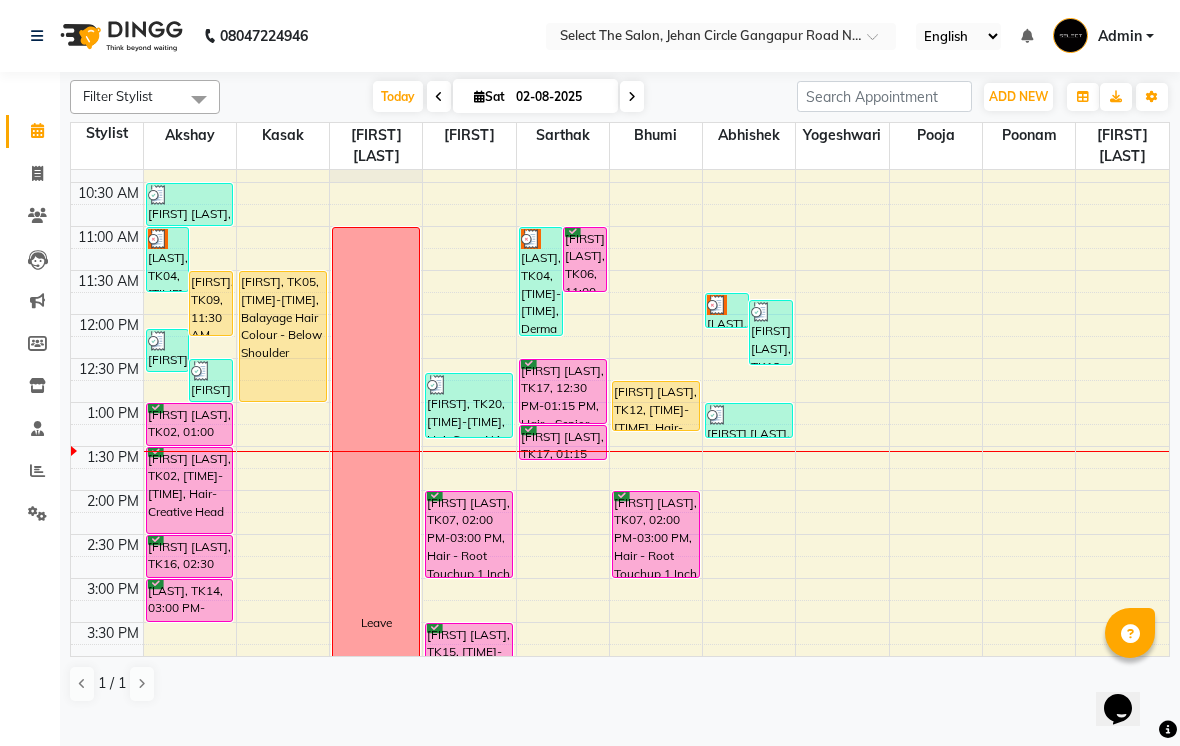 click on "[LAST], TK04, [TIME]-[TIME], Hair - Creative Head Mens" at bounding box center (168, 259) 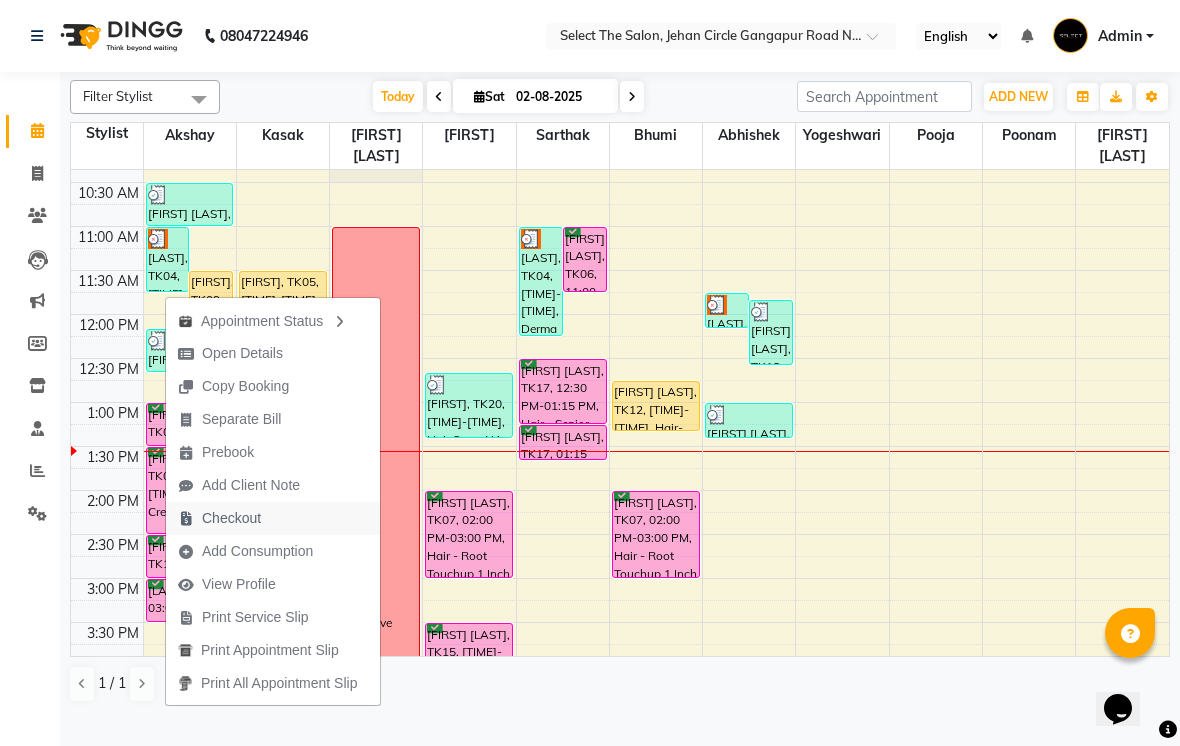 click on "Checkout" at bounding box center [231, 518] 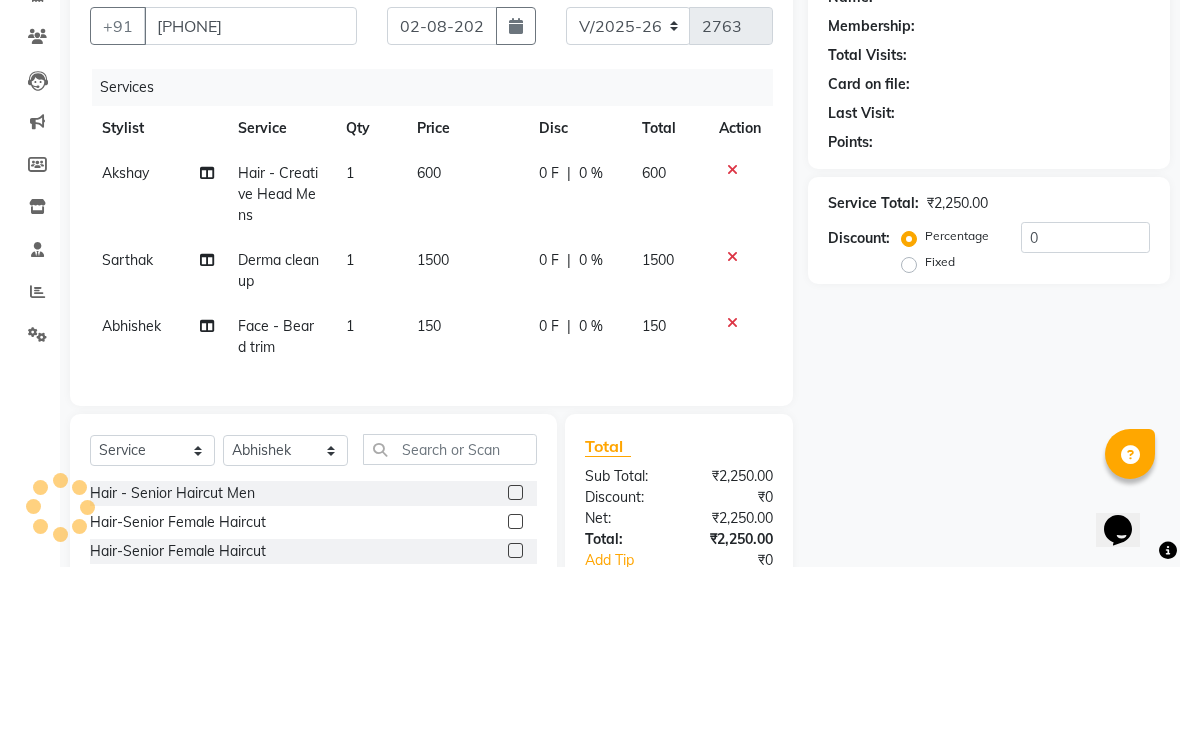 scroll, scrollTop: 179, scrollLeft: 0, axis: vertical 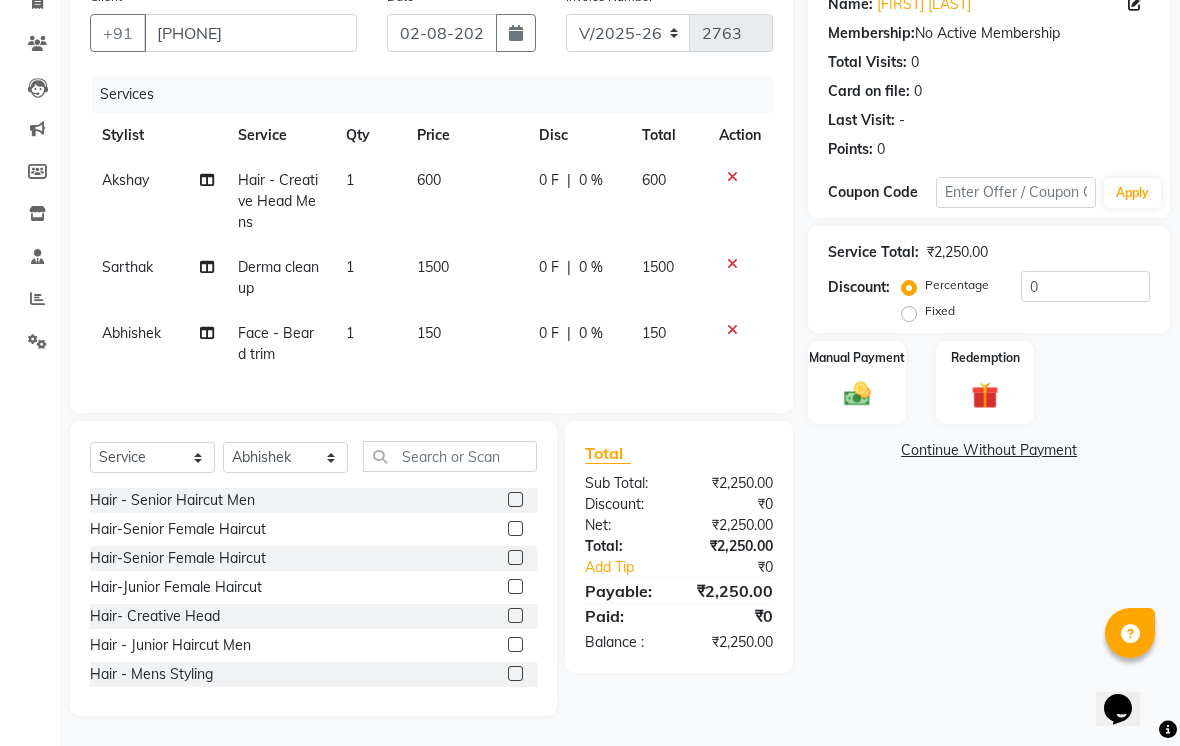click on "150" 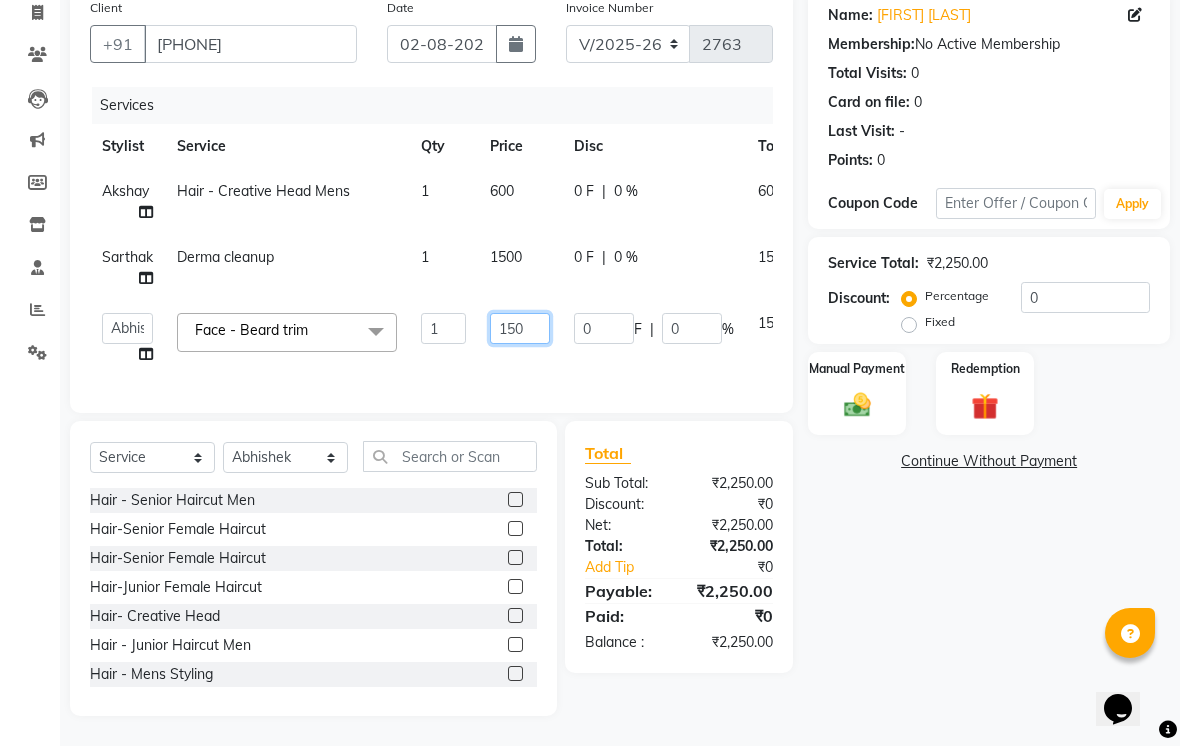 click on "150" 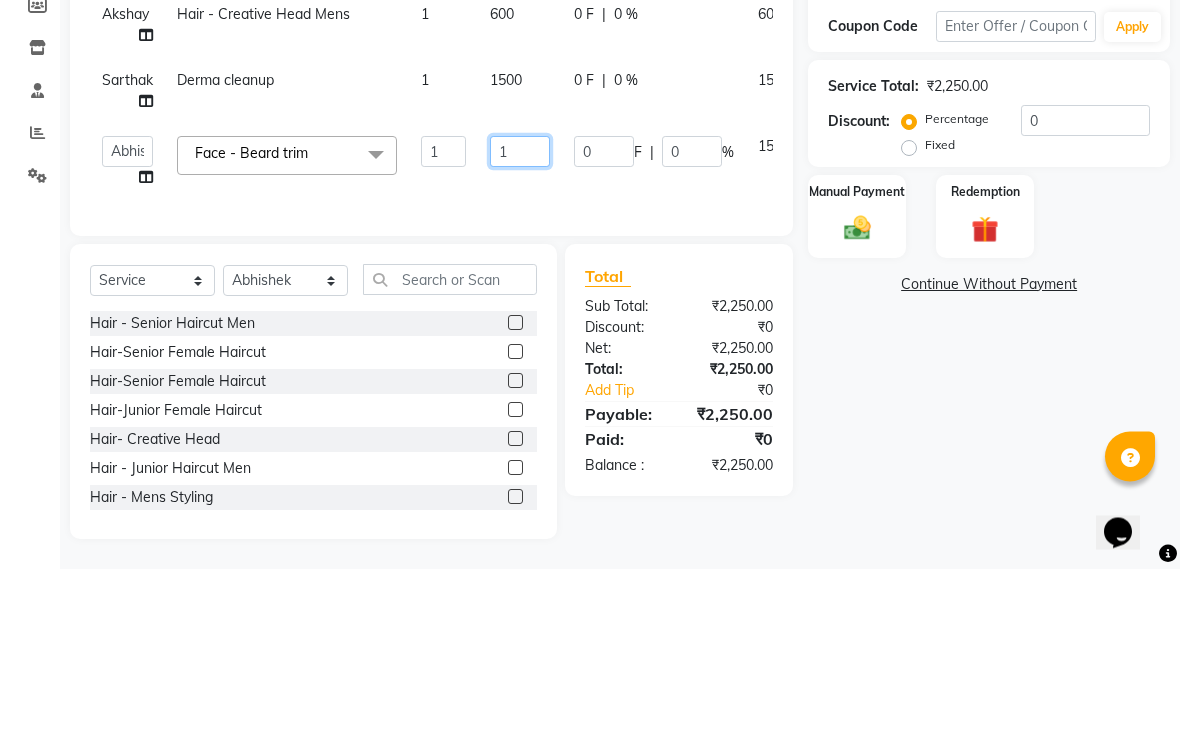 scroll, scrollTop: 189, scrollLeft: 0, axis: vertical 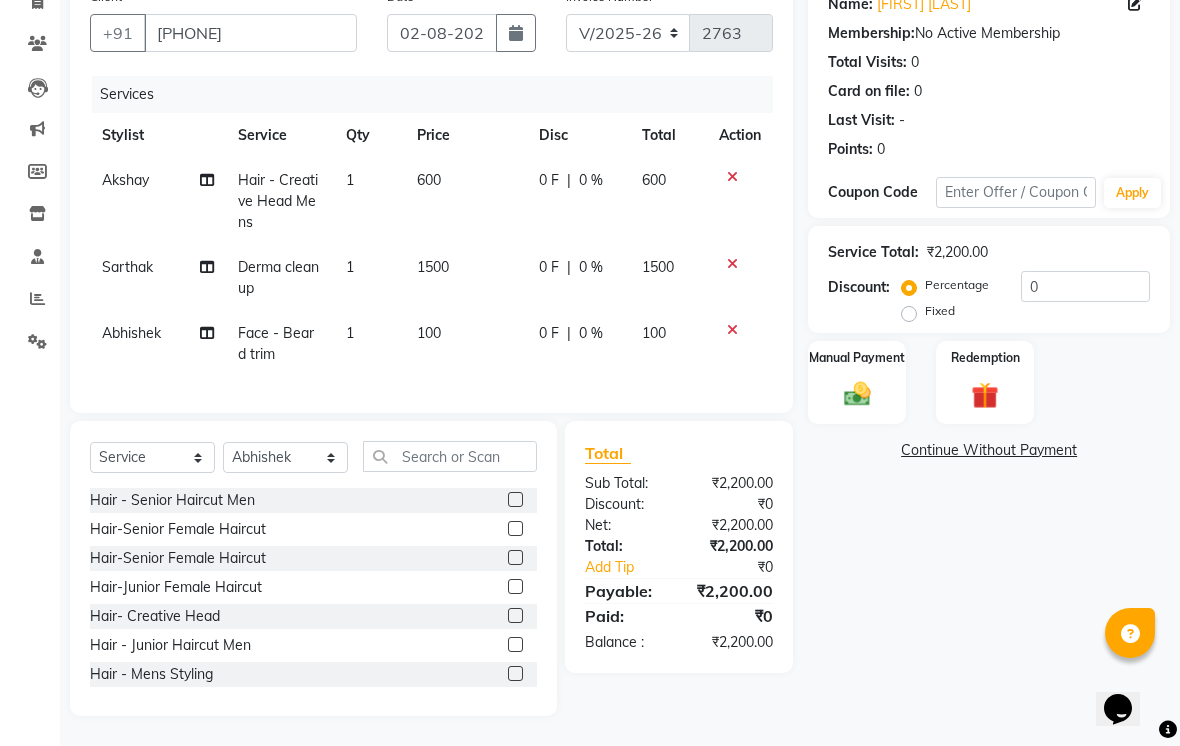 click on "Abhishek" 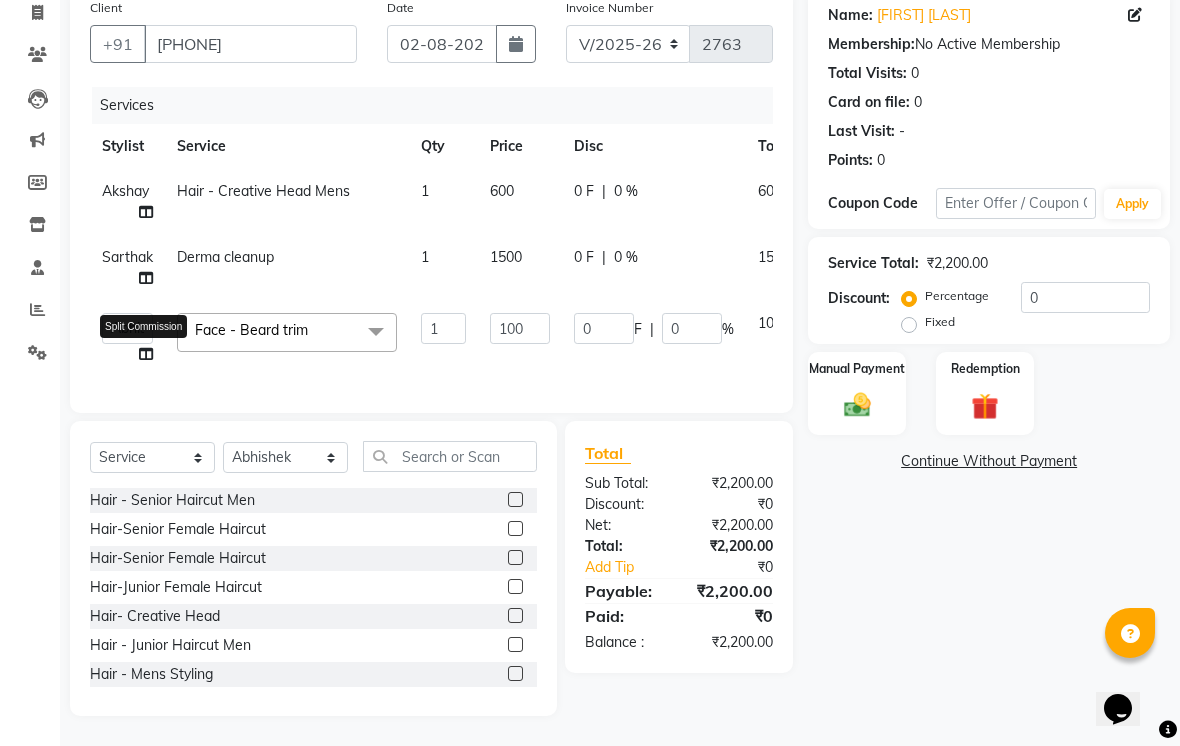 click 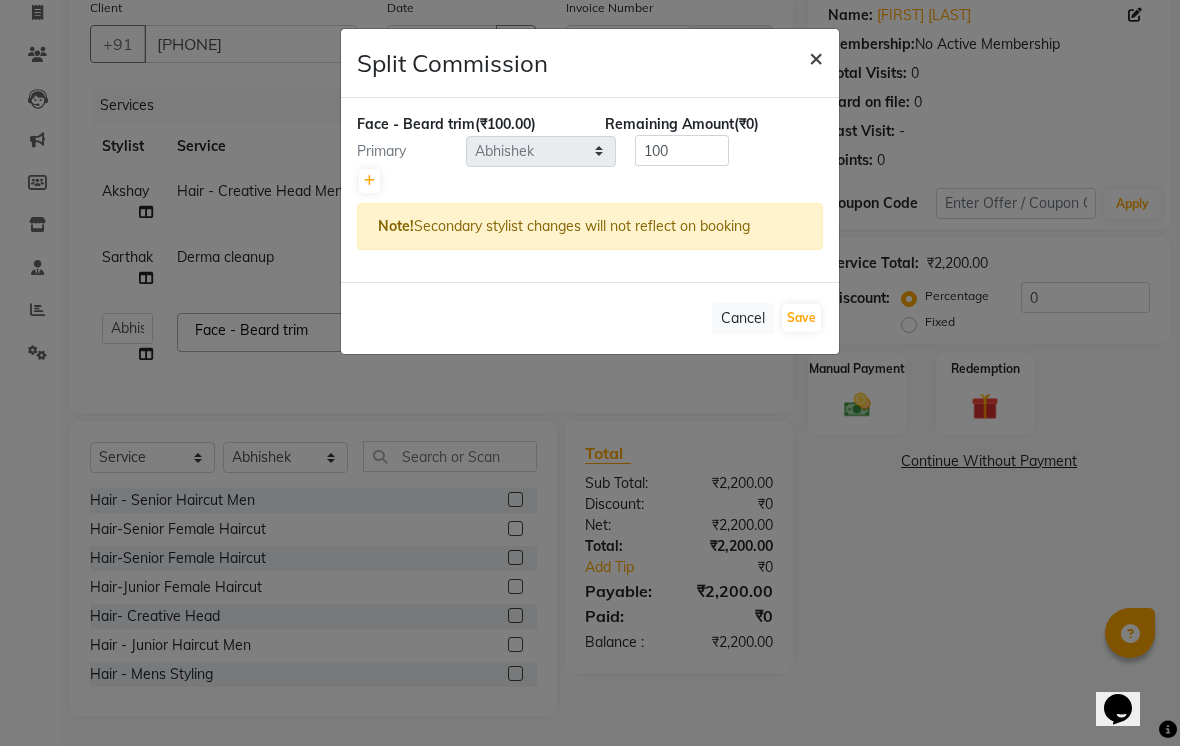 click on "×" 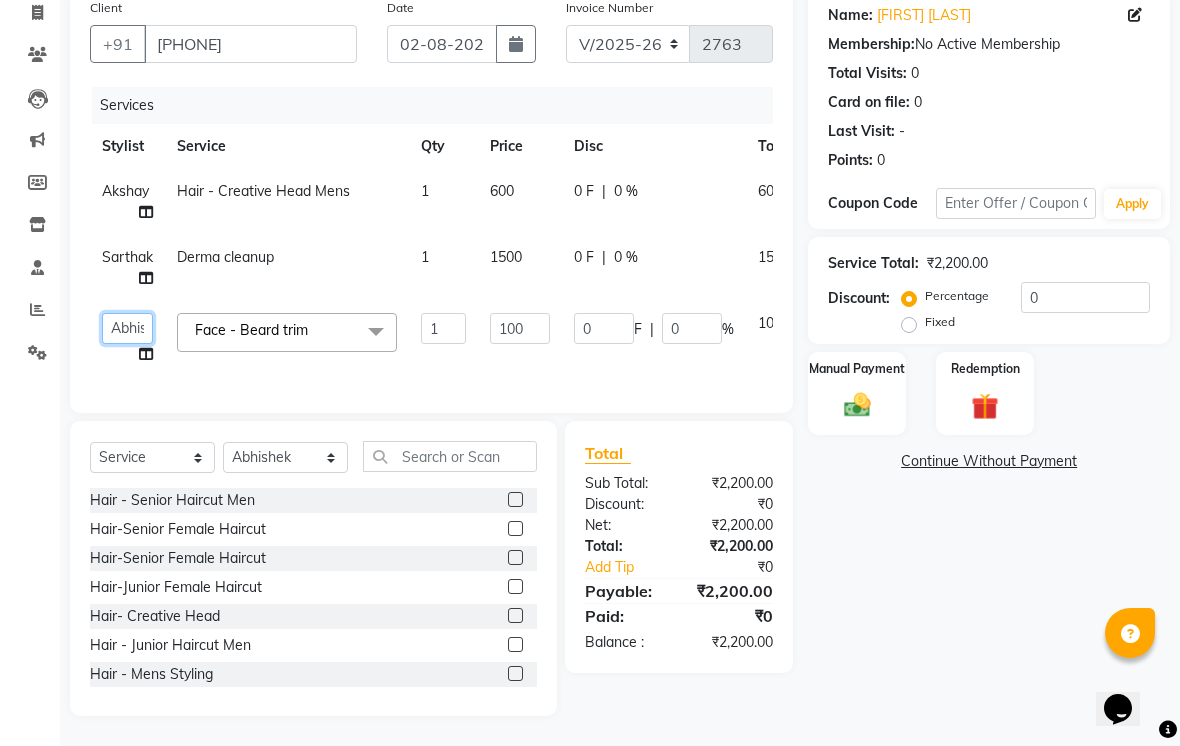 click on "[FIRST]  [FIRST]  [FIRST]  [FIRST]   [FIRST]    [FIRST]    [FIRST] [LAST]   [FIRST]    [FIRST]    [FIRST] [LAST]   [FIRST]" 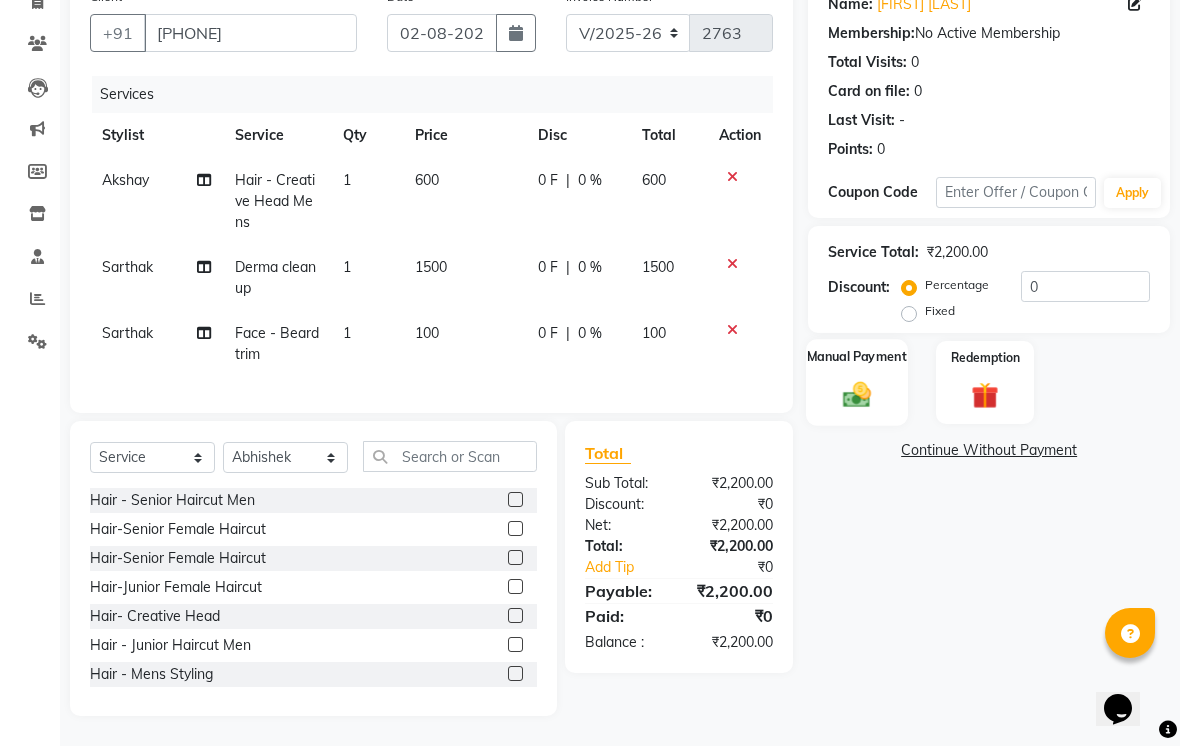 click 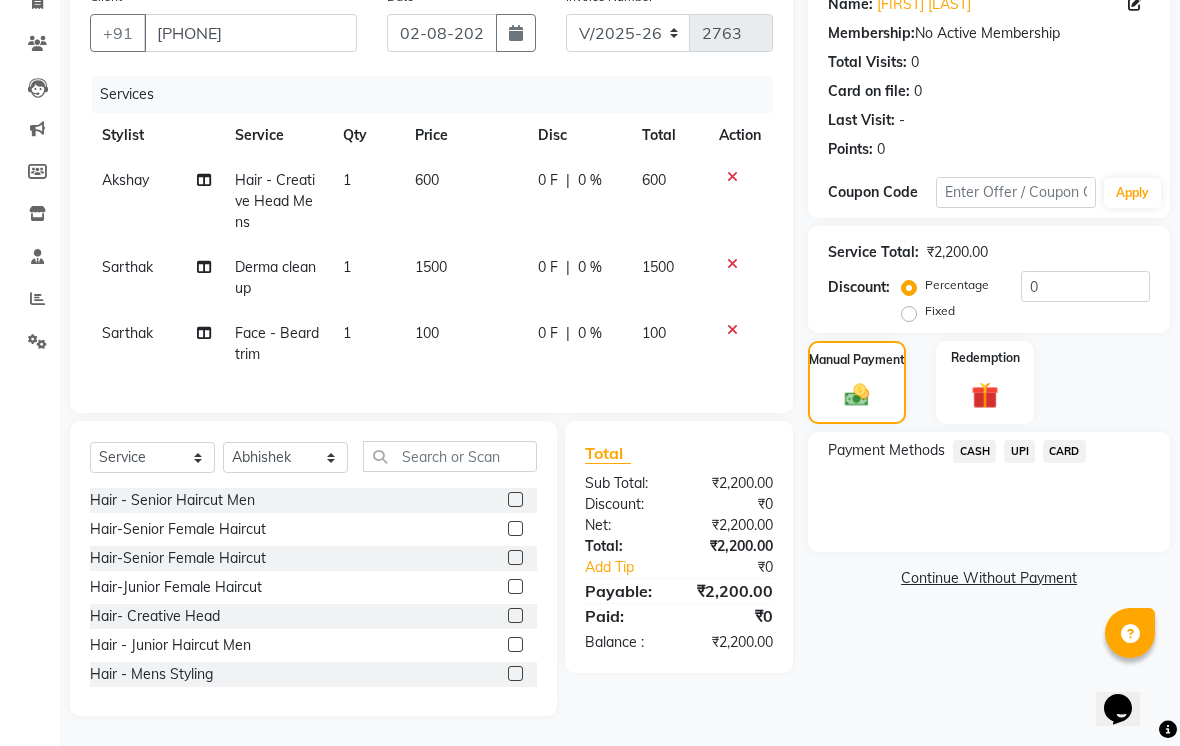 click on "CASH" 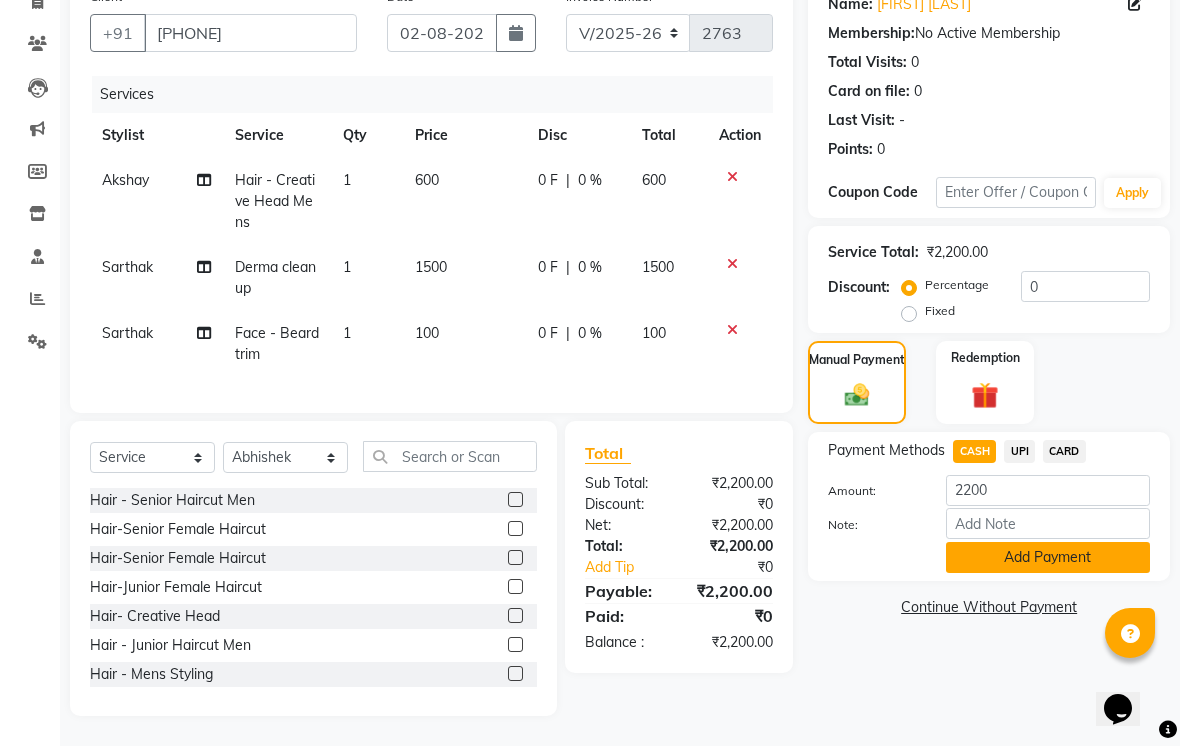 click on "Add Payment" 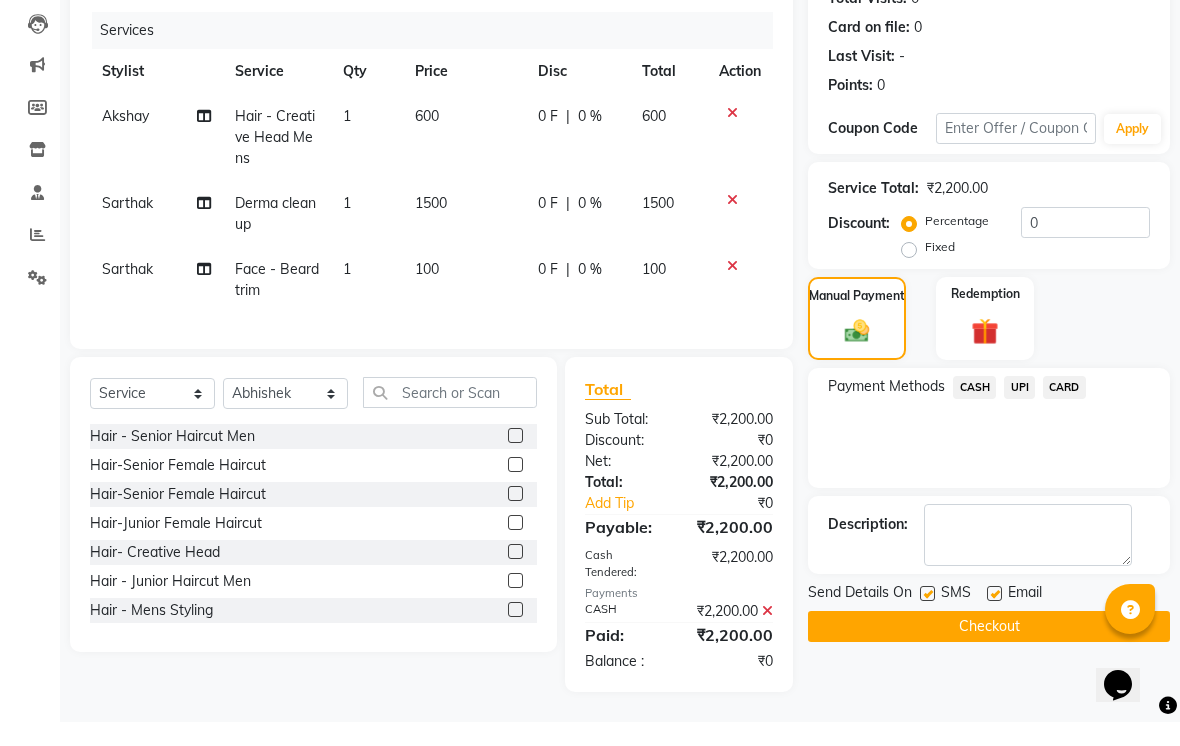 scroll, scrollTop: 228, scrollLeft: 0, axis: vertical 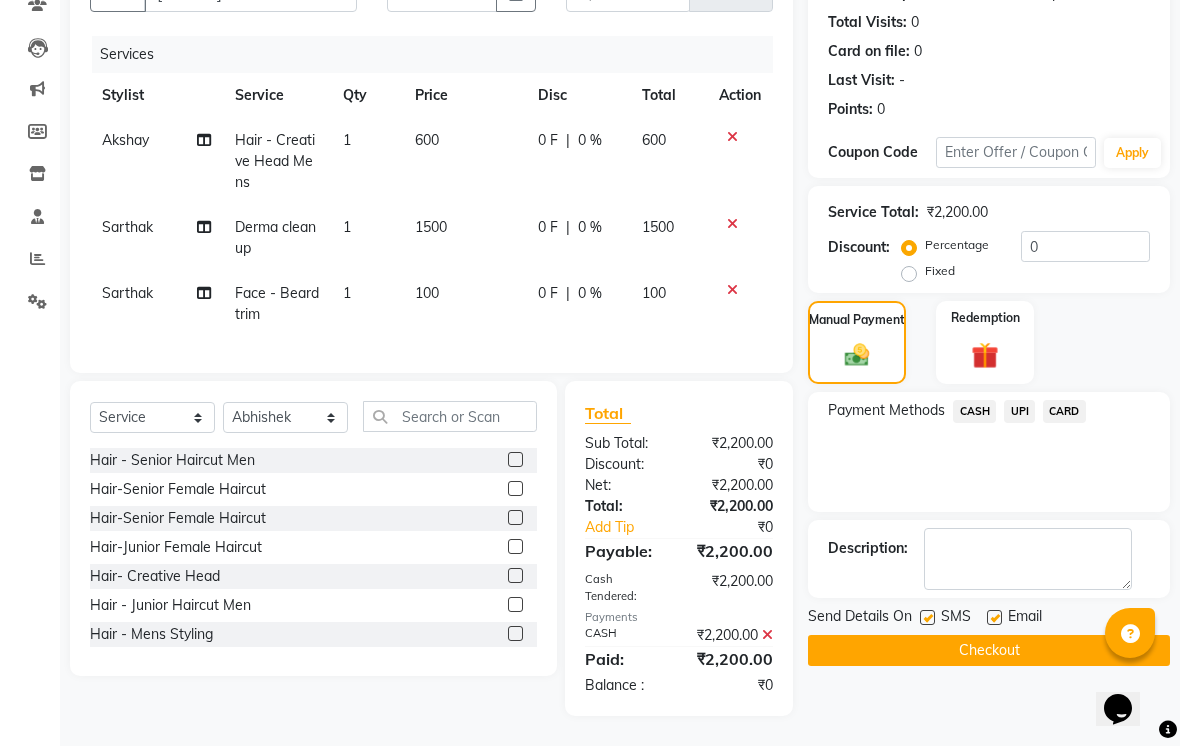 click on "Checkout" 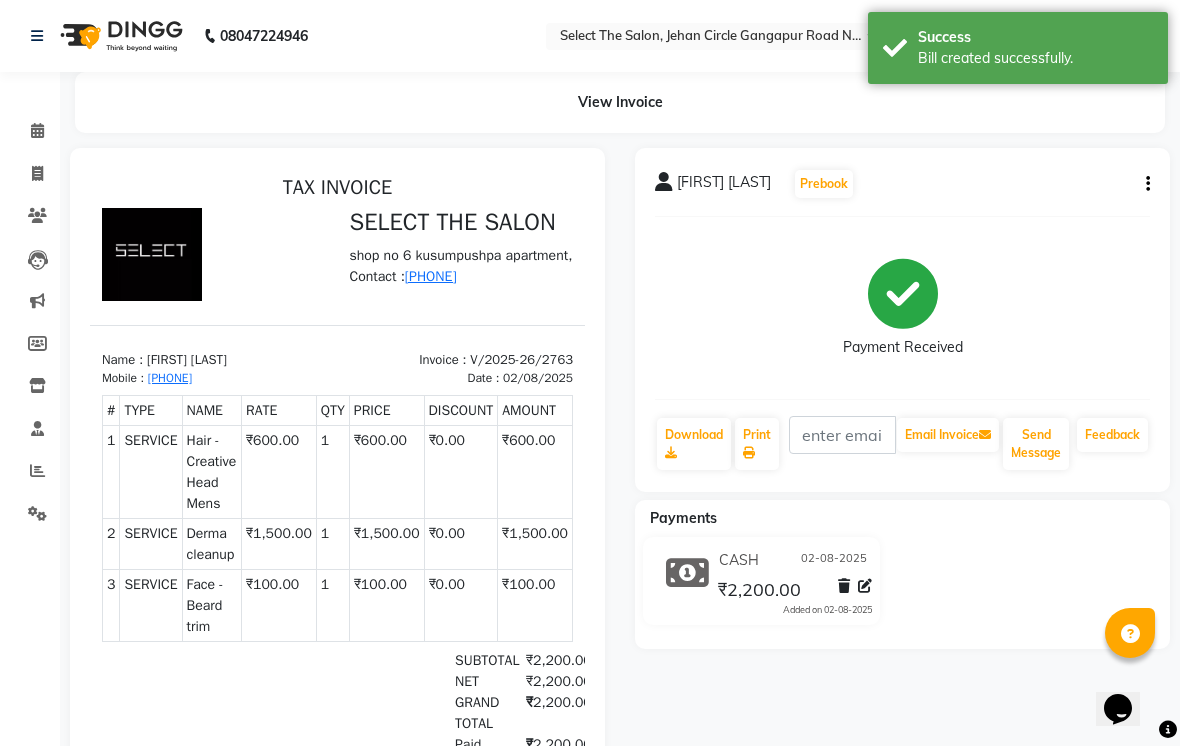 scroll, scrollTop: 0, scrollLeft: 0, axis: both 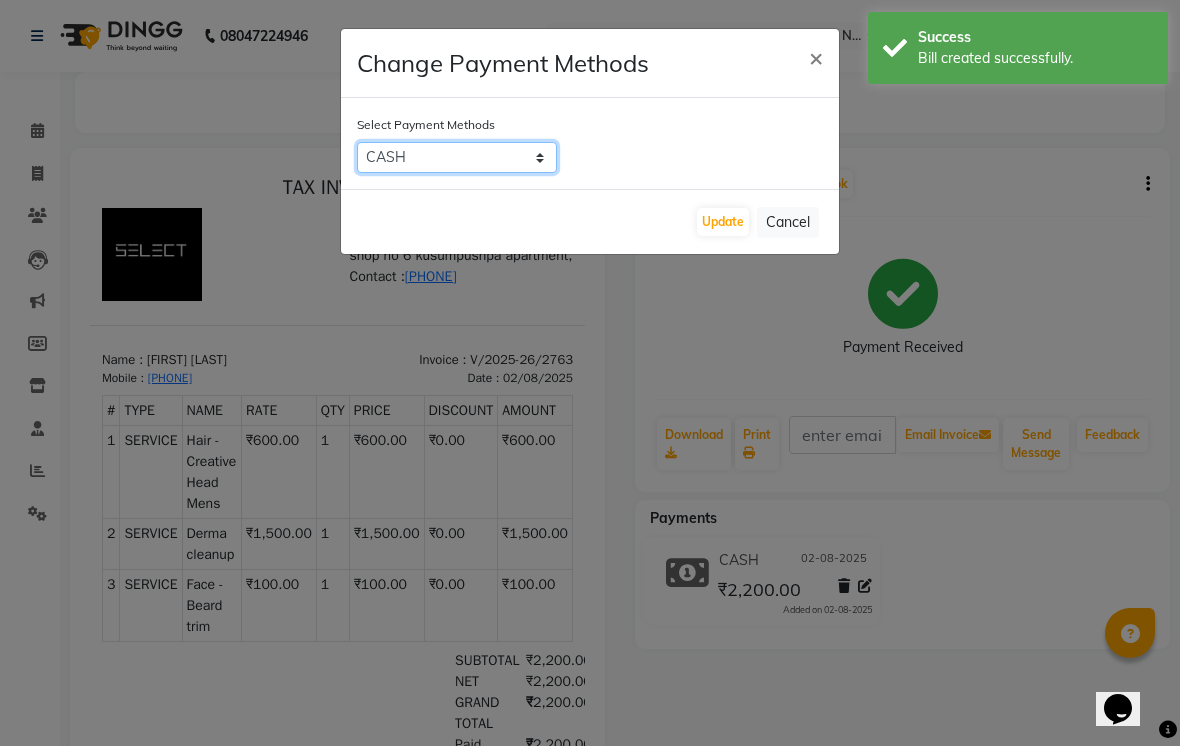 click on "CASH   UPI   CARD" 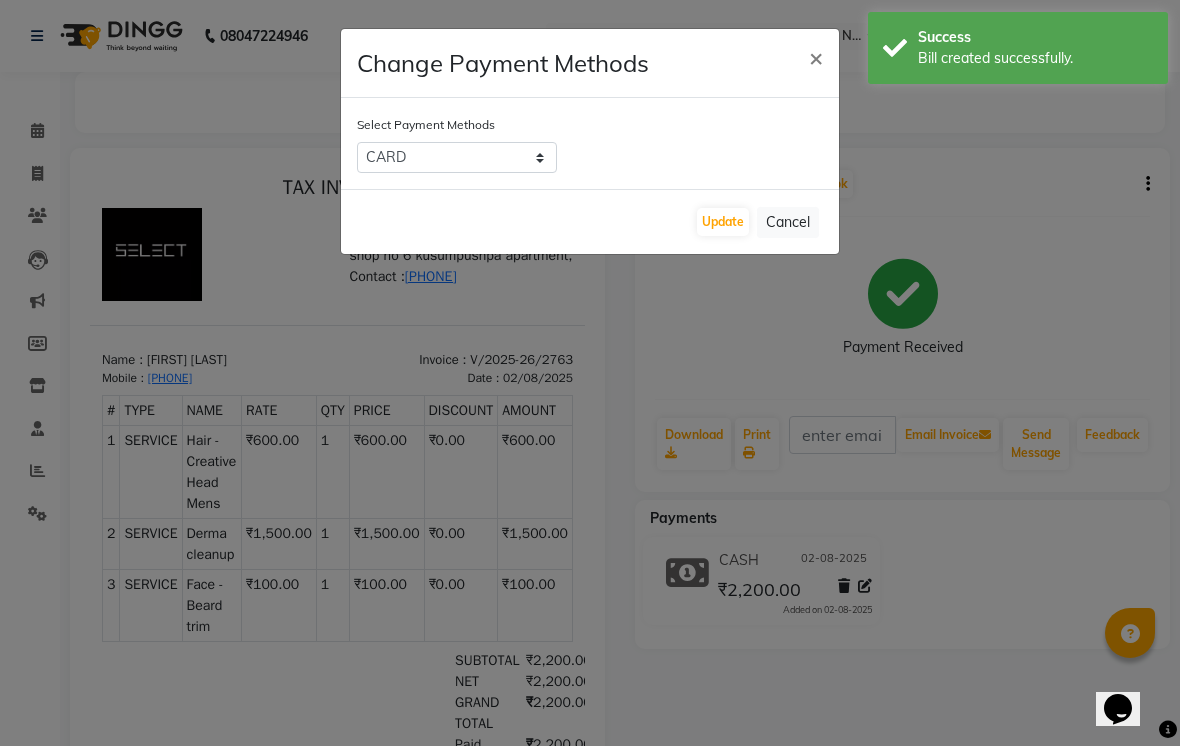 click on "Change Payment Methods × Select Payment Methods  CASH   UPI   CARD   Update   Cancel" 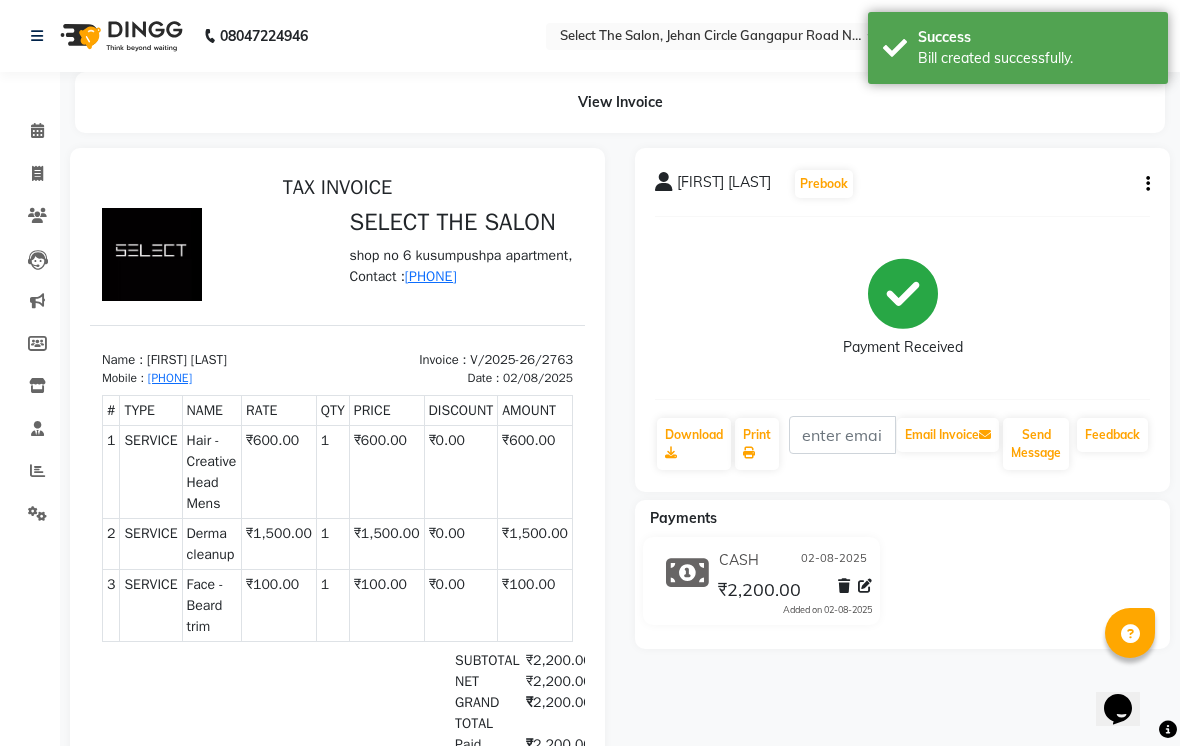 click 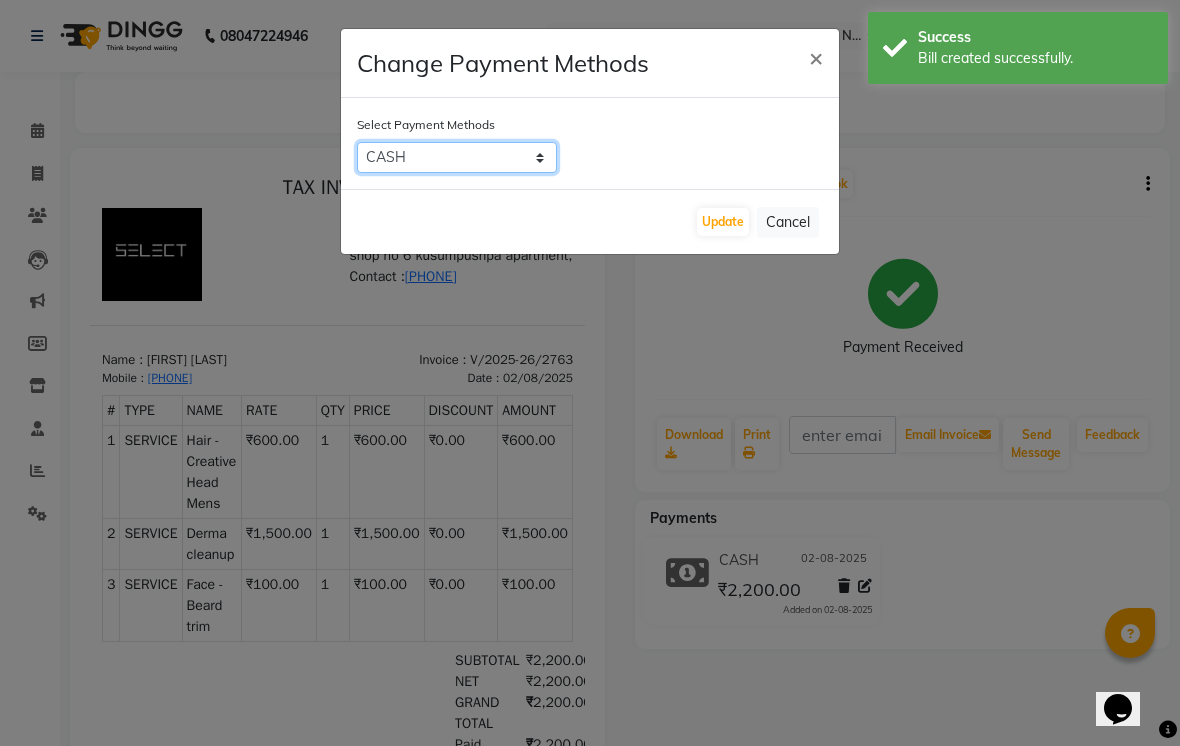 click on "CASH   UPI   CARD" 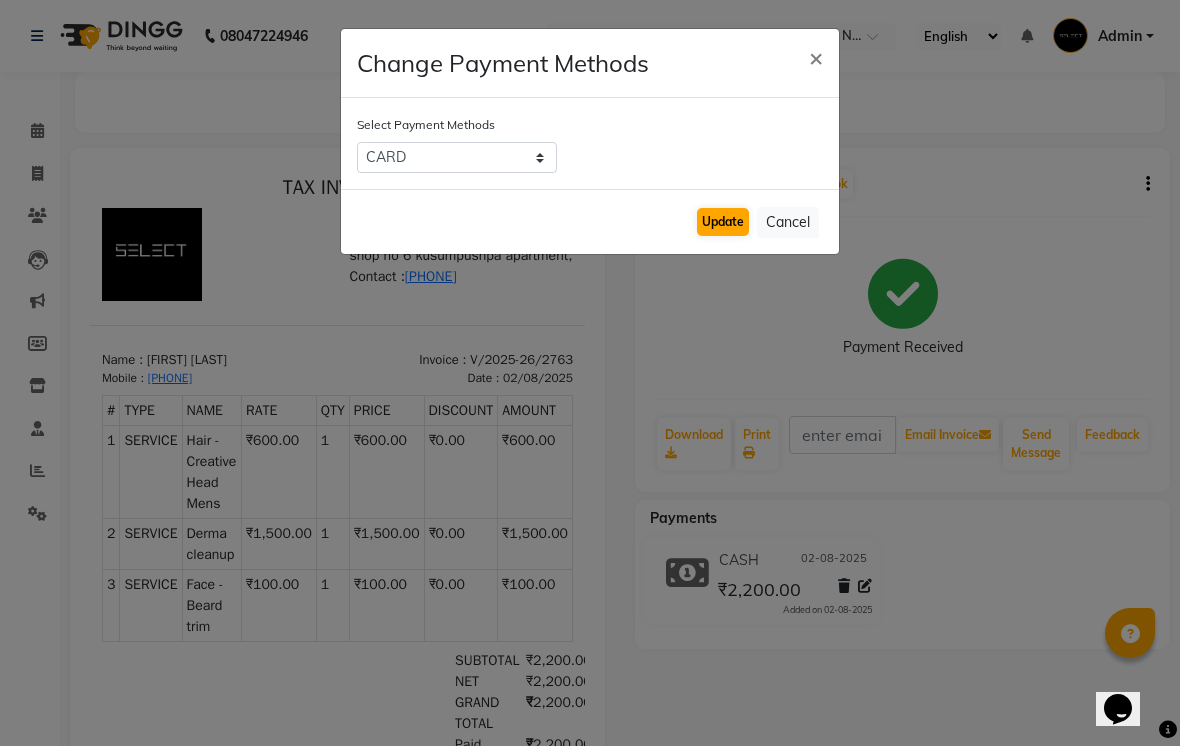 click on "Update" 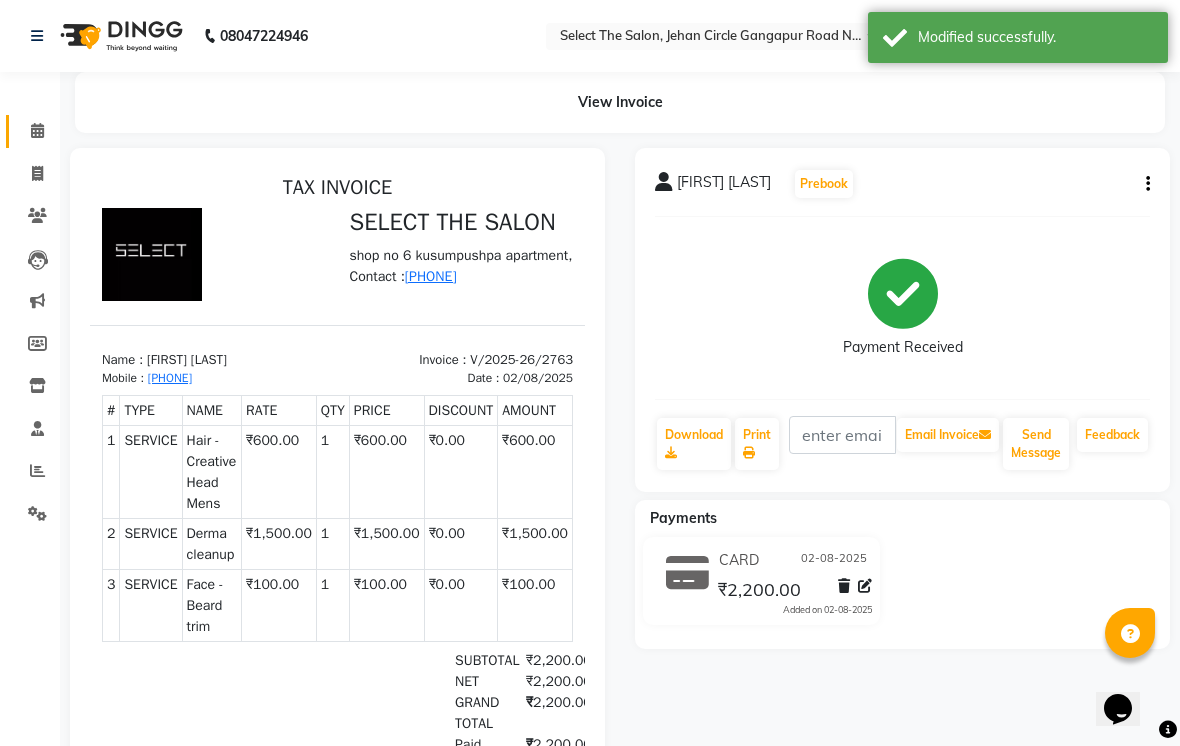click on "Calendar" 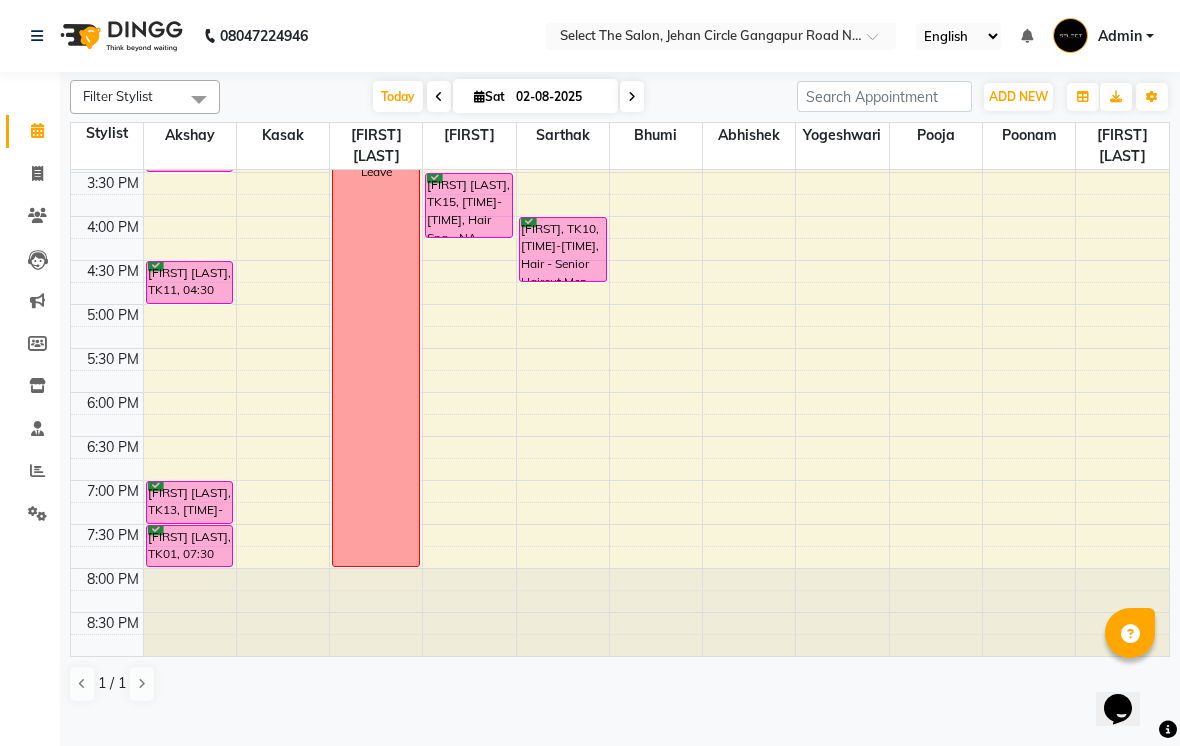scroll, scrollTop: 657, scrollLeft: 0, axis: vertical 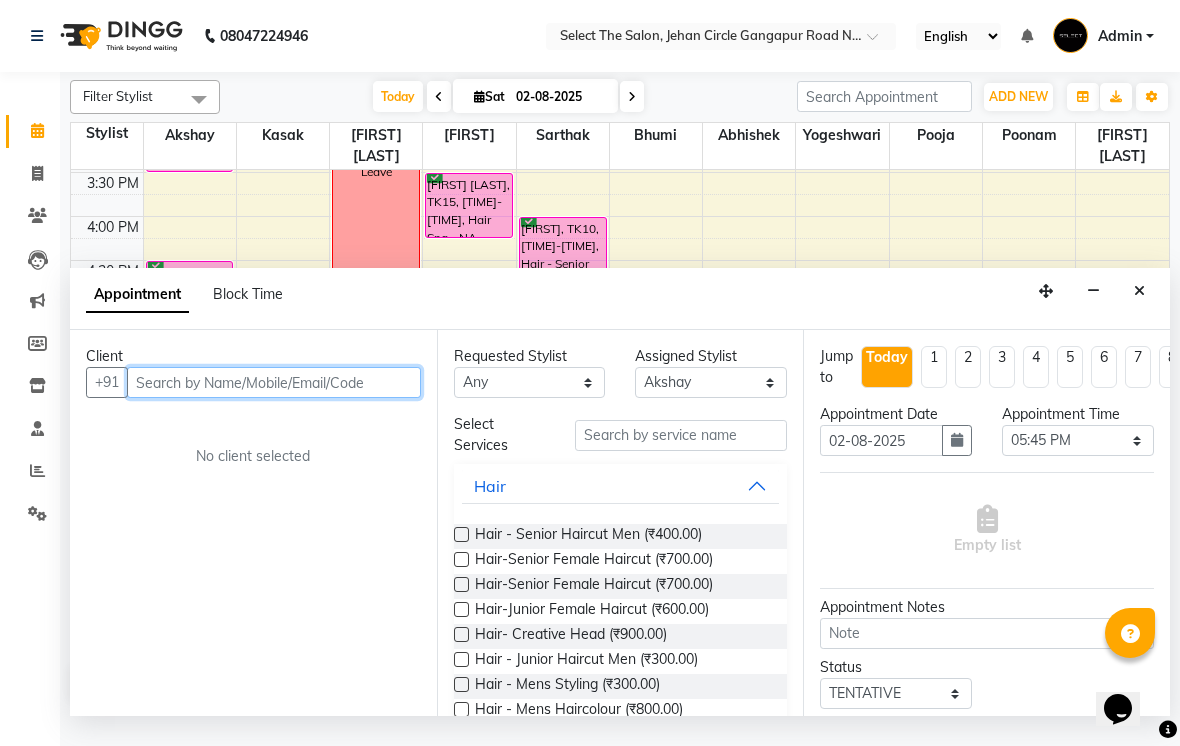 click at bounding box center [274, 382] 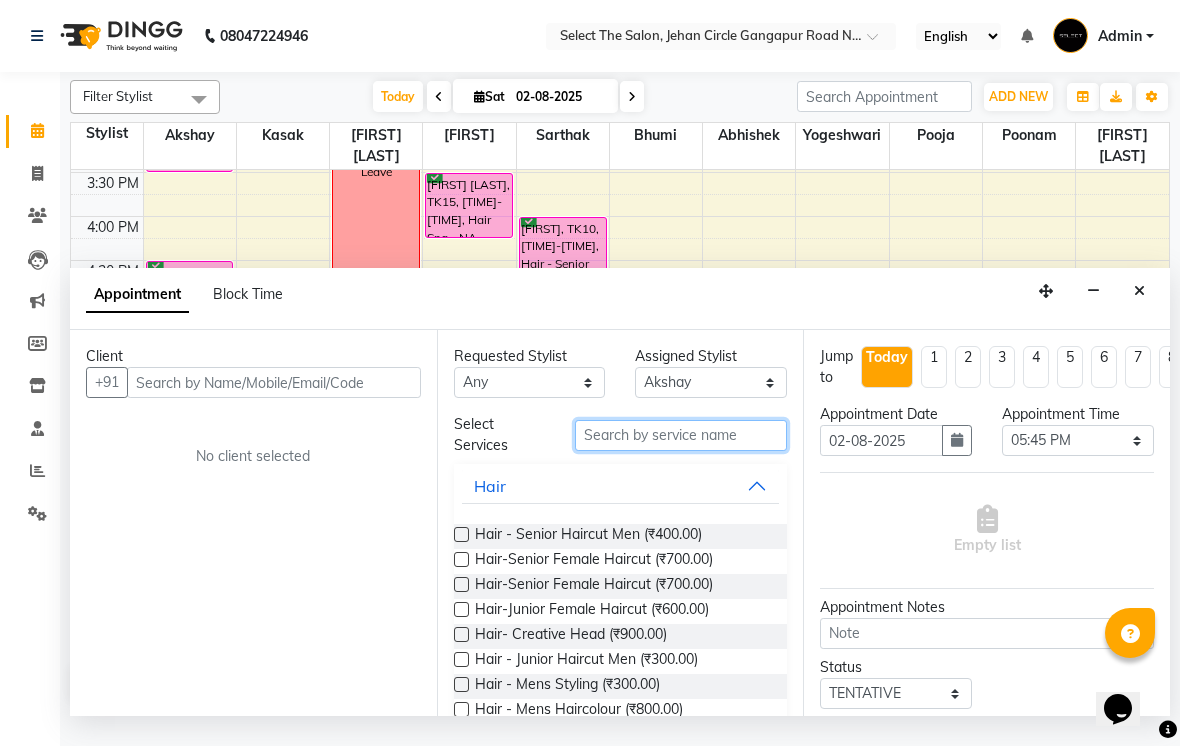 click at bounding box center (681, 435) 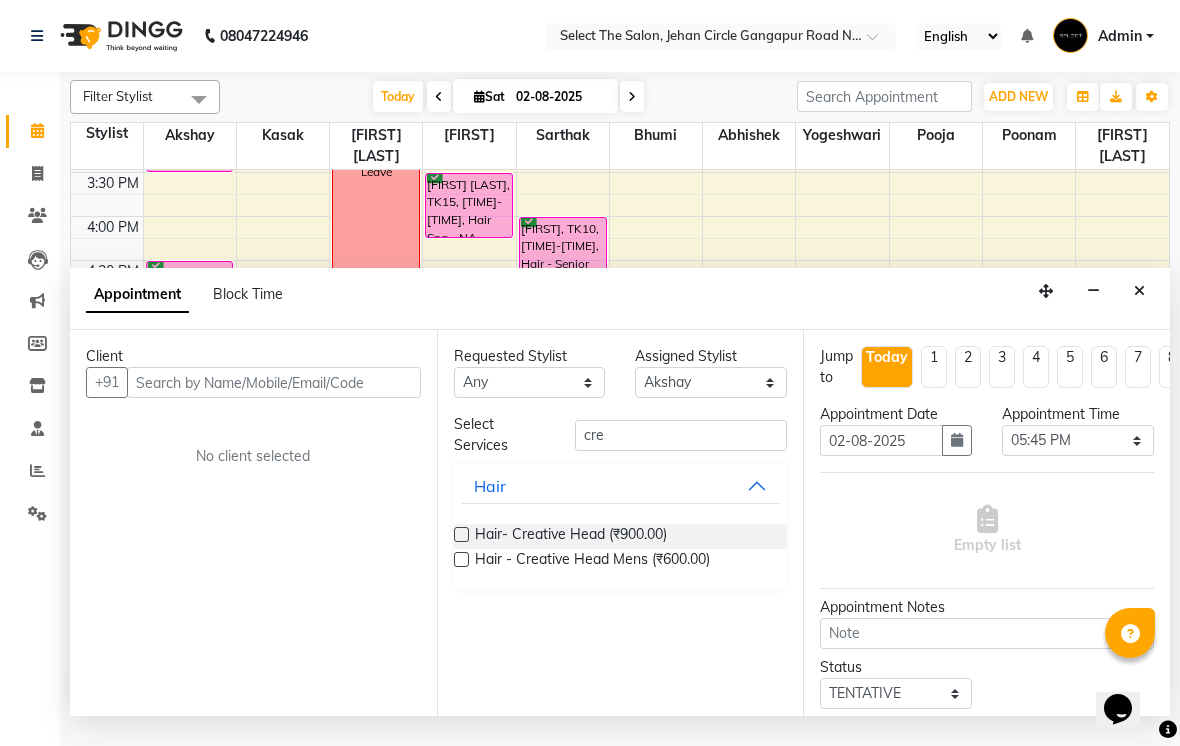 click at bounding box center (461, 534) 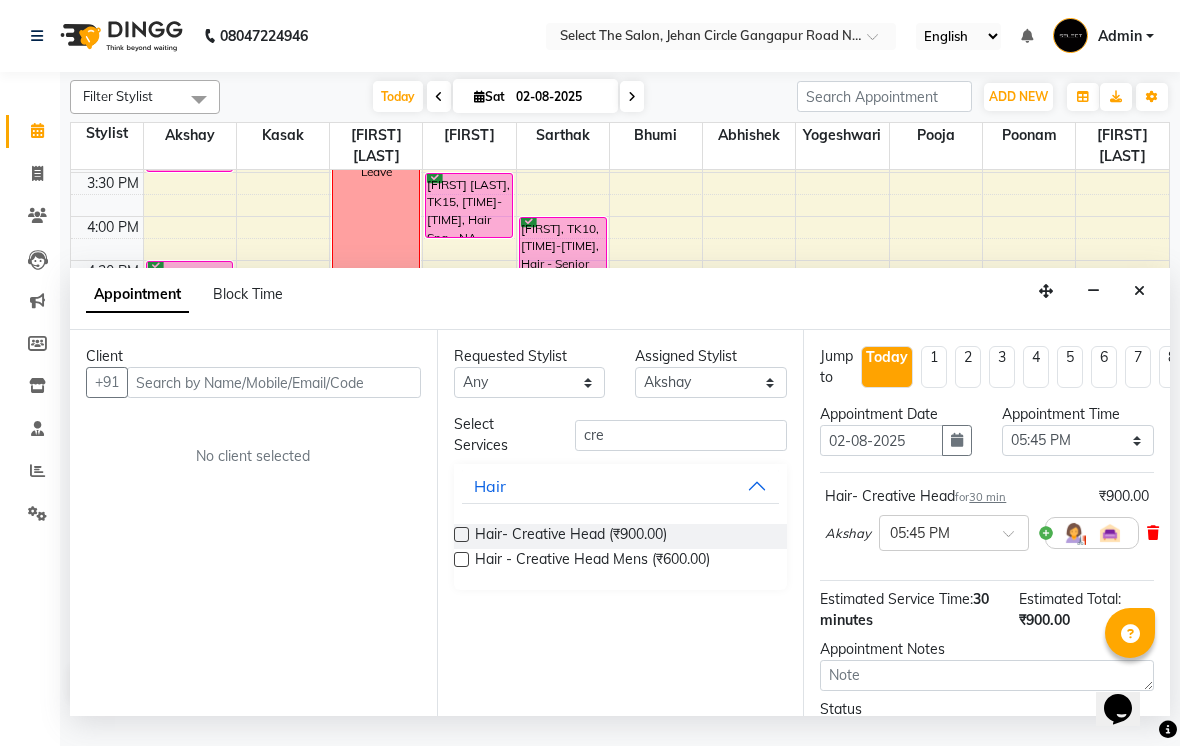 click at bounding box center (1153, 533) 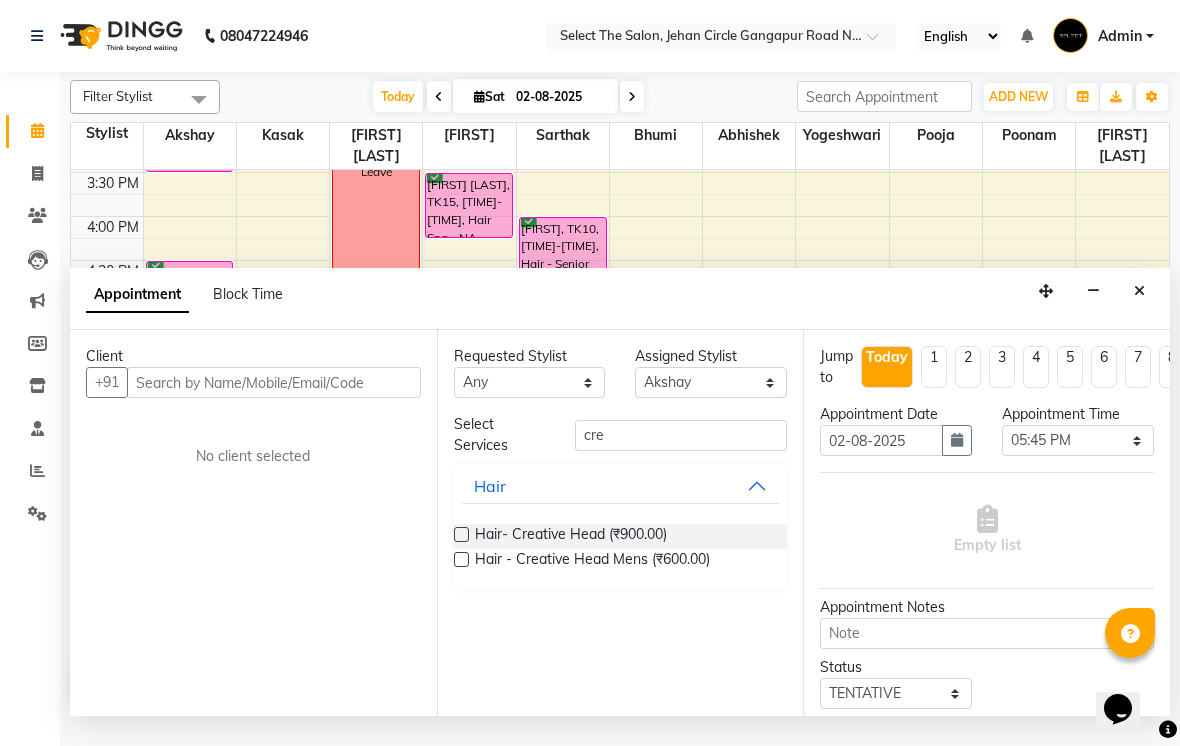 click at bounding box center [461, 559] 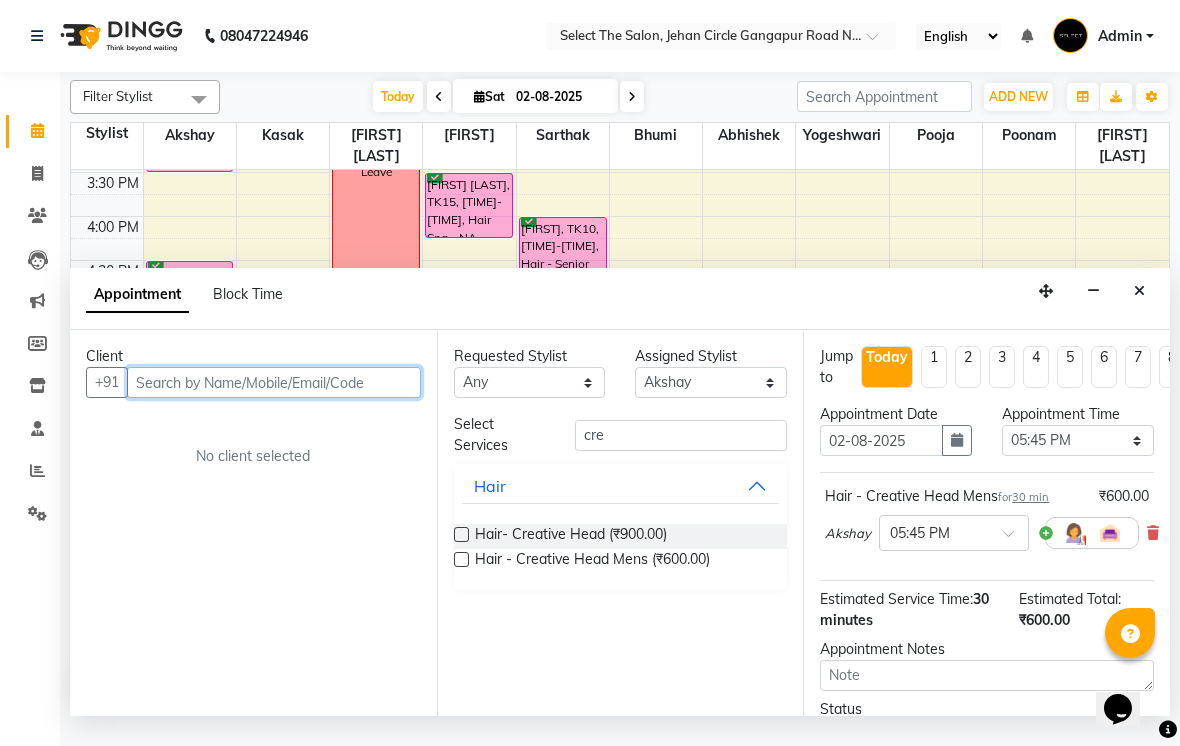 click at bounding box center (274, 382) 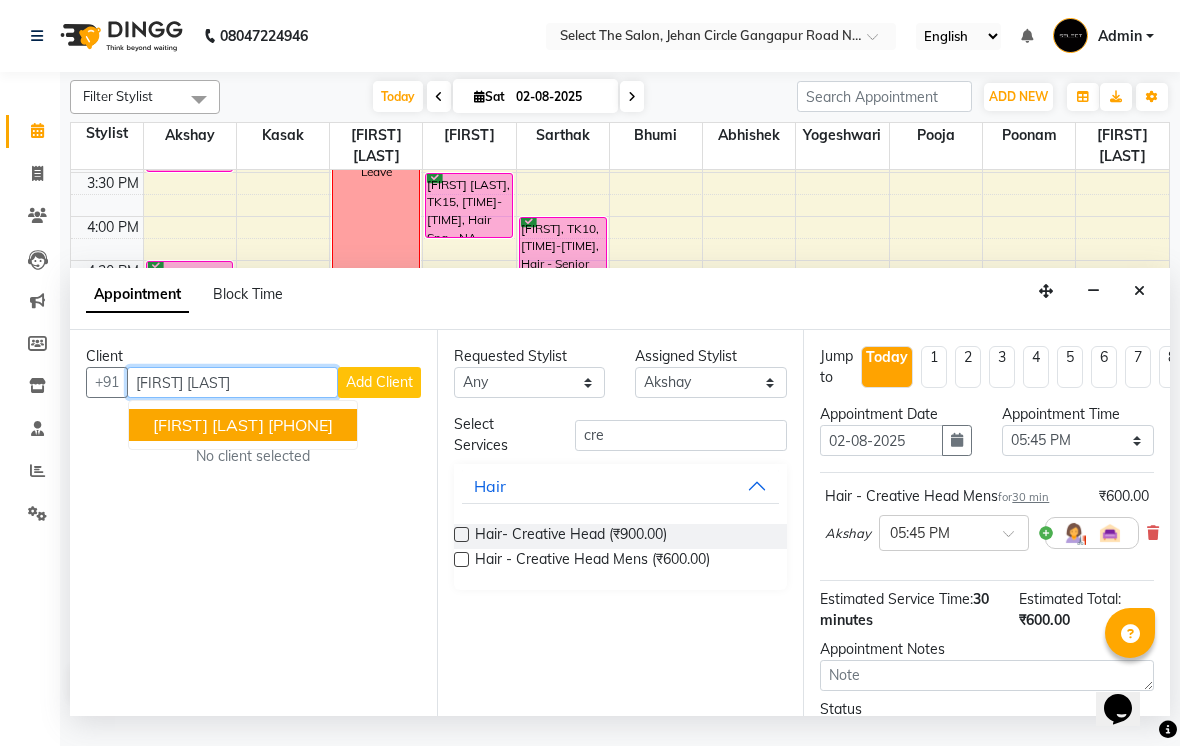 click on "[FIRST] [LAST] [PHONE]" at bounding box center (243, 425) 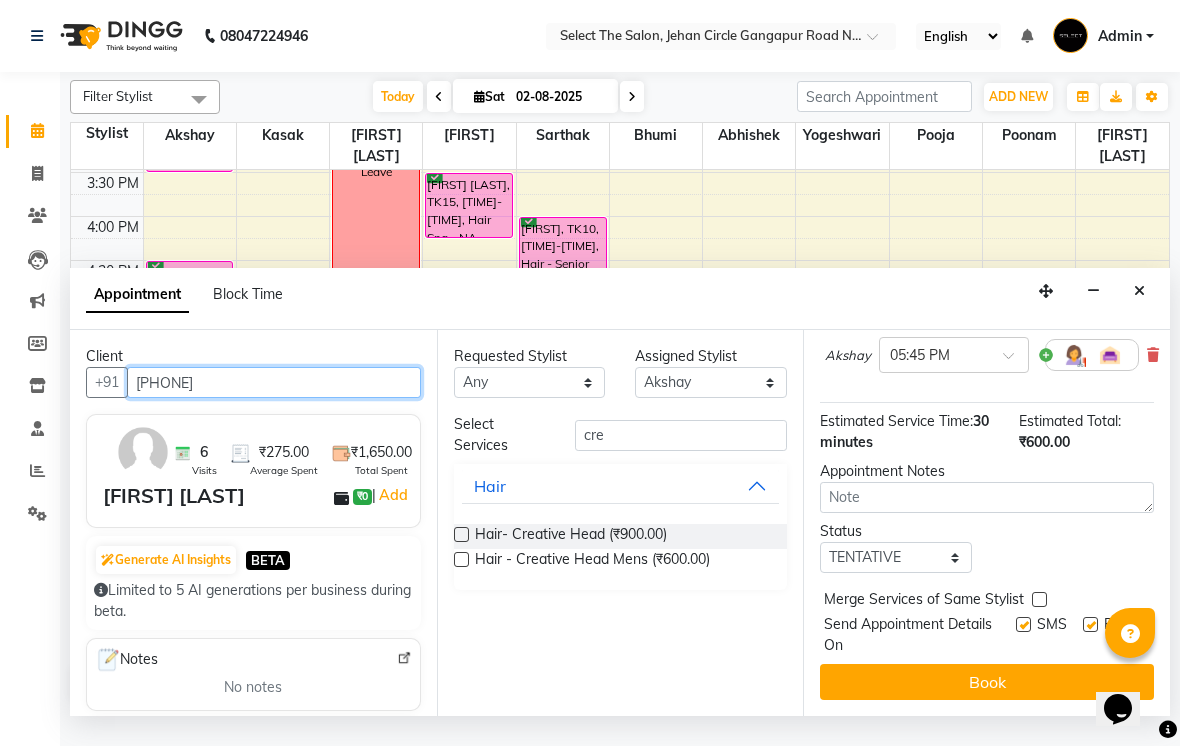 scroll, scrollTop: 176, scrollLeft: 0, axis: vertical 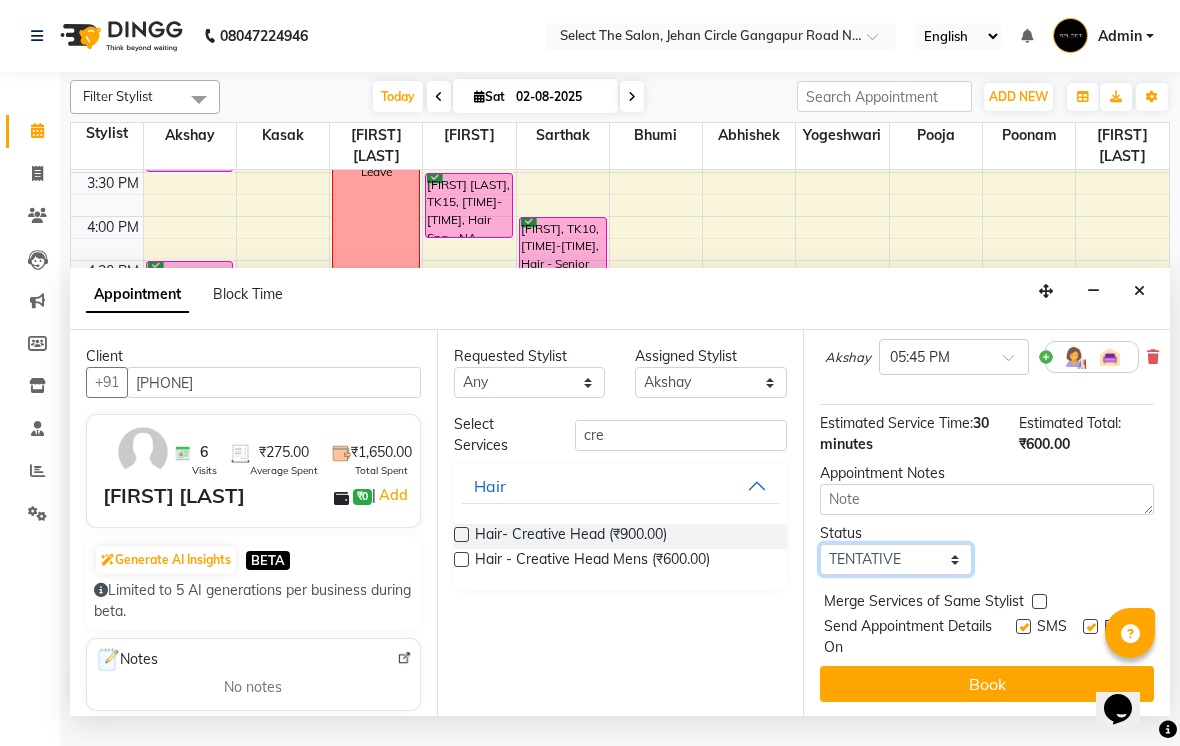 click on "Select TENTATIVE CONFIRM CHECK-IN UPCOMING" at bounding box center (896, 559) 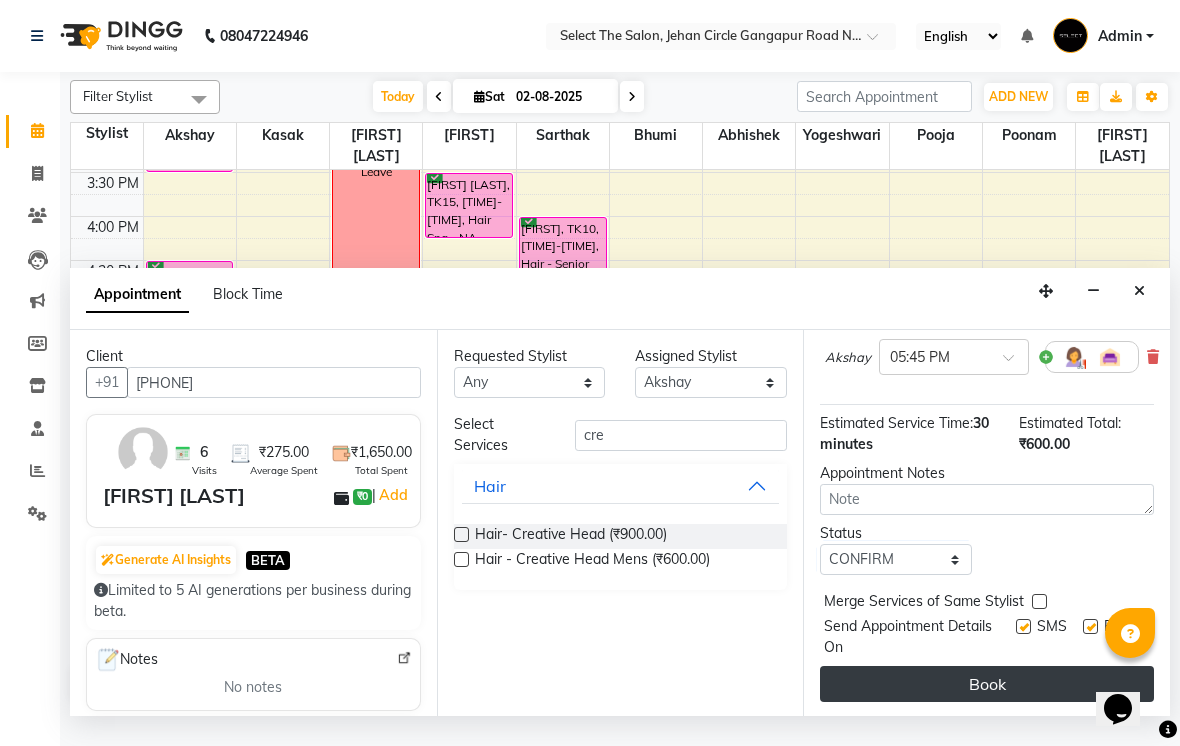 click on "Book" at bounding box center (987, 684) 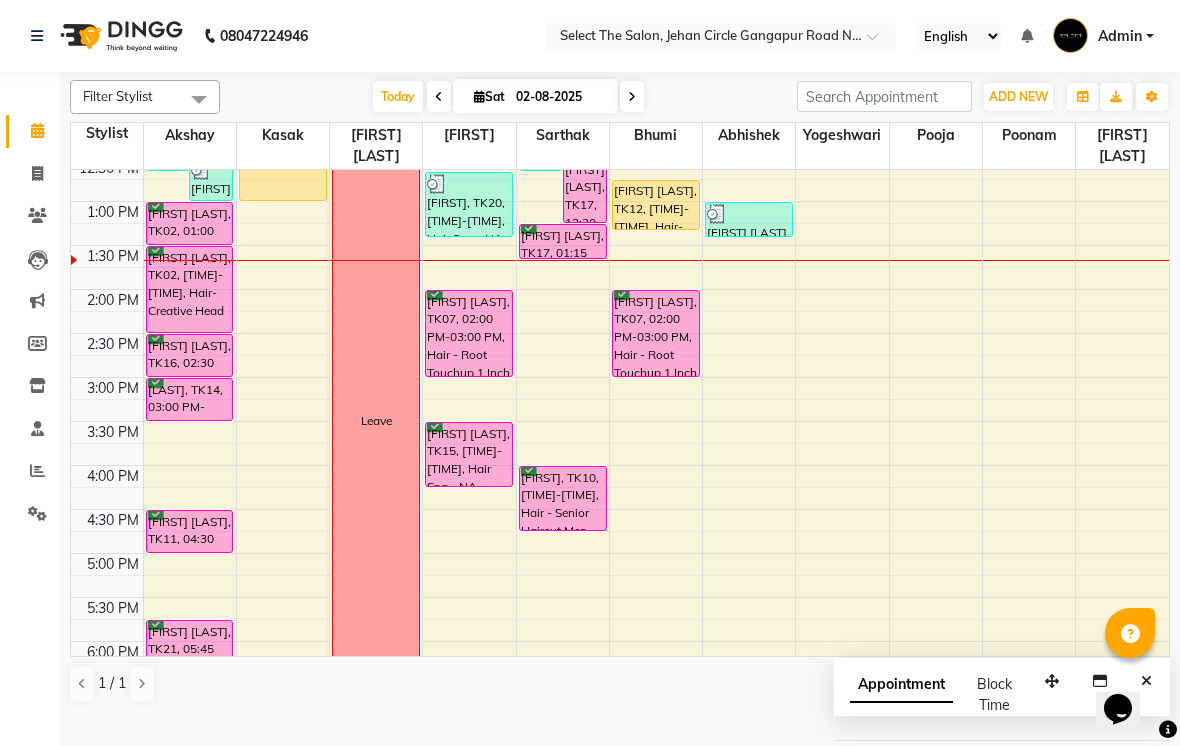 scroll, scrollTop: 407, scrollLeft: 0, axis: vertical 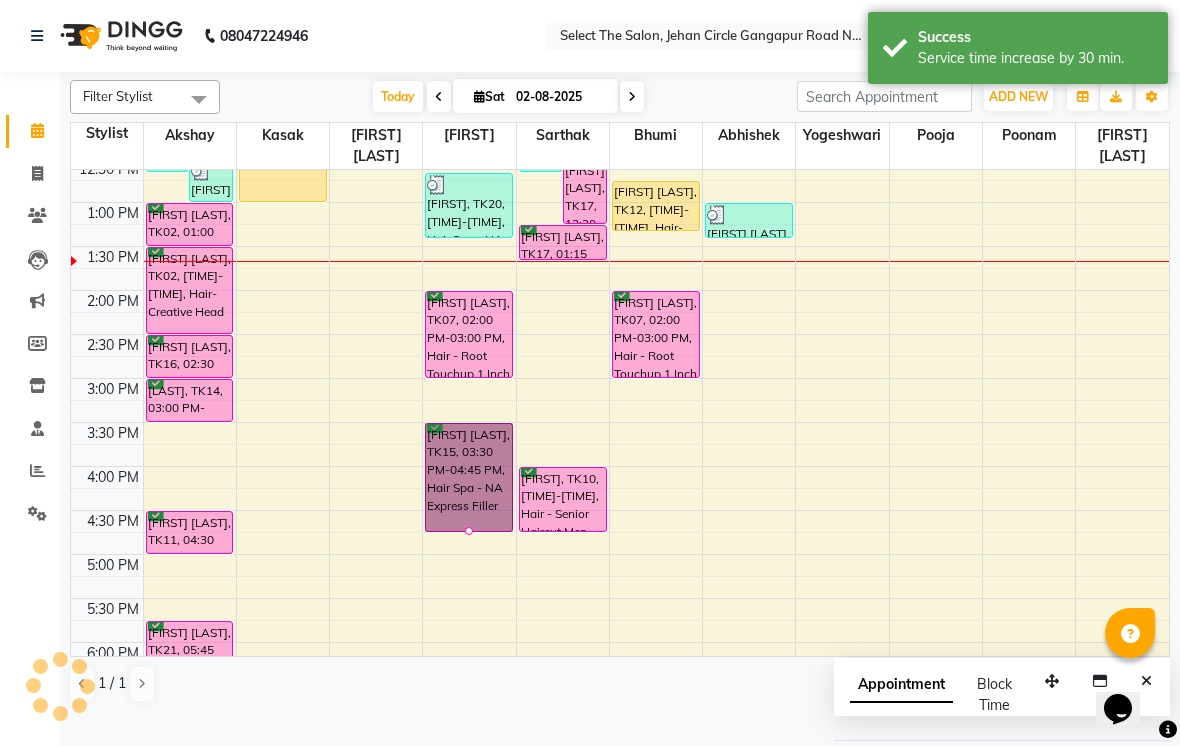 click at bounding box center (107, 543) 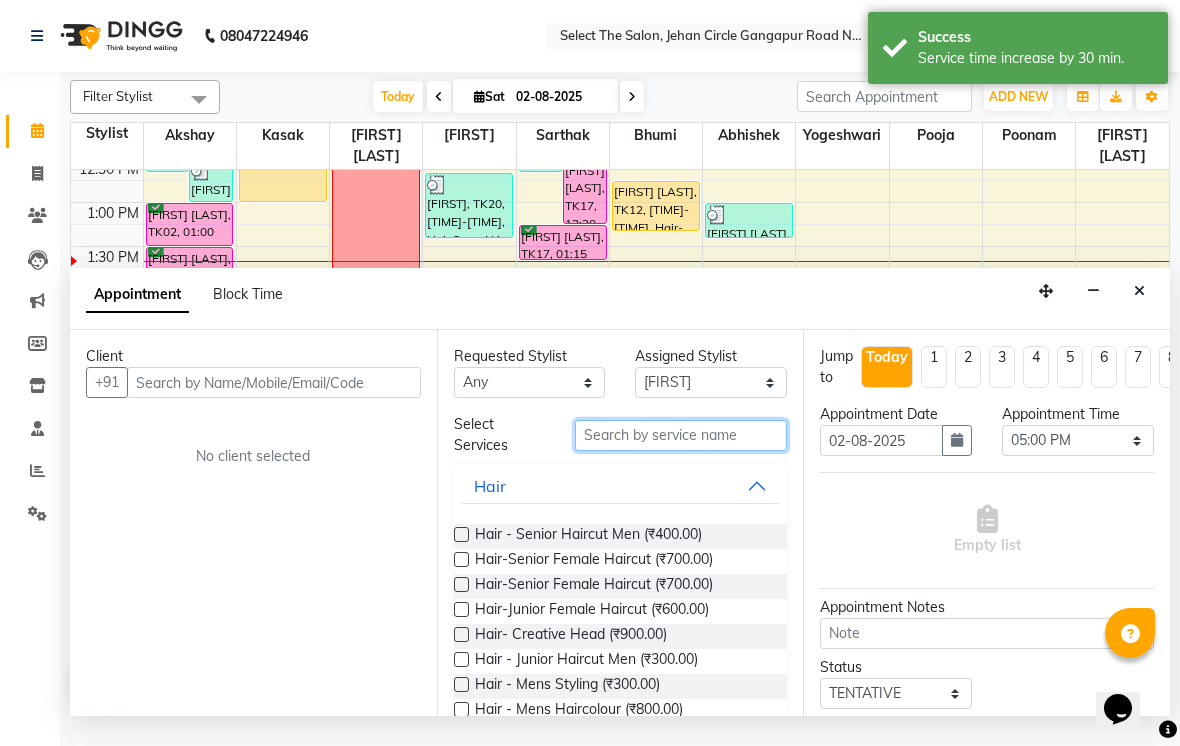 click at bounding box center [681, 435] 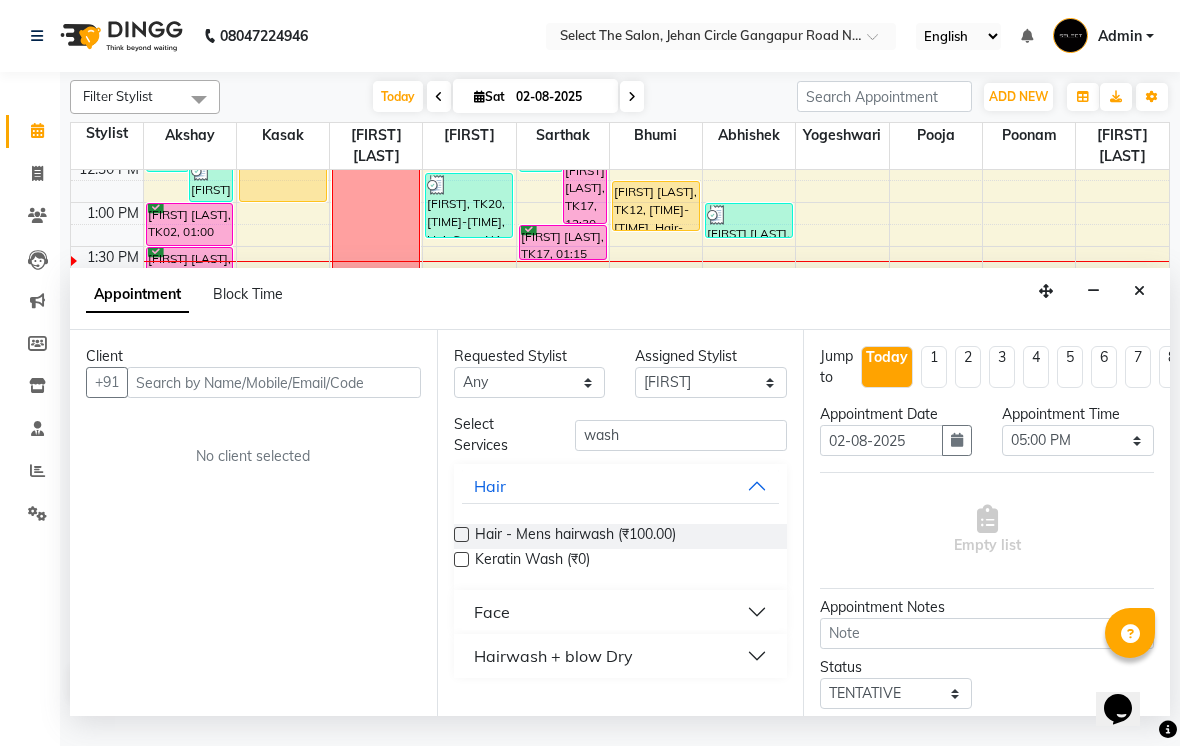 click on "Hairwash + blow Dry" at bounding box center [553, 656] 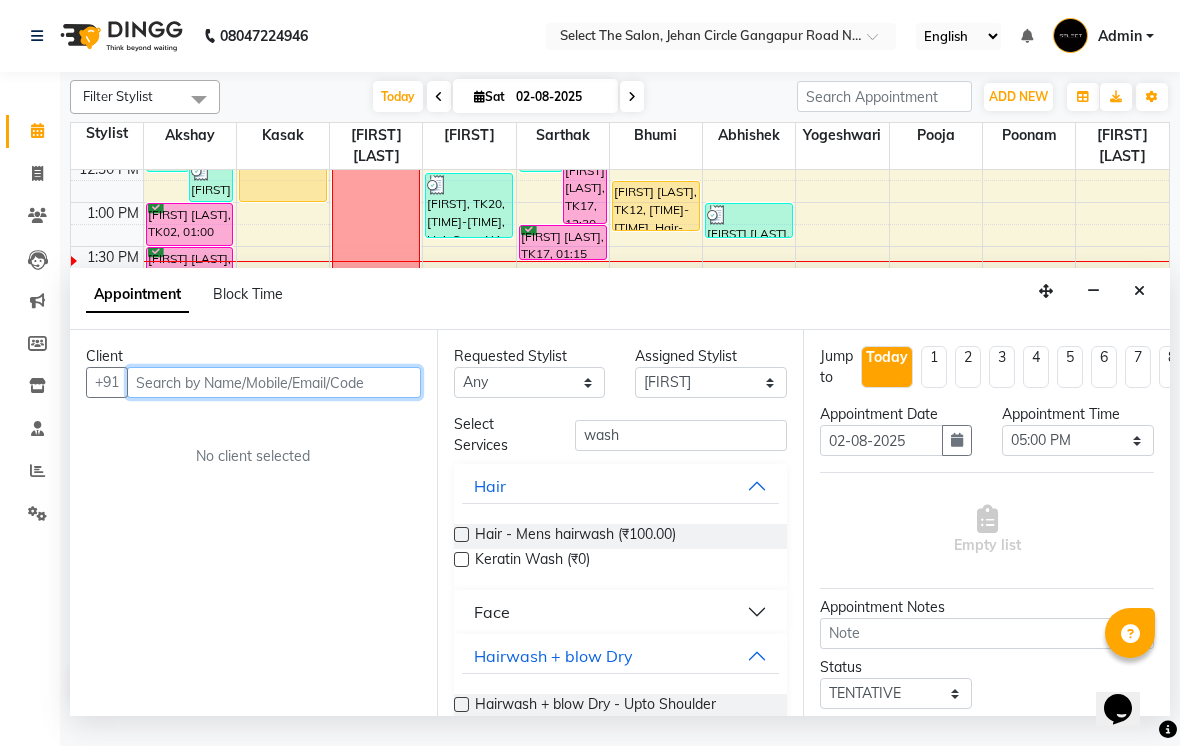 click at bounding box center (274, 382) 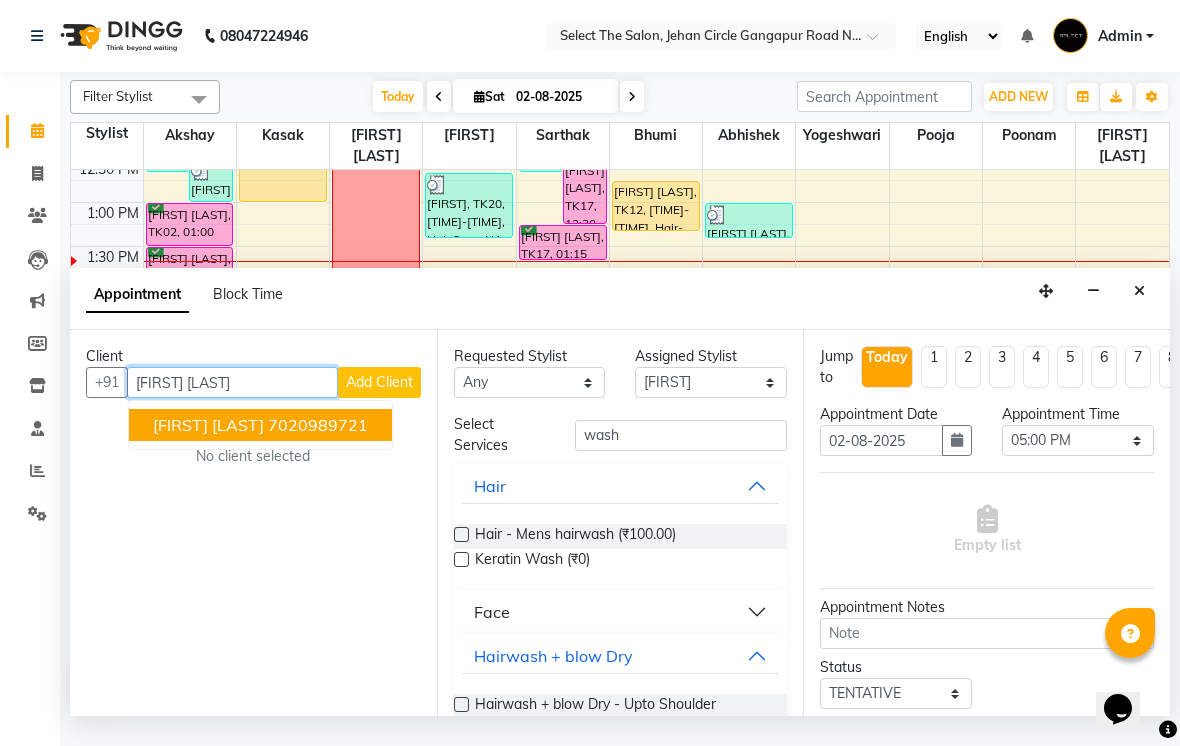 click on "[FIRST] [LAST] [PHONE]" at bounding box center [260, 425] 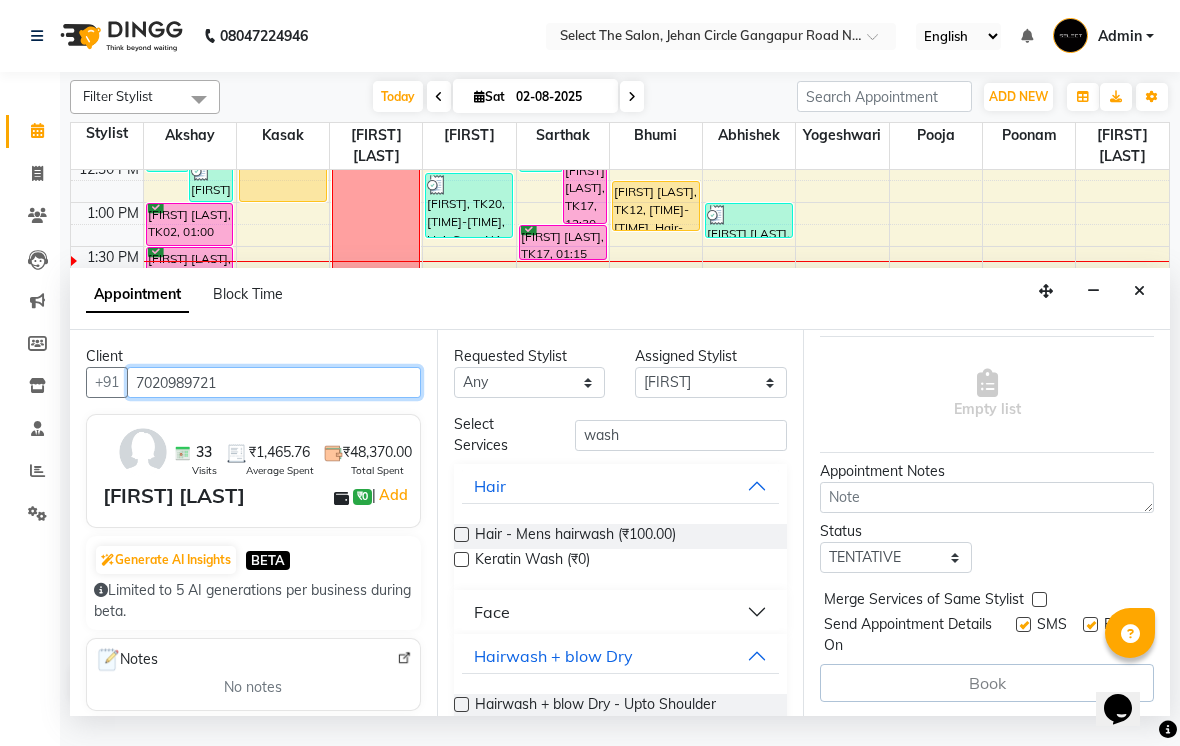 scroll, scrollTop: 135, scrollLeft: 0, axis: vertical 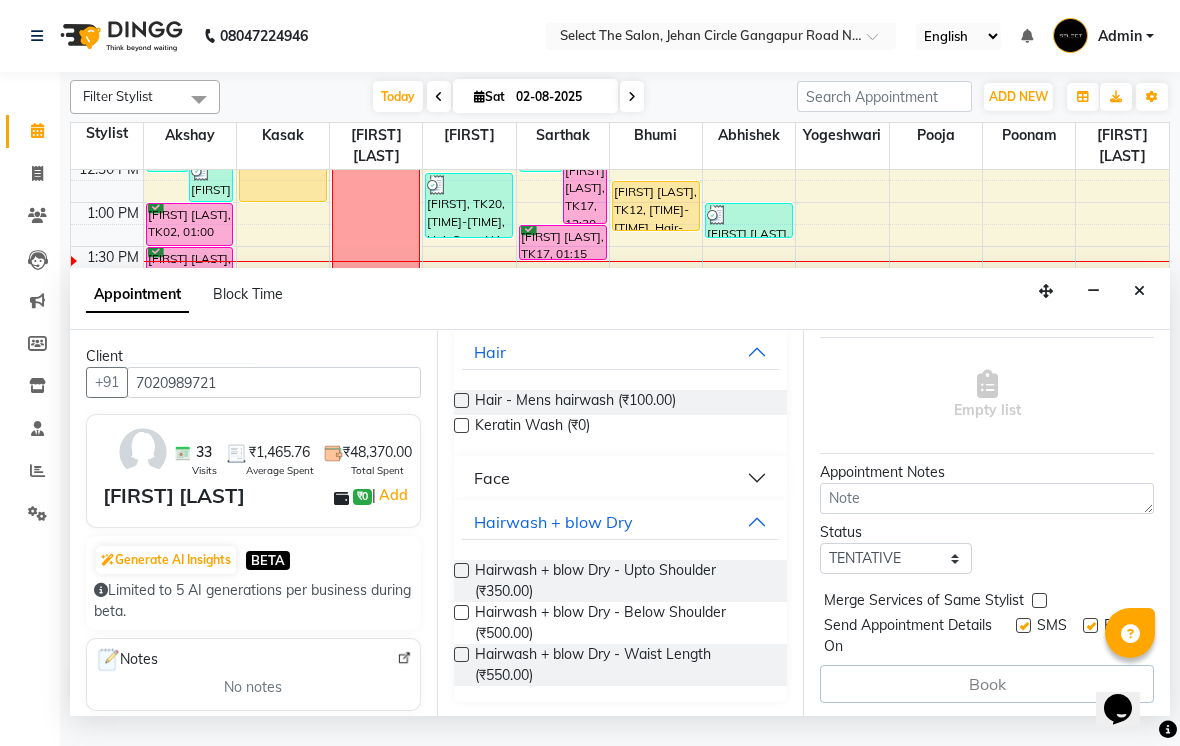 click at bounding box center (461, 612) 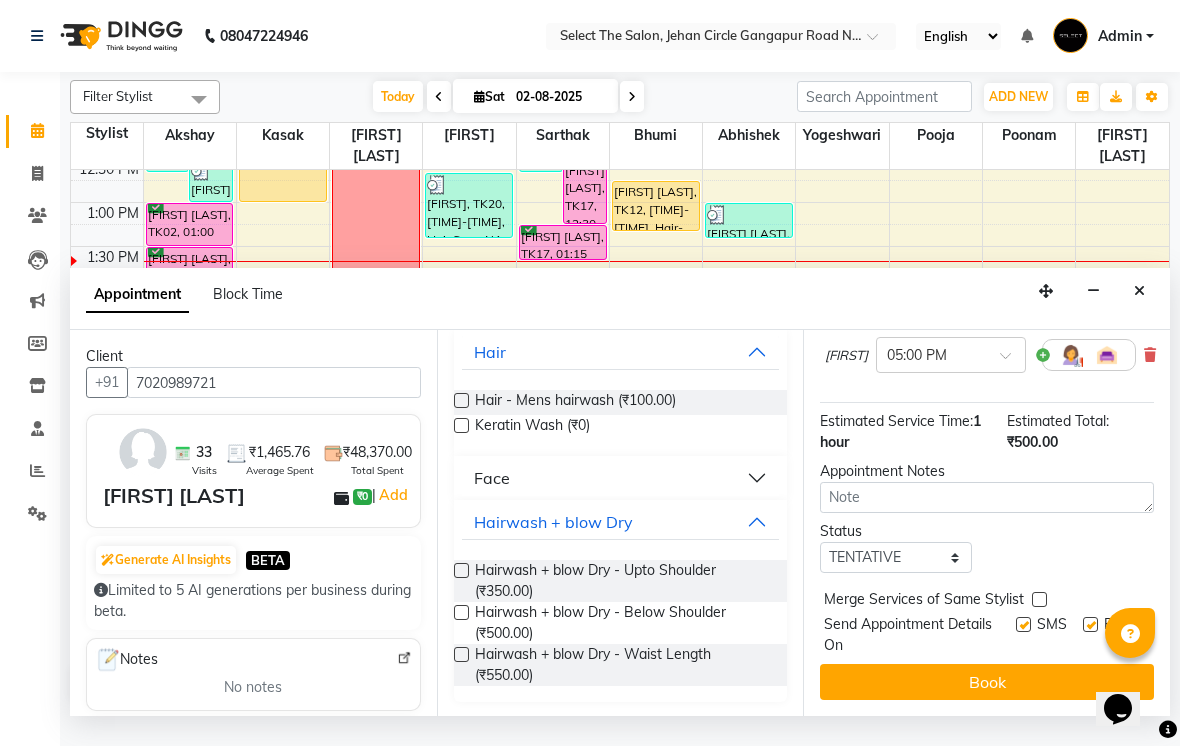 scroll, scrollTop: 197, scrollLeft: 0, axis: vertical 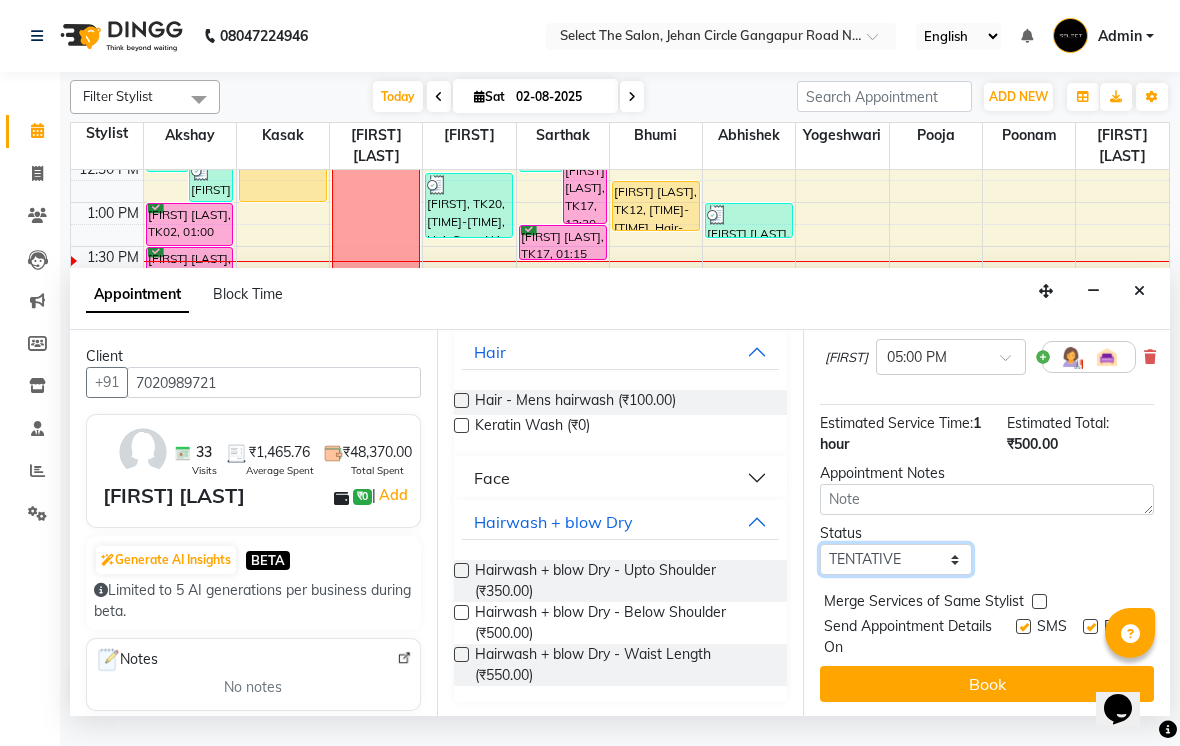 click on "Select TENTATIVE CONFIRM CHECK-IN UPCOMING" at bounding box center [896, 559] 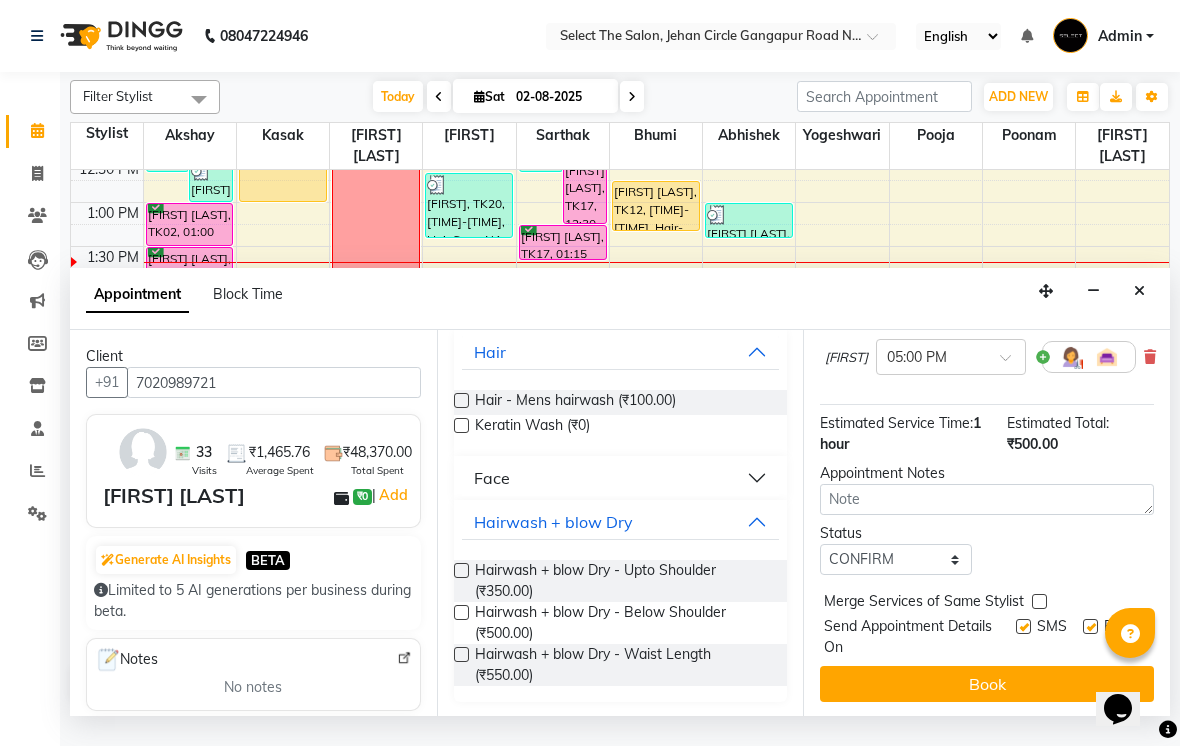 click on "Jump to Today [NUMBERS] Weeks Appointment Date [DATE] Appointment Time Select [TIMES] Hairwash + blow Dry - Below Shoulder   for  1 hr ₹[PRICE] [FIRST]  × [TIME] Estimated Service Time:  1 hour Estimated Total:  ₹[PRICE] Appointment Notes Status Select TENTATIVE CONFIRM CHECK-IN UPCOMING Merge Services of Same Stylist Send Appointment Details On SMS Email  Book" at bounding box center (986, 523) 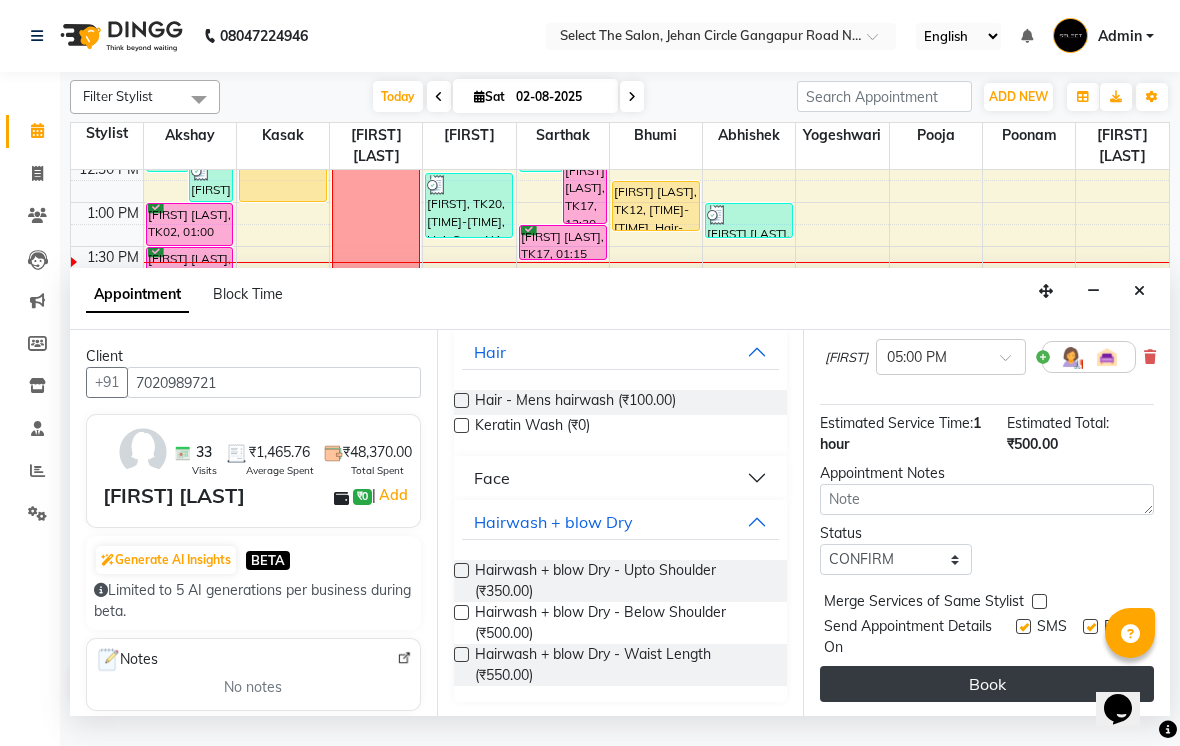 click on "Book" at bounding box center [987, 684] 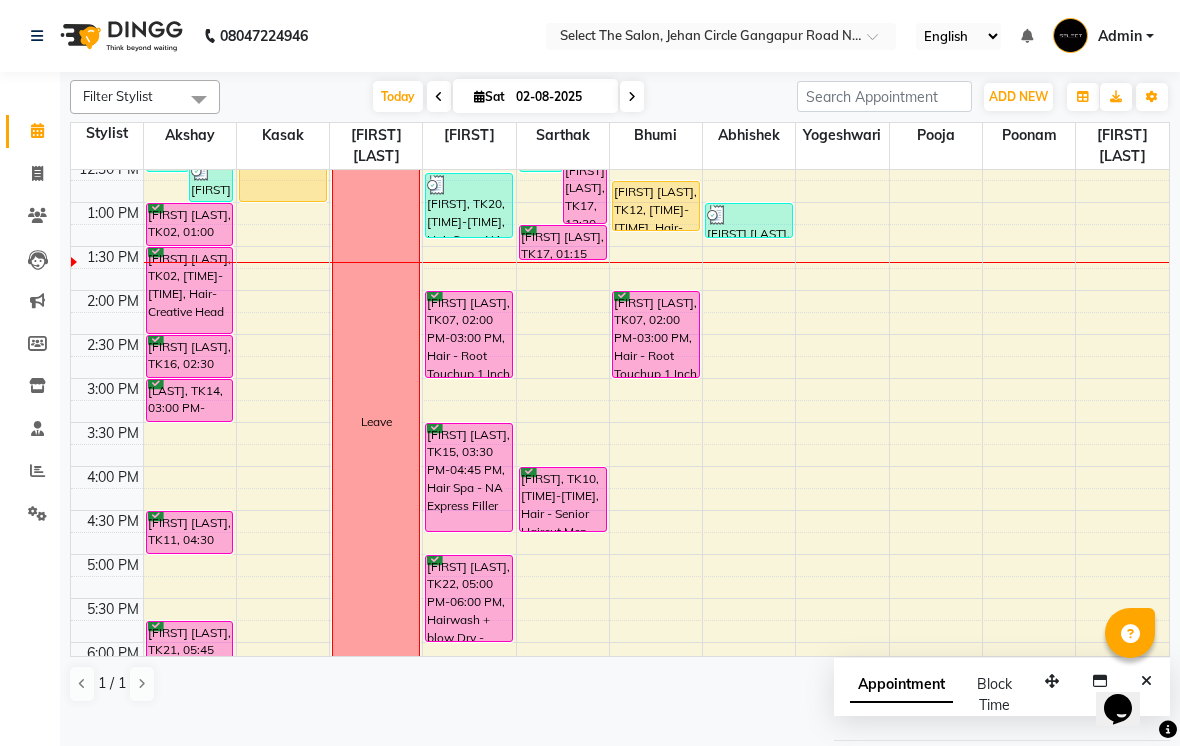 click at bounding box center (632, 97) 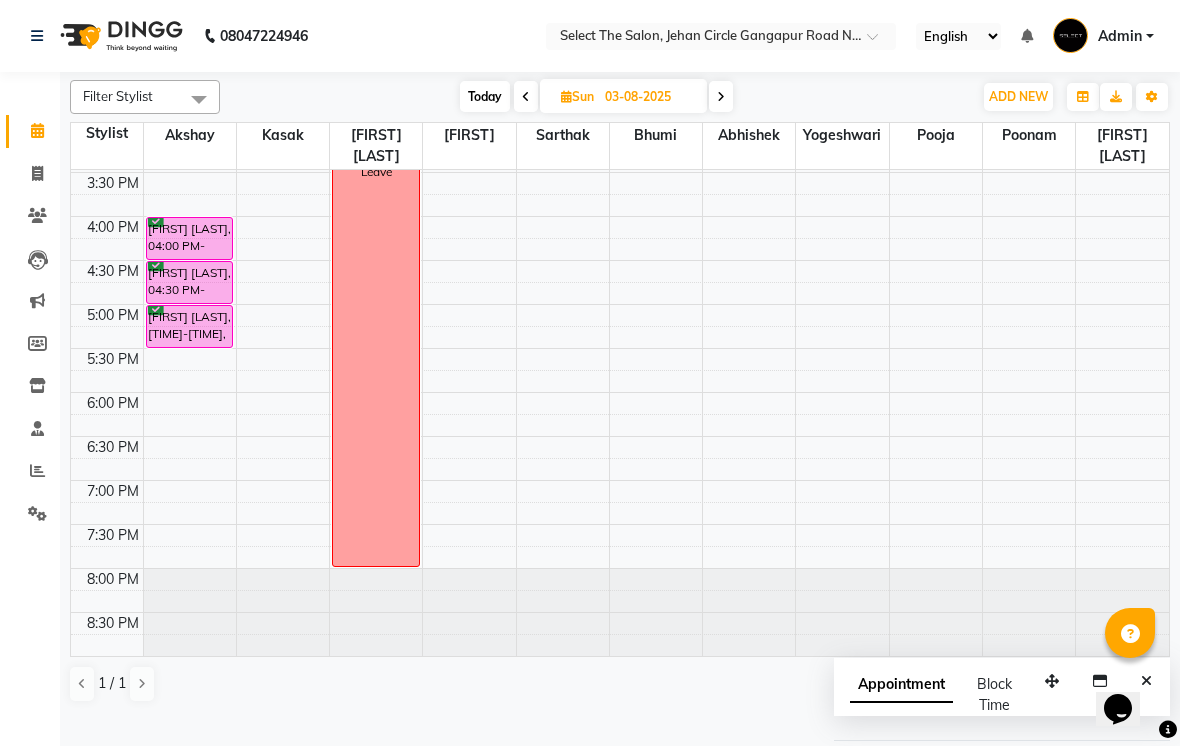 scroll, scrollTop: 657, scrollLeft: 0, axis: vertical 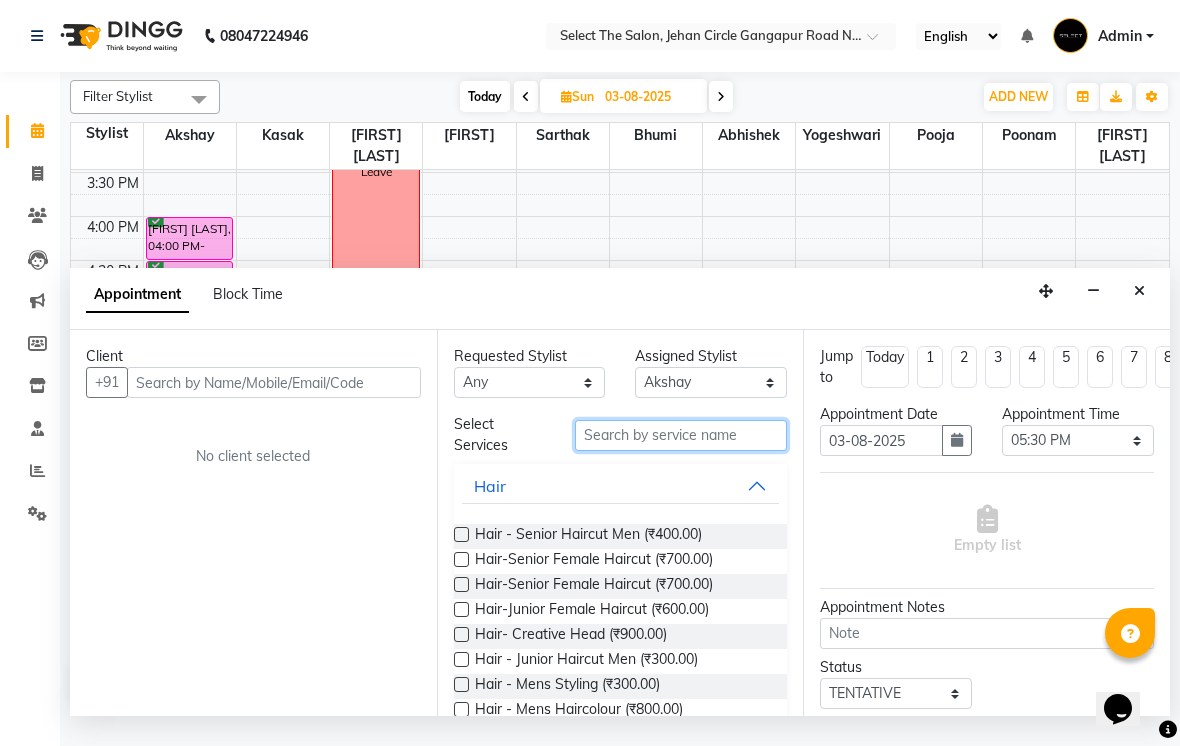 click at bounding box center (681, 435) 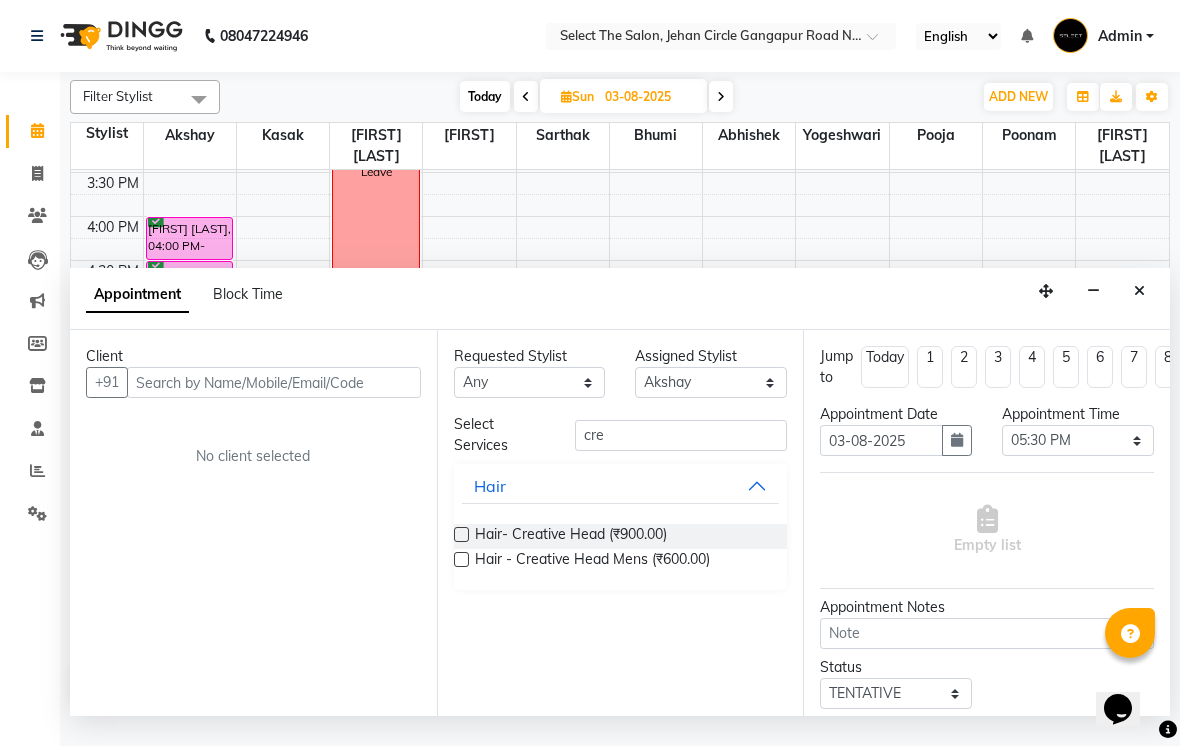click at bounding box center (461, 559) 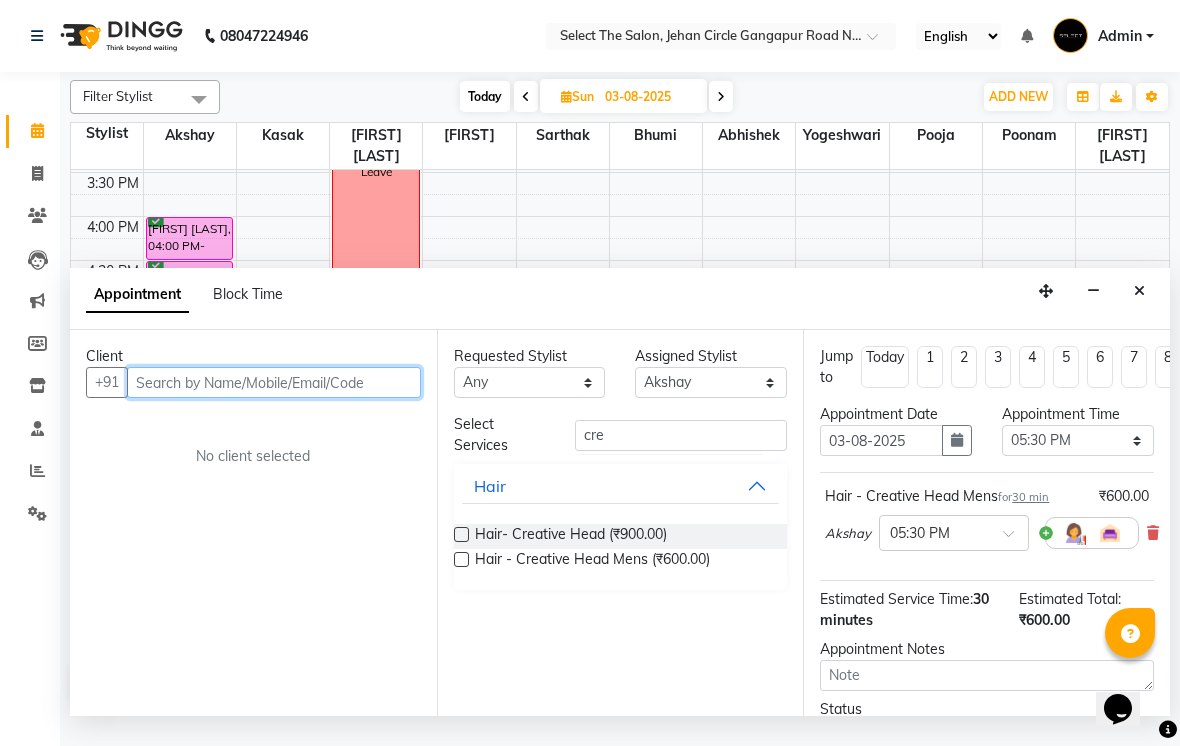 click at bounding box center (274, 382) 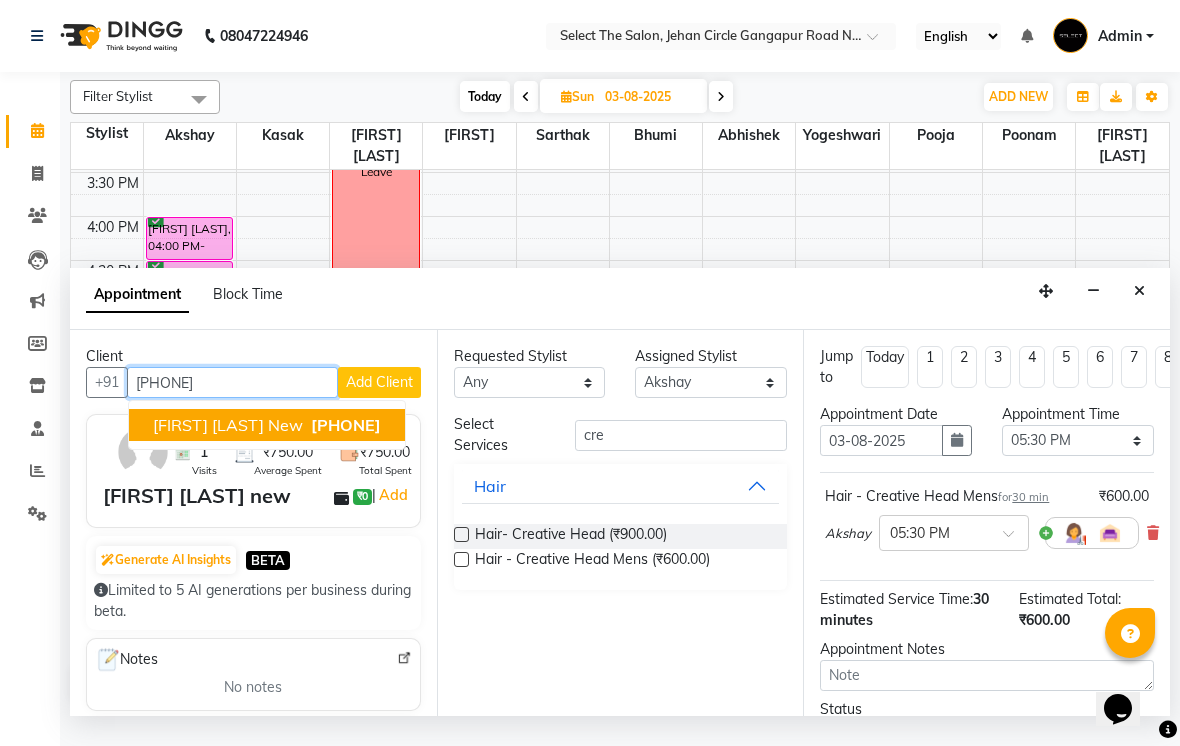 click on "[PHONE]" at bounding box center (346, 425) 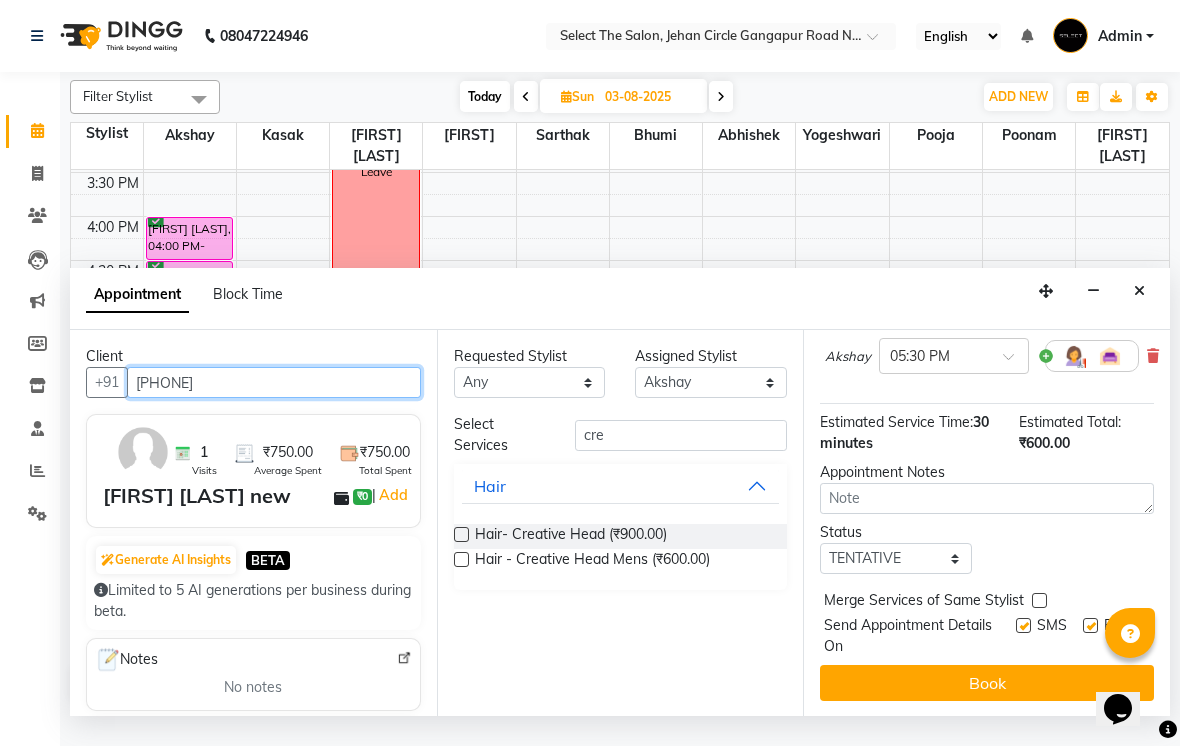 scroll, scrollTop: 176, scrollLeft: 0, axis: vertical 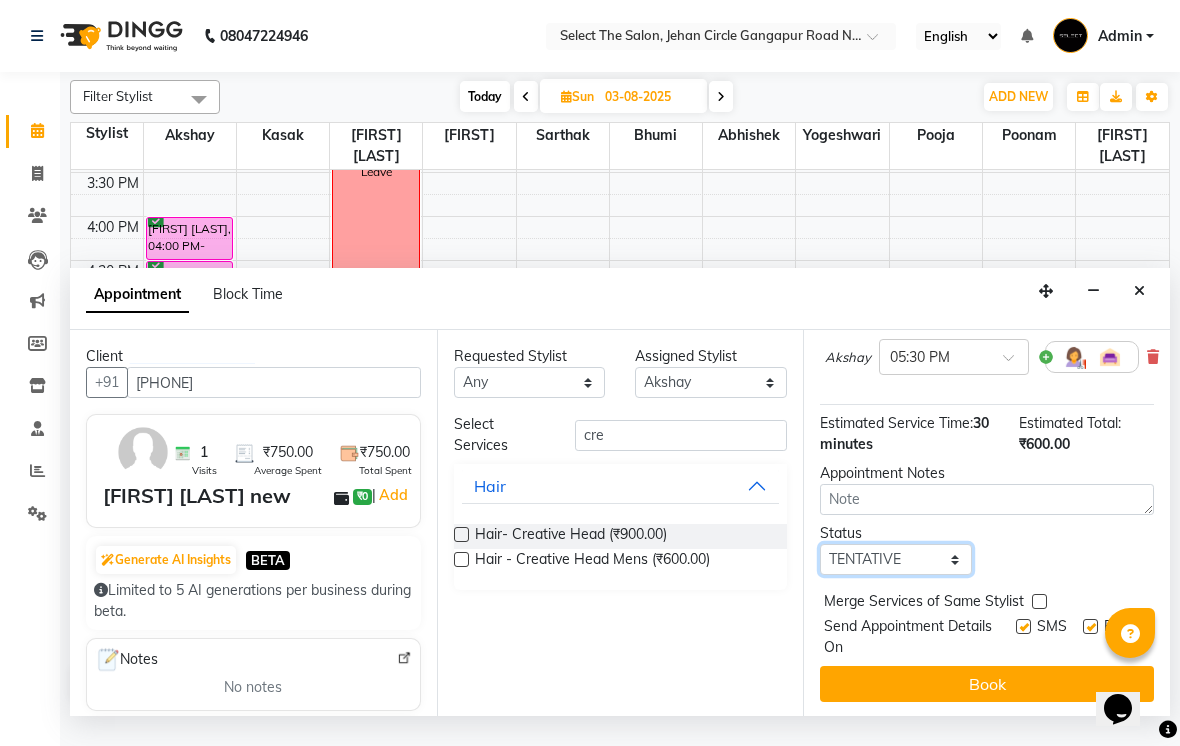 click on "Select TENTATIVE CONFIRM UPCOMING" at bounding box center (896, 559) 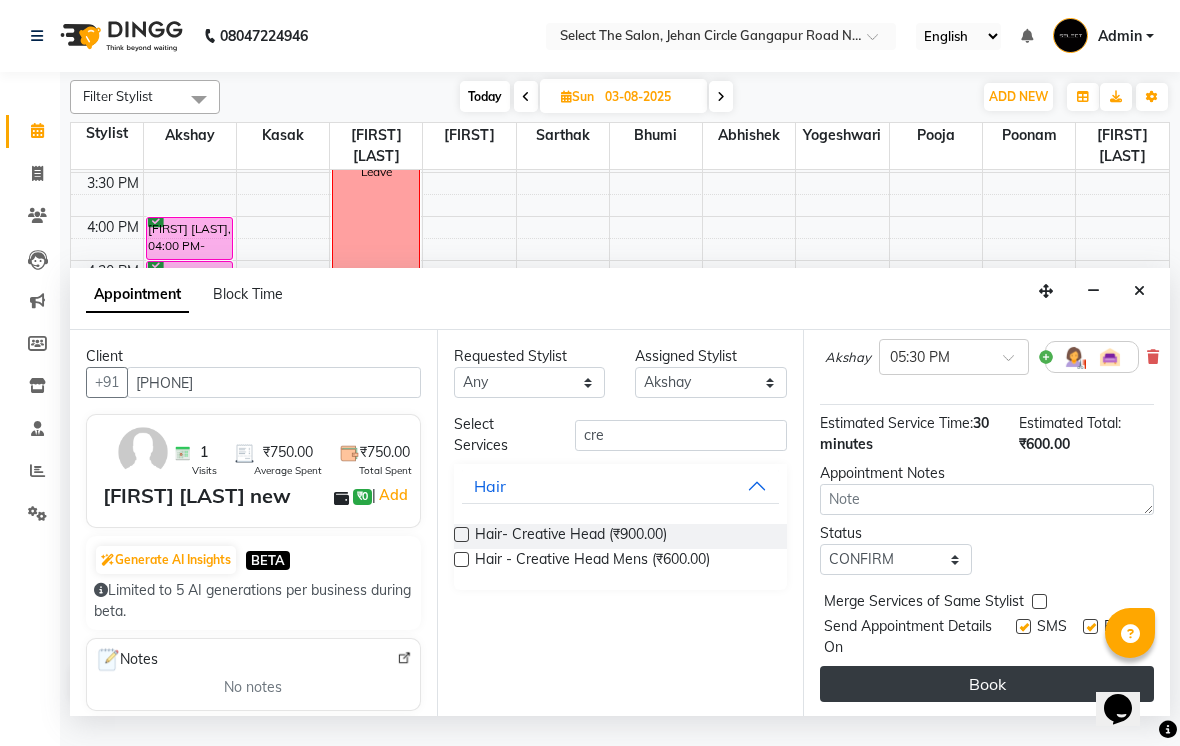 click on "Book" at bounding box center [987, 684] 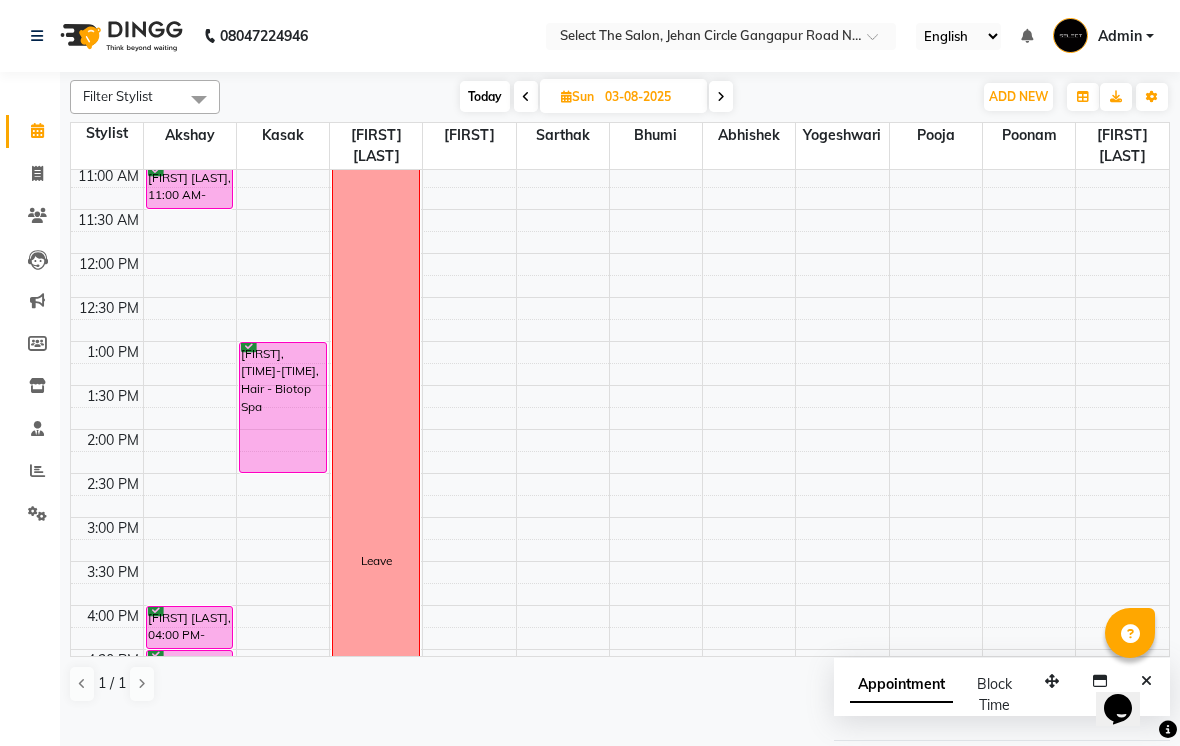scroll, scrollTop: 0, scrollLeft: 0, axis: both 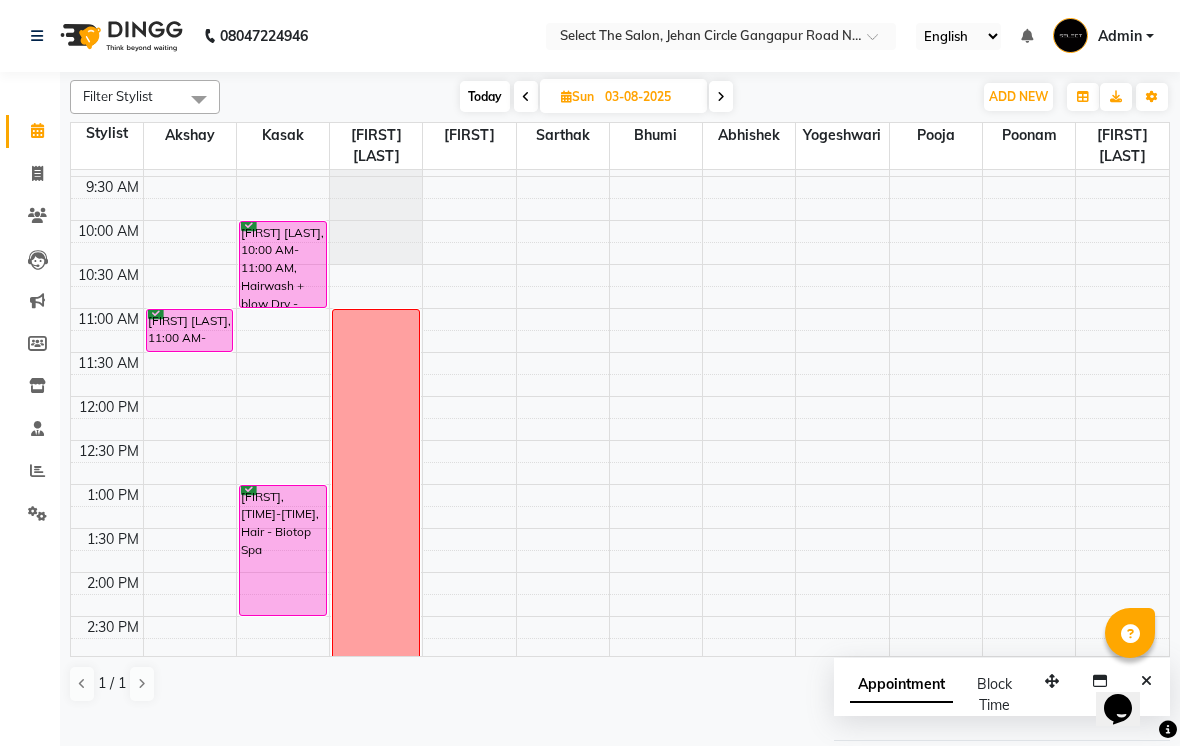 click on "Today" at bounding box center (485, 96) 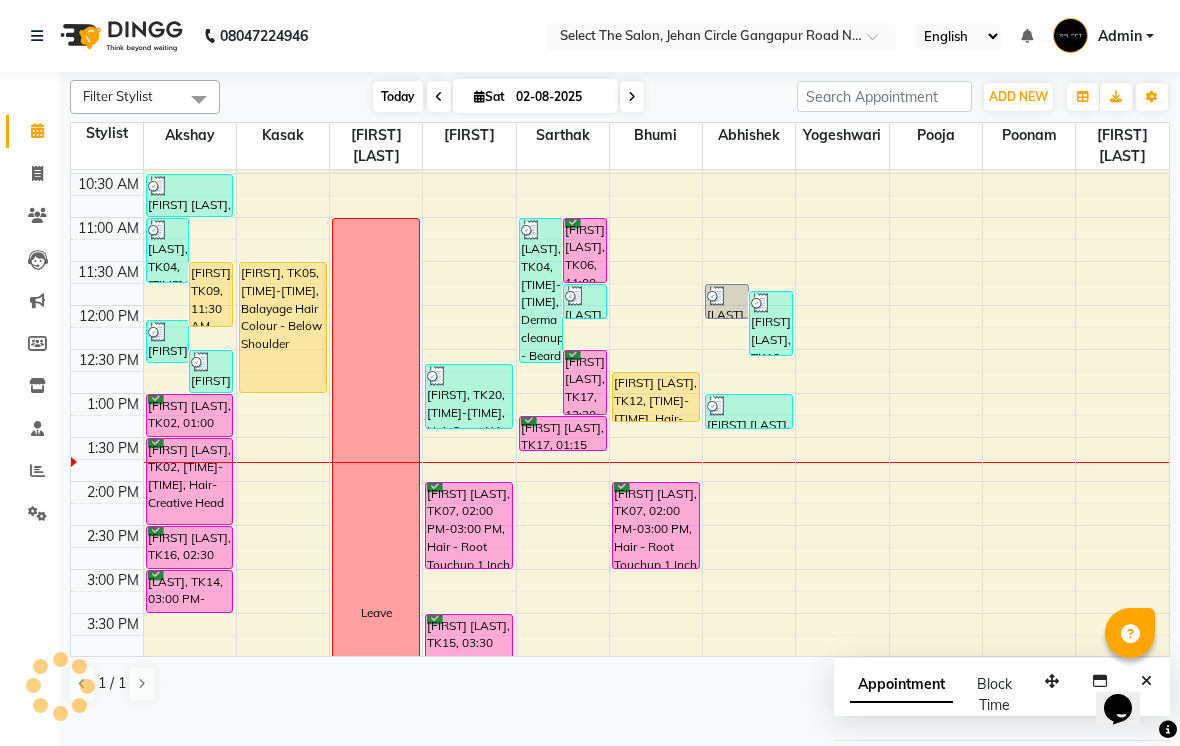 scroll, scrollTop: 224, scrollLeft: 0, axis: vertical 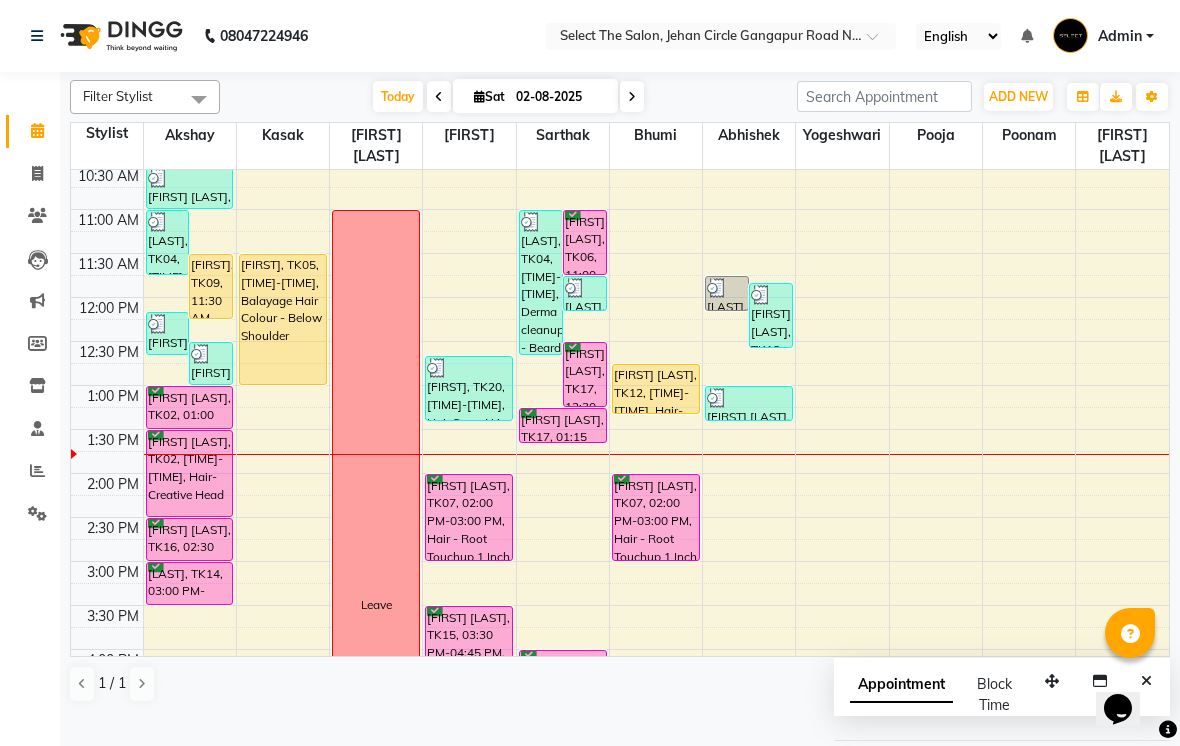 click at bounding box center (632, 96) 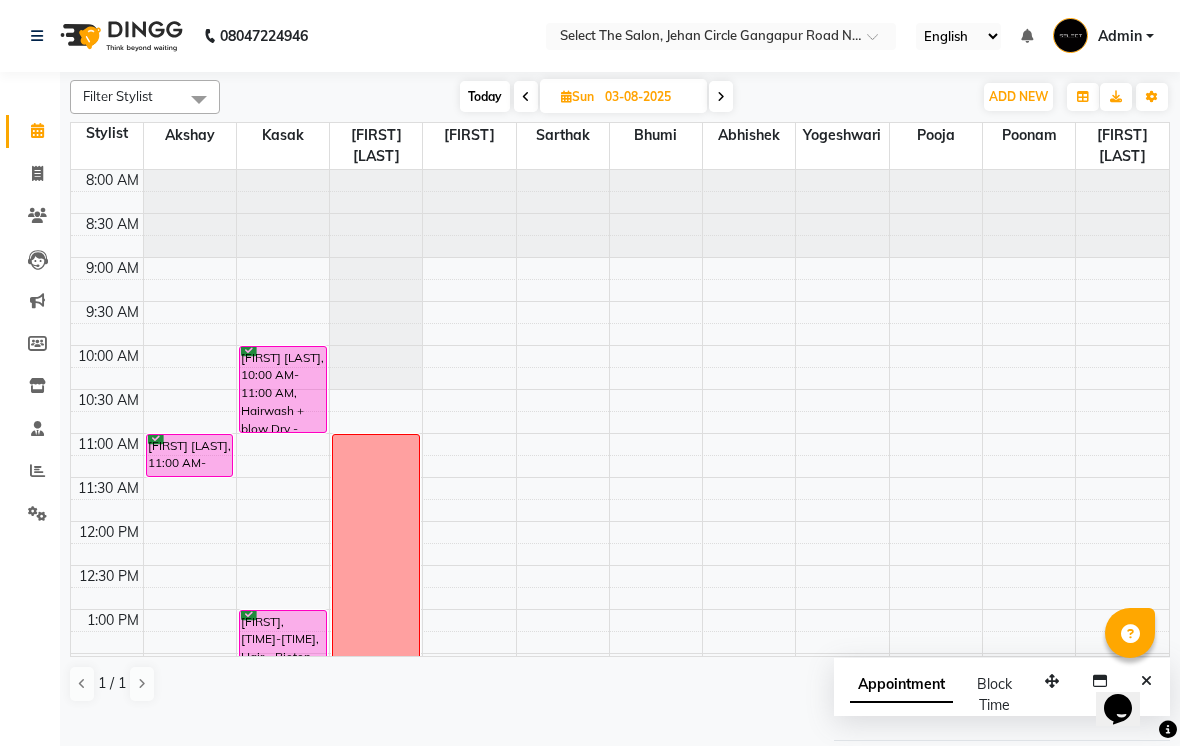 scroll, scrollTop: 0, scrollLeft: 0, axis: both 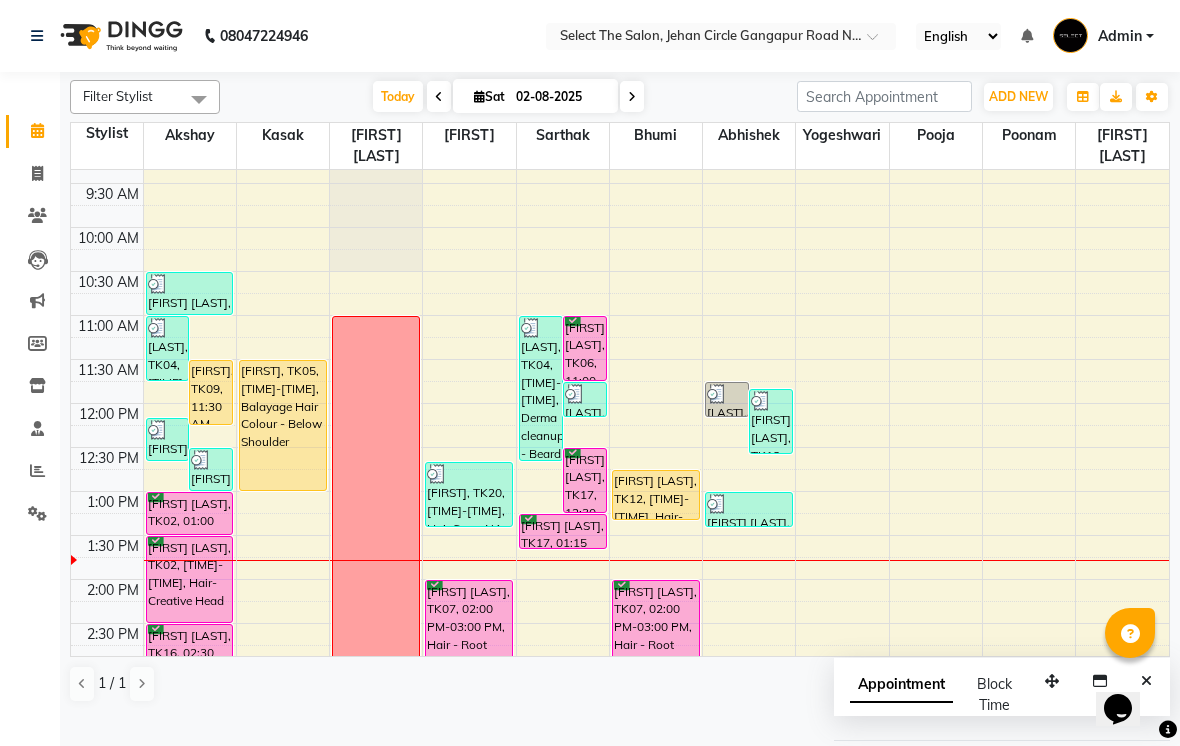 click on "[LAST], TK04, [TIME]-[TIME], Derma cleanup,Face - Beard trim" at bounding box center [541, 388] 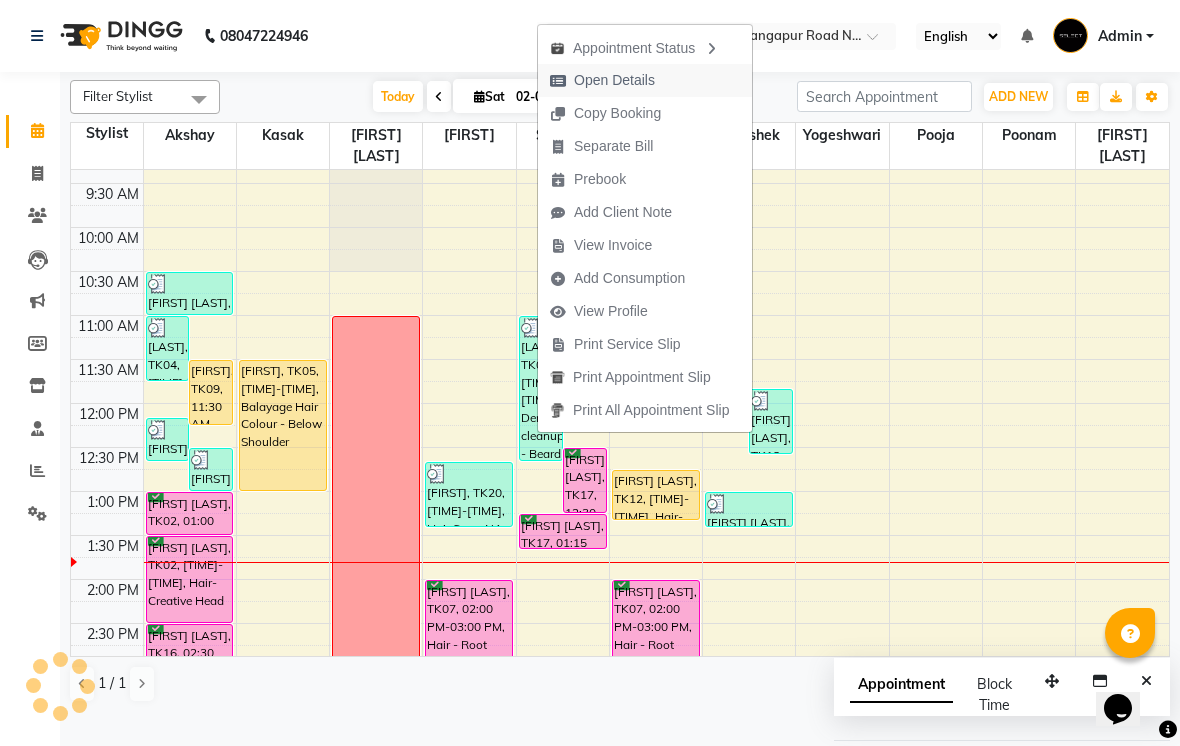 click on "Open Details" at bounding box center (614, 80) 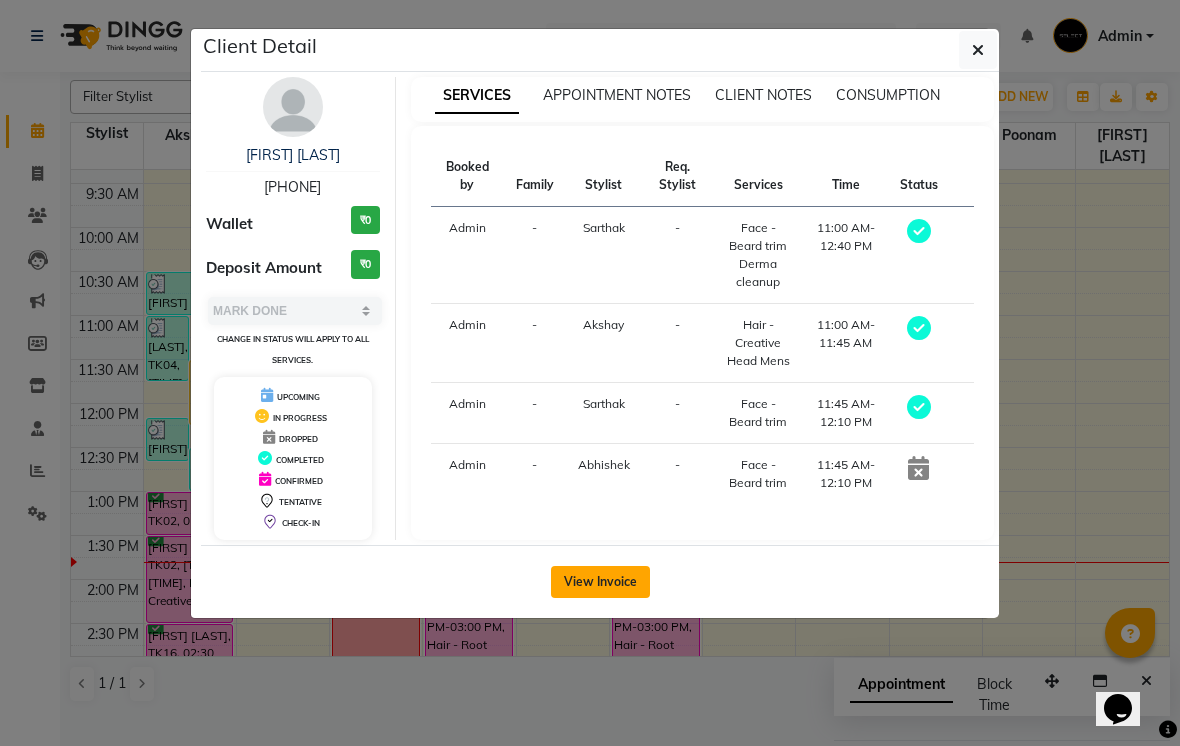 click on "View Invoice" 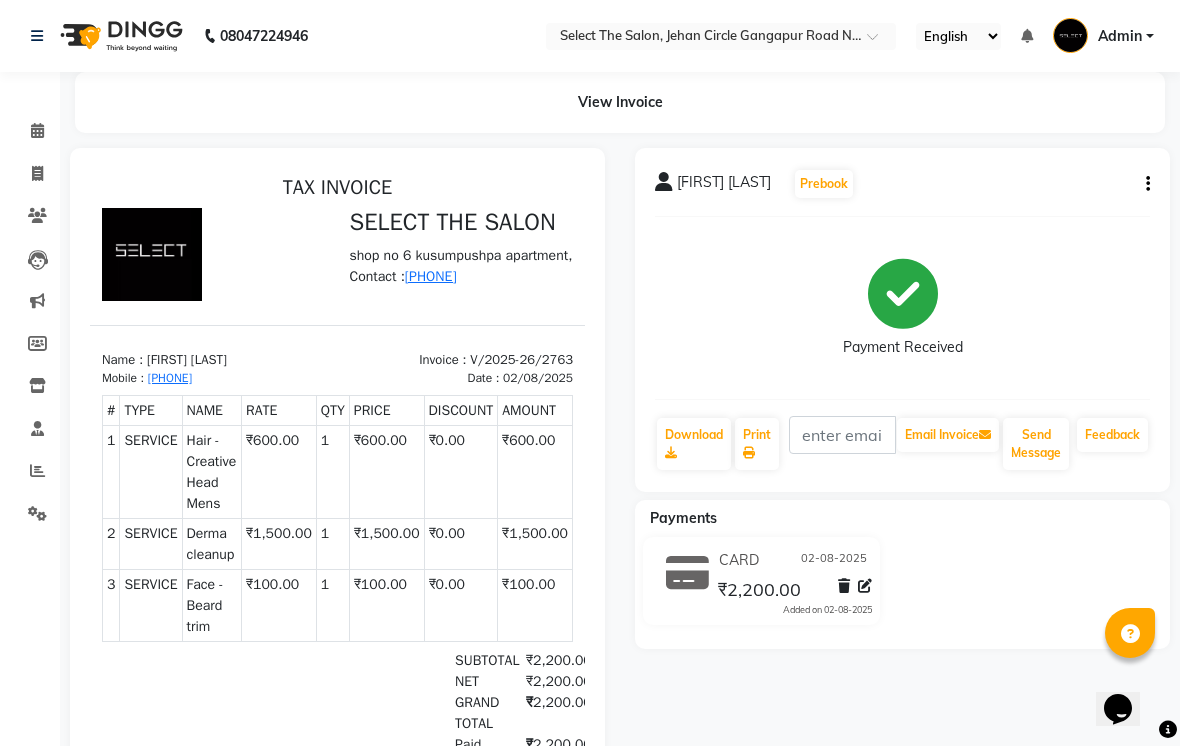 scroll, scrollTop: 0, scrollLeft: 0, axis: both 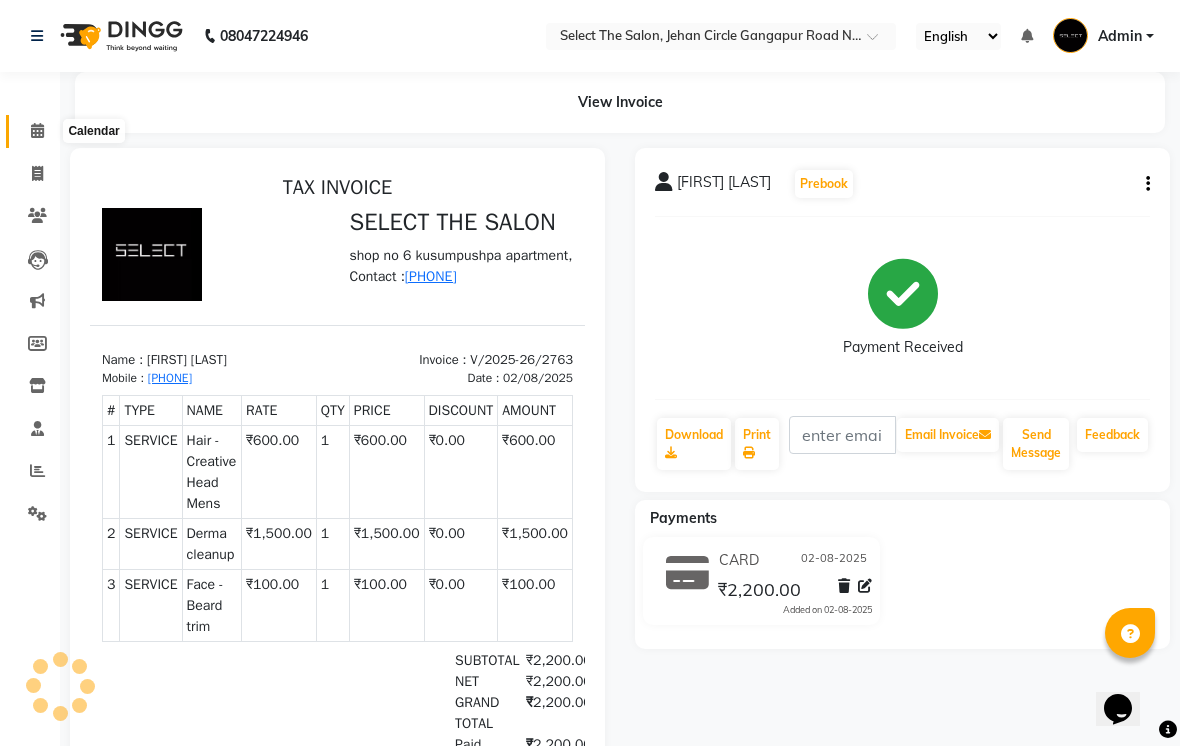 click 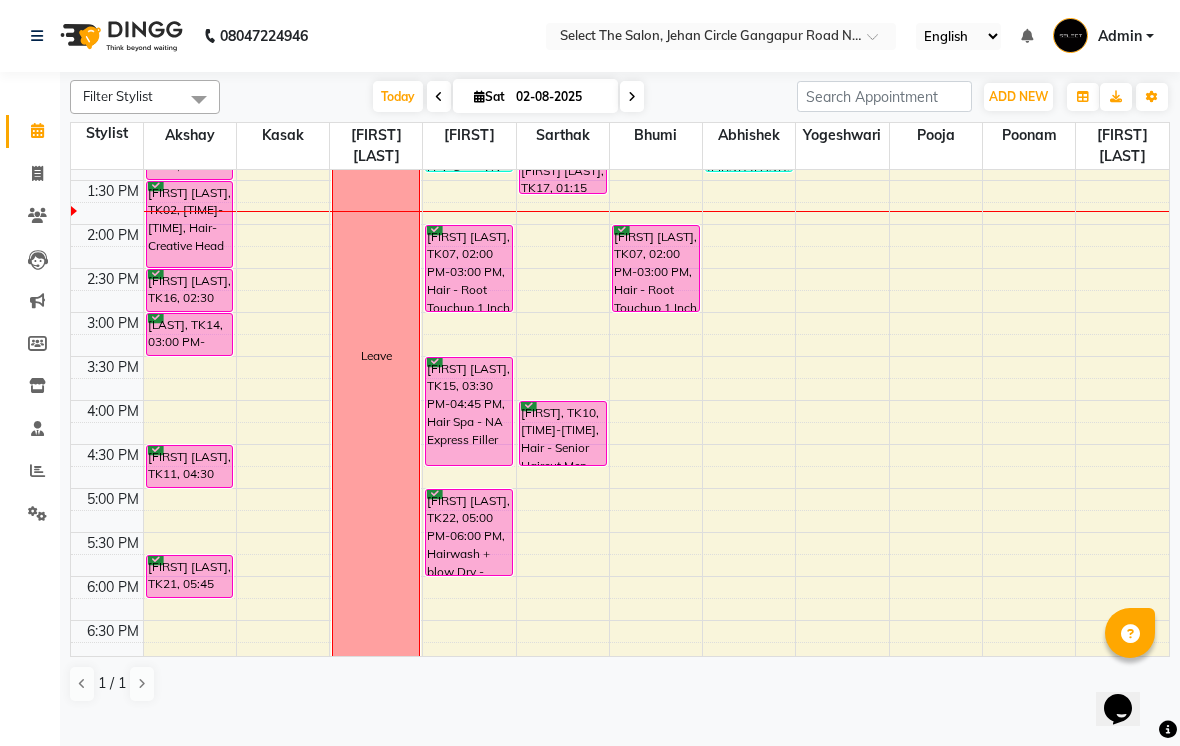 scroll, scrollTop: 474, scrollLeft: 0, axis: vertical 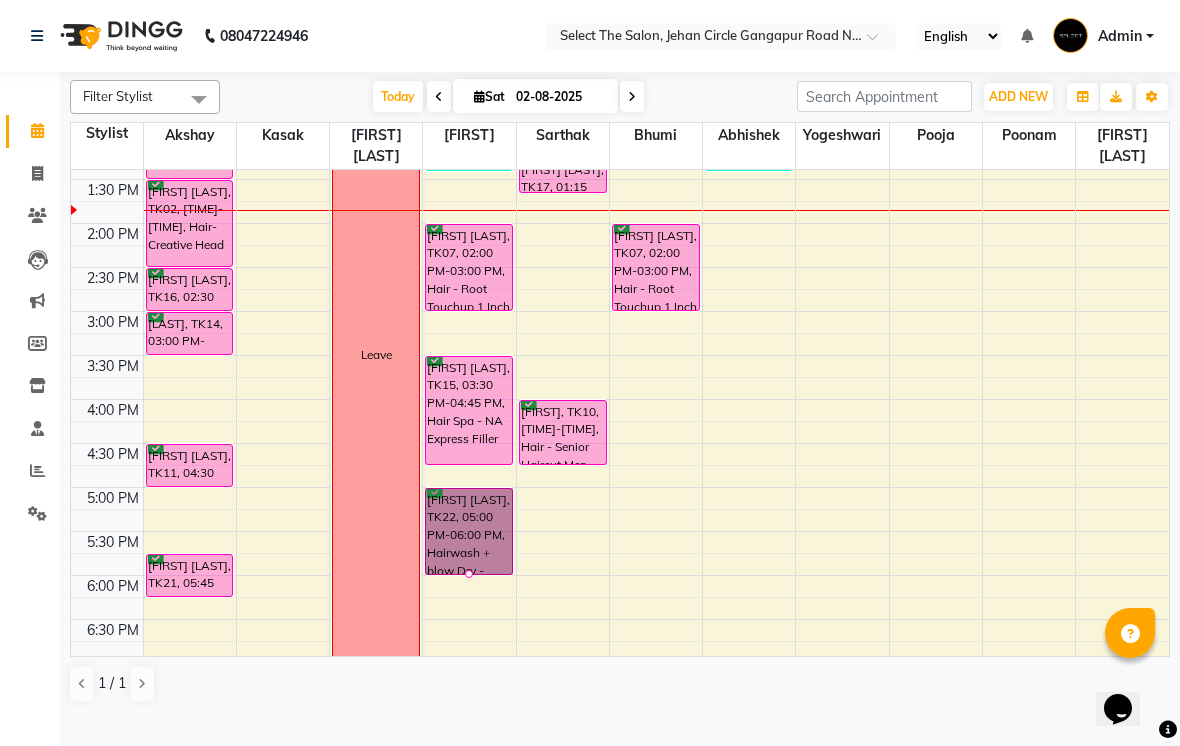 click at bounding box center (469, 574) 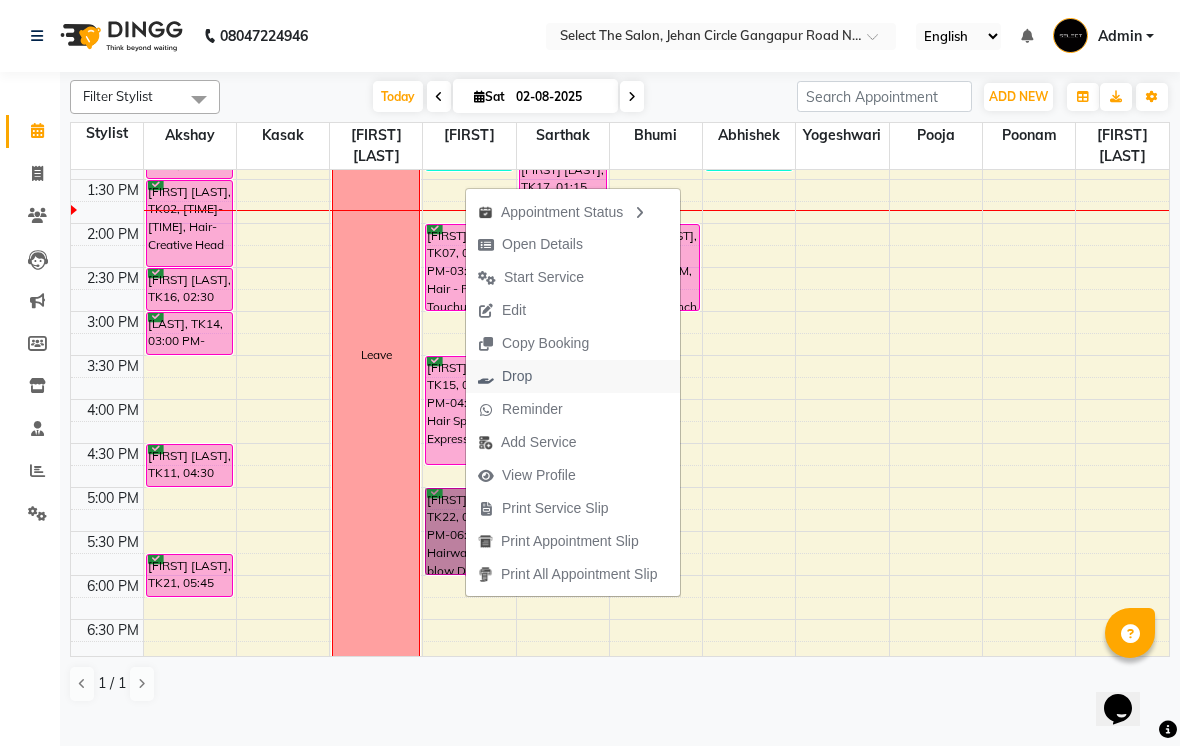 click on "Drop" at bounding box center [573, 376] 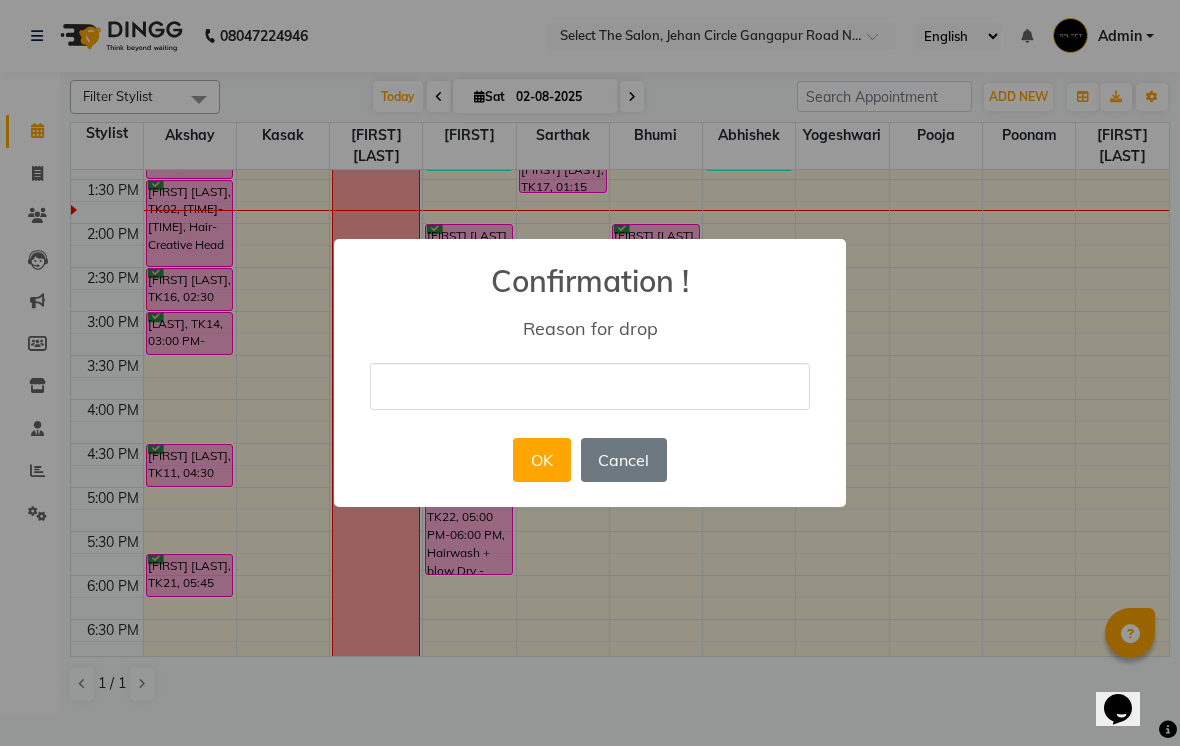 click at bounding box center [590, 386] 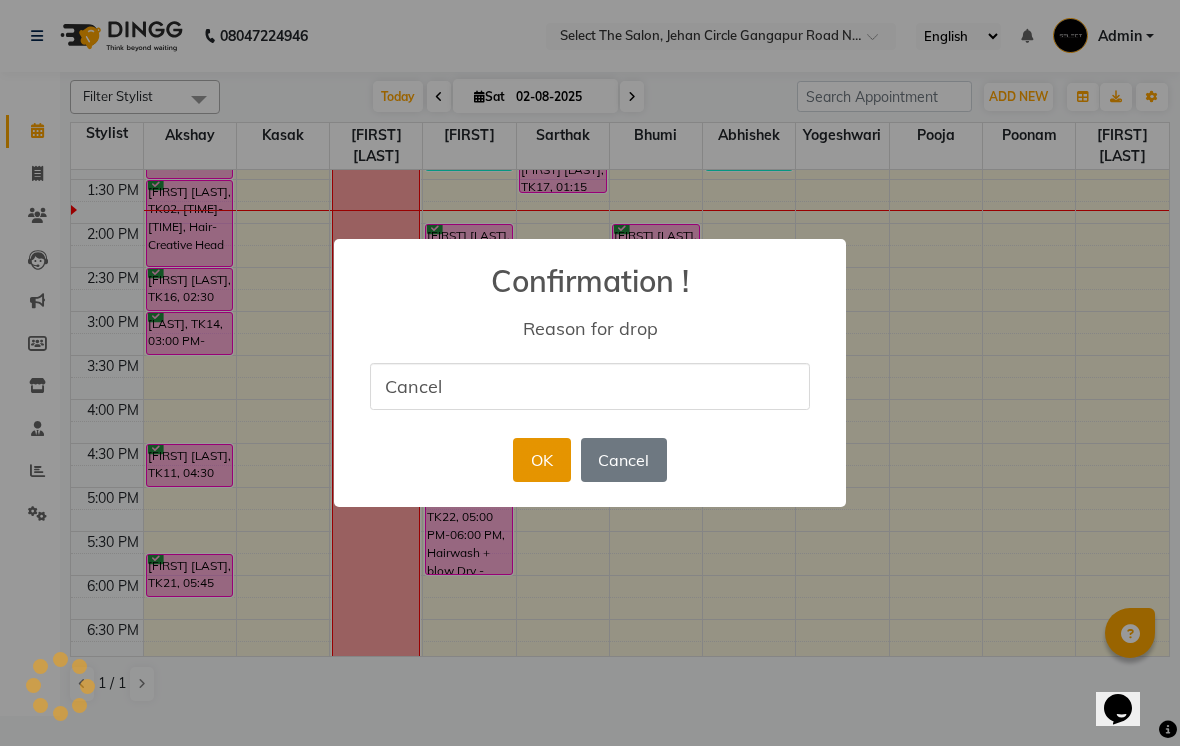 click on "OK" at bounding box center [541, 460] 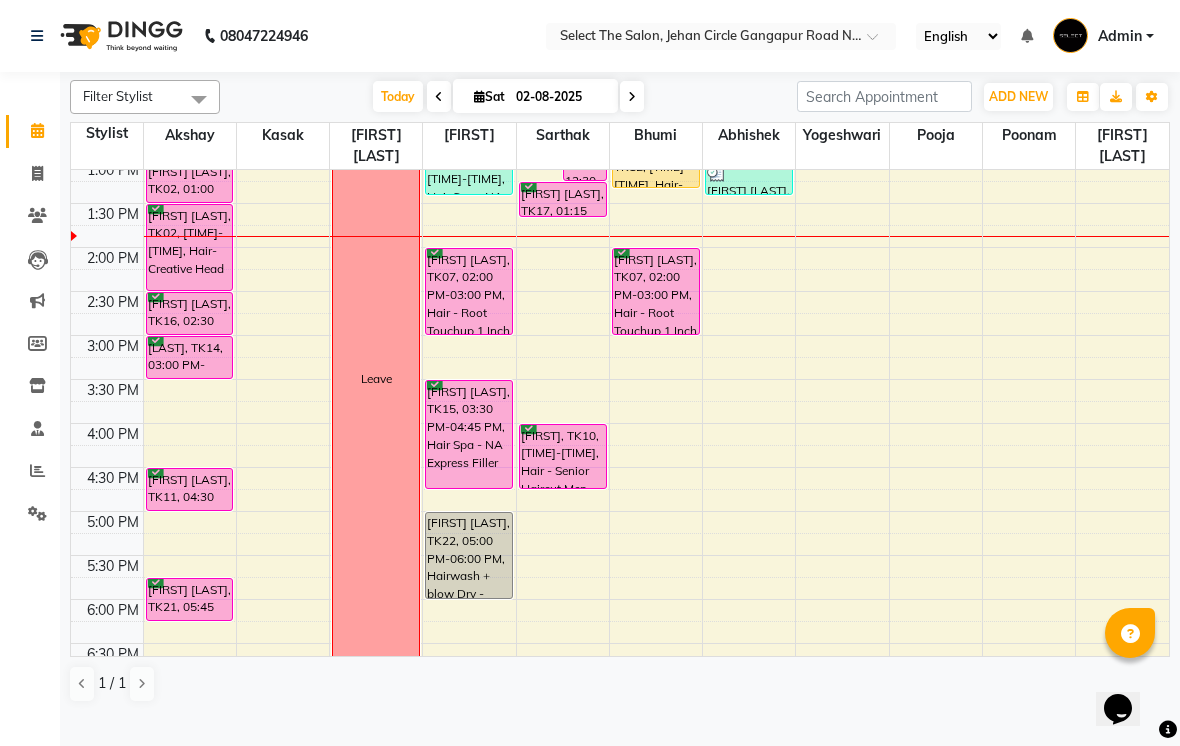 scroll, scrollTop: 448, scrollLeft: 0, axis: vertical 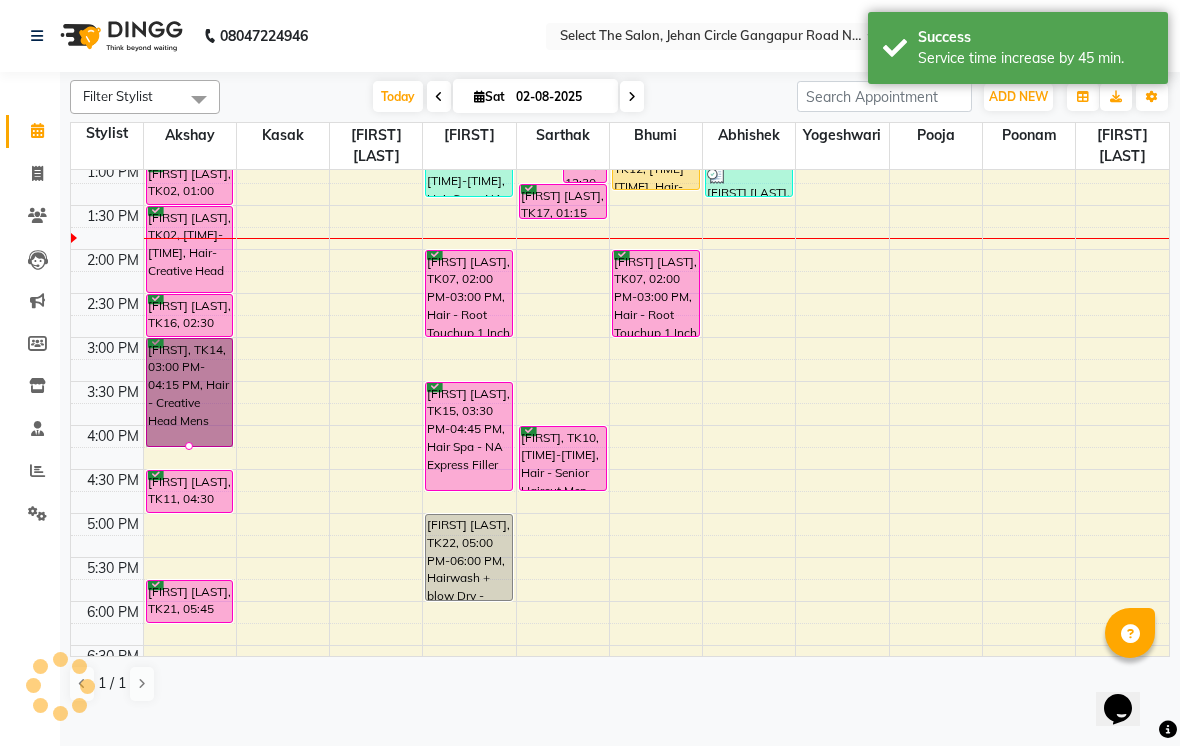 click at bounding box center (107, 502) 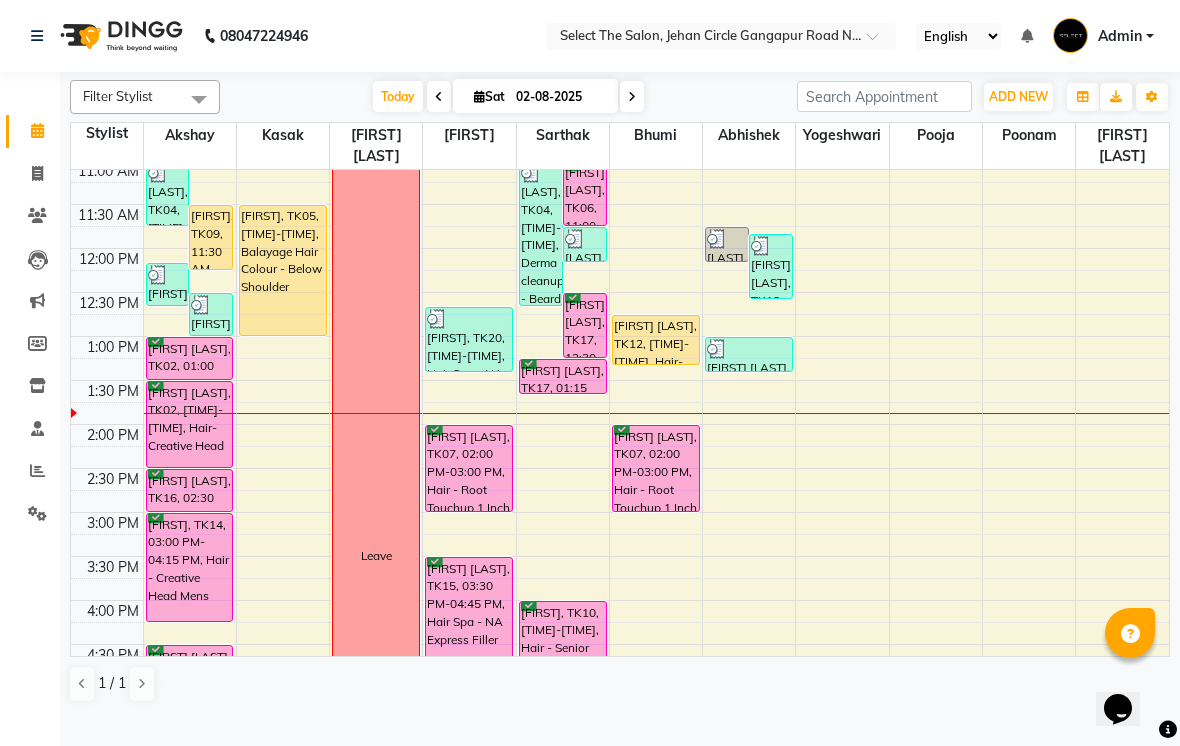 scroll, scrollTop: 251, scrollLeft: 0, axis: vertical 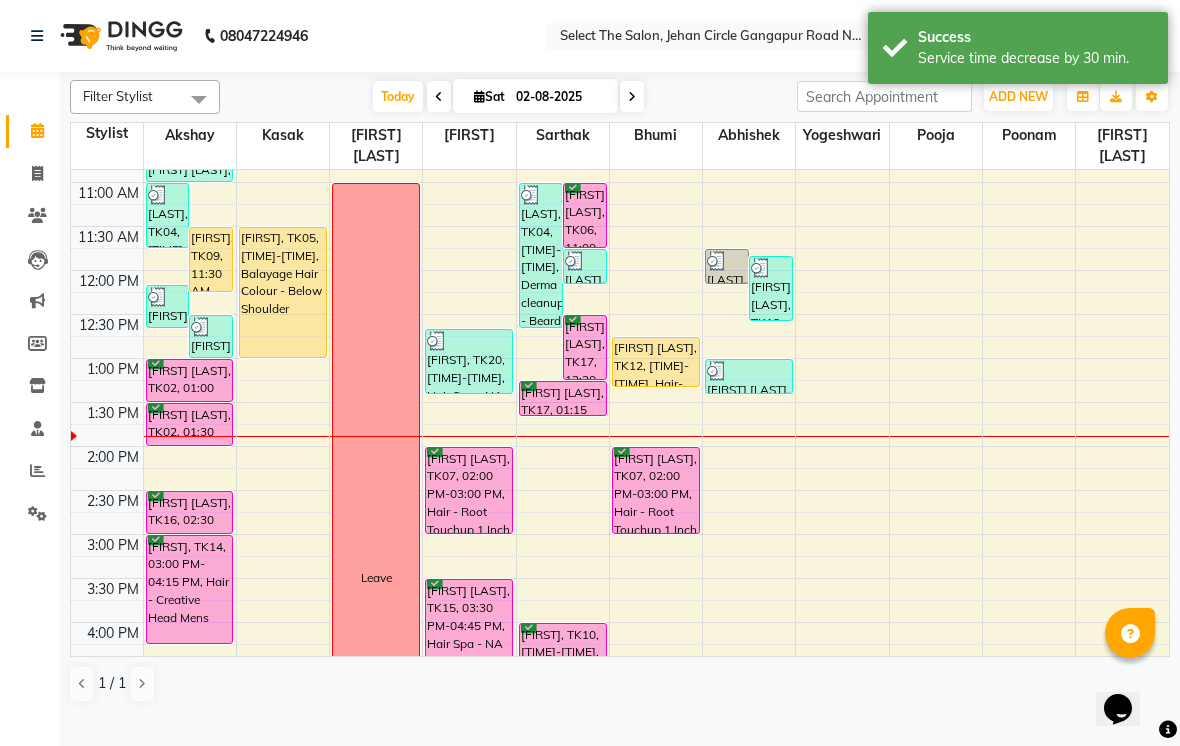 click on "2:00 PM" at bounding box center [113, 457] 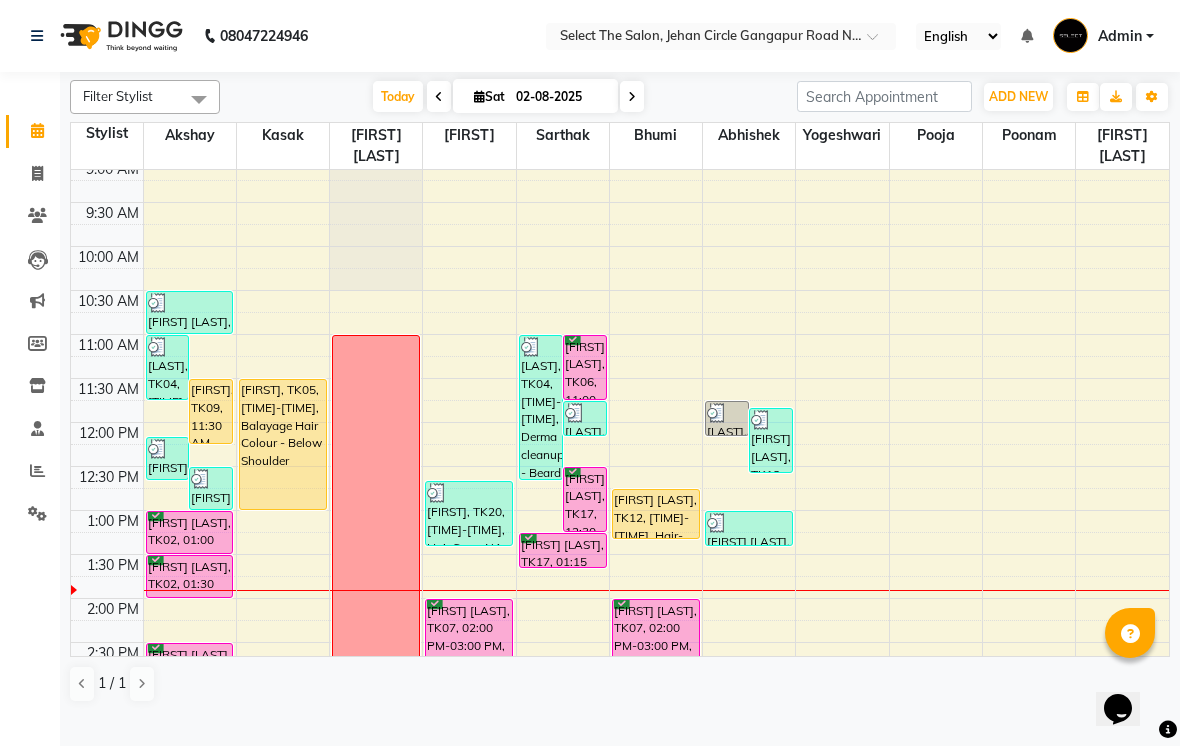 scroll, scrollTop: 65, scrollLeft: 0, axis: vertical 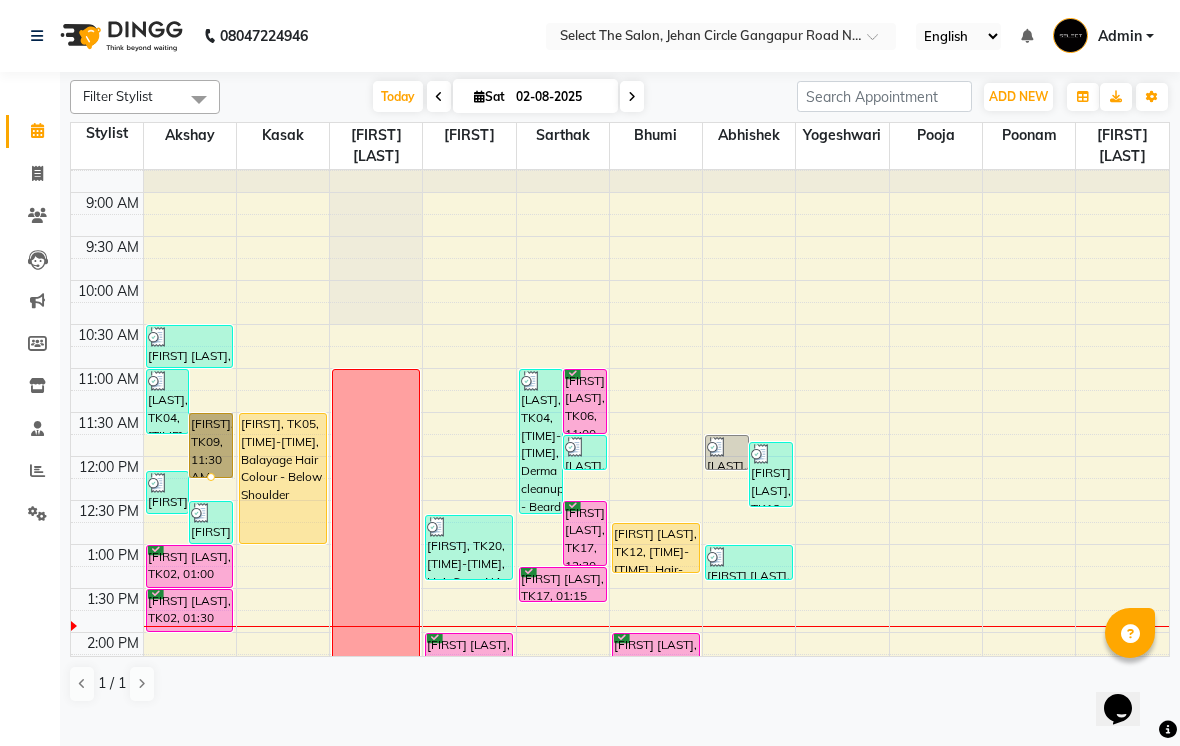 click at bounding box center [211, 477] 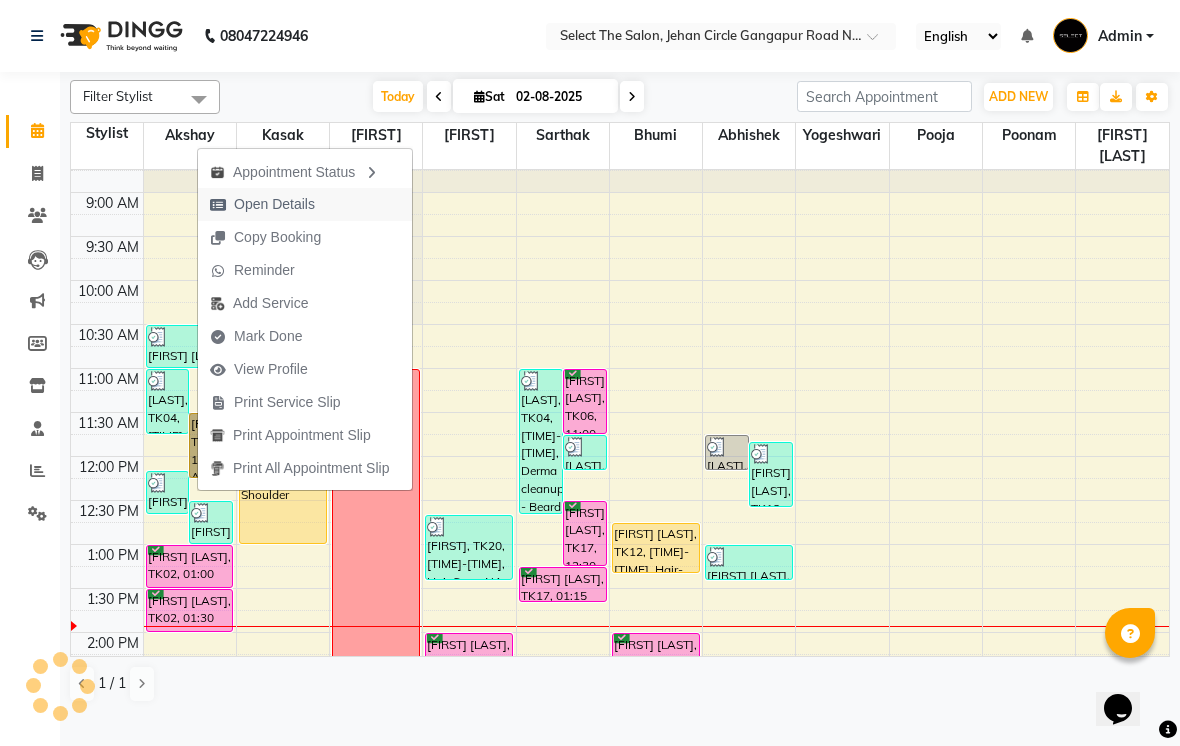 click on "Open Details" at bounding box center [274, 204] 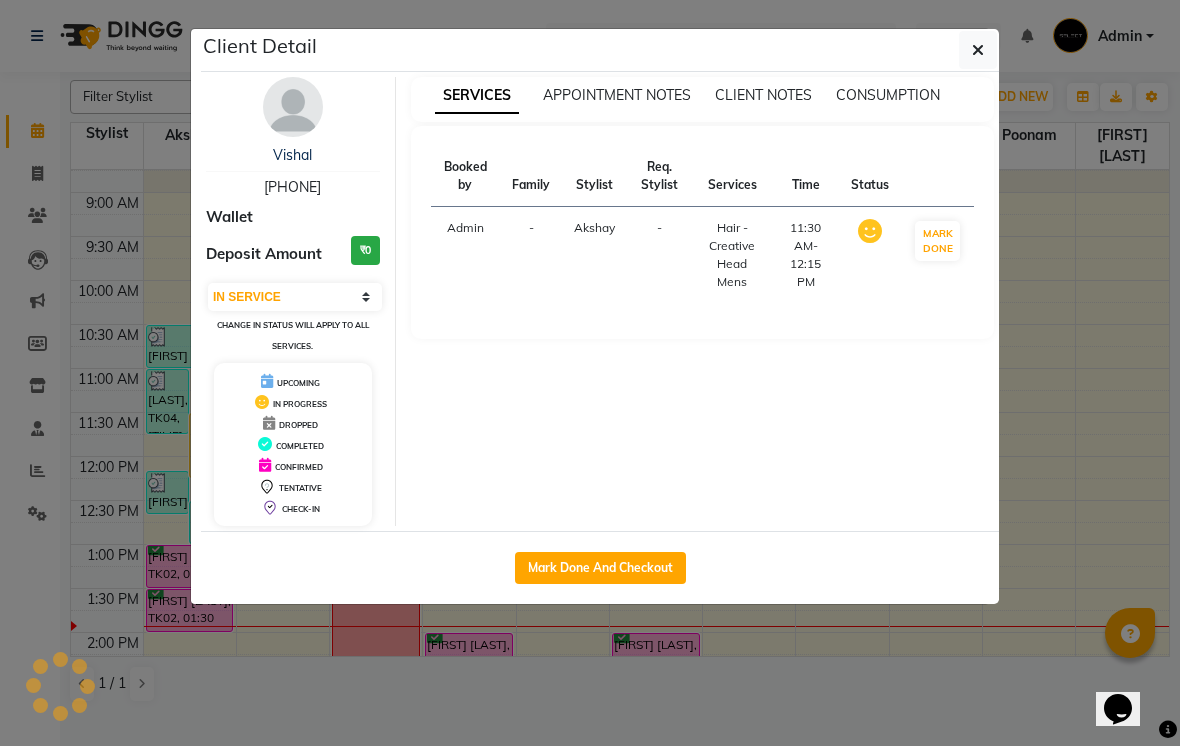 click on "[PHONE]" at bounding box center [292, 187] 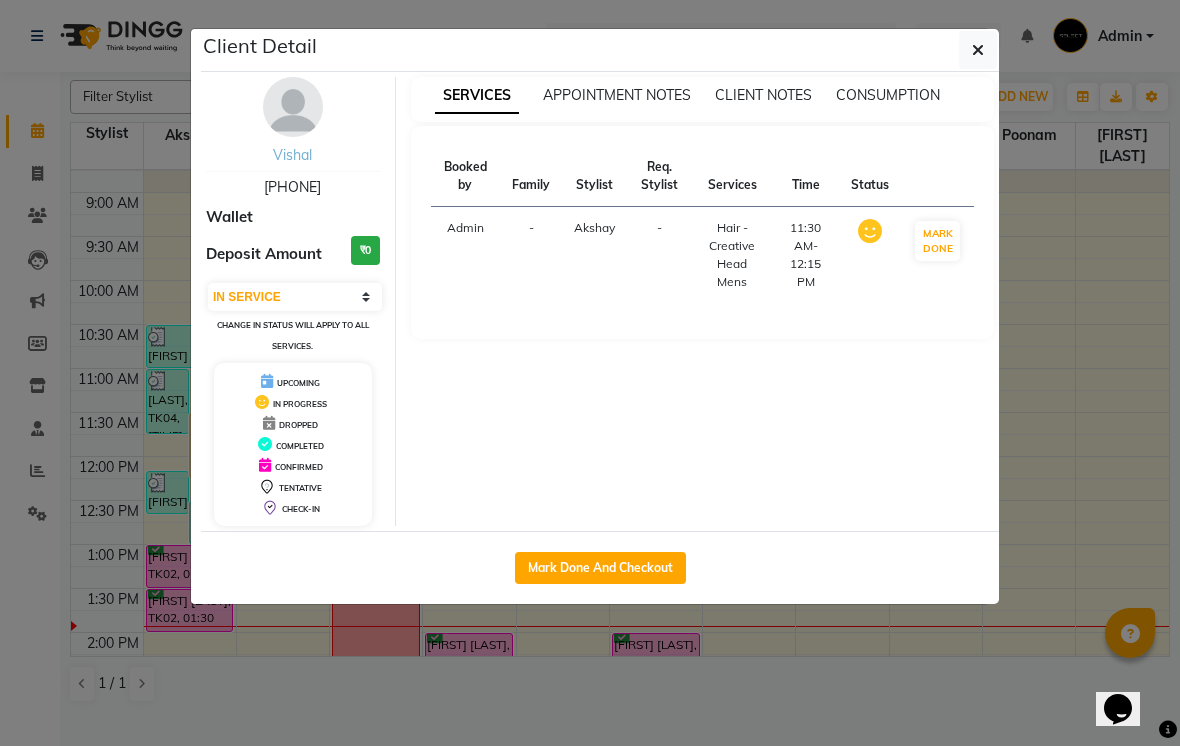 click on "Vishal" at bounding box center (292, 155) 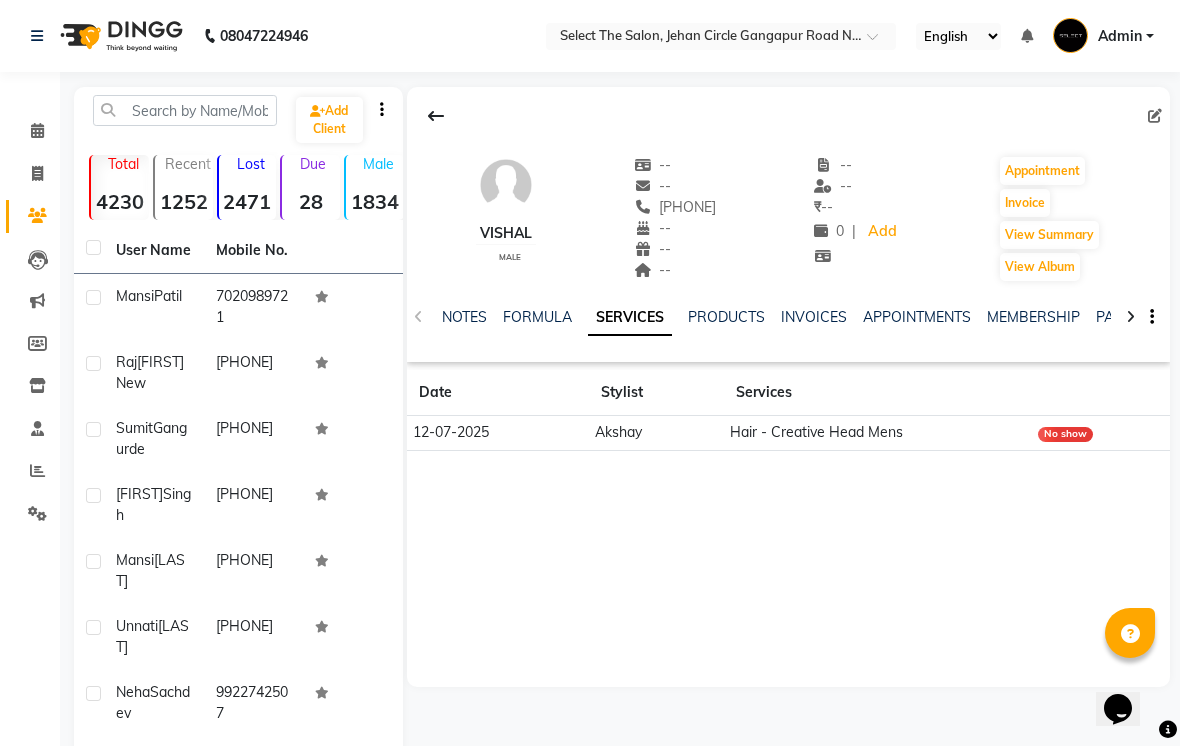 click on "12-07-2025" 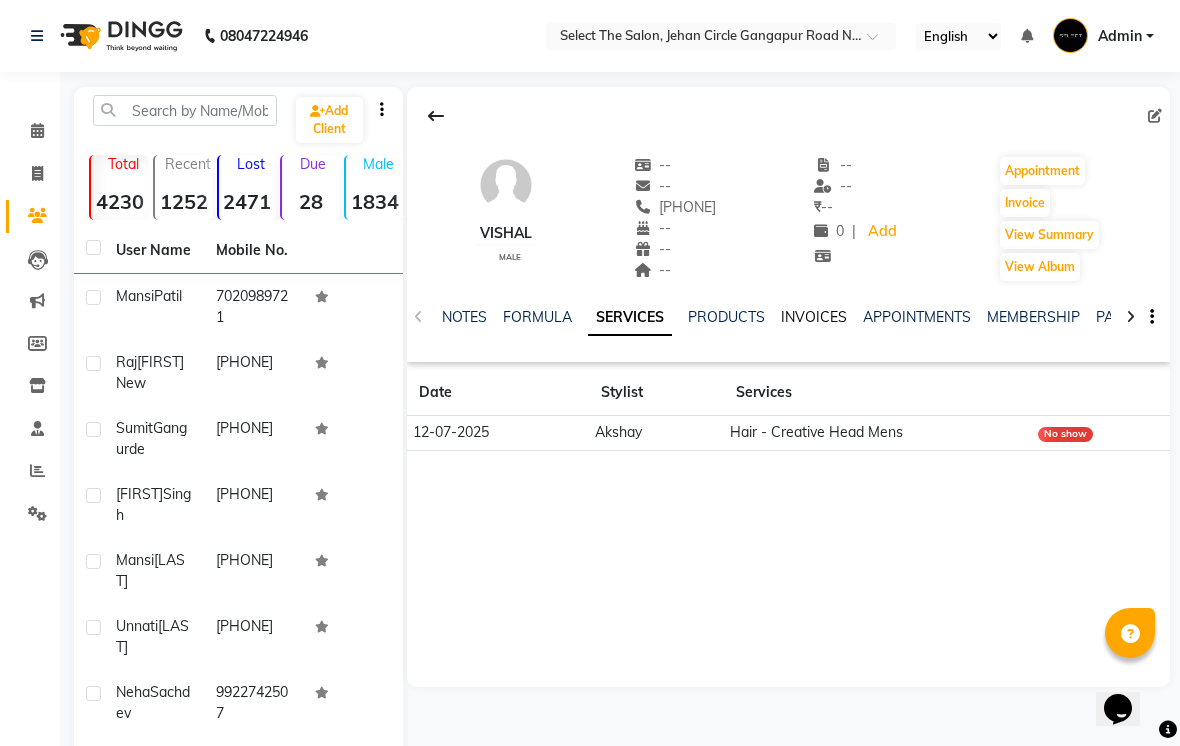 click on "INVOICES" 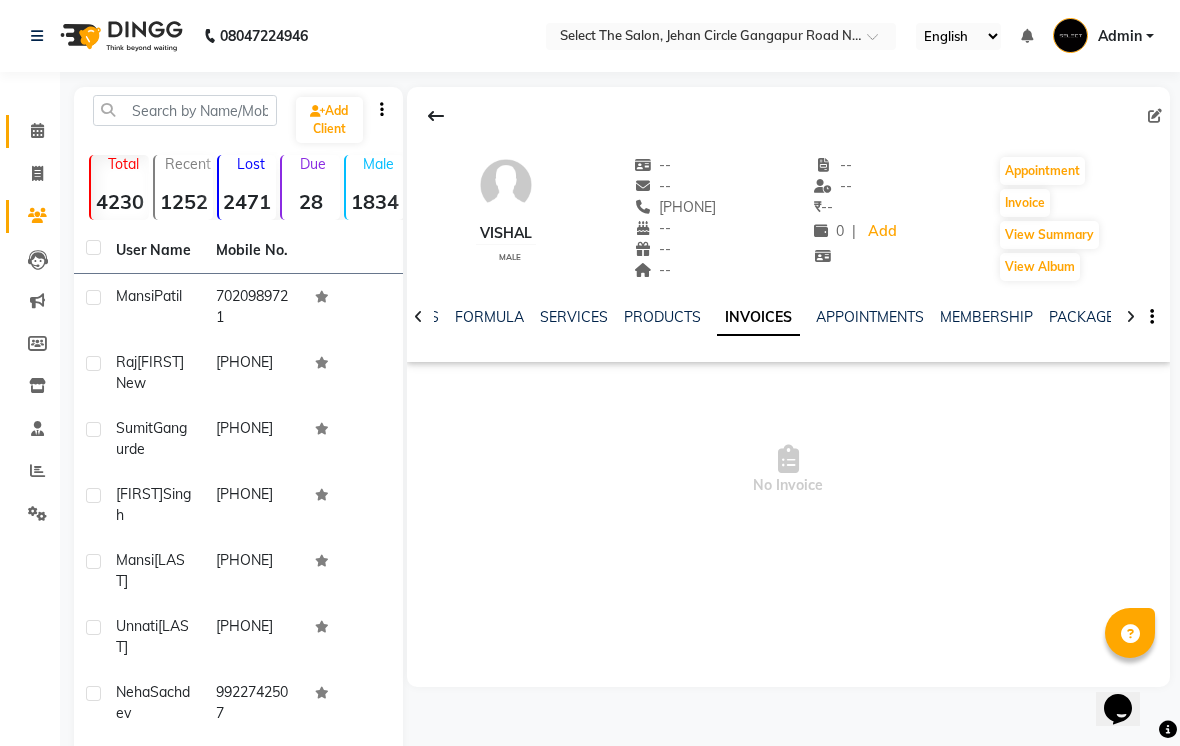 click on "Calendar" 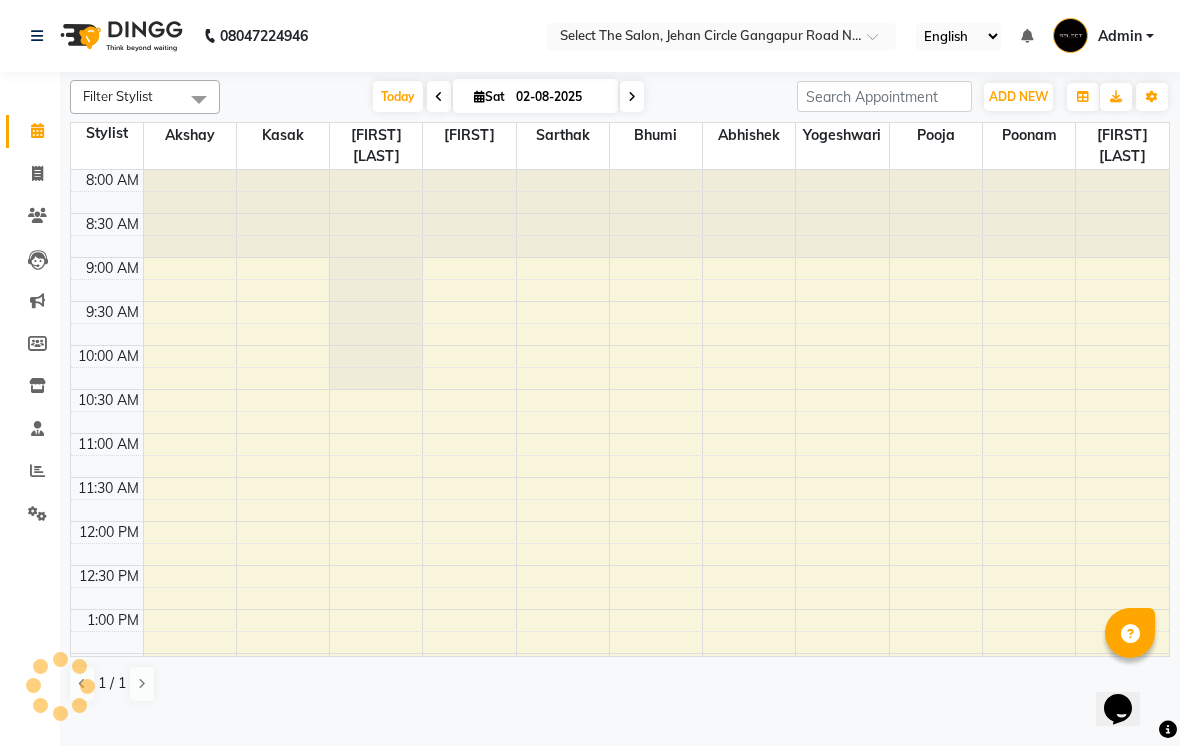 scroll, scrollTop: 0, scrollLeft: 0, axis: both 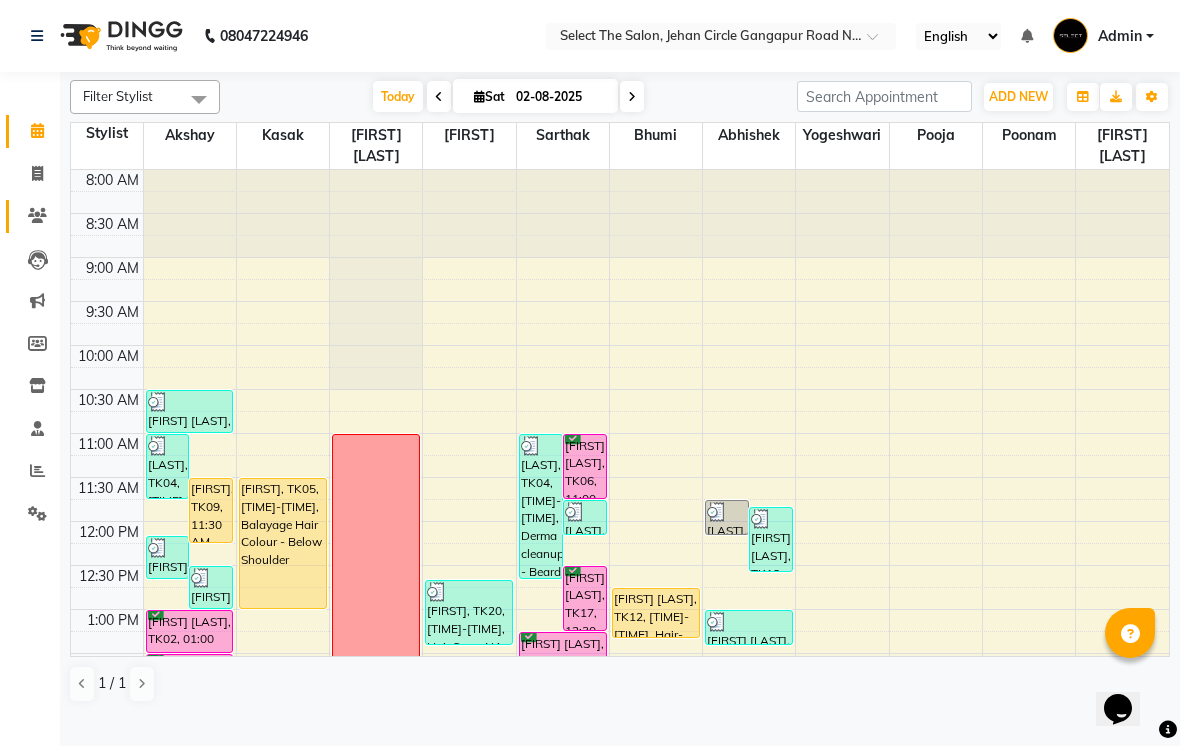 click 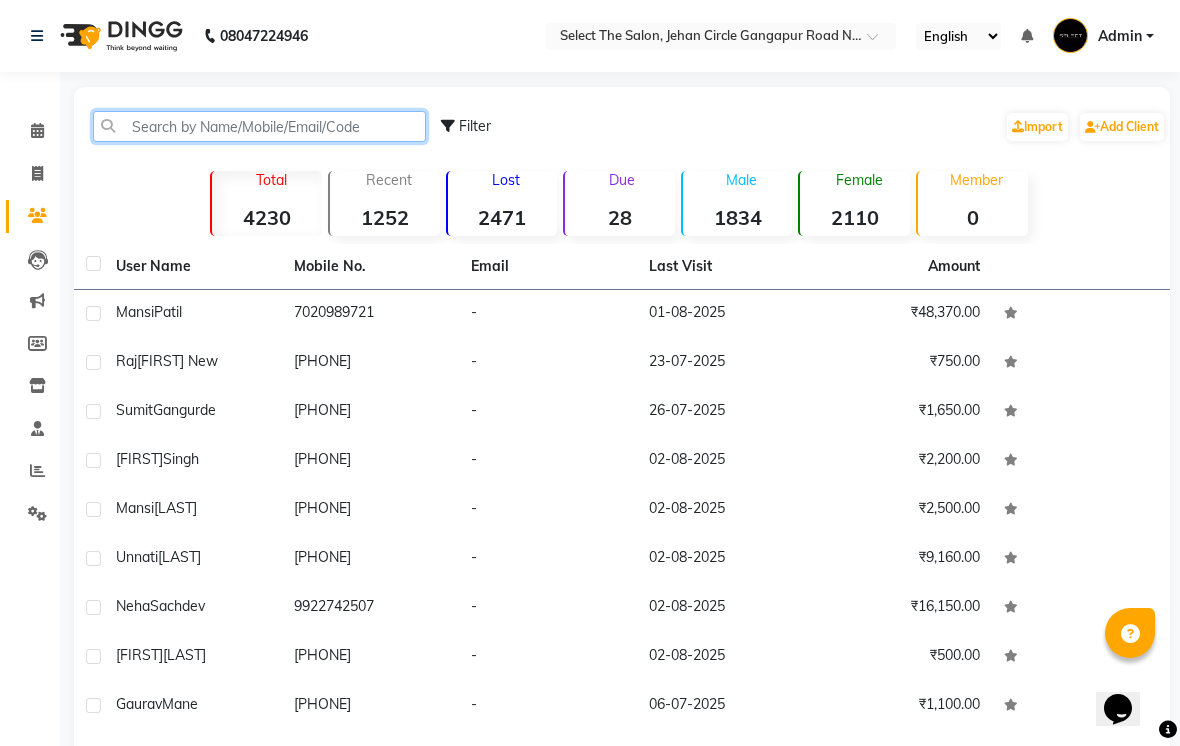 click 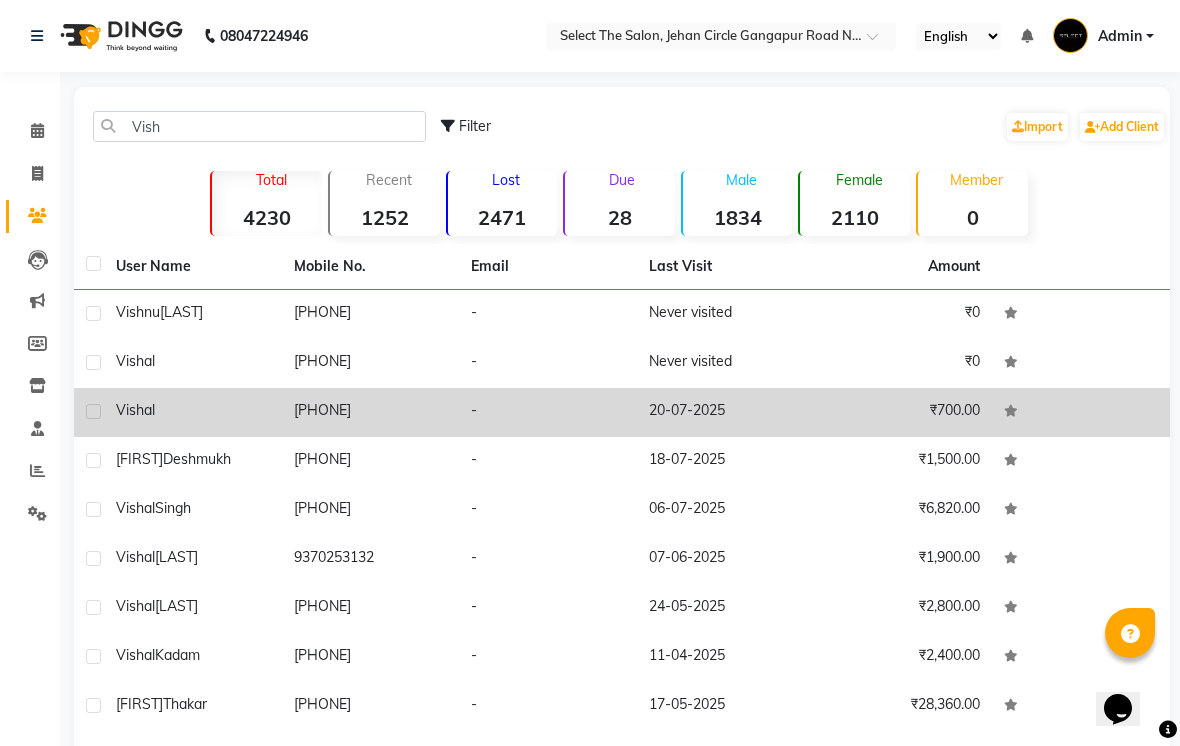 click on "Vishal" 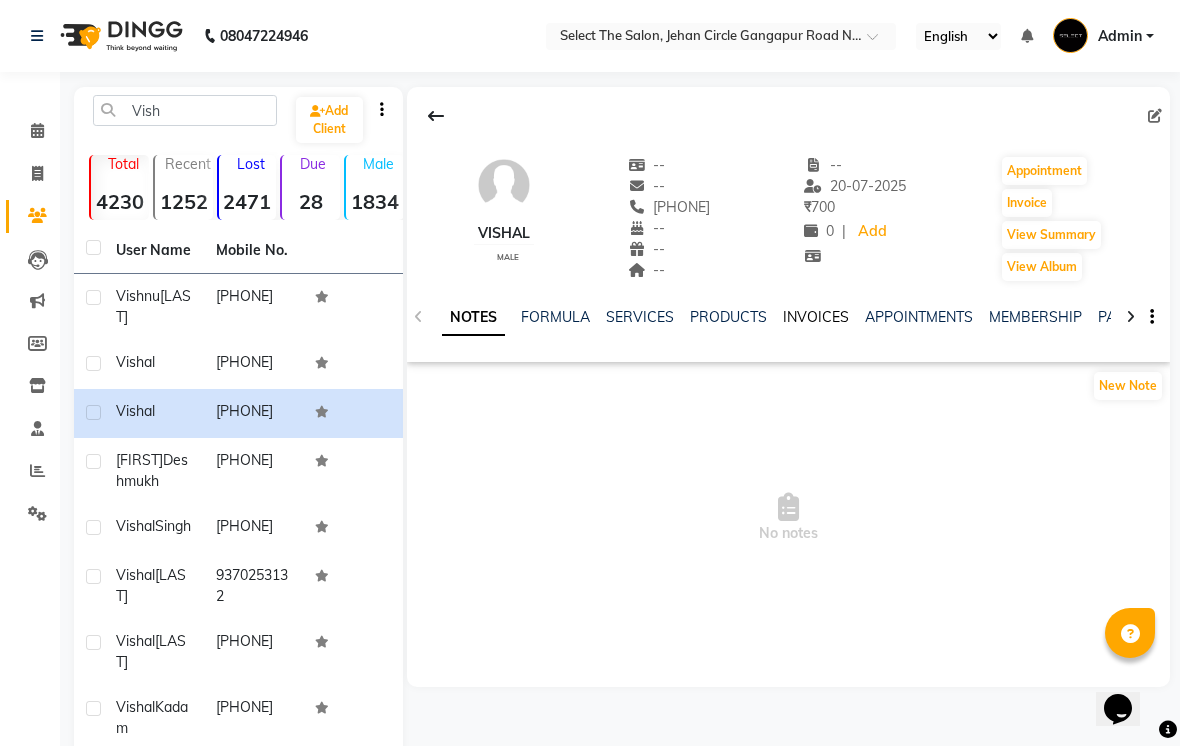 click on "INVOICES" 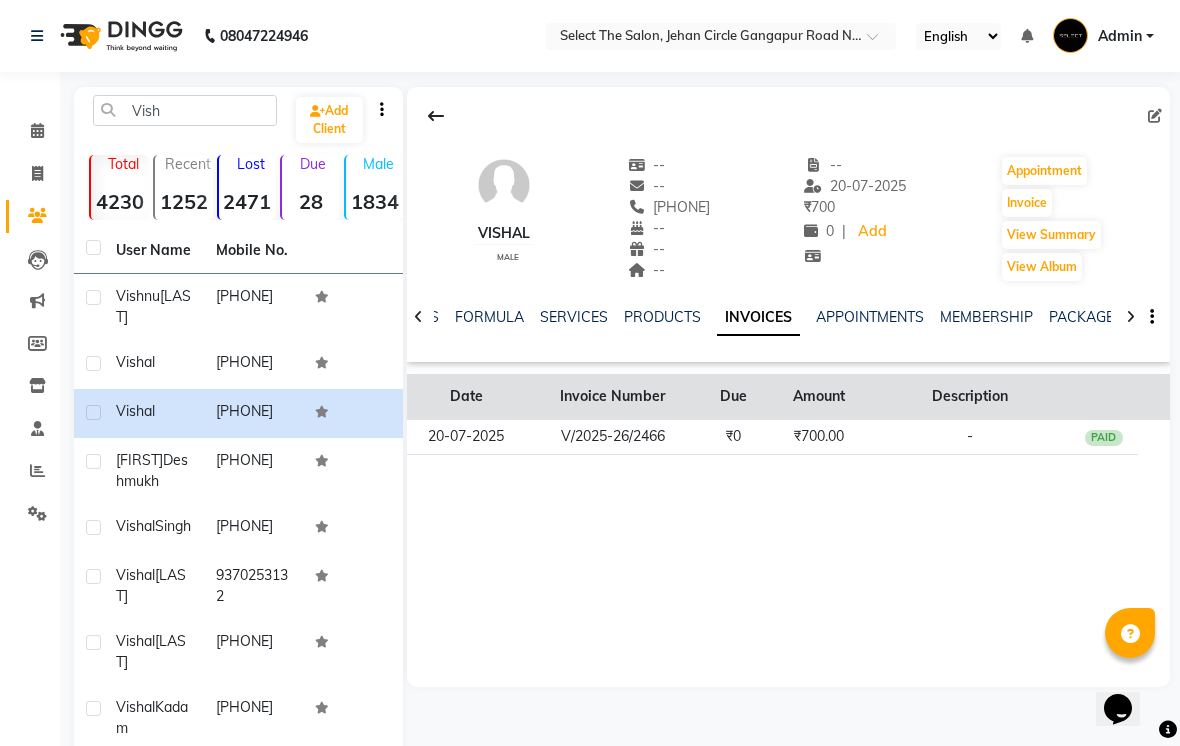 click on "Invoice Number" 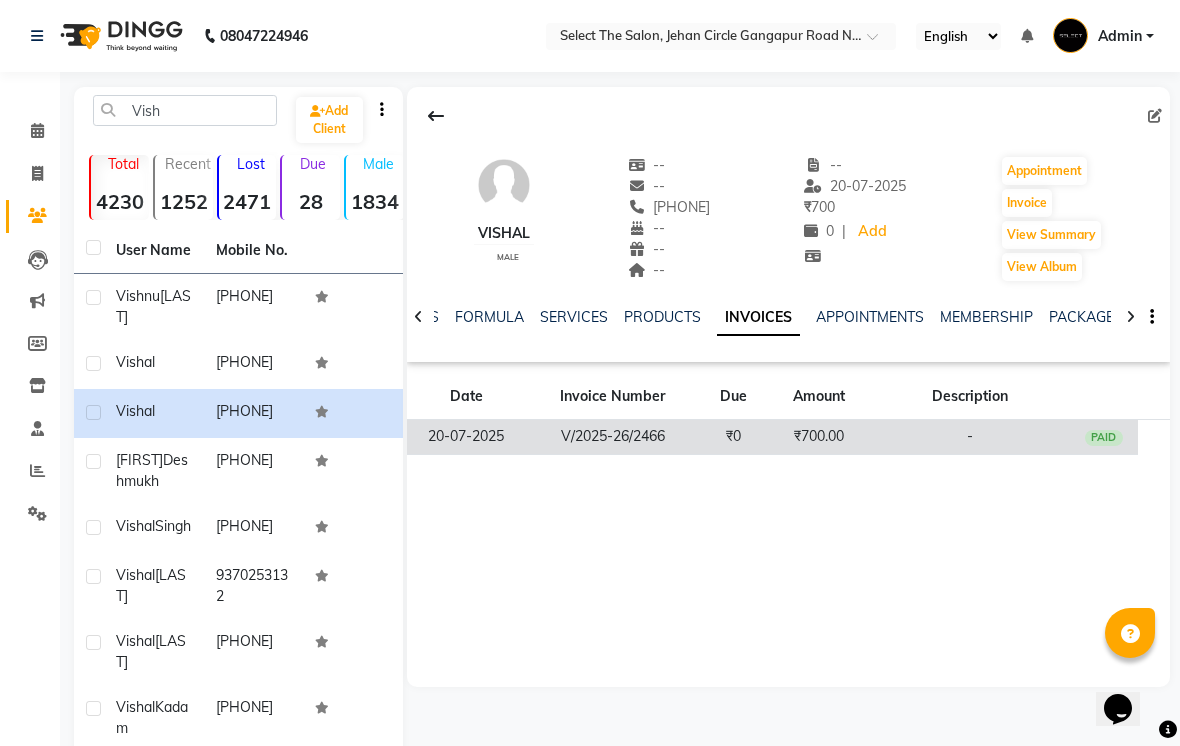 click on "V/2025-26/2466" 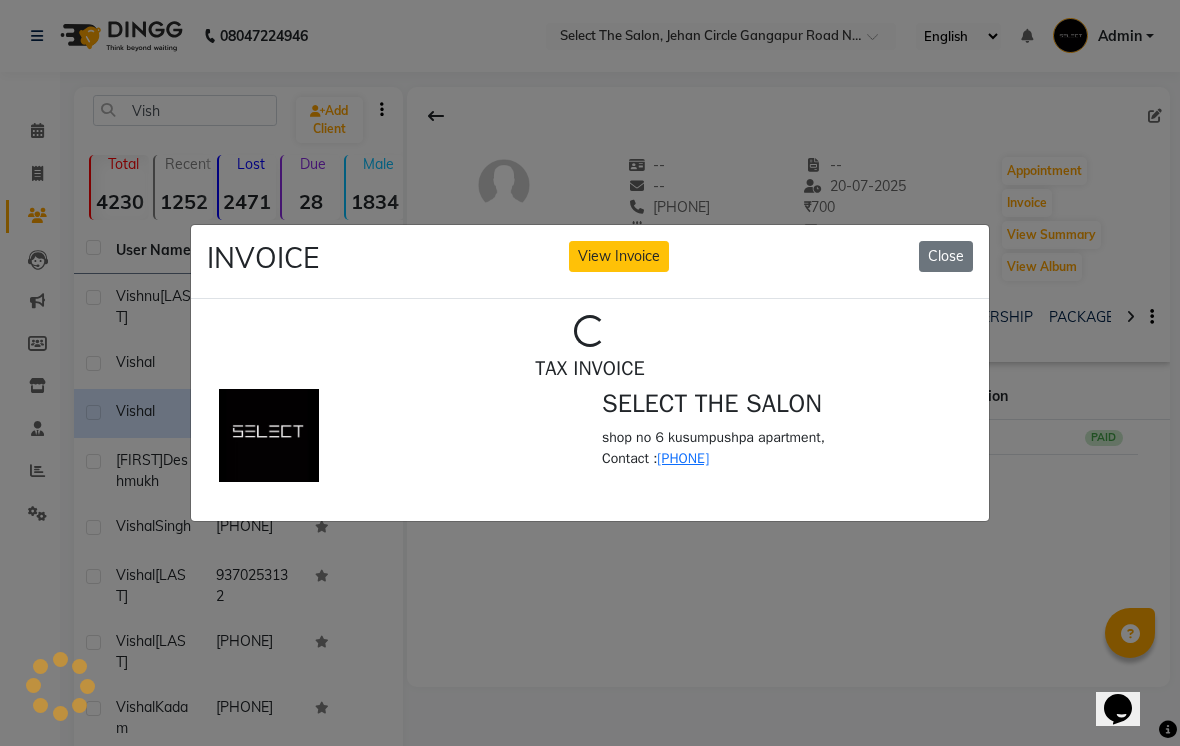 scroll, scrollTop: 0, scrollLeft: 0, axis: both 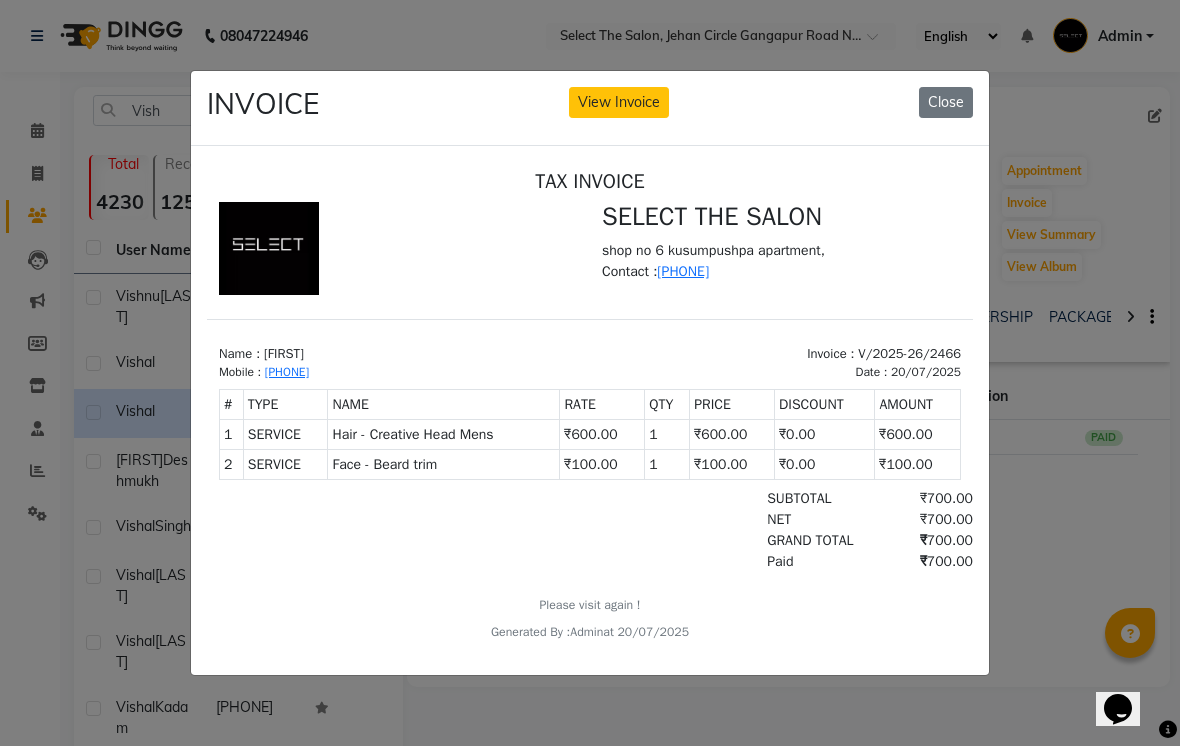 click on "INVOICE View Invoice Close" 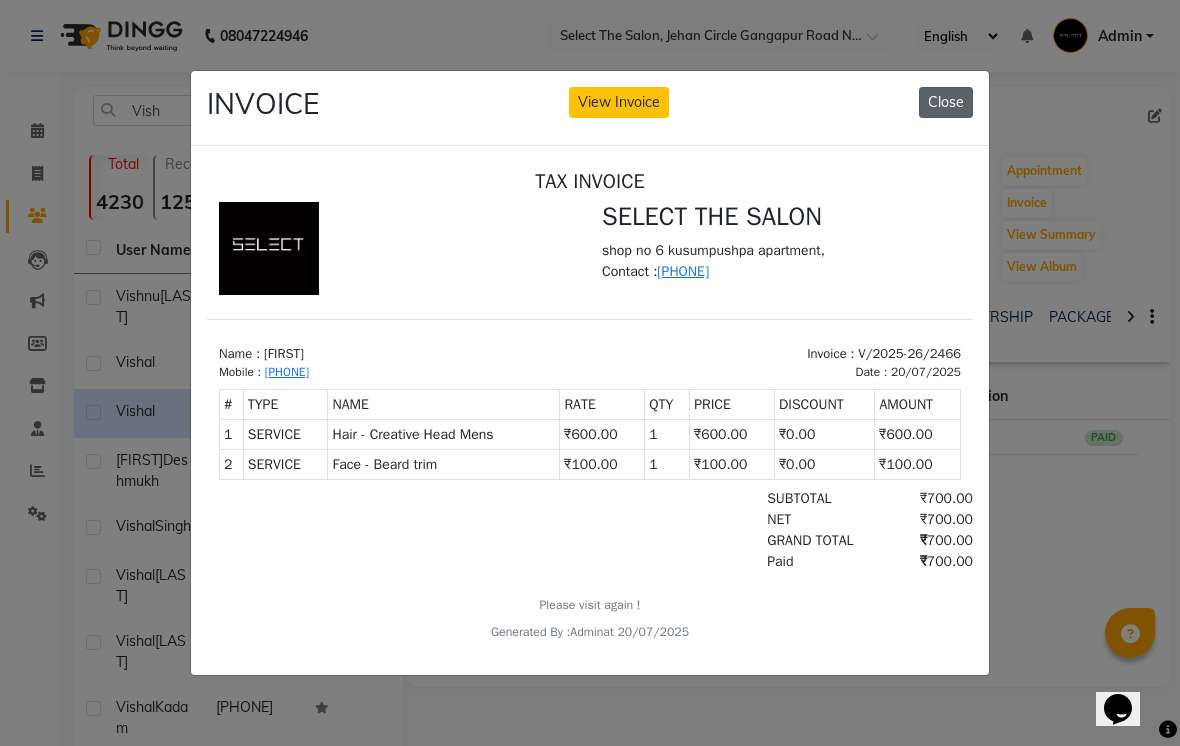 click on "Close" 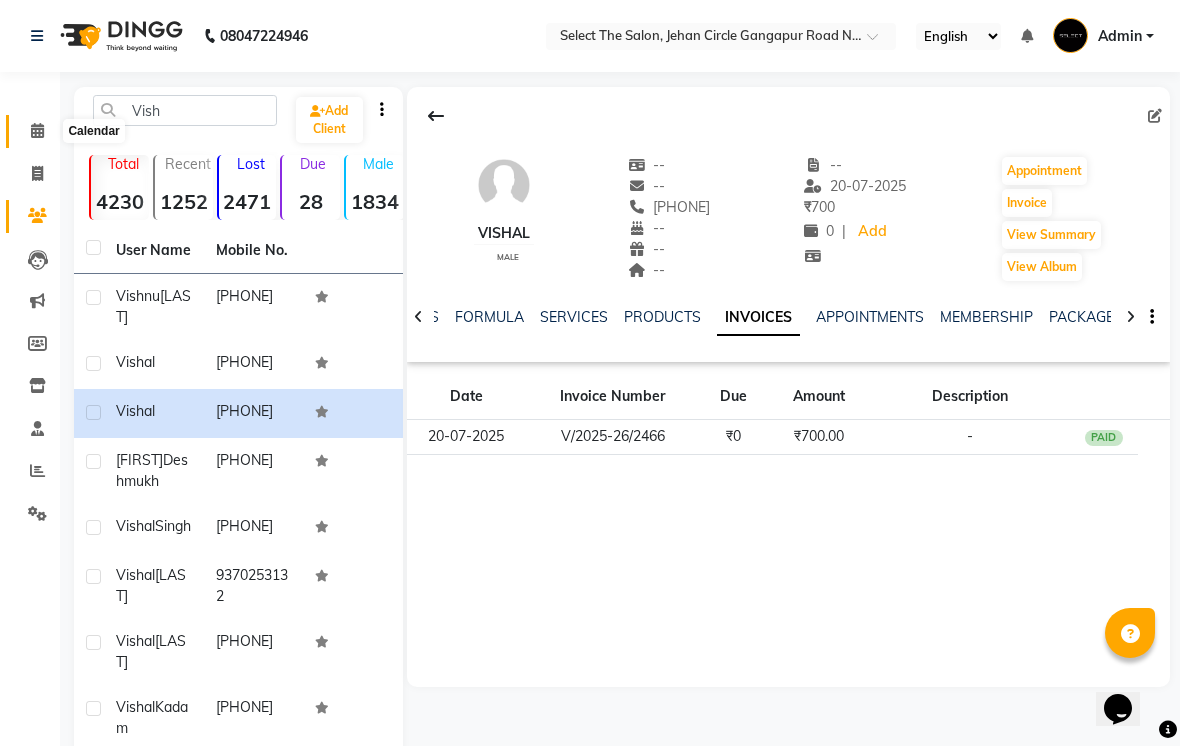 click 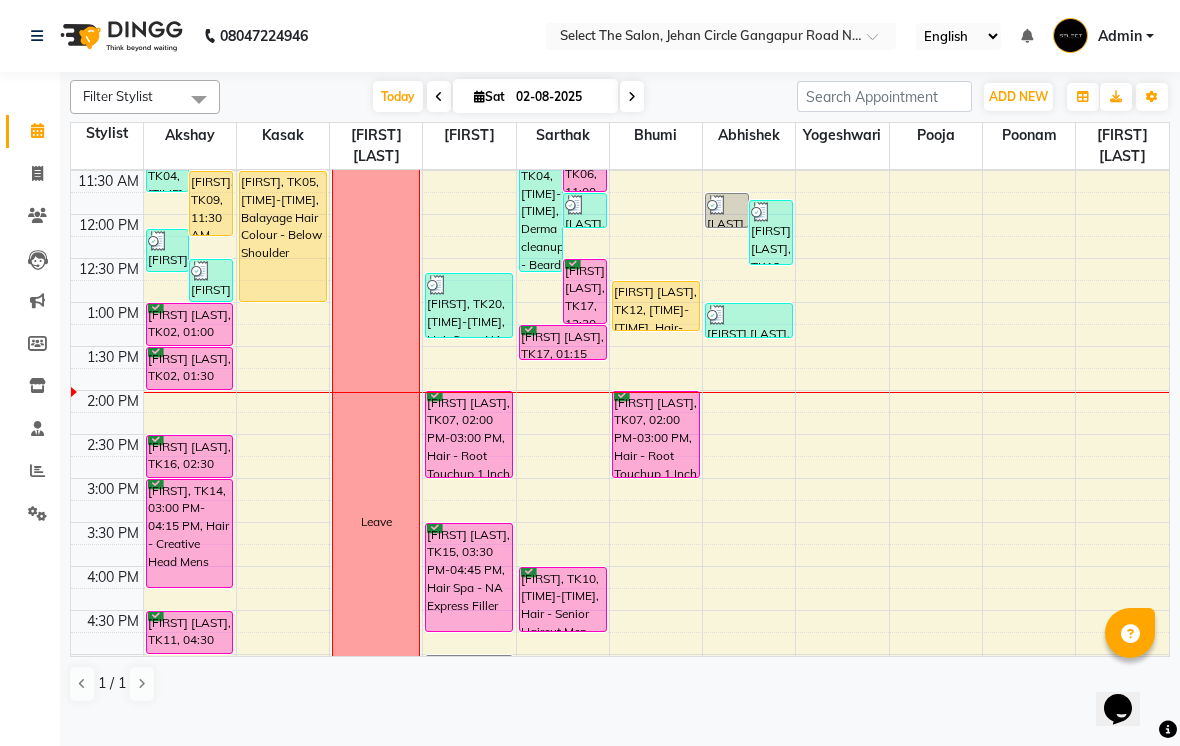 scroll, scrollTop: 308, scrollLeft: 0, axis: vertical 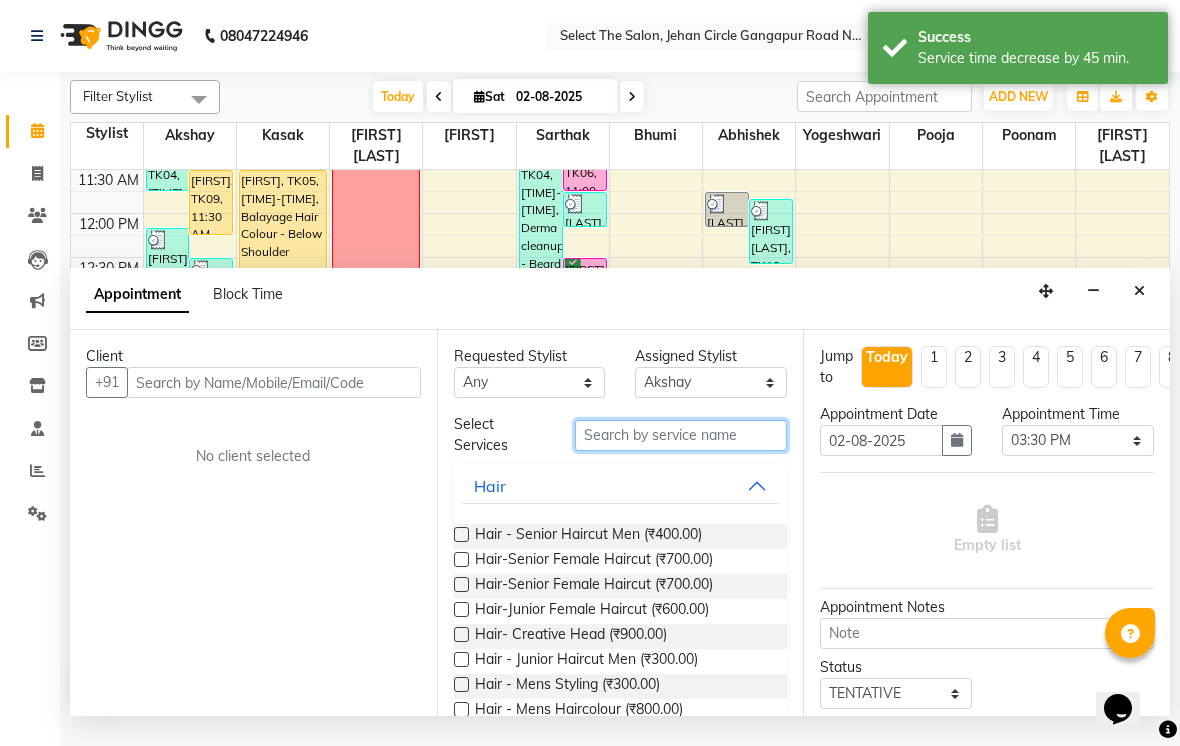 click at bounding box center [681, 435] 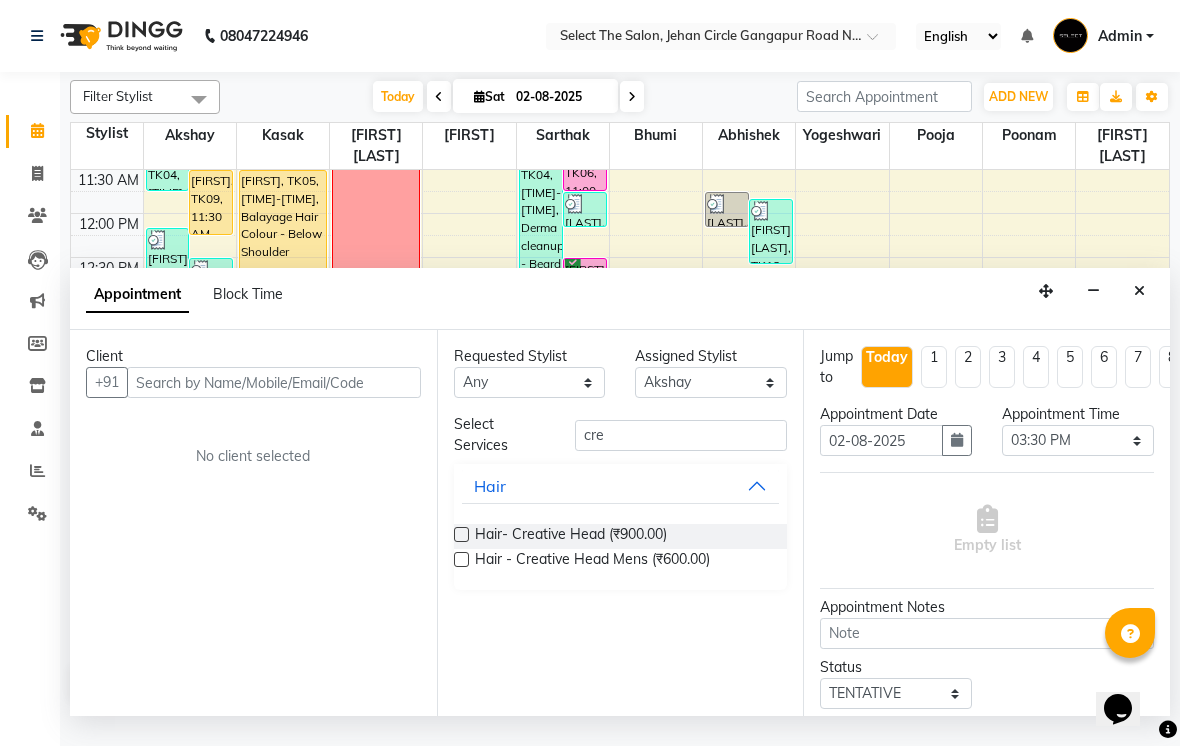 click at bounding box center (460, 563) 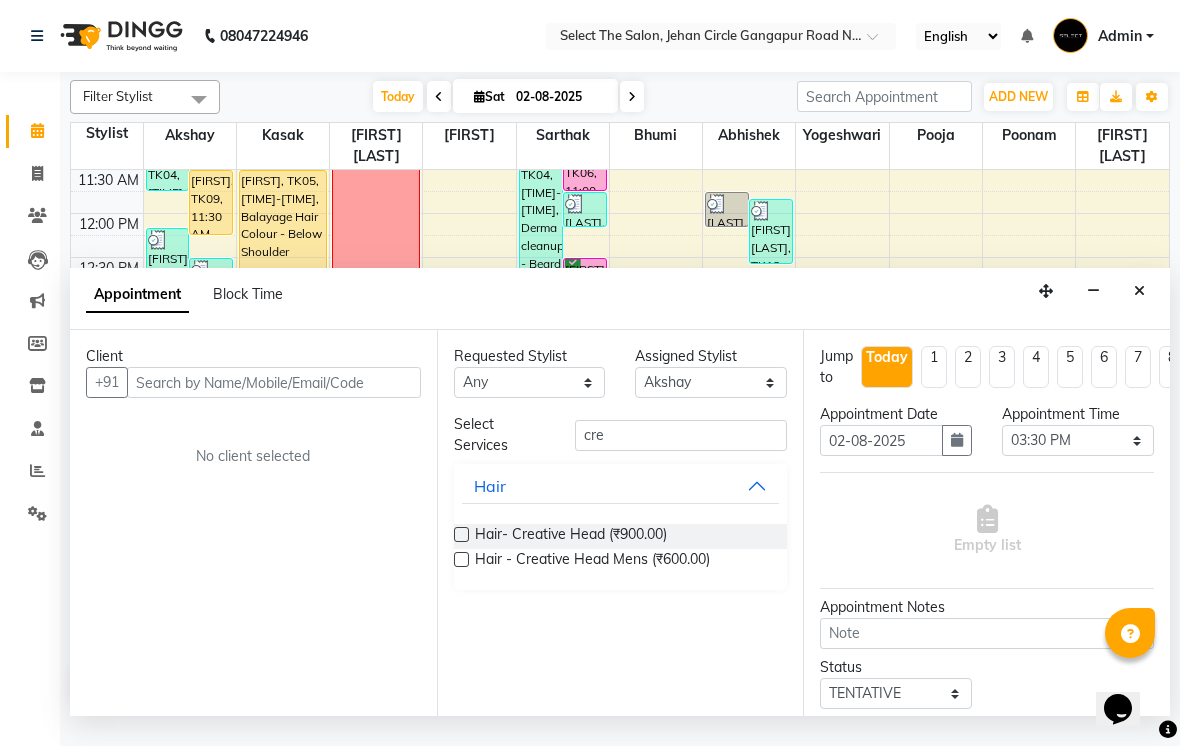 click at bounding box center (460, 563) 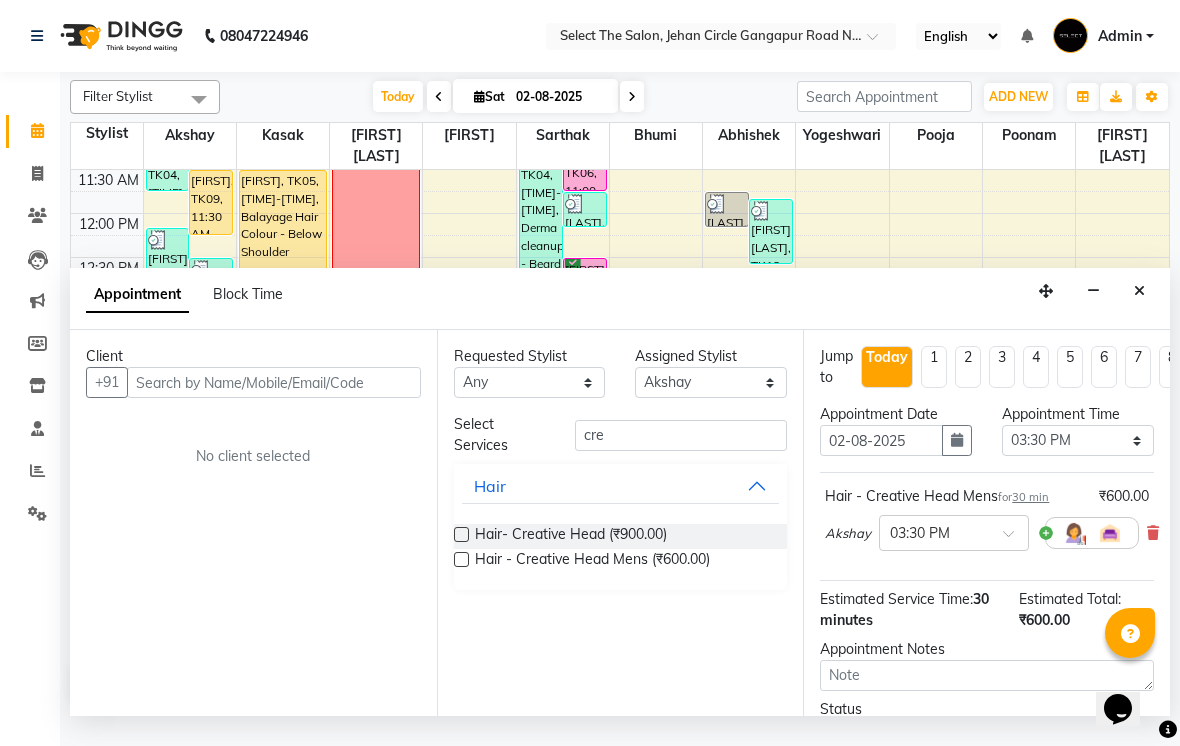 click at bounding box center [461, 559] 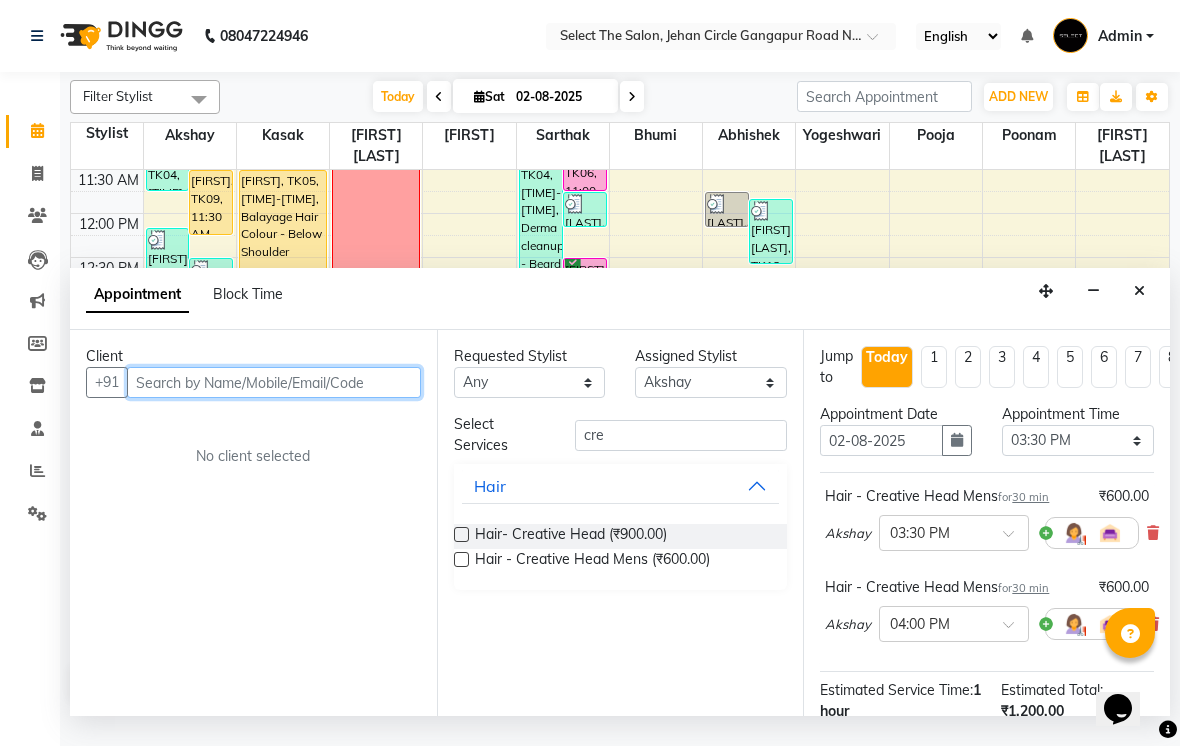 click at bounding box center [274, 382] 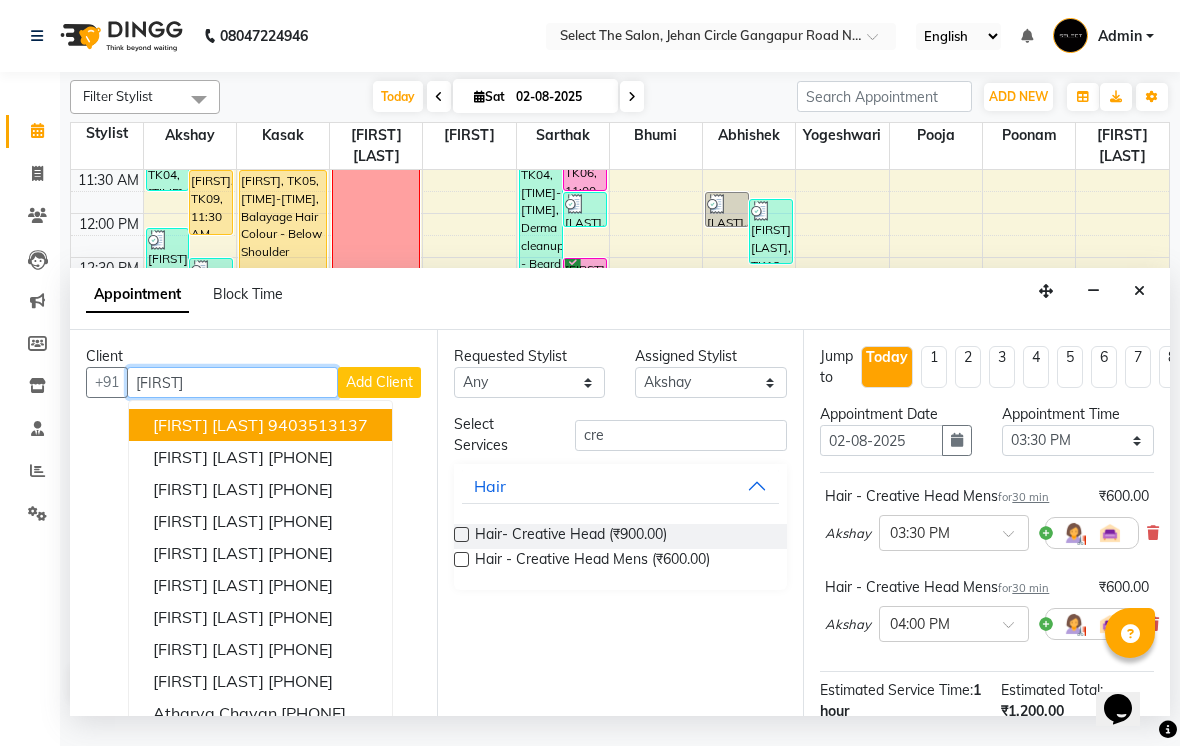 click on "[FIRST] [LAST]" at bounding box center [208, 425] 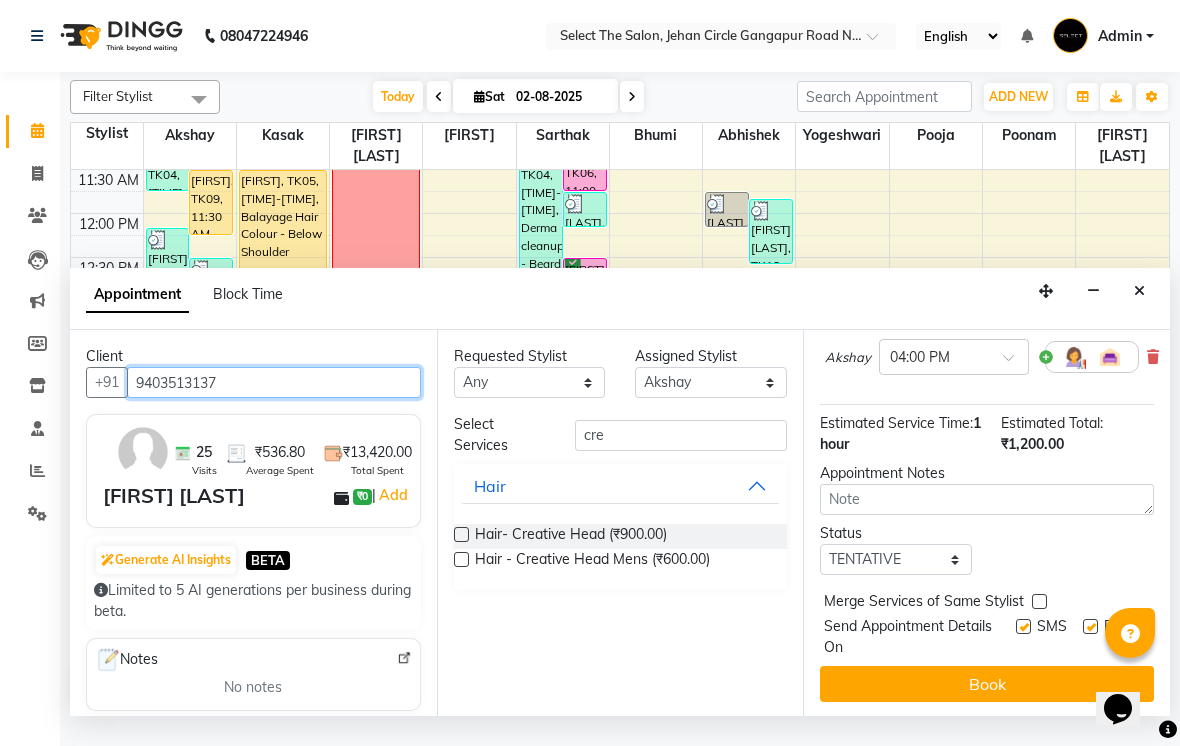 scroll, scrollTop: 267, scrollLeft: 0, axis: vertical 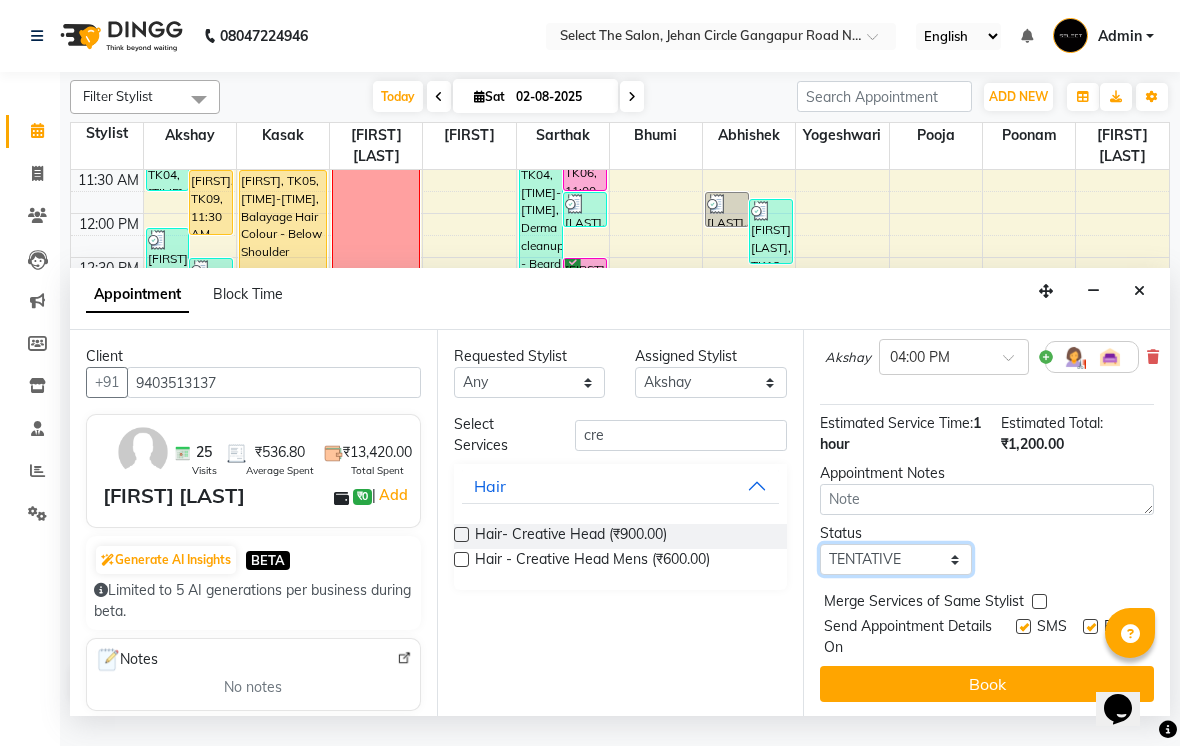 click on "Select TENTATIVE CONFIRM CHECK-IN UPCOMING" at bounding box center [896, 559] 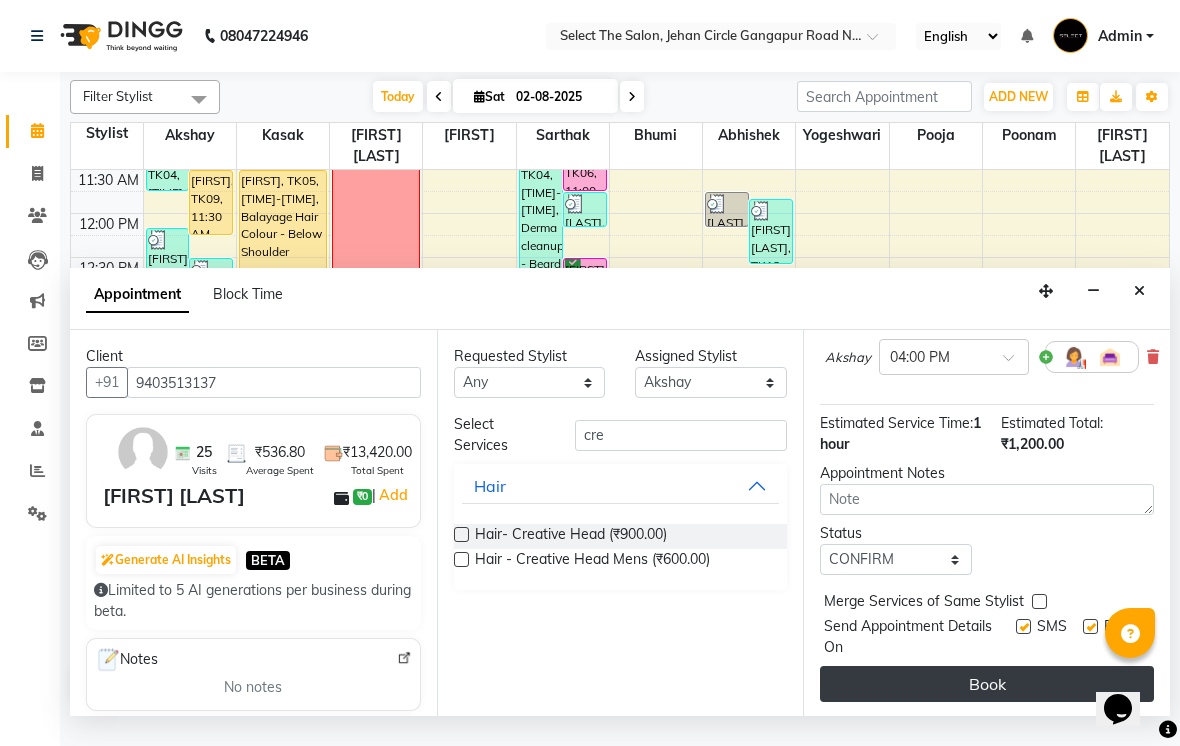 click on "Book" at bounding box center [987, 684] 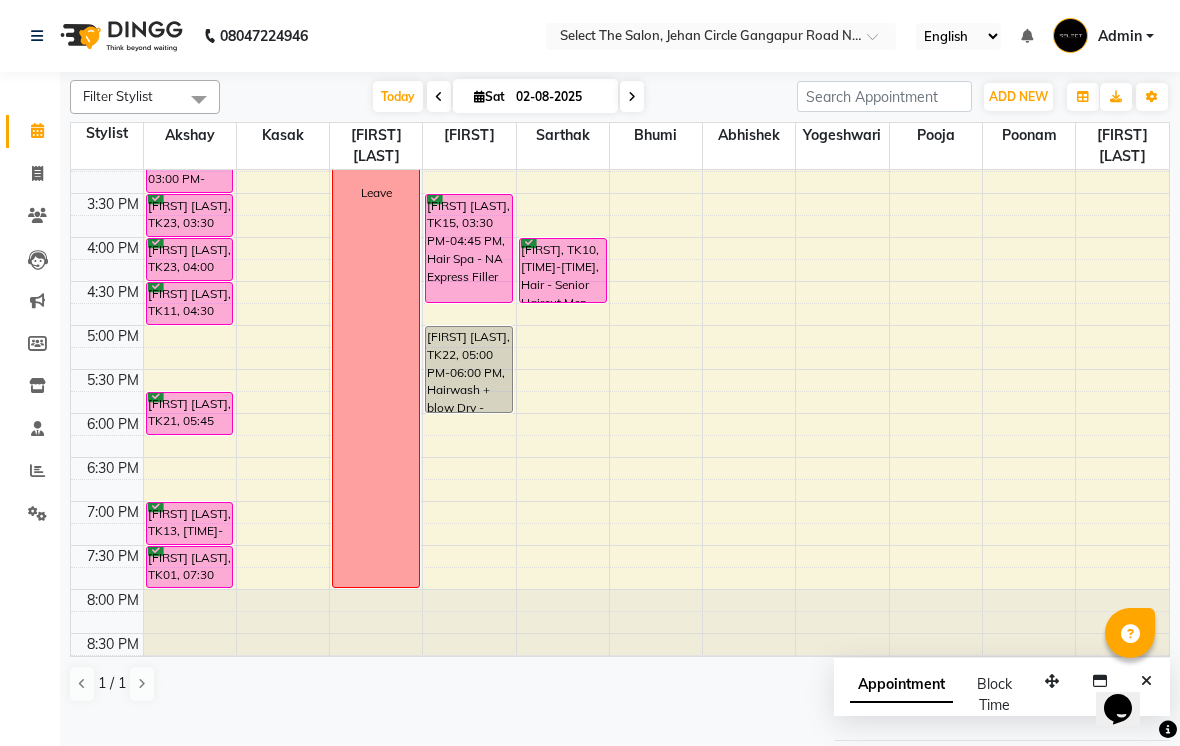 scroll, scrollTop: 639, scrollLeft: 0, axis: vertical 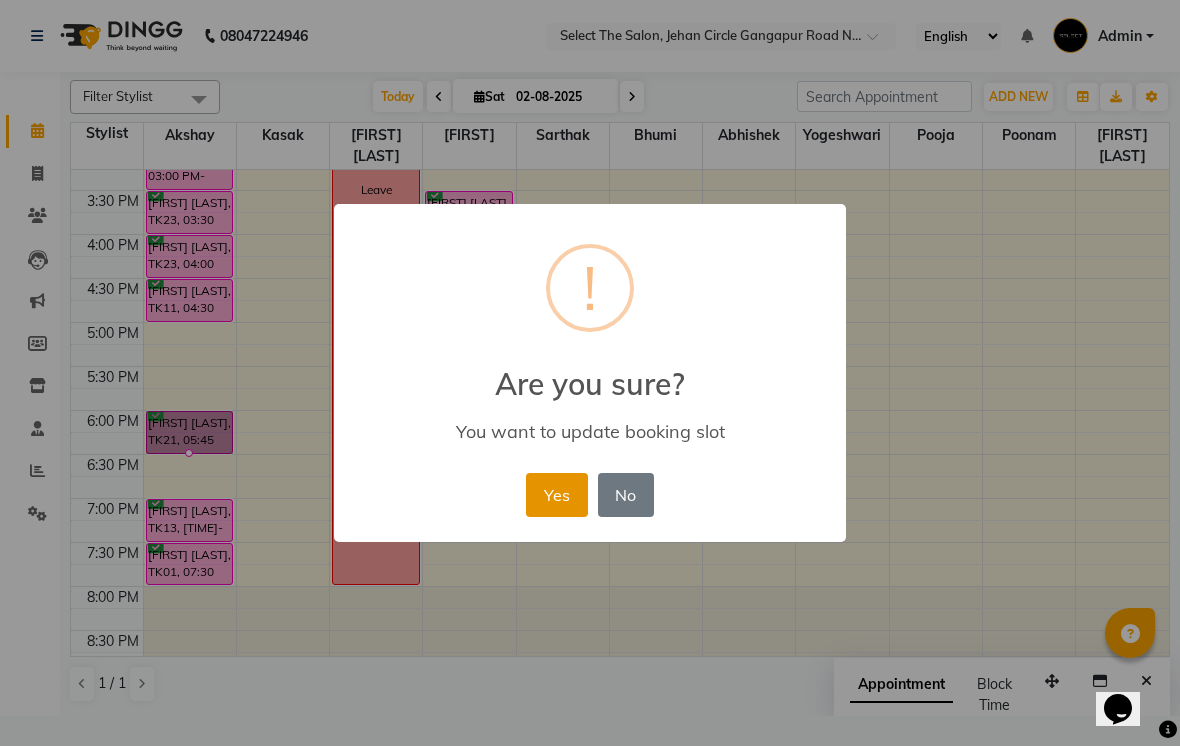 click on "Yes" at bounding box center (556, 495) 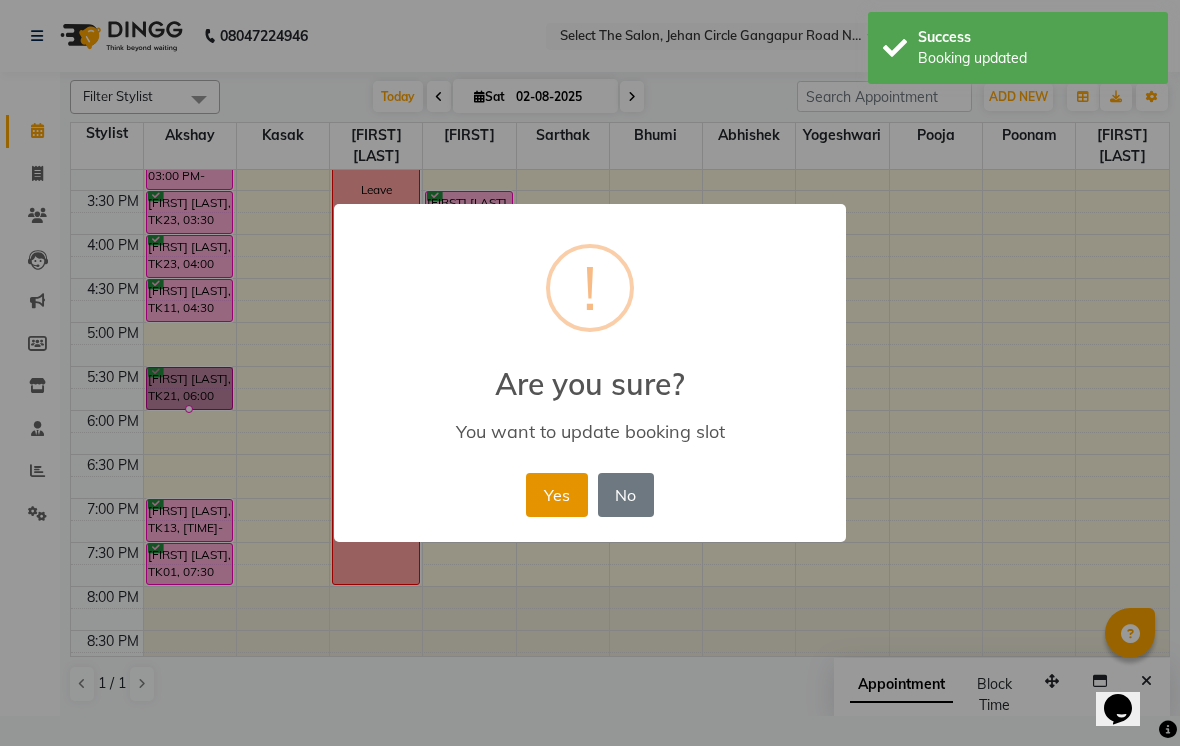 click on "Yes" at bounding box center [556, 495] 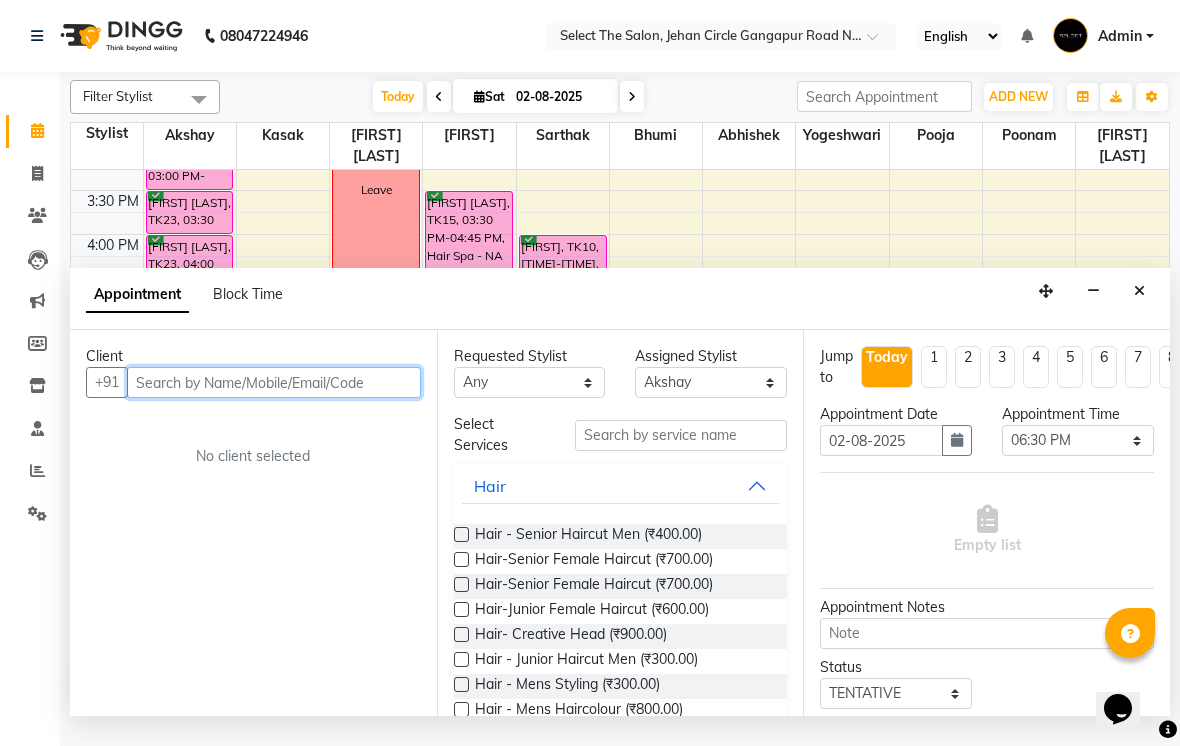 click at bounding box center [274, 382] 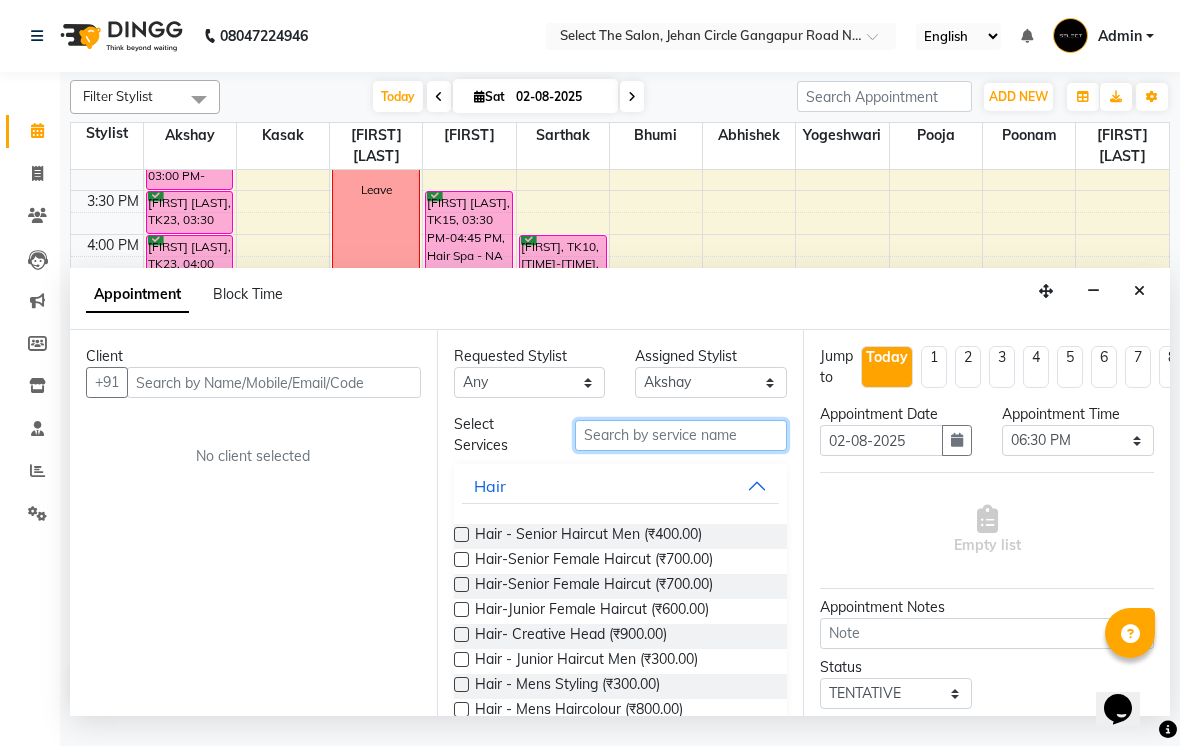 click at bounding box center [681, 435] 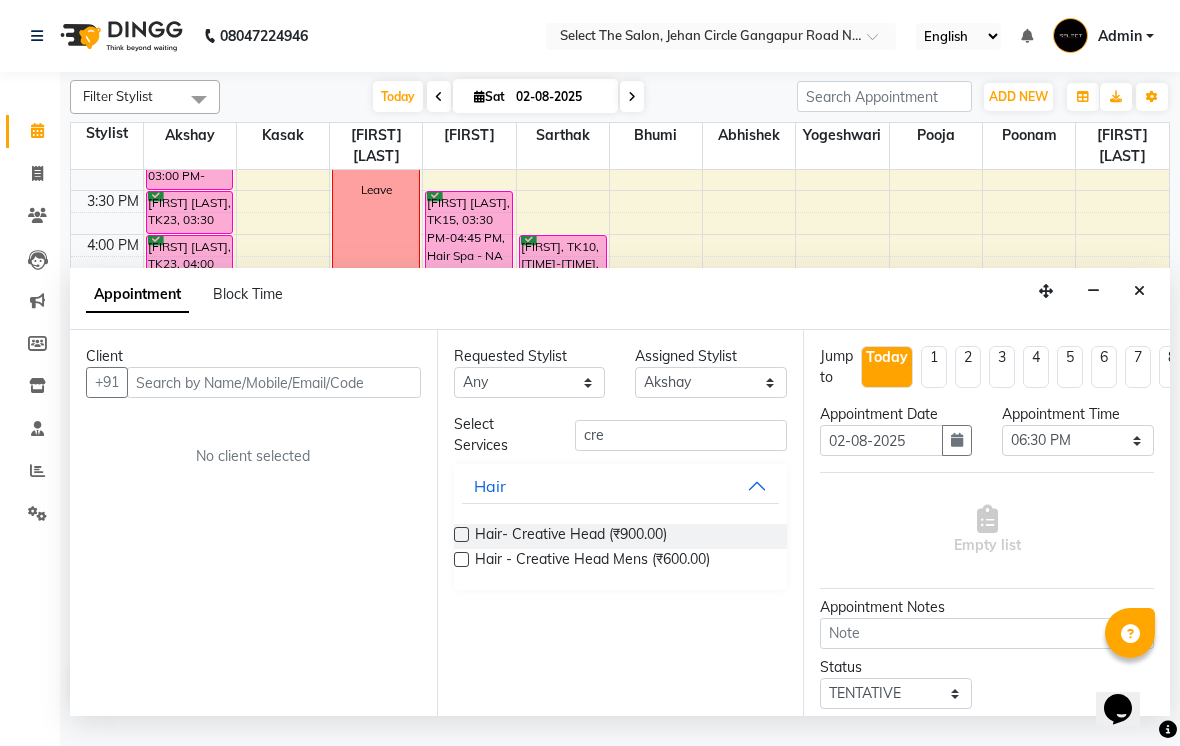 click at bounding box center [461, 559] 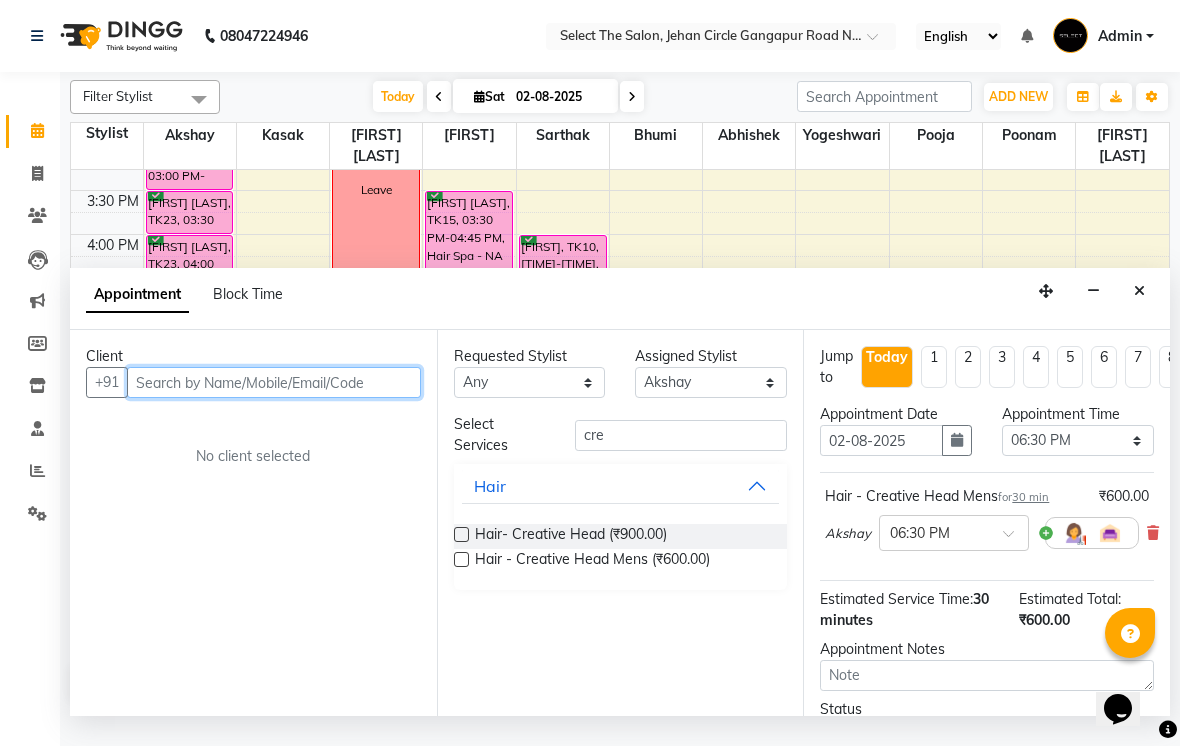 click at bounding box center [274, 382] 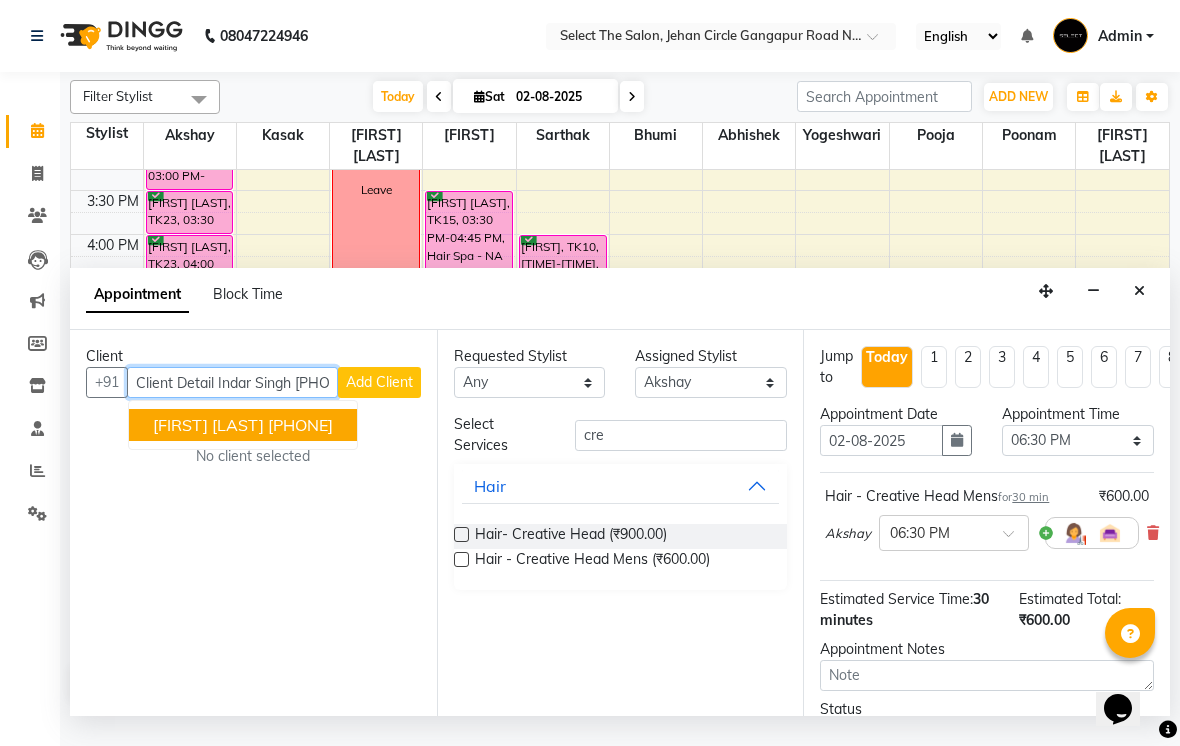 click on "[PHONE]" at bounding box center (300, 425) 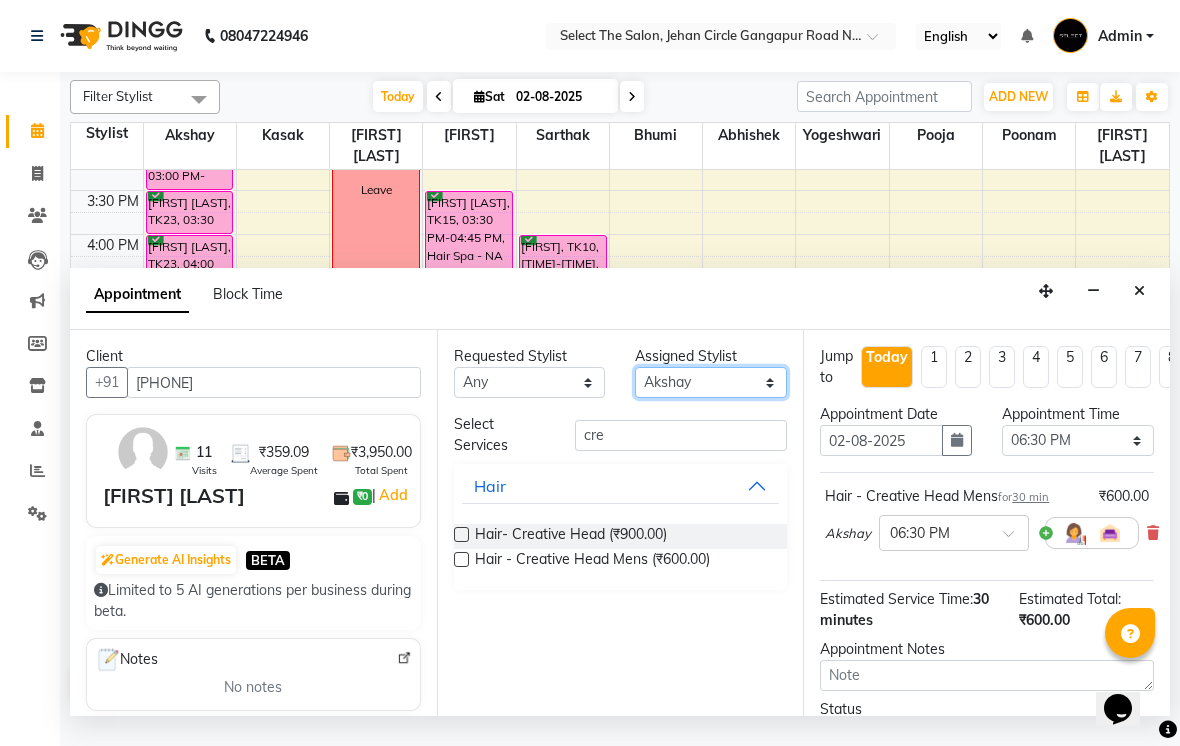 click on "Select Abhishek  Akshay  Bhumi  Kasak Pooja  Poonam  Sachin Wagh  Sarthak  Siddhika  Venkatesh warule Yogeshwari" at bounding box center [711, 382] 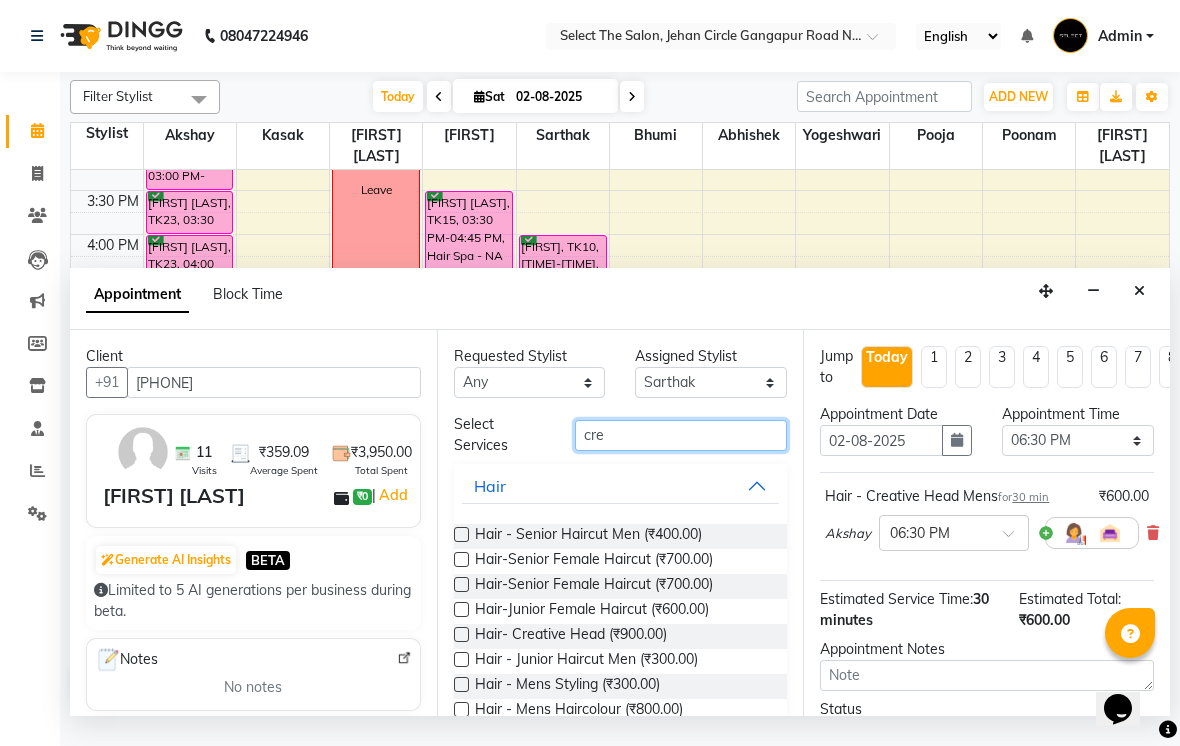 click on "cre" at bounding box center (681, 435) 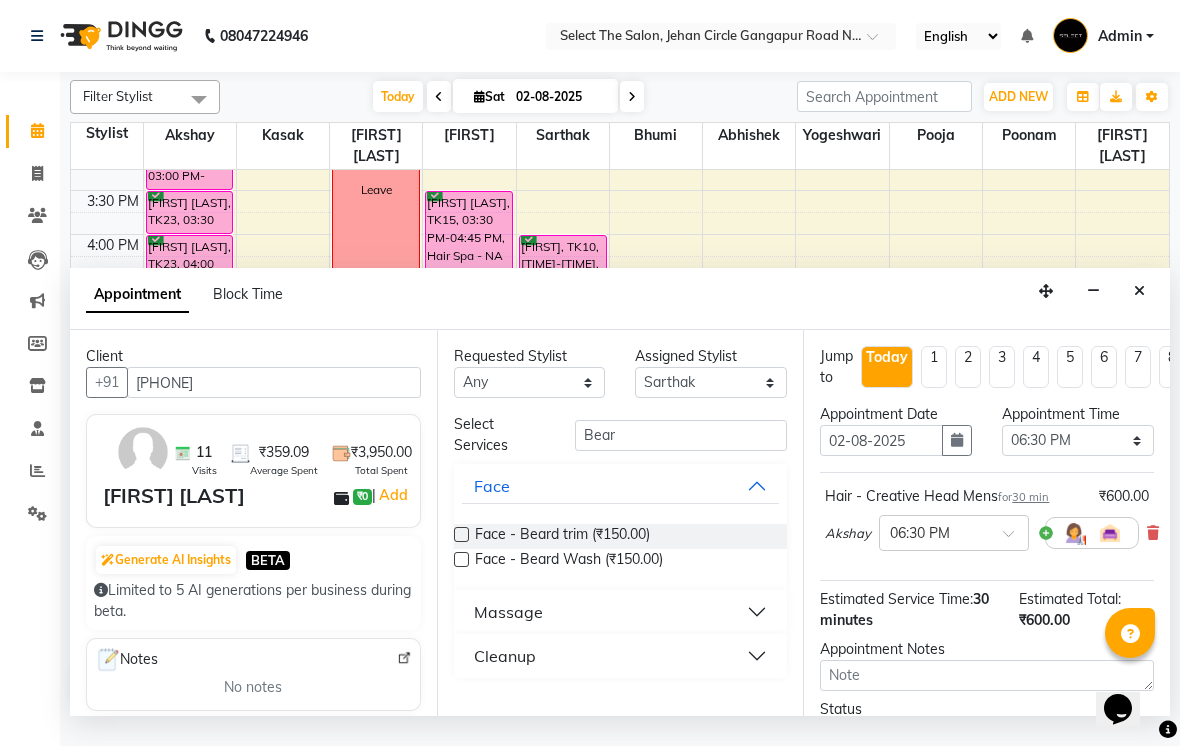 click on "Face - Beard trim (₹150.00) Face - Beard Wash (₹150.00)" at bounding box center (621, 549) 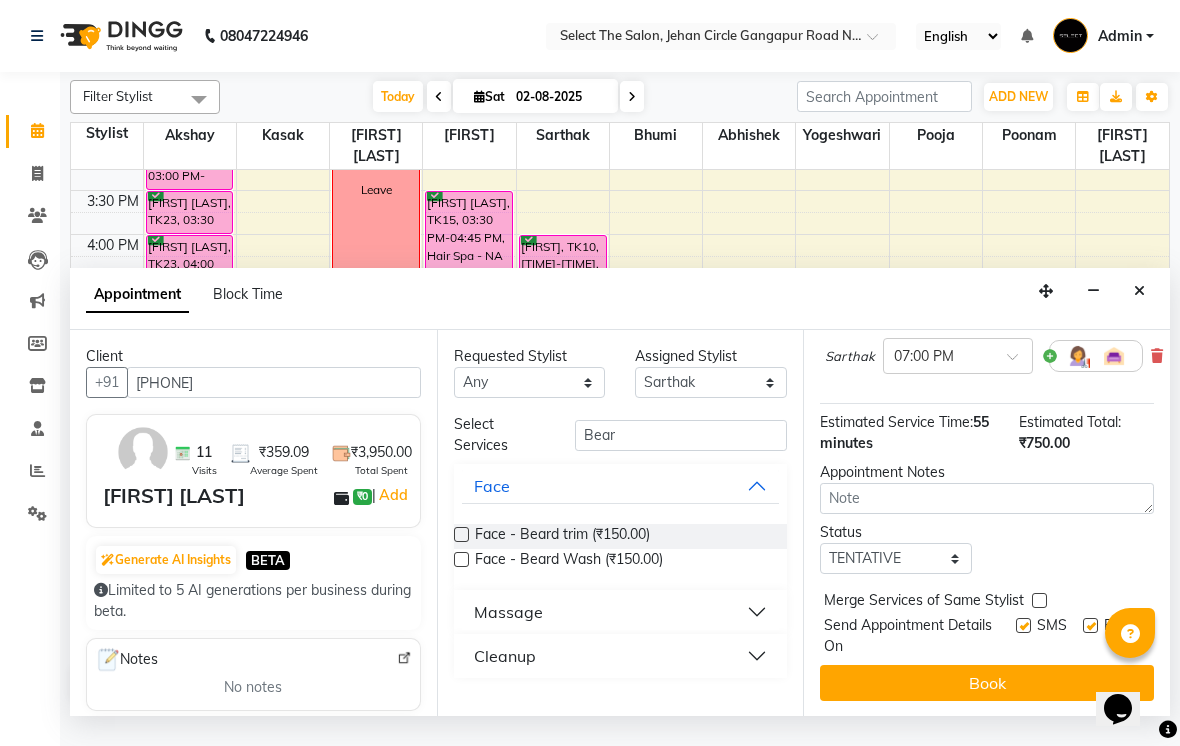 scroll, scrollTop: 267, scrollLeft: 0, axis: vertical 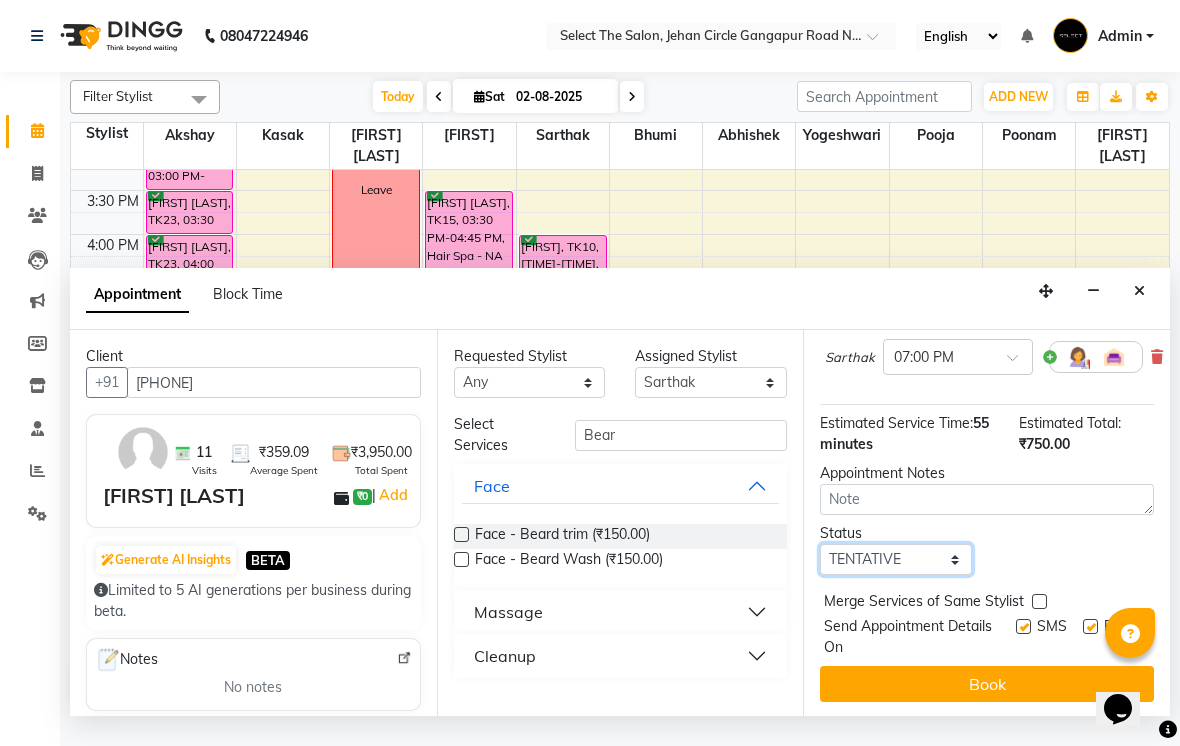 click on "Select TENTATIVE CONFIRM CHECK-IN UPCOMING" at bounding box center (896, 559) 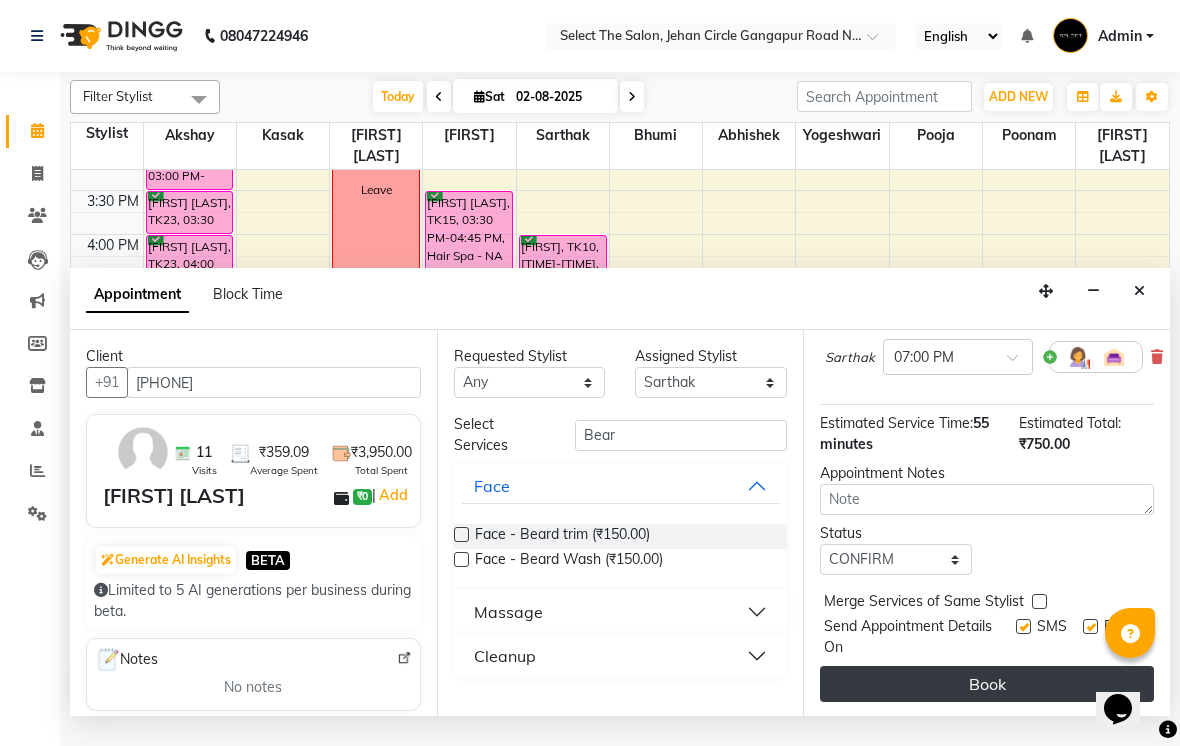 click on "Book" at bounding box center (987, 684) 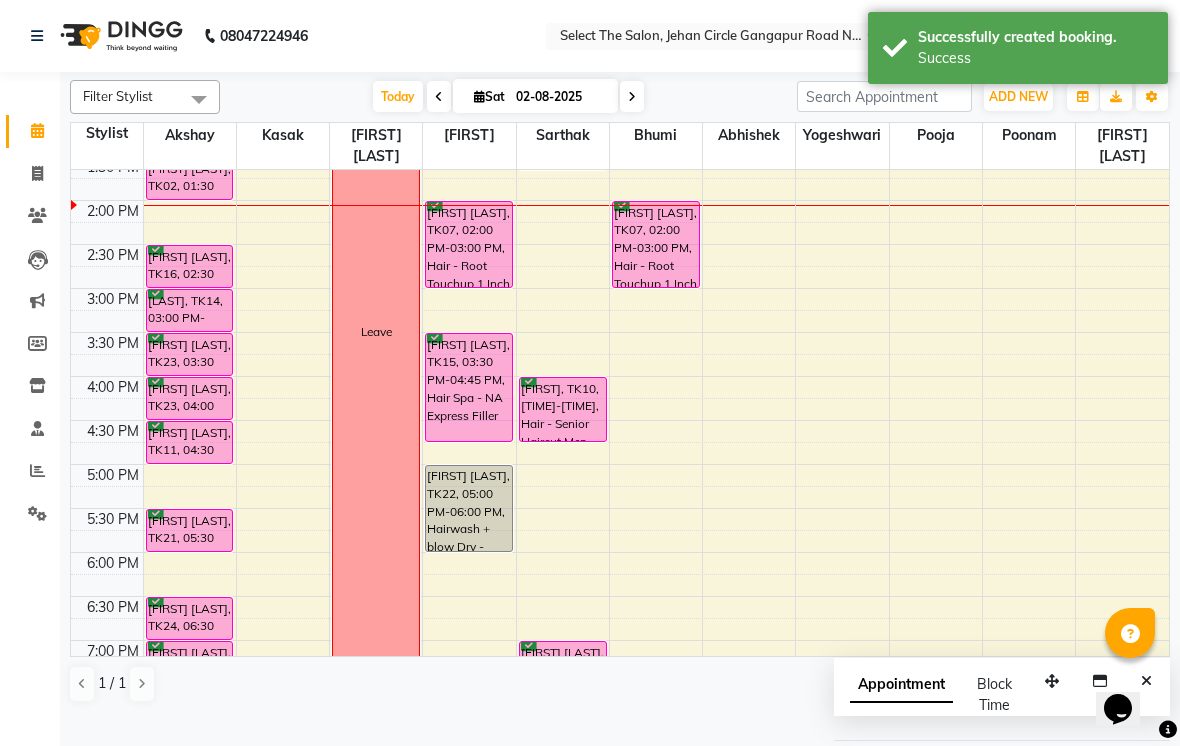 scroll, scrollTop: 493, scrollLeft: 0, axis: vertical 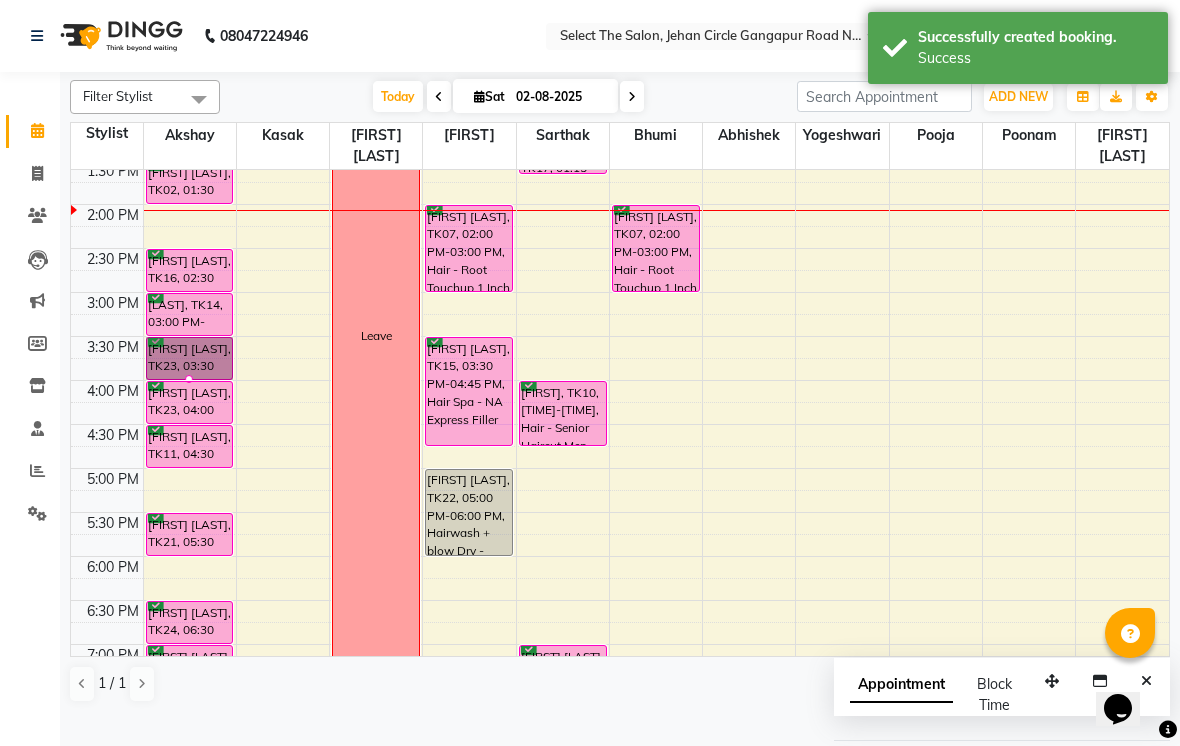 click at bounding box center (189, 379) 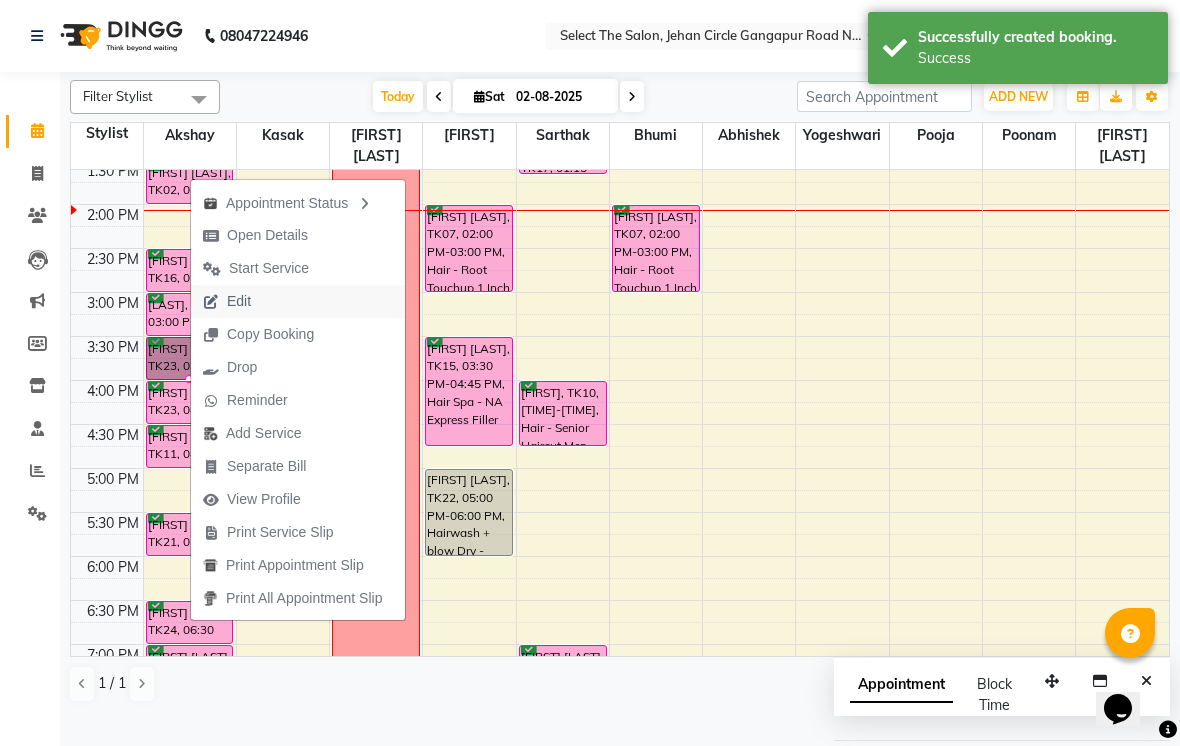 click on "Edit" at bounding box center (239, 301) 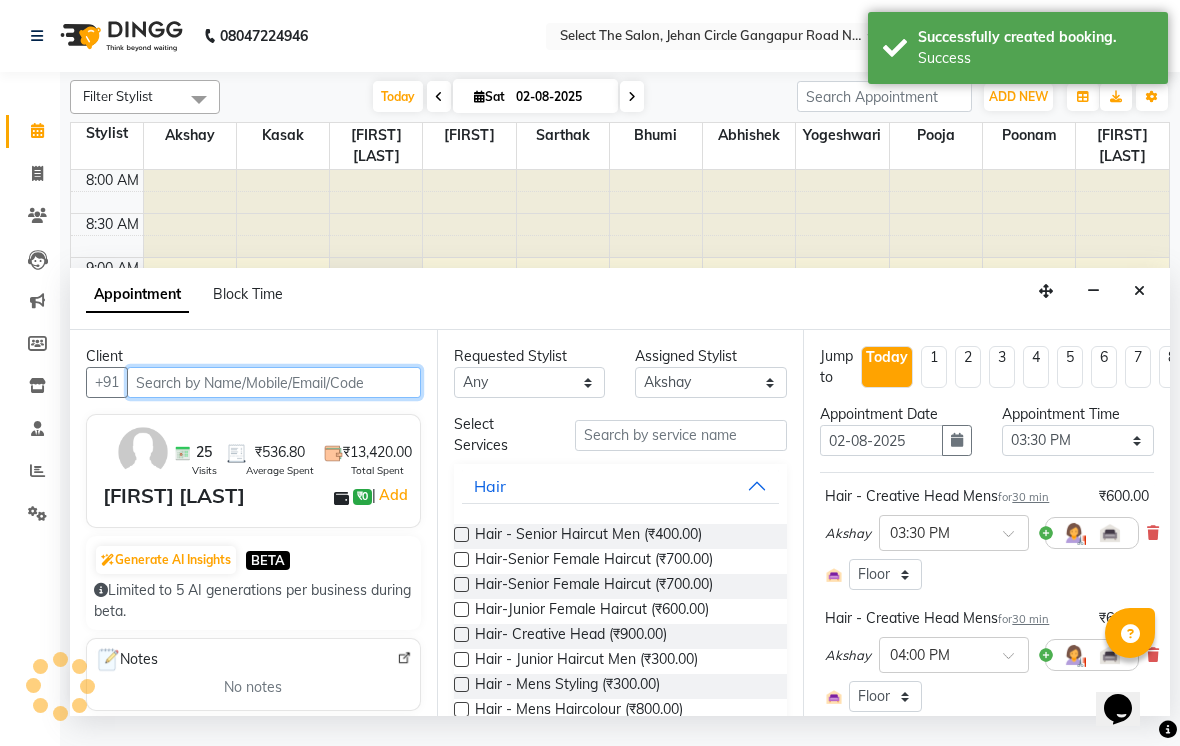 scroll, scrollTop: 529, scrollLeft: 0, axis: vertical 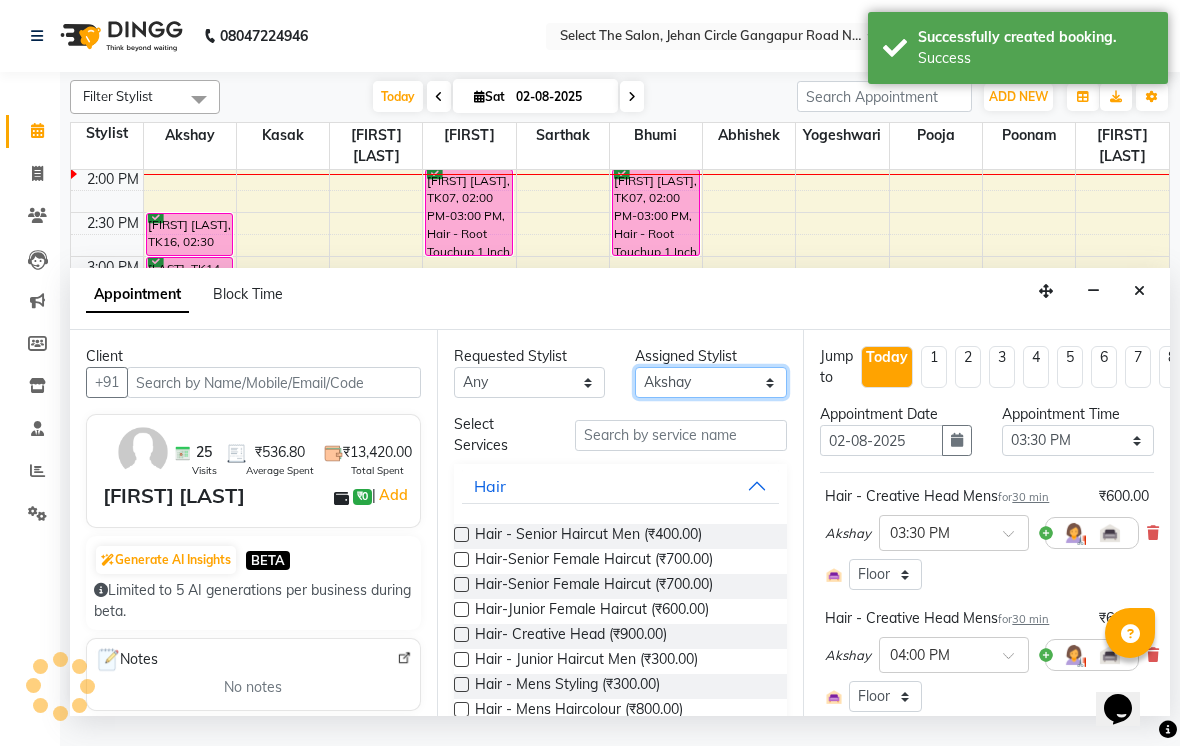click on "Select Abhishek  Akshay  Bhumi  Kasak Pooja  Poonam  Sachin Wagh  Sarthak  Siddhika  Venkatesh warule Yogeshwari" at bounding box center [711, 382] 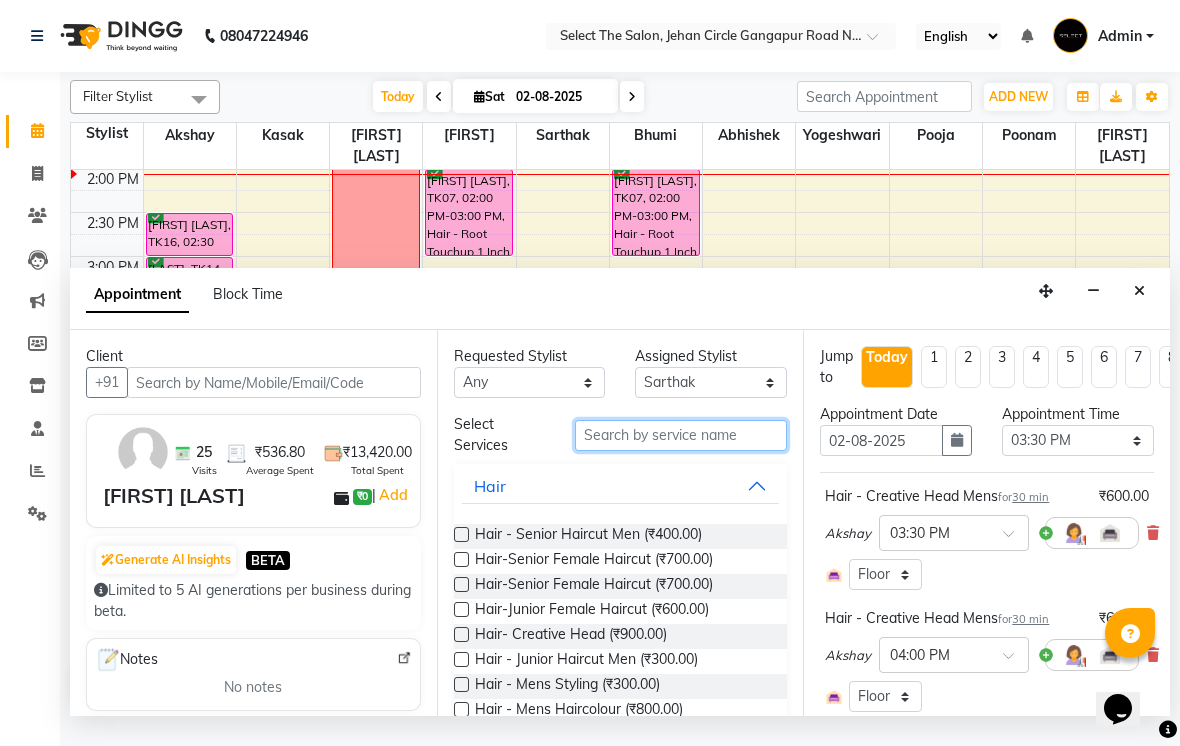 click at bounding box center (681, 435) 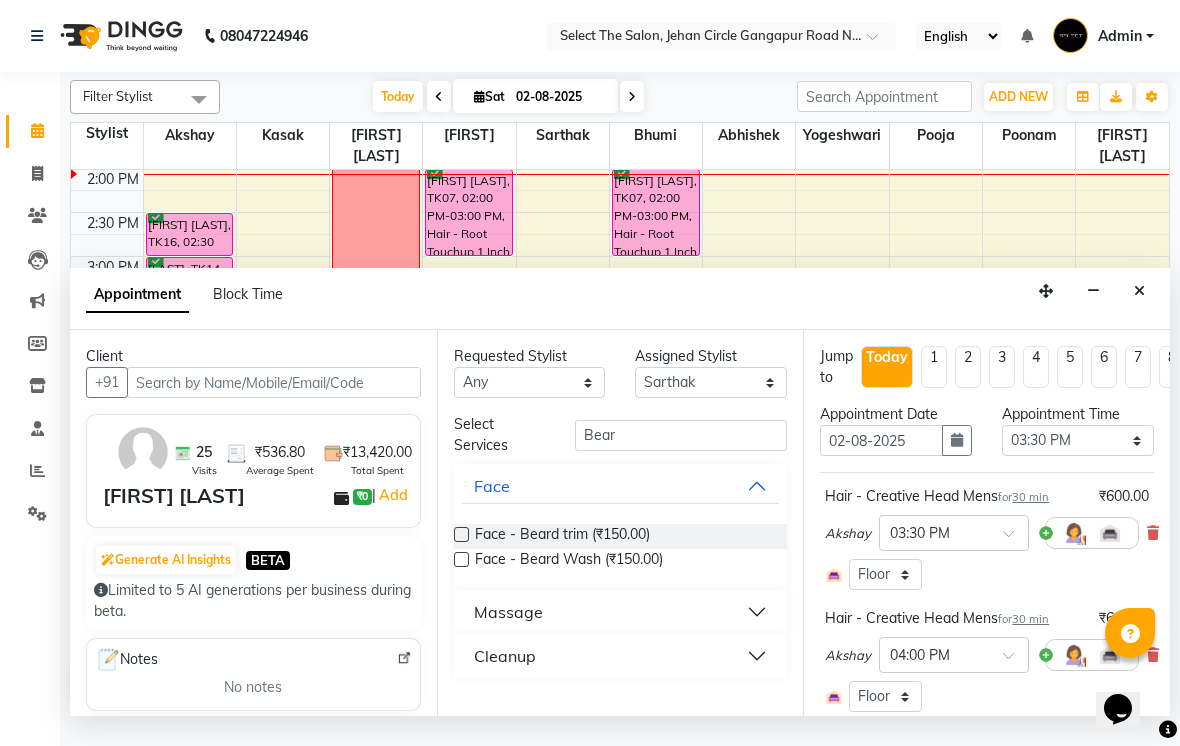 click at bounding box center [461, 534] 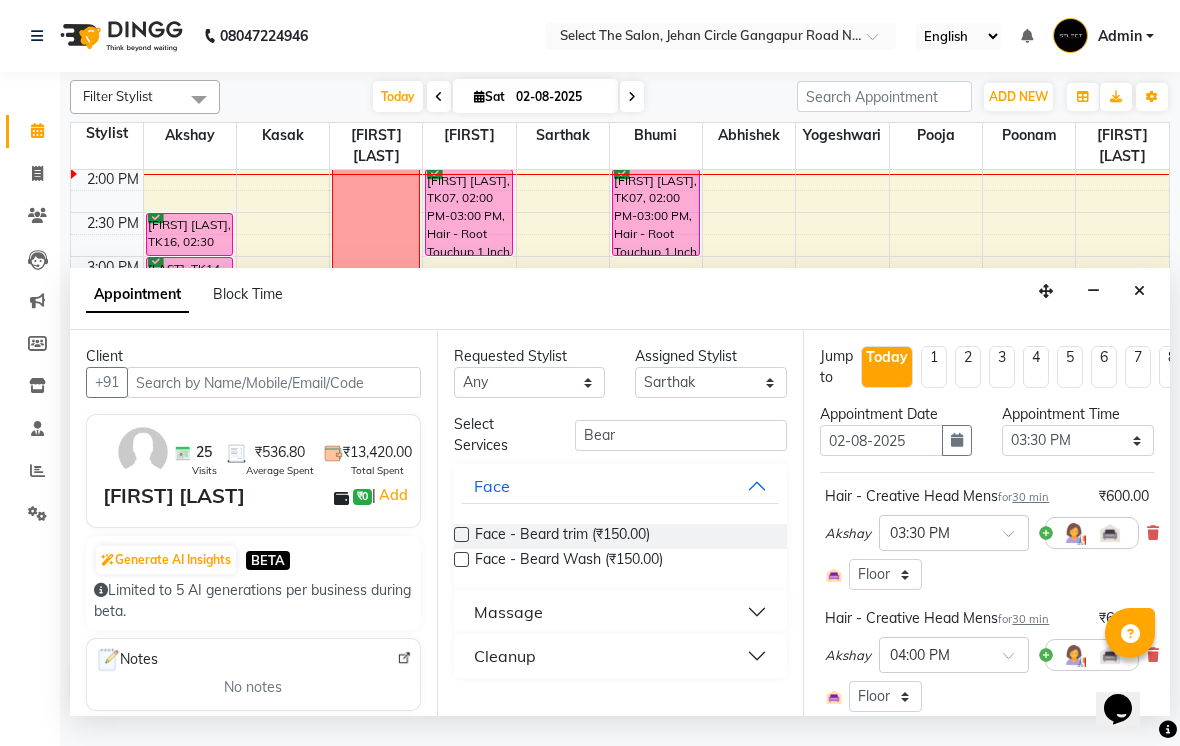 click at bounding box center (461, 534) 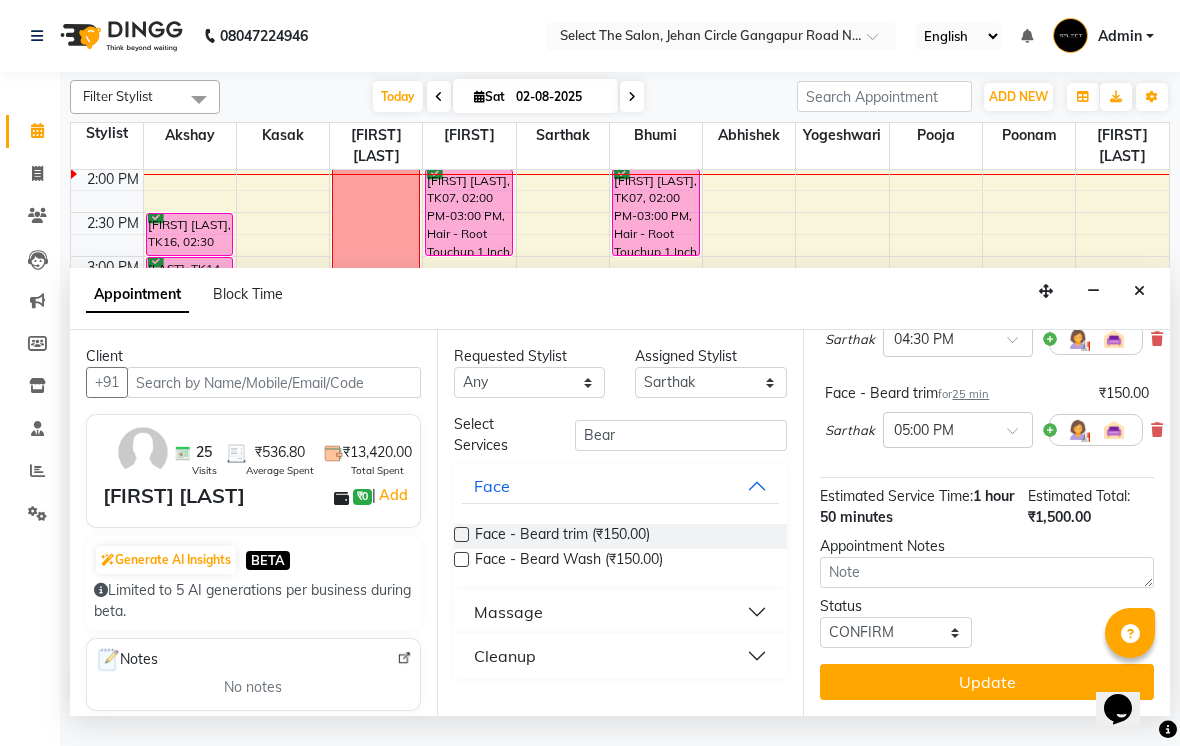 scroll, scrollTop: 436, scrollLeft: 0, axis: vertical 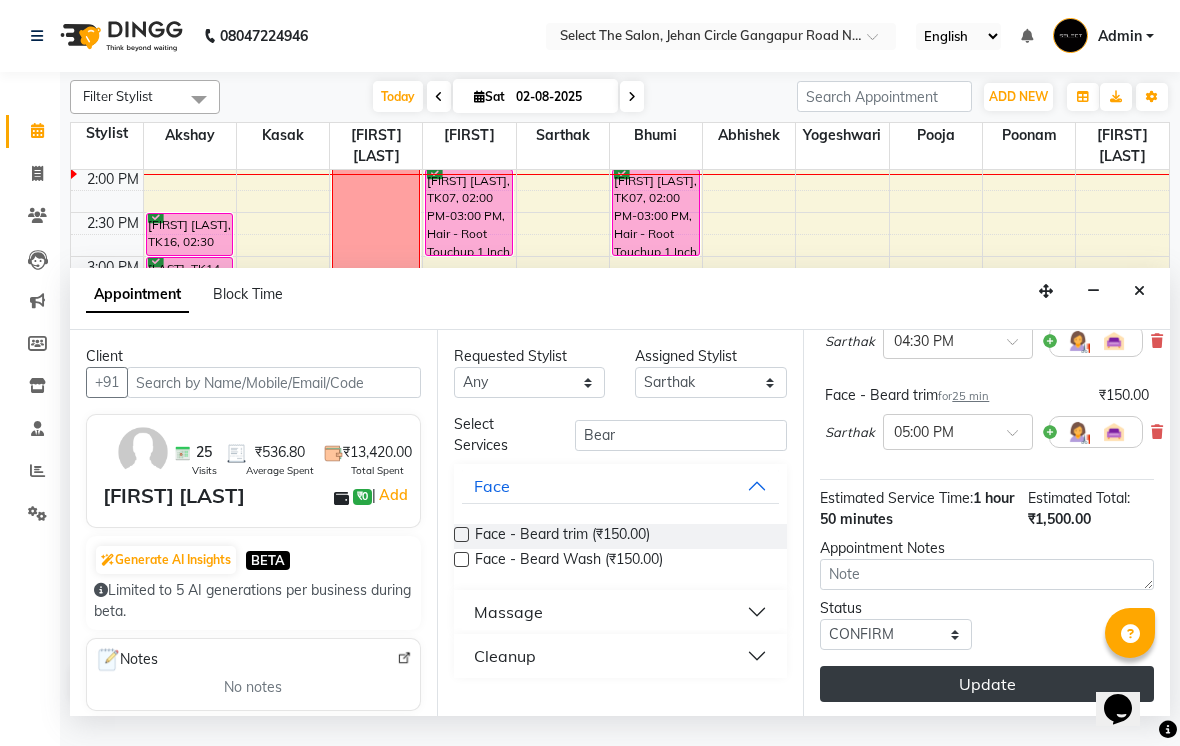 click on "Update" at bounding box center [987, 684] 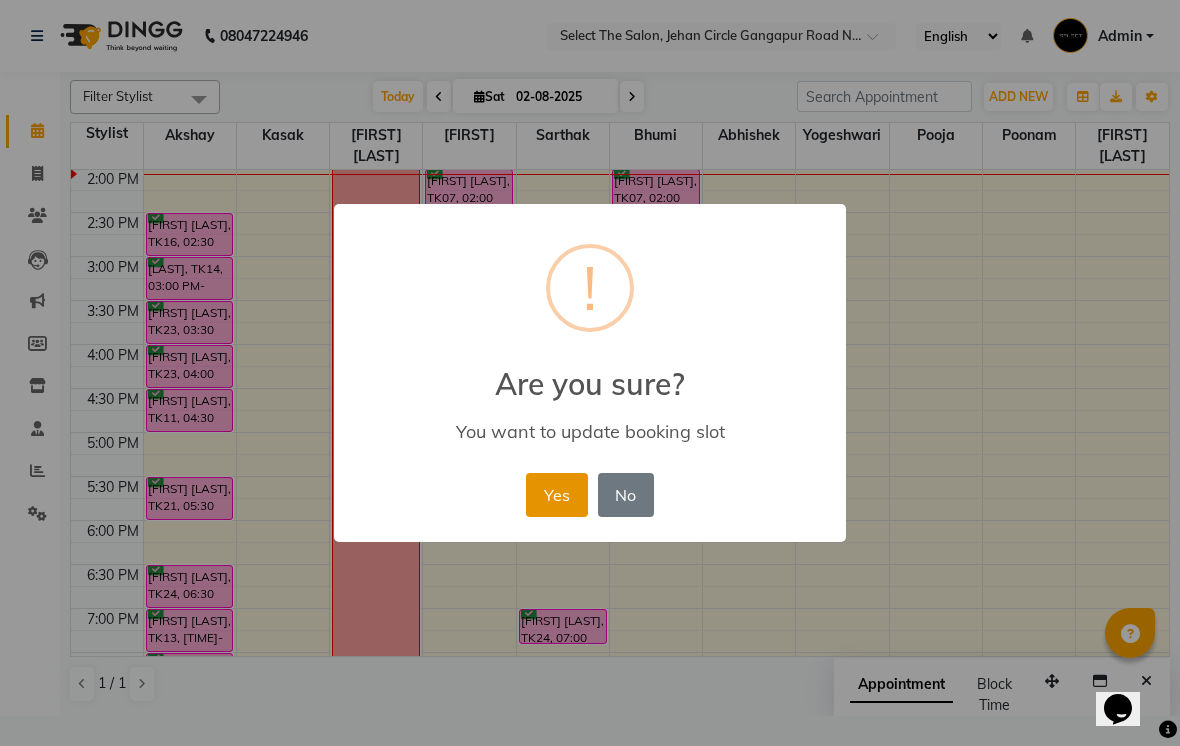 click on "Yes" at bounding box center [556, 495] 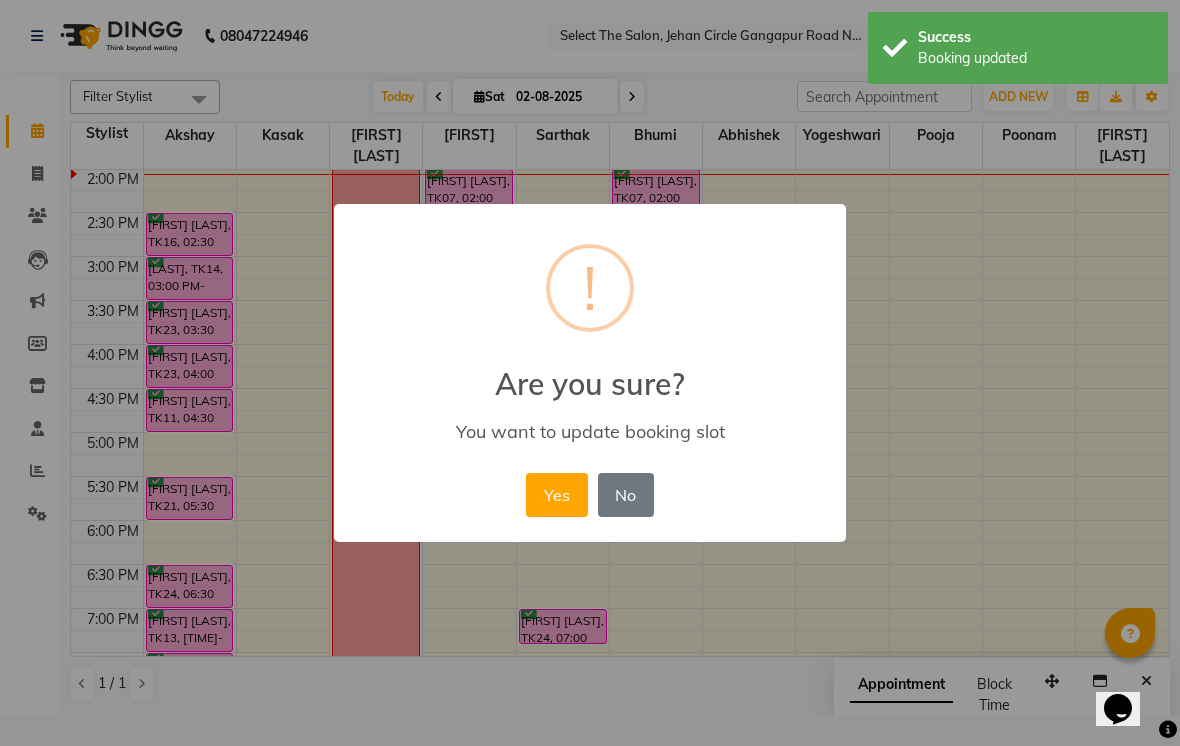 click on "× ! Are you sure? You want to update booking slot Yes No No" at bounding box center [590, 373] 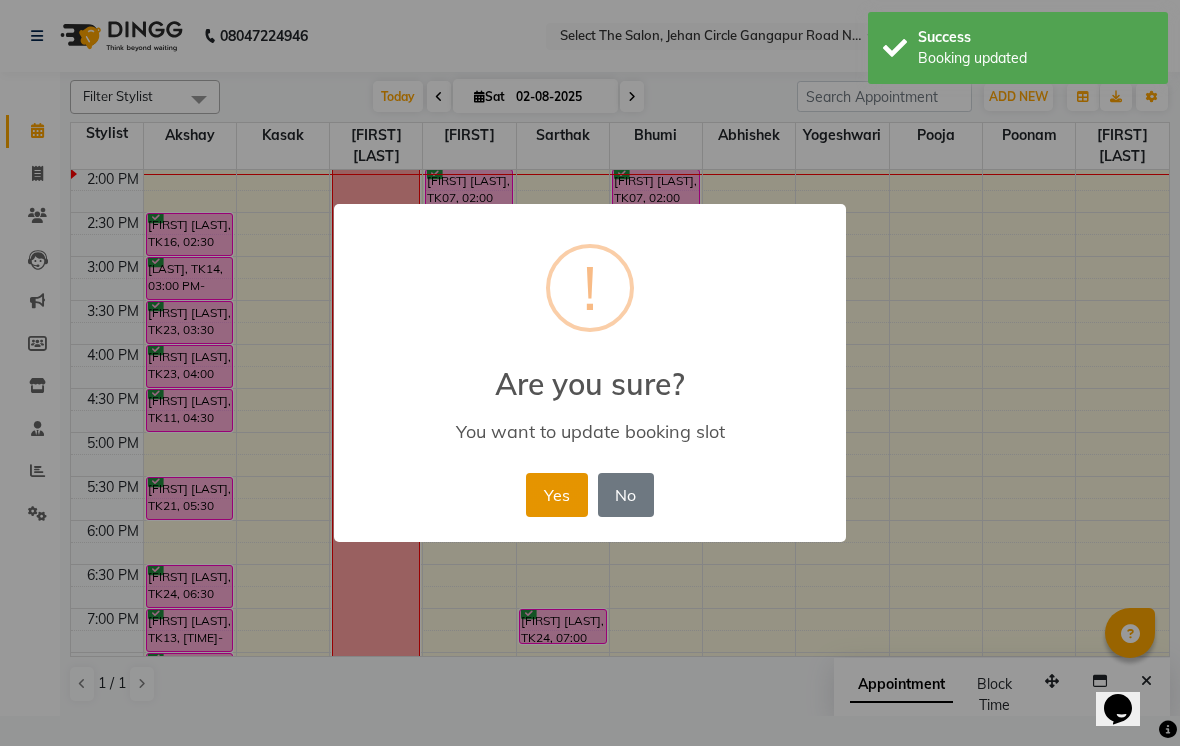 click on "Yes" at bounding box center [556, 495] 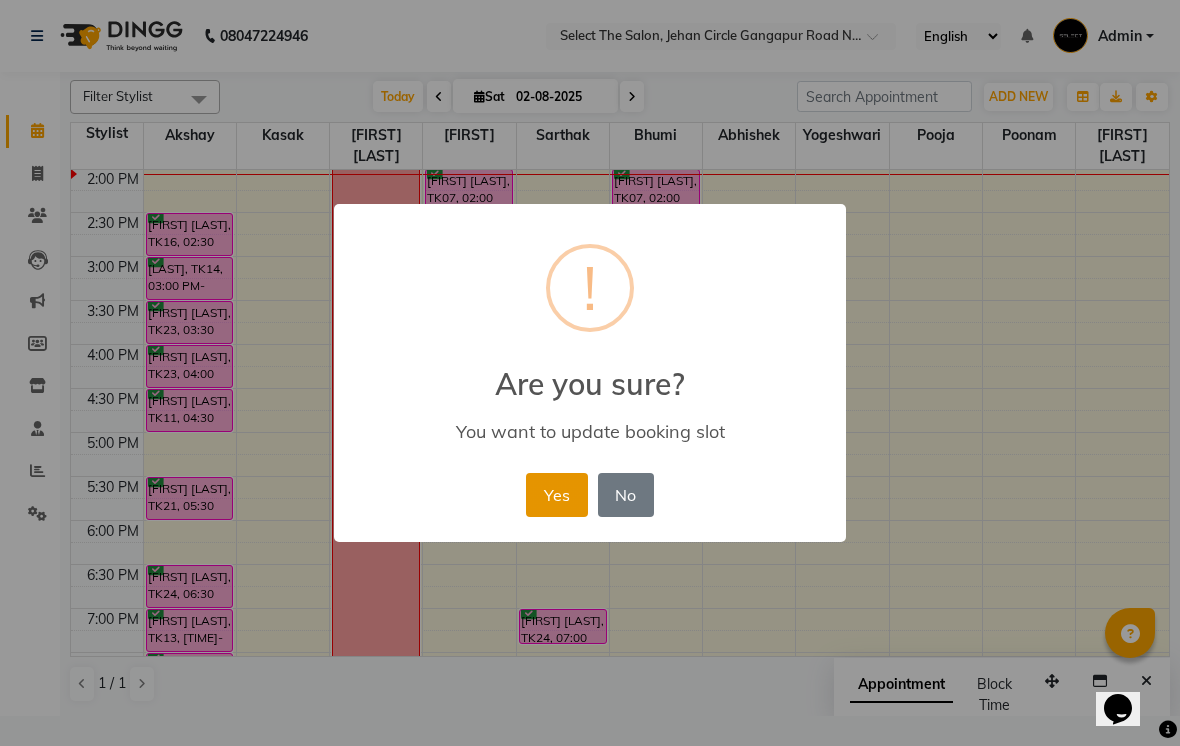 click on "Yes" at bounding box center (556, 495) 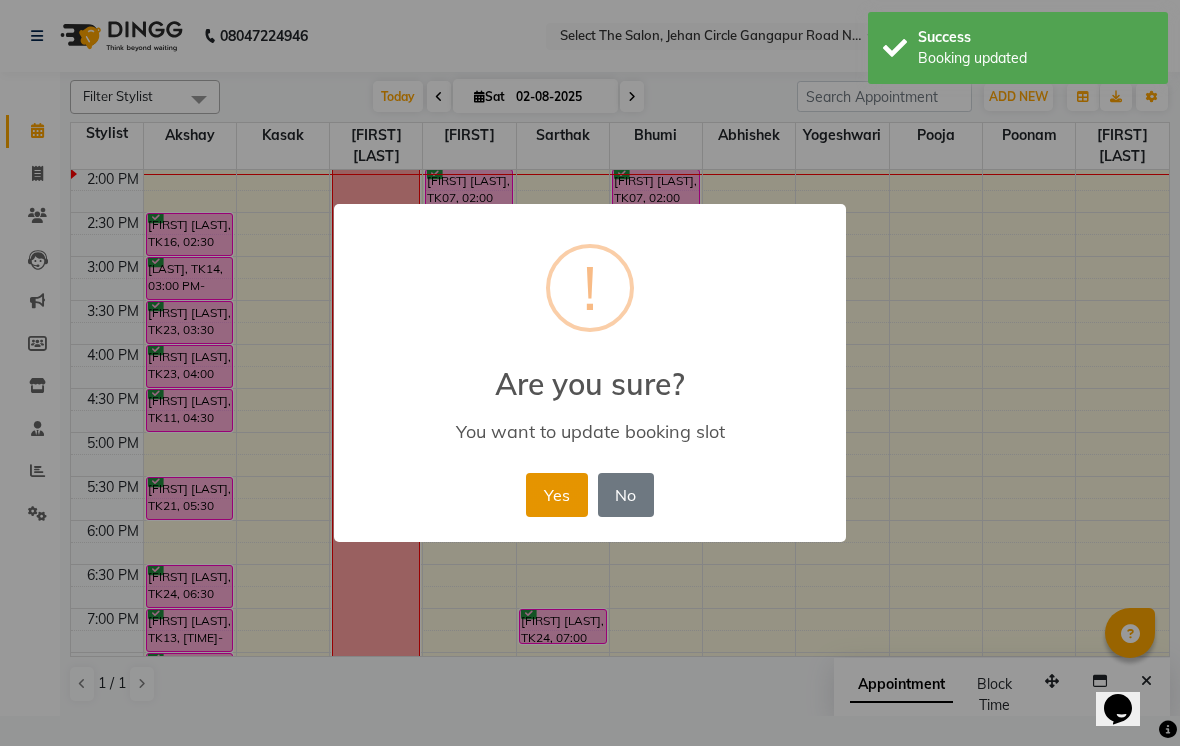 click on "Yes" at bounding box center (556, 495) 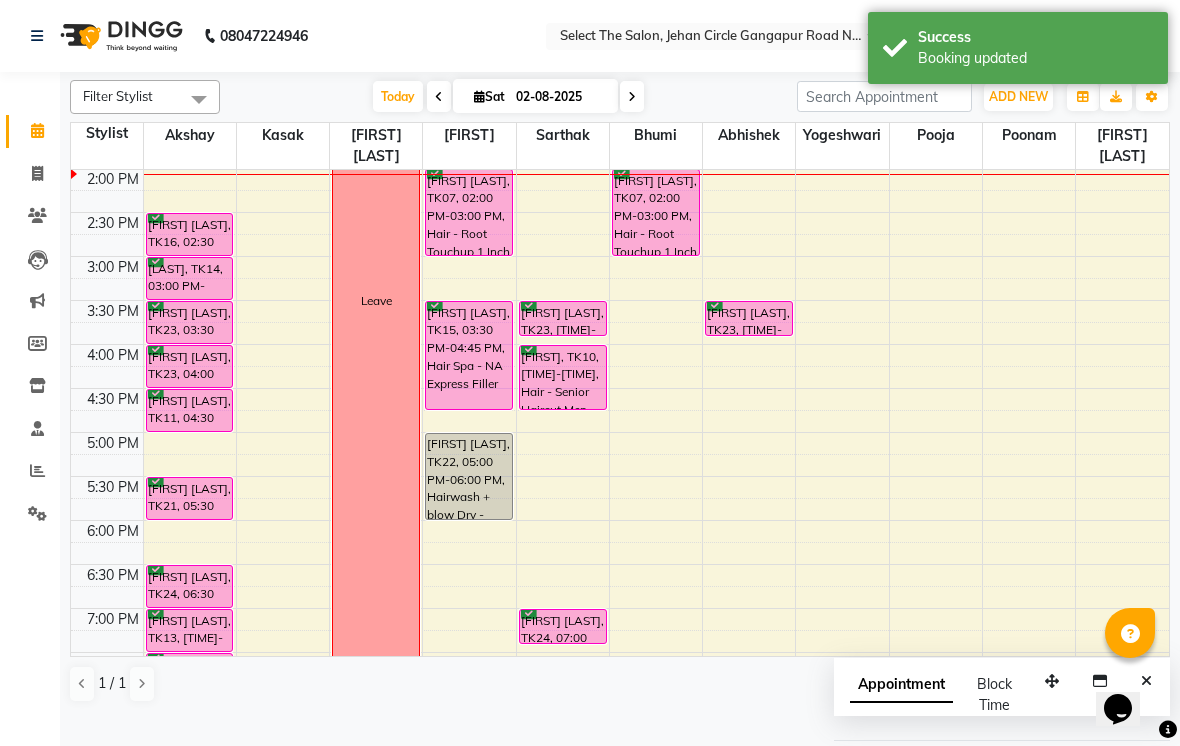 click on "[FIRST], TK10, [TIME]-[TIME], Hair - Senior Haircut Men" at bounding box center (563, 377) 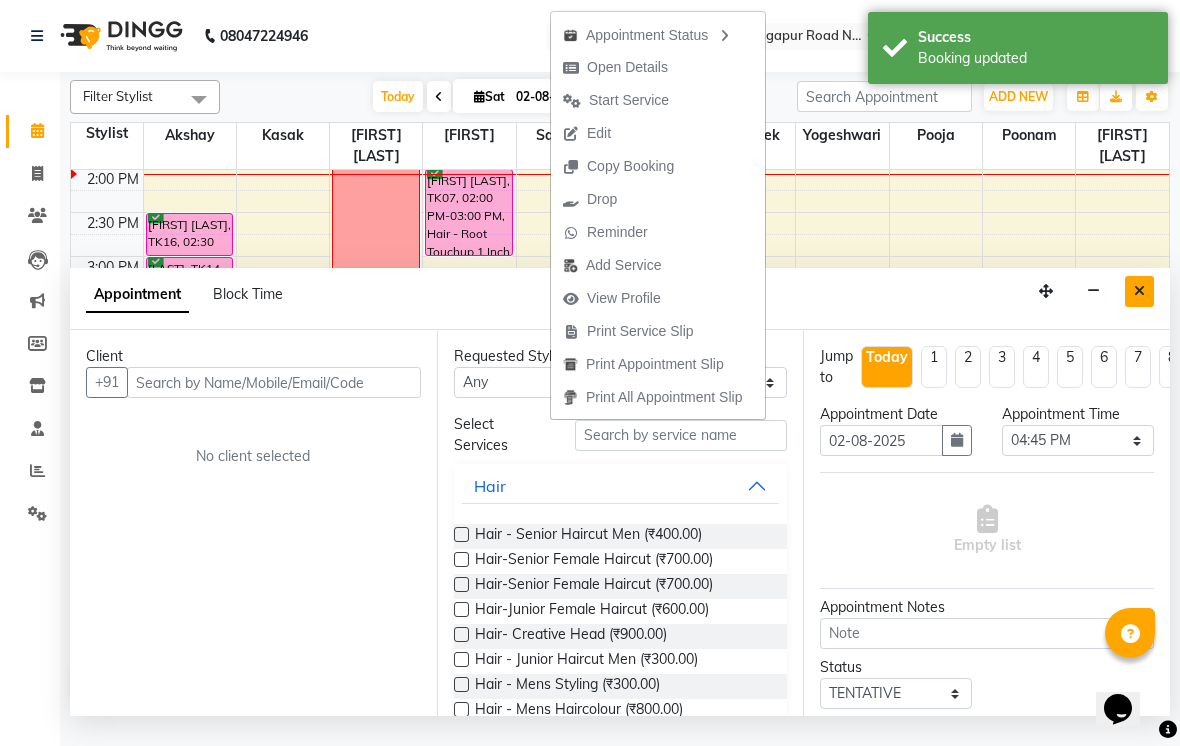 click at bounding box center [1139, 291] 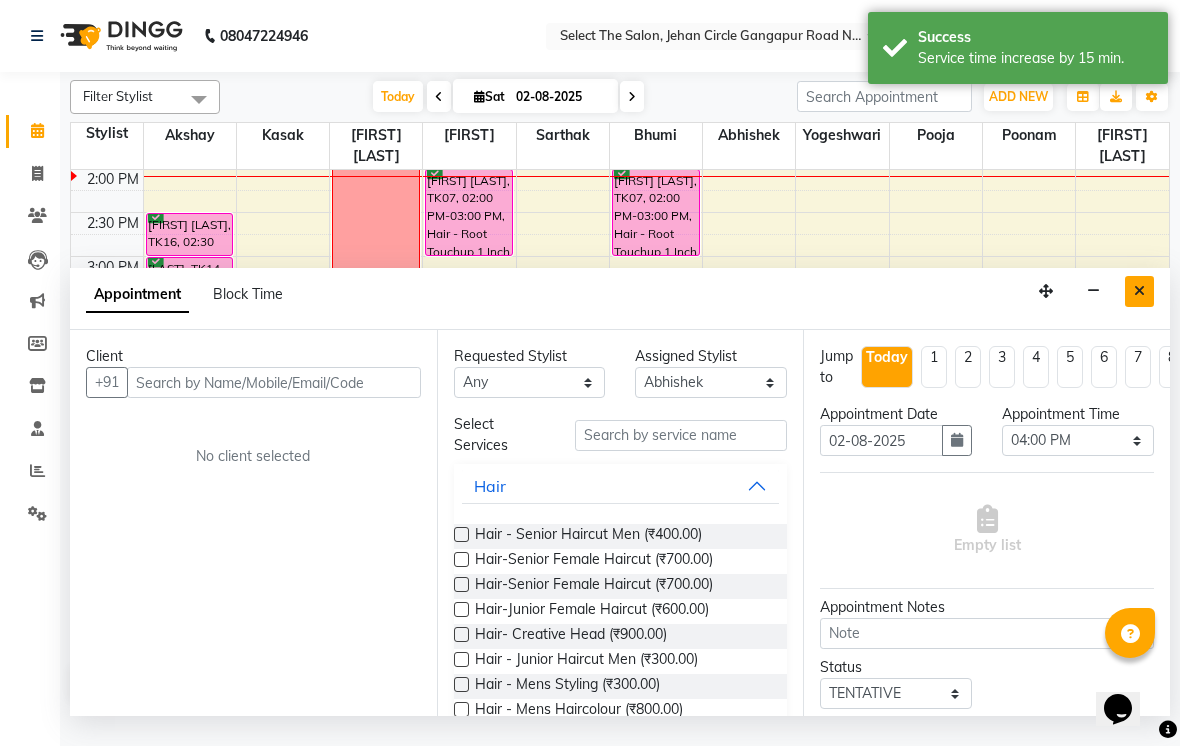 click at bounding box center [1139, 291] 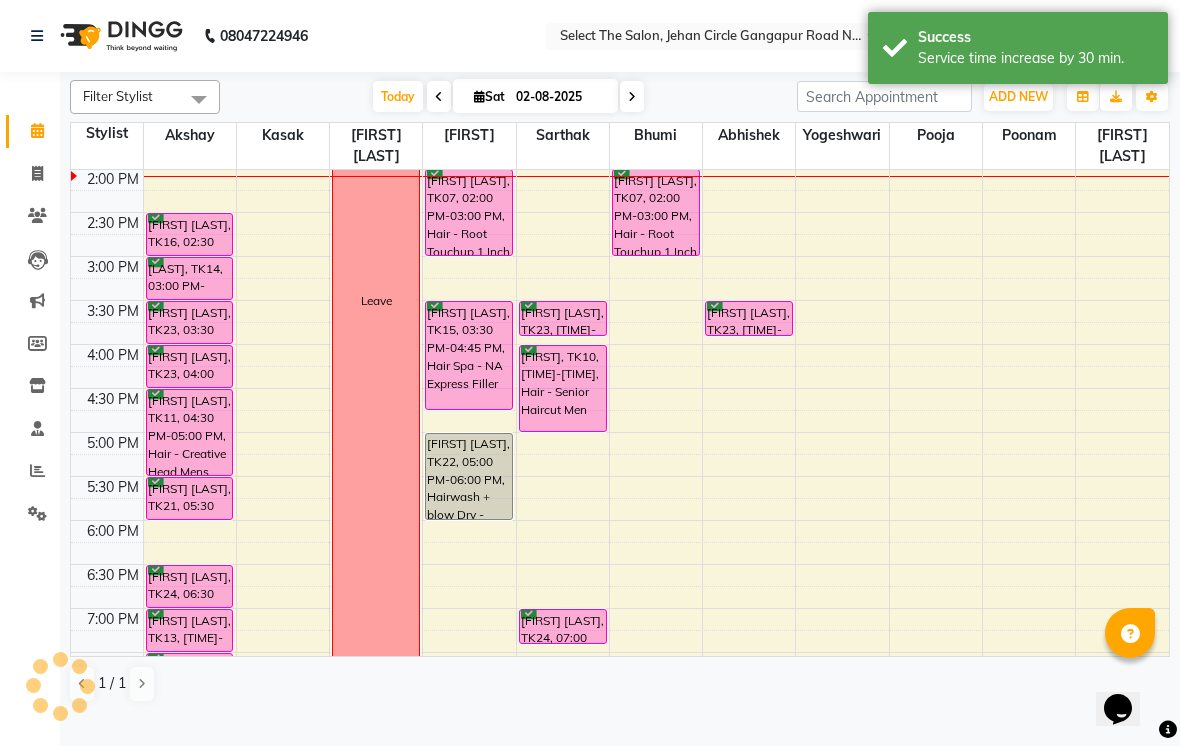 click on "6:00 PM" at bounding box center (113, 531) 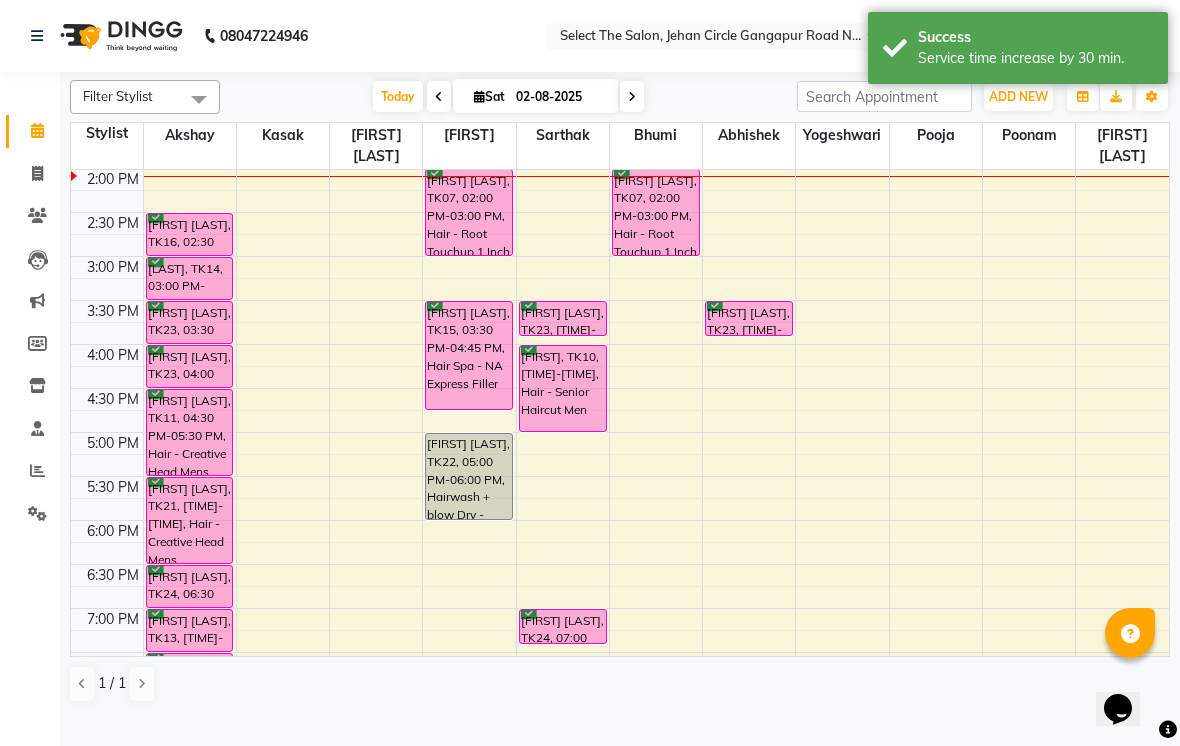 click on "6:30 PM" at bounding box center [113, 575] 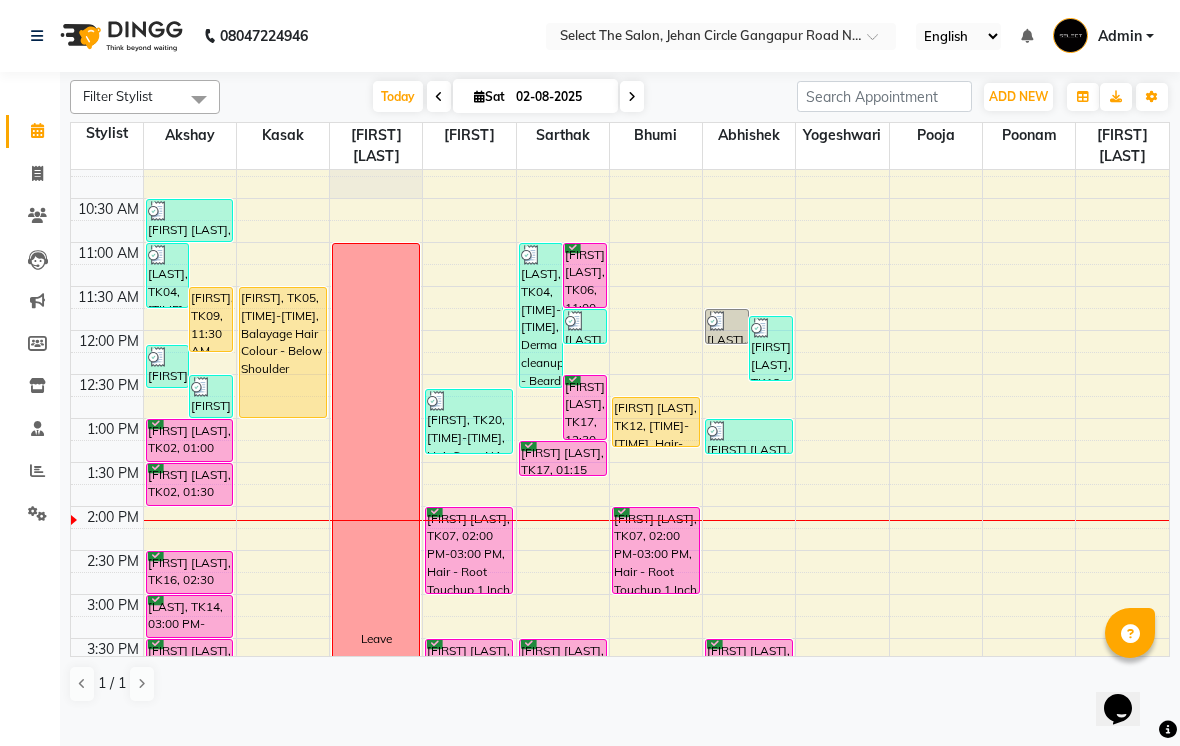 scroll, scrollTop: 154, scrollLeft: 0, axis: vertical 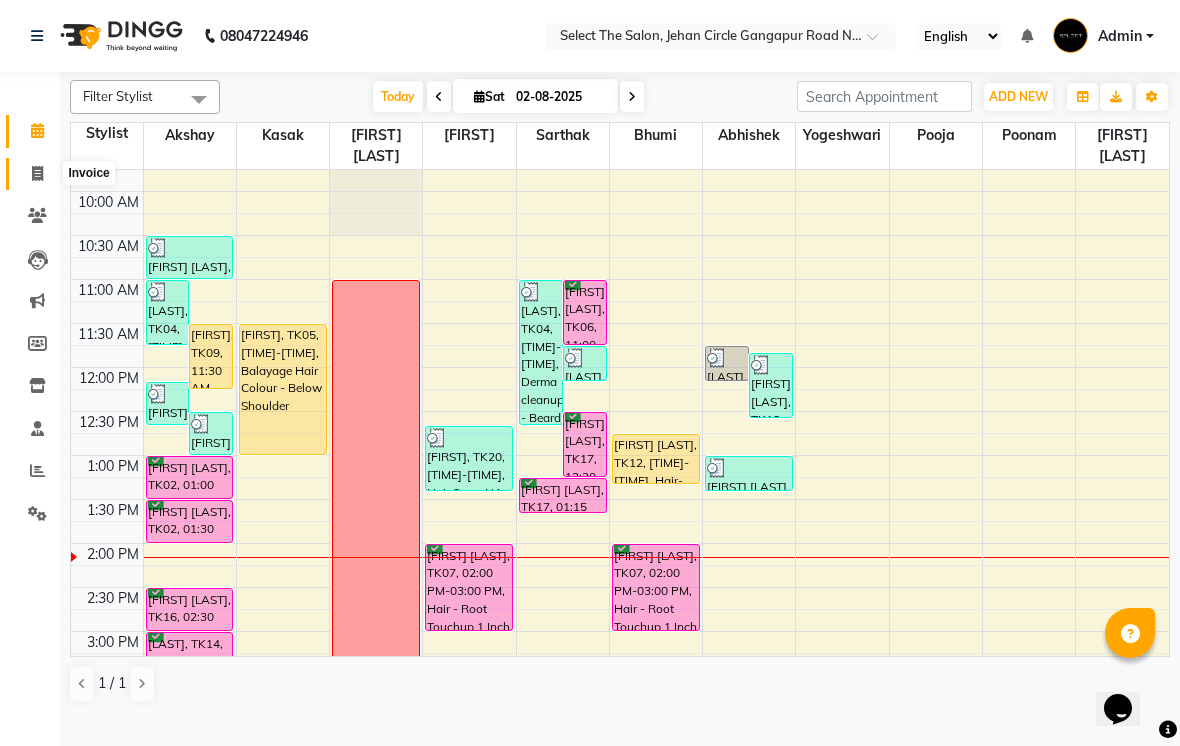 click 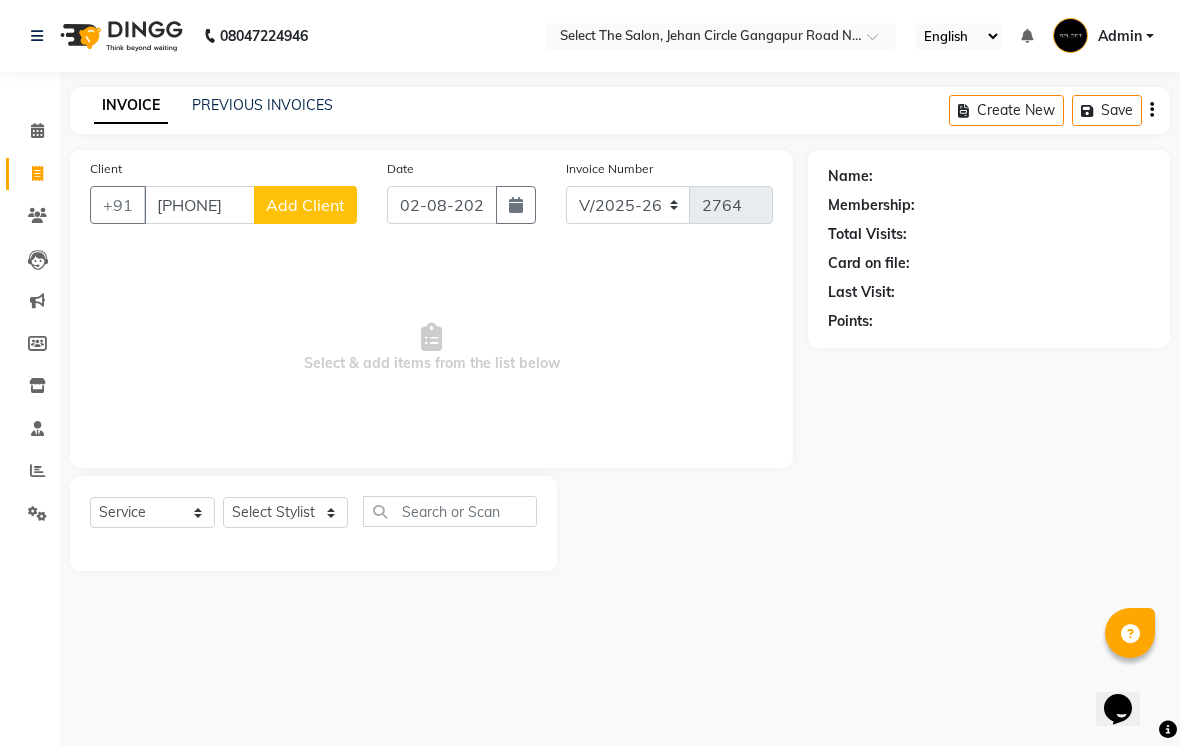 click on "Add Client" 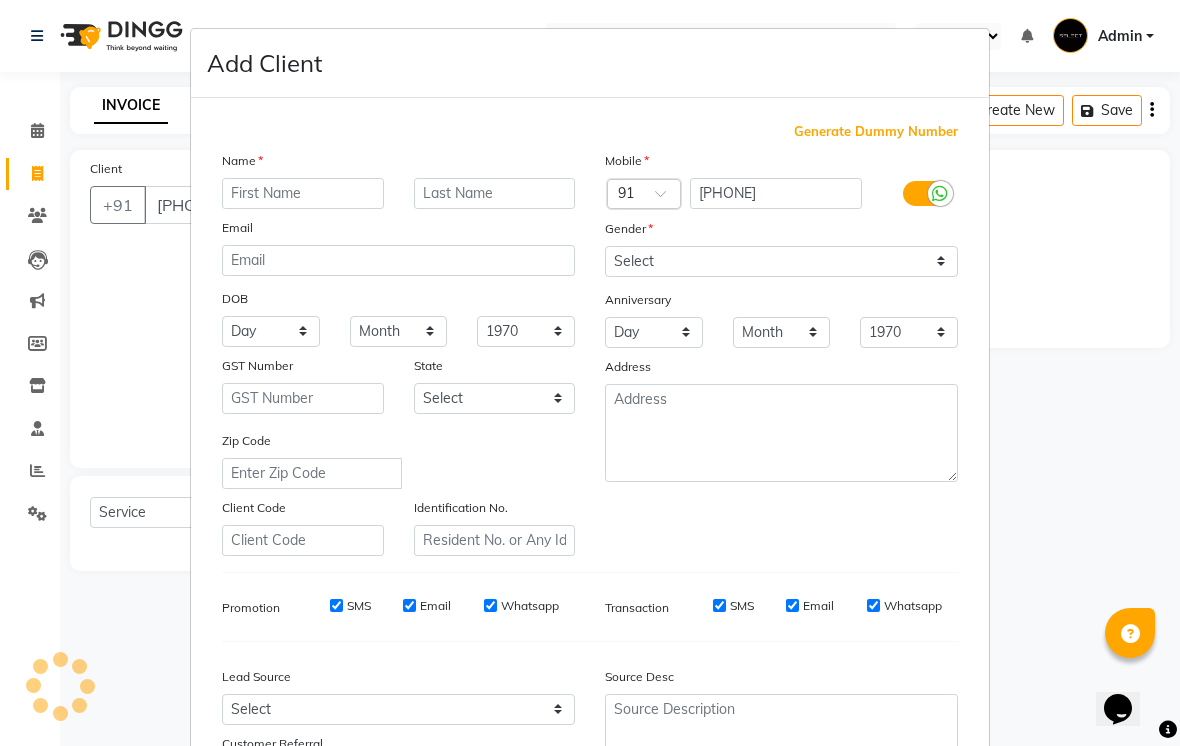 click at bounding box center (303, 193) 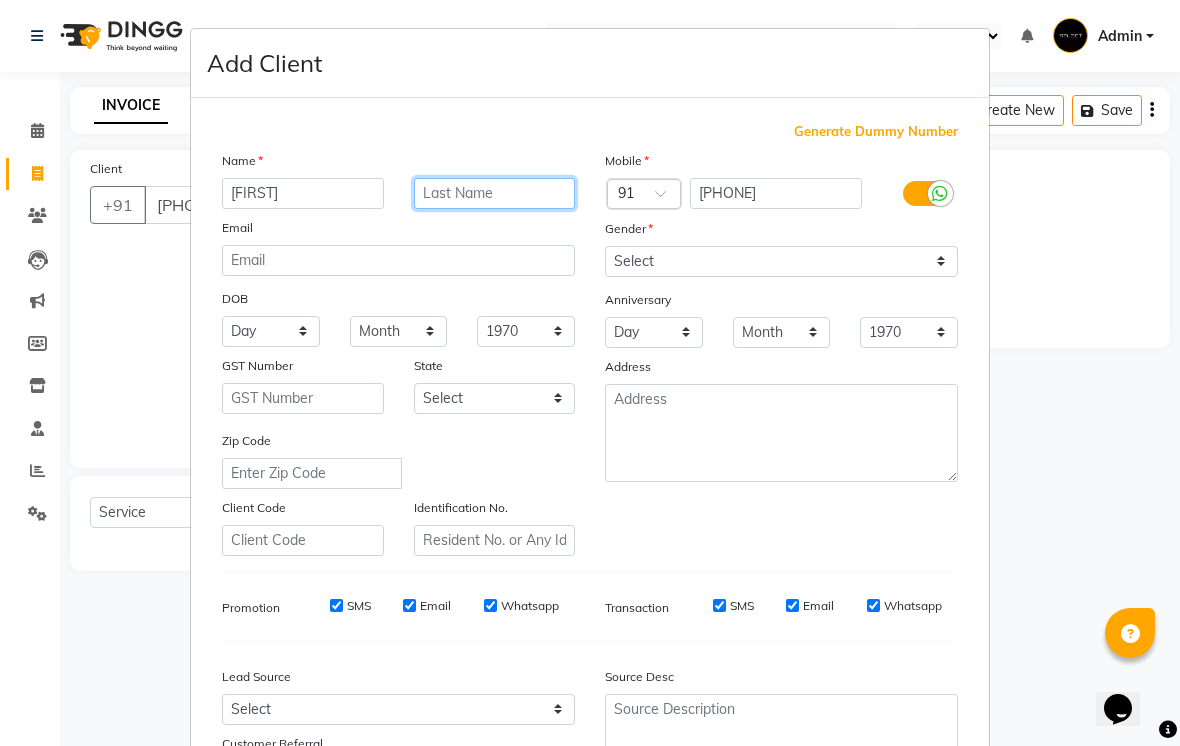 click at bounding box center (495, 193) 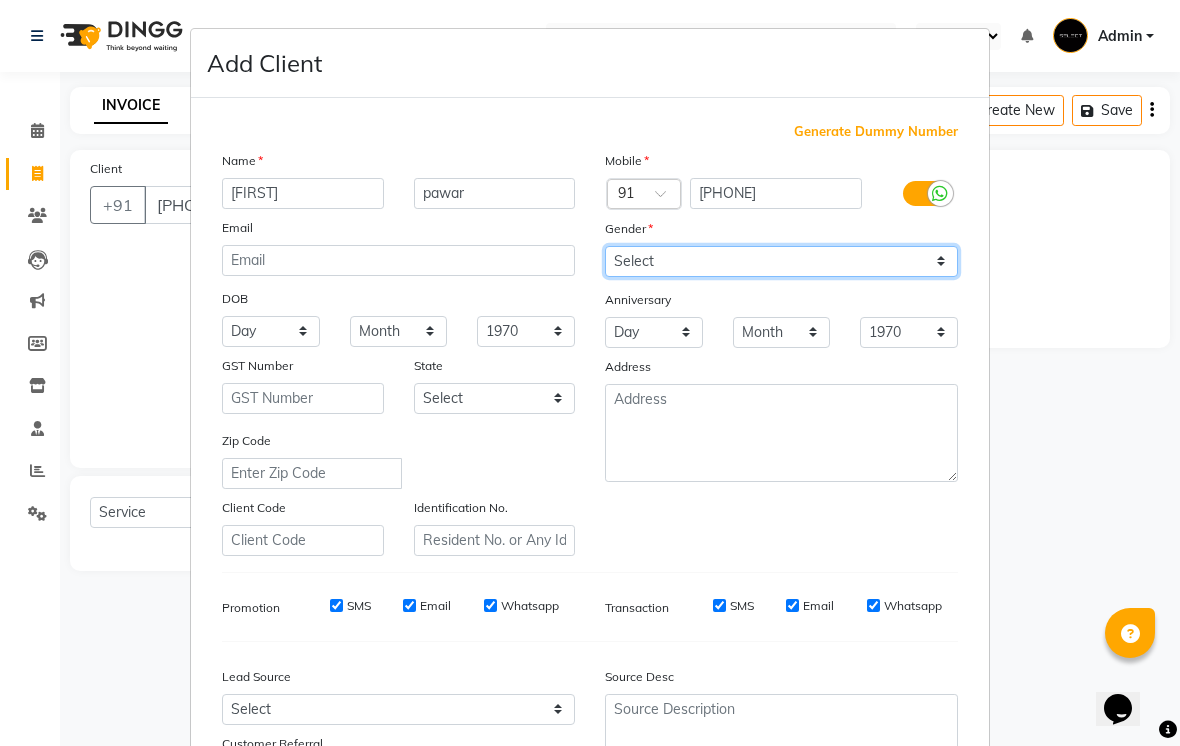 click on "Select Male Female Other Prefer Not To Say" at bounding box center (781, 261) 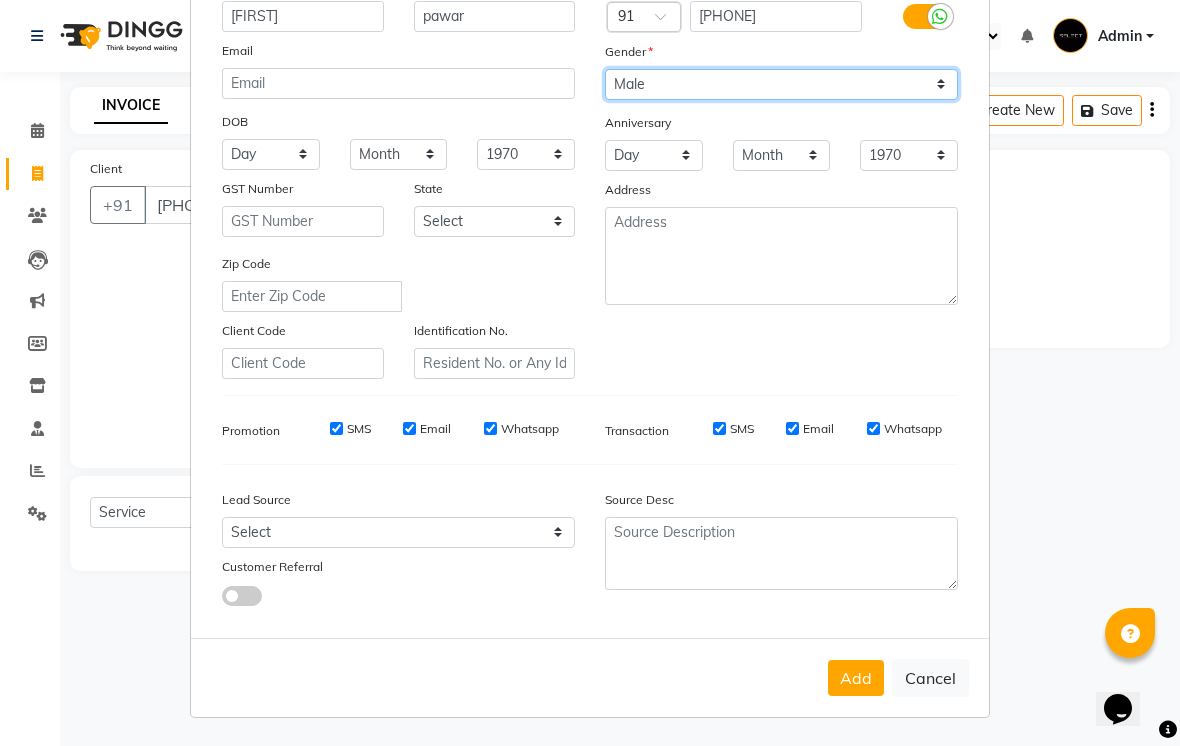 scroll, scrollTop: 176, scrollLeft: 0, axis: vertical 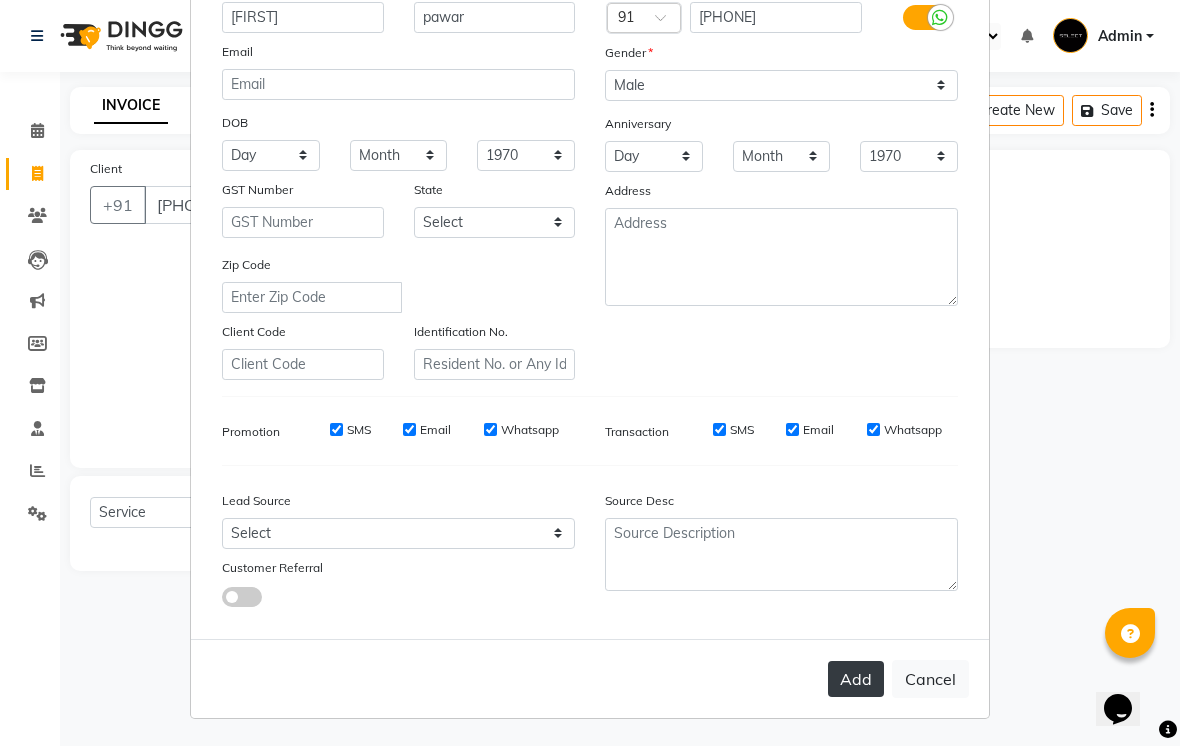 click on "Add" at bounding box center (856, 679) 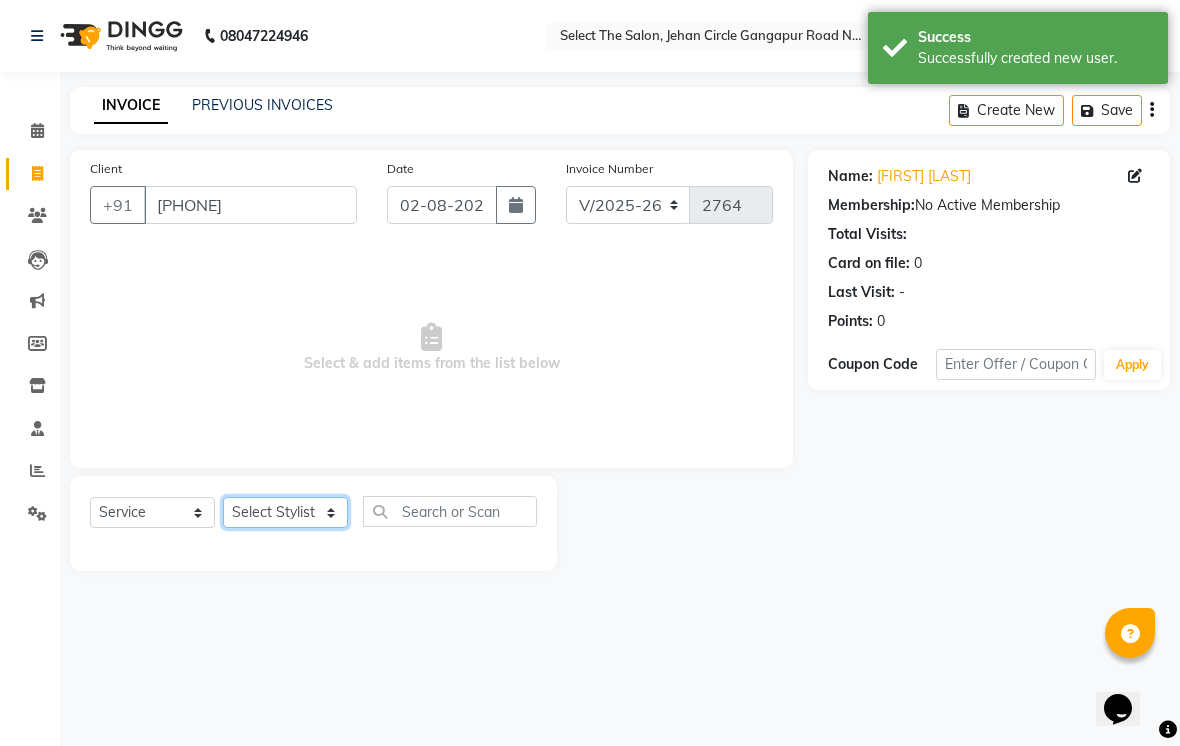 click on "Select Stylist Abhishek  Akshay  Bhumi  Kasak Pooja  Poonam  Sachin Wagh  Sarthak  Siddhika  Venkatesh warule Yogeshwari" 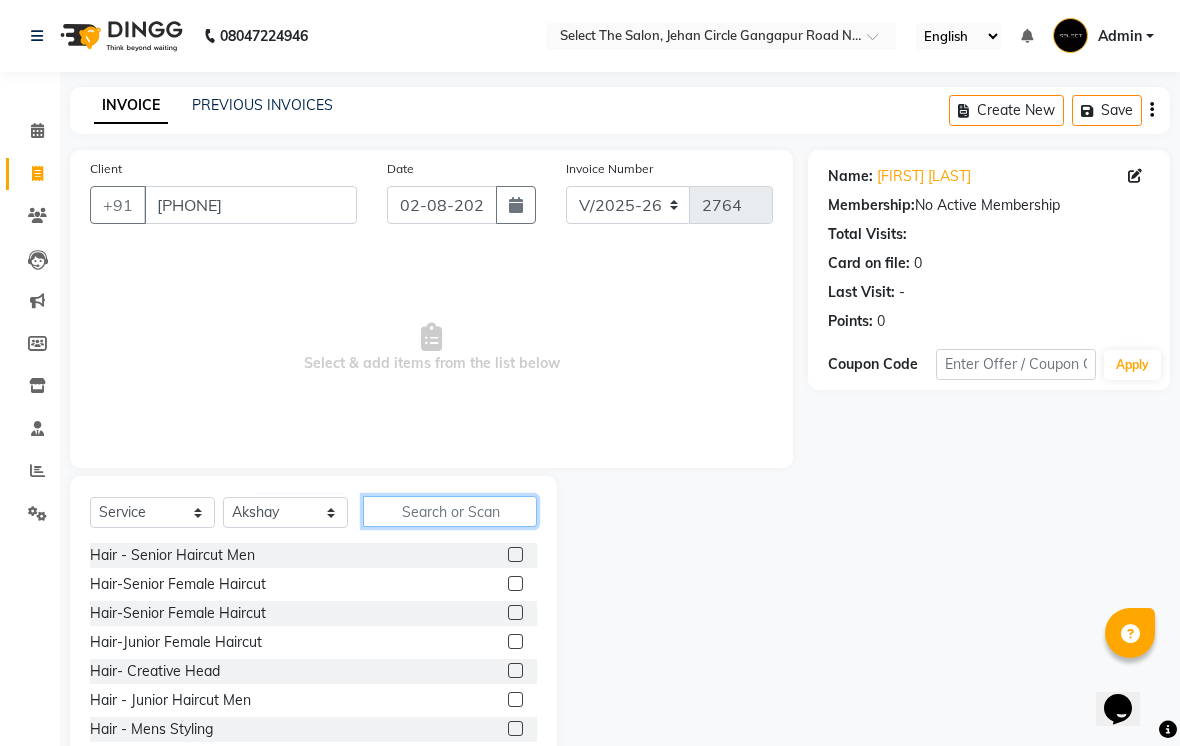 click 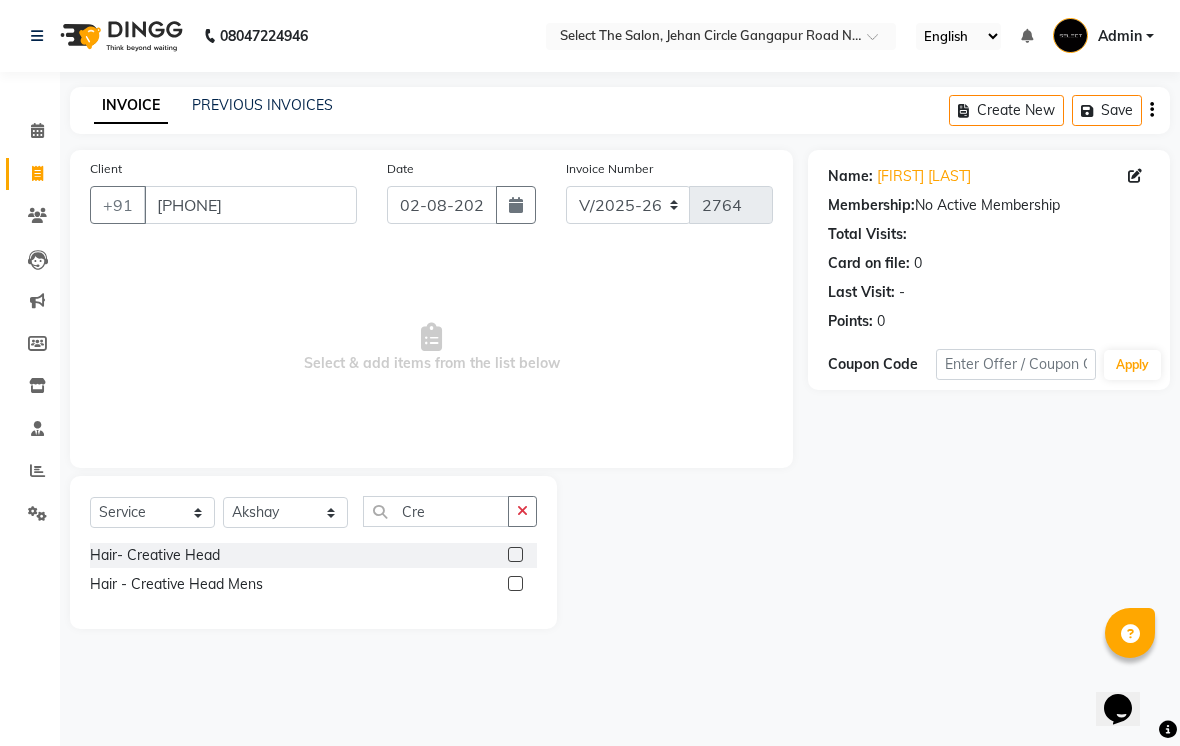 click 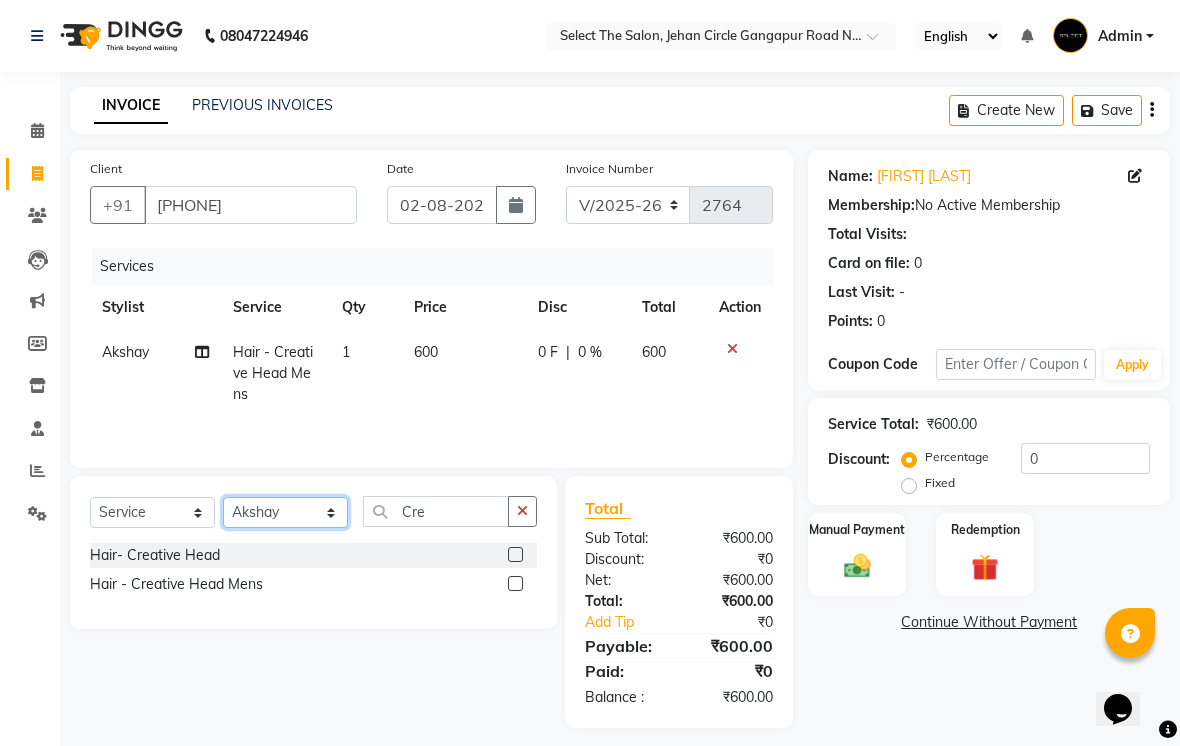 click on "Select Stylist Abhishek  Akshay  Bhumi  Kasak Pooja  Poonam  Sachin Wagh  Sarthak  Siddhika  Venkatesh warule Yogeshwari" 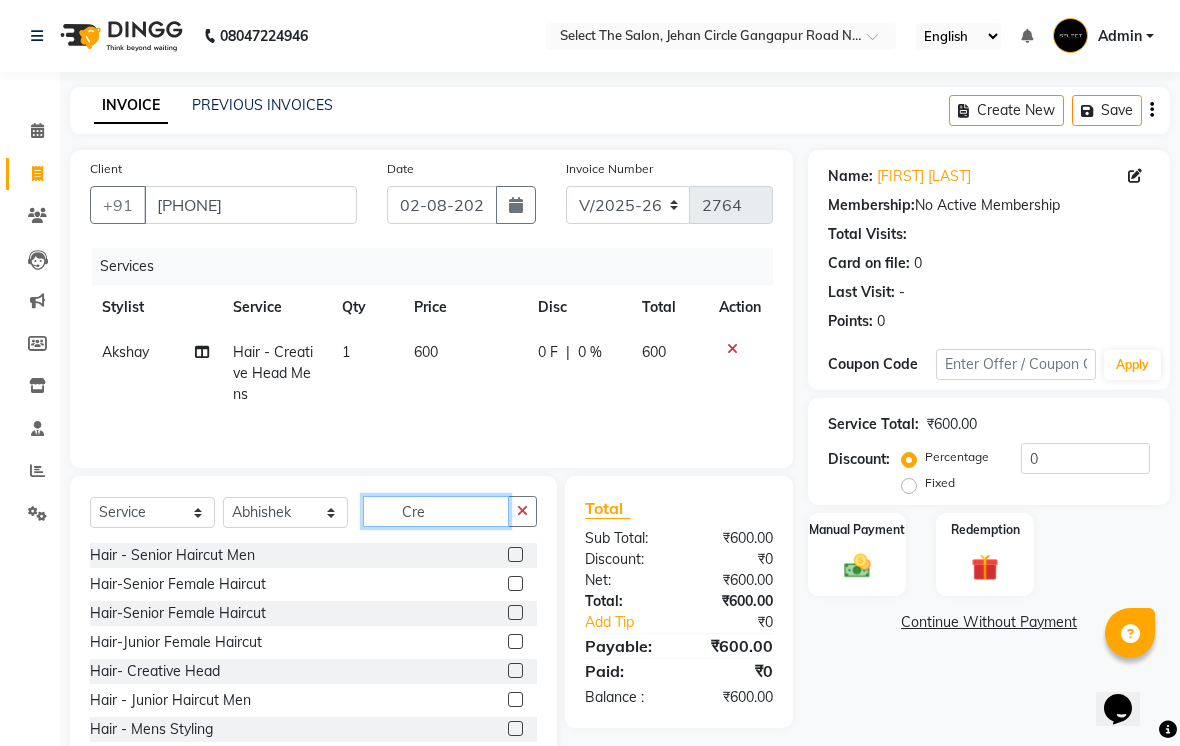 click on "Cre" 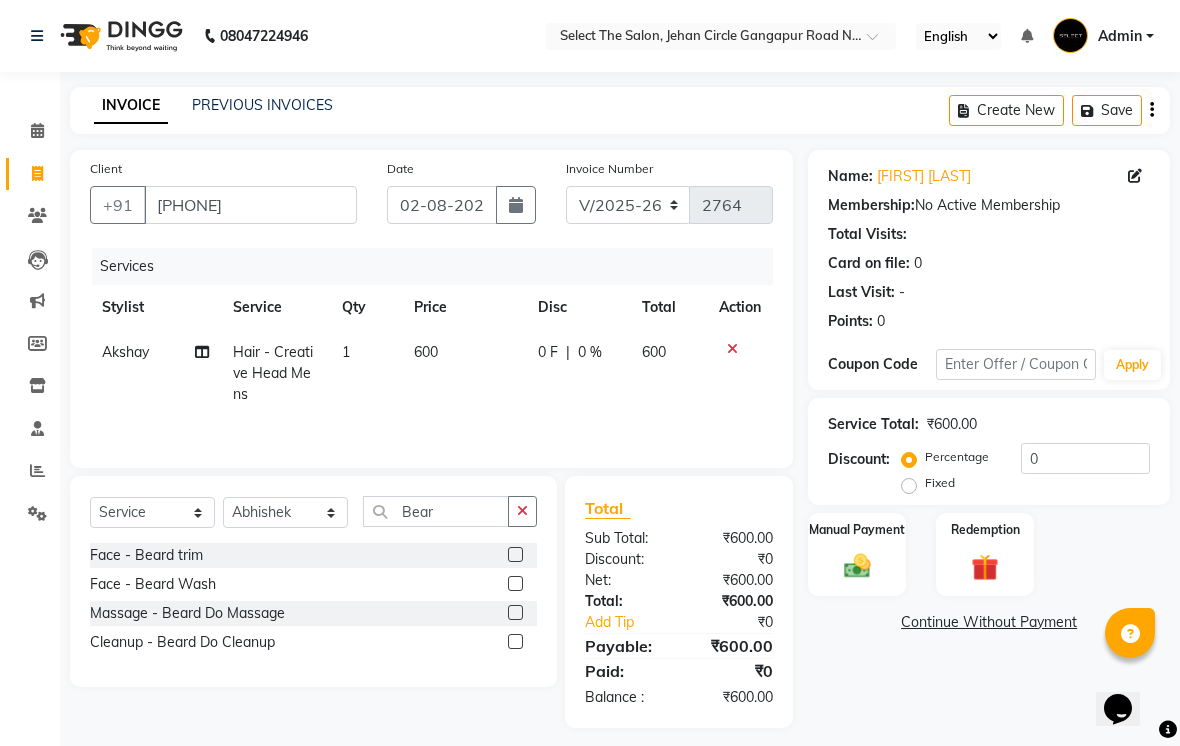 click 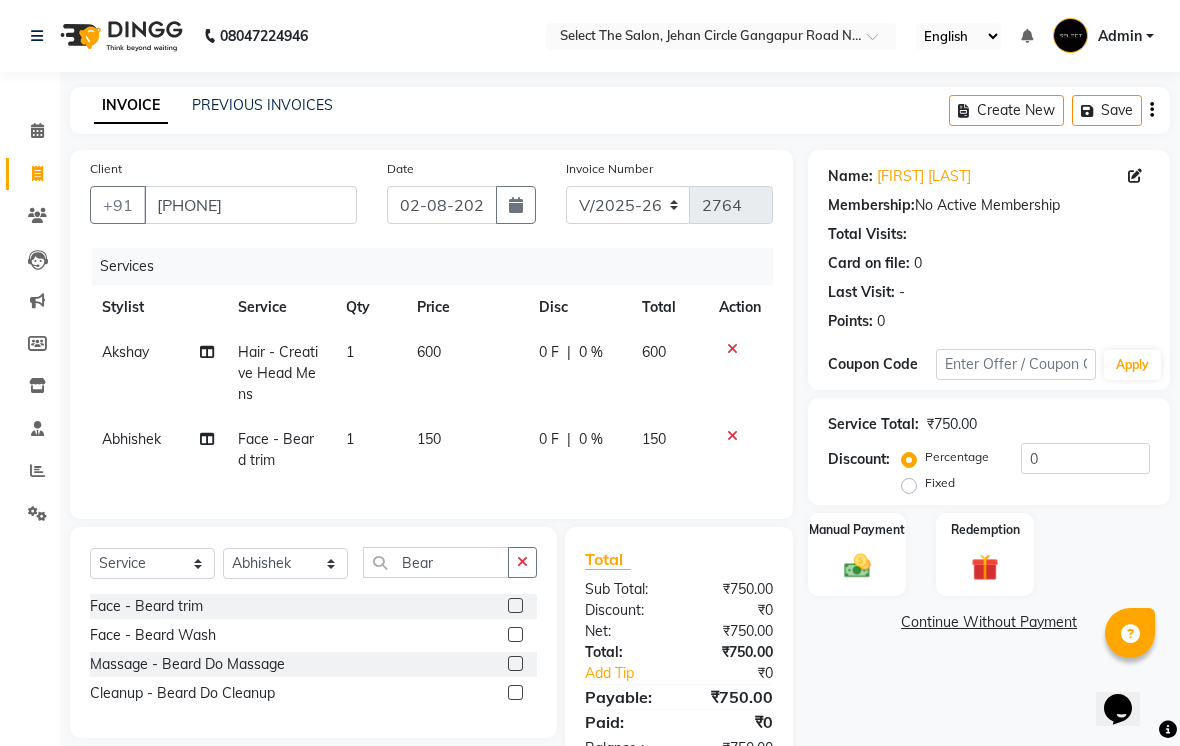 click on "150" 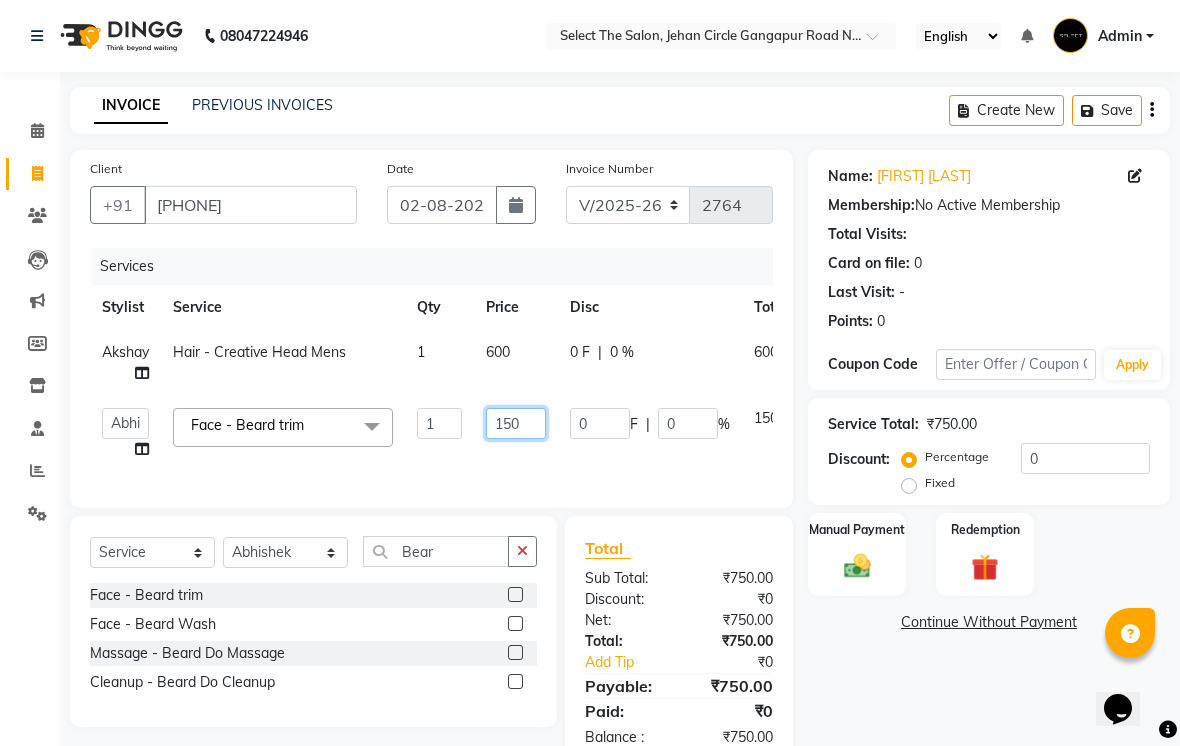 click on "150" 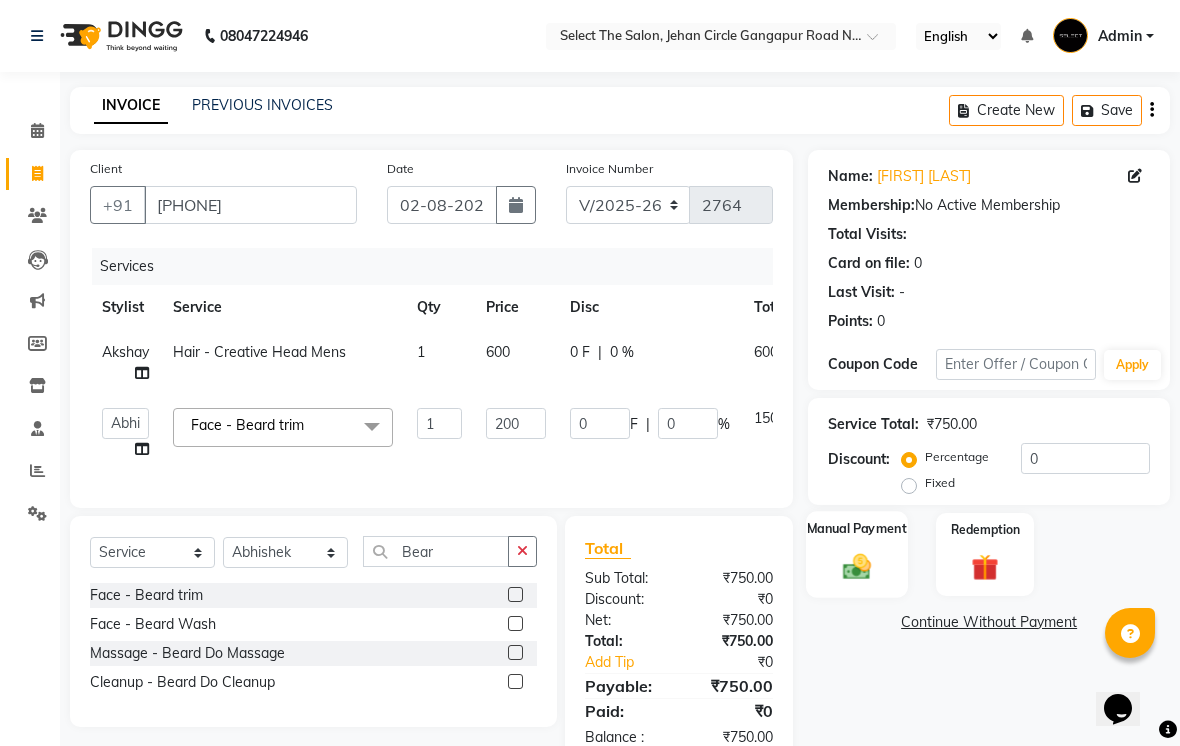 click 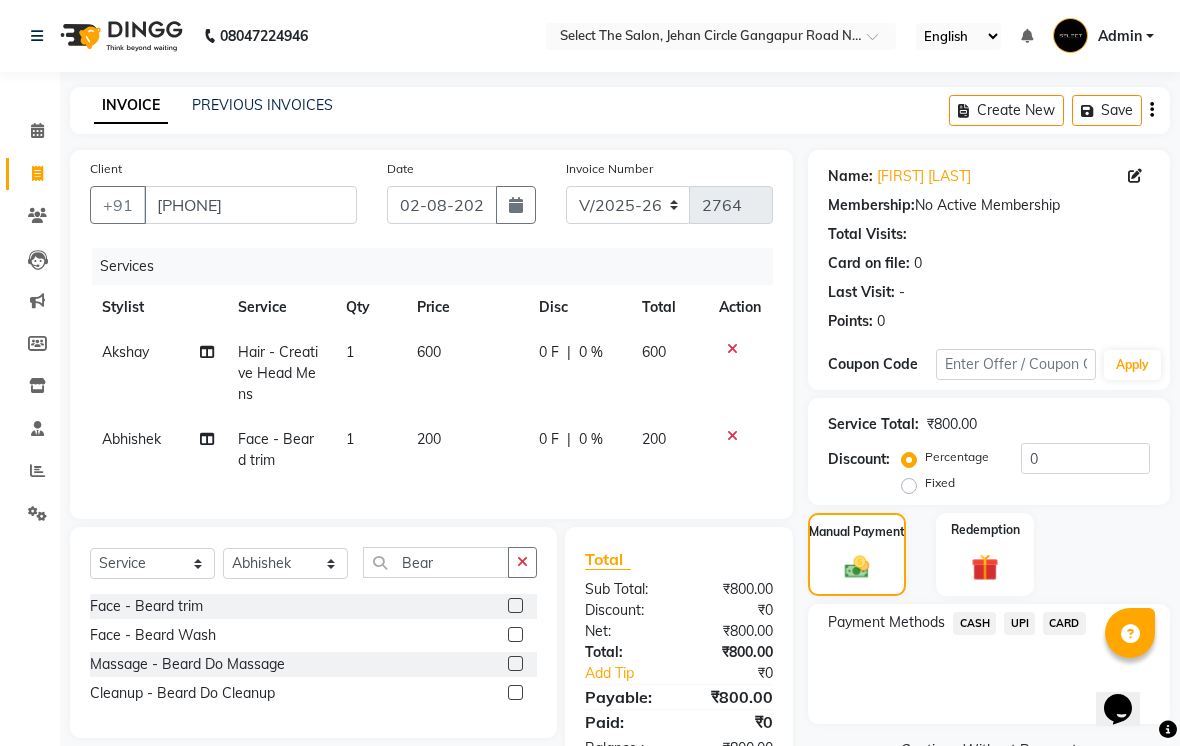 click on "CASH" 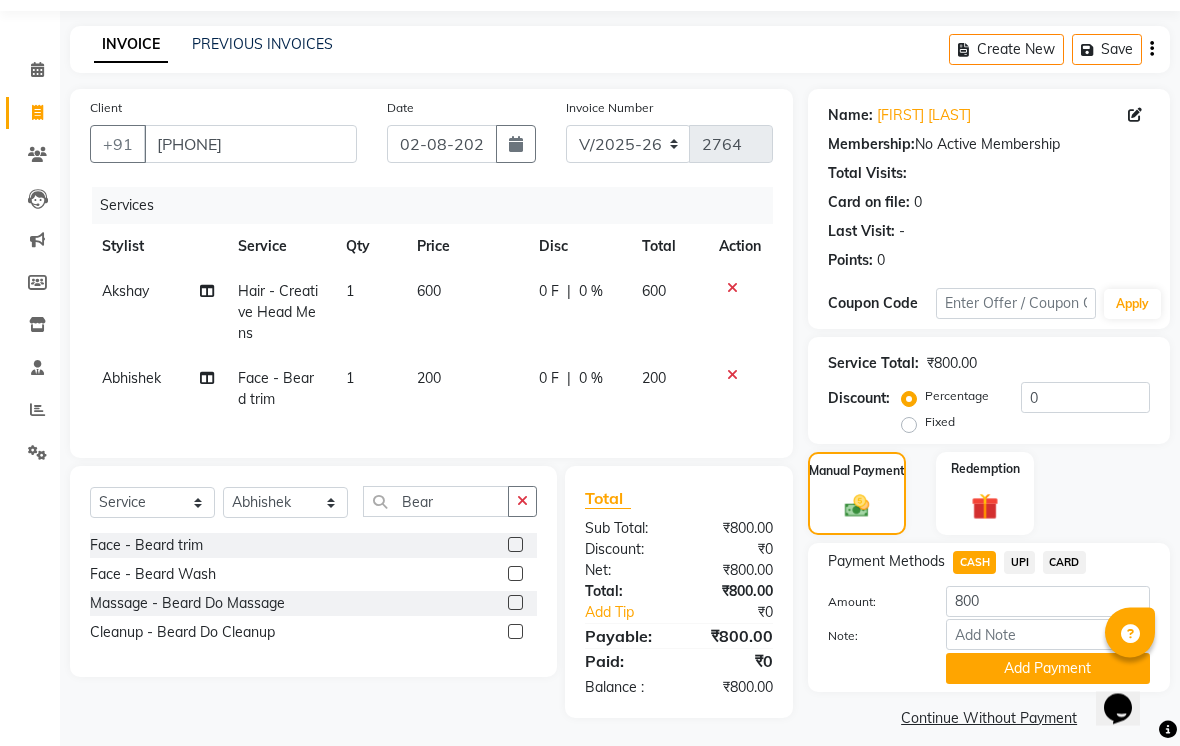 scroll, scrollTop: 61, scrollLeft: 0, axis: vertical 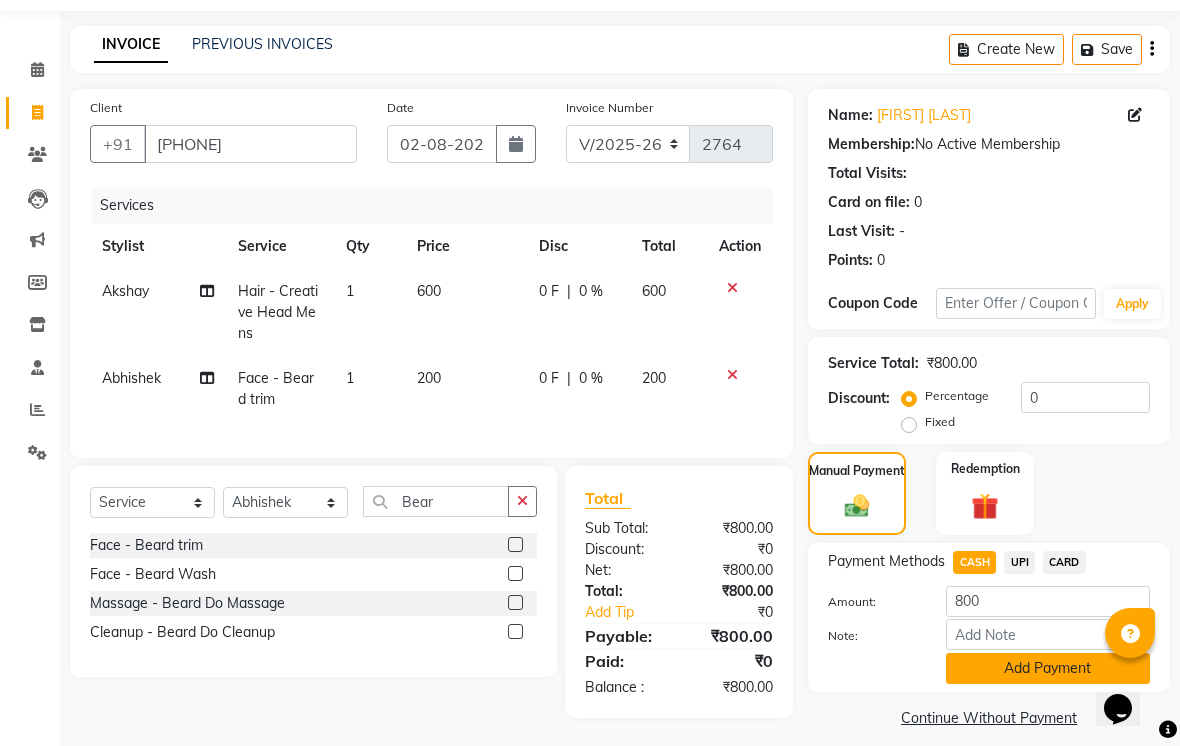 click on "Add Payment" 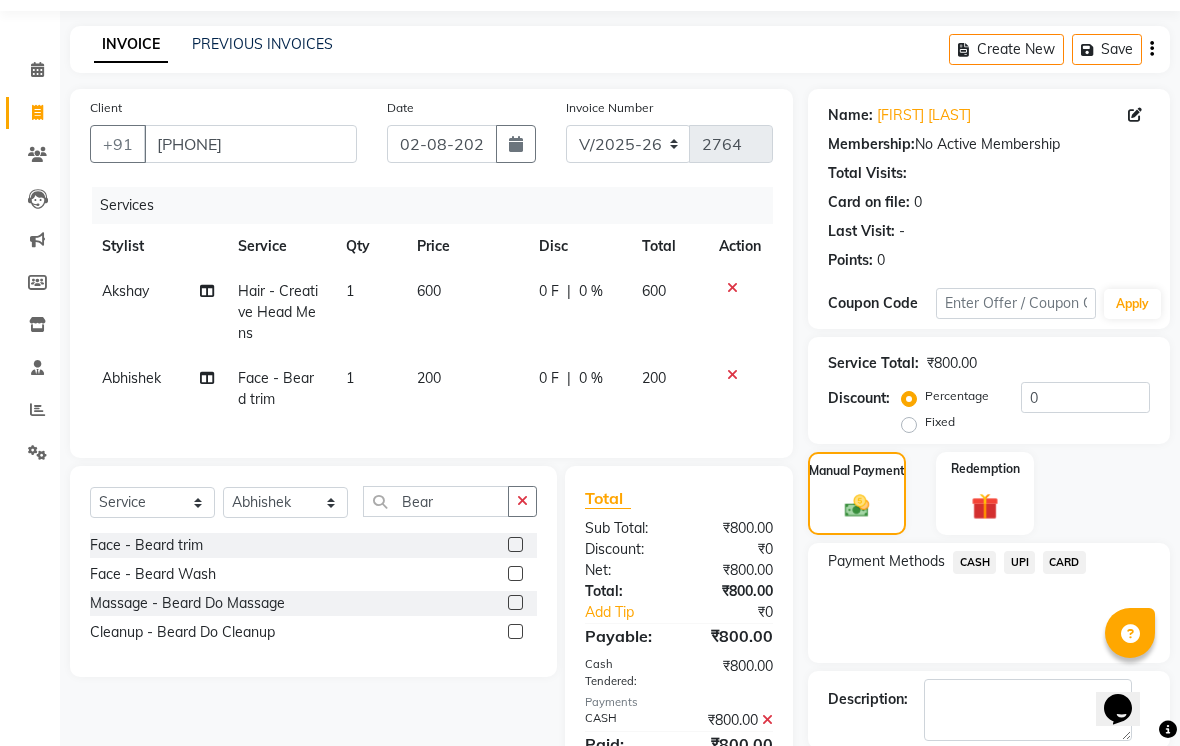scroll, scrollTop: 161, scrollLeft: 0, axis: vertical 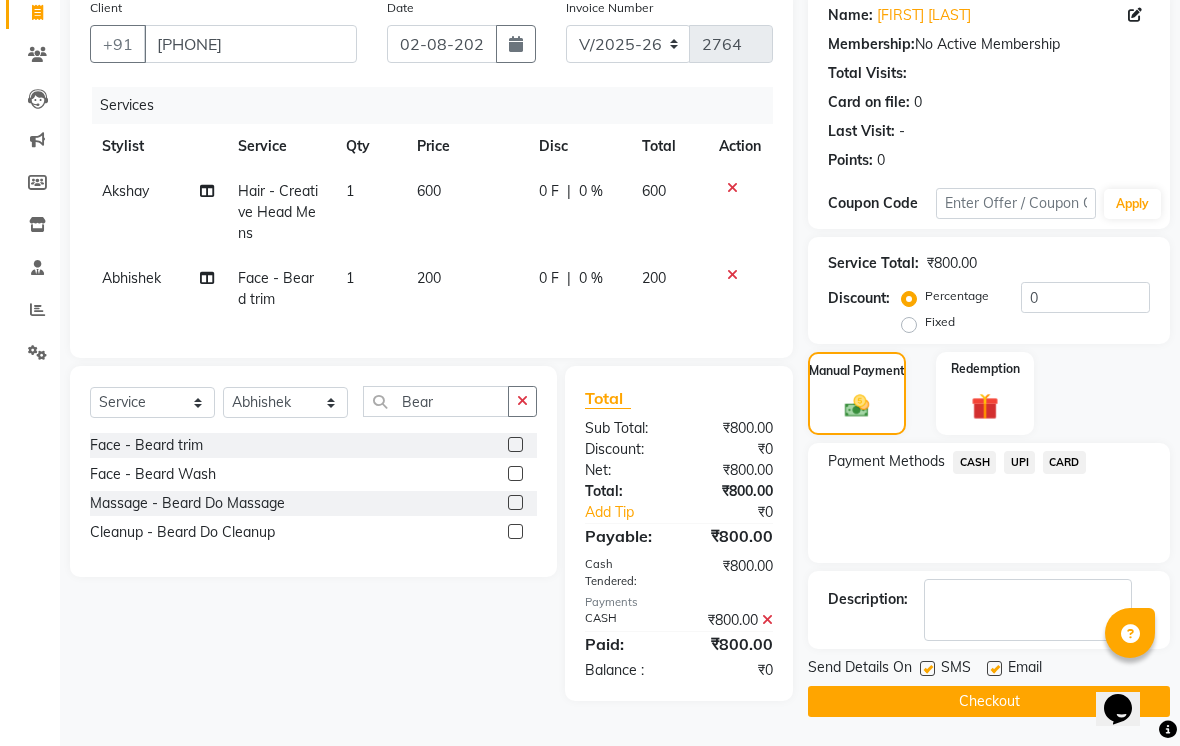 click 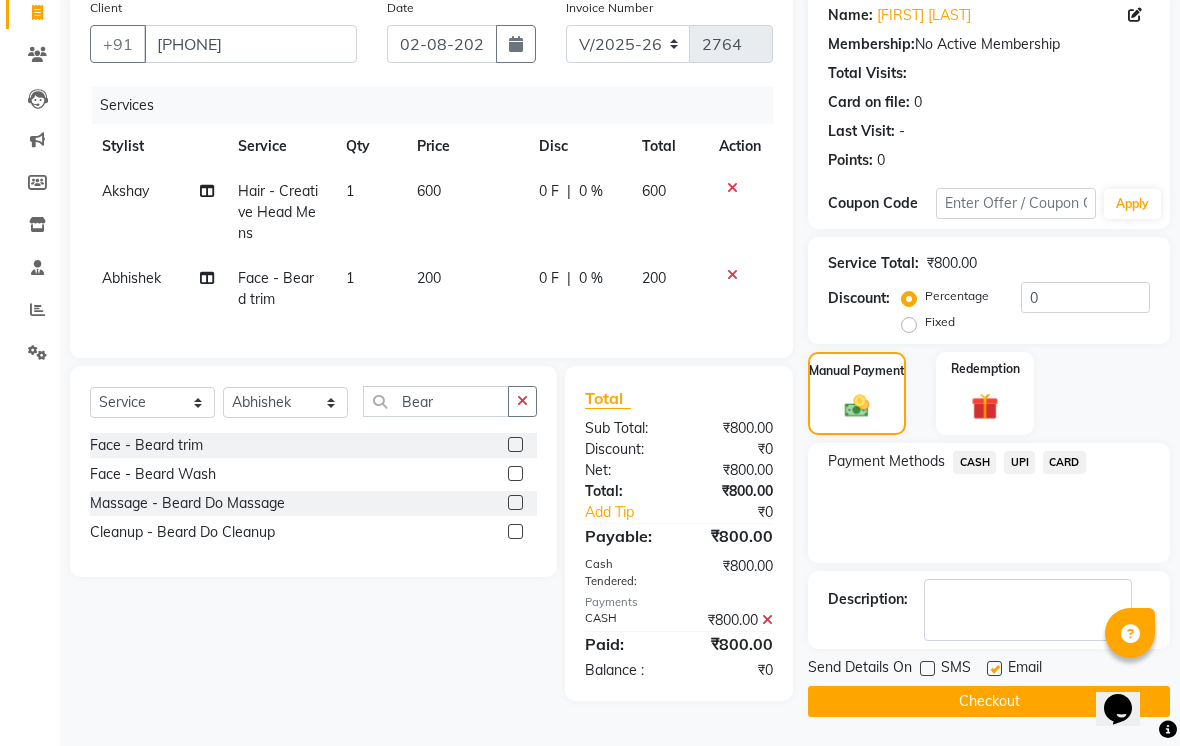 click 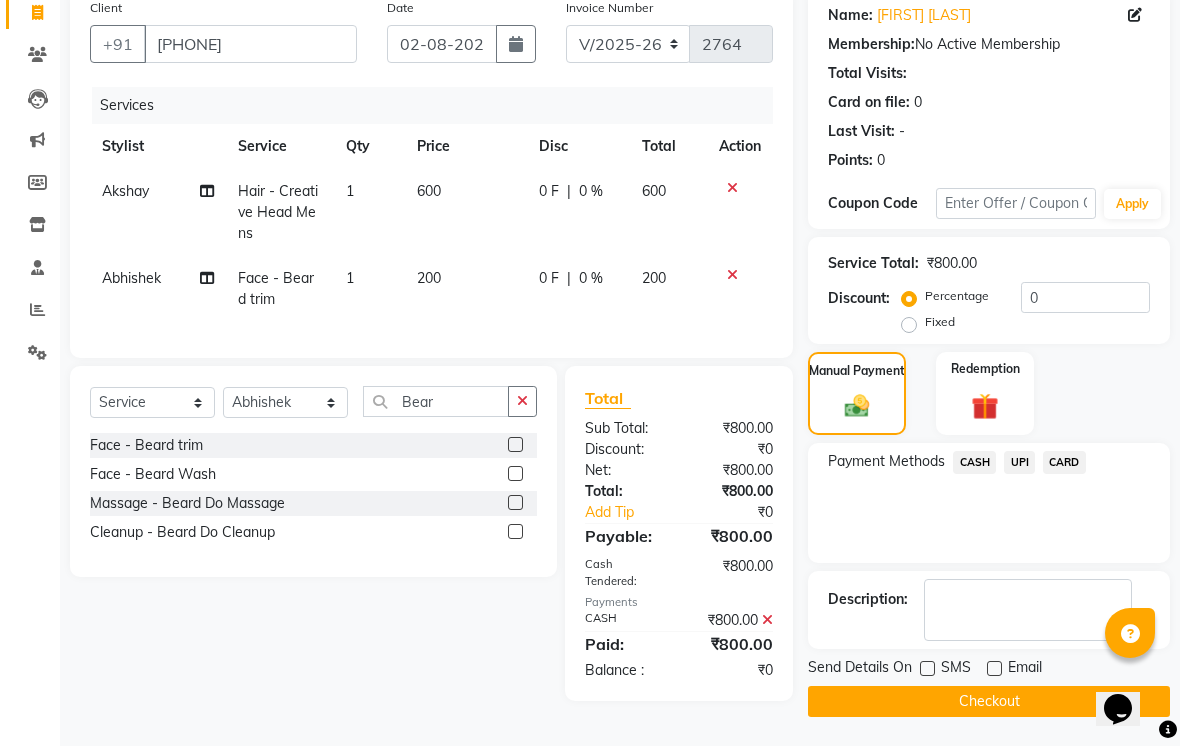 click on "Checkout" 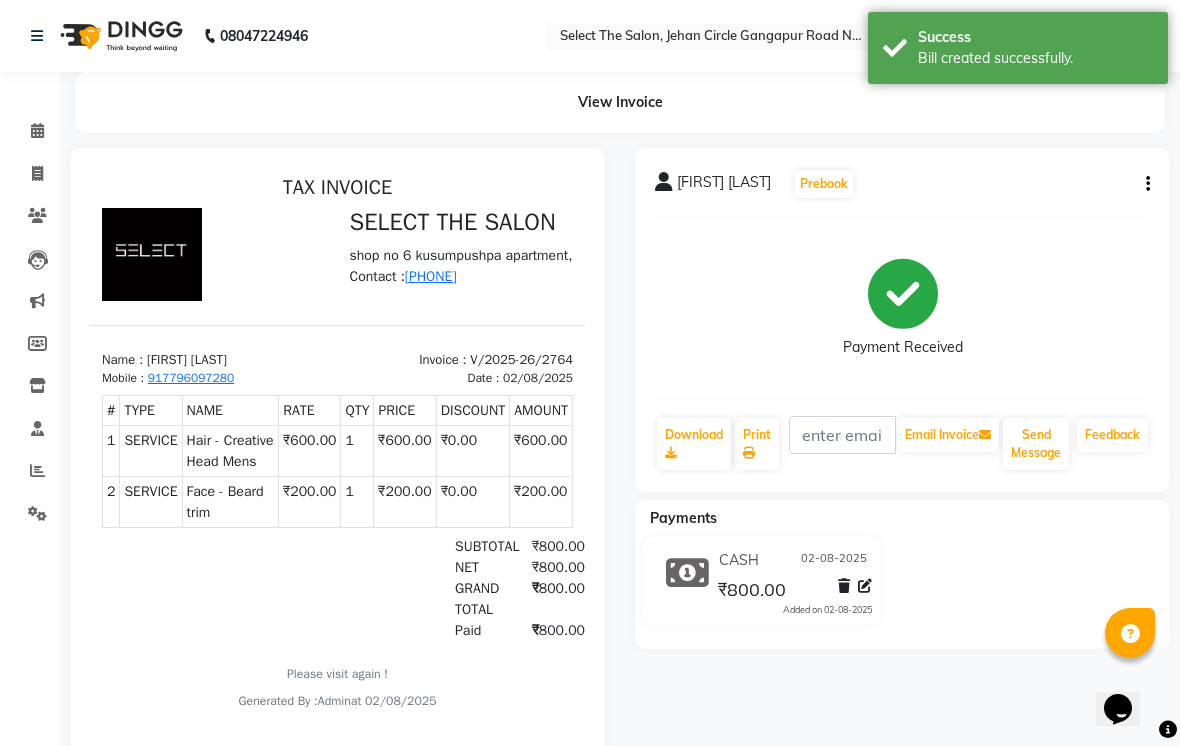 scroll, scrollTop: 0, scrollLeft: 0, axis: both 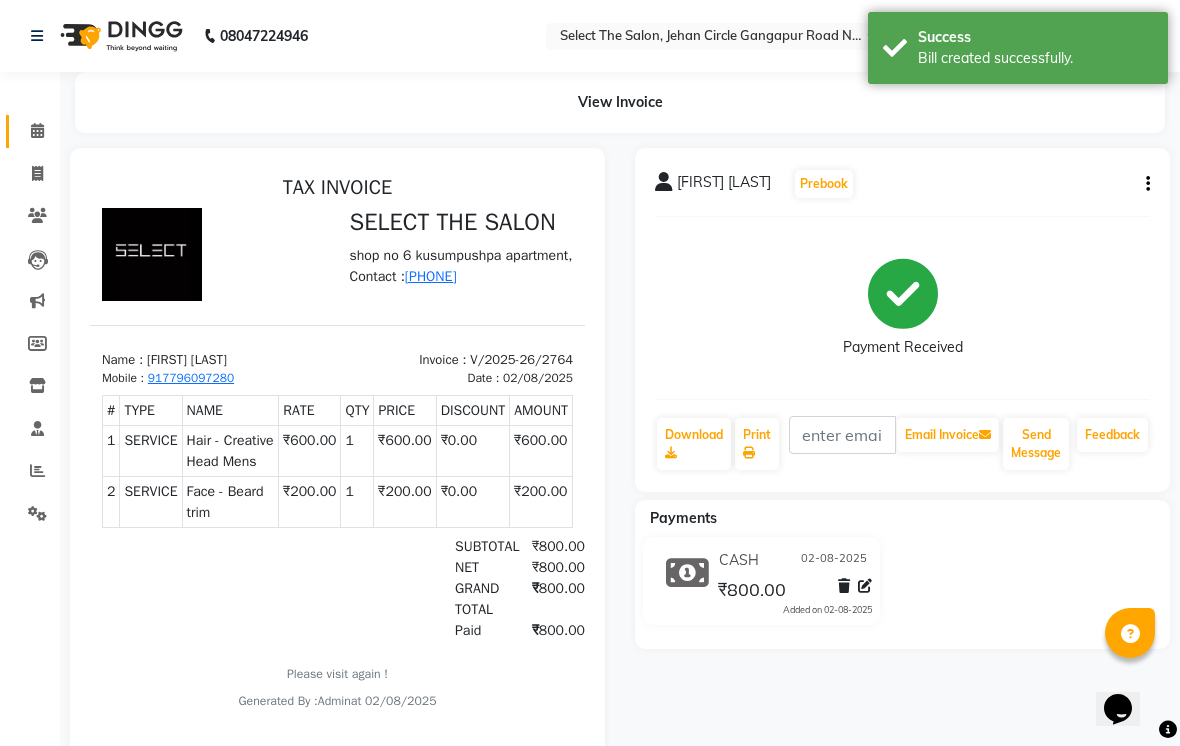 click 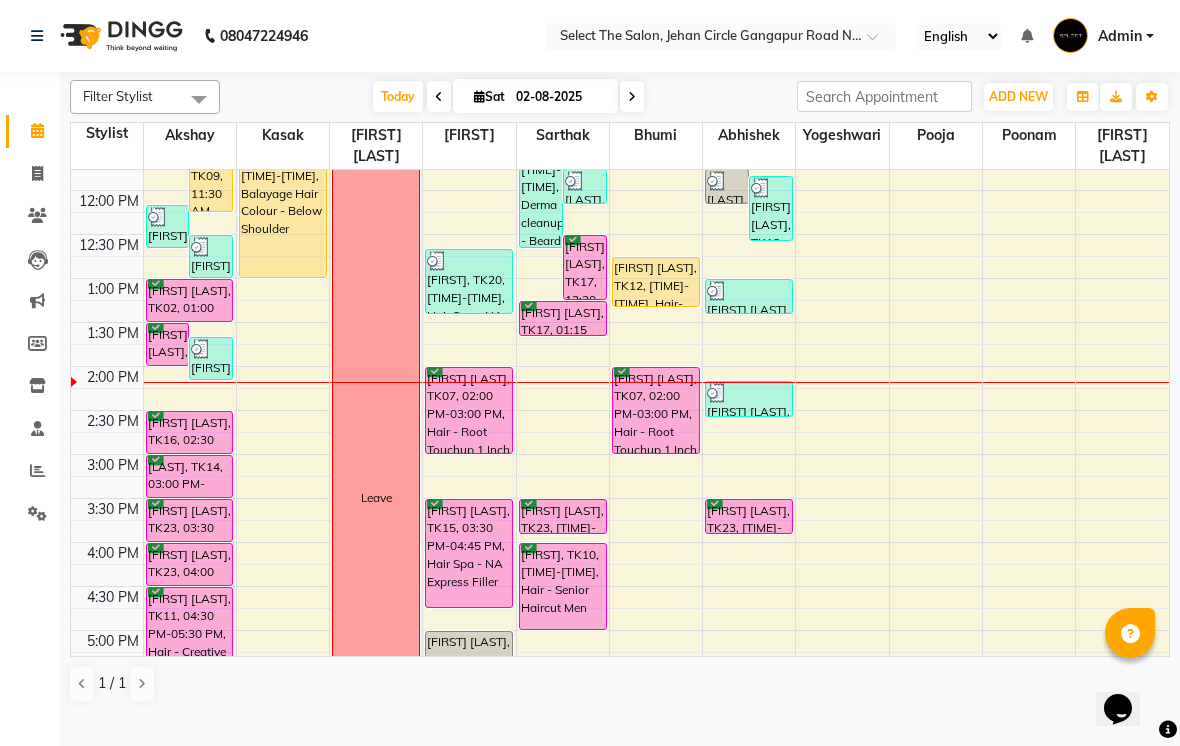 scroll, scrollTop: 327, scrollLeft: 0, axis: vertical 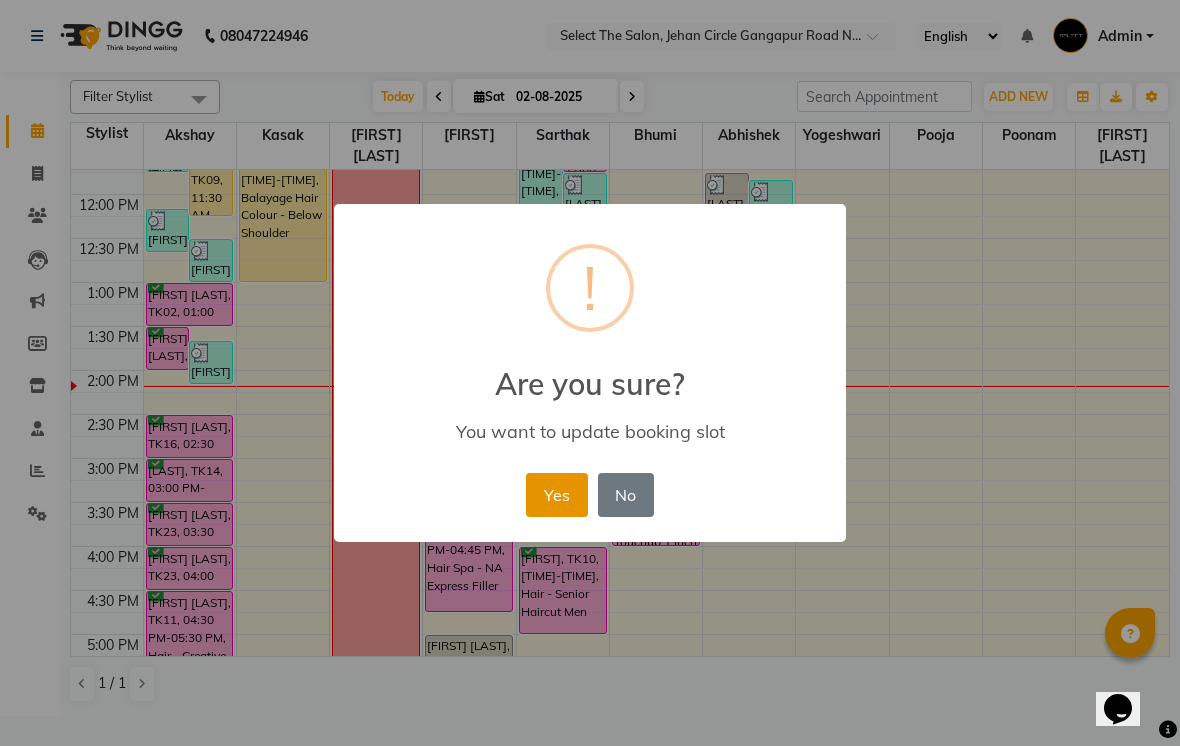 click on "Yes" at bounding box center (556, 495) 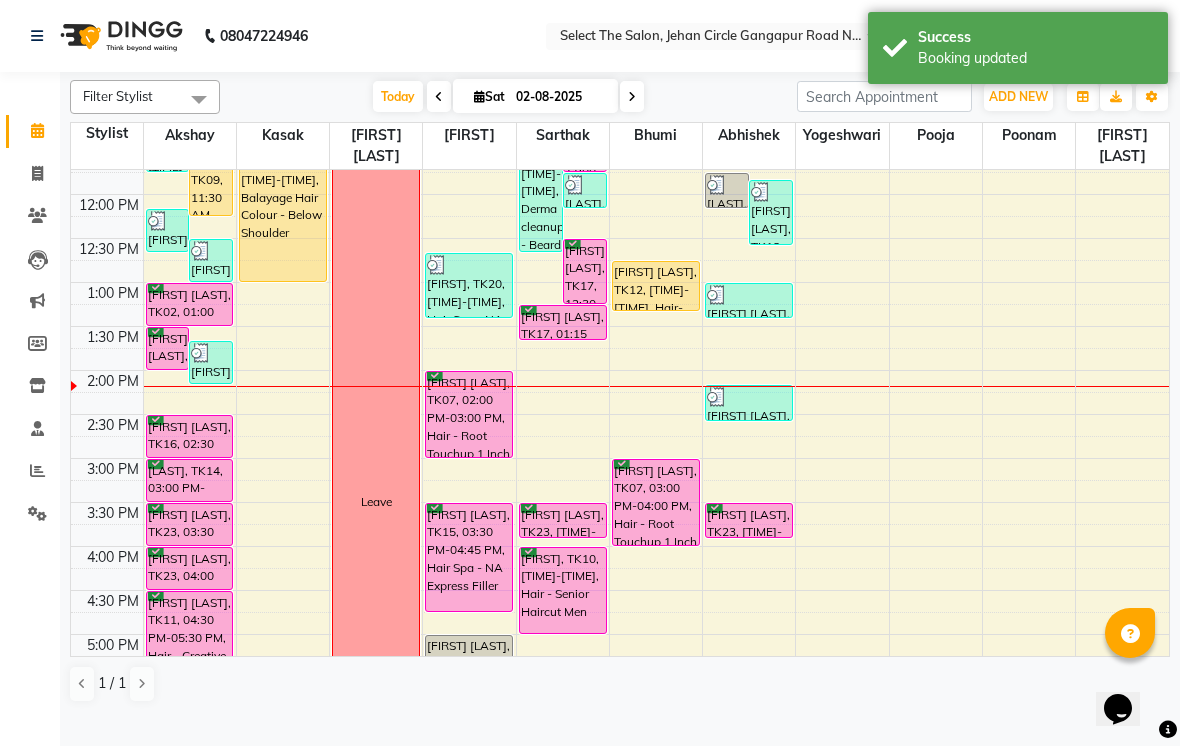 click on "[FIRST] [LAST], TK07, 03:00 PM-04:00 PM, Hair - Root Touchup 1 Inch" at bounding box center (656, 502) 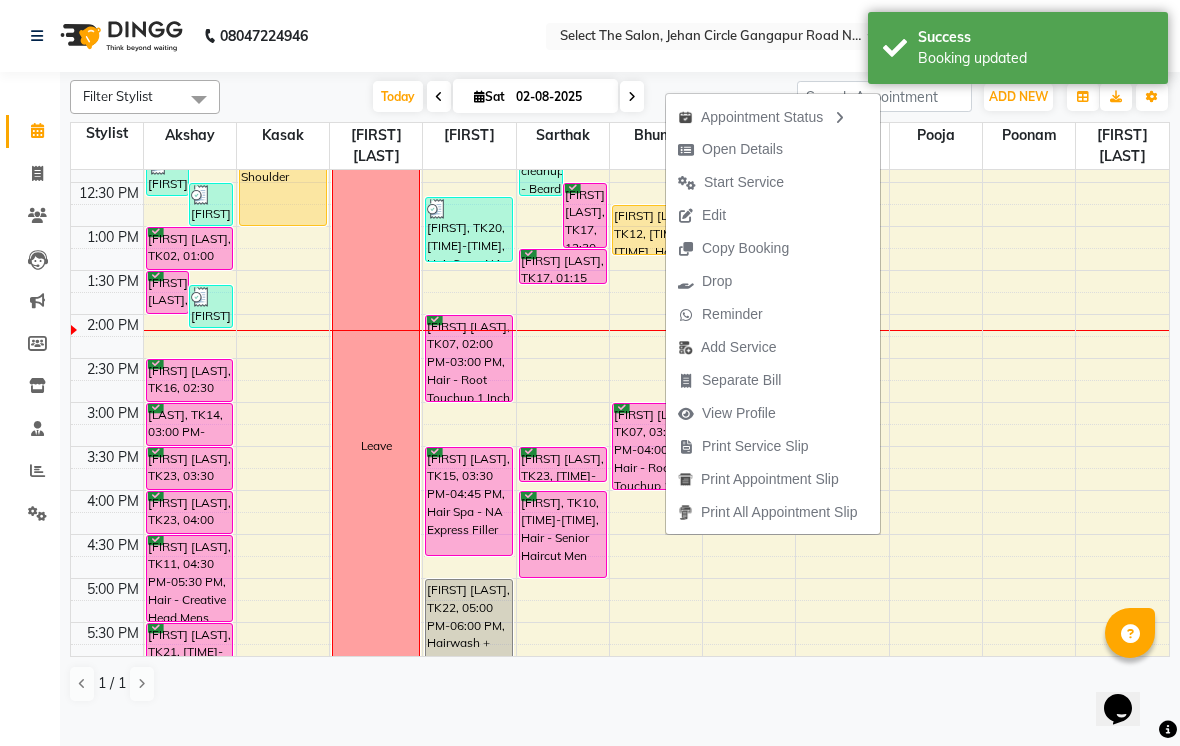 scroll, scrollTop: 386, scrollLeft: 0, axis: vertical 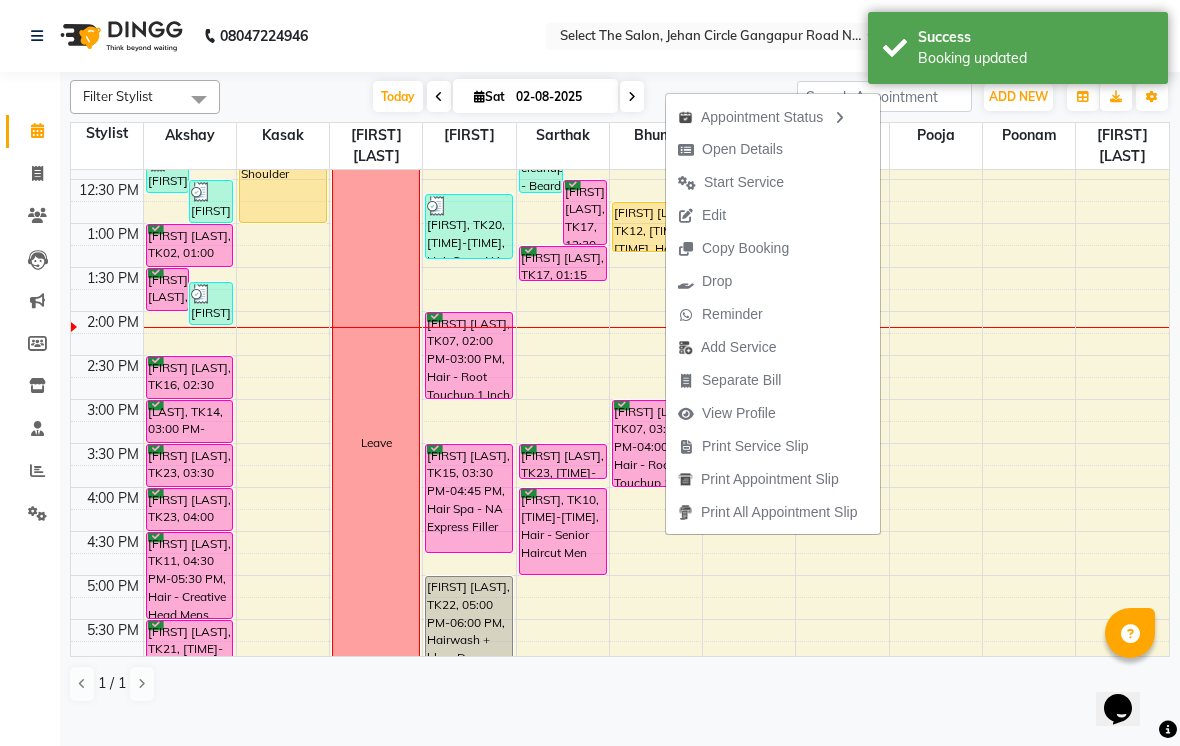 click at bounding box center (656, 256) 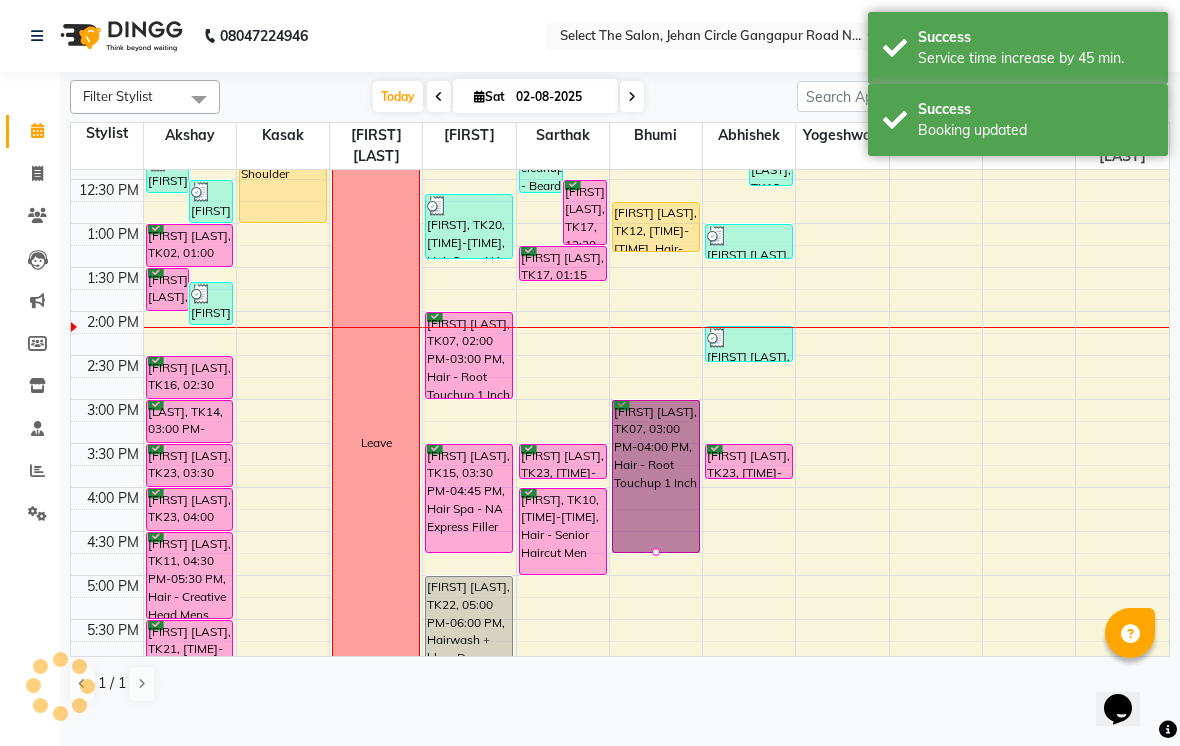 click on "Filter Stylist Select All [FIRST]  [FIRST] [FIRST] [FIRST] [FIRST]  [FIRST]  [FIRST] [LAST]  [FIRST]  [FIRST]  [FIRST] [LAST]  [FIRST]  Group By  Staff View   Room View  View as Vertical  Vertical - Week View  Horizontal  Horizontal - Week View  List  Toggle Dropdown Calendar Settings Manage Tags   Arrange Stylists   Reset Stylists  Full Screen  Show Available Stylist  Appointment Form Zoom 100% Staff/Room Display Count 11 Stylist [FIRST]  [FIRST] [FIRST]  [FIRST]  [FIRST]  [FIRST]  [FIRST] [LAST]  [FIRST]  [FIRST]  [FIRST] [LAST]  [FIRST]  [TIME] [TIME] [TIME] [TIME] [TIME]" 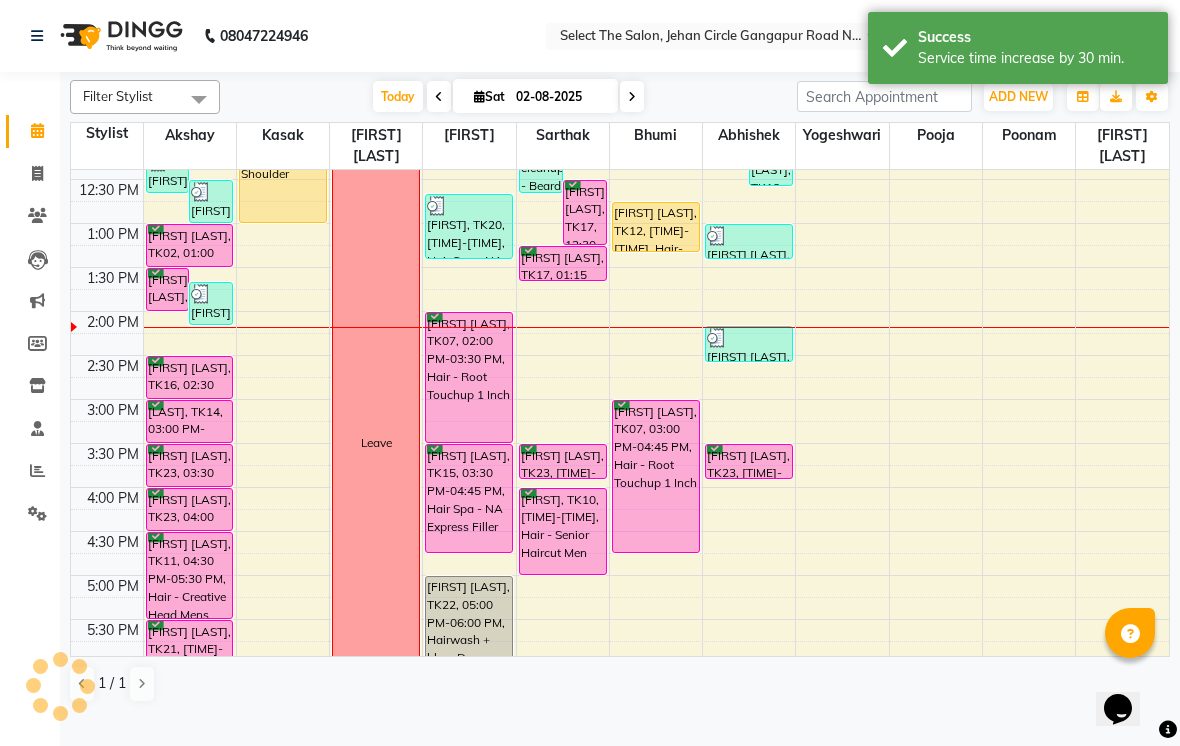 click on "4:30 PM" at bounding box center (113, 542) 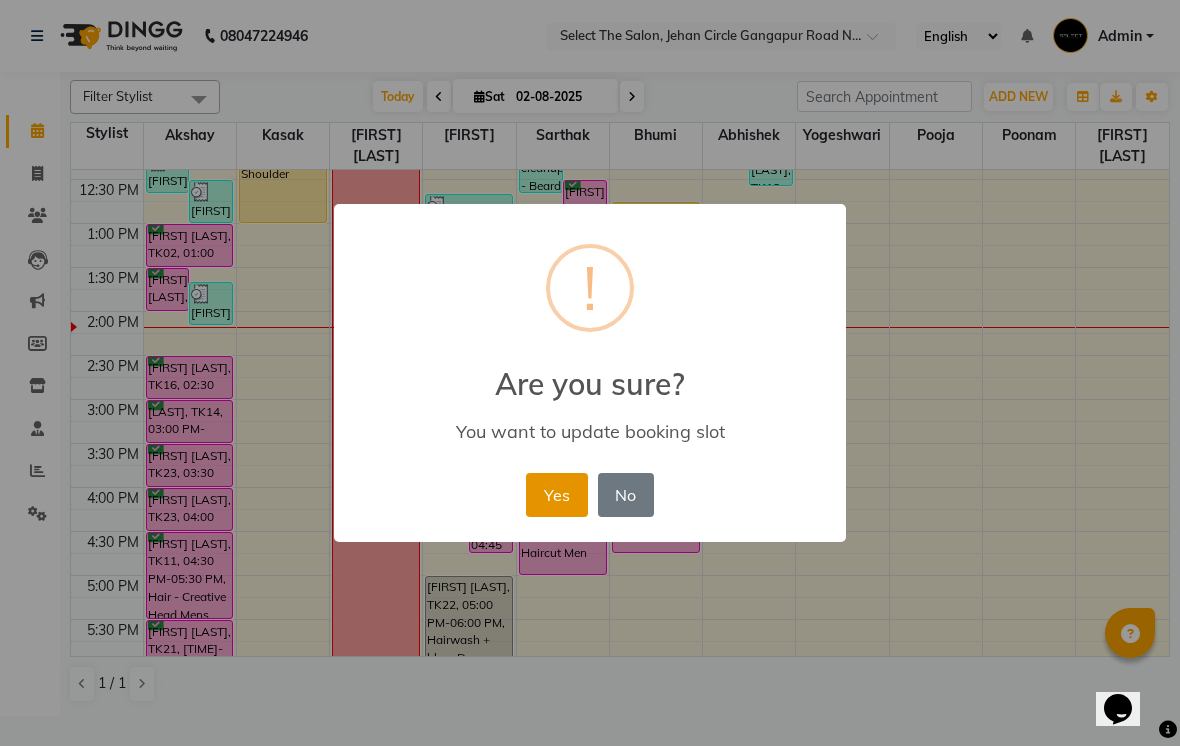 click on "Yes" at bounding box center (556, 495) 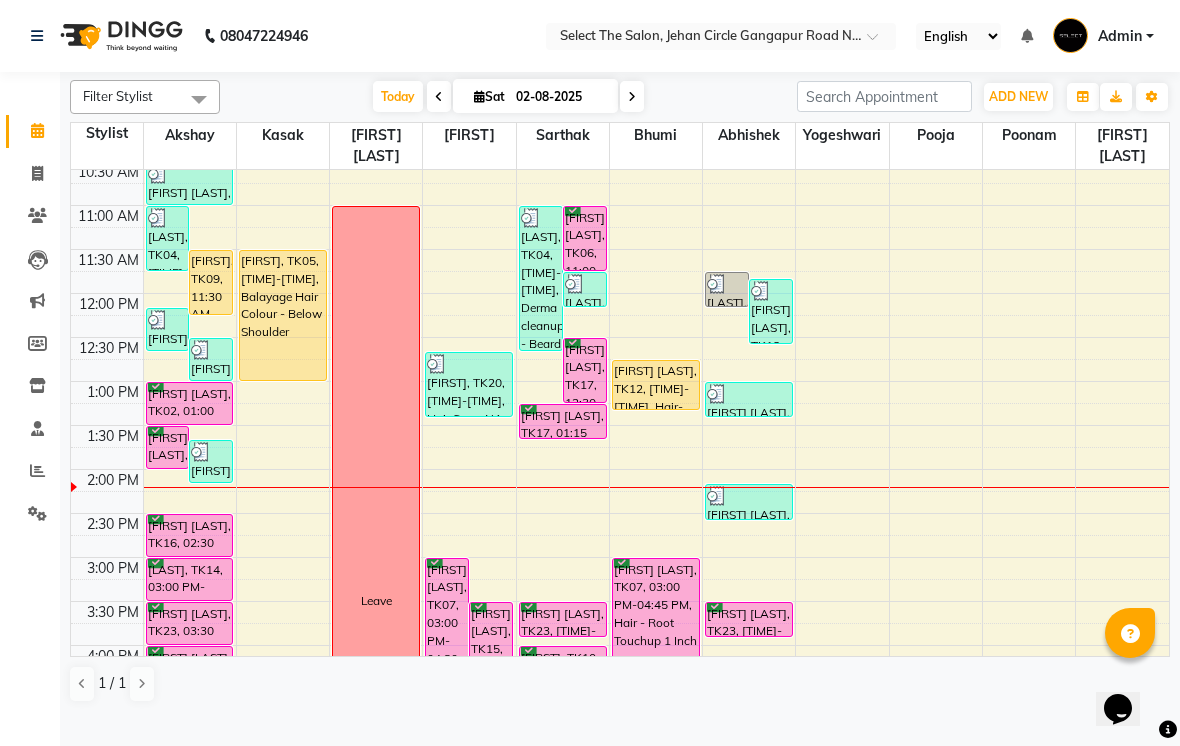 scroll, scrollTop: 219, scrollLeft: 0, axis: vertical 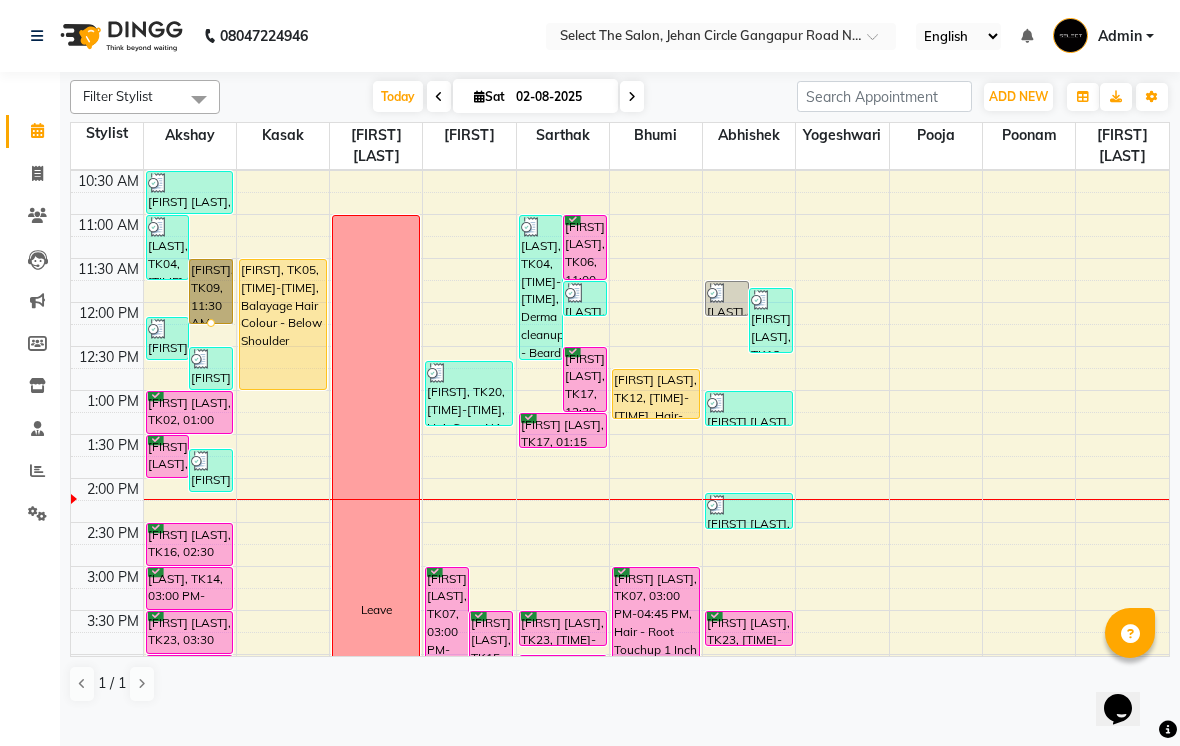 click at bounding box center [211, 323] 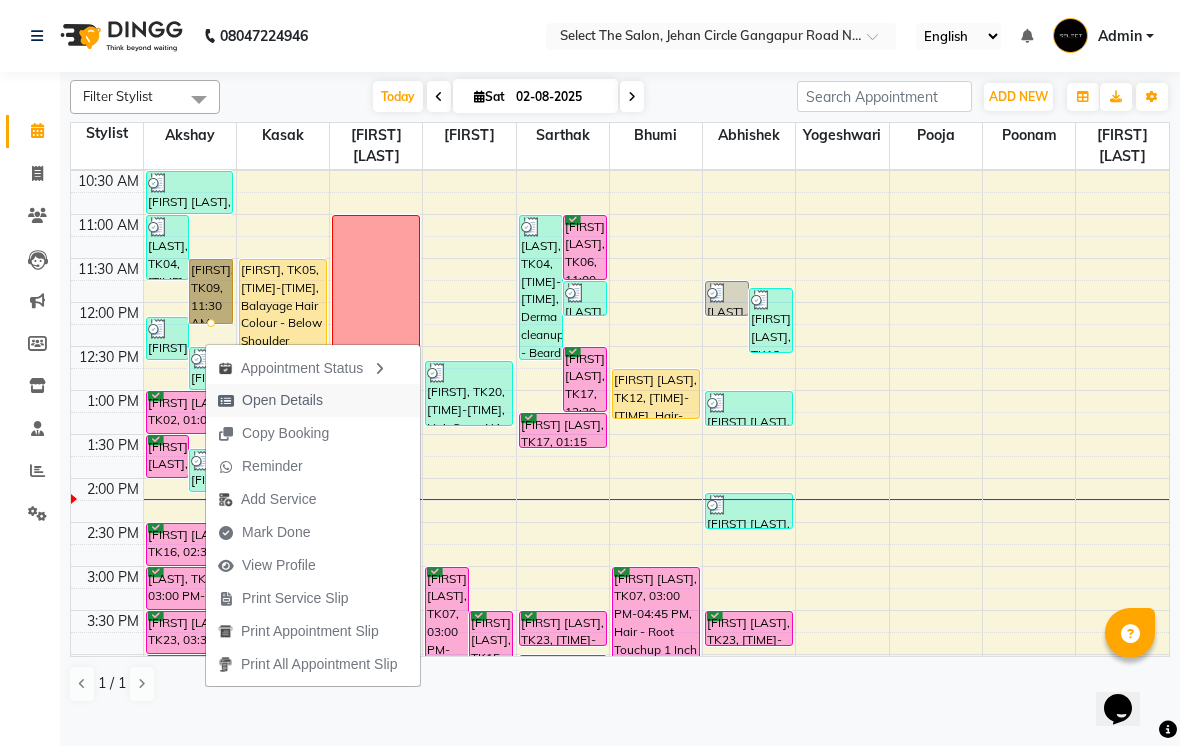 click on "Open Details" at bounding box center (282, 400) 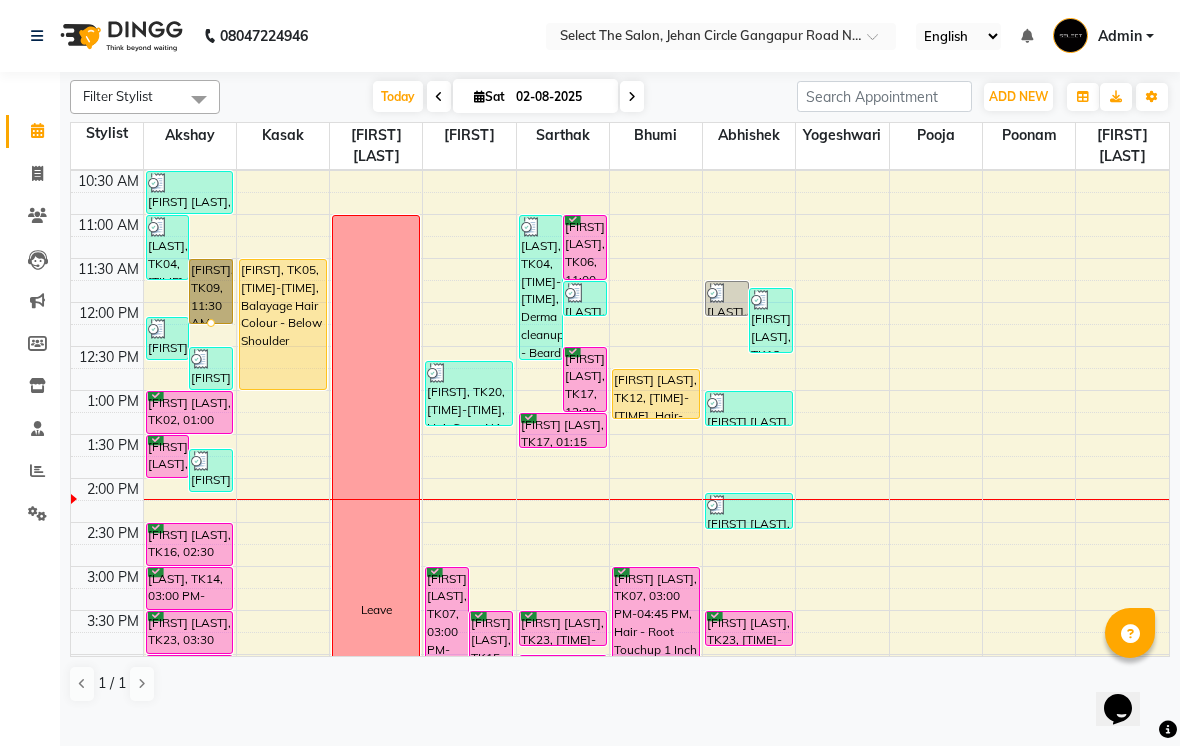 click at bounding box center [211, 323] 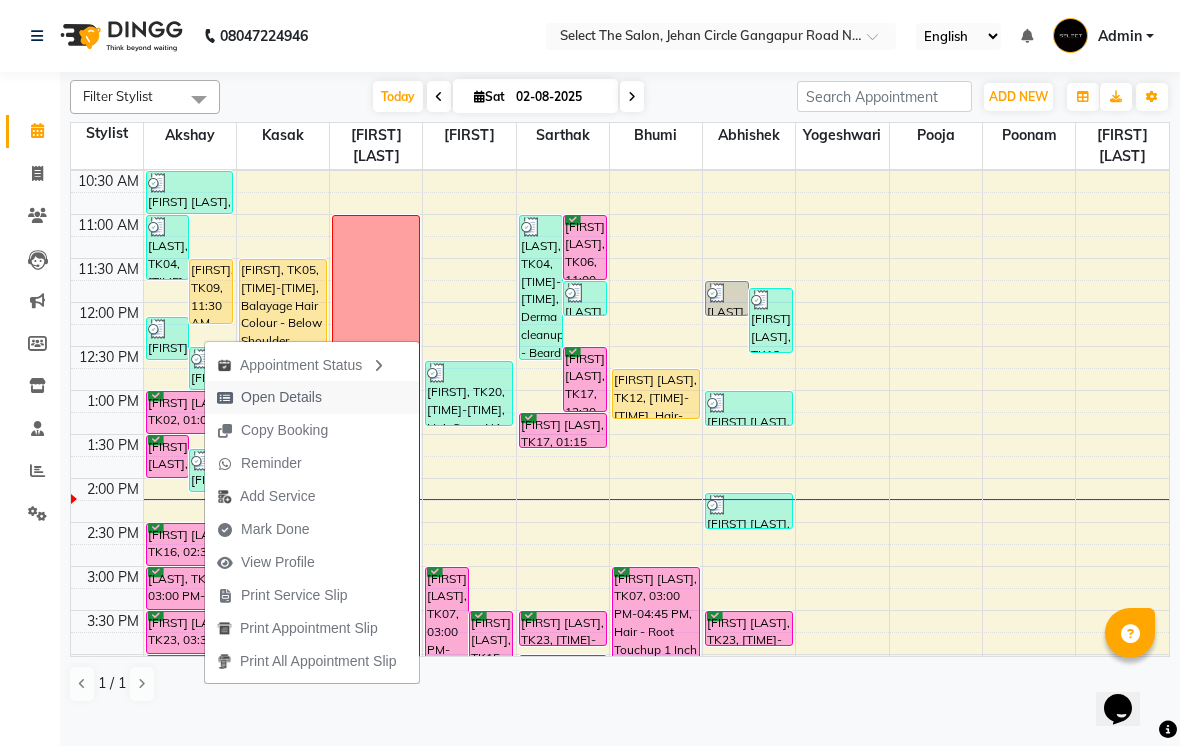 click on "Open Details" at bounding box center (281, 397) 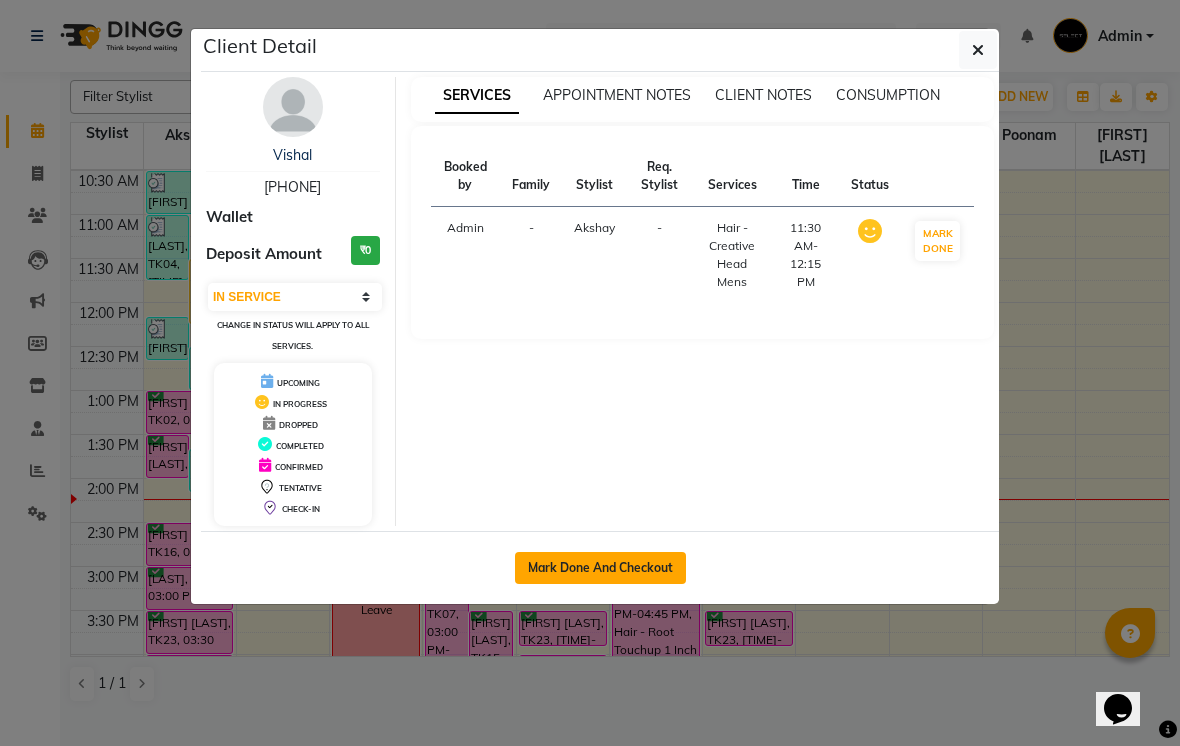click on "Mark Done And Checkout" 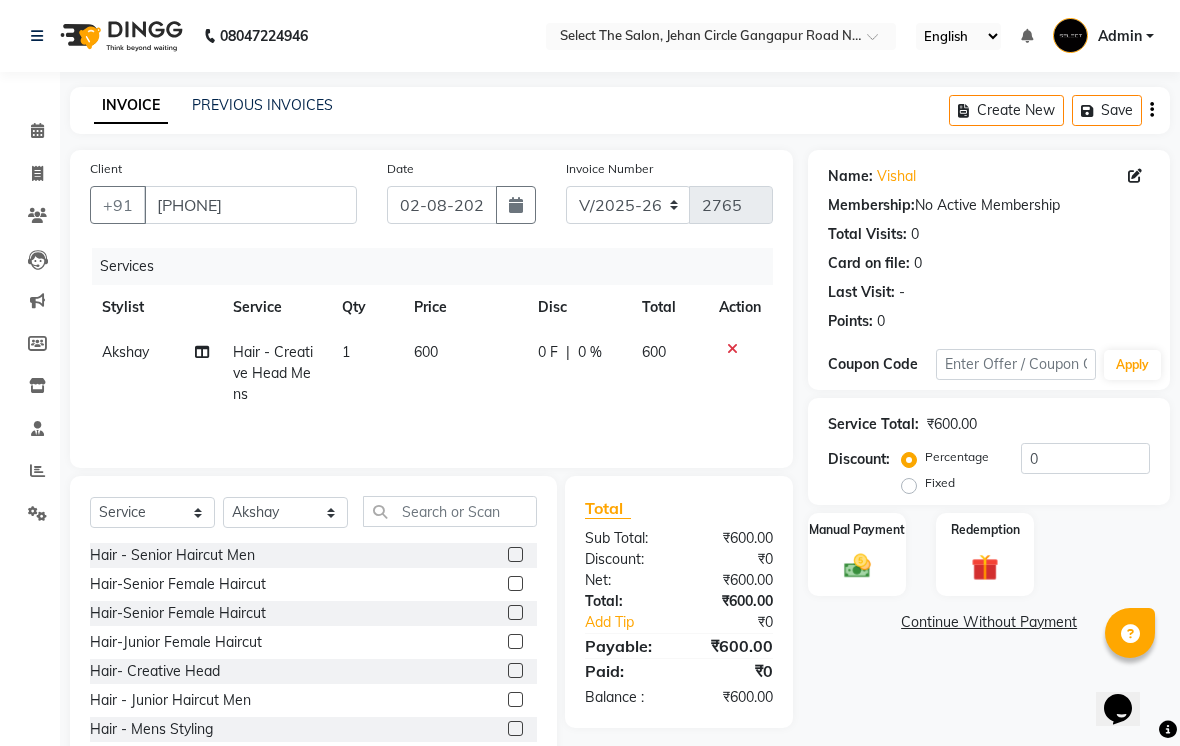 click on "Select  Service  Product  Membership  Package Voucher Prepaid Gift Card  Select Stylist [FIRST]  [FIRST]  [FIRST]  [FIRST] [FIRST]  [FIRST]  [FIRST]  [FIRST]  [FIRST]  [FIRST] [LAST] [FIRST] Hair - Senior Haircut Men  Hair-Senior Female Haircut  Hair-Senior Female Haircut  Hair-Junior Female Haircut  Hair- Creative Head   Hair - Junior Haircut Men   Hair - Mens Styling  Hair - Mens Haircolour  Hair - Global Colour  Hair - Mens hair colour Touch-up  Hair - Root Touchup 1 Inch  Hair - Root Touchup 2 inch  Hair - Mens Keratin Treatment  Hair - K18 Treatment  Hair - Mens Hair spa  Hair - Mens hairwash  Head Massage  Keratin Wash   Hair- Kids Haircut  Consultation   Hair - Creative Head Mens  Hair - Fringe   Hair - Fiber Clinix  Hair - Root Touchup 1 Inch AF  Hair - Root Touchup 2 inch AF  Hair - Makeup and bridal hair style   Hair - Biotop Spa   Hair - Female Styling   Foot spa  Hand spa  Dry manicure   Dry pedicure   Nail Extension   B3  Package   package   Nail cutting fileing  Botox  Combo of 3   Face-Chin" 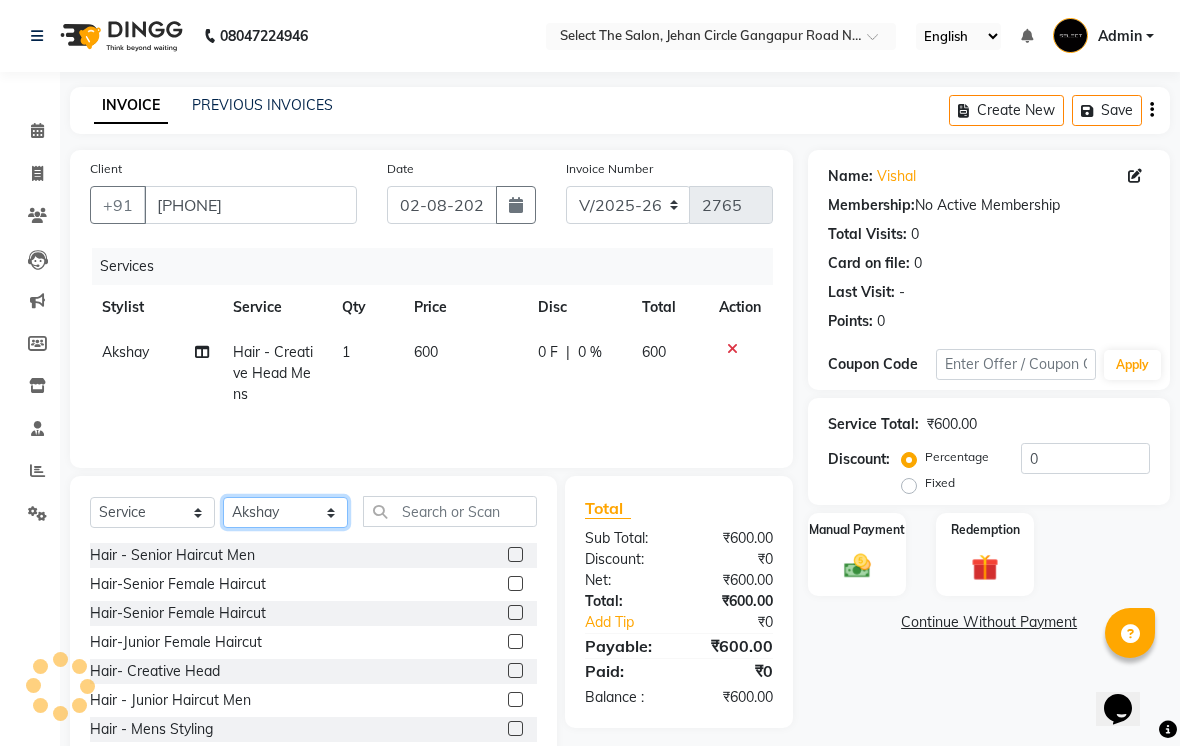 click on "Select Stylist Abhishek  Akshay  Bhumi  Kasak Pooja  Poonam  Sachin Wagh  Sarthak  Siddhika  Venkatesh warule Yogeshwari" 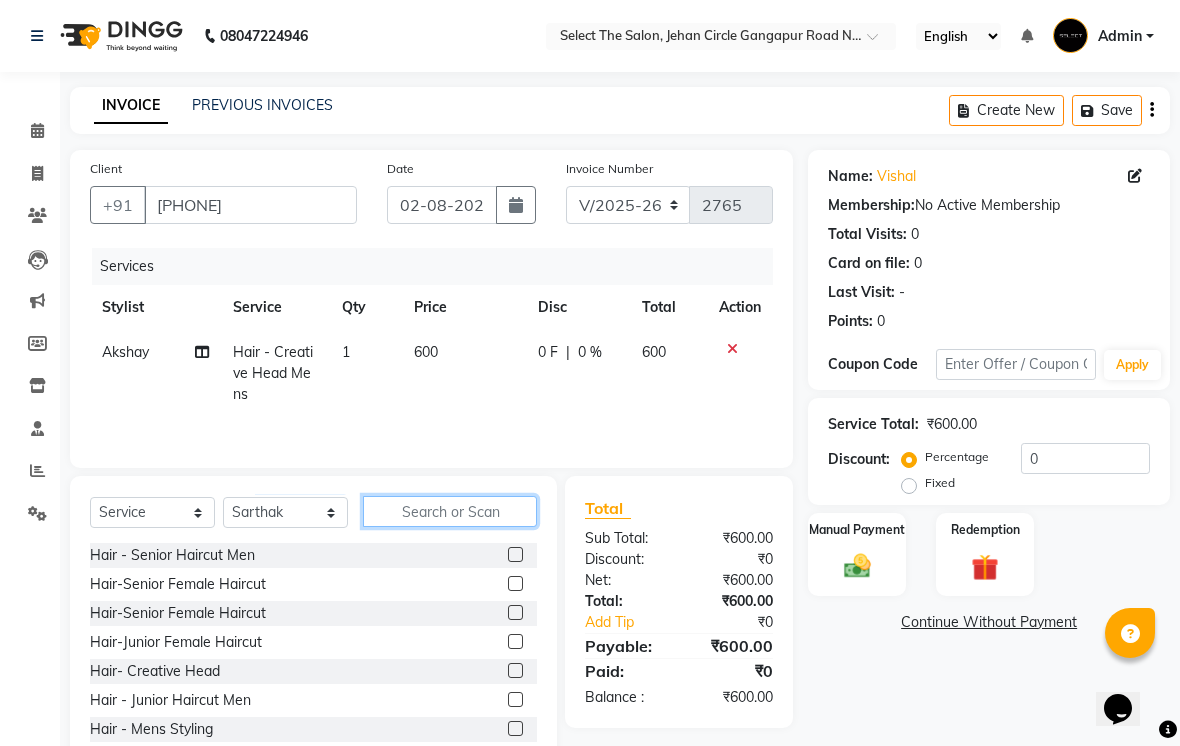 click 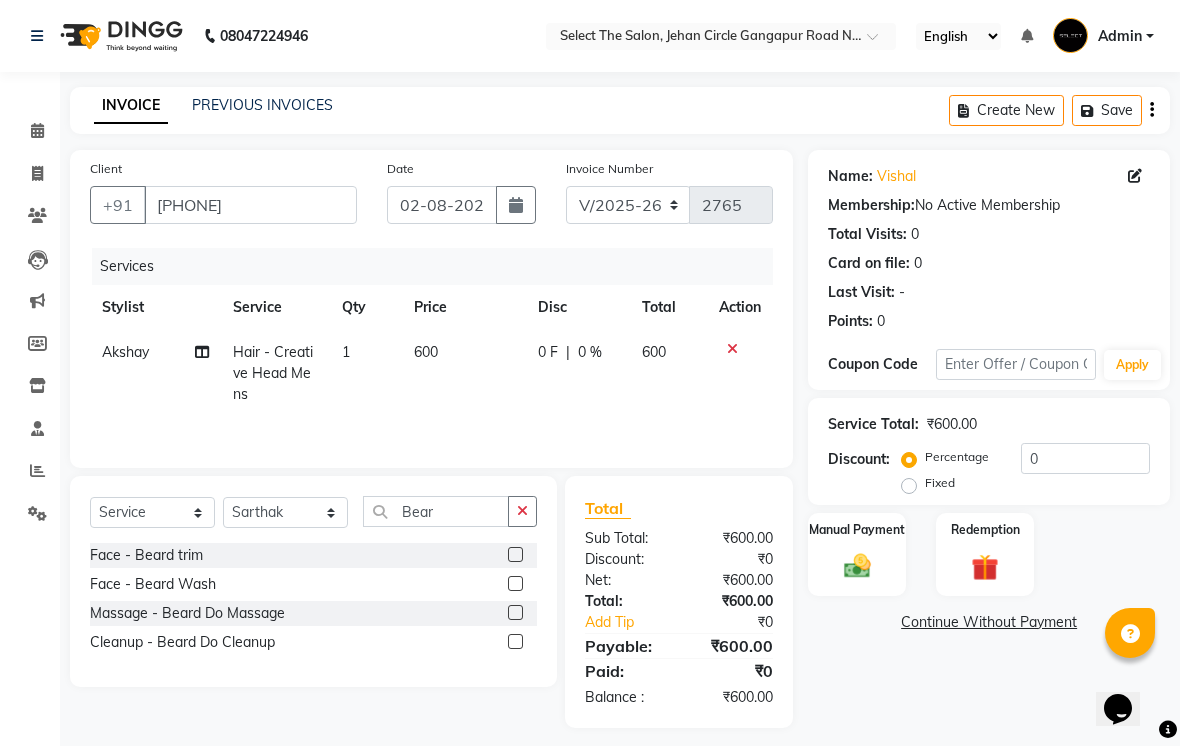 click 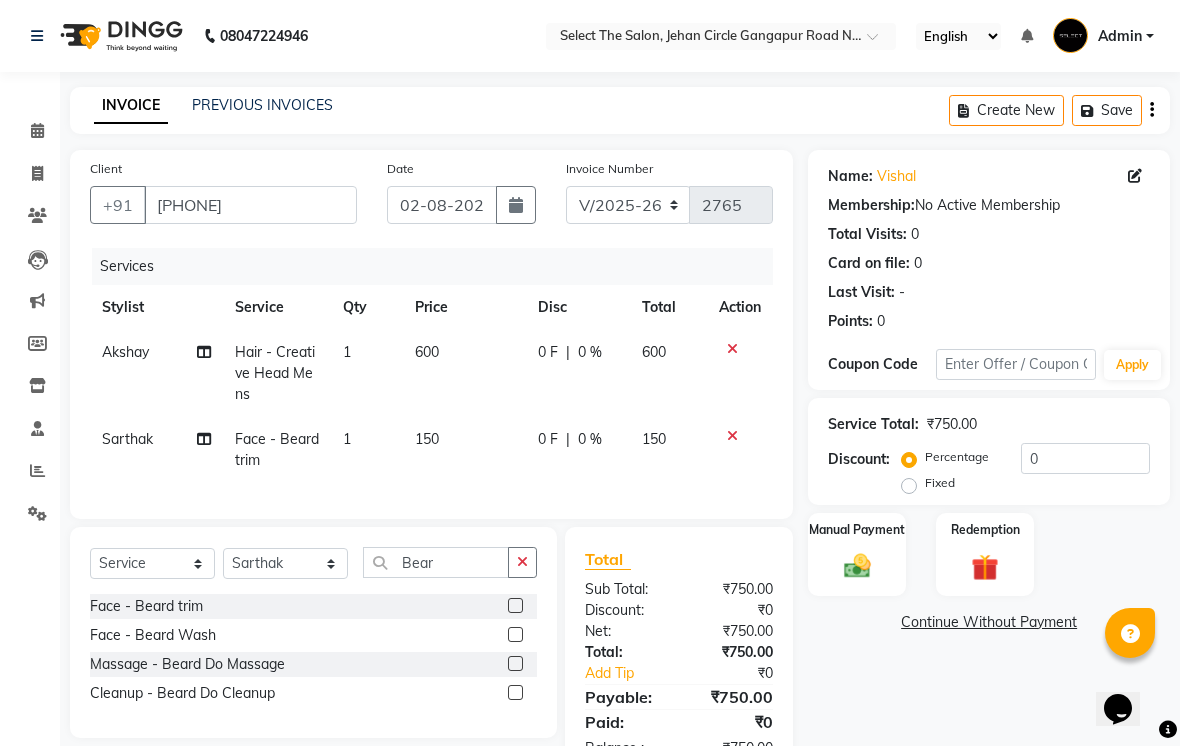 click on "150" 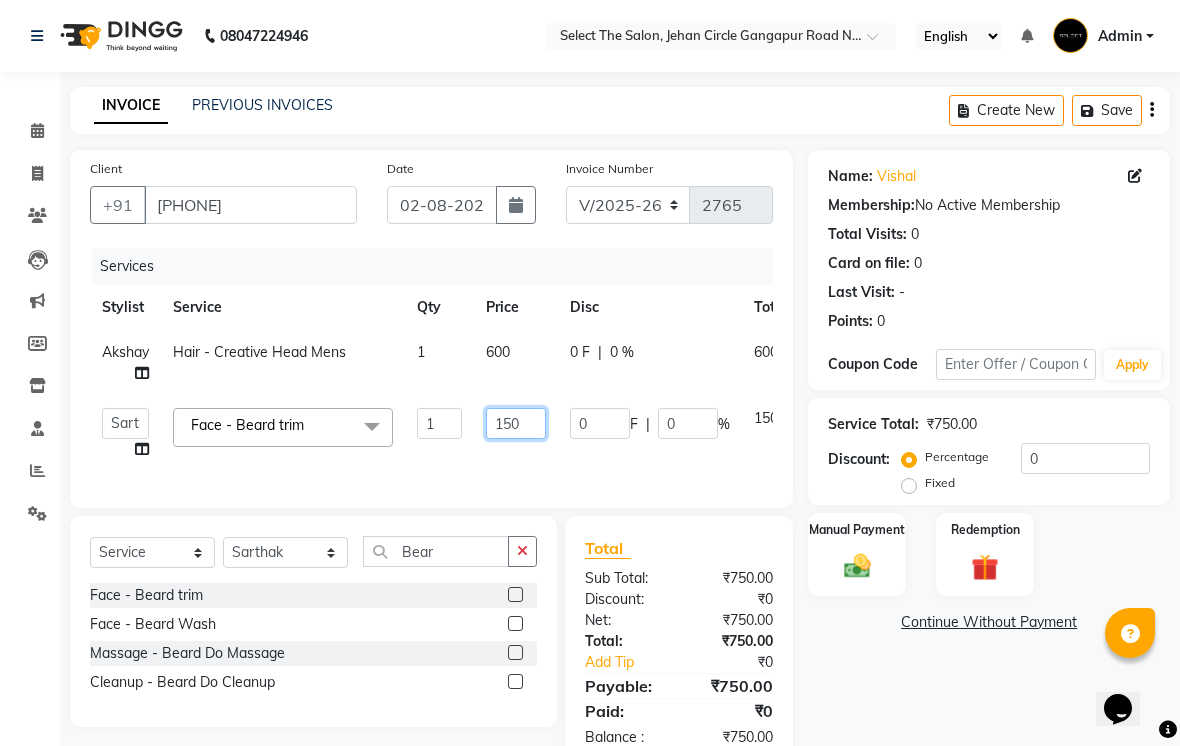 click on "150" 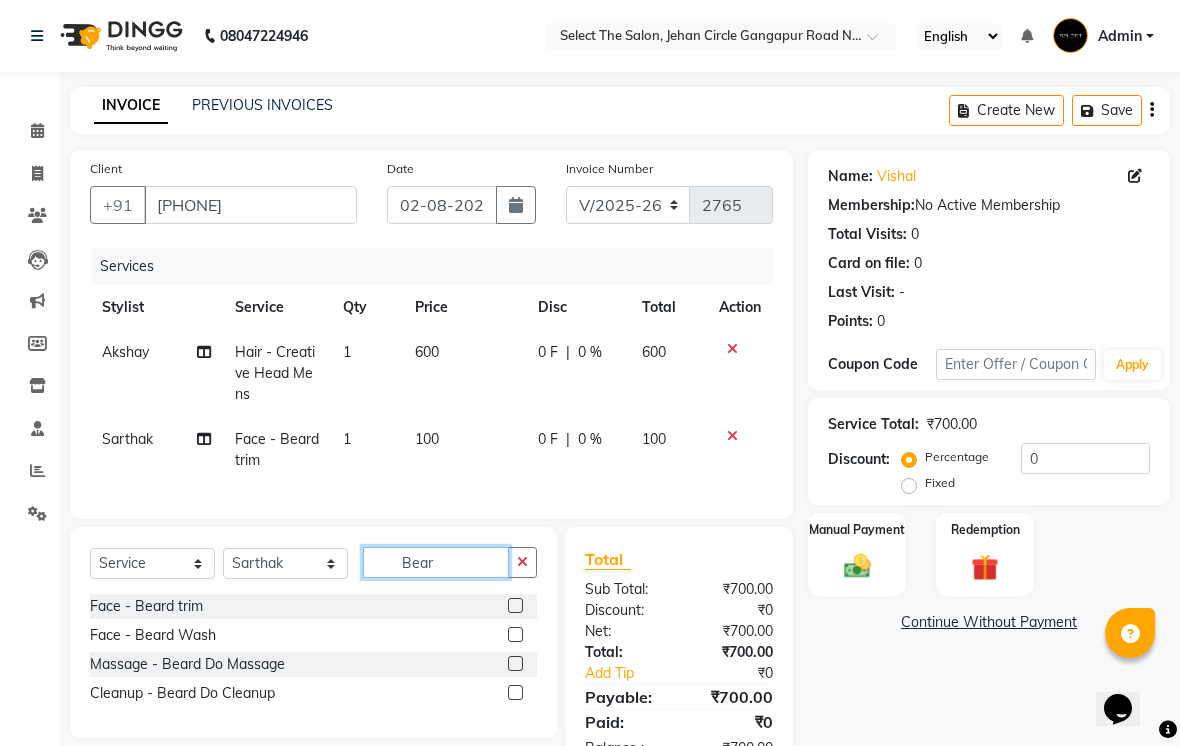 click on "Bear" 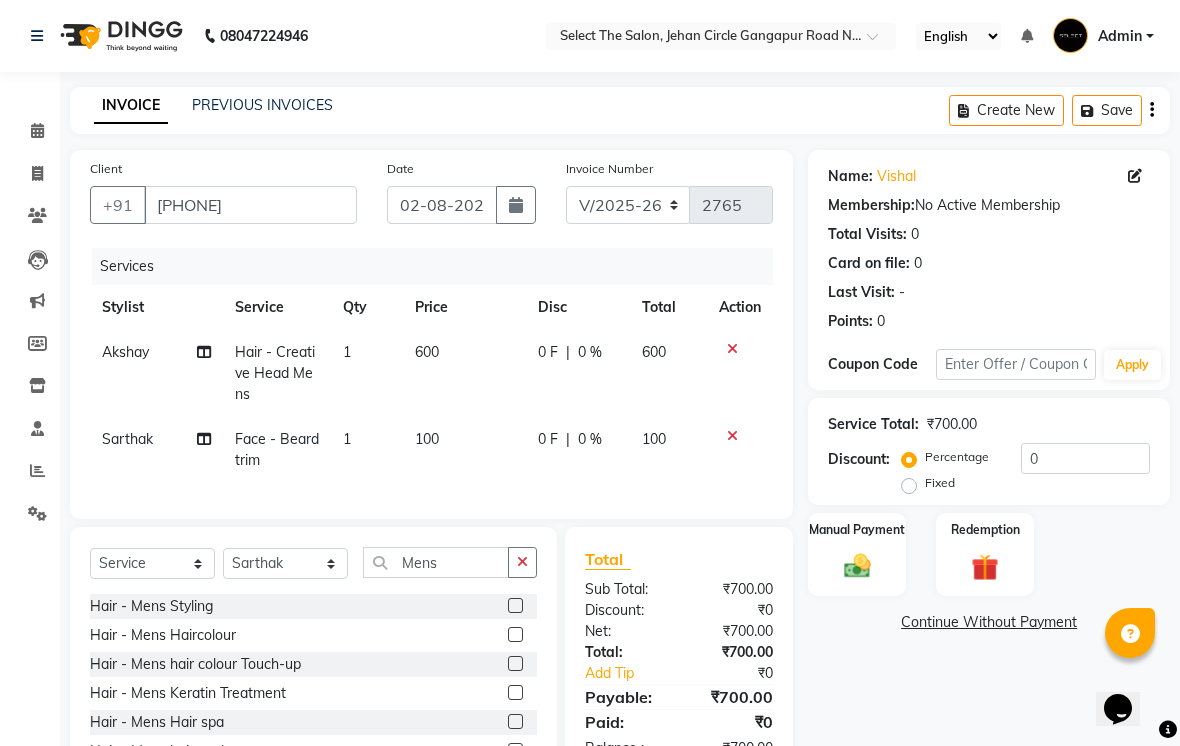 click 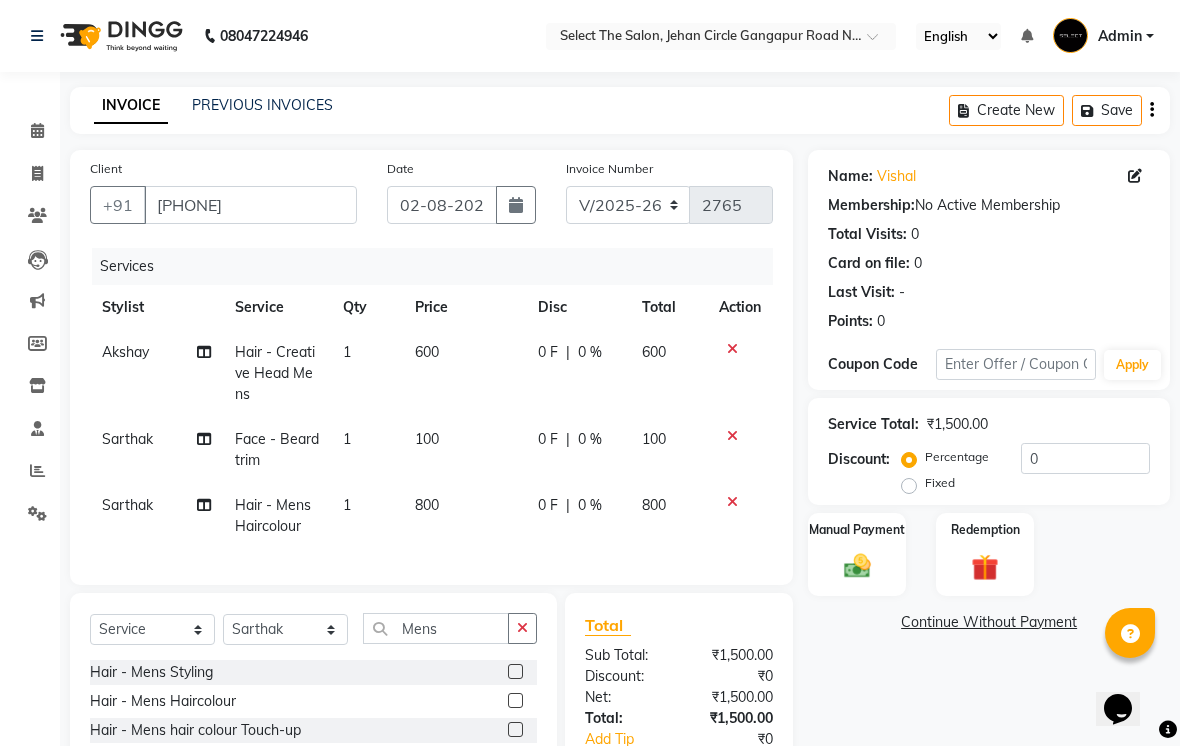 click on "800" 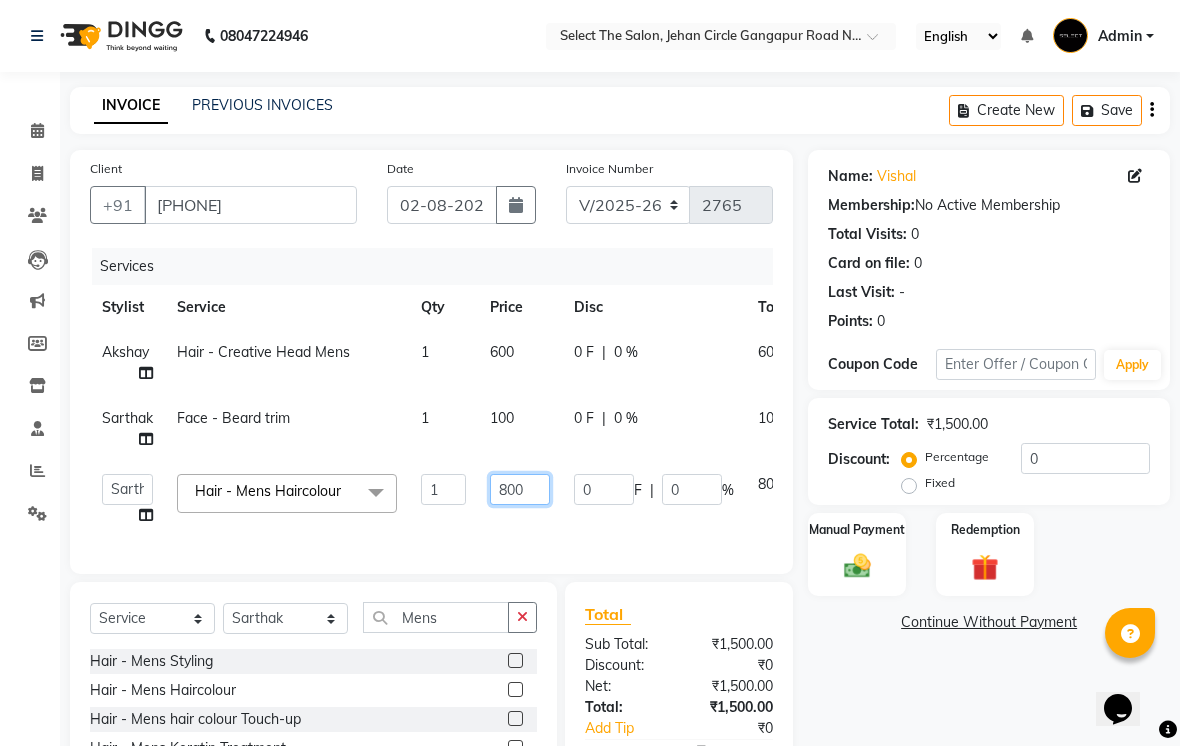 click on "800" 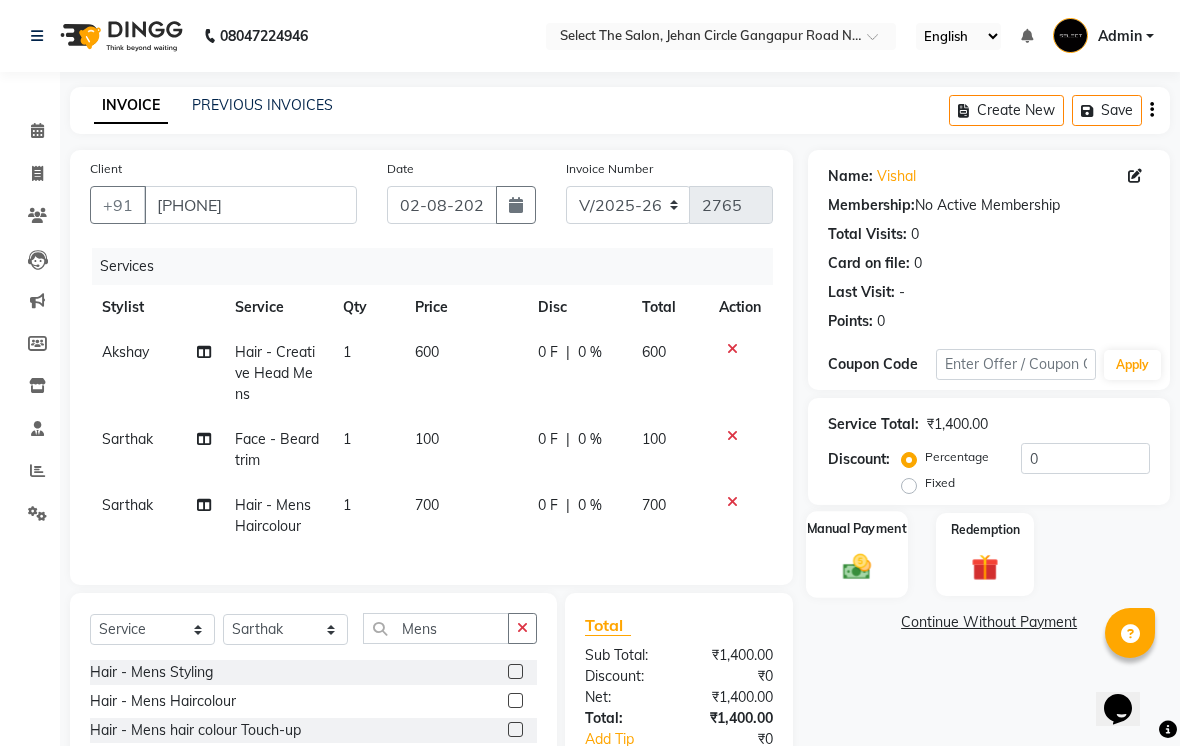 click on "Manual Payment" 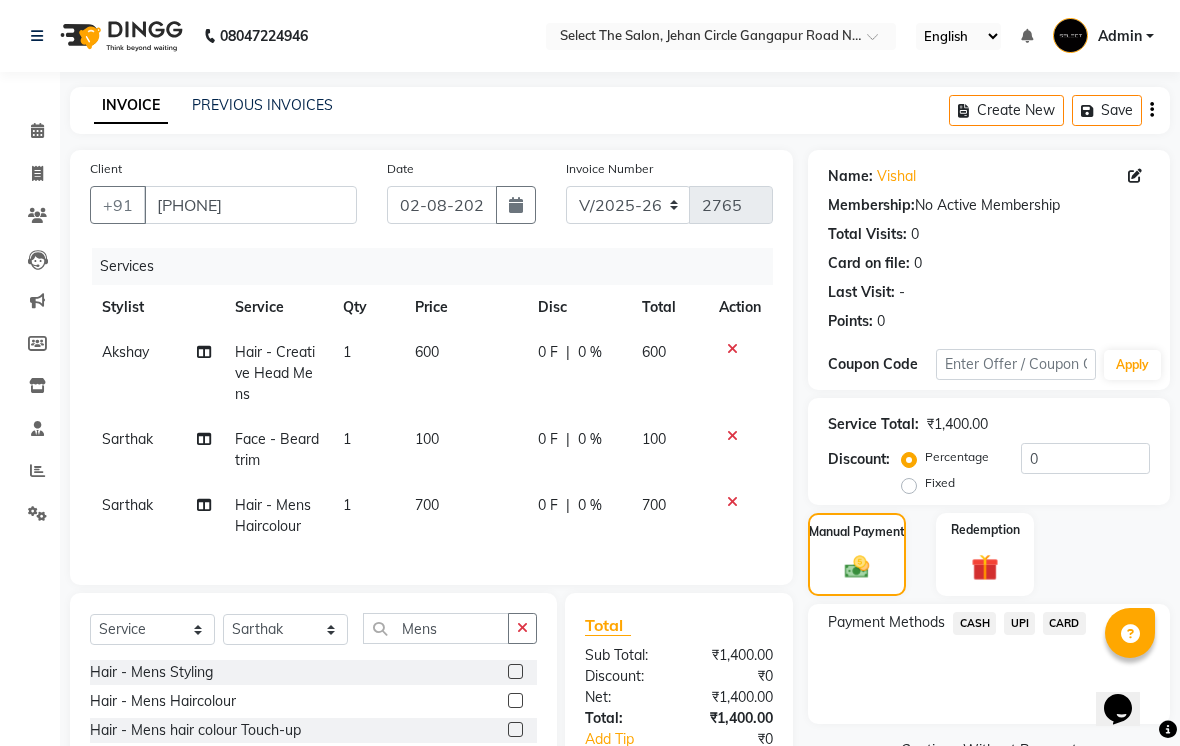 click on "CASH" 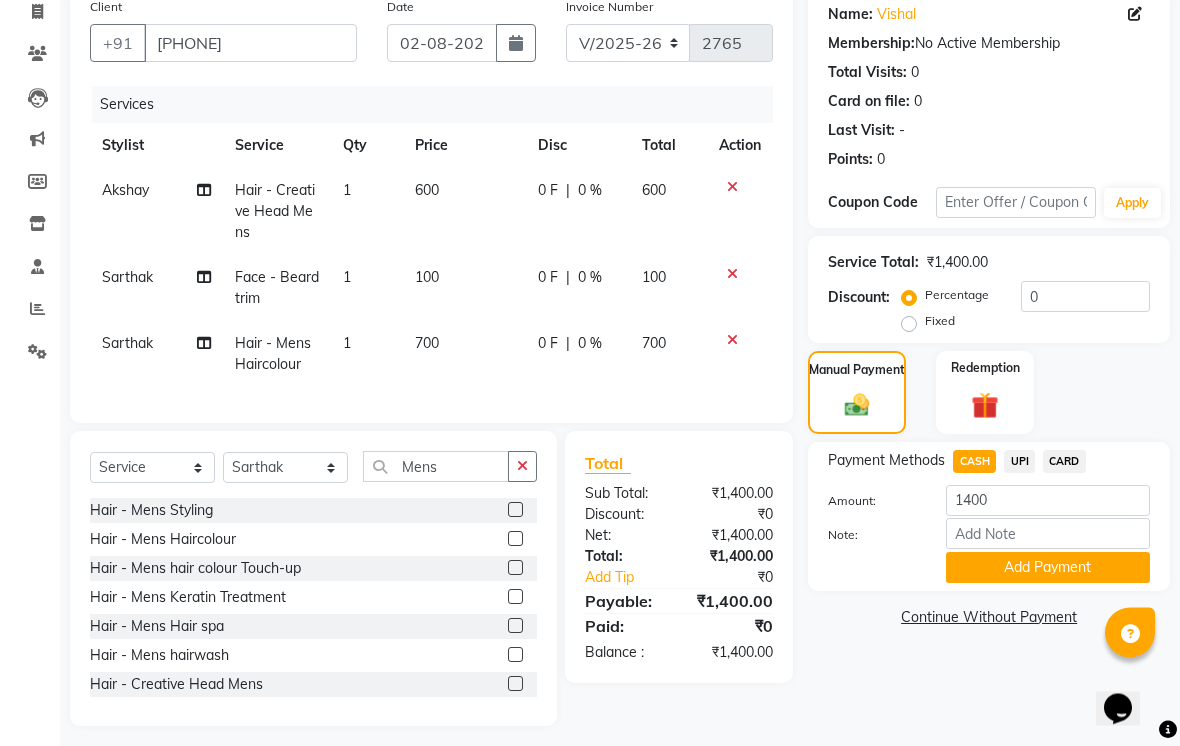 scroll, scrollTop: 169, scrollLeft: 0, axis: vertical 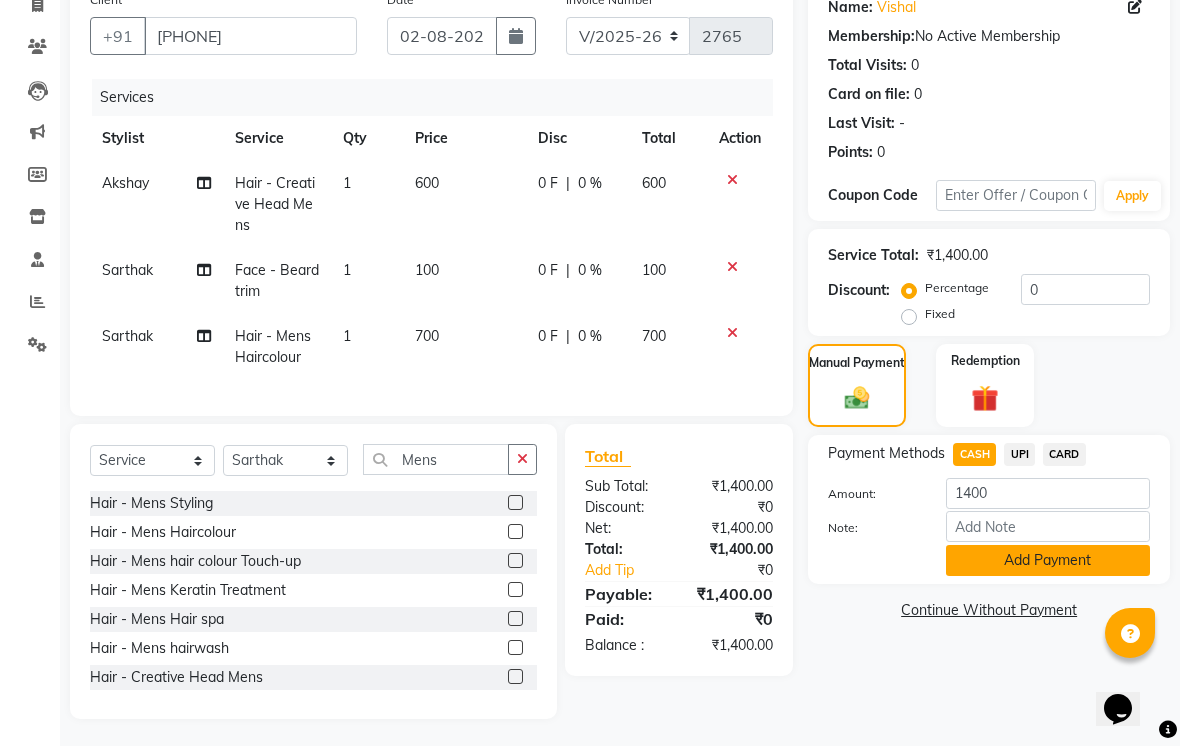 click on "Add Payment" 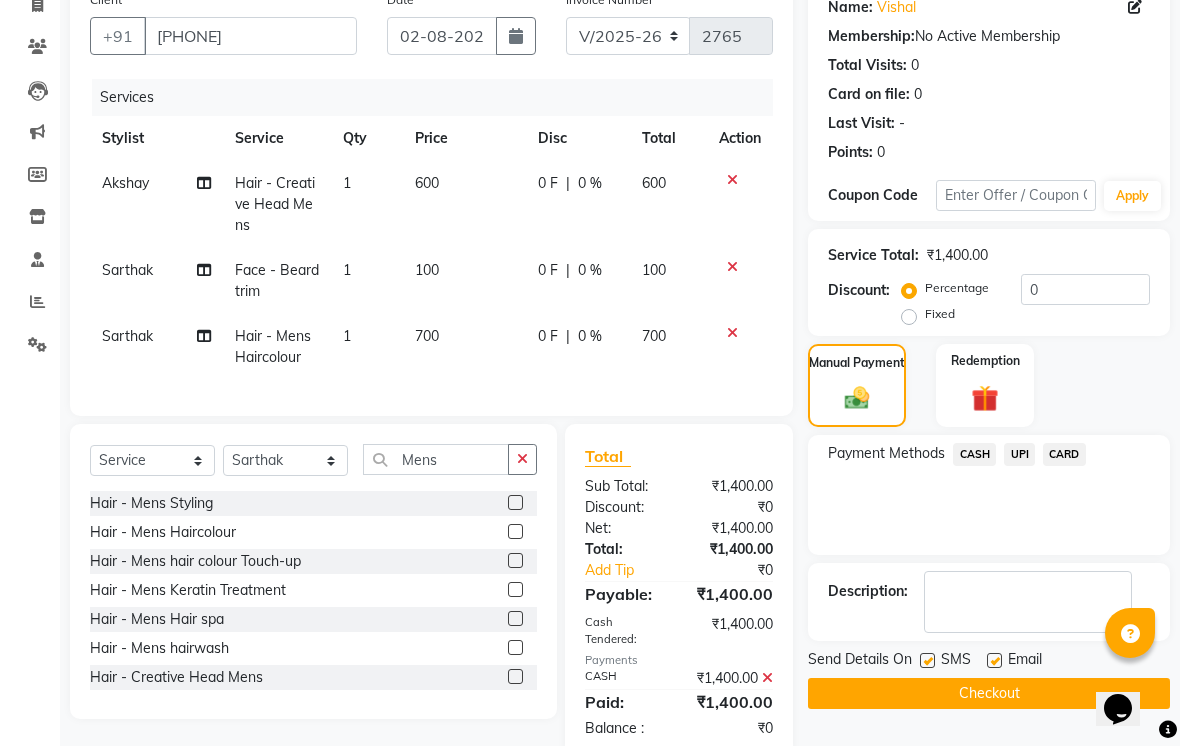 click 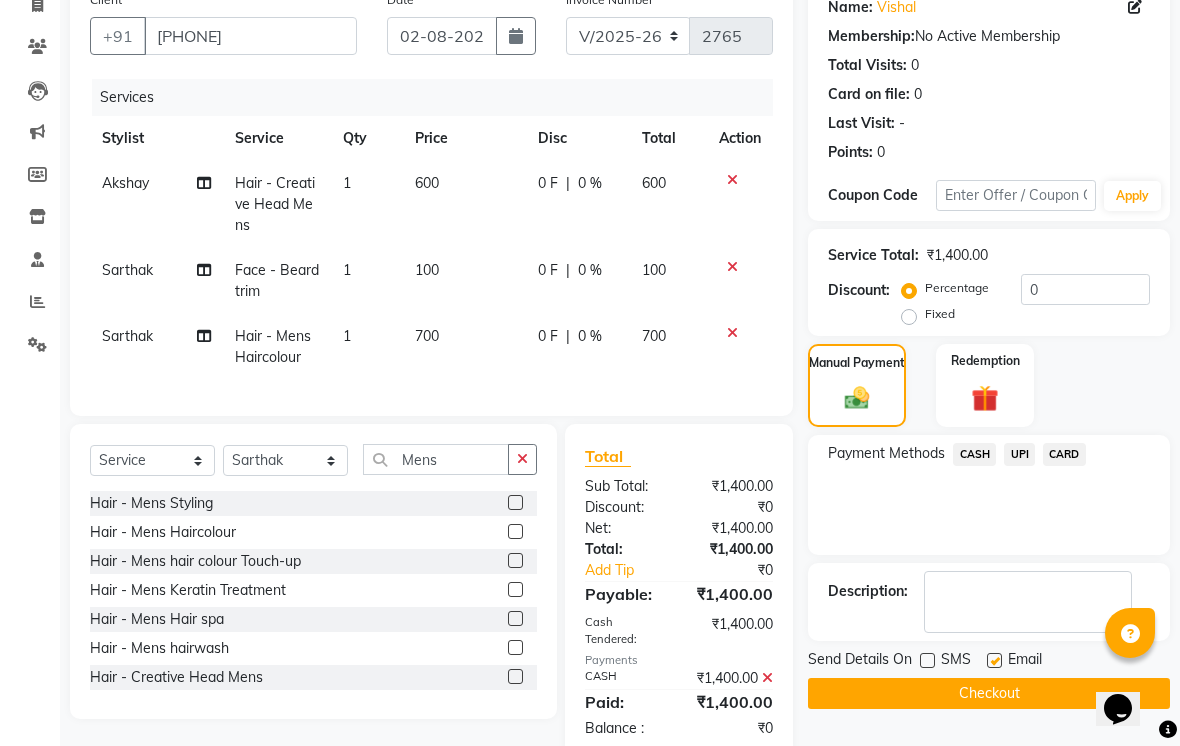 click on "SMS" 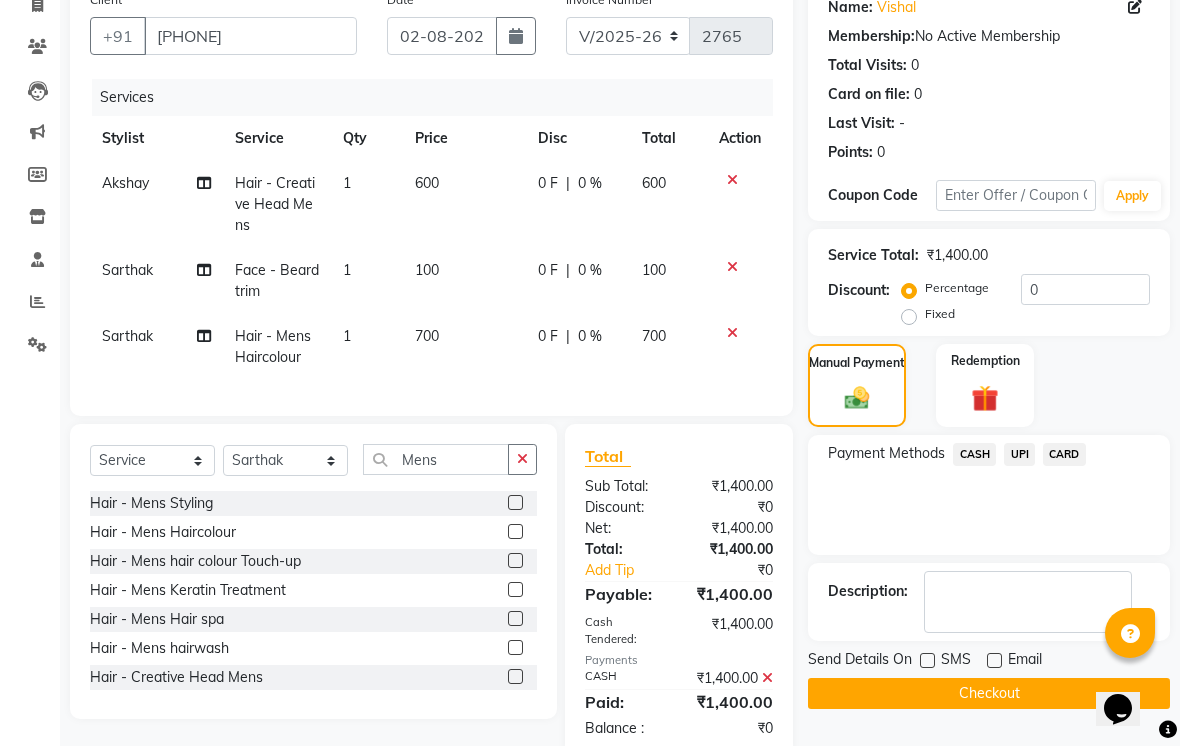 click on "Checkout" 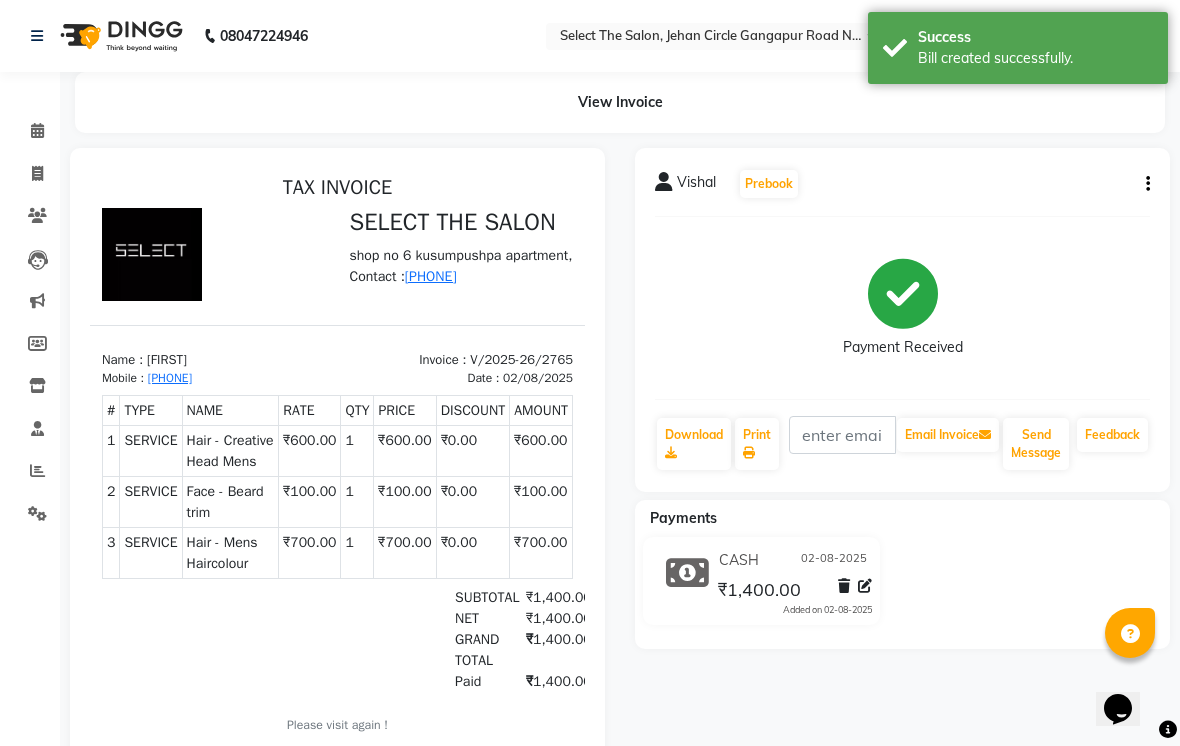 scroll, scrollTop: 0, scrollLeft: 0, axis: both 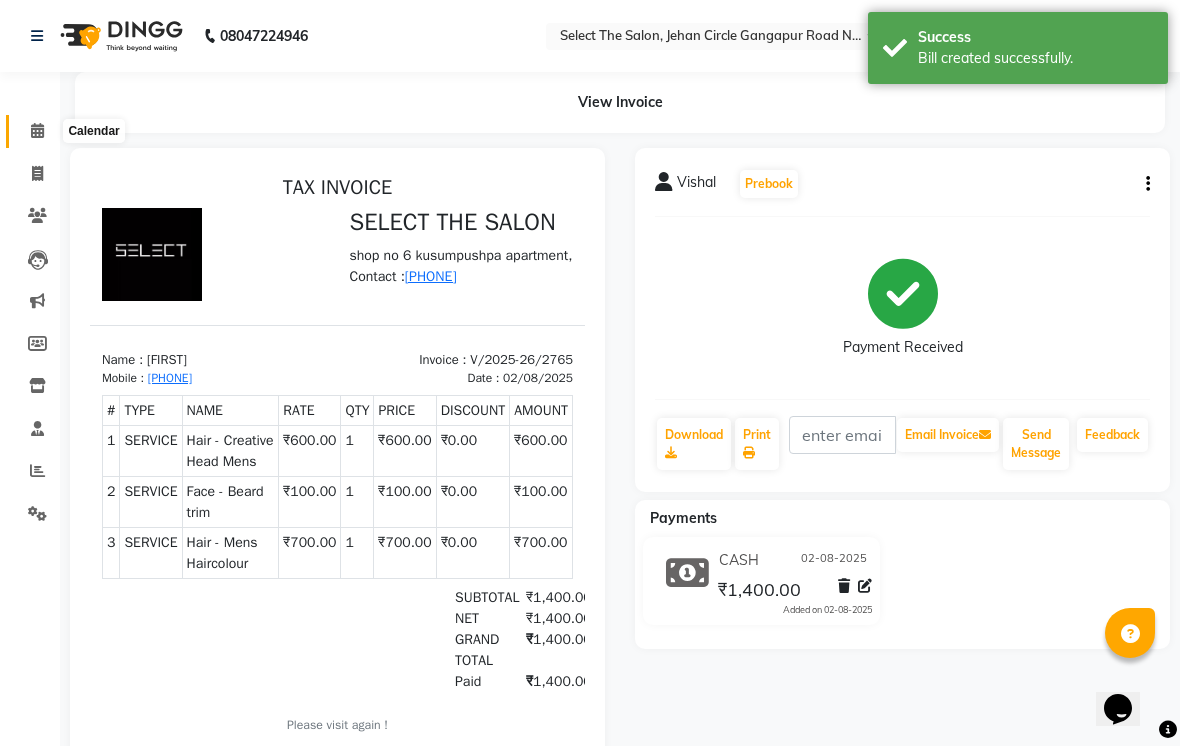 click 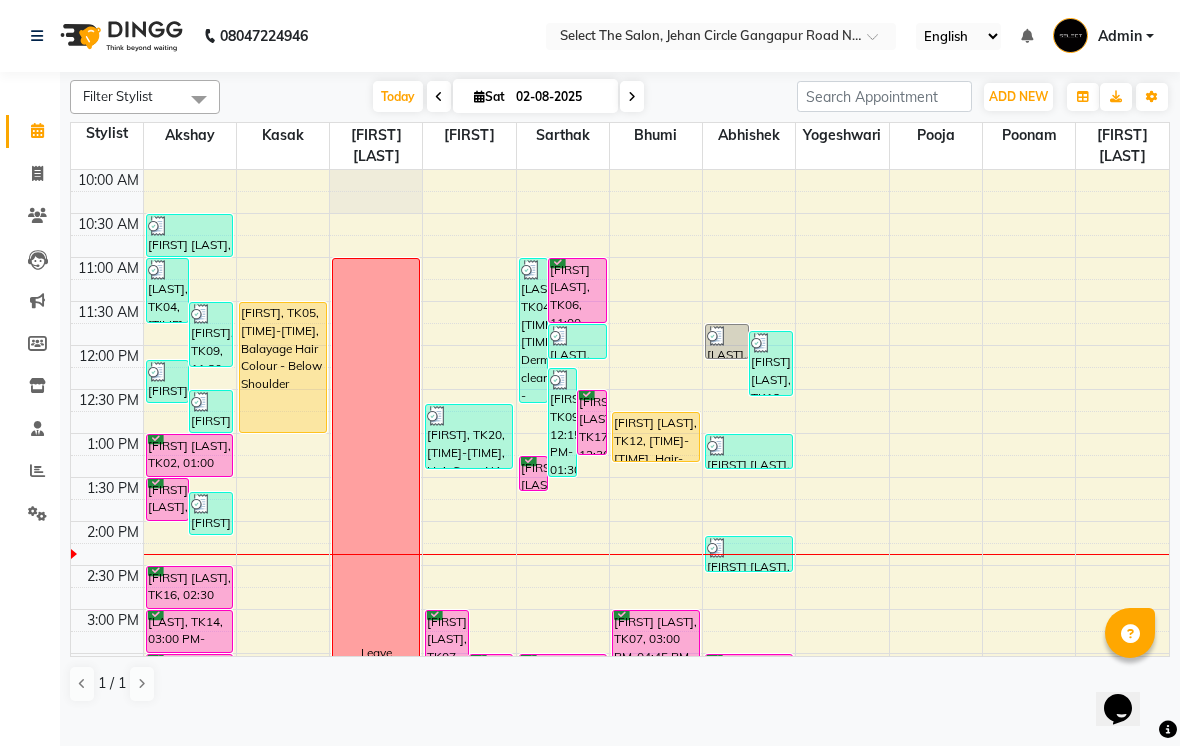 scroll, scrollTop: 177, scrollLeft: 0, axis: vertical 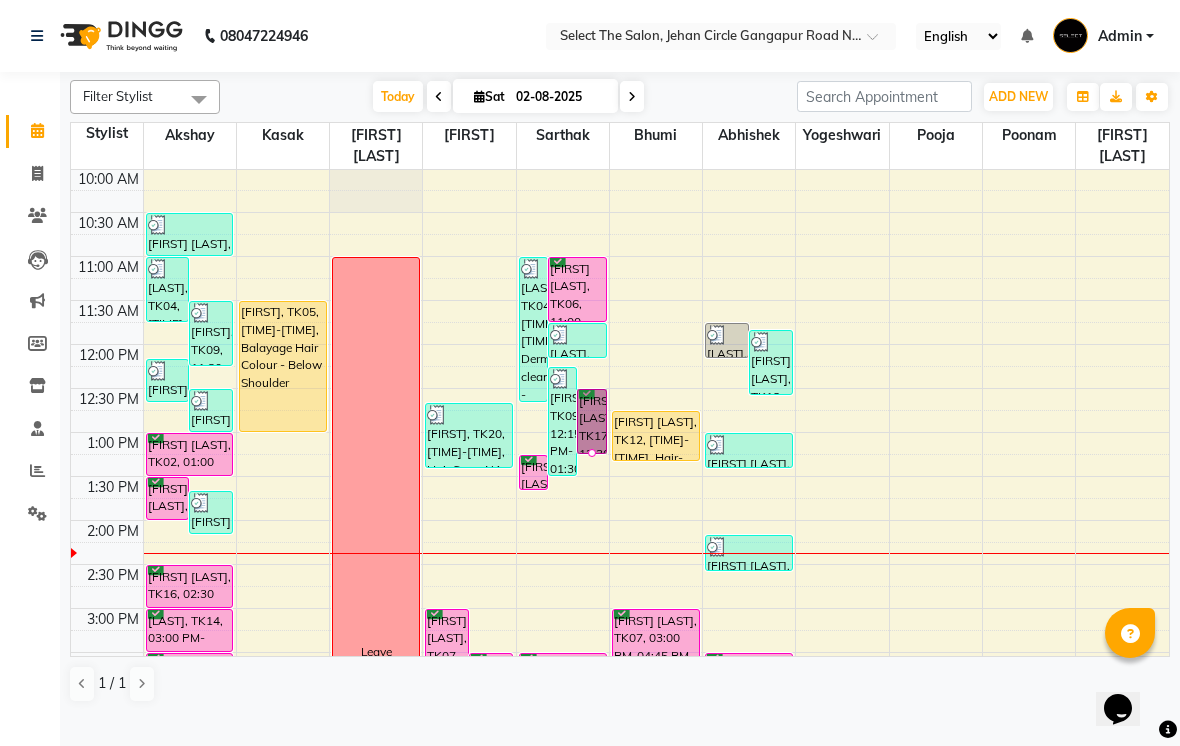 click at bounding box center (592, 453) 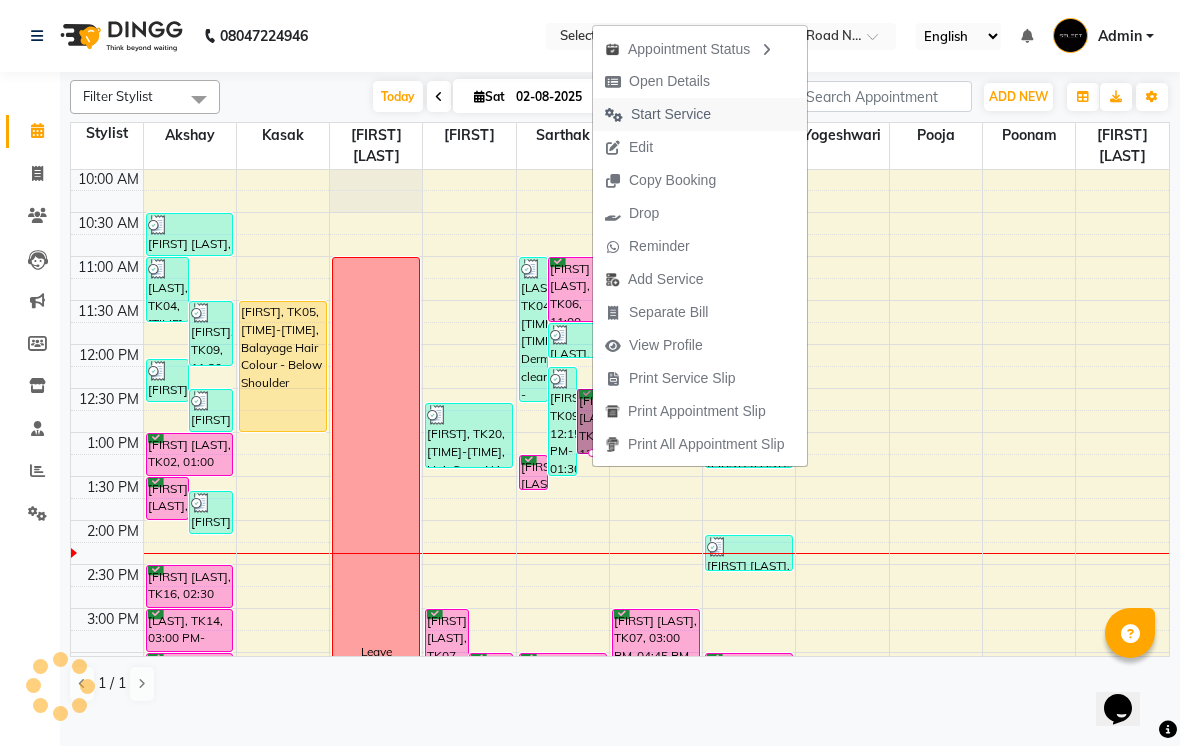 click on "Start Service" at bounding box center (671, 114) 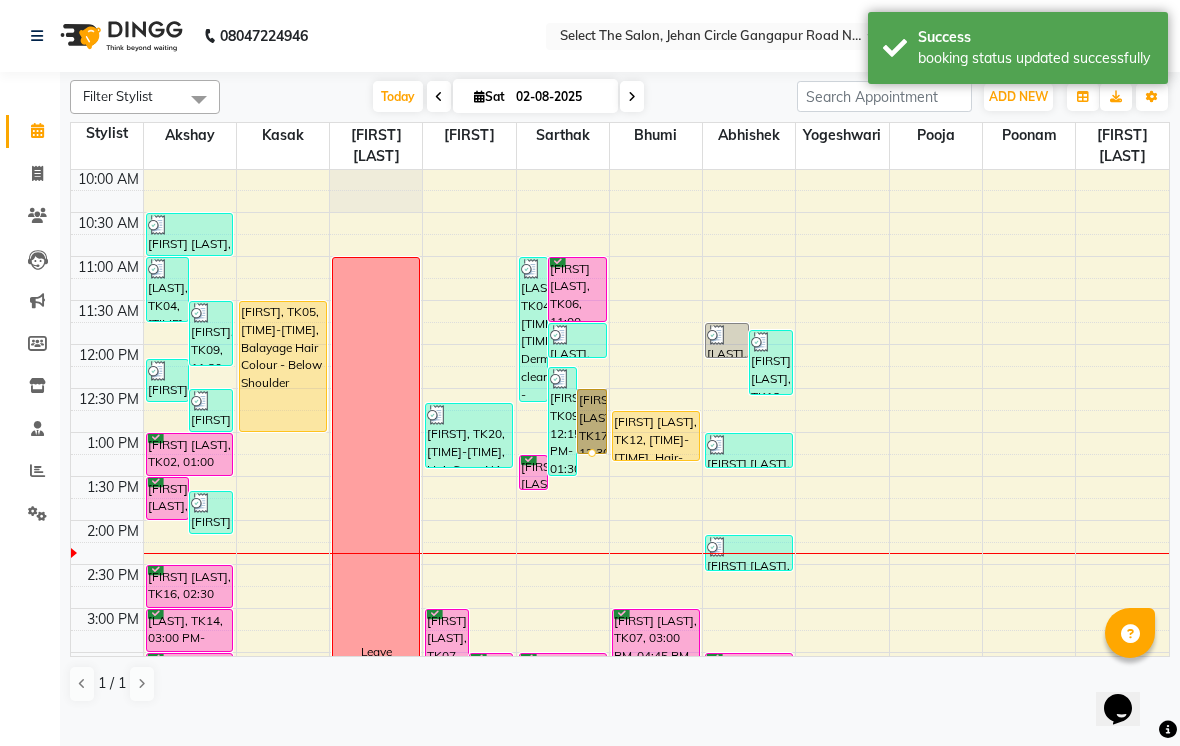 click at bounding box center (592, 453) 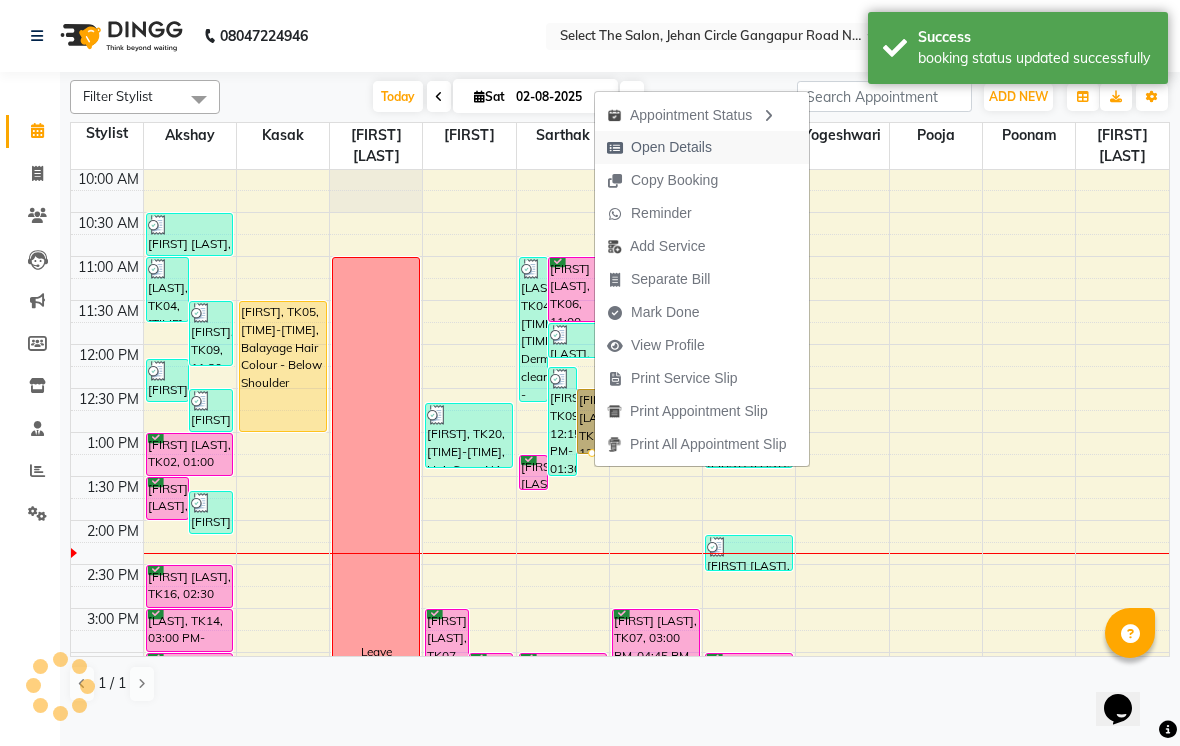 click on "Open Details" at bounding box center (659, 147) 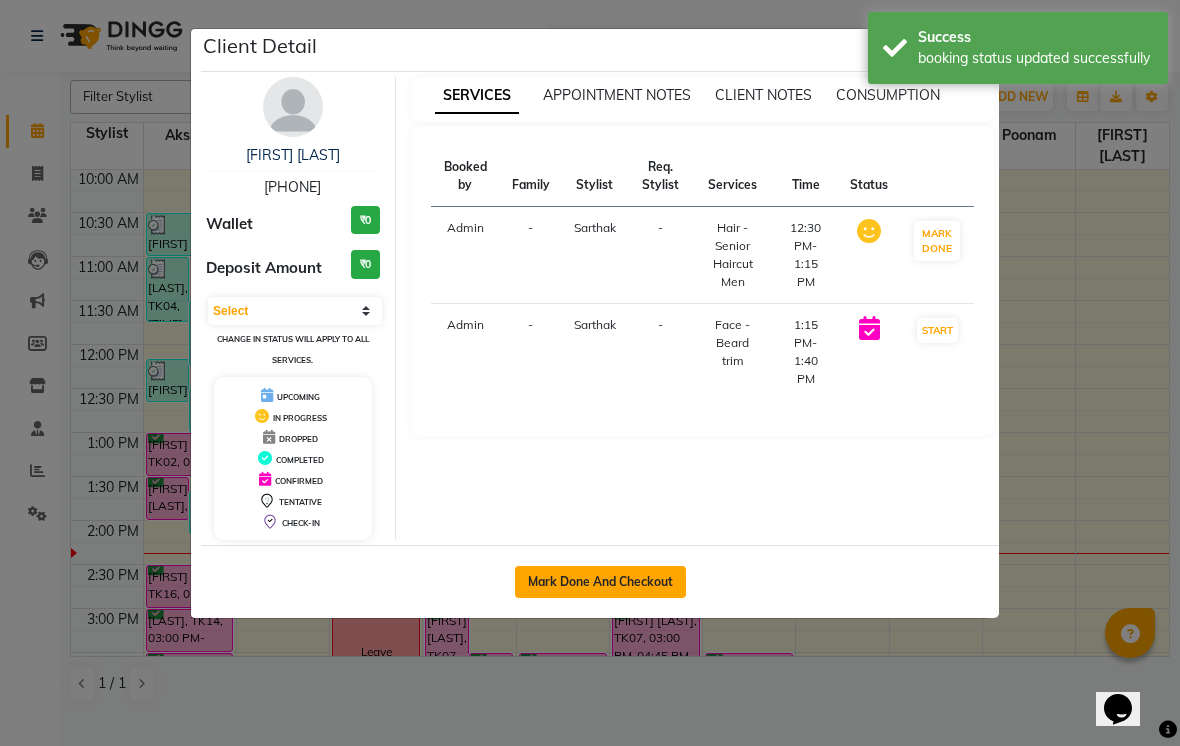 click on "Mark Done And Checkout" 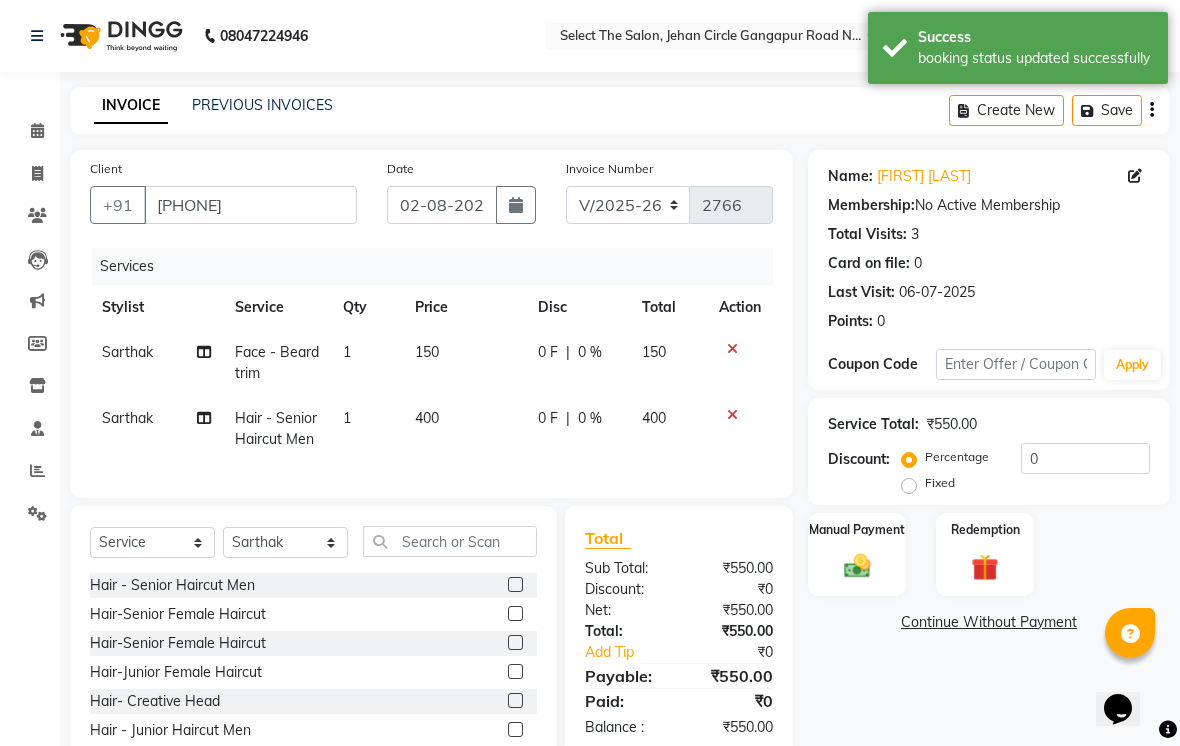 click on "150" 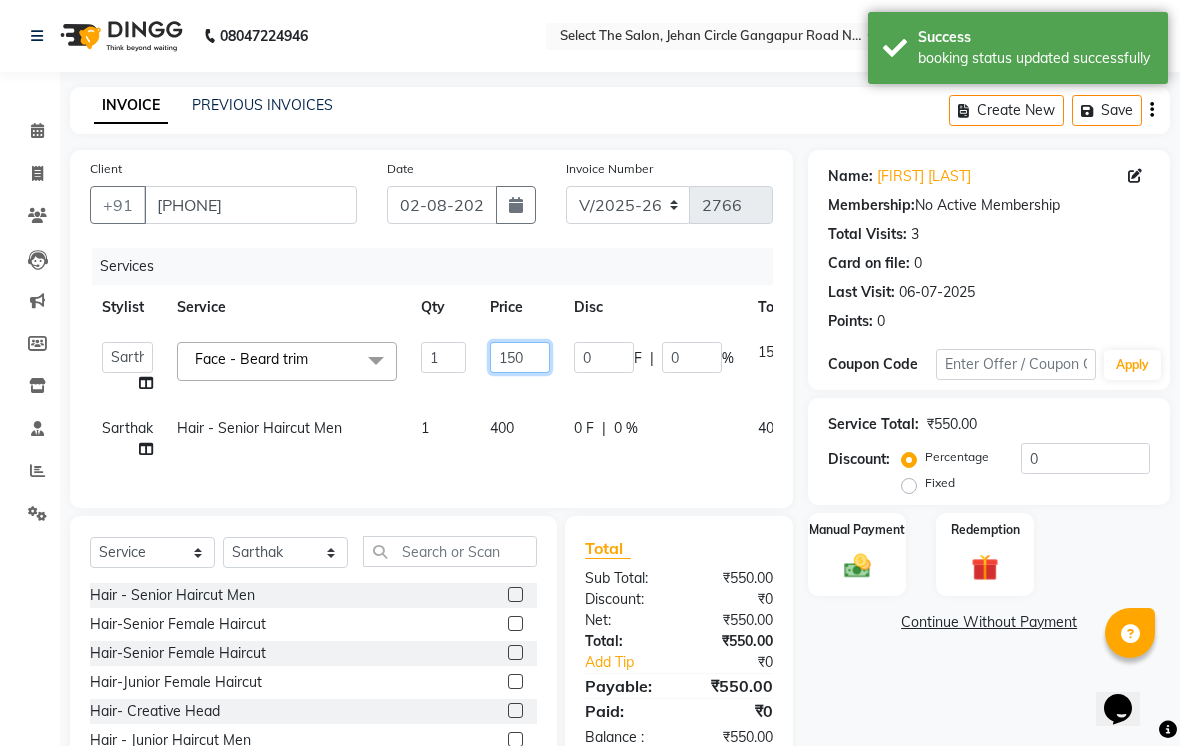 click on "150" 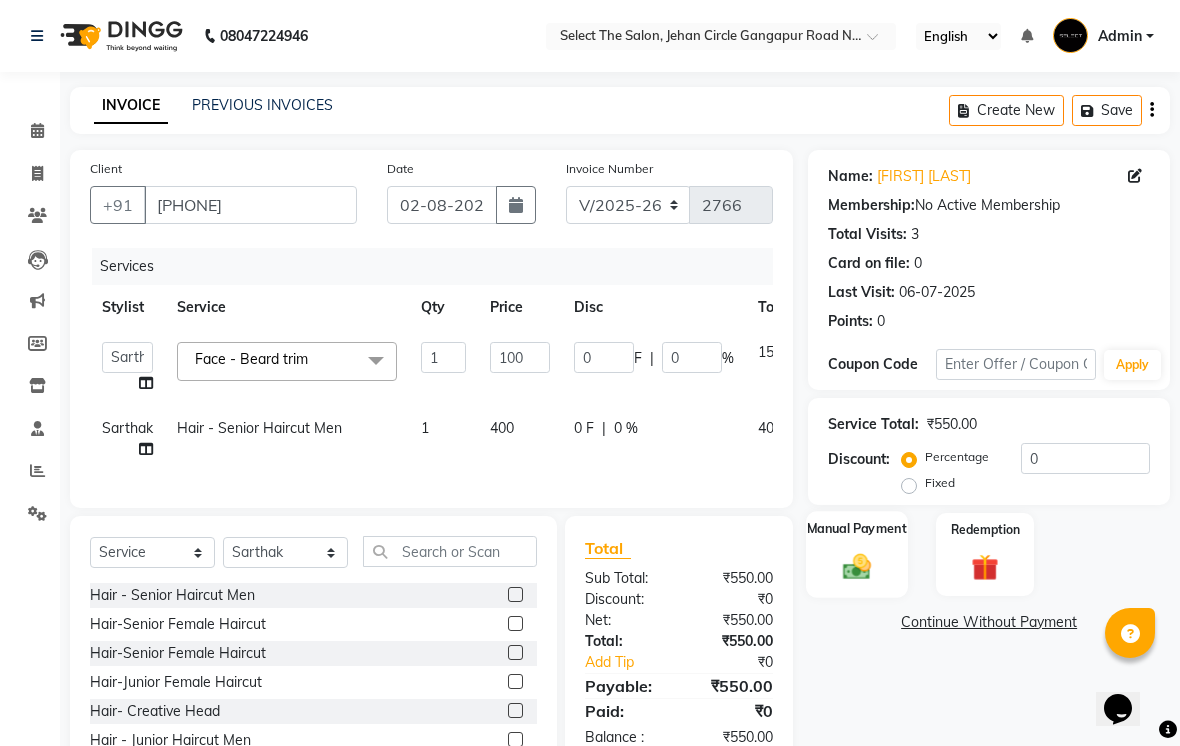 click 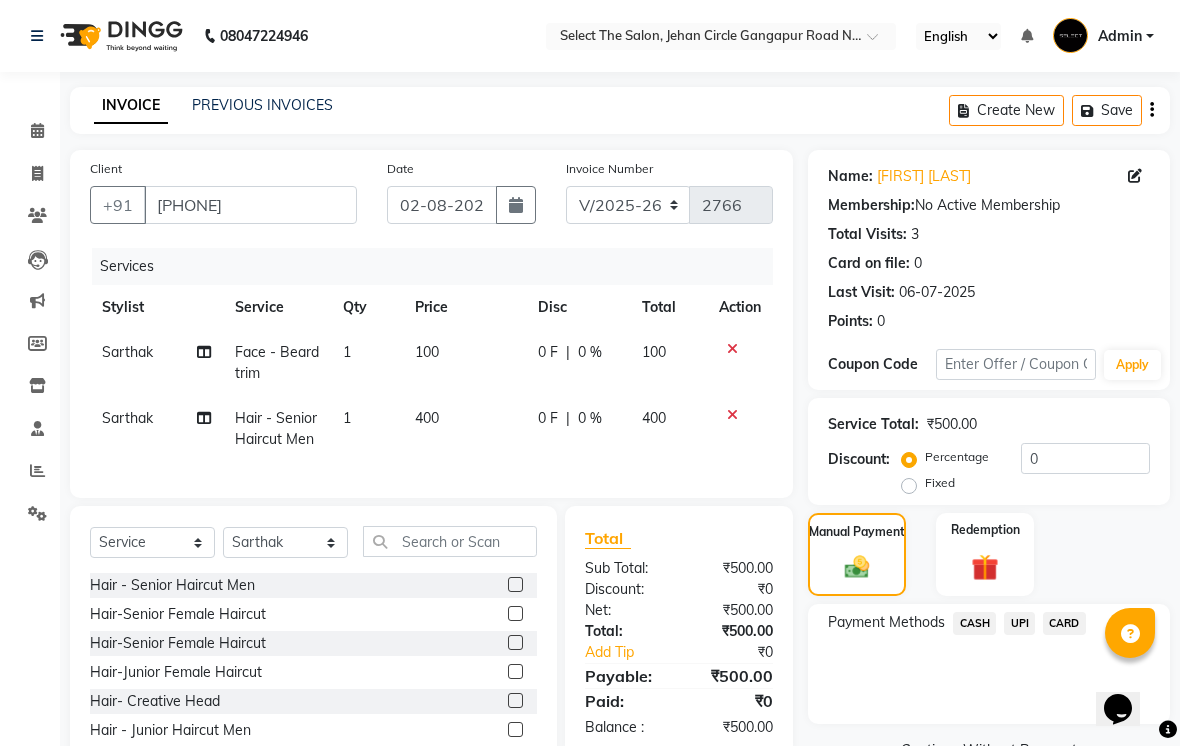 click on "CASH" 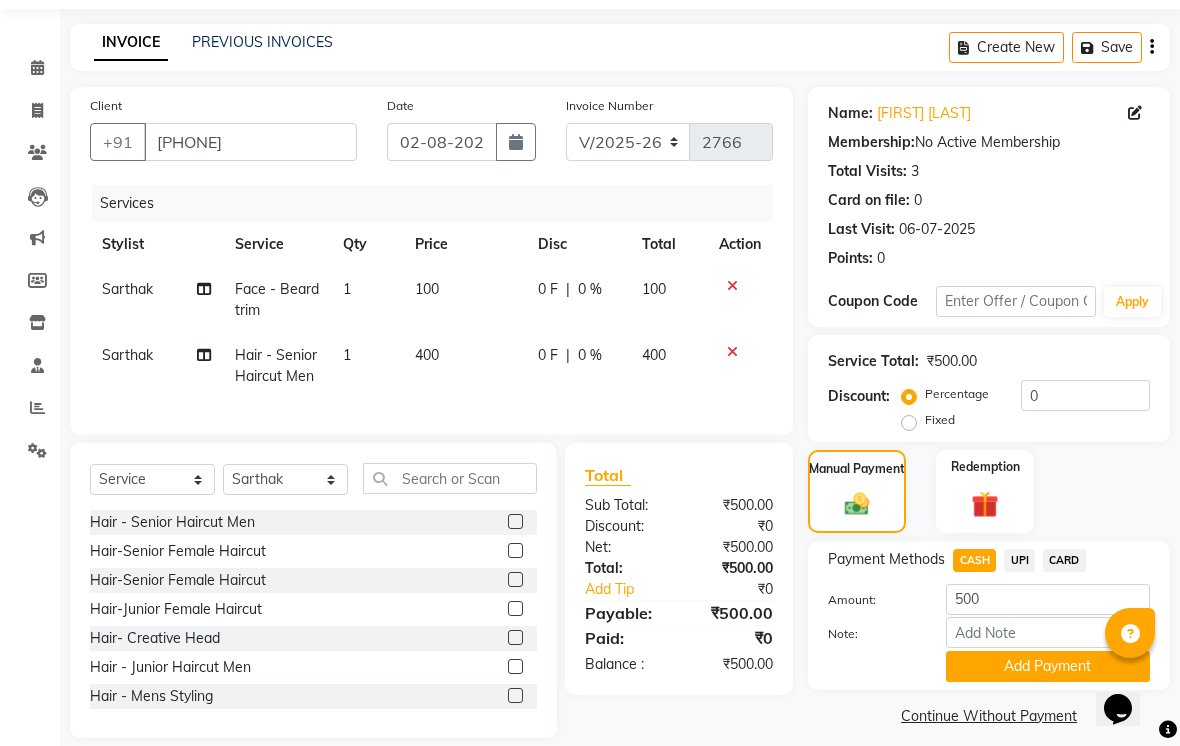 scroll, scrollTop: 82, scrollLeft: 0, axis: vertical 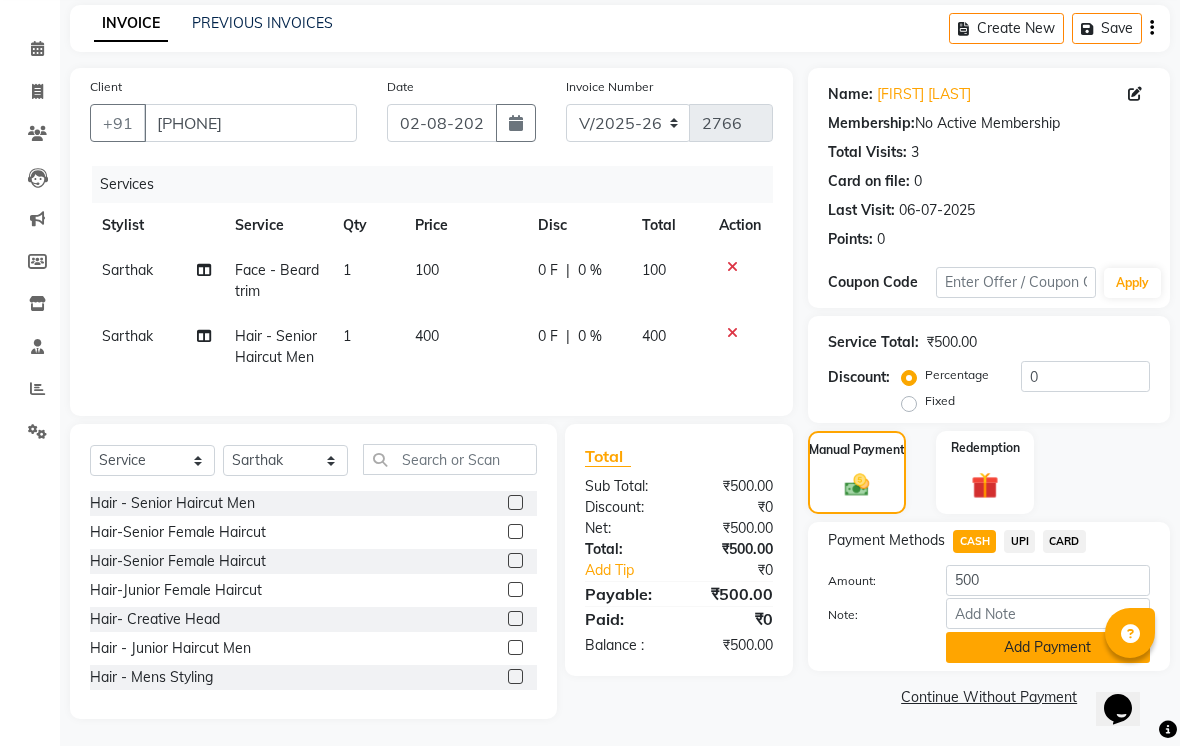 click on "Add Payment" 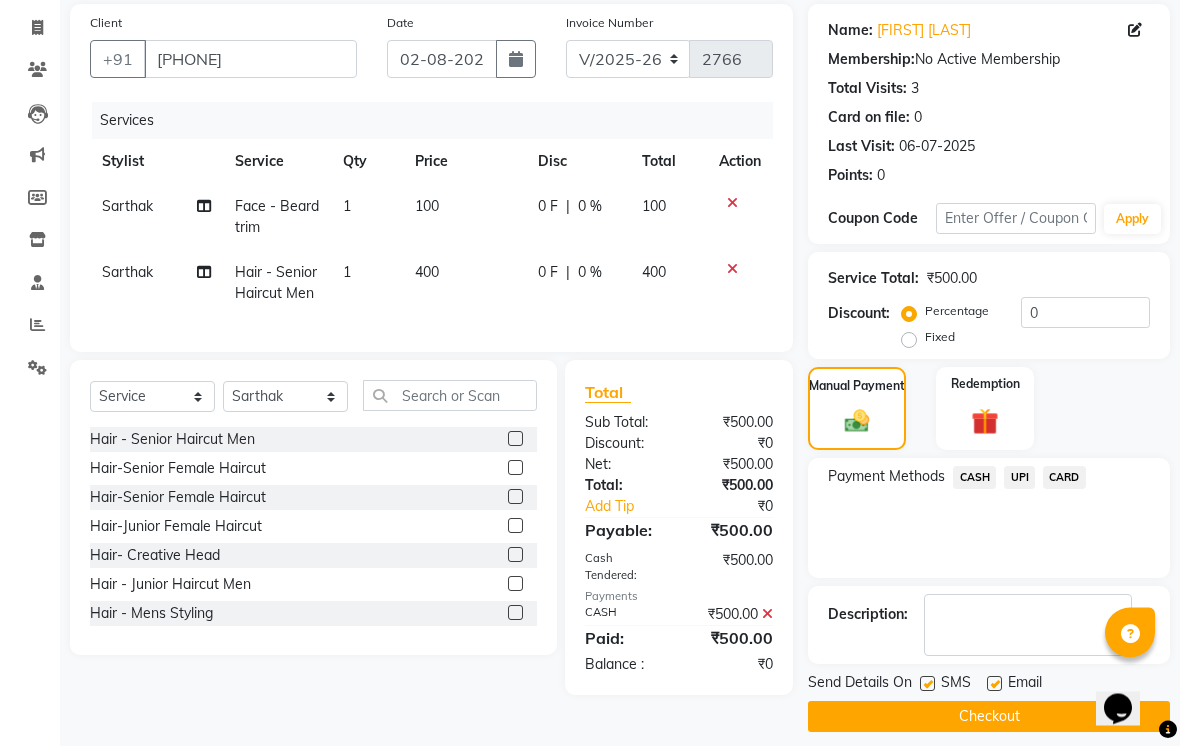 scroll, scrollTop: 161, scrollLeft: 0, axis: vertical 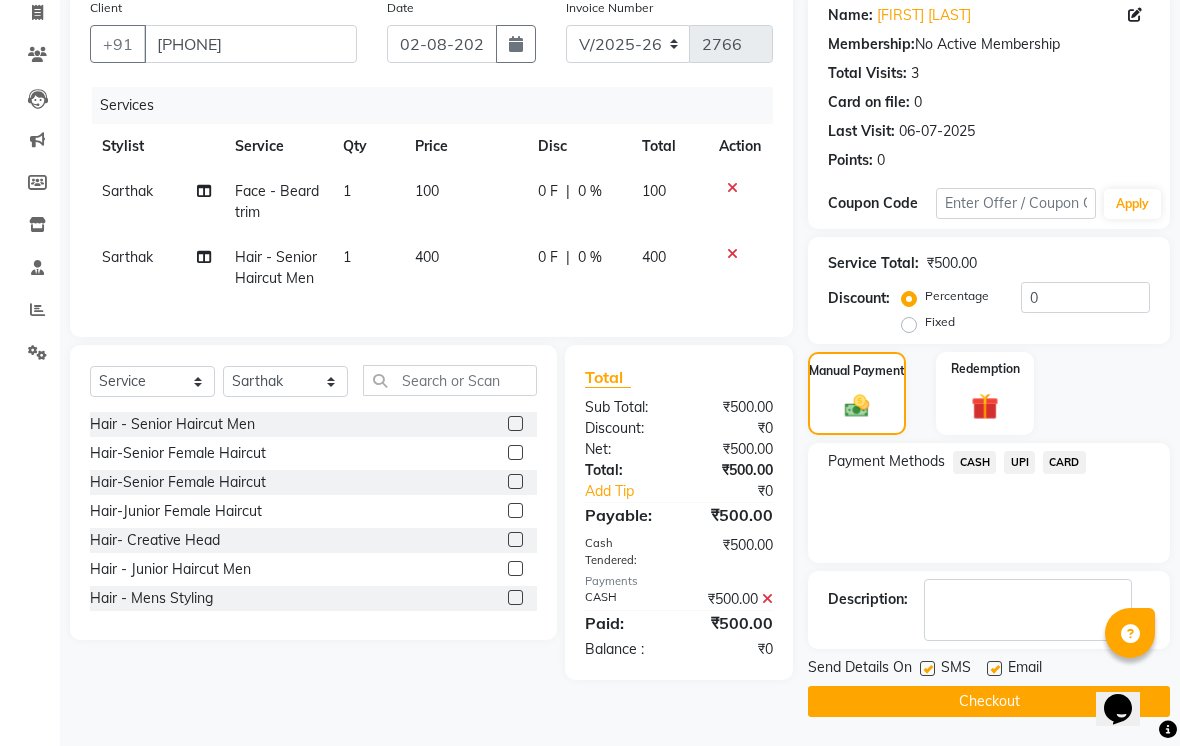 click 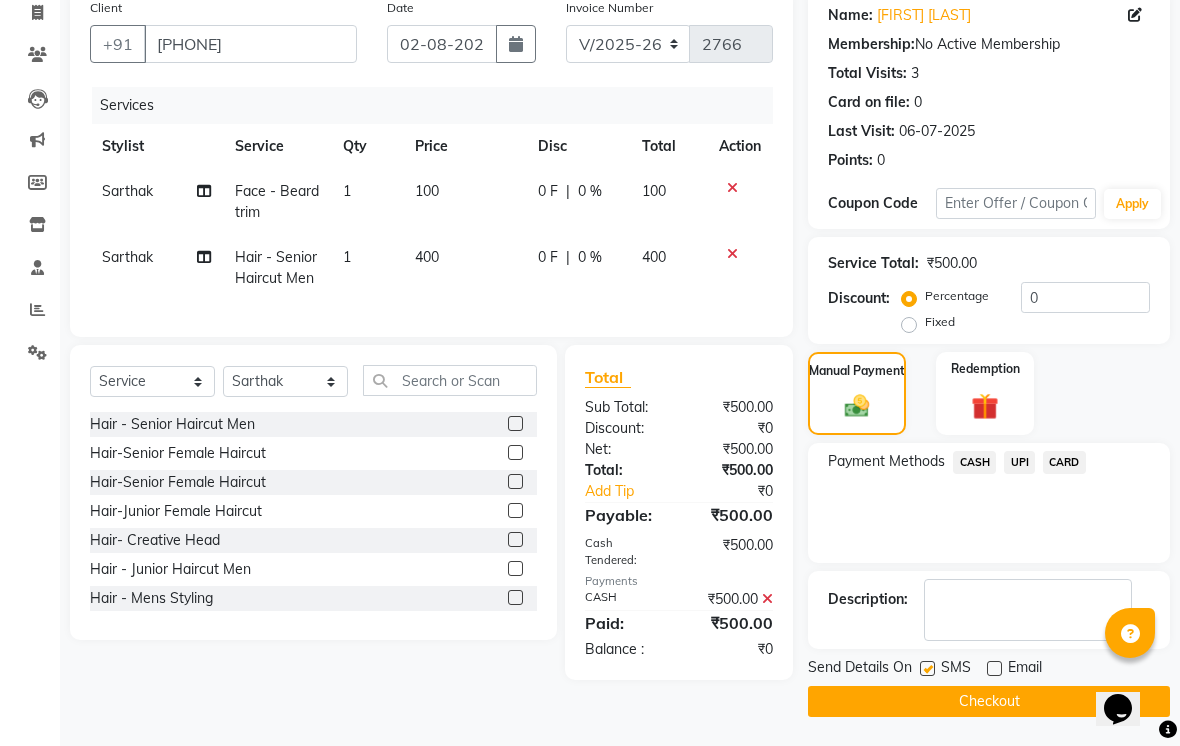 click 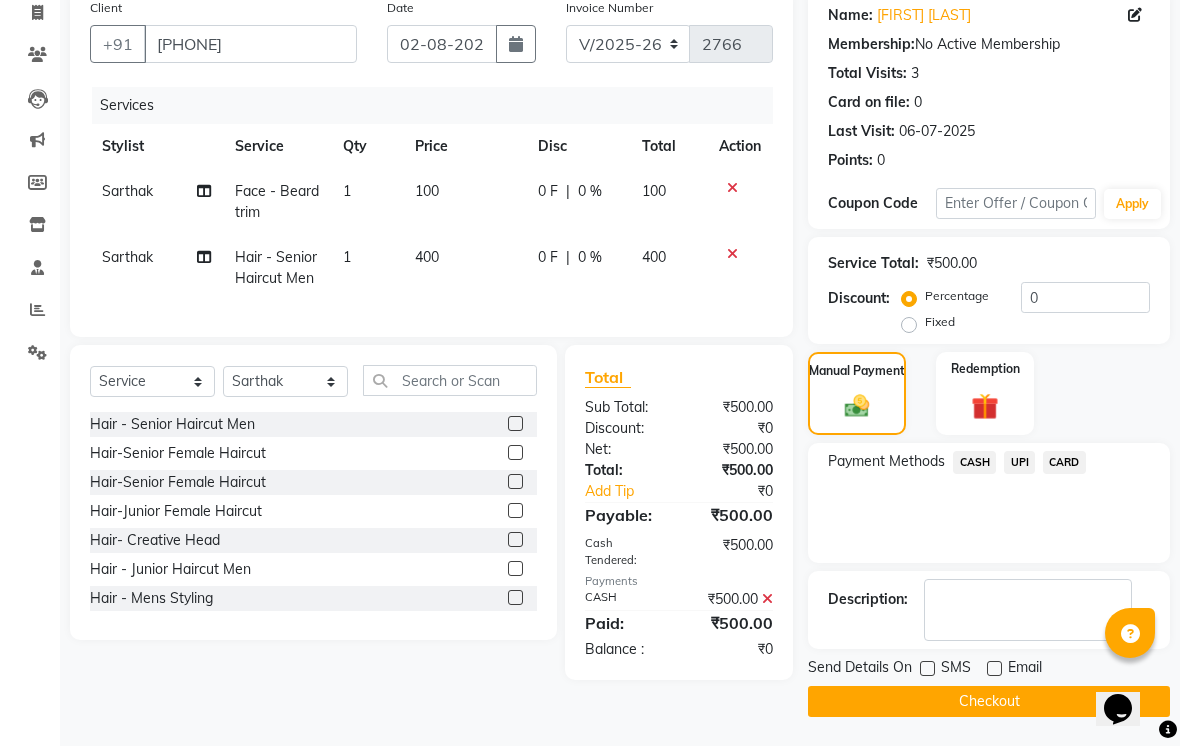 click on "Checkout" 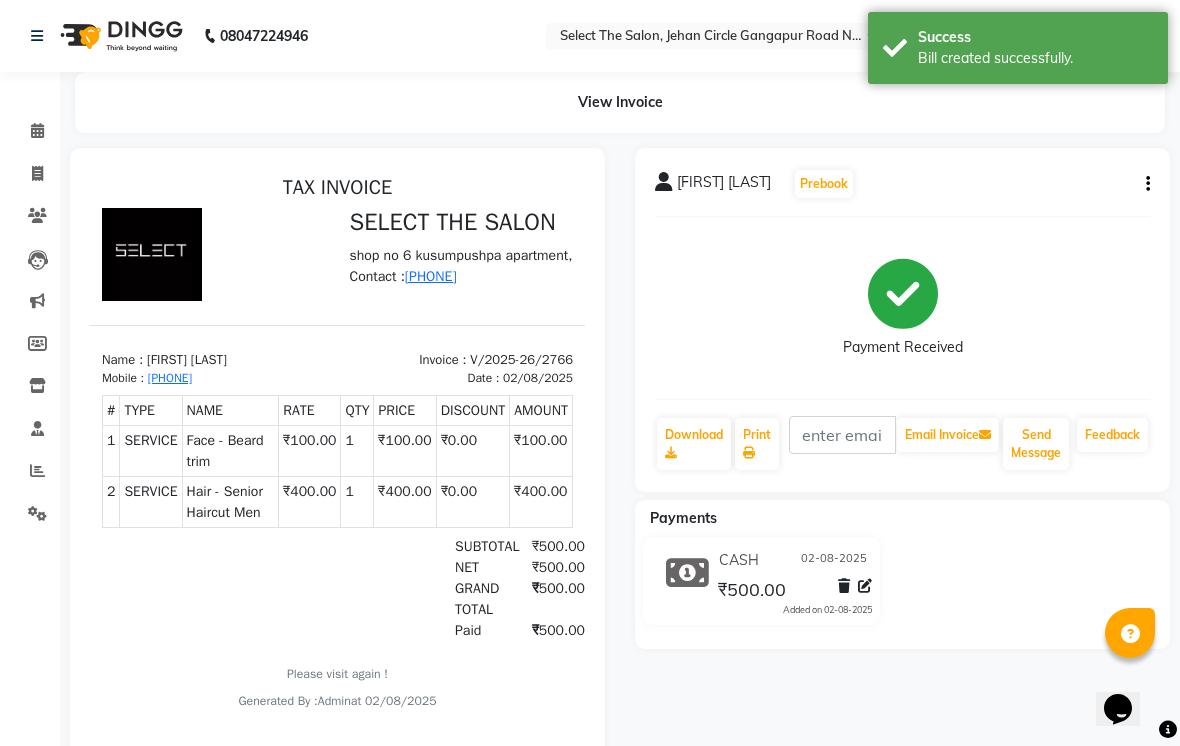scroll, scrollTop: 0, scrollLeft: 0, axis: both 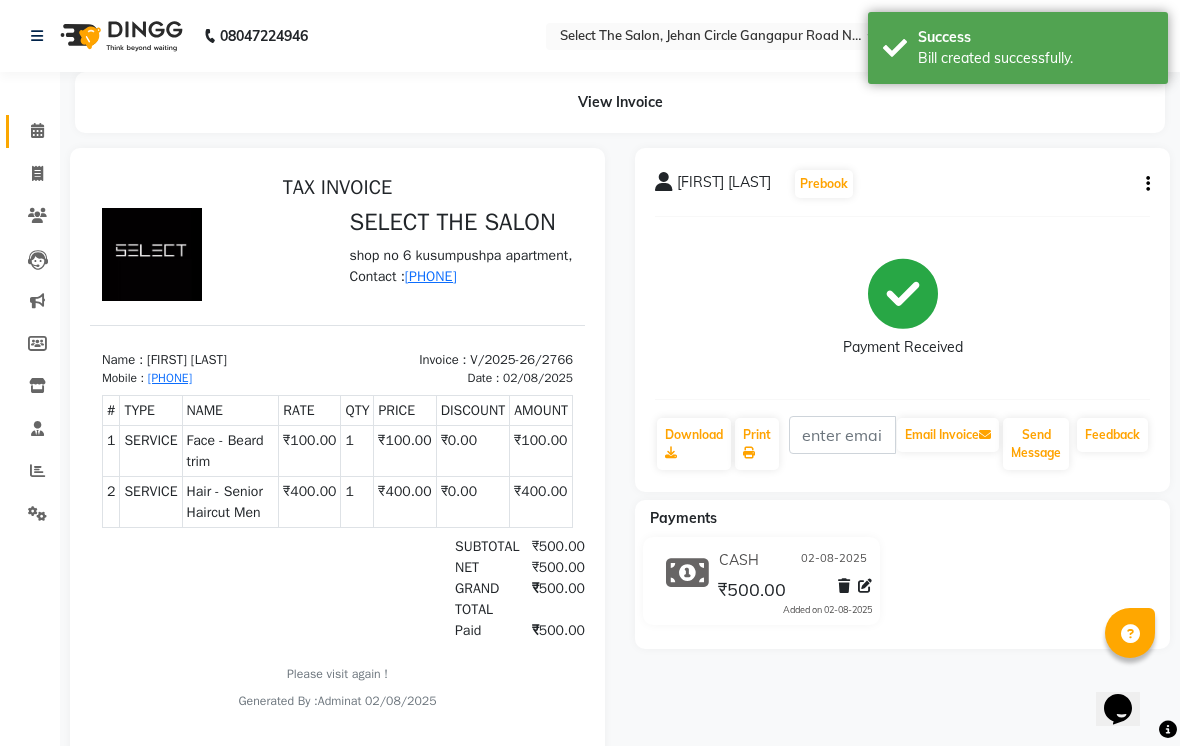click 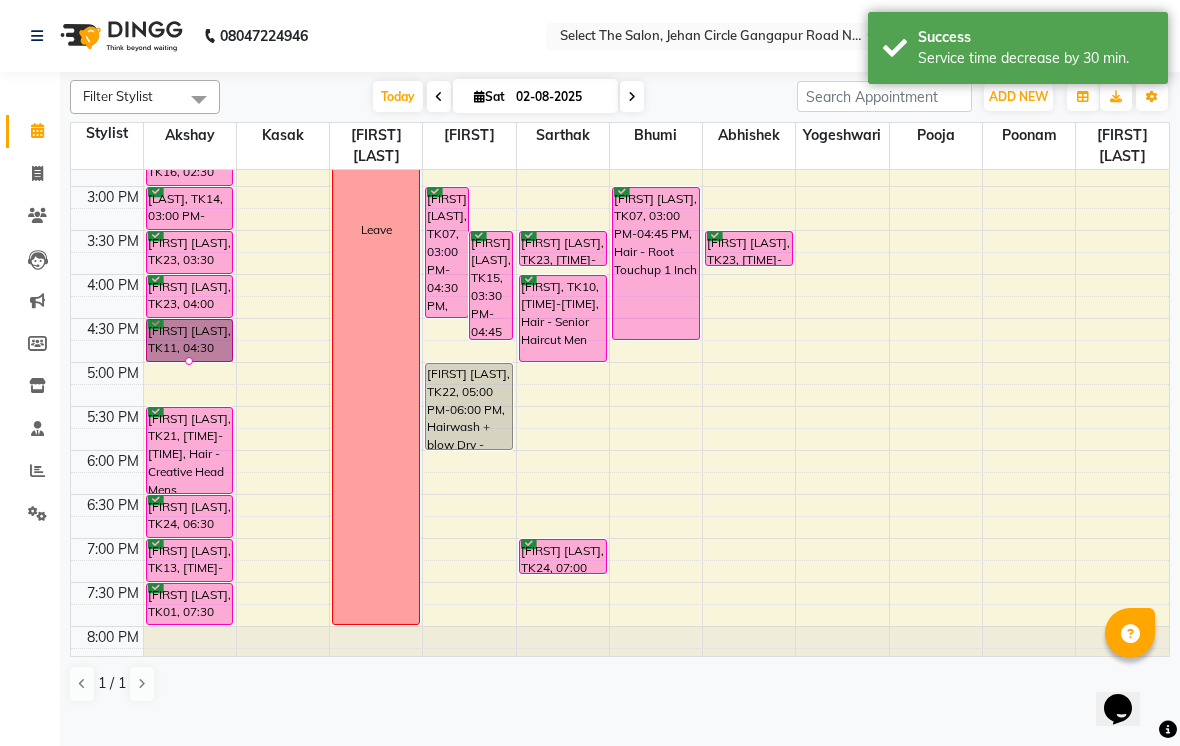 scroll, scrollTop: 587, scrollLeft: 0, axis: vertical 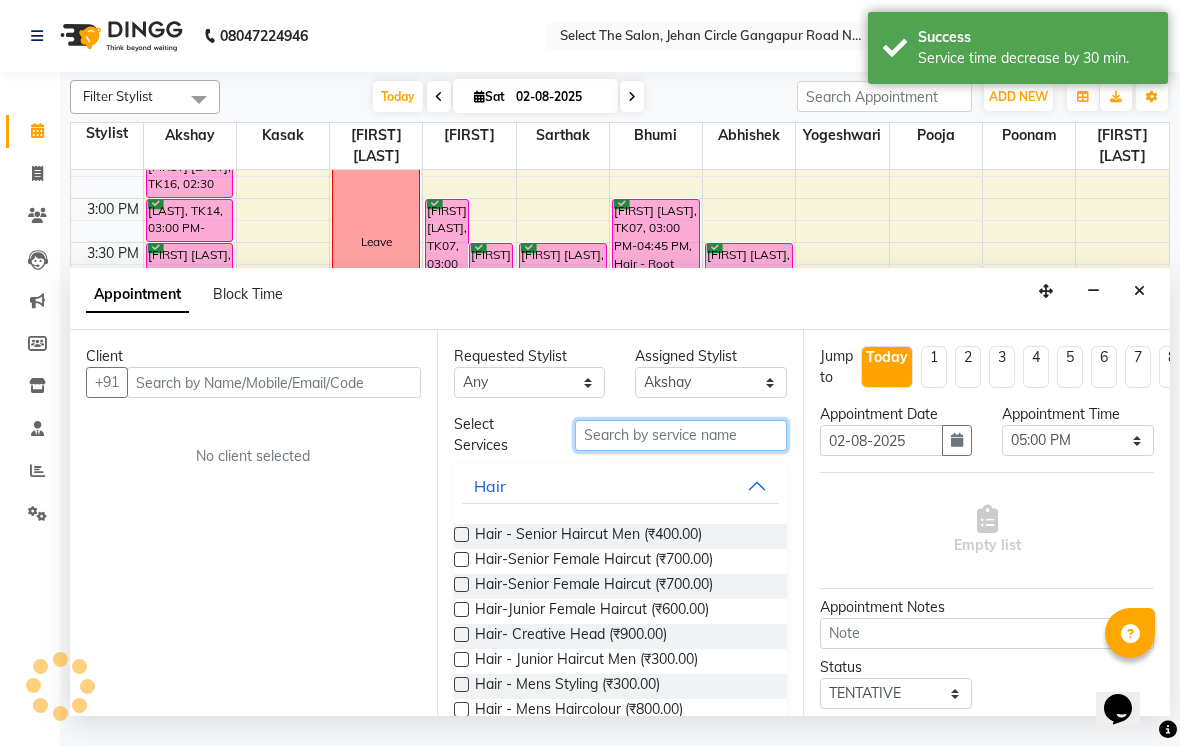 click at bounding box center [681, 435] 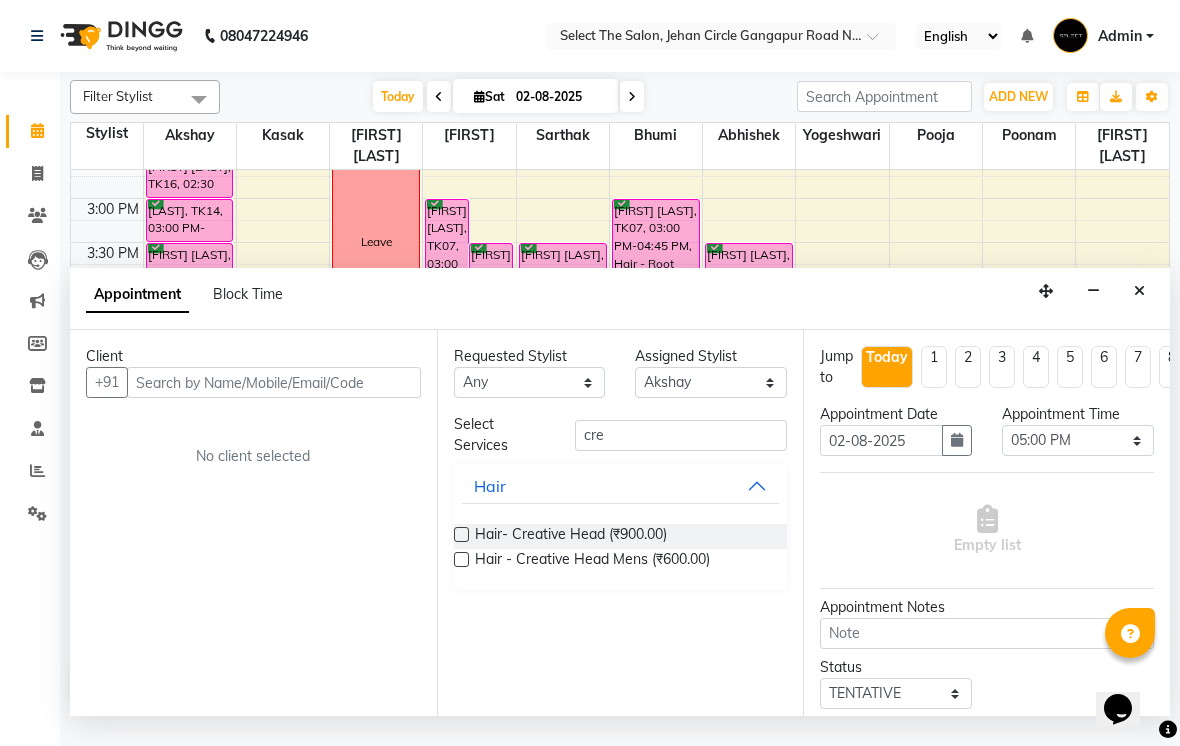click at bounding box center (461, 559) 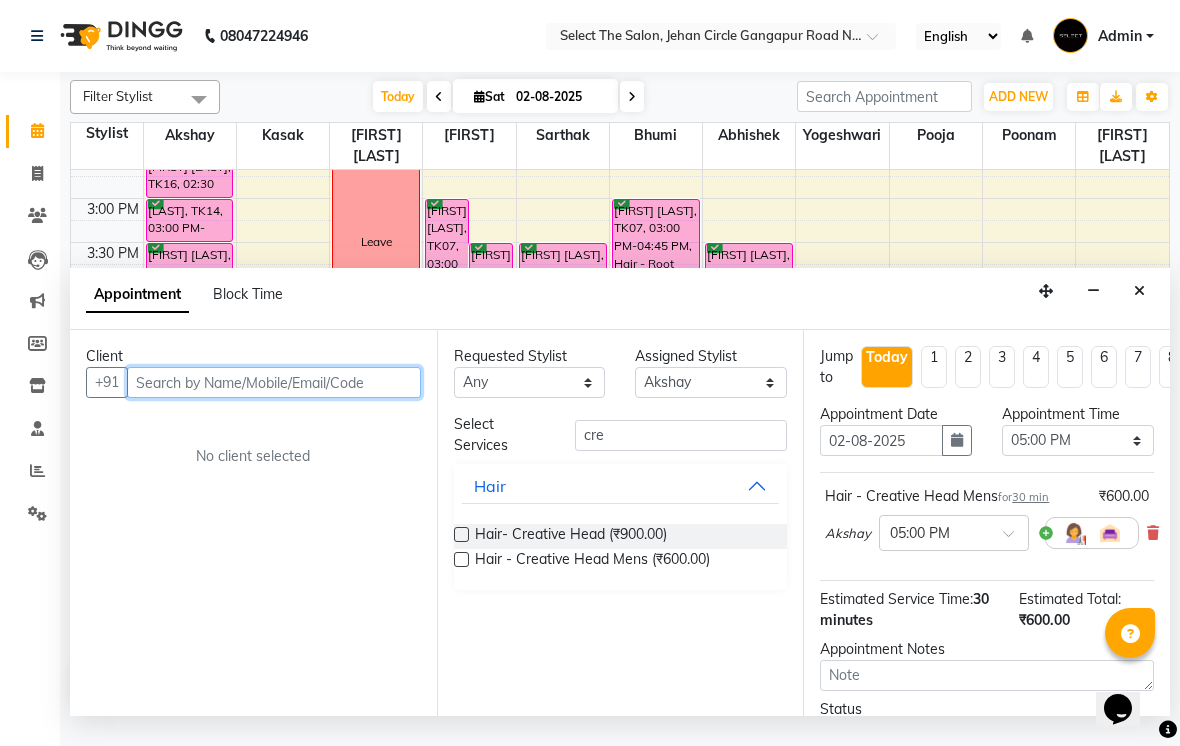 click at bounding box center [274, 382] 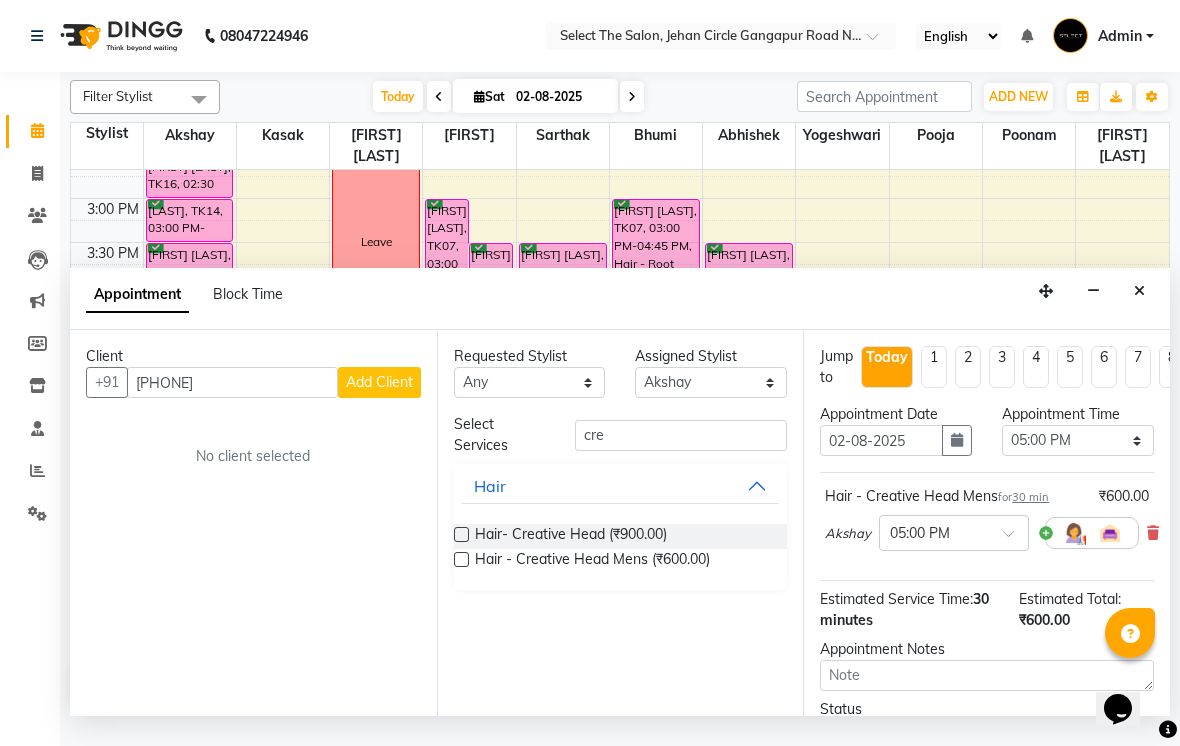 click on "Add Client" at bounding box center (379, 382) 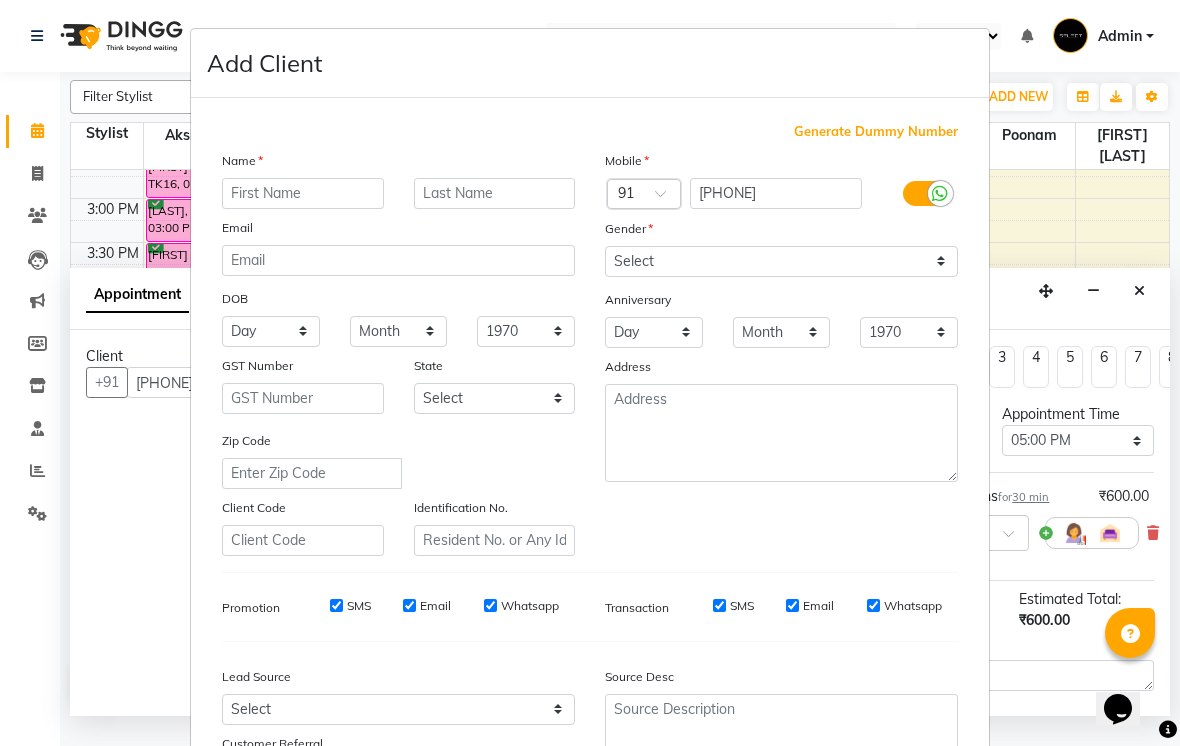 click at bounding box center [303, 193] 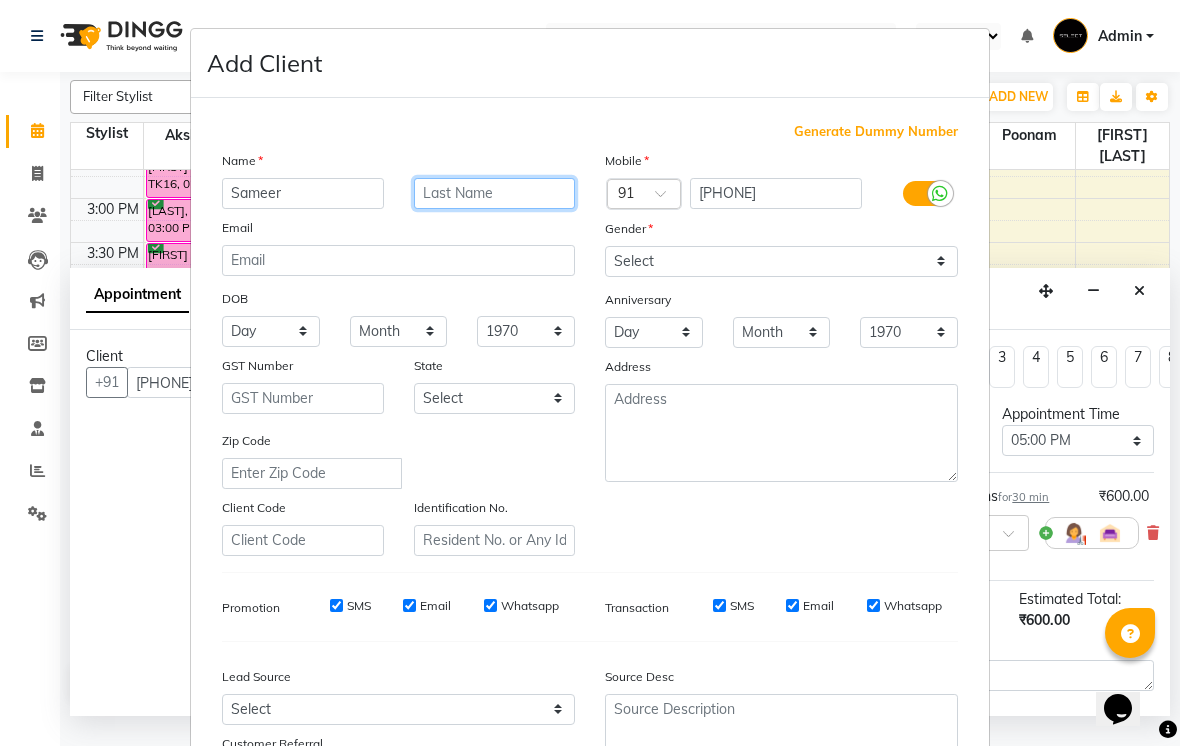 click at bounding box center [495, 193] 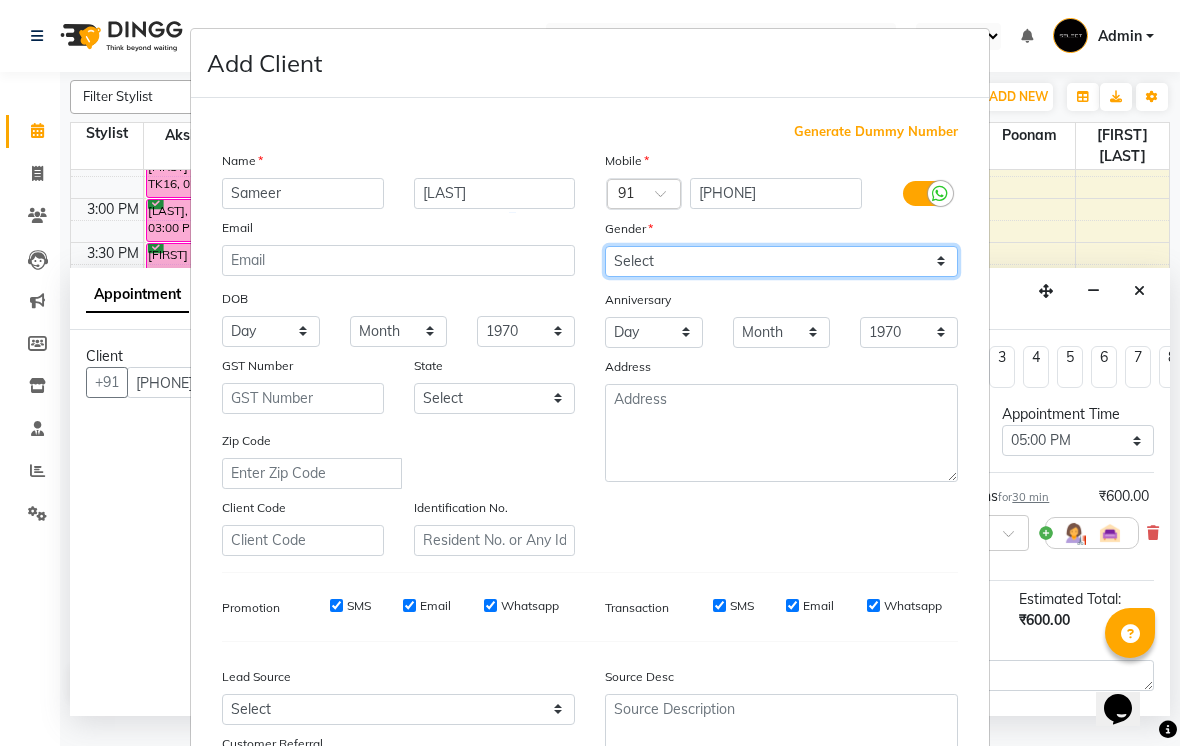 click on "Select Male Female Other Prefer Not To Say" at bounding box center [781, 261] 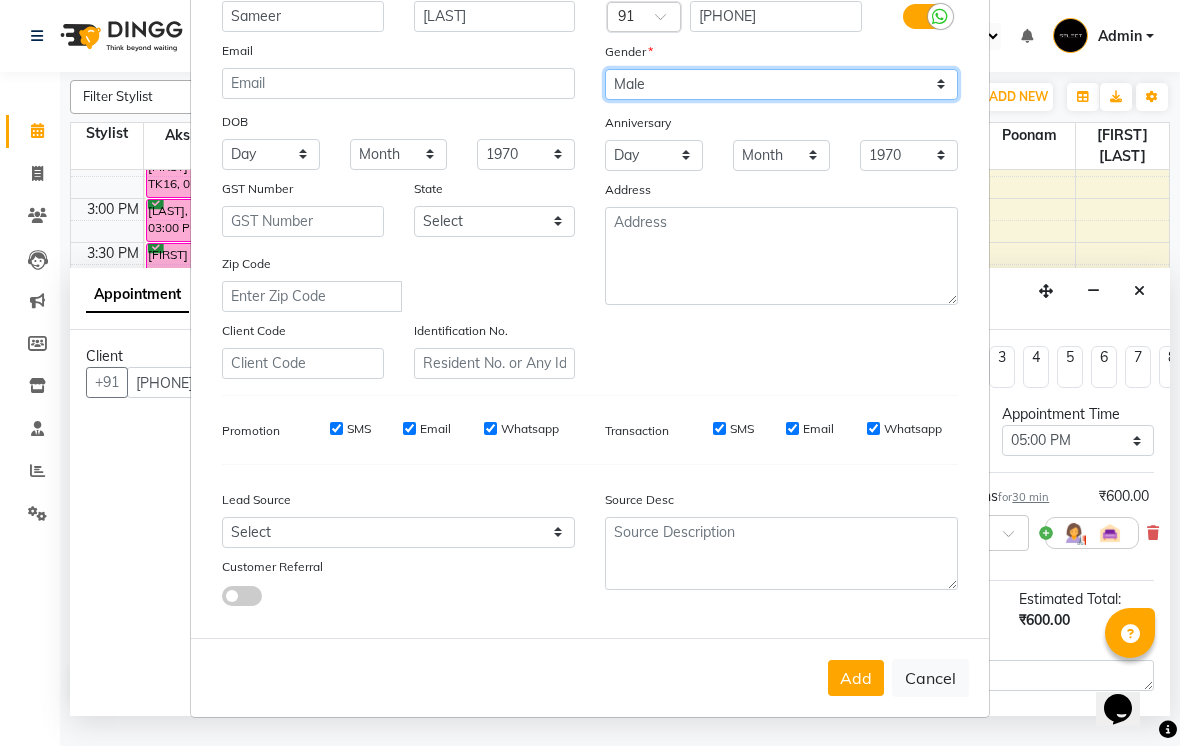 scroll, scrollTop: 176, scrollLeft: 0, axis: vertical 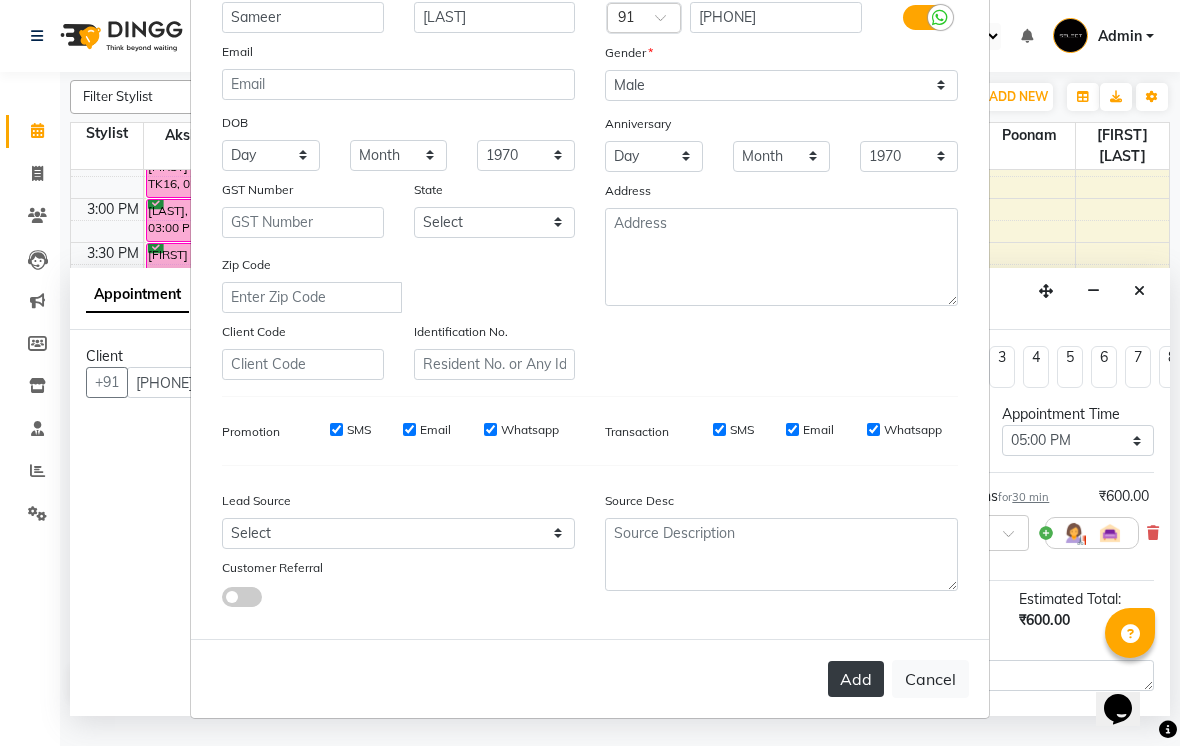 click on "Add" at bounding box center [856, 679] 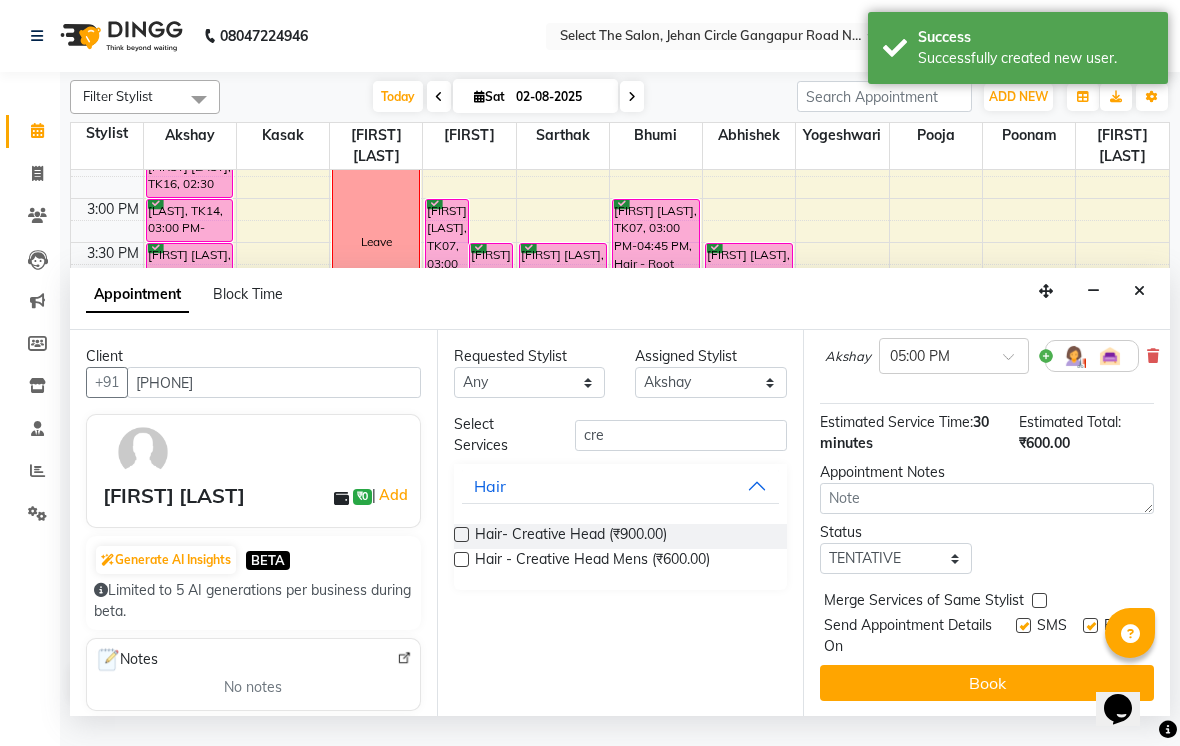 scroll, scrollTop: 176, scrollLeft: 0, axis: vertical 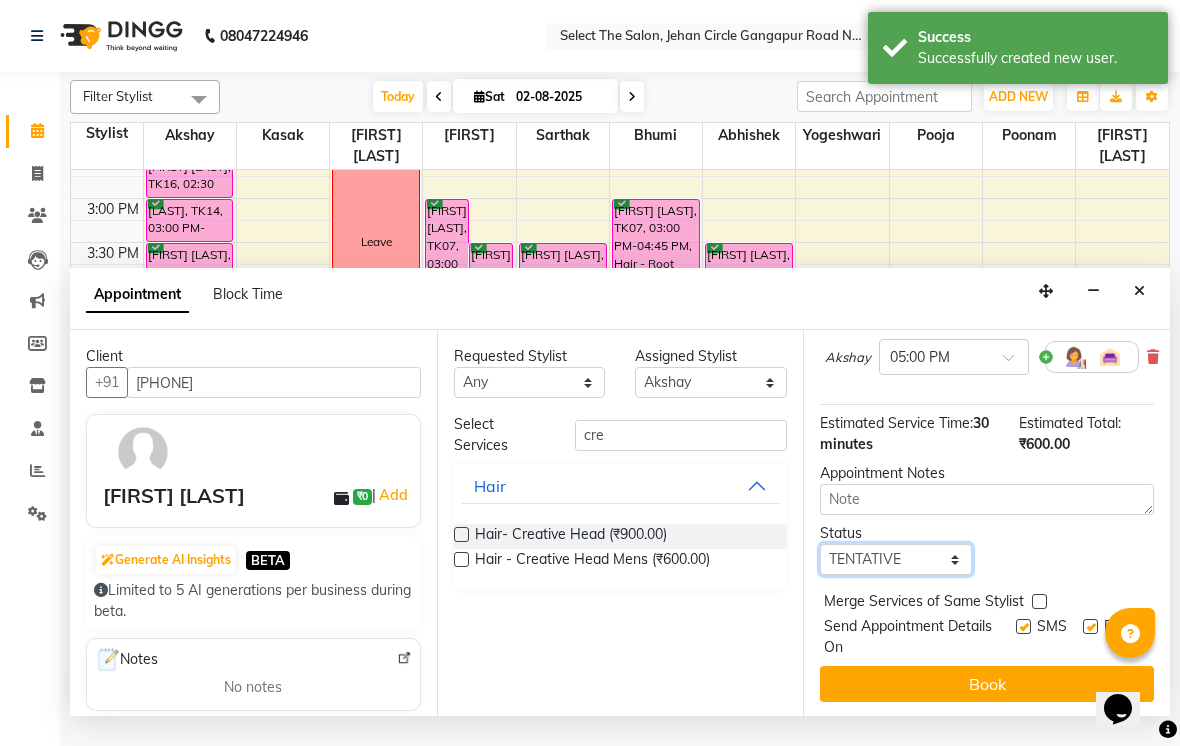 click on "Select TENTATIVE CONFIRM CHECK-IN UPCOMING" at bounding box center [896, 559] 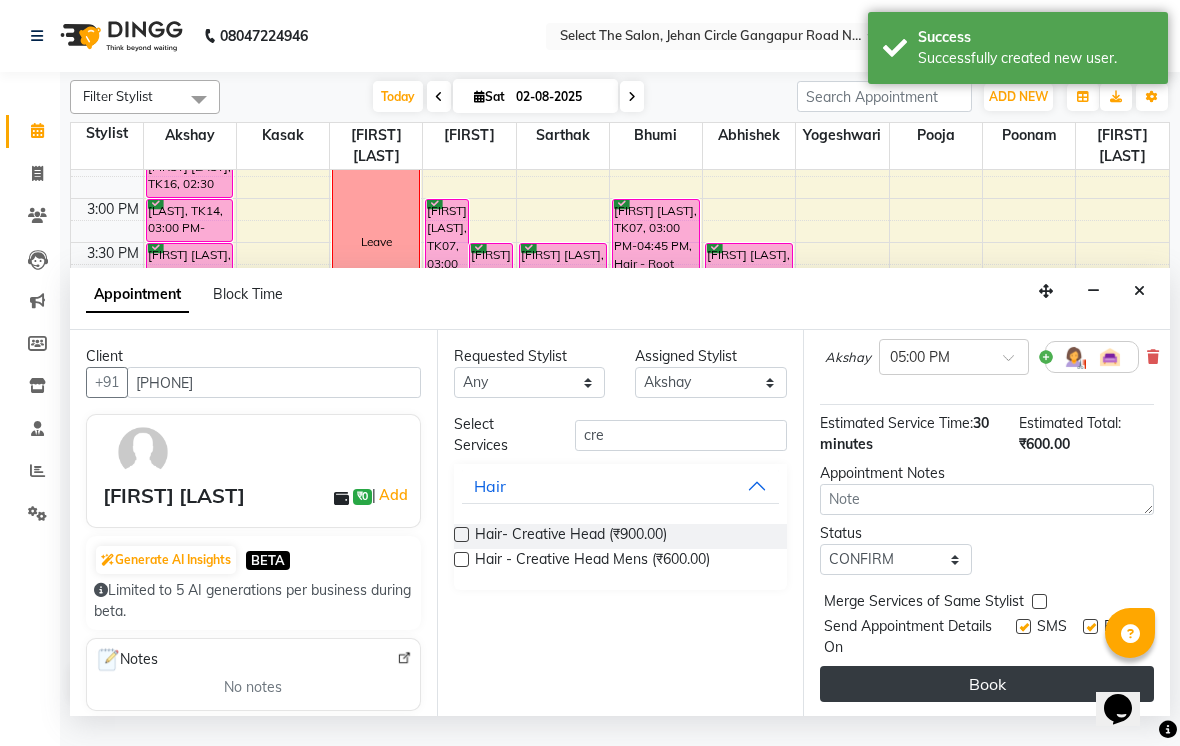 click on "Book" at bounding box center [987, 684] 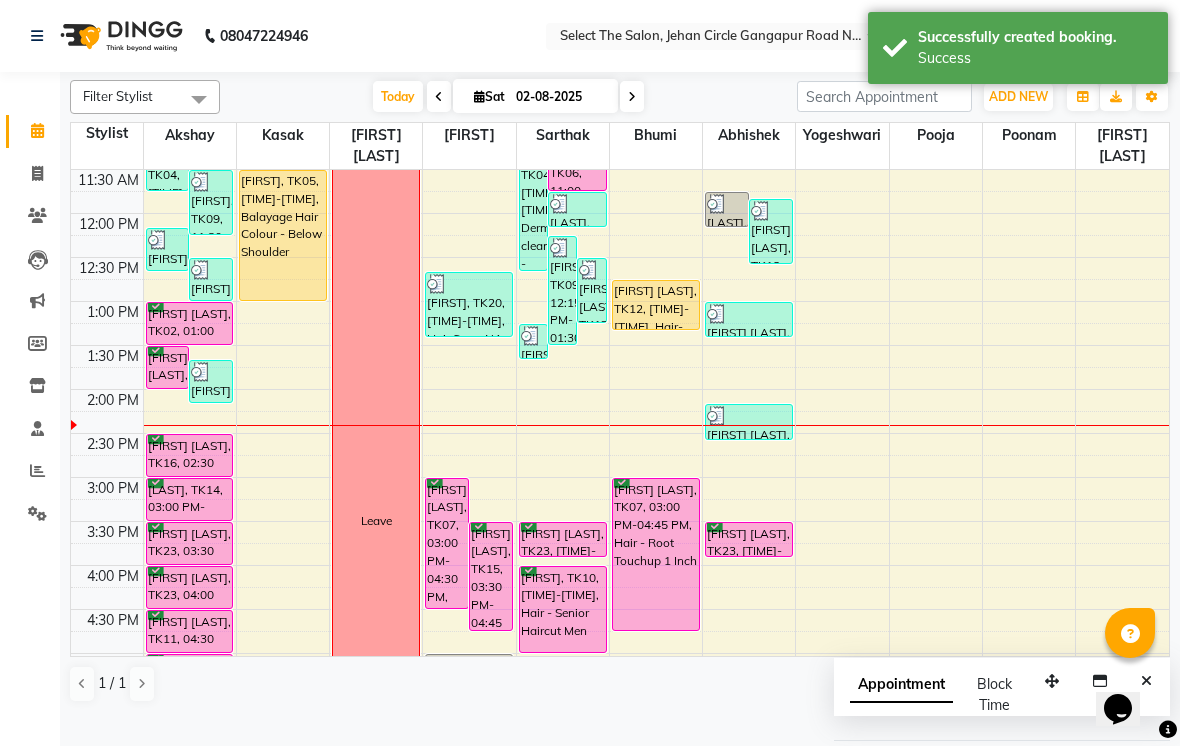 scroll, scrollTop: 301, scrollLeft: 0, axis: vertical 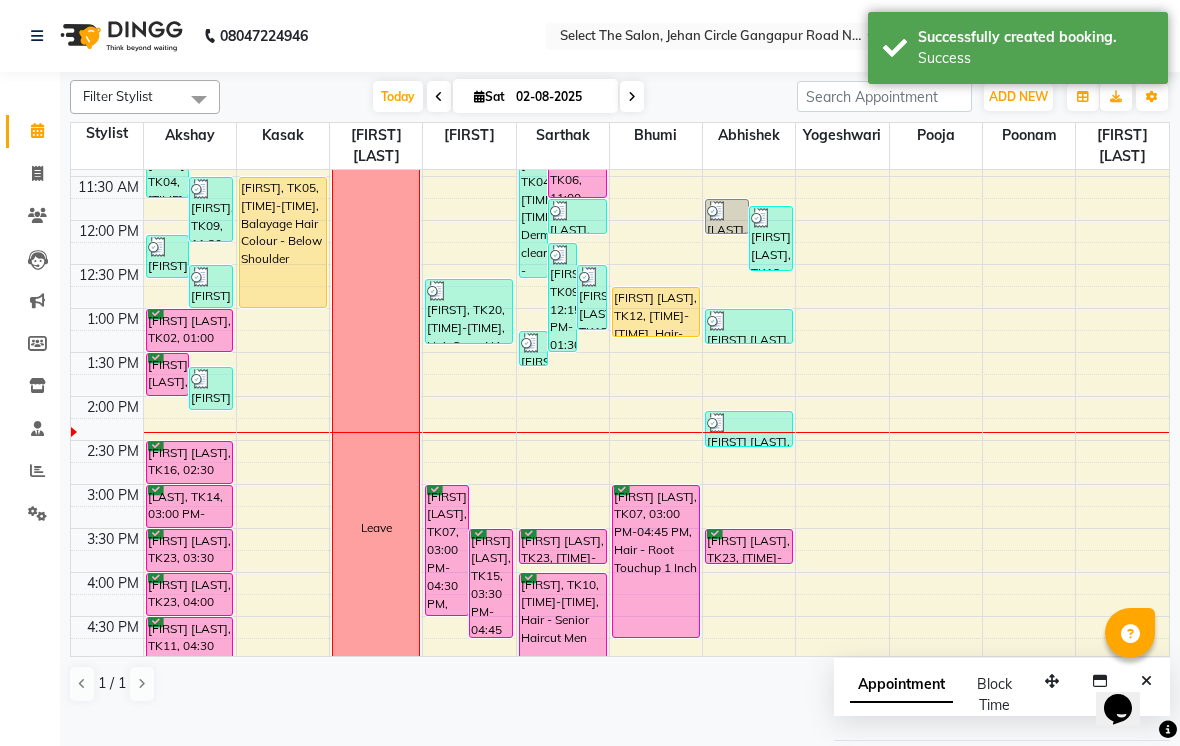 click on "[FIRST] [LAST], TK12, [TIME]-[TIME], Hair-Senior Female Haircut" at bounding box center (656, 312) 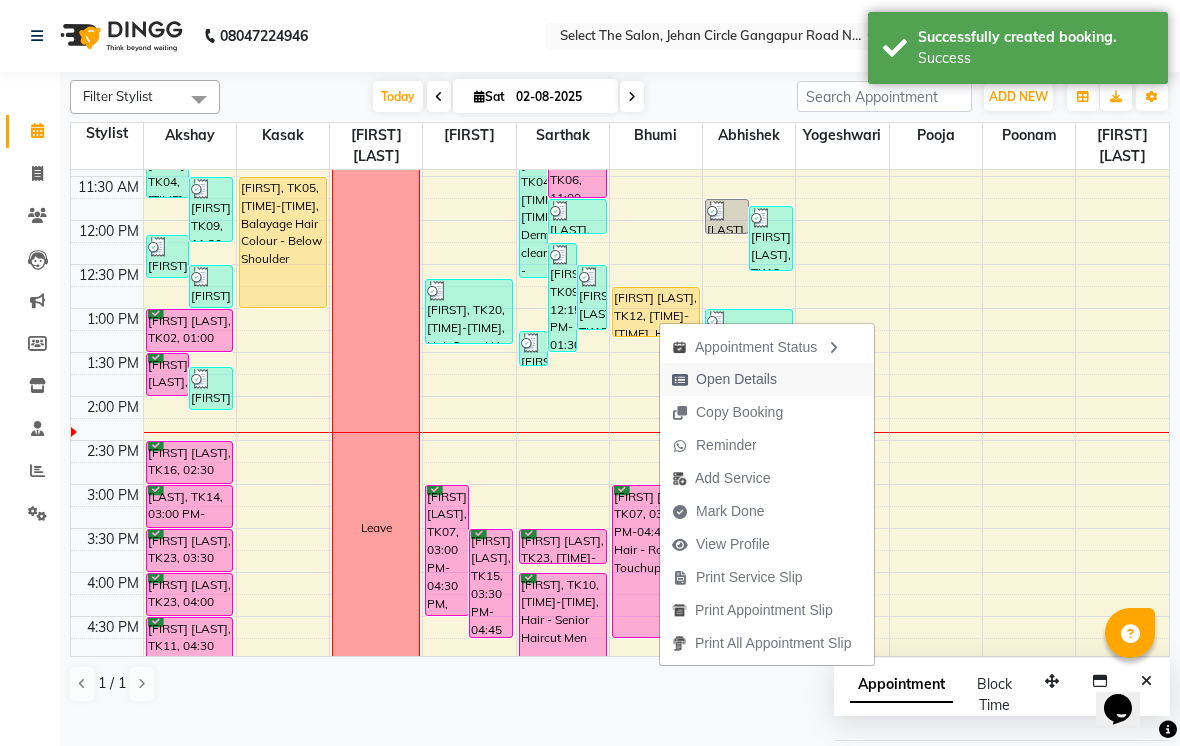 click on "Open Details" at bounding box center (736, 379) 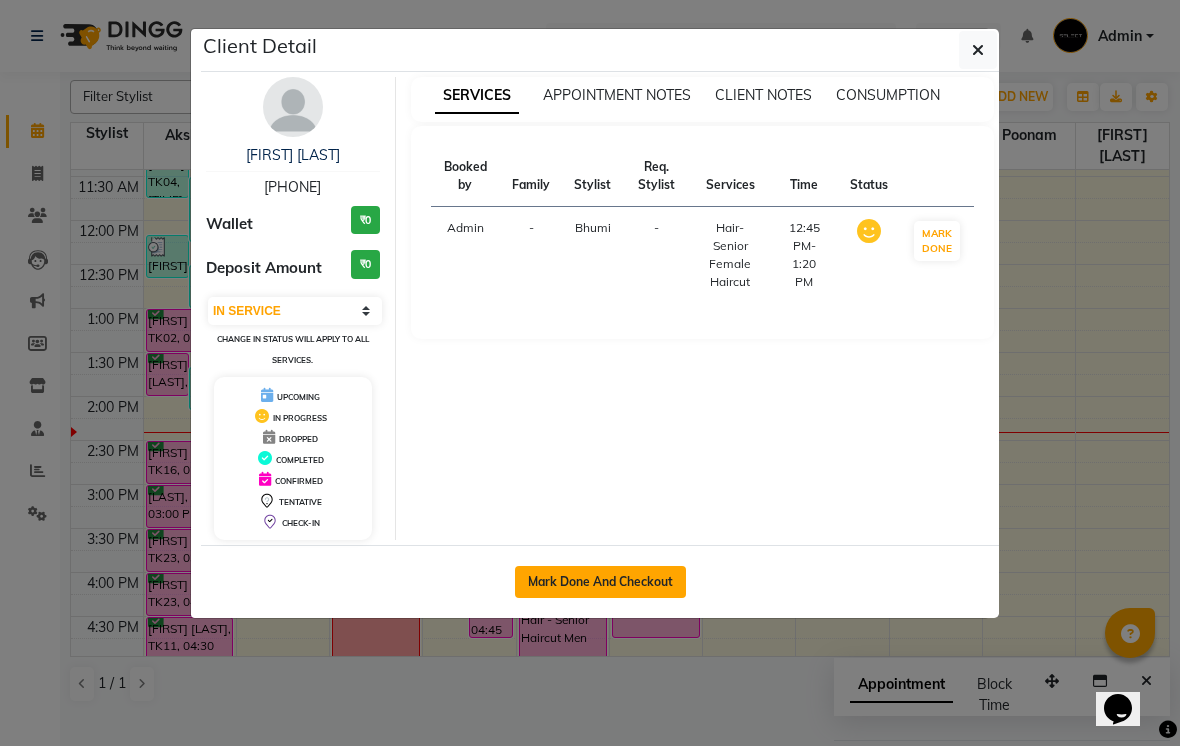 click on "Mark Done And Checkout" 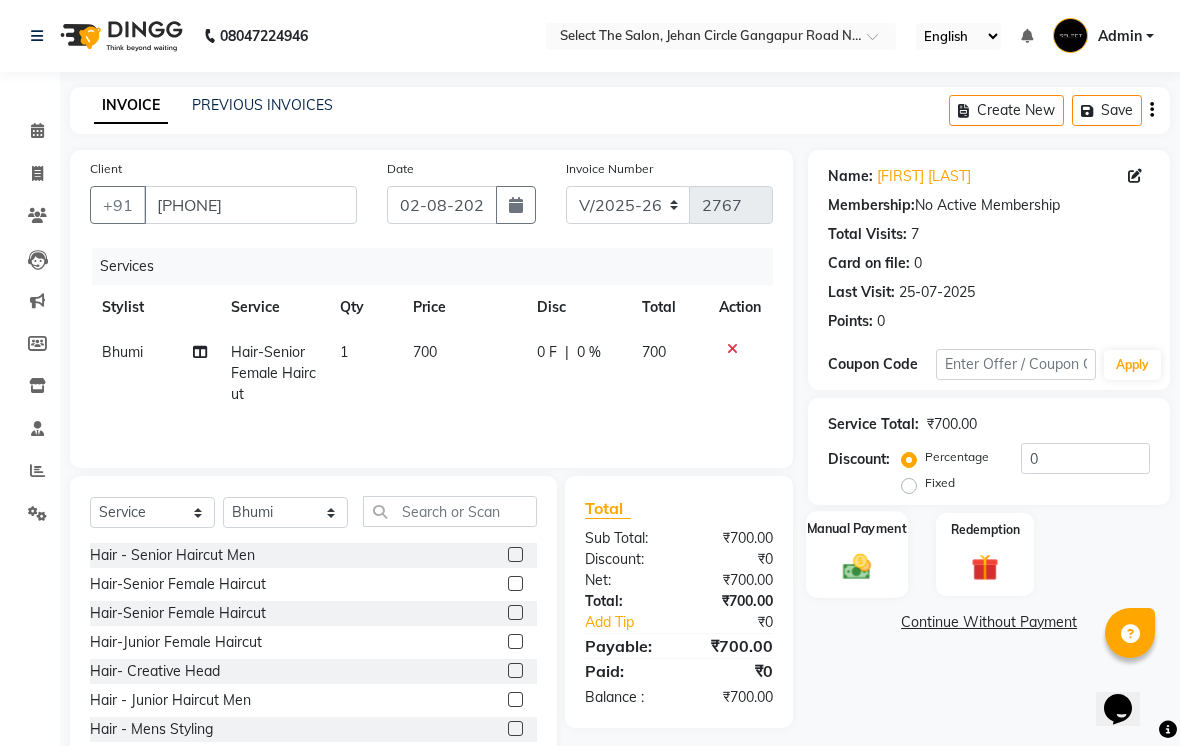 click on "Manual Payment" 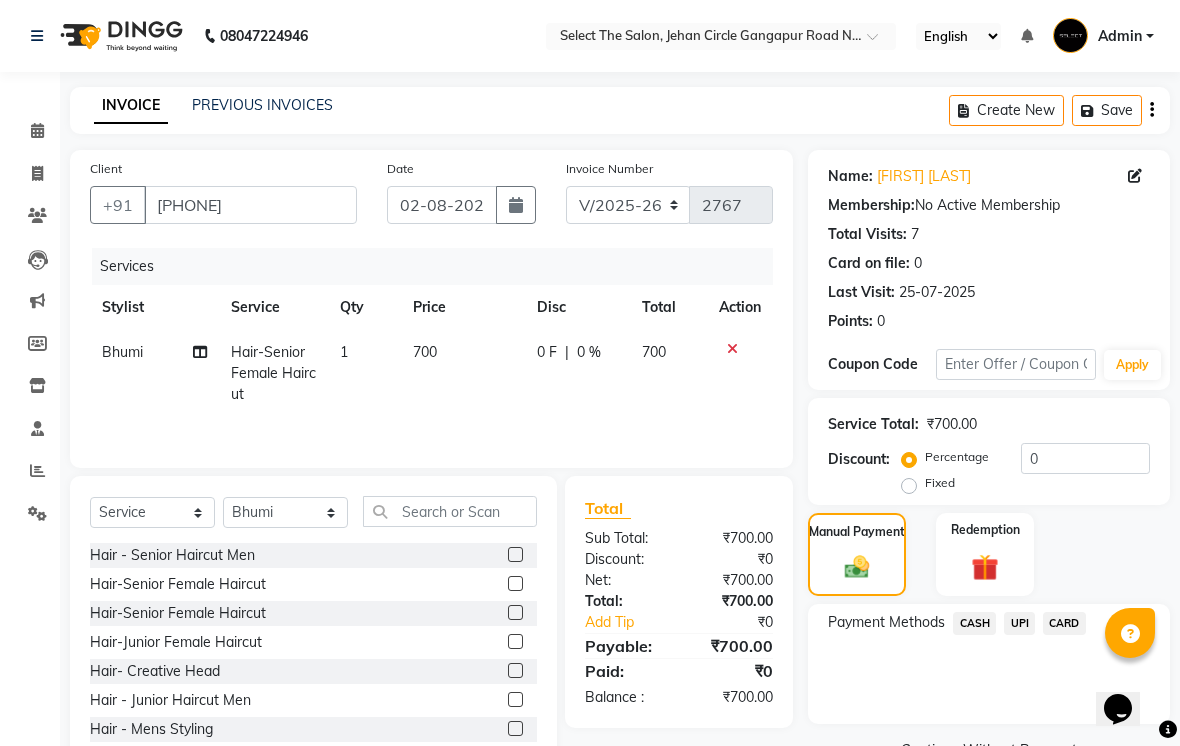 click on "CASH" 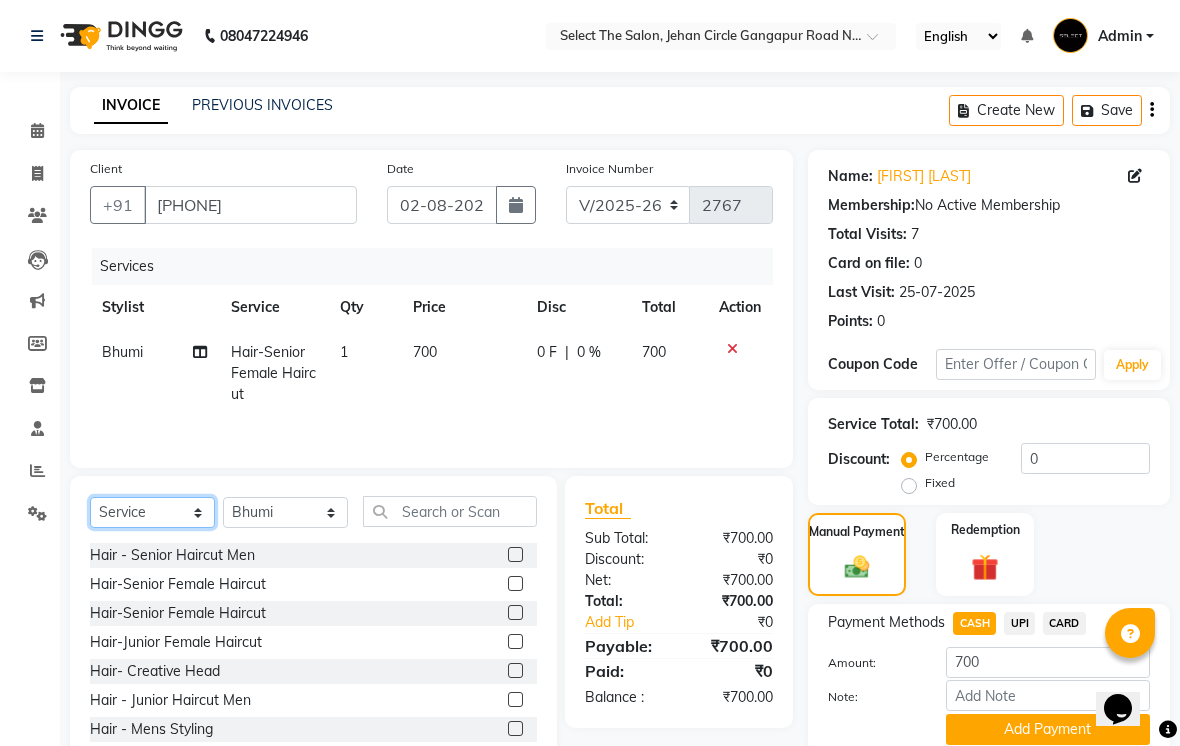 click on "Select  Service  Product  Membership  Package Voucher Prepaid Gift Card" 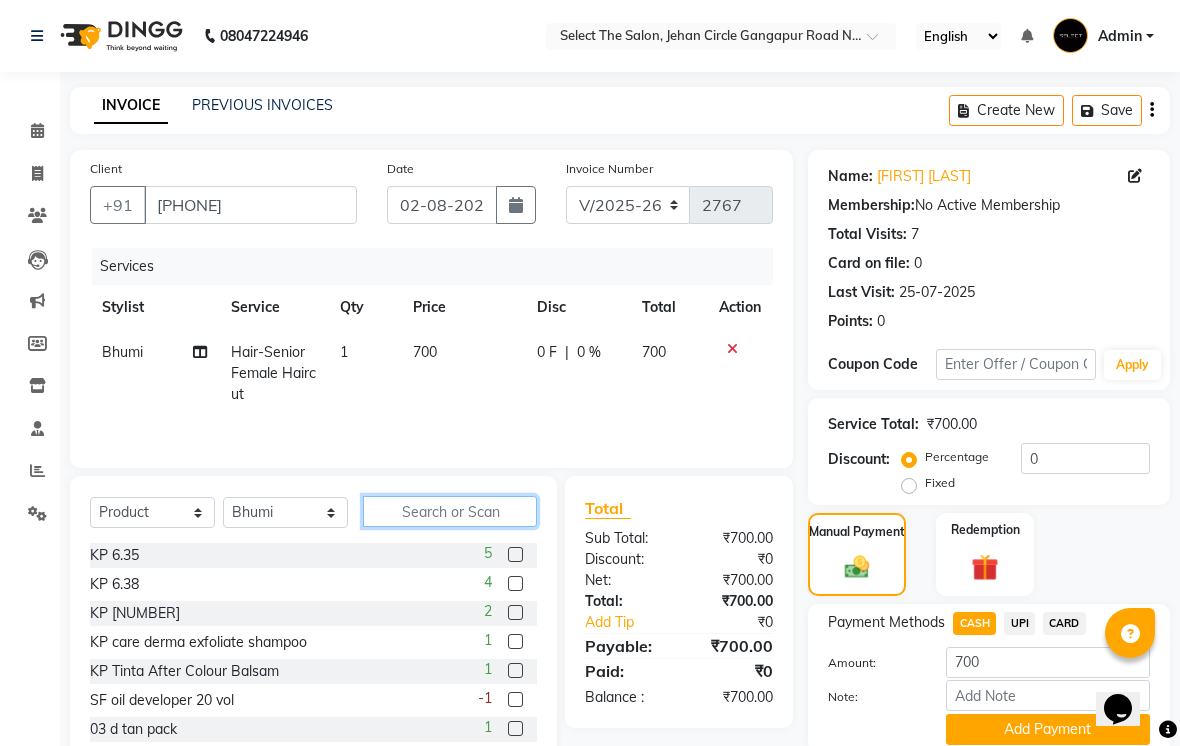 click 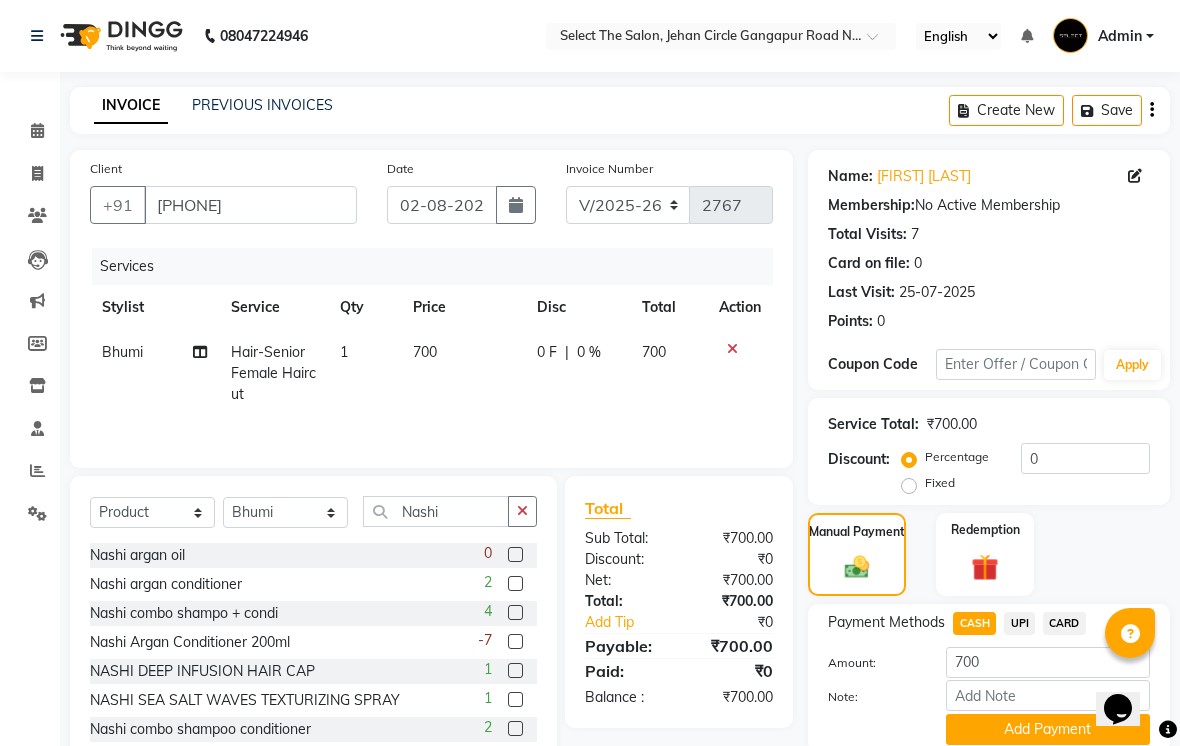 click on "2" 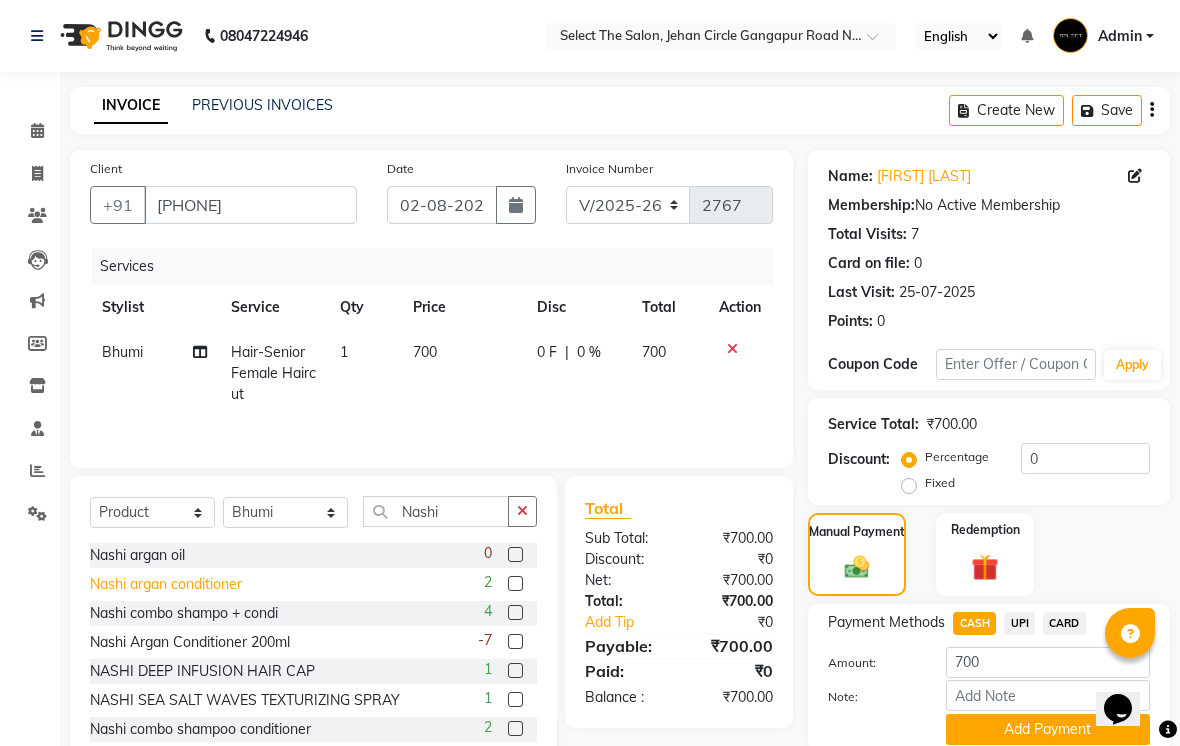 click on "Nashi argan conditioner" 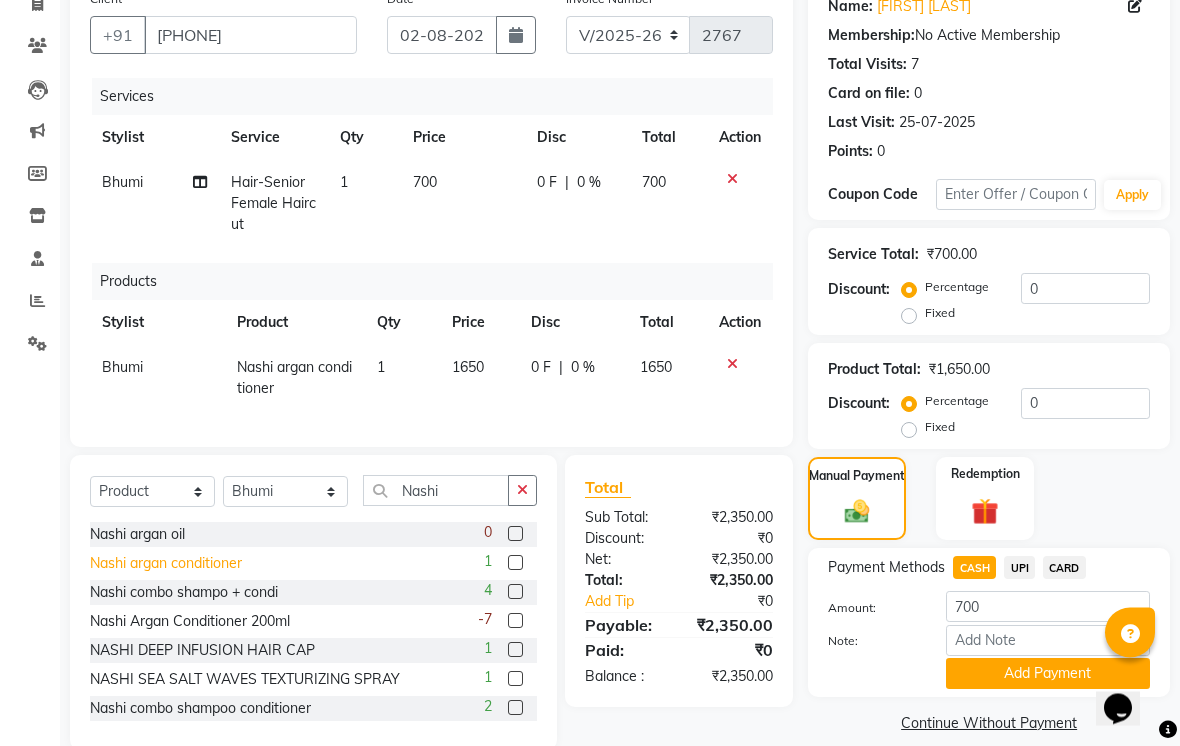 scroll, scrollTop: 177, scrollLeft: 0, axis: vertical 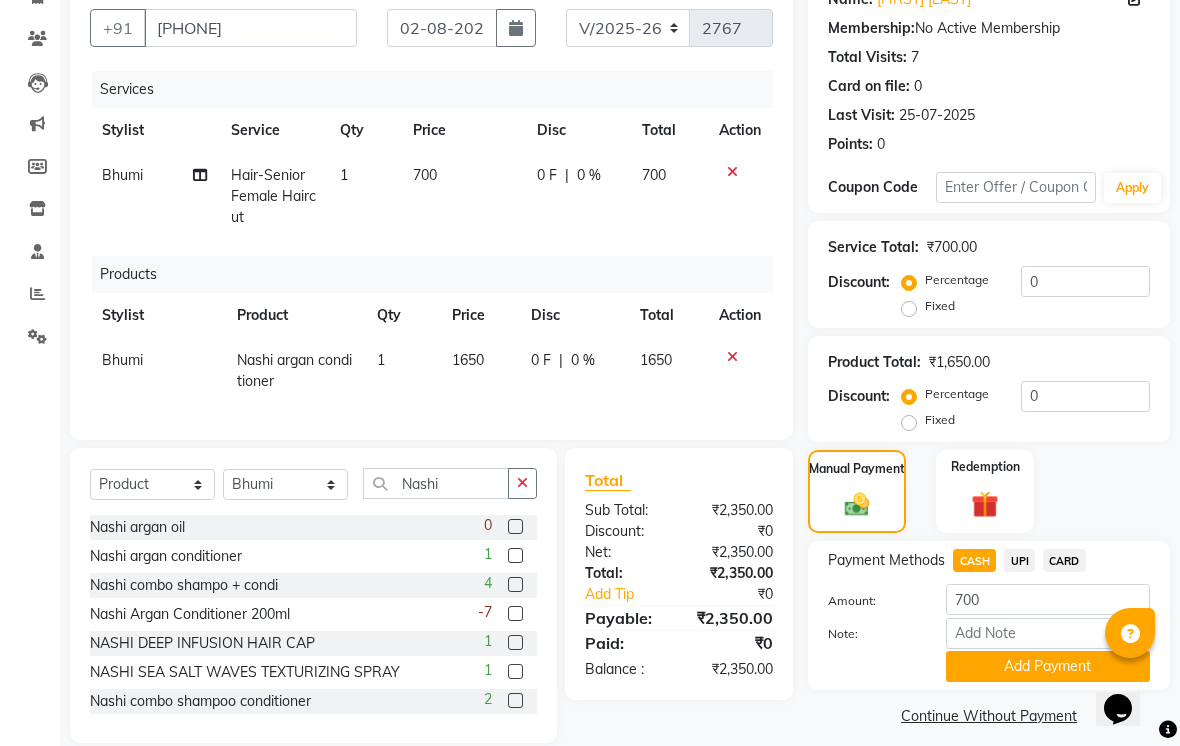 click on "Nashi Argan Conditioner 200ml  -7" 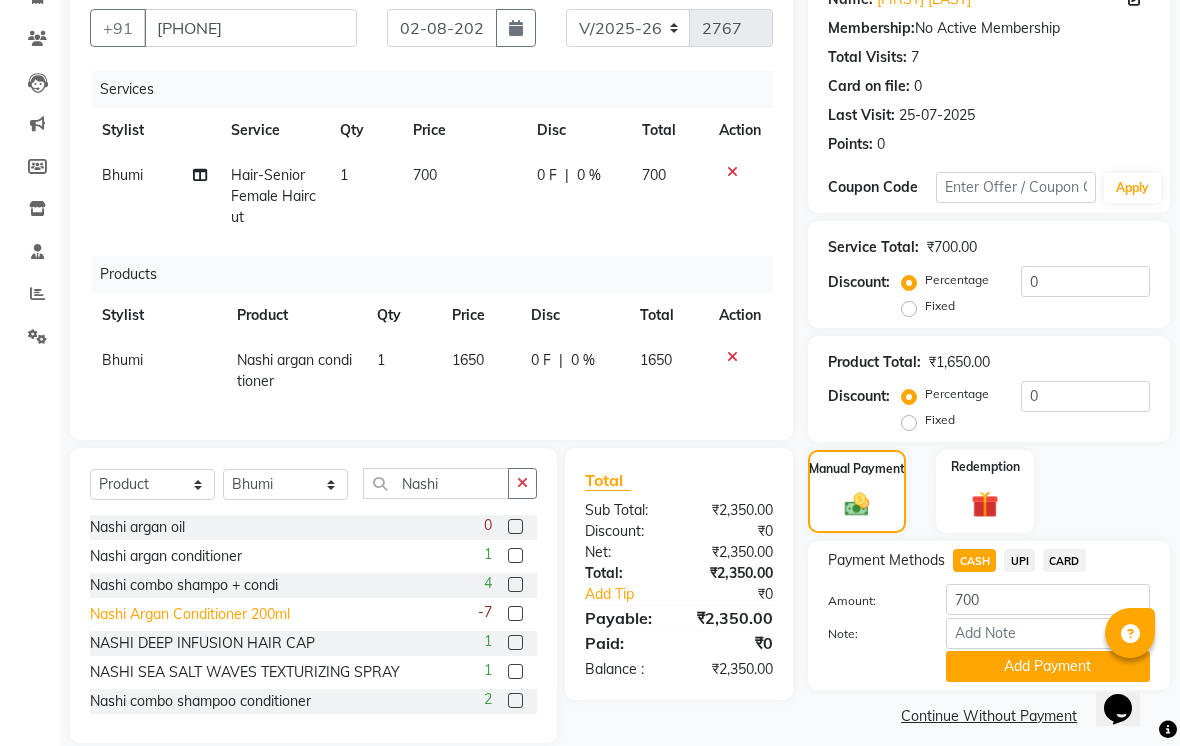 click on "Nashi Argan Conditioner 200ml" 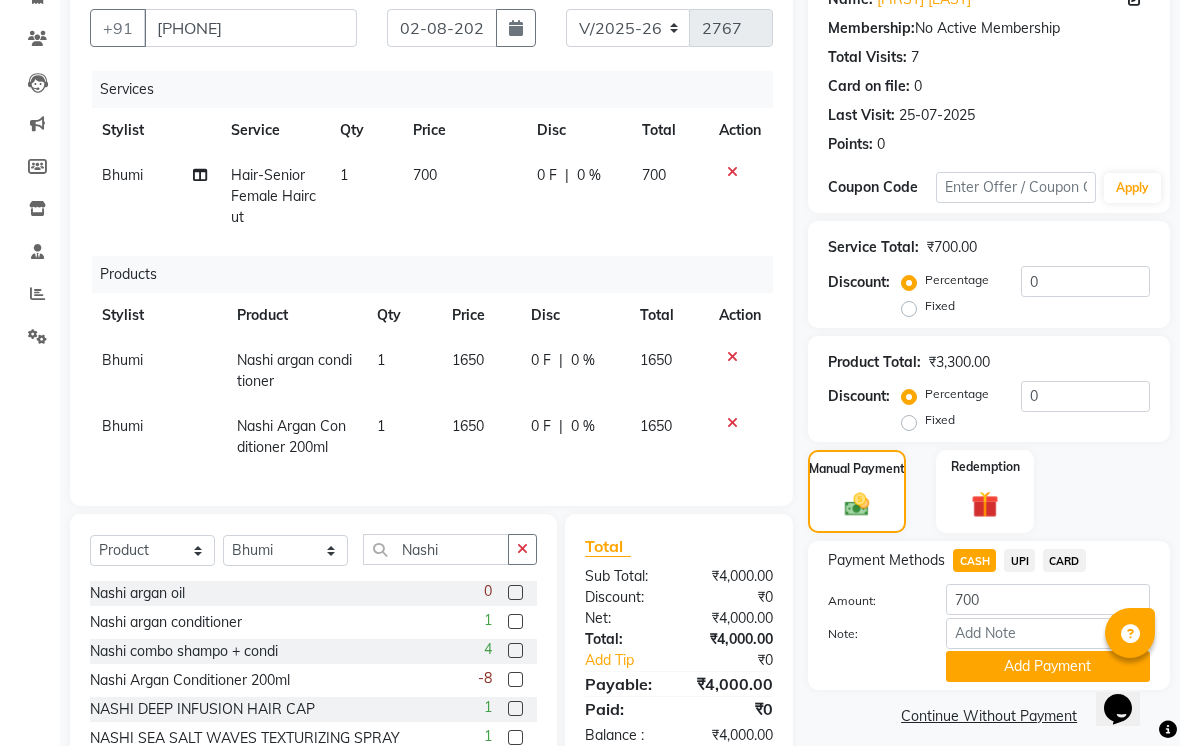 click on "1650" 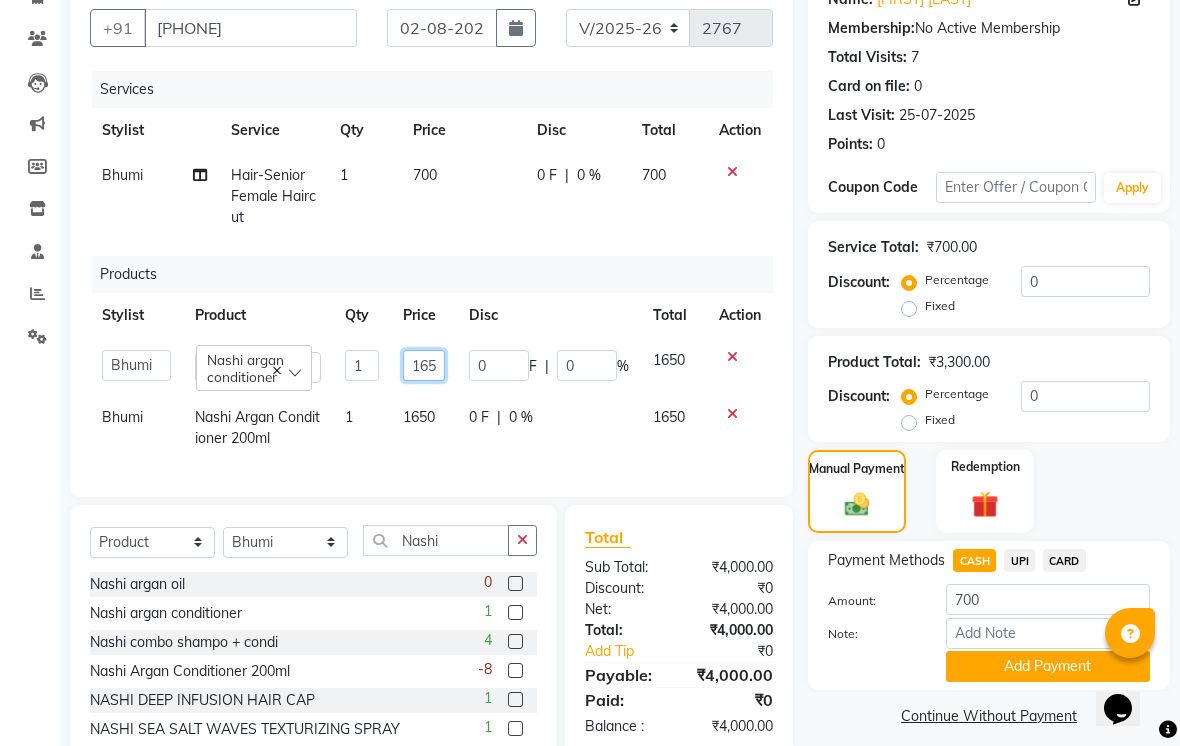 click on "1650" 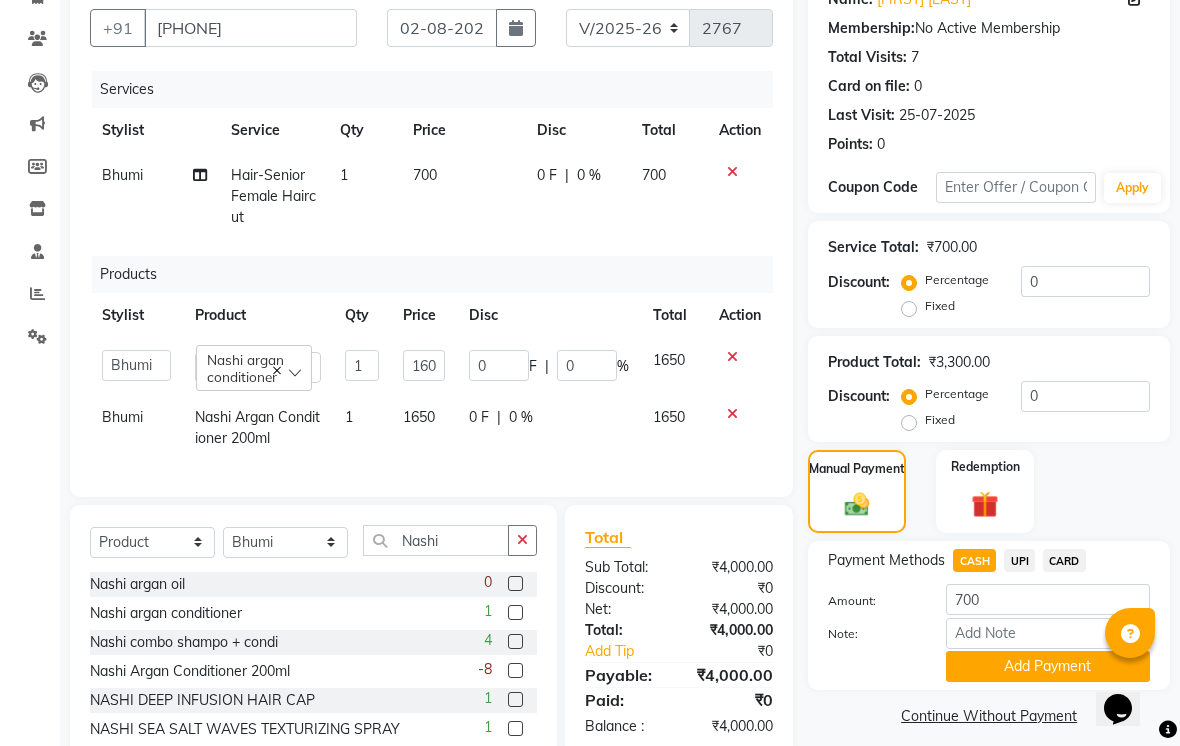 click on "Bhumi Nashi Argan Conditioner 200ml 1 1650 0 F | 0 % 1650" 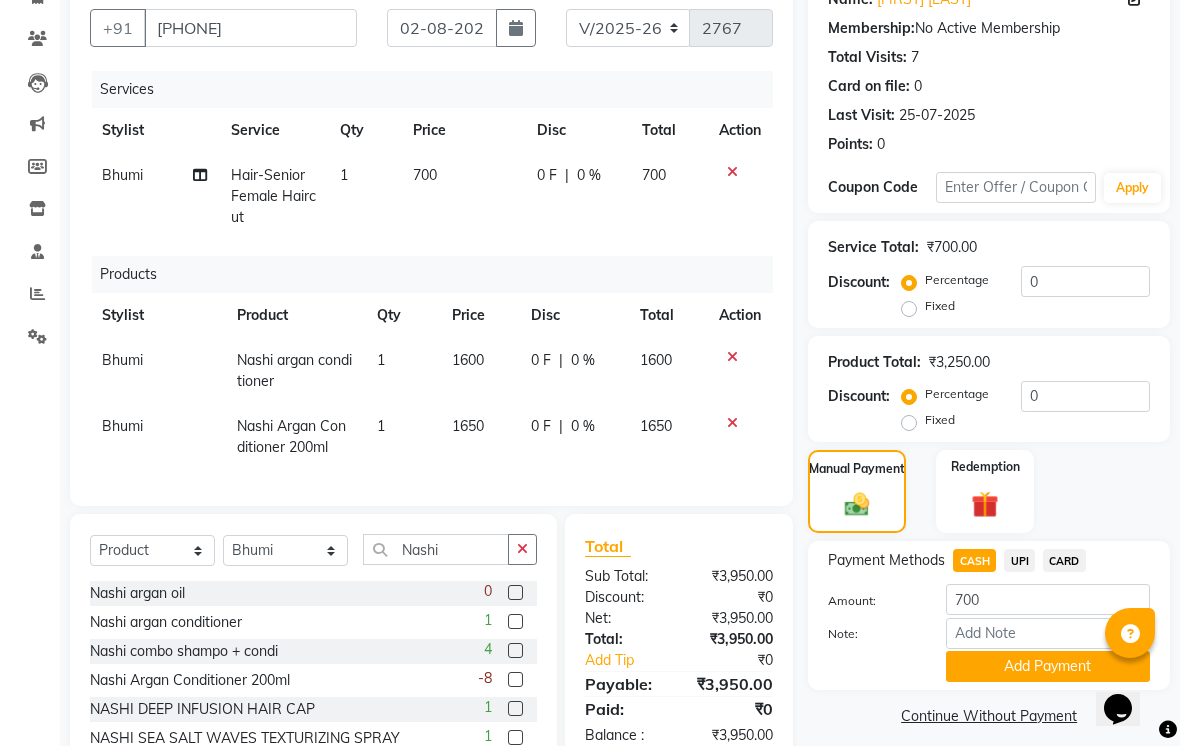 click on "1650" 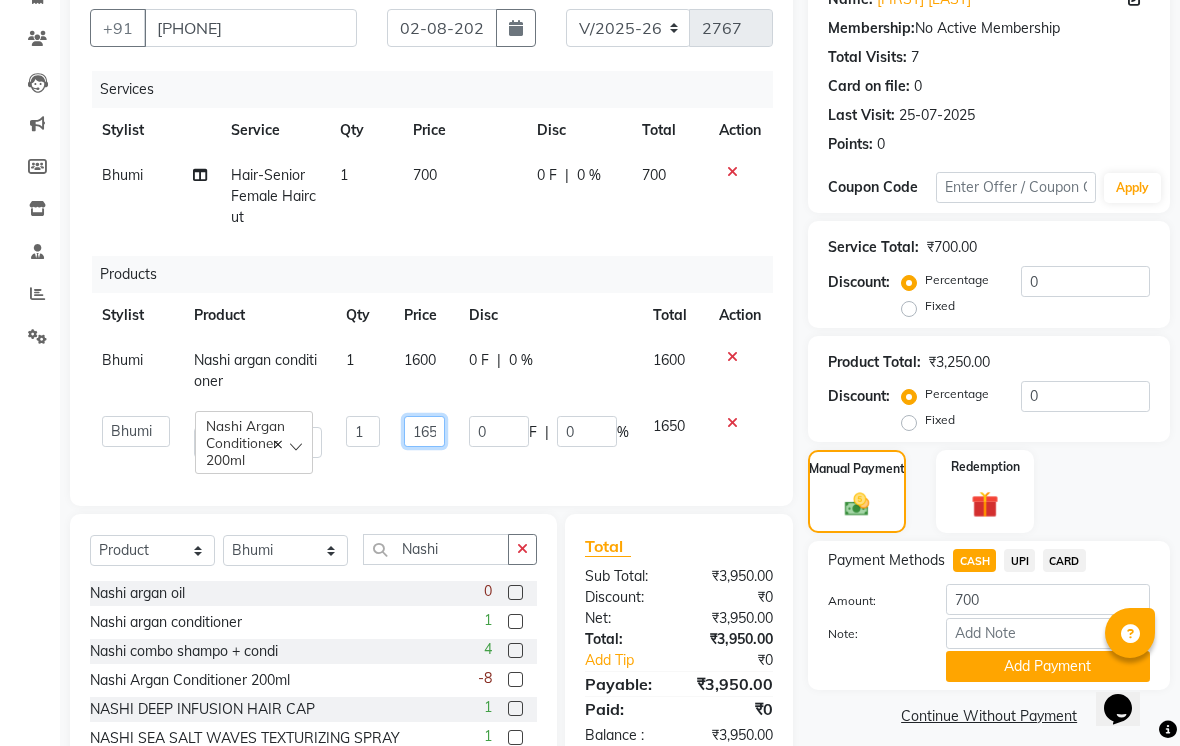 click on "1650" 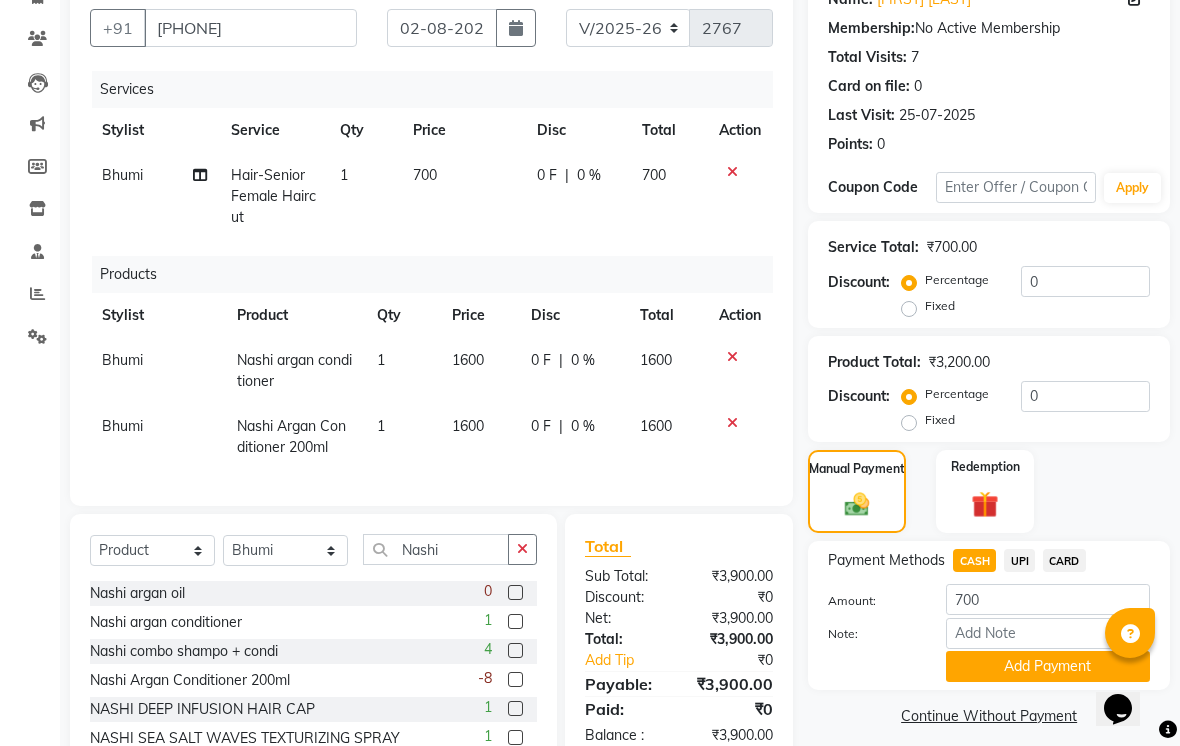 click on "UPI" 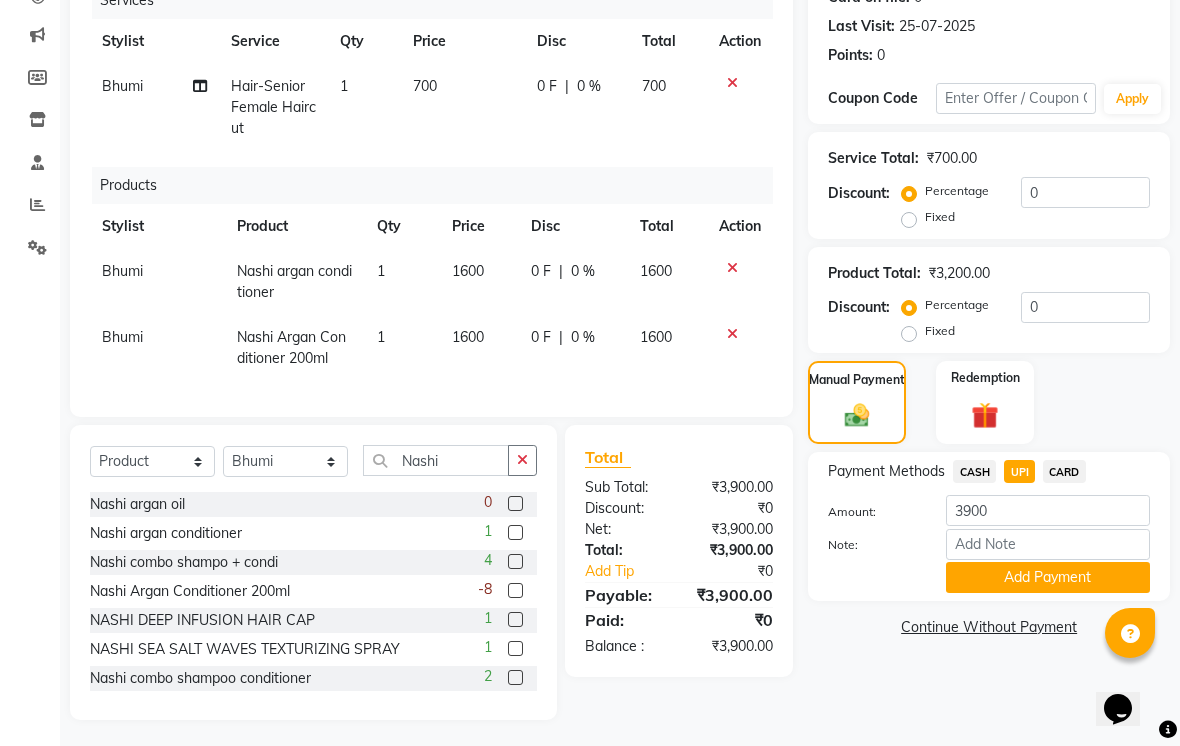 scroll, scrollTop: 267, scrollLeft: 0, axis: vertical 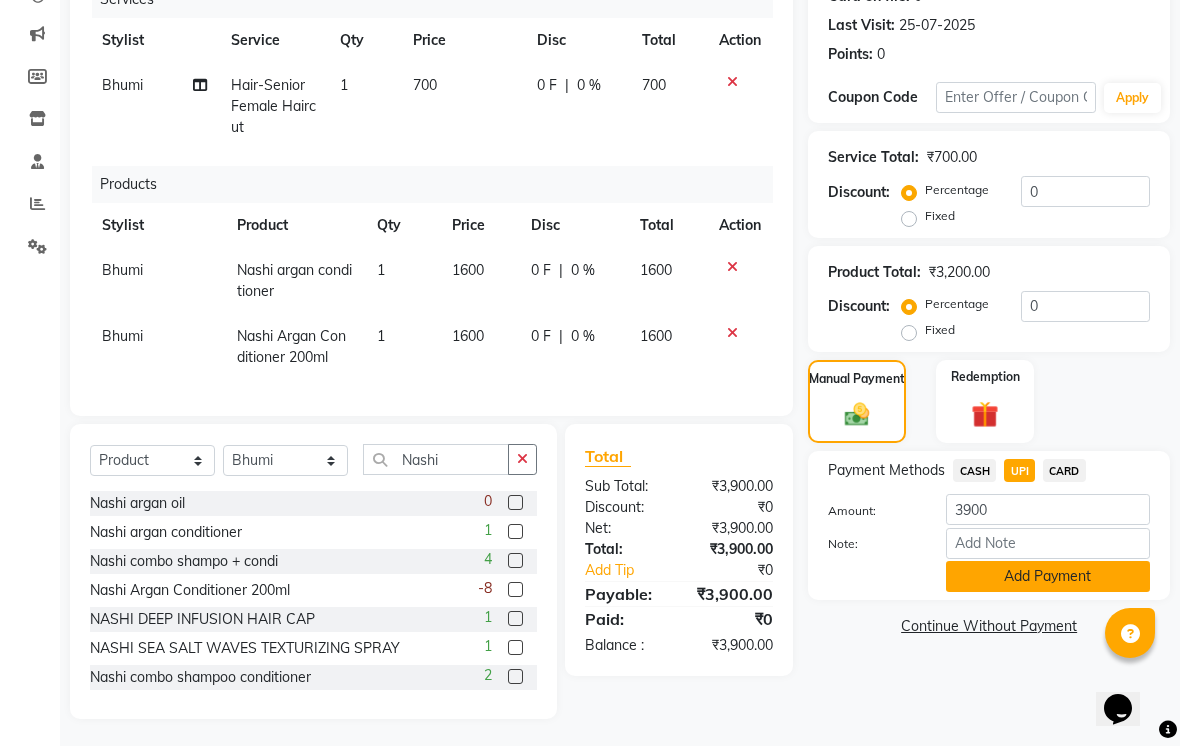 click on "Add Payment" 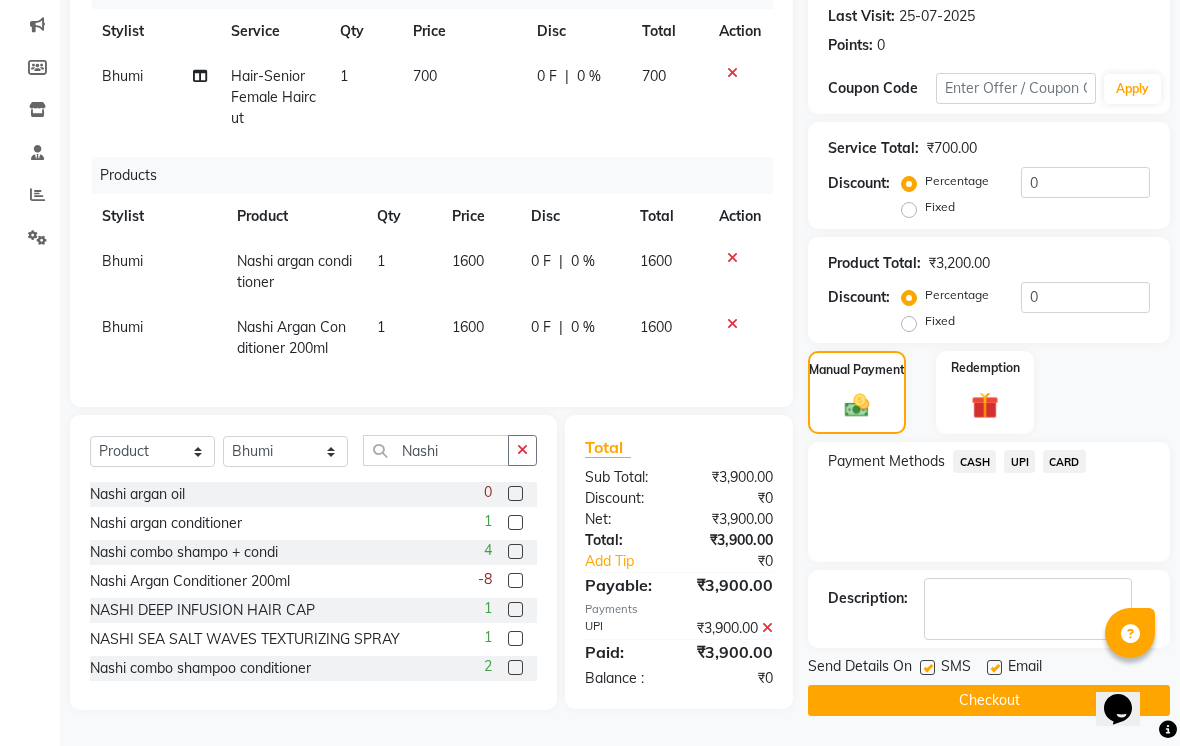 scroll, scrollTop: 286, scrollLeft: 0, axis: vertical 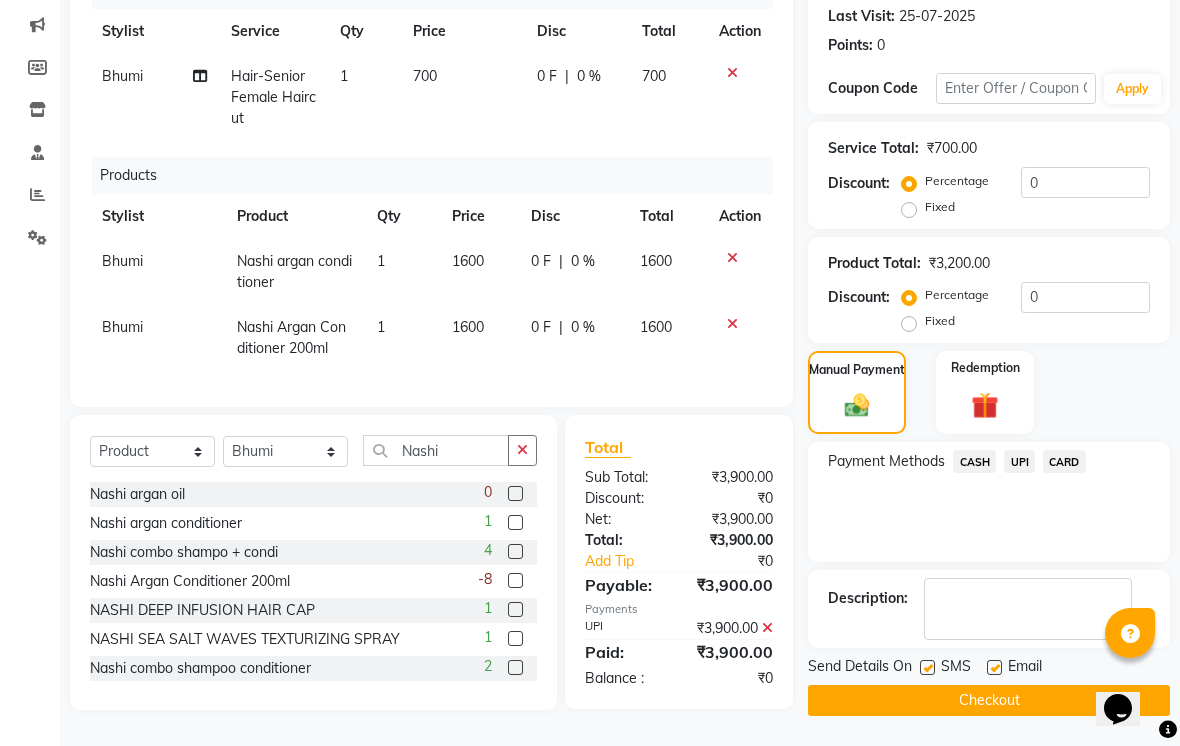 click 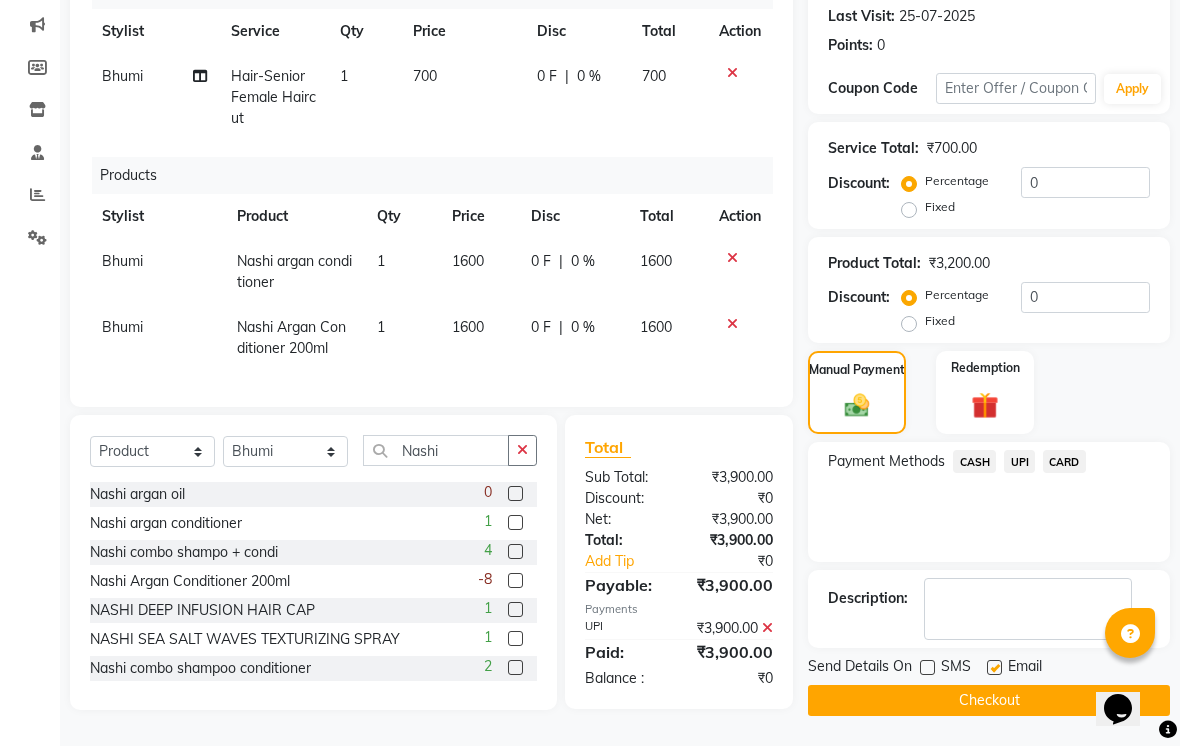 click 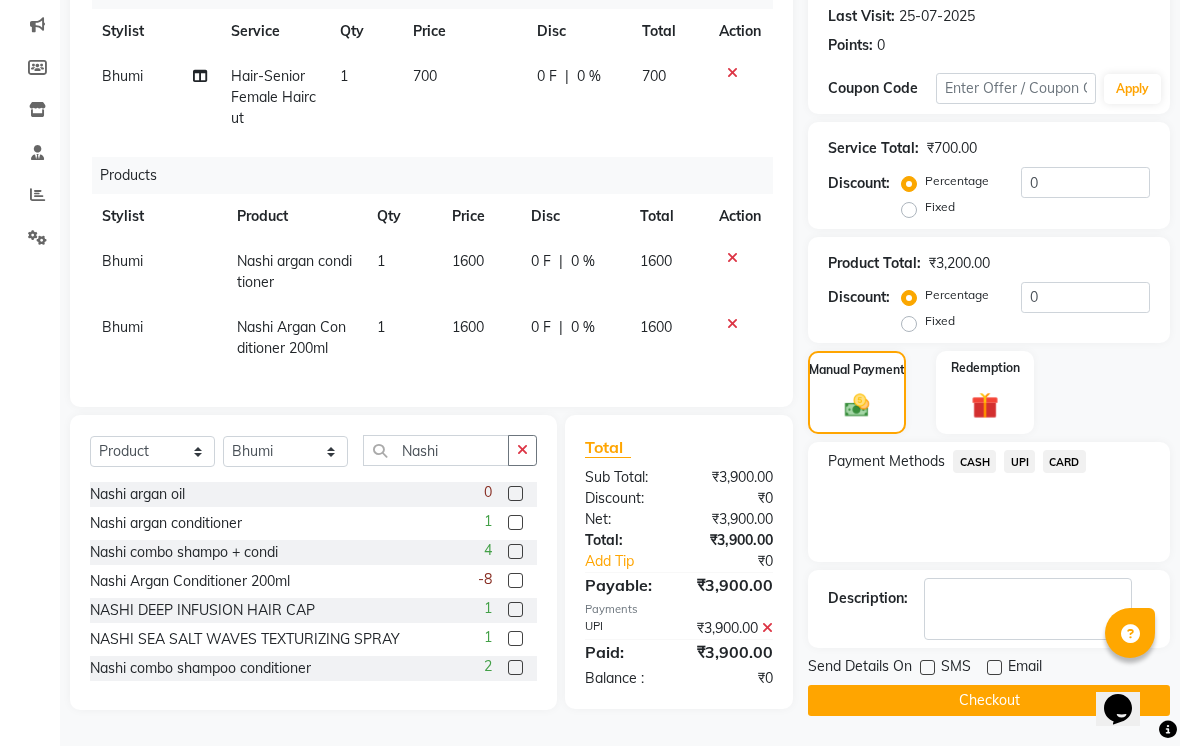 click on "Checkout" 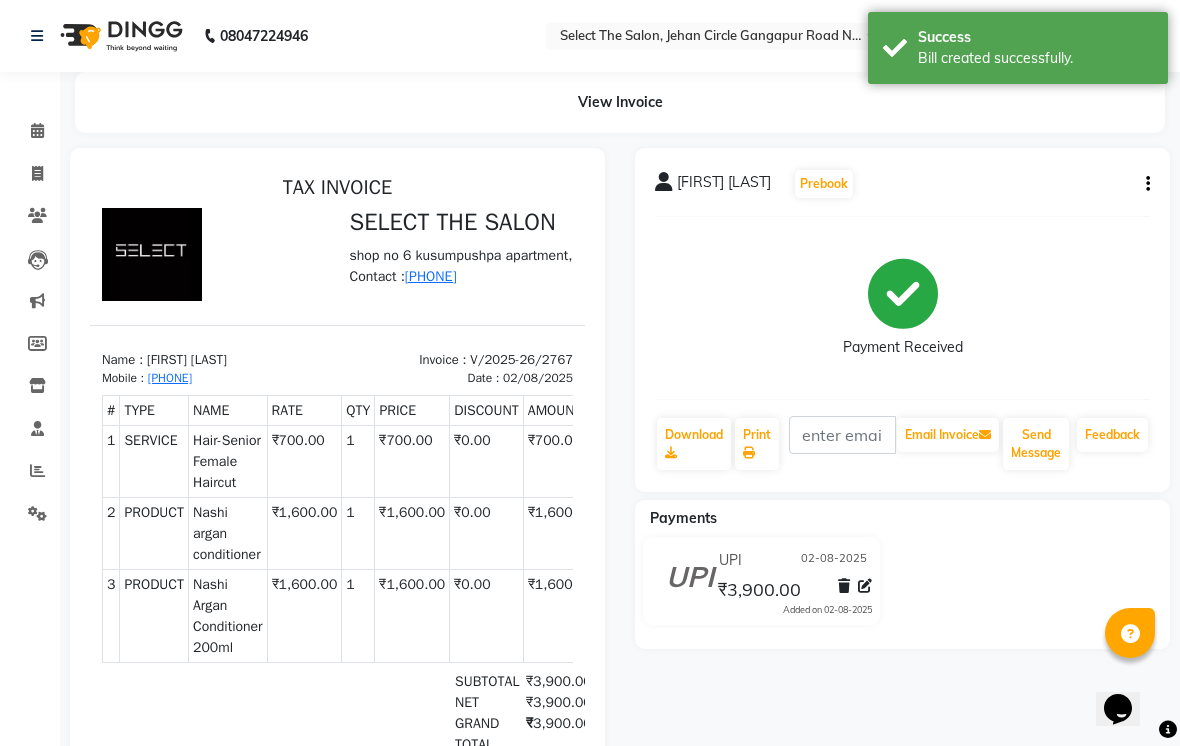 scroll, scrollTop: 0, scrollLeft: 0, axis: both 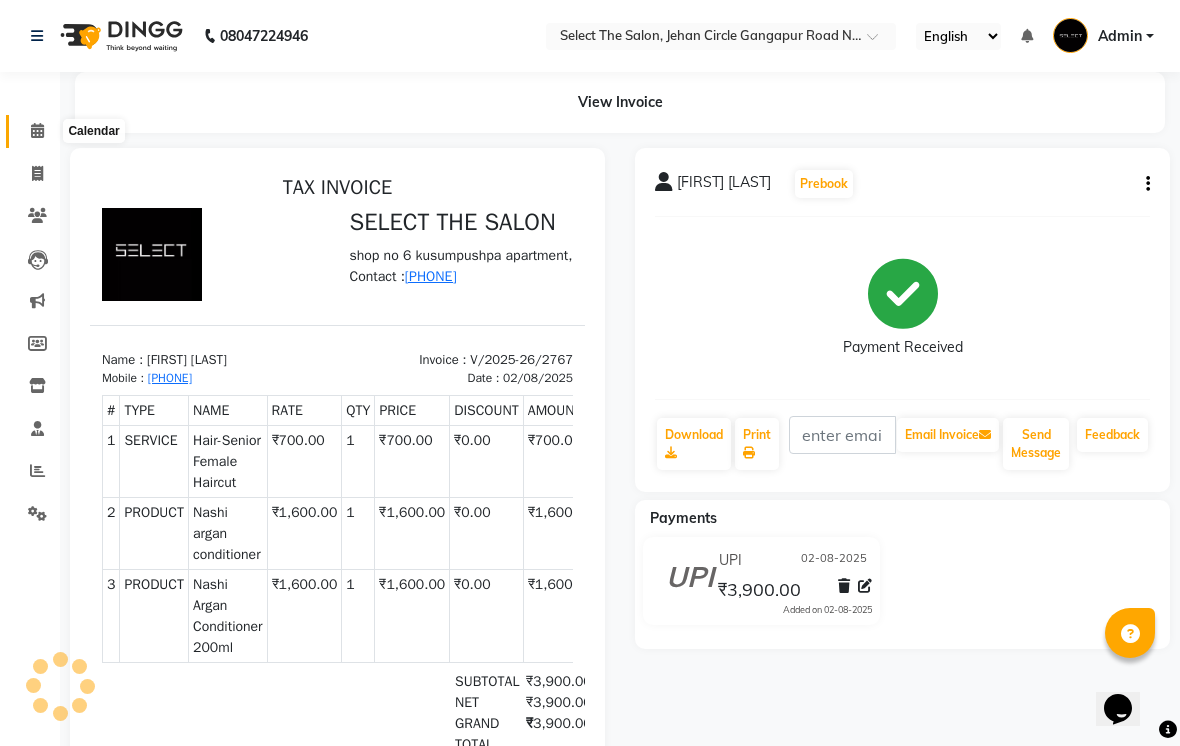 click 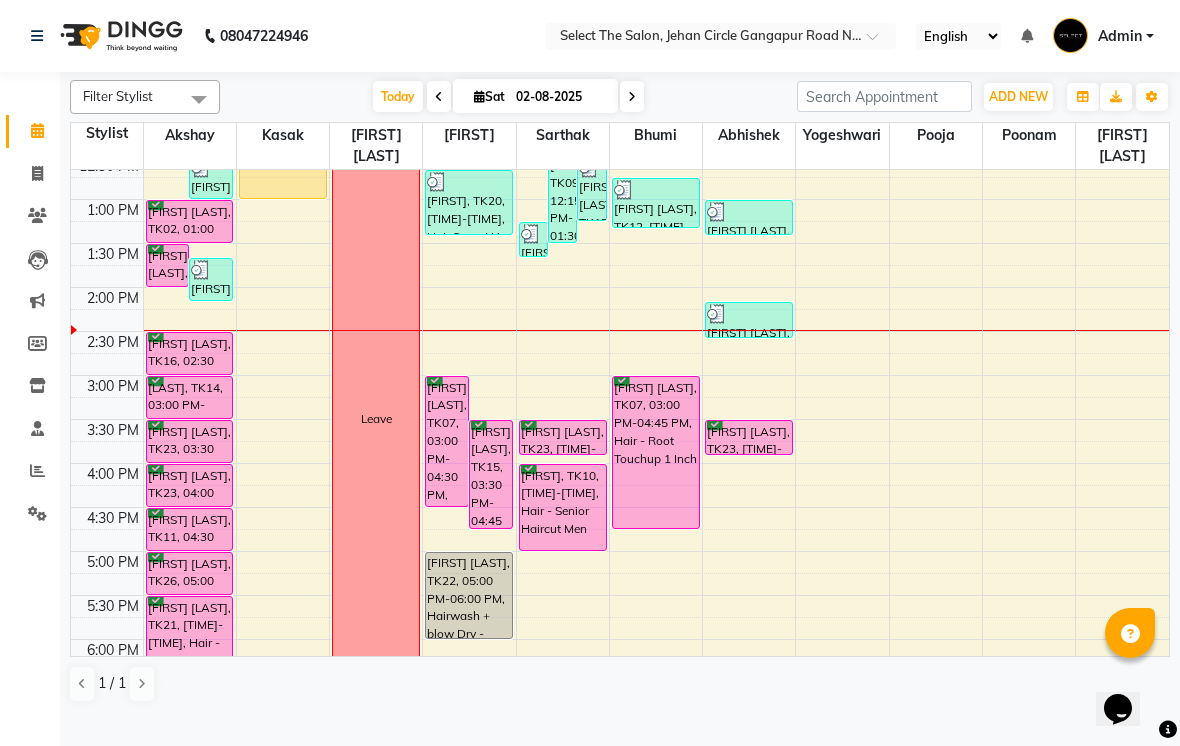 scroll, scrollTop: 415, scrollLeft: 0, axis: vertical 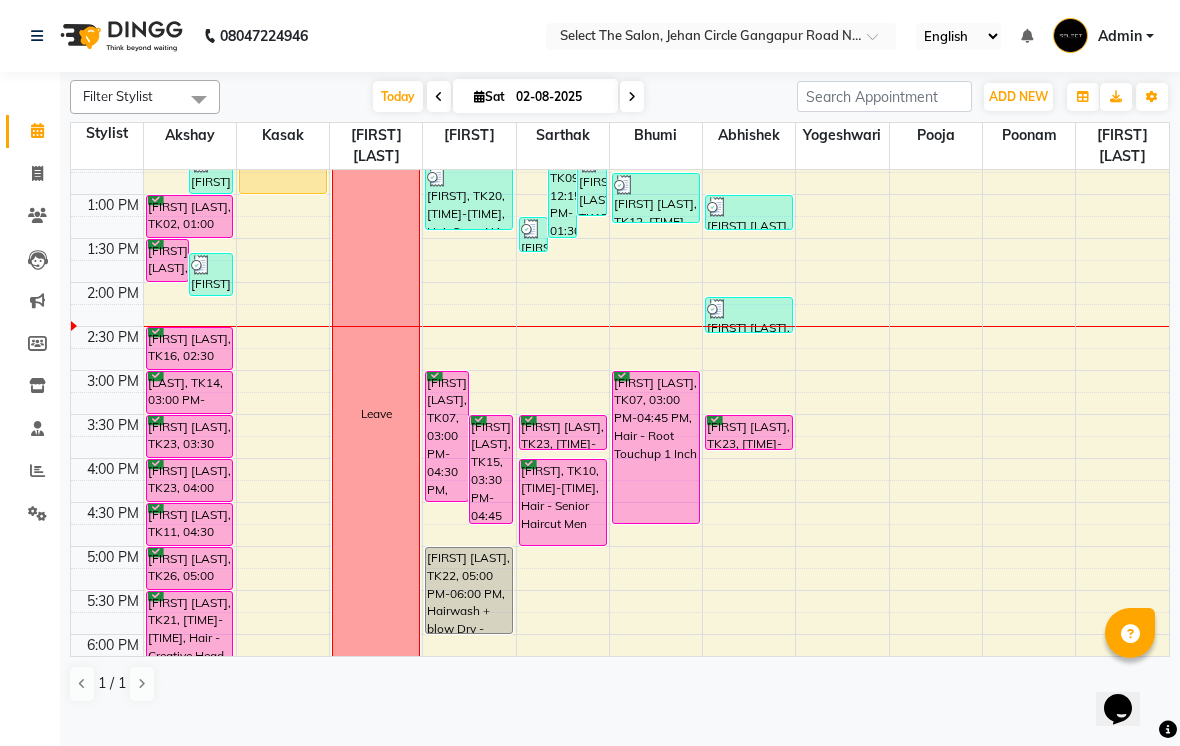 click at bounding box center (632, 96) 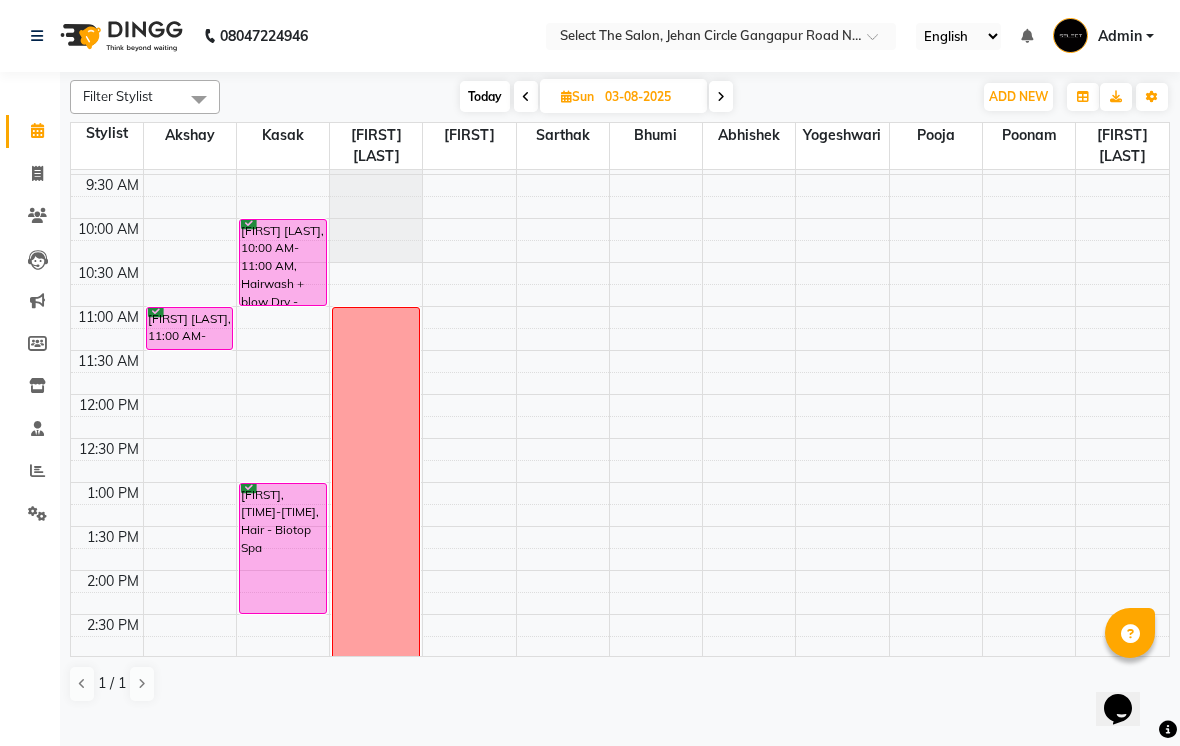 scroll, scrollTop: 129, scrollLeft: 0, axis: vertical 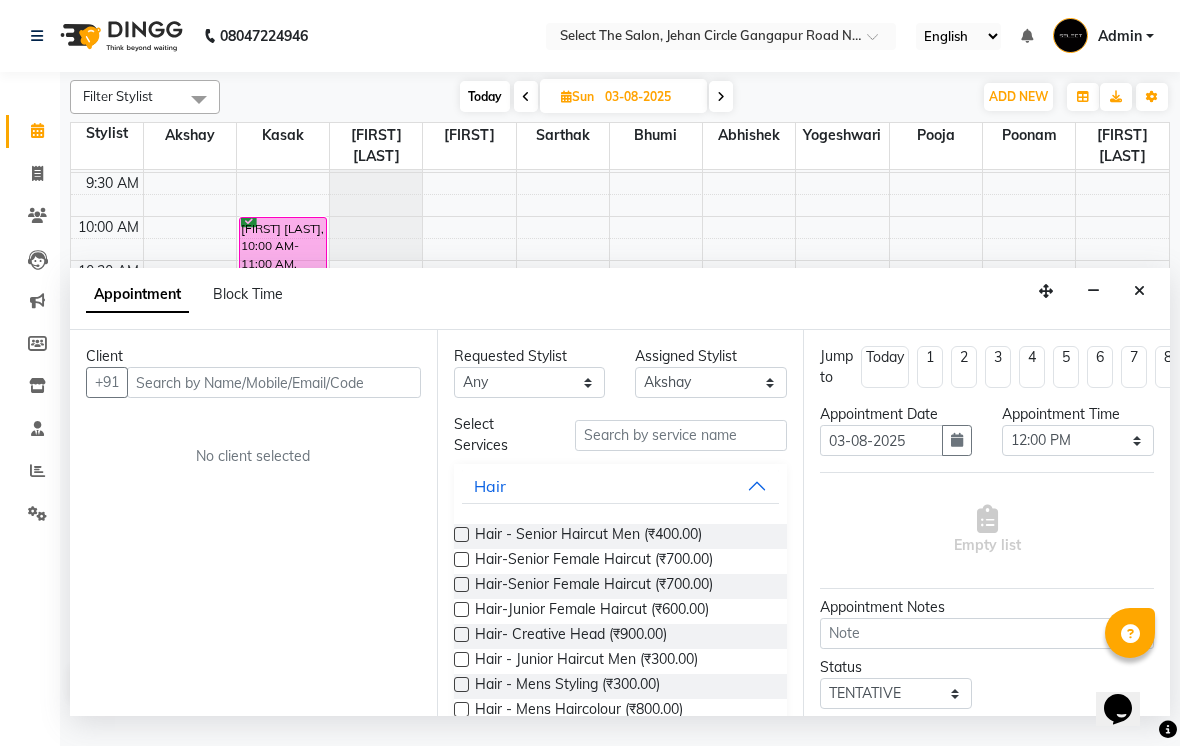 click at bounding box center [274, 382] 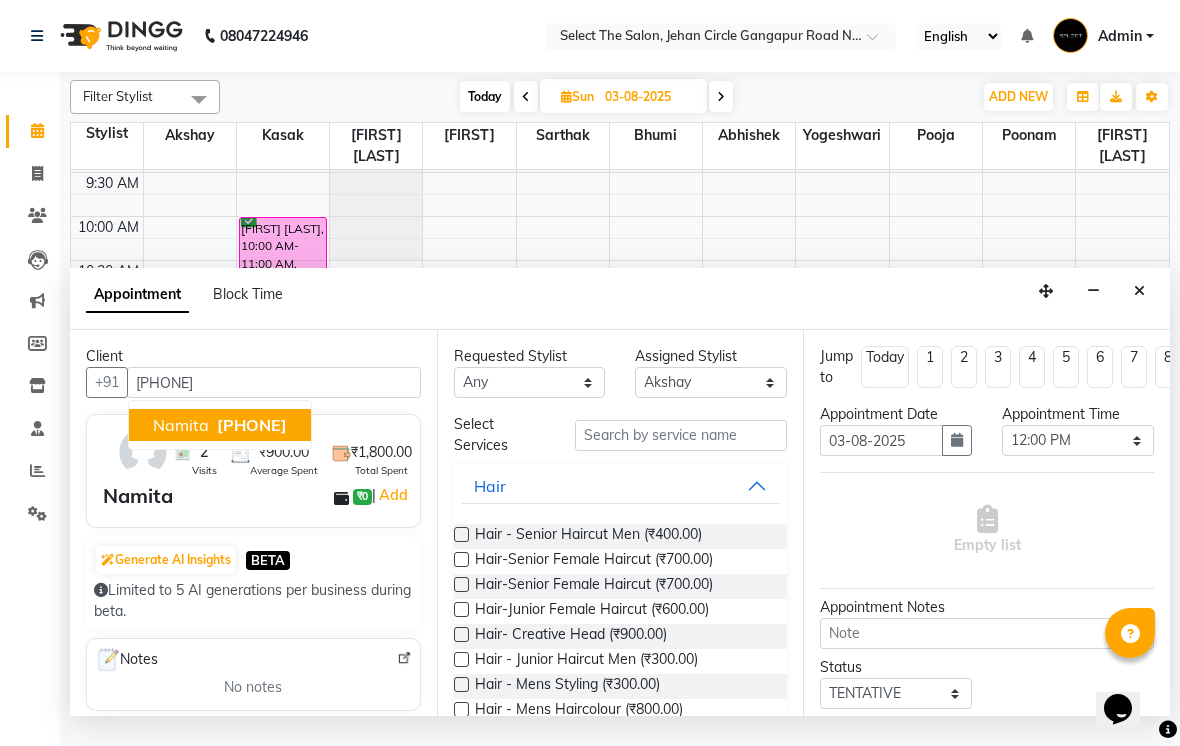 click on "[PHONE]" at bounding box center (252, 425) 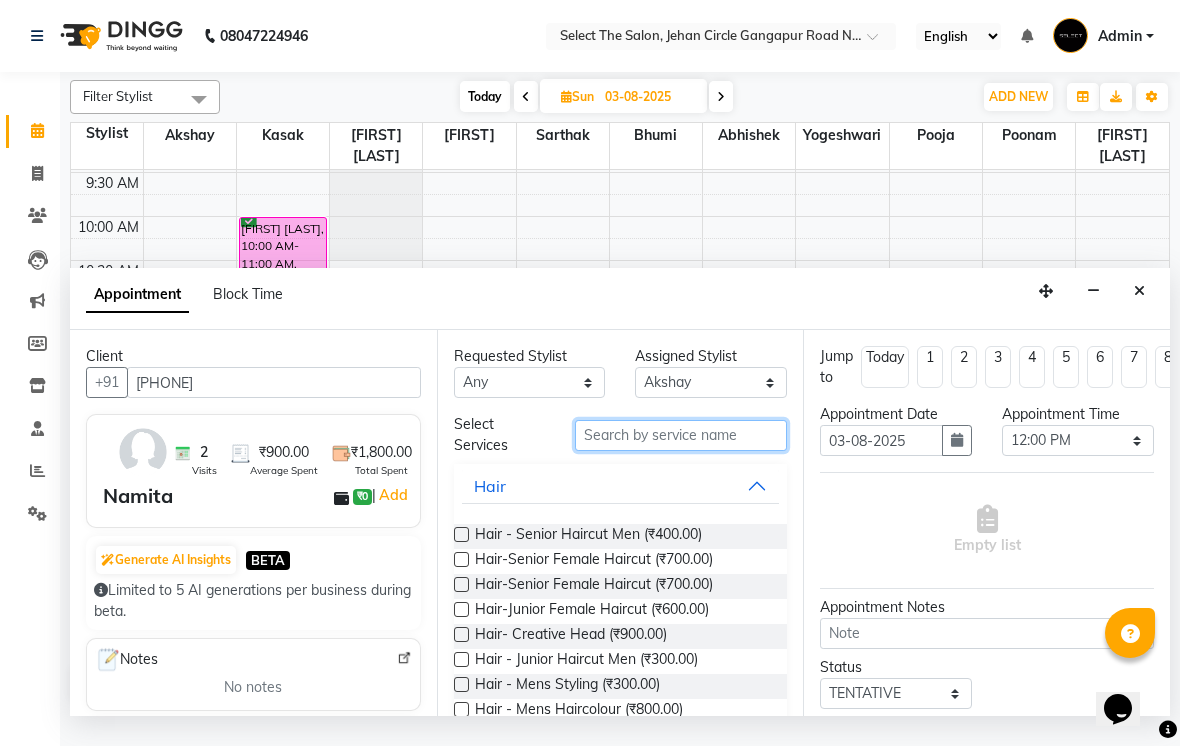 click at bounding box center (681, 435) 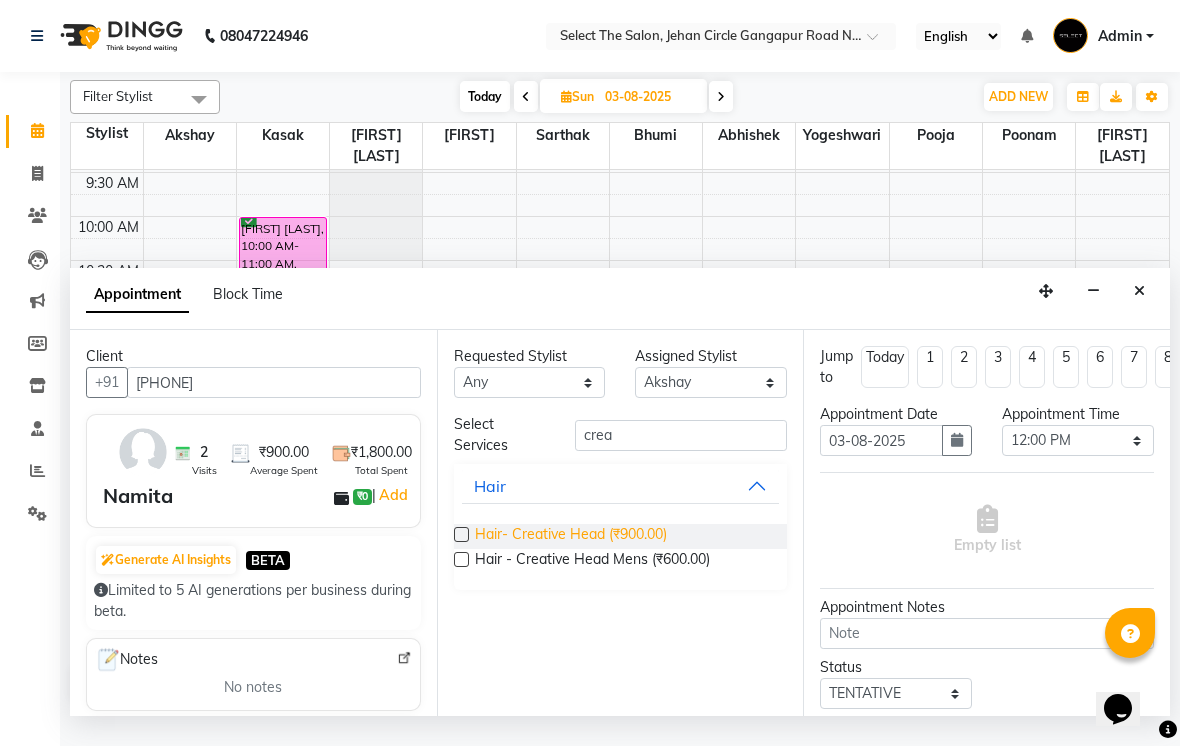 click on "Hair- Creative Head  (₹900.00)" at bounding box center [571, 536] 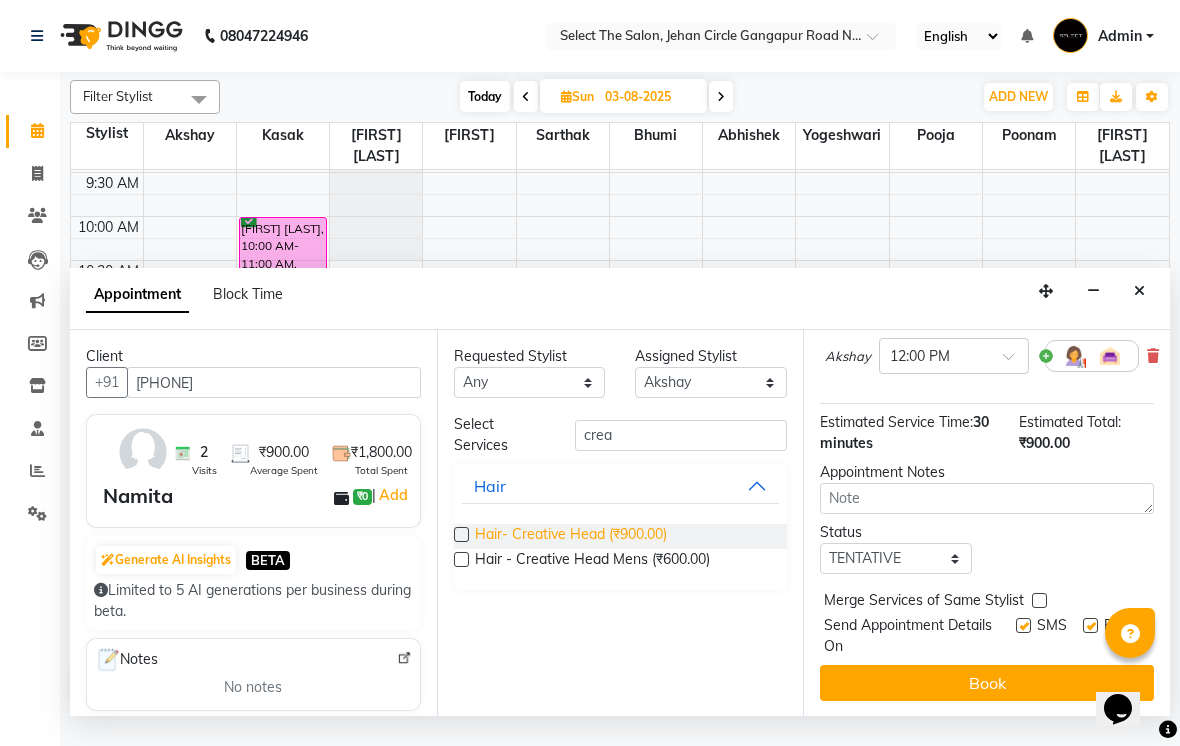 scroll, scrollTop: 176, scrollLeft: 0, axis: vertical 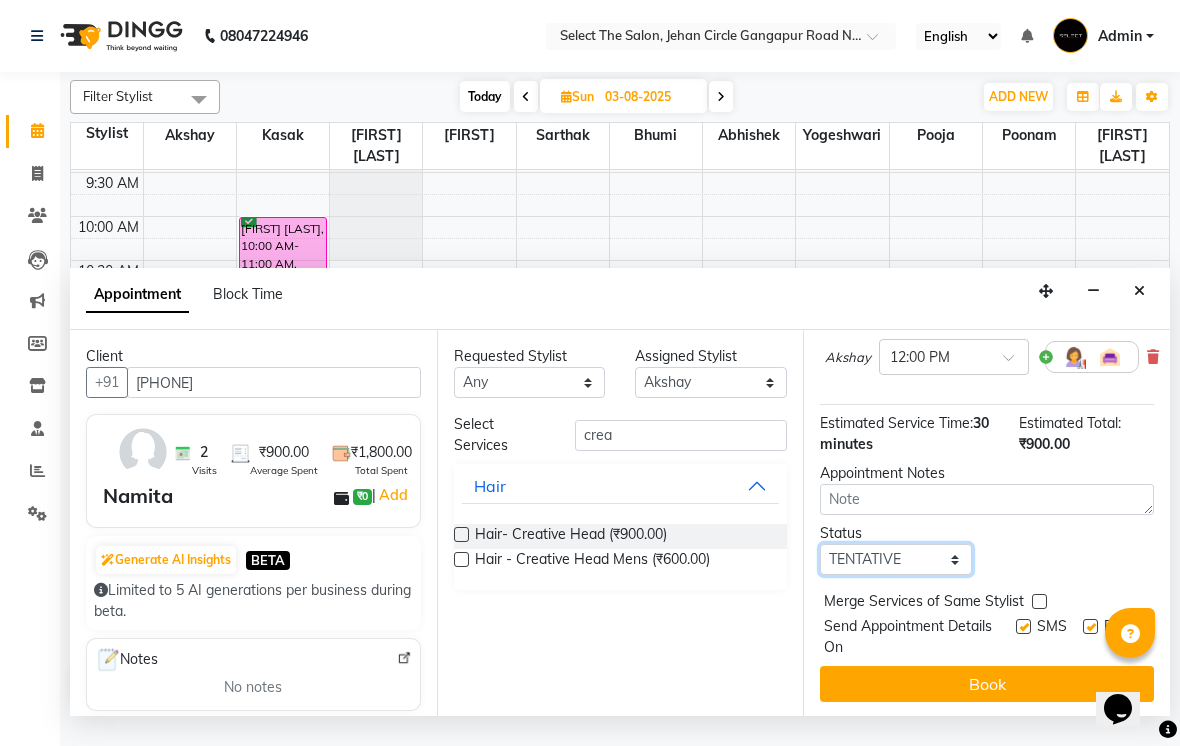 click on "Select TENTATIVE CONFIRM UPCOMING" at bounding box center [896, 559] 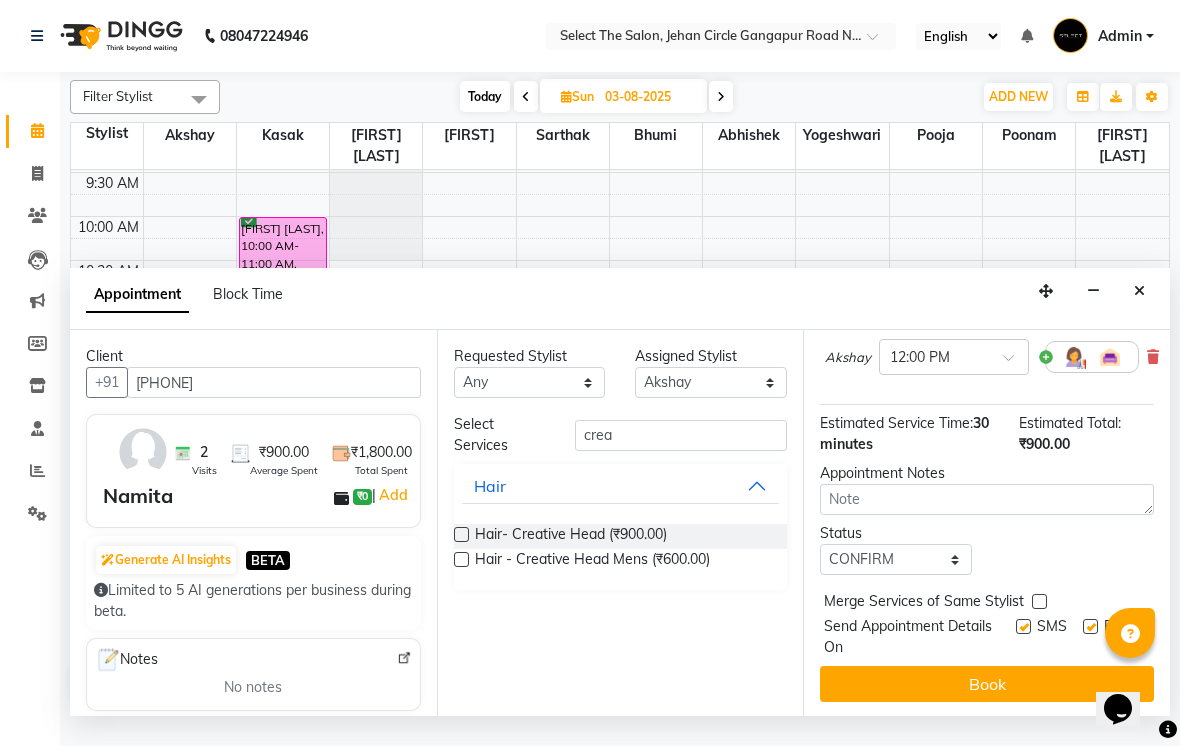 click at bounding box center (1023, 626) 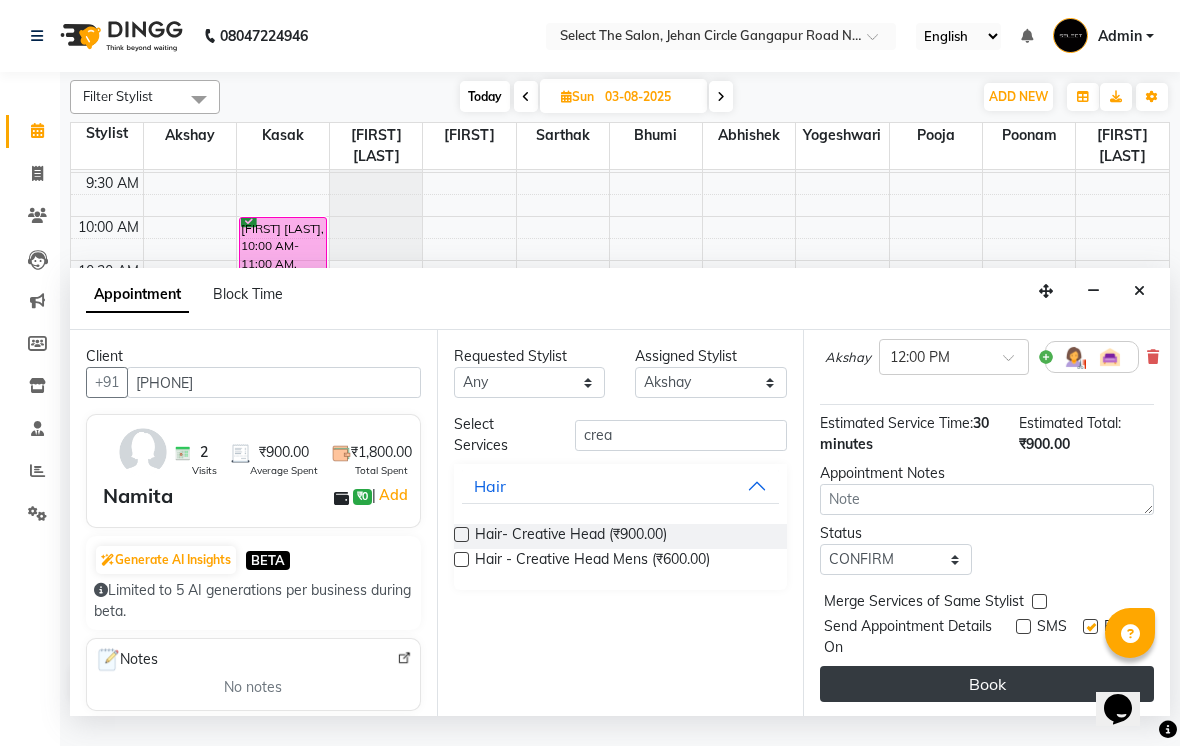 click on "Book" at bounding box center (987, 684) 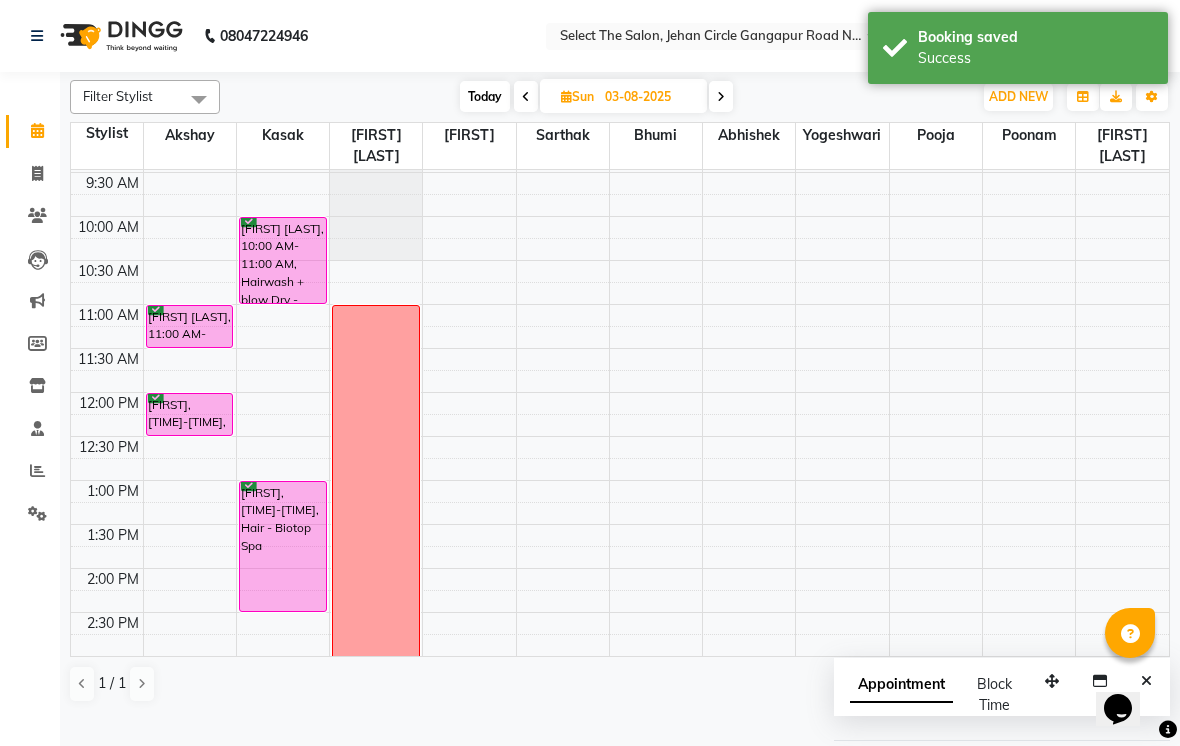 click on "Today" at bounding box center (485, 96) 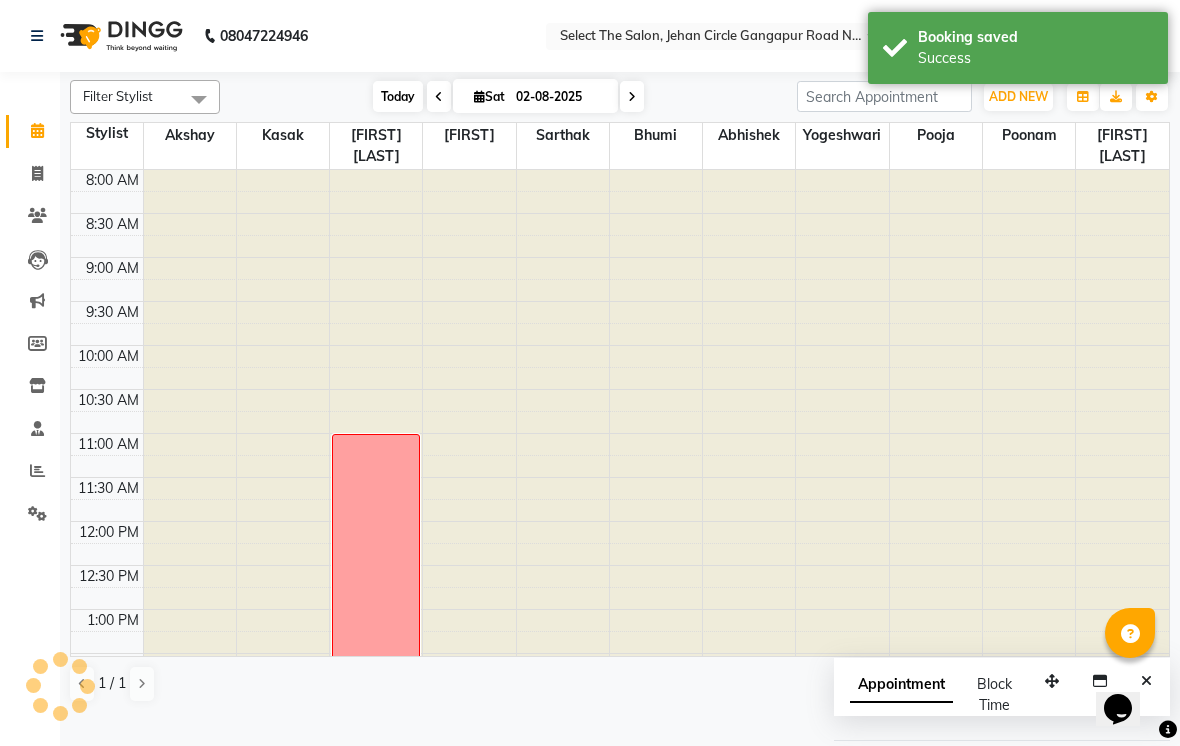 scroll, scrollTop: 529, scrollLeft: 0, axis: vertical 